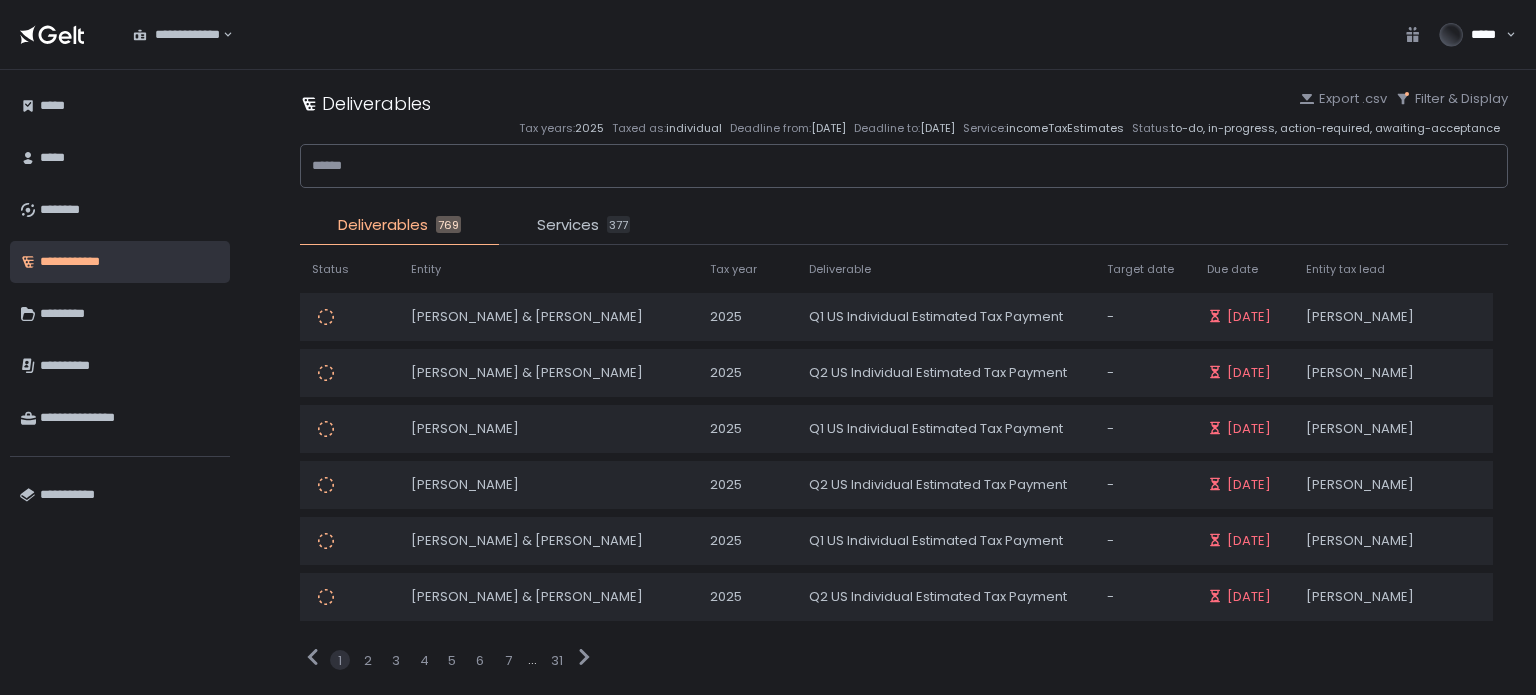 scroll, scrollTop: 0, scrollLeft: 0, axis: both 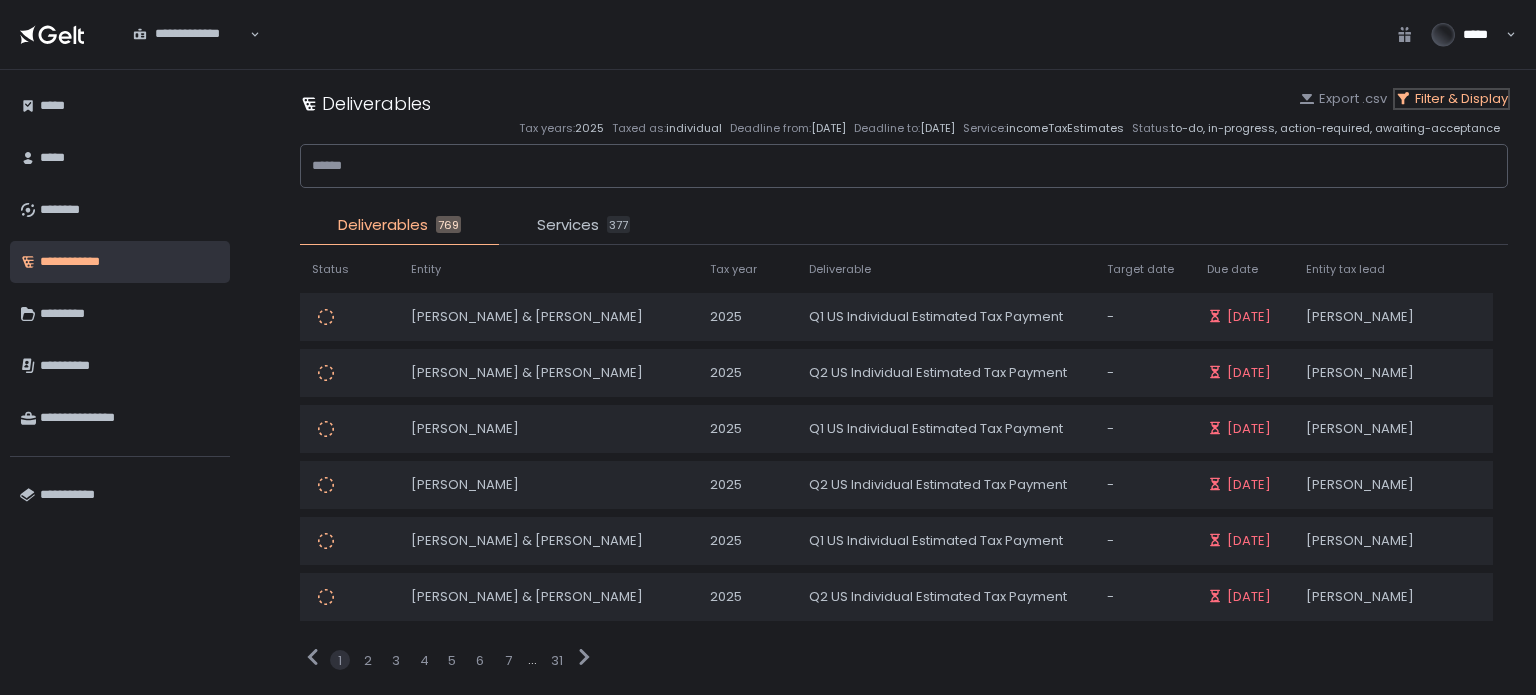 click on "Filter & Display" 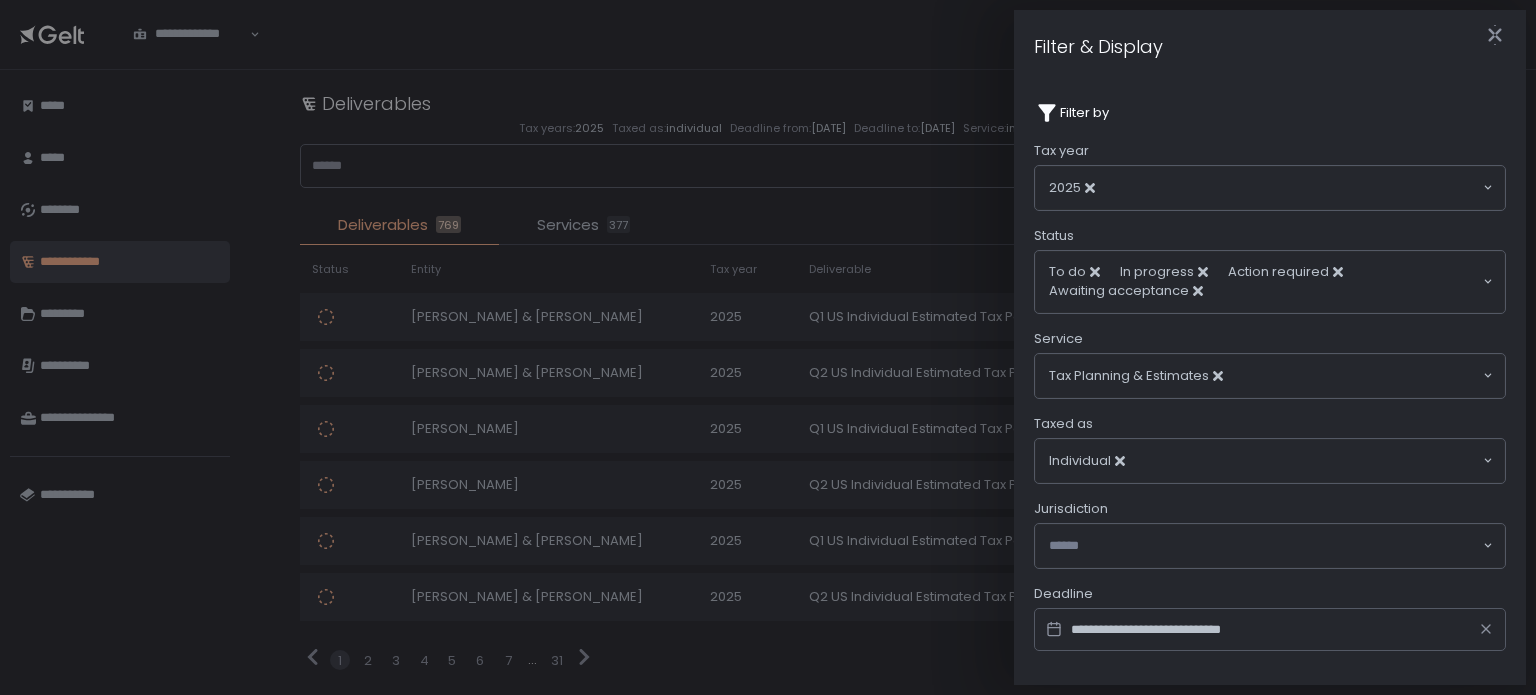click 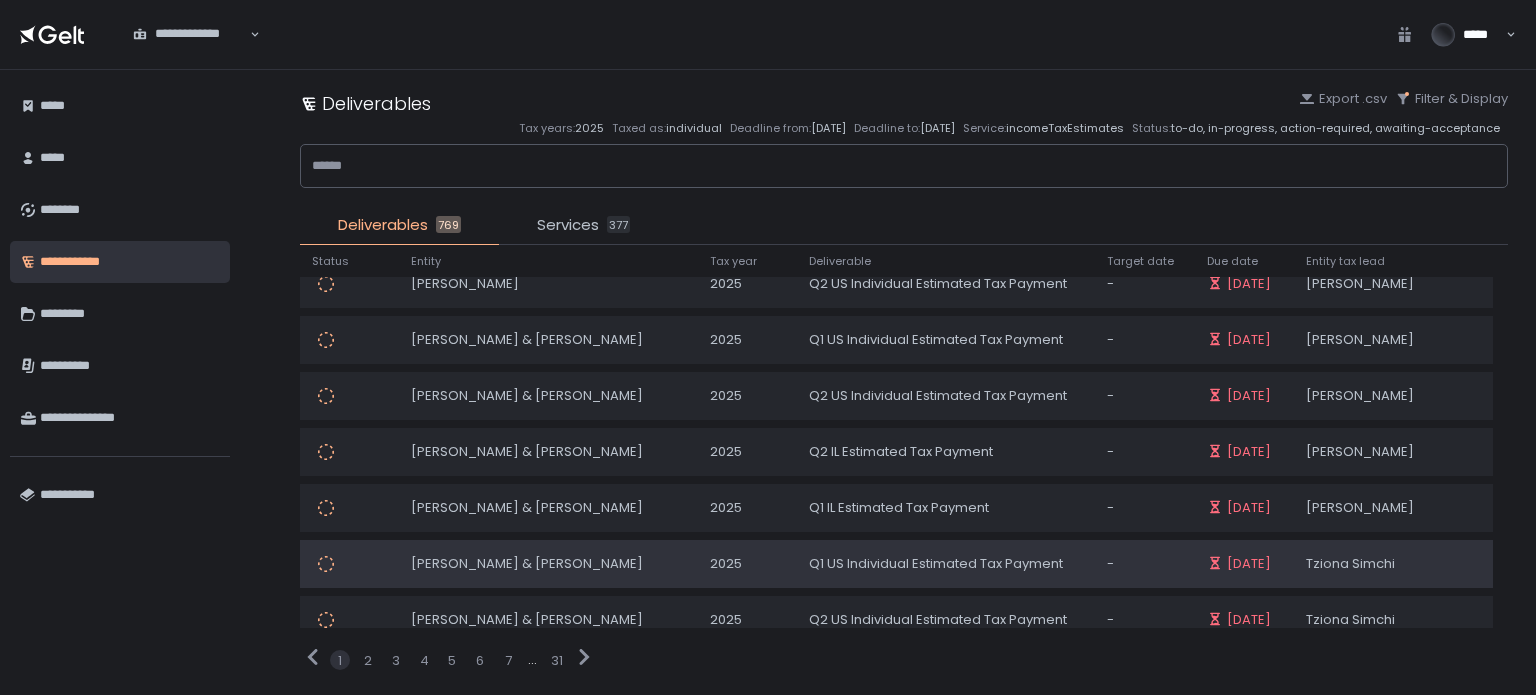 scroll, scrollTop: 0, scrollLeft: 0, axis: both 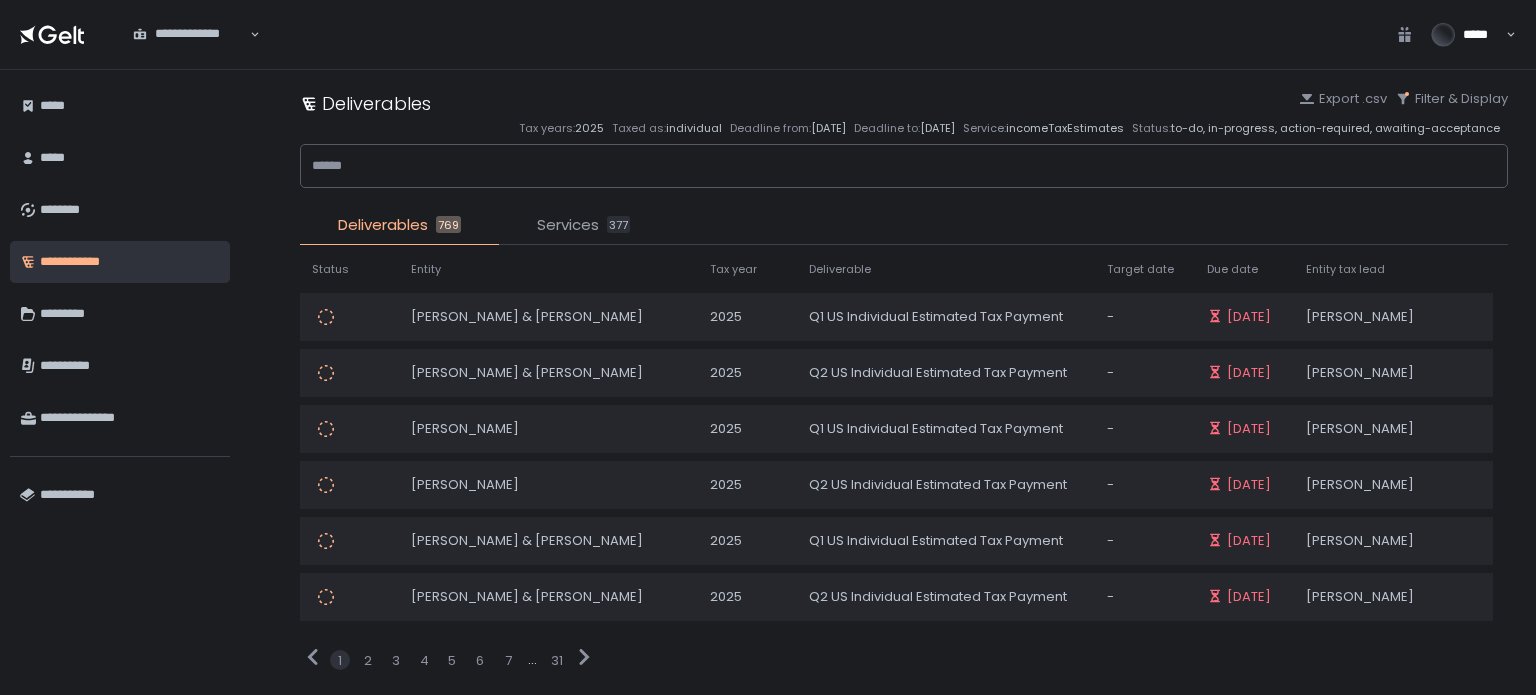 click on "Services" at bounding box center (568, 225) 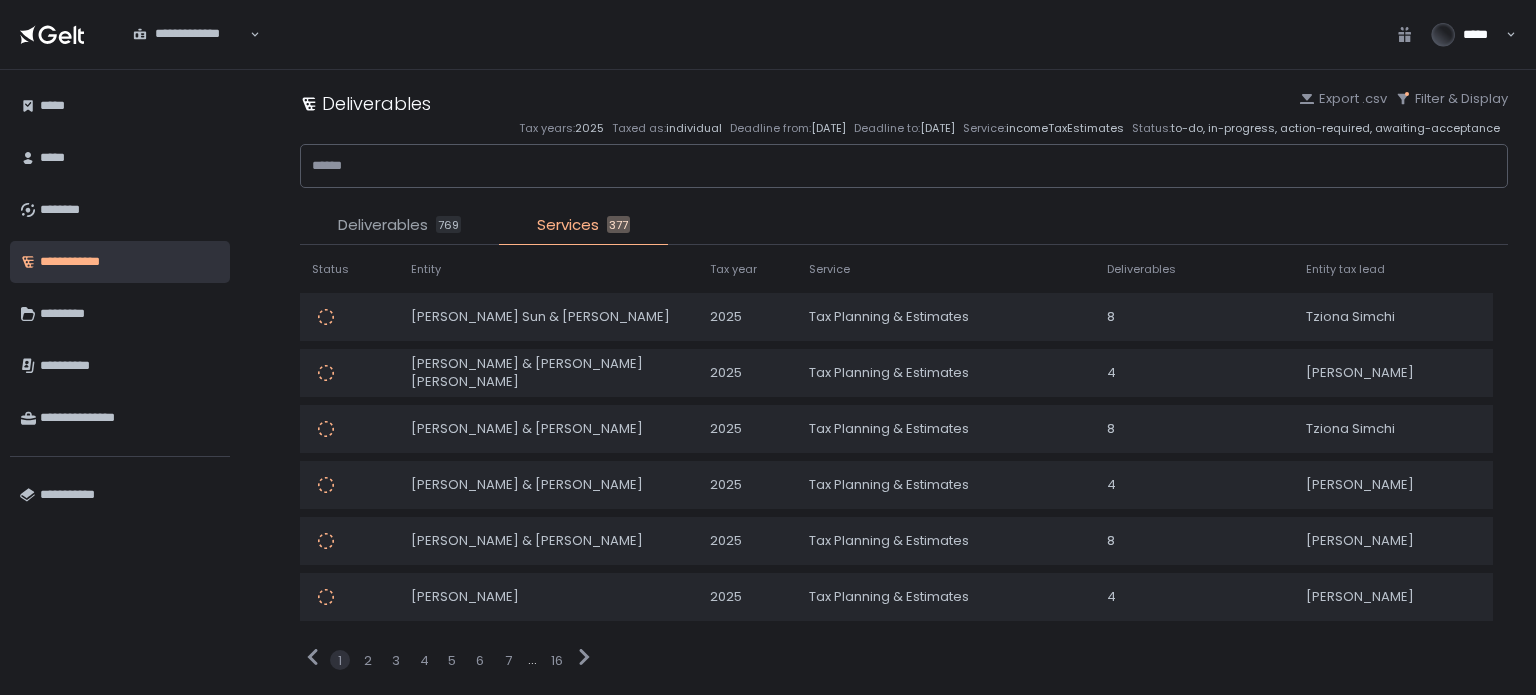 click on "Deliverables" at bounding box center (383, 225) 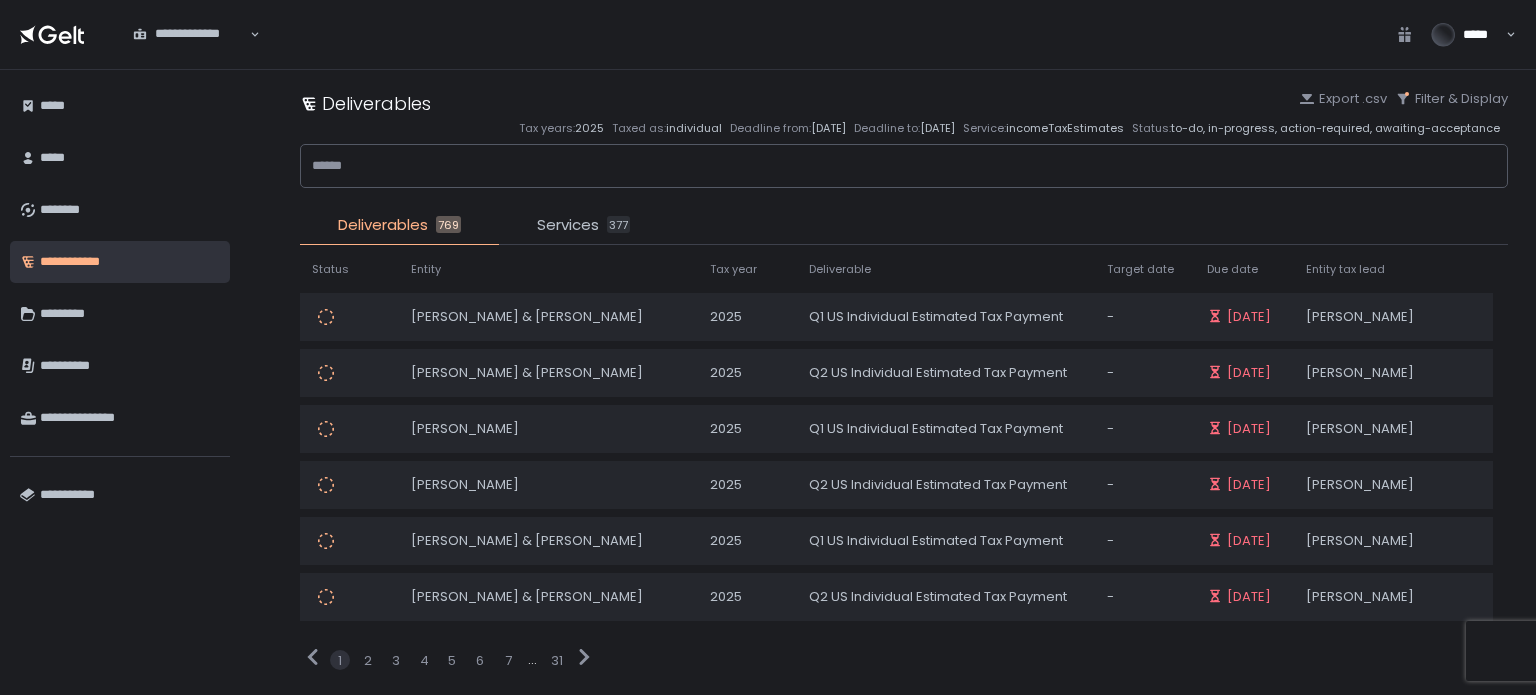 click on "Deliverables" at bounding box center (383, 225) 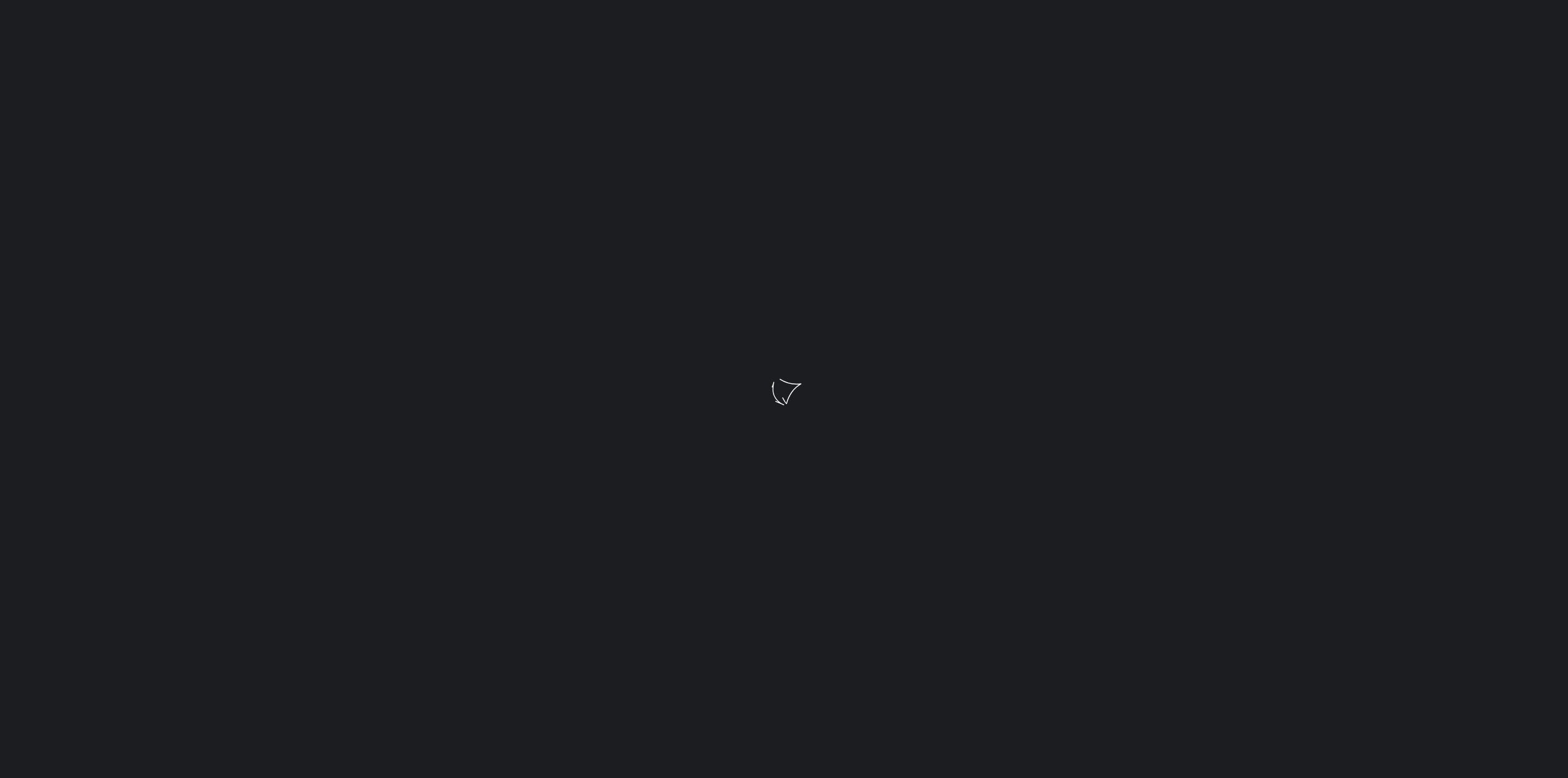 scroll, scrollTop: 0, scrollLeft: 0, axis: both 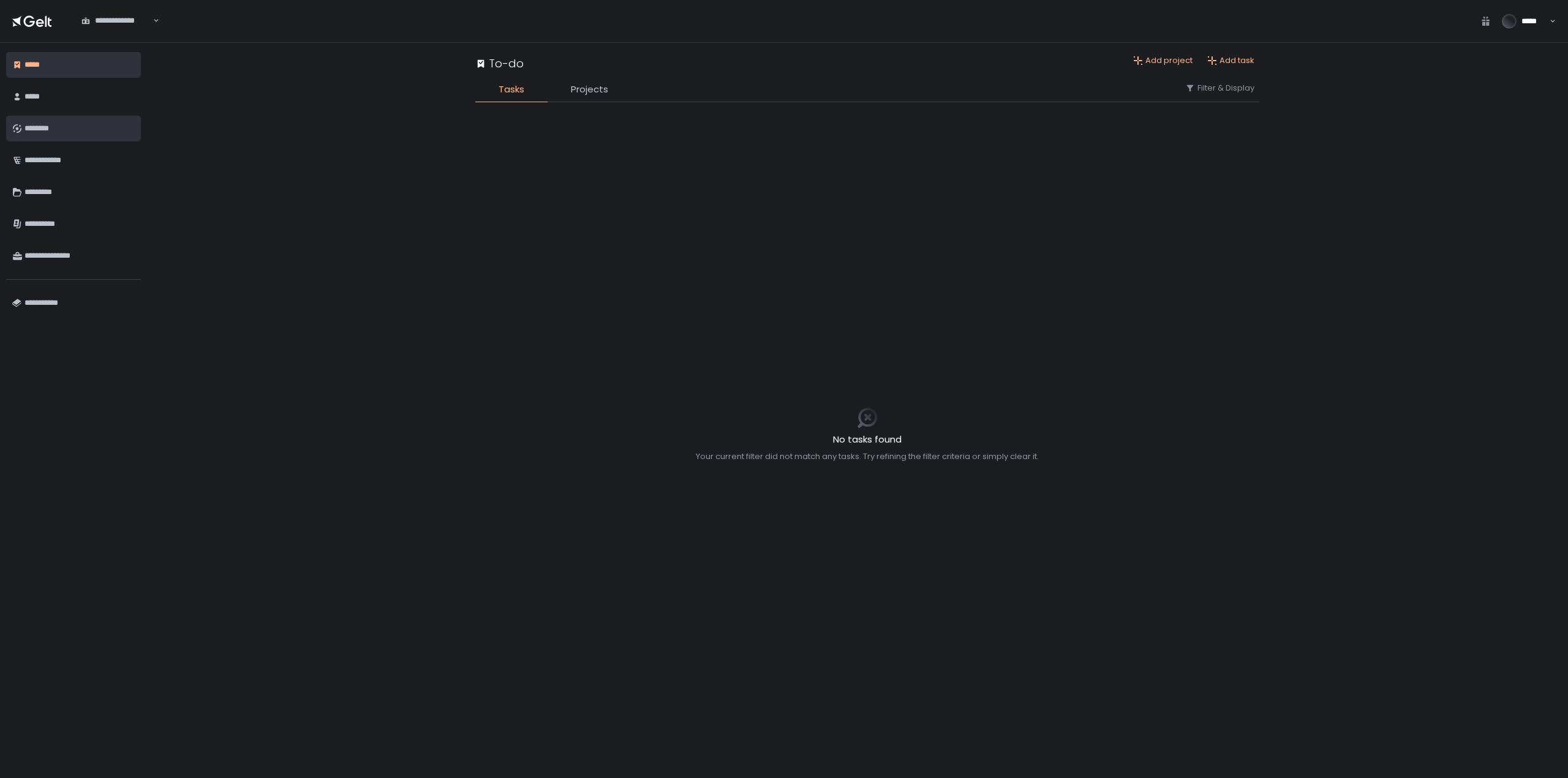 click on "********" at bounding box center [80, 129] 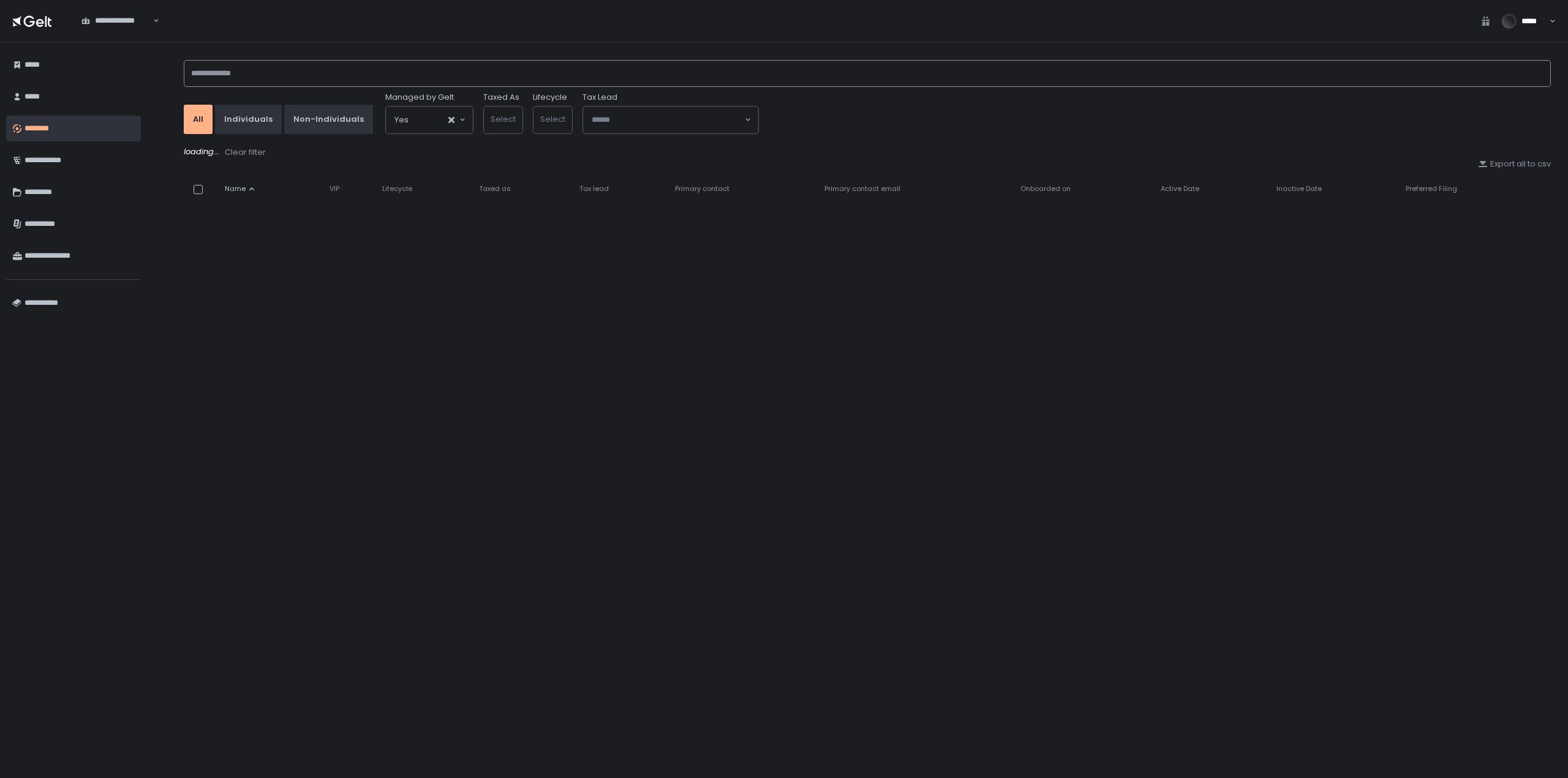 click 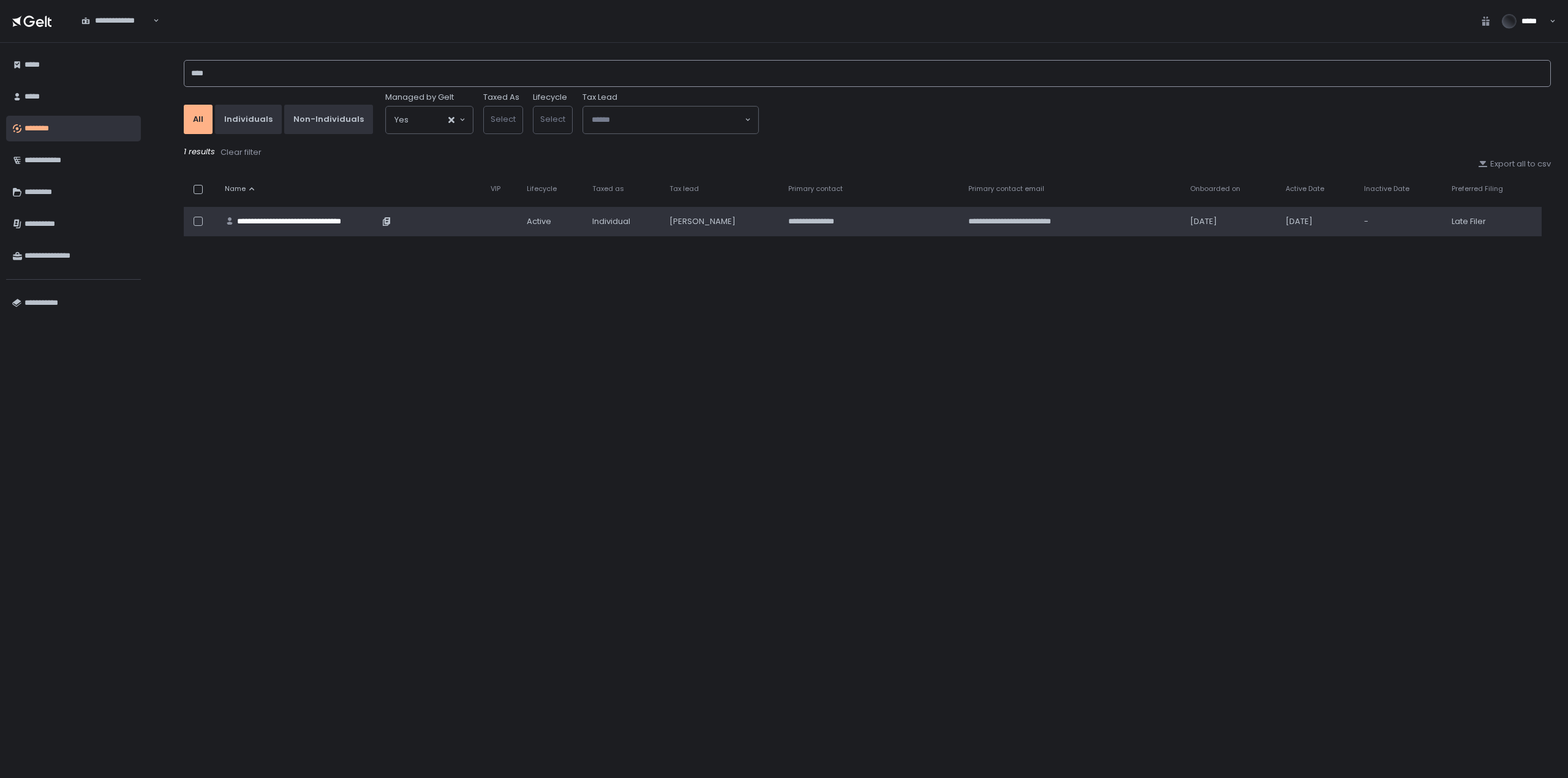 type on "****" 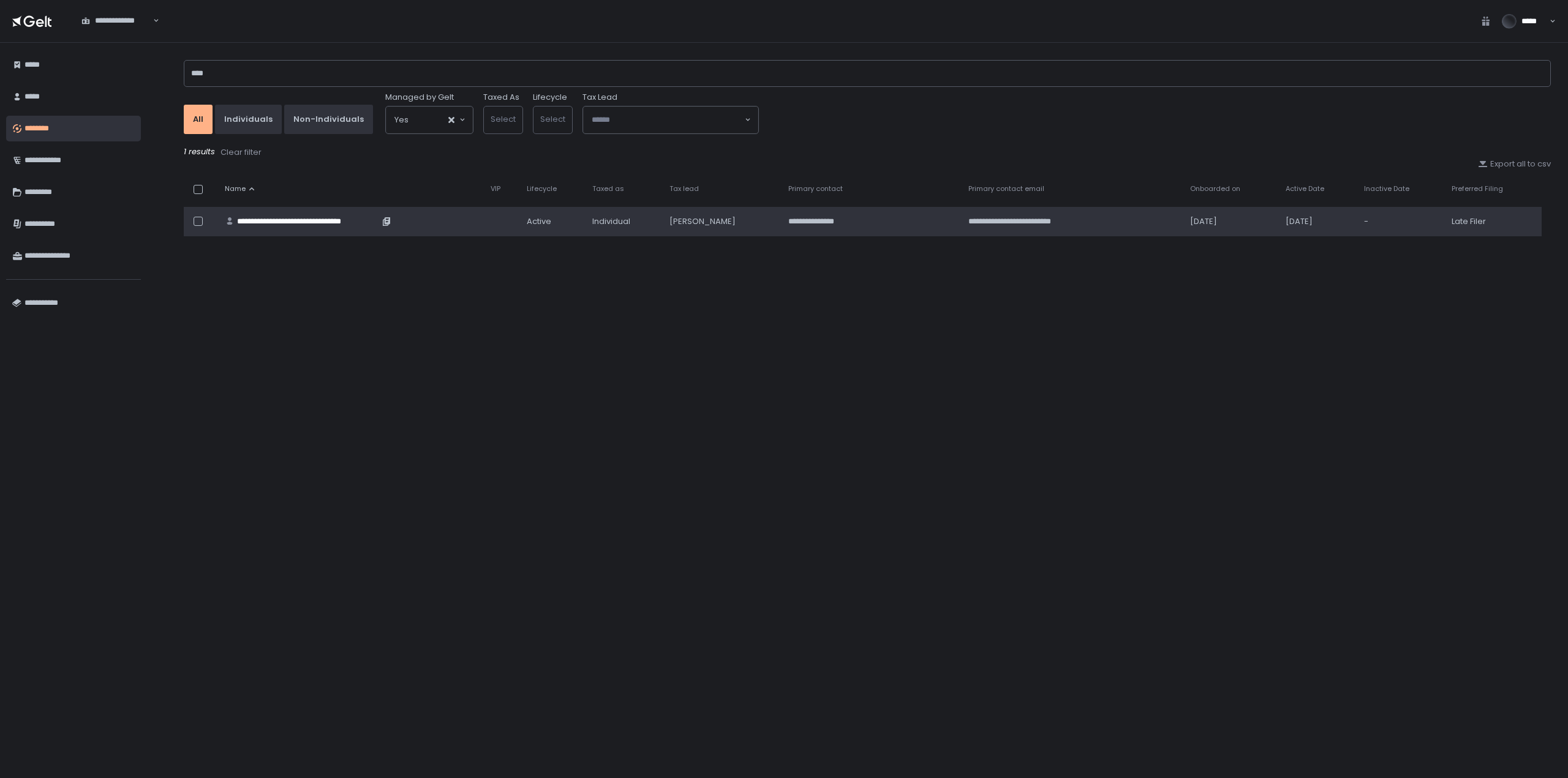 click on "**********" at bounding box center (308, 222) 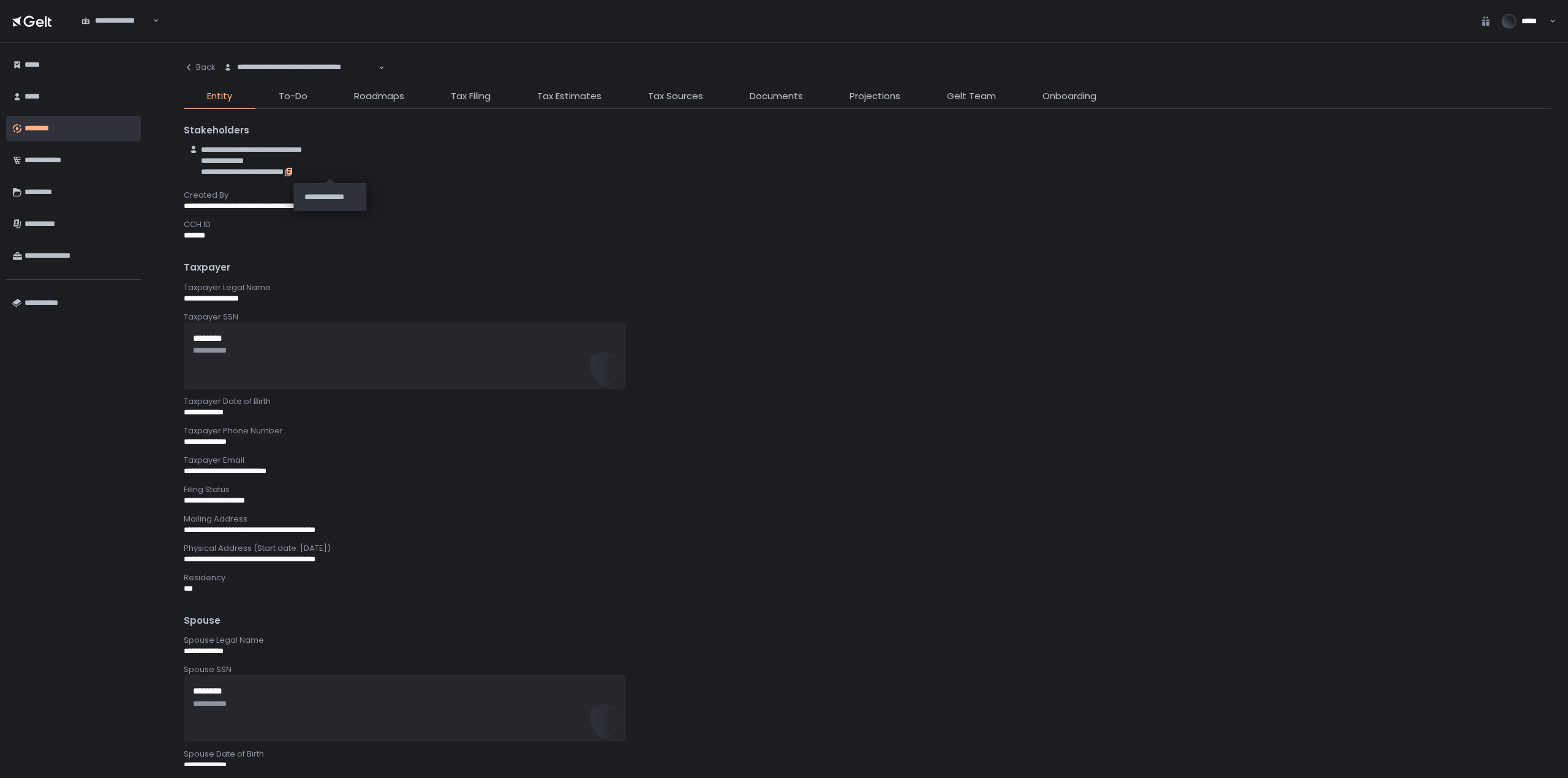 click 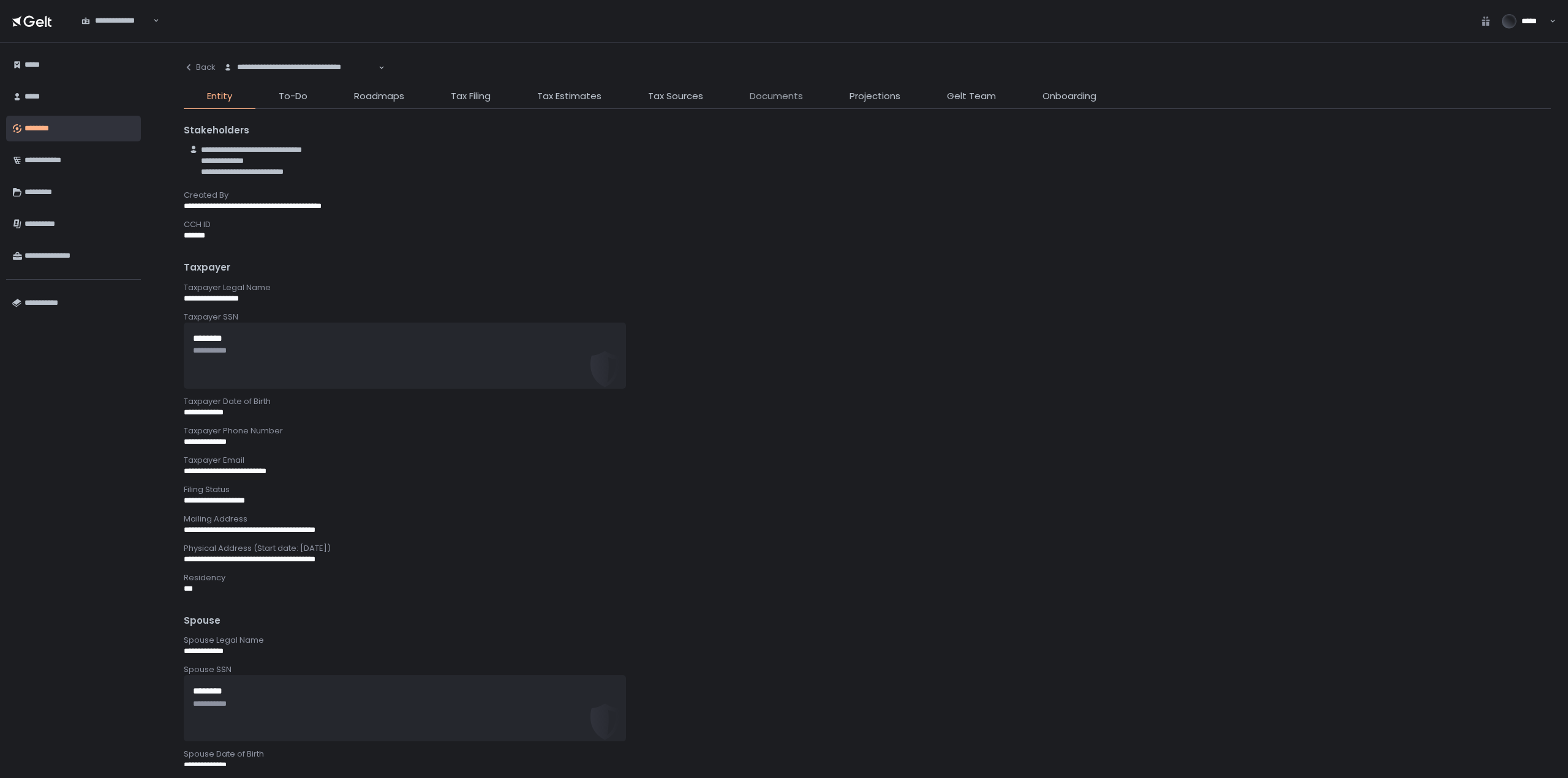 click on "Documents" at bounding box center (776, 96) 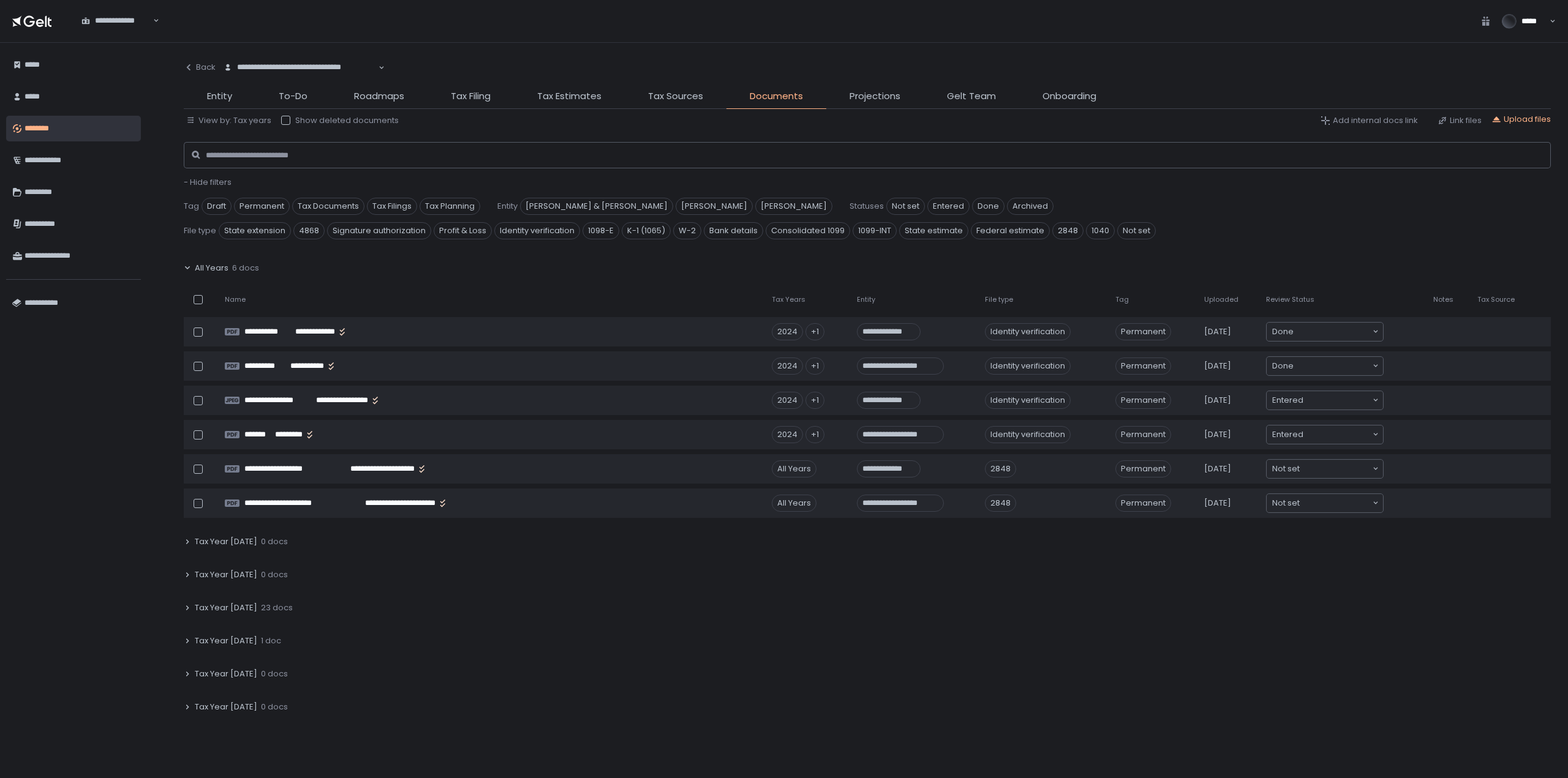click on "All Years" 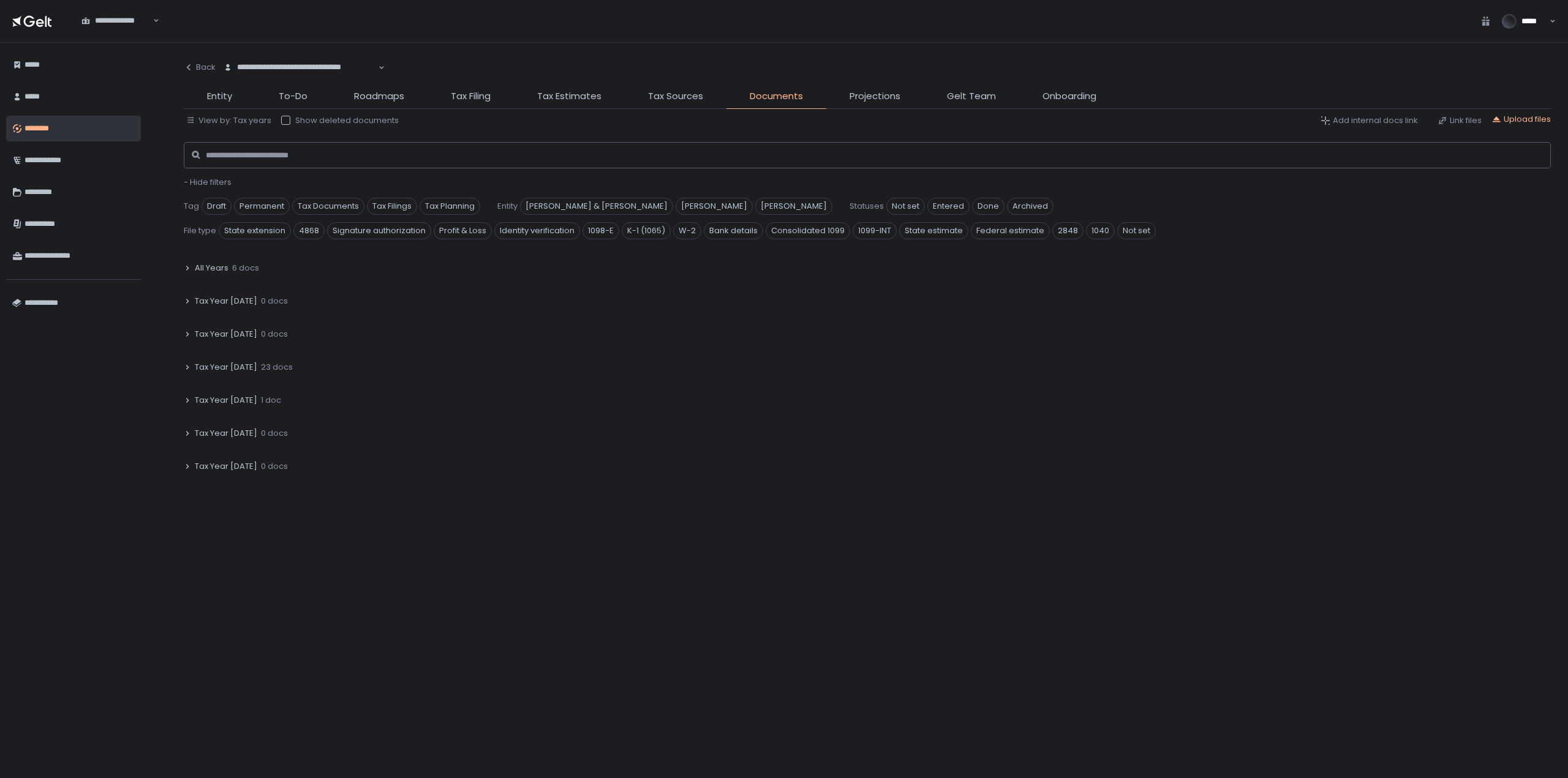 click on "Tax Year 2025" 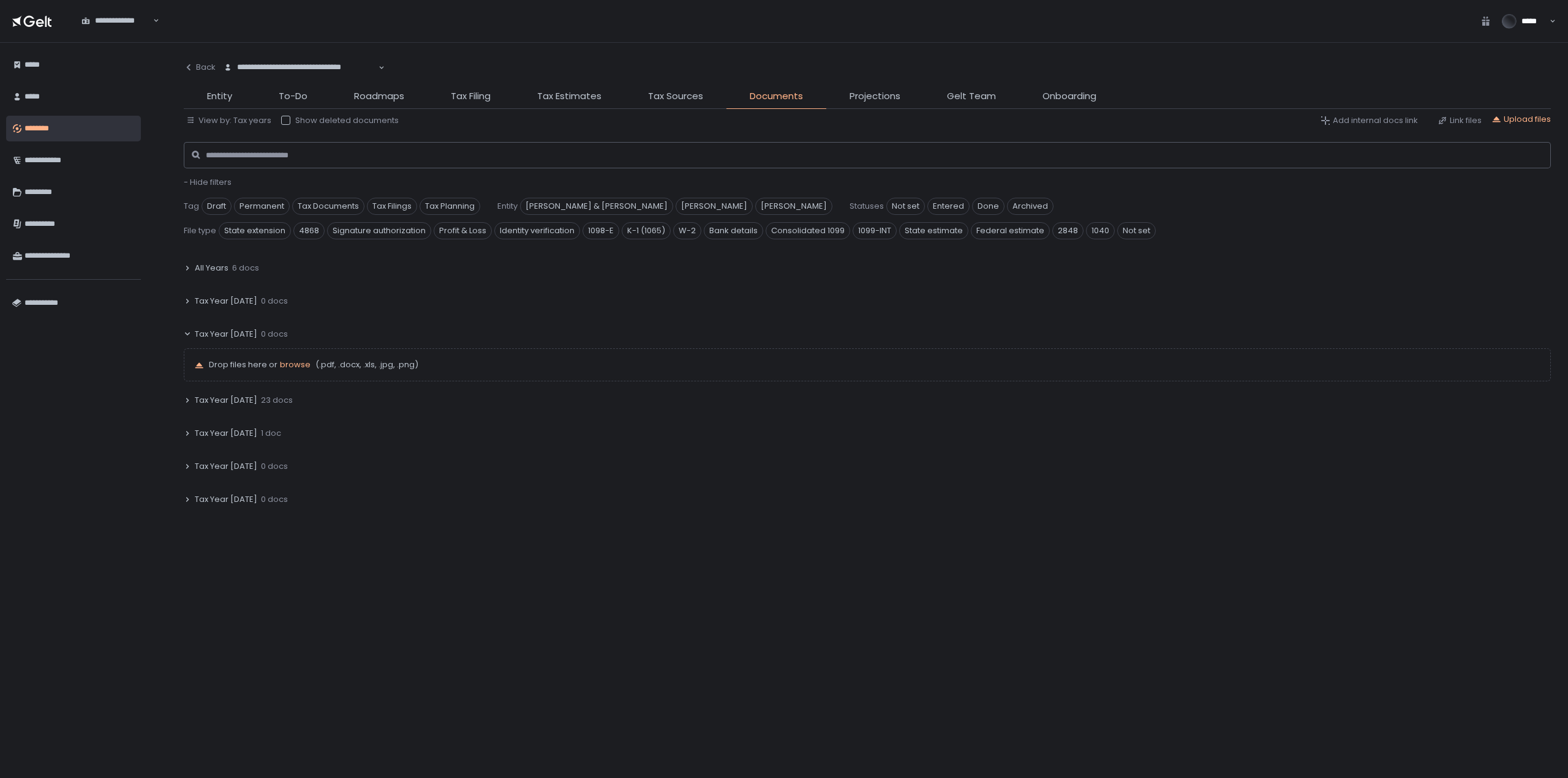 click on "Tax Year 2025 0 docs" 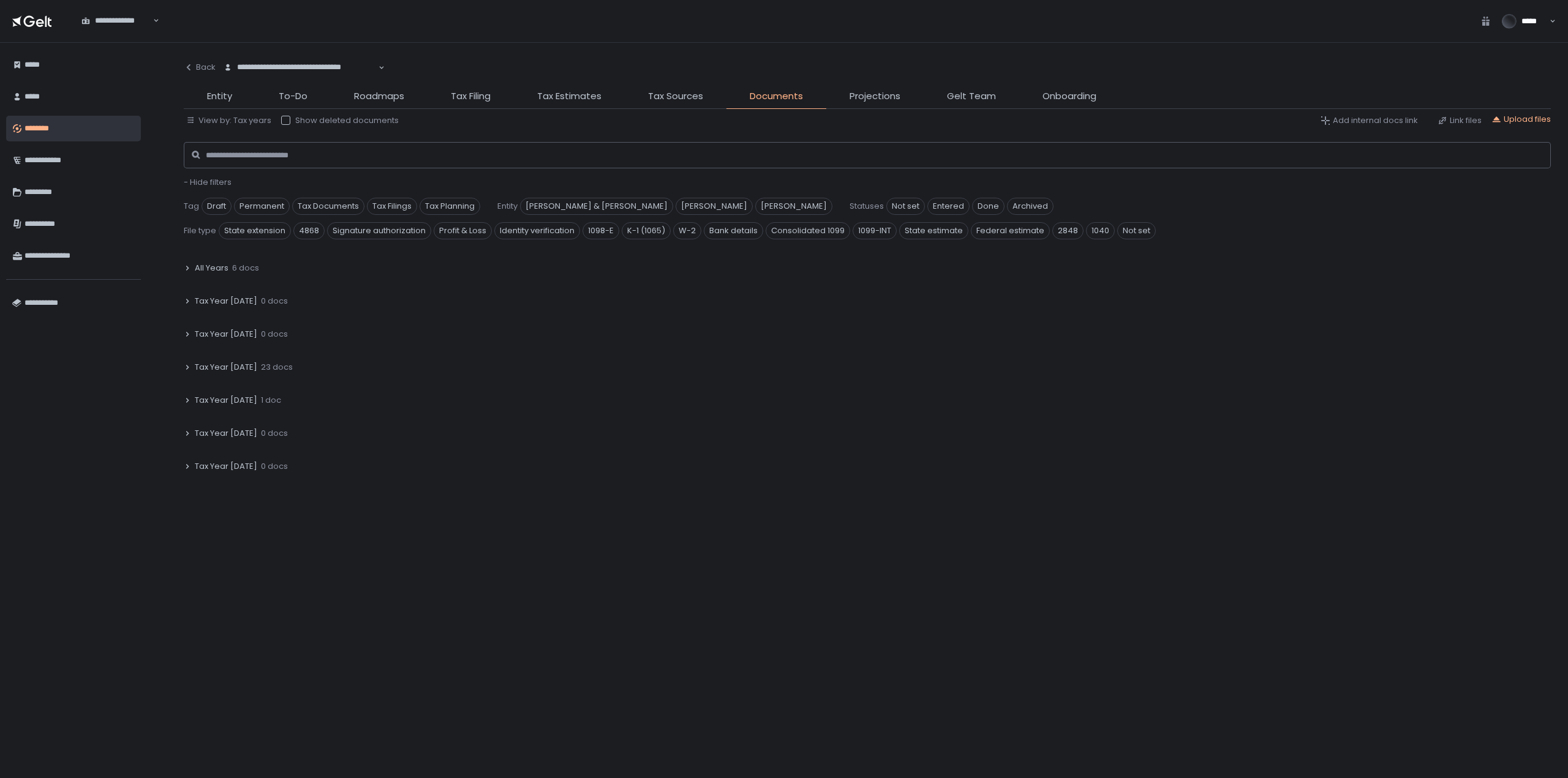 click on "Tax Year 2024" 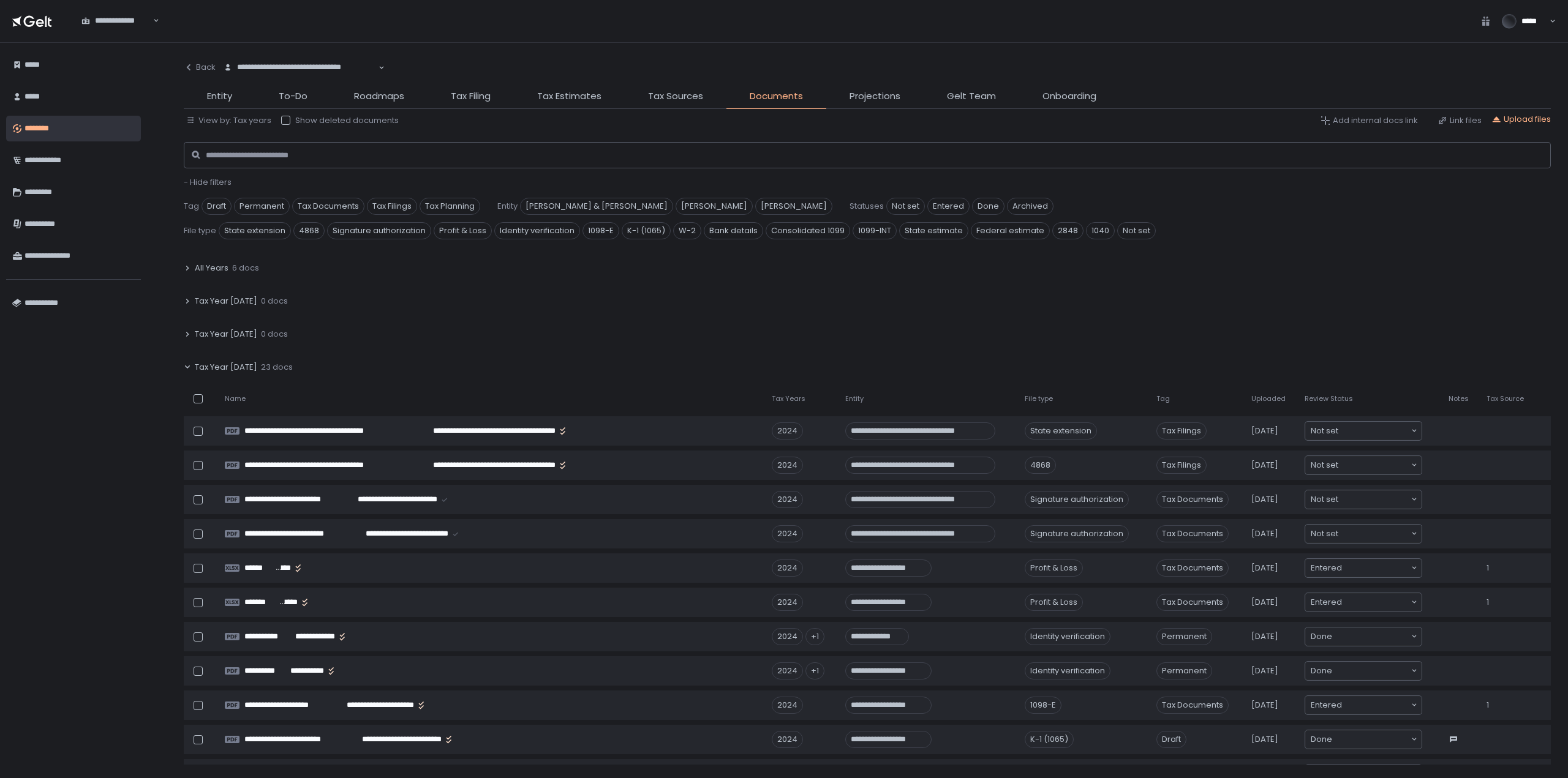 click on "Tax Year 2024" 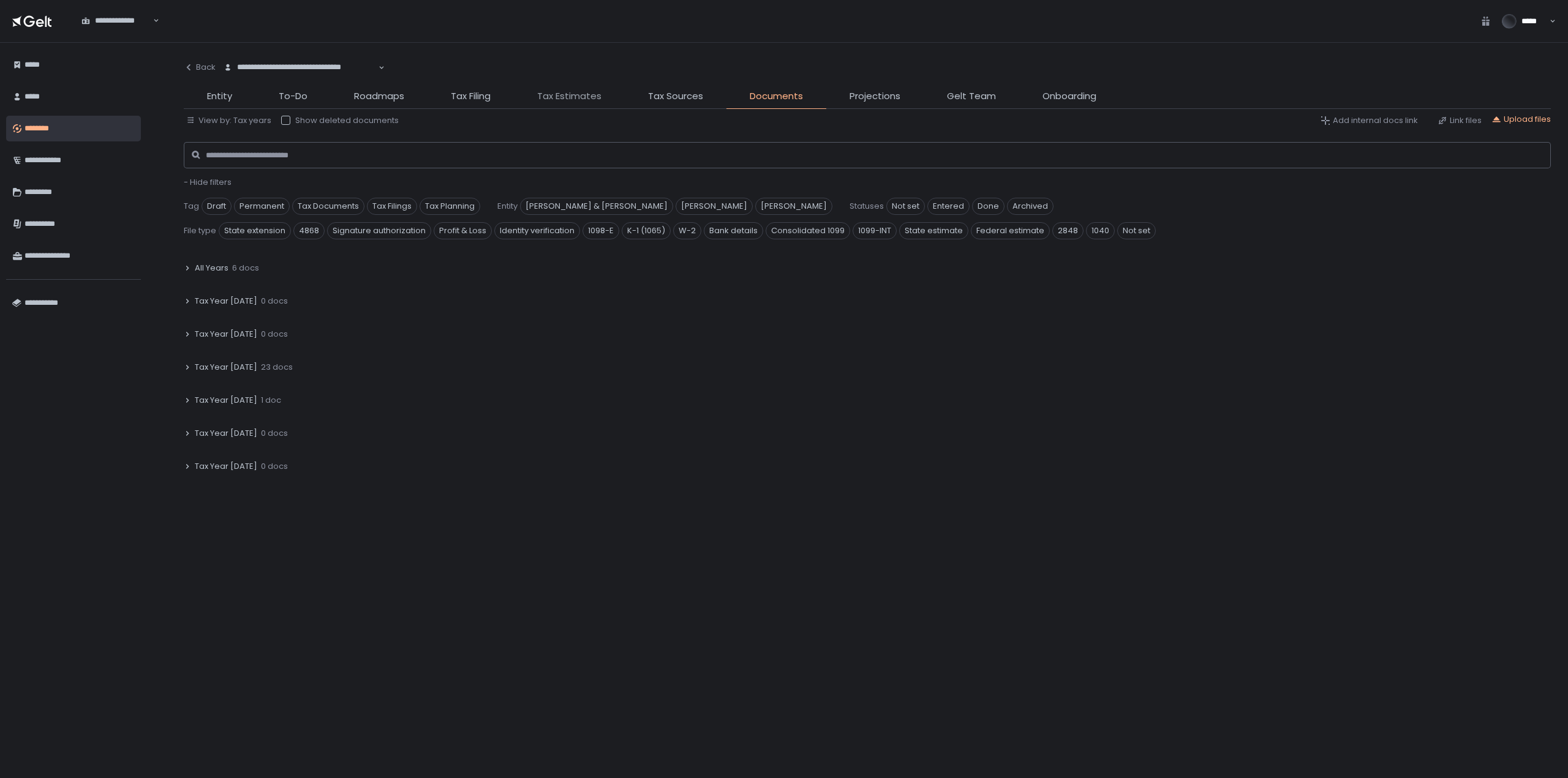 click on "Tax Estimates" at bounding box center [569, 96] 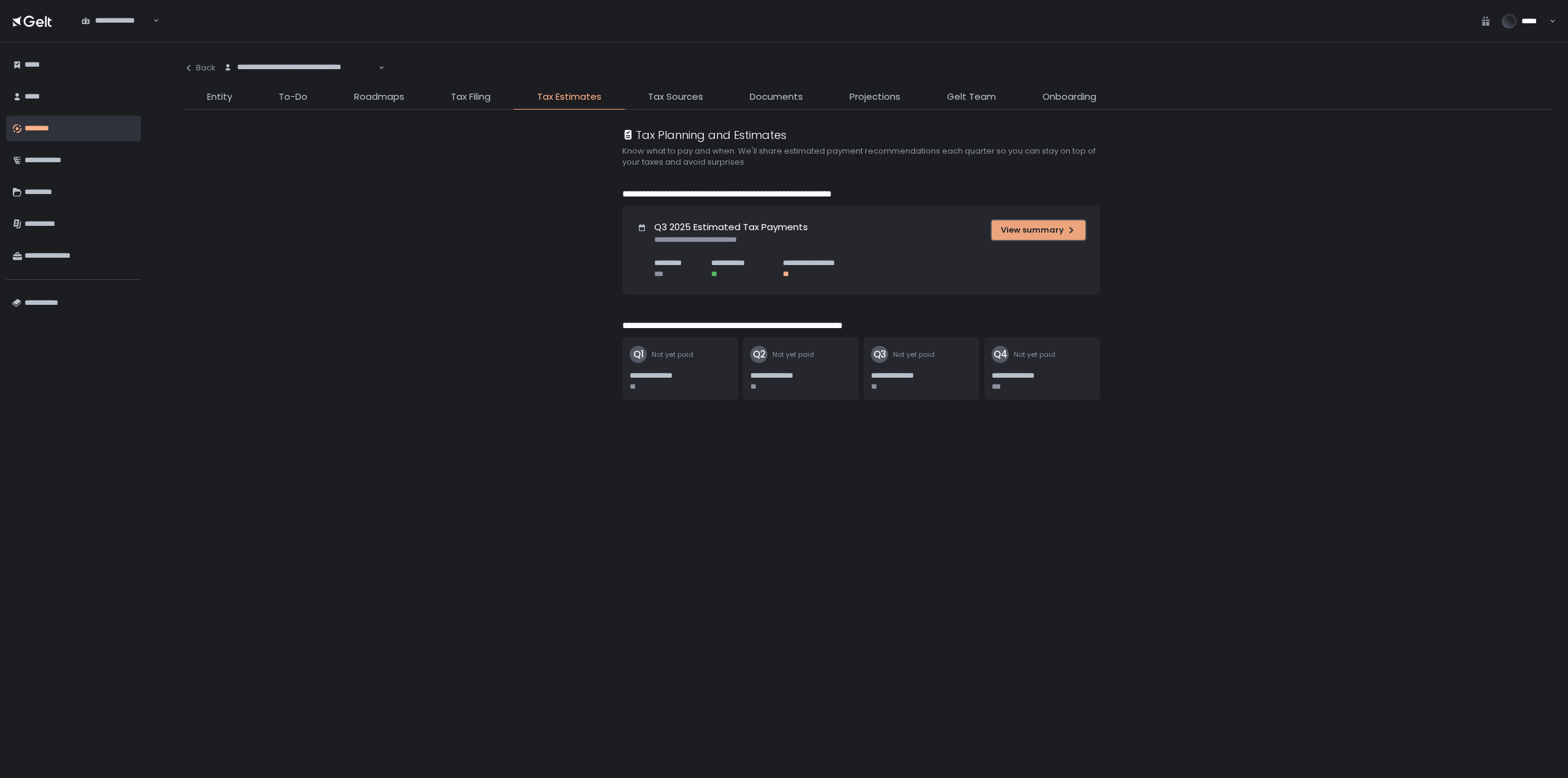 click on "View summary" 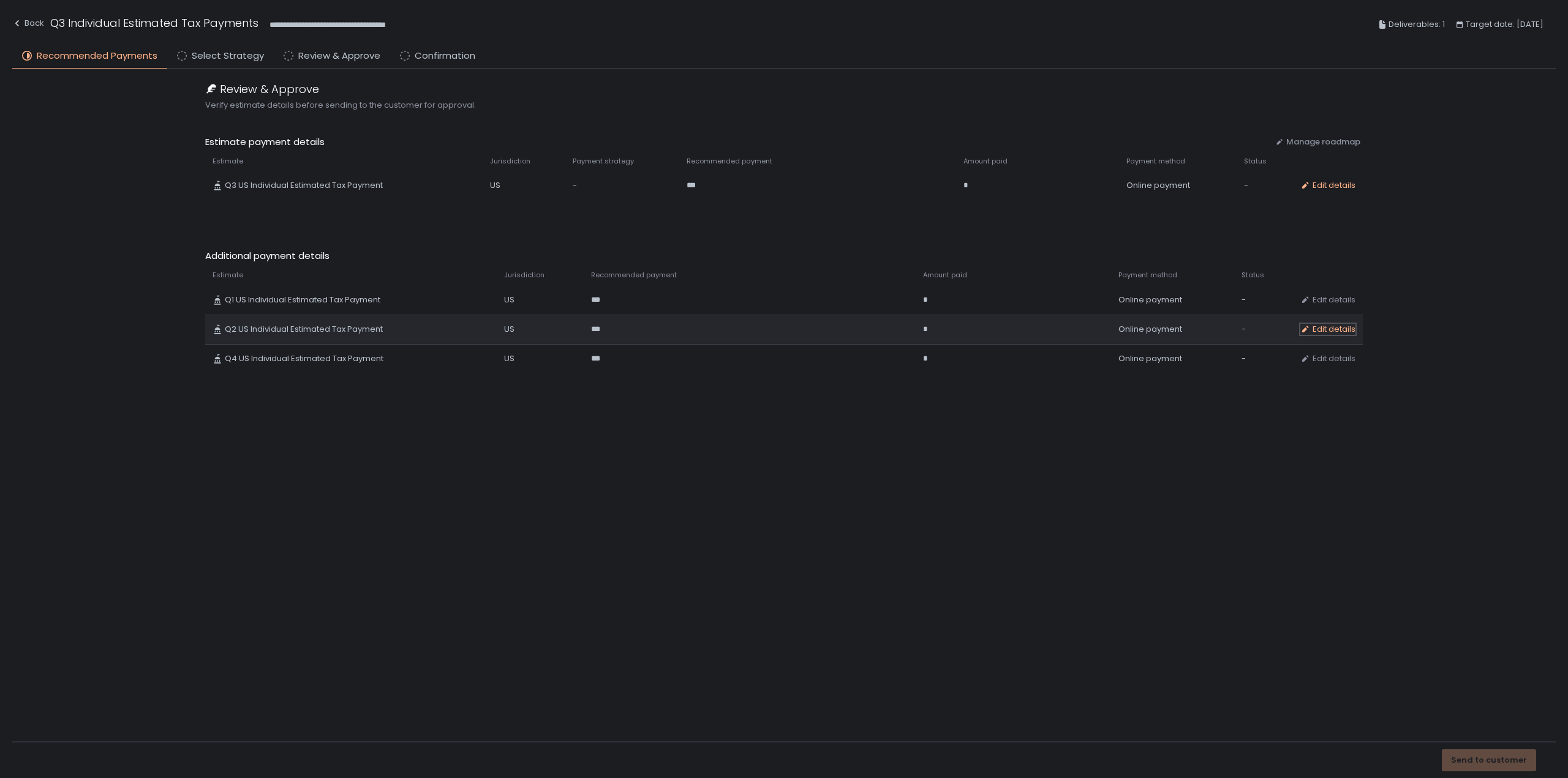 click on "Edit details" 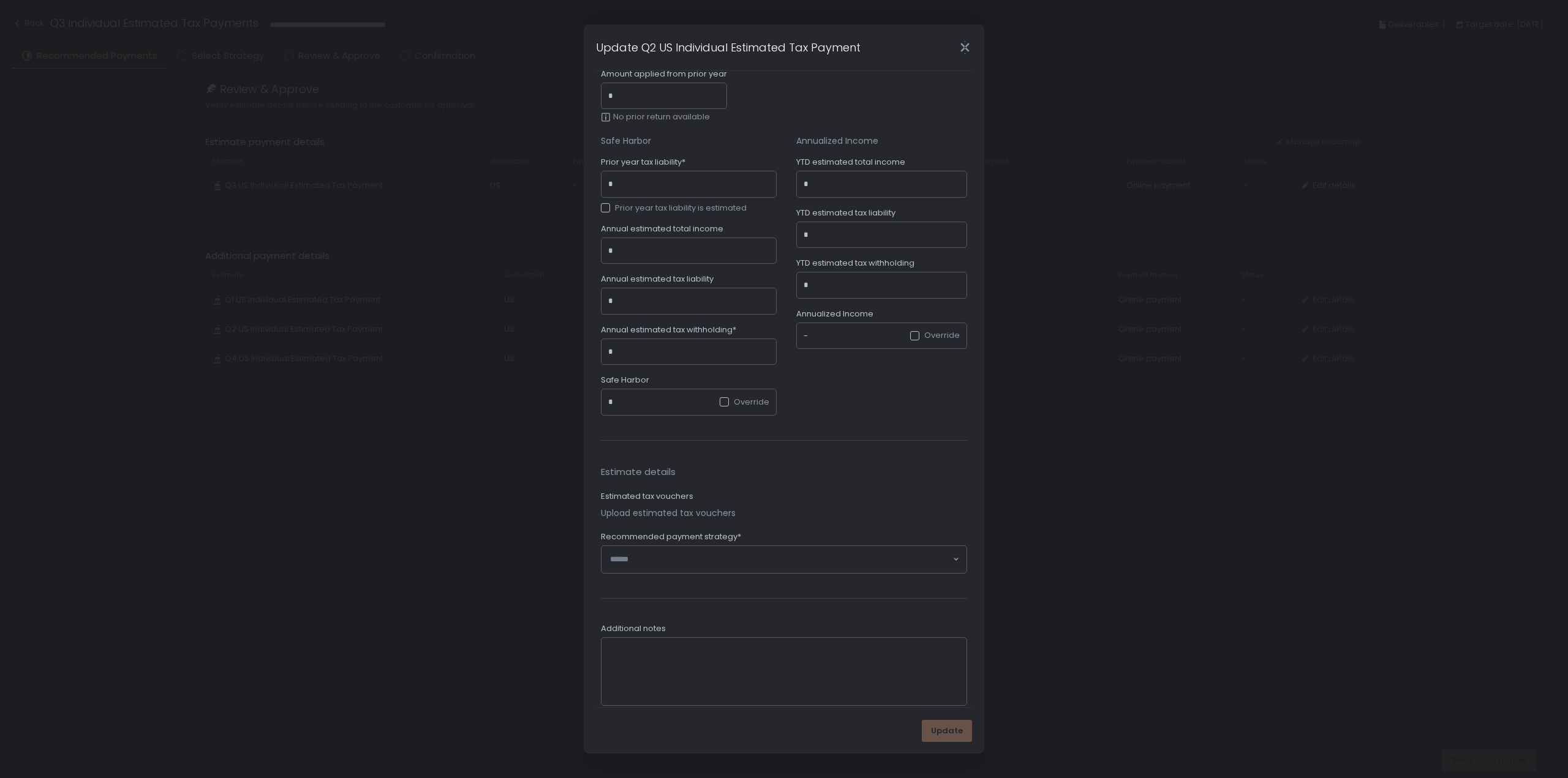 scroll, scrollTop: 86, scrollLeft: 0, axis: vertical 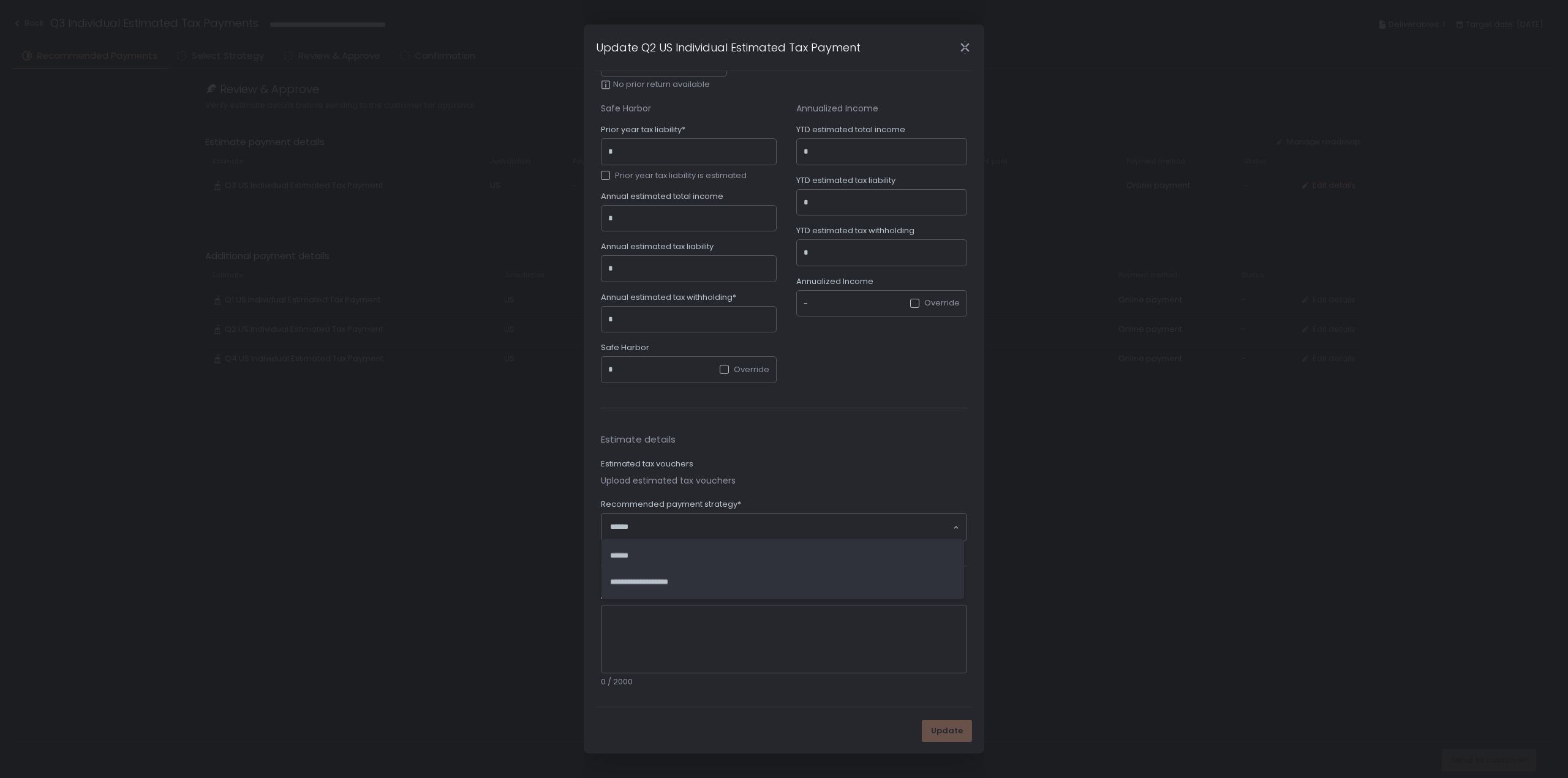 click 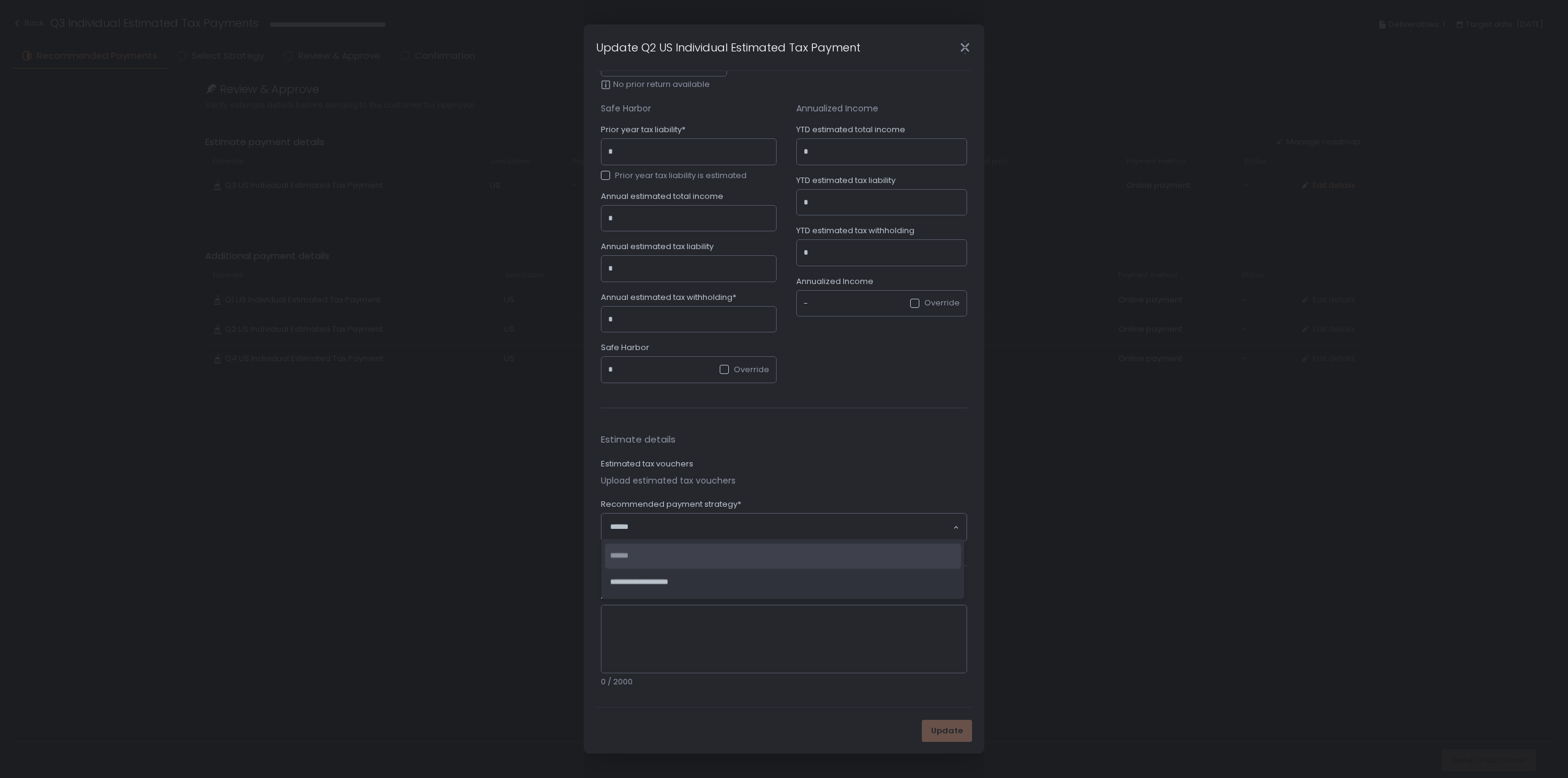 click on "******" 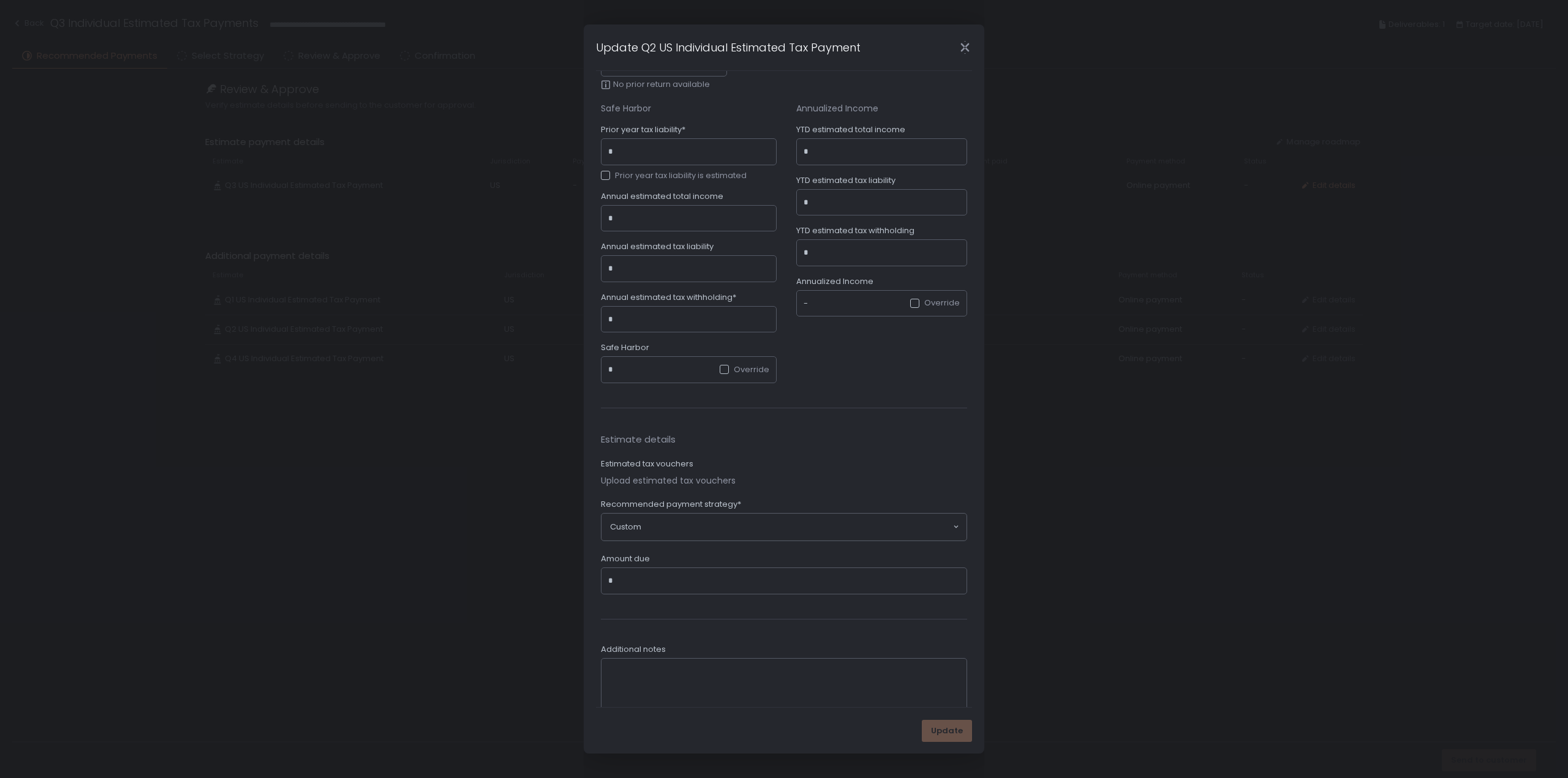 click on "Amount due" at bounding box center [788, 581] 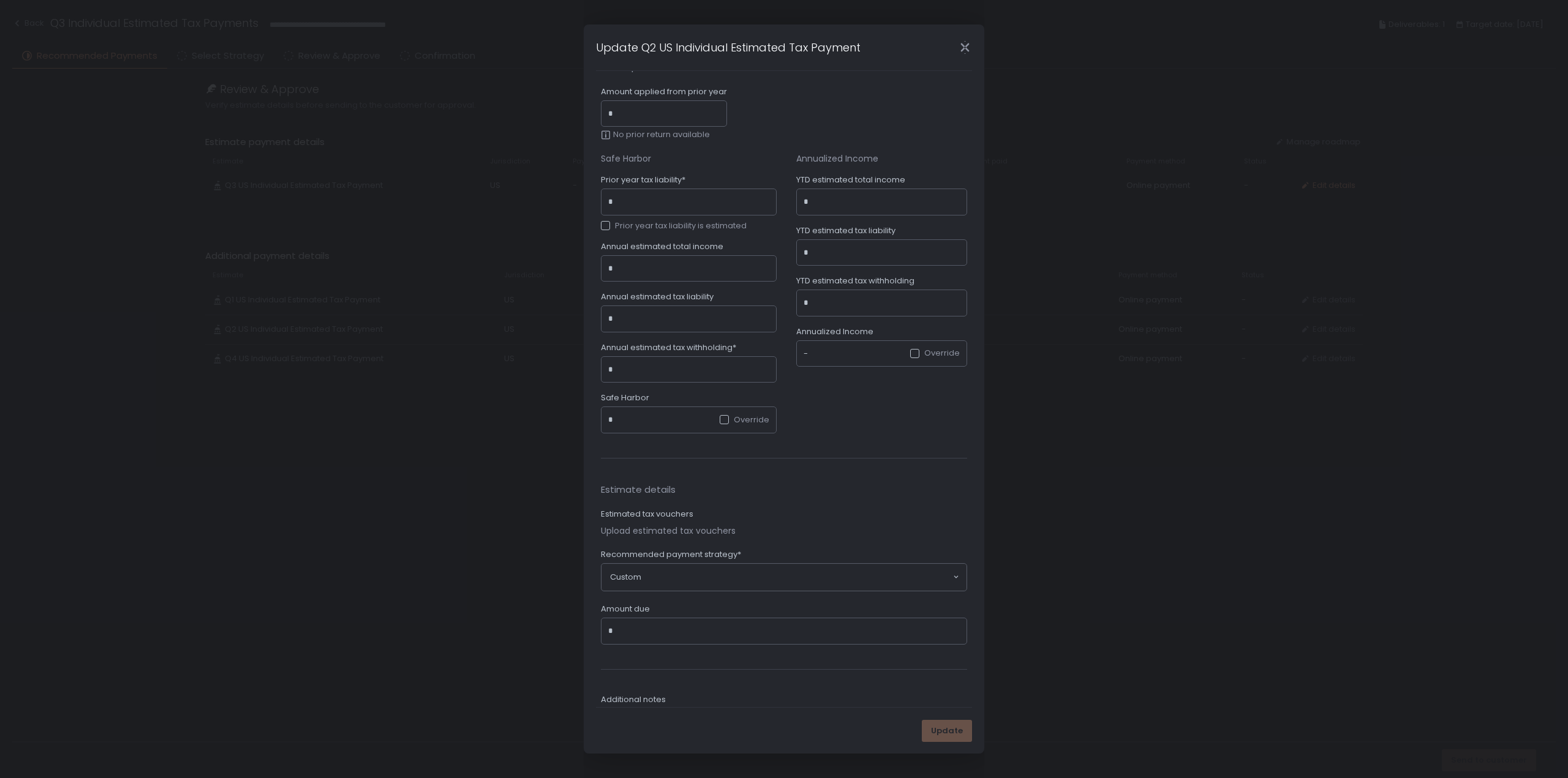 scroll, scrollTop: 0, scrollLeft: 0, axis: both 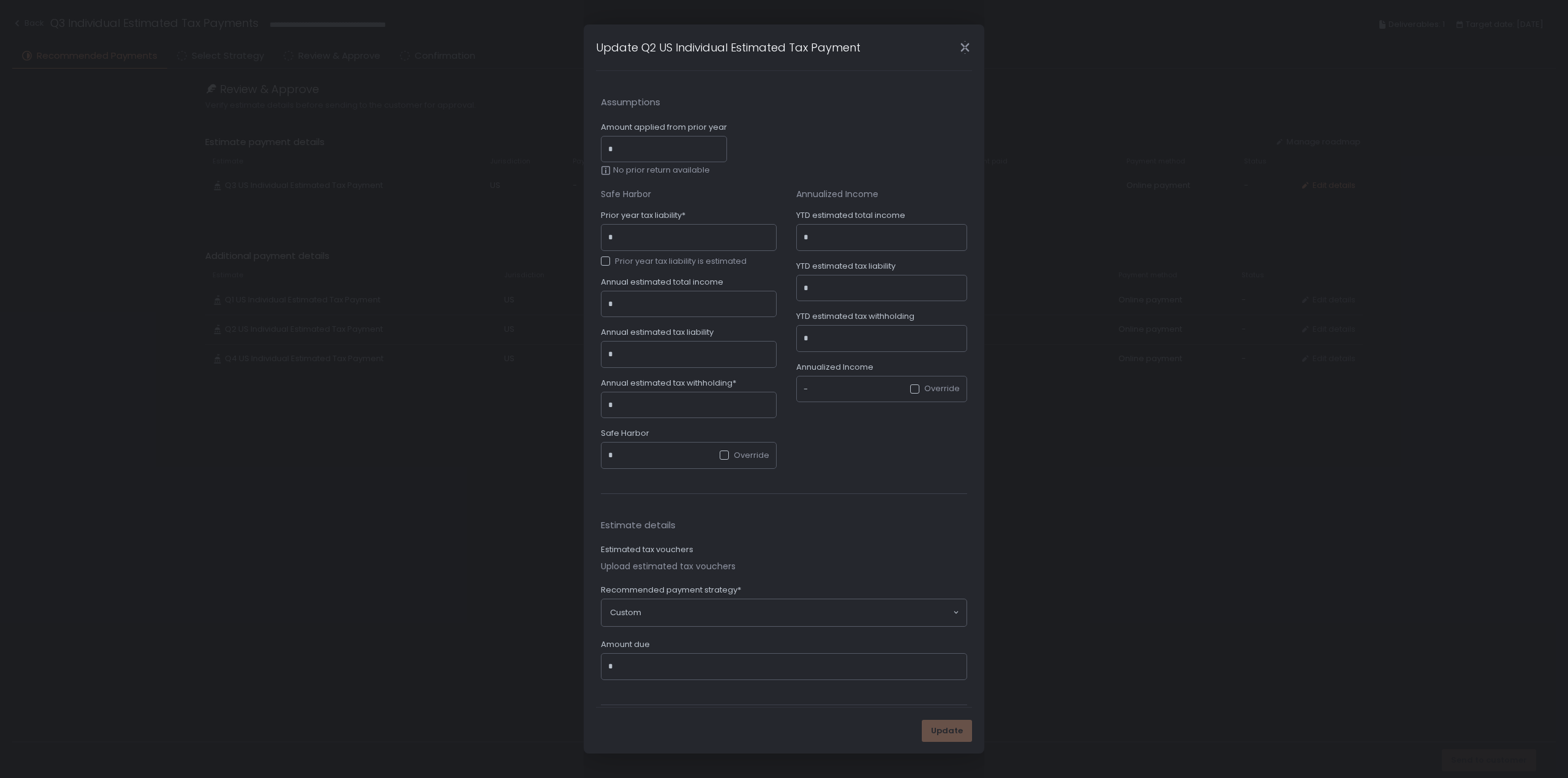 click 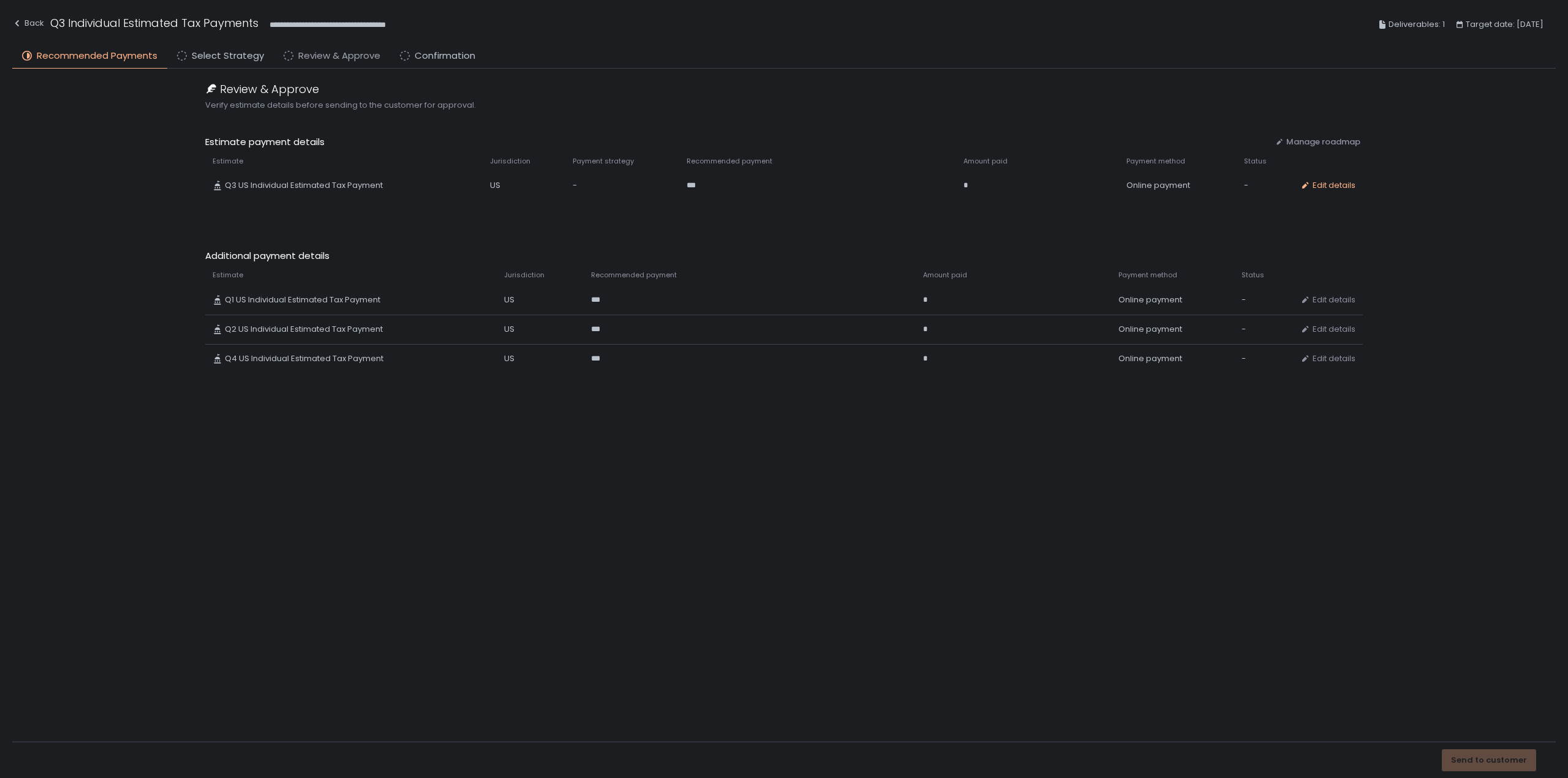 click on "Review & Approve" at bounding box center (339, 56) 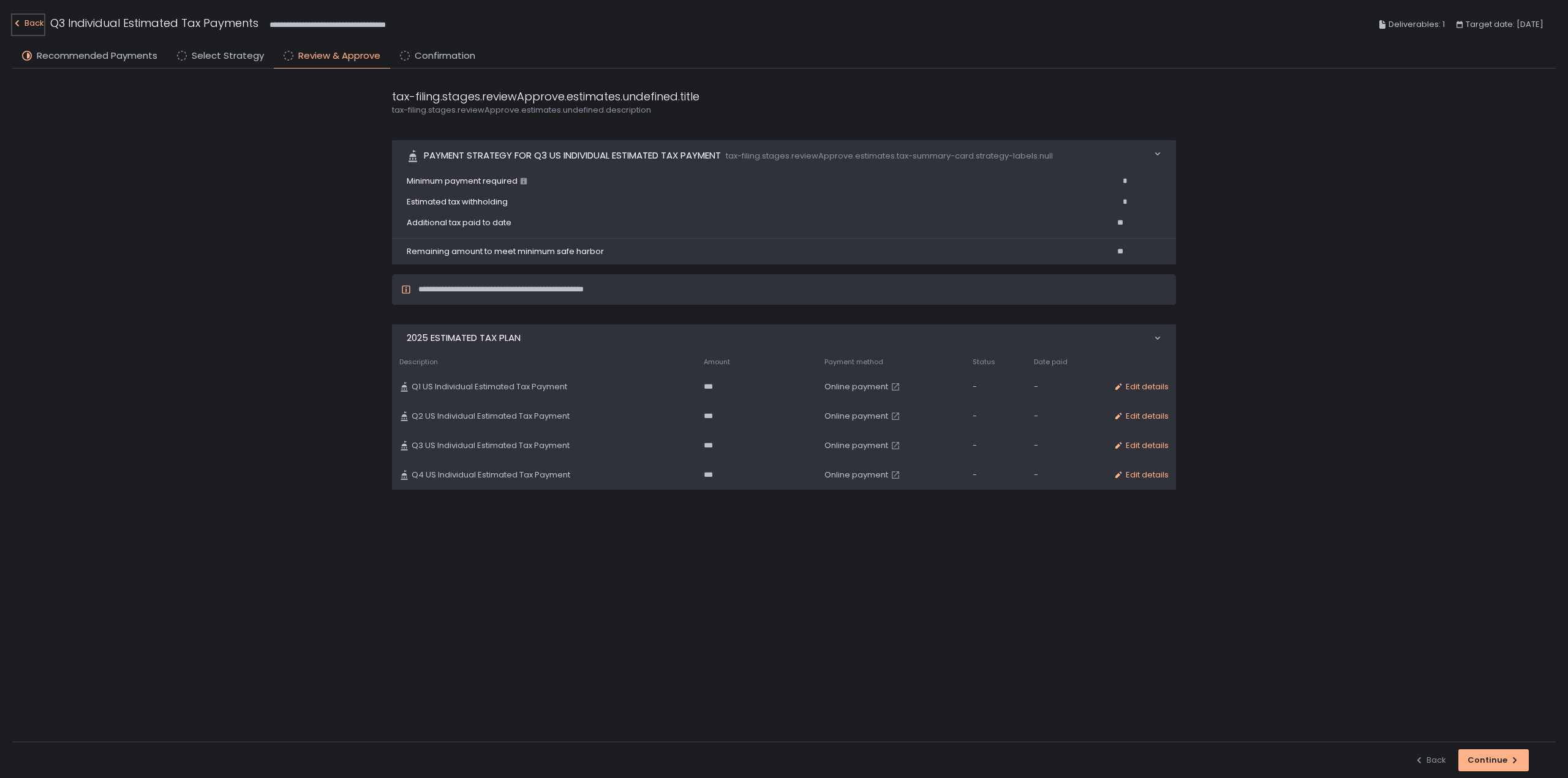 click on "Back" 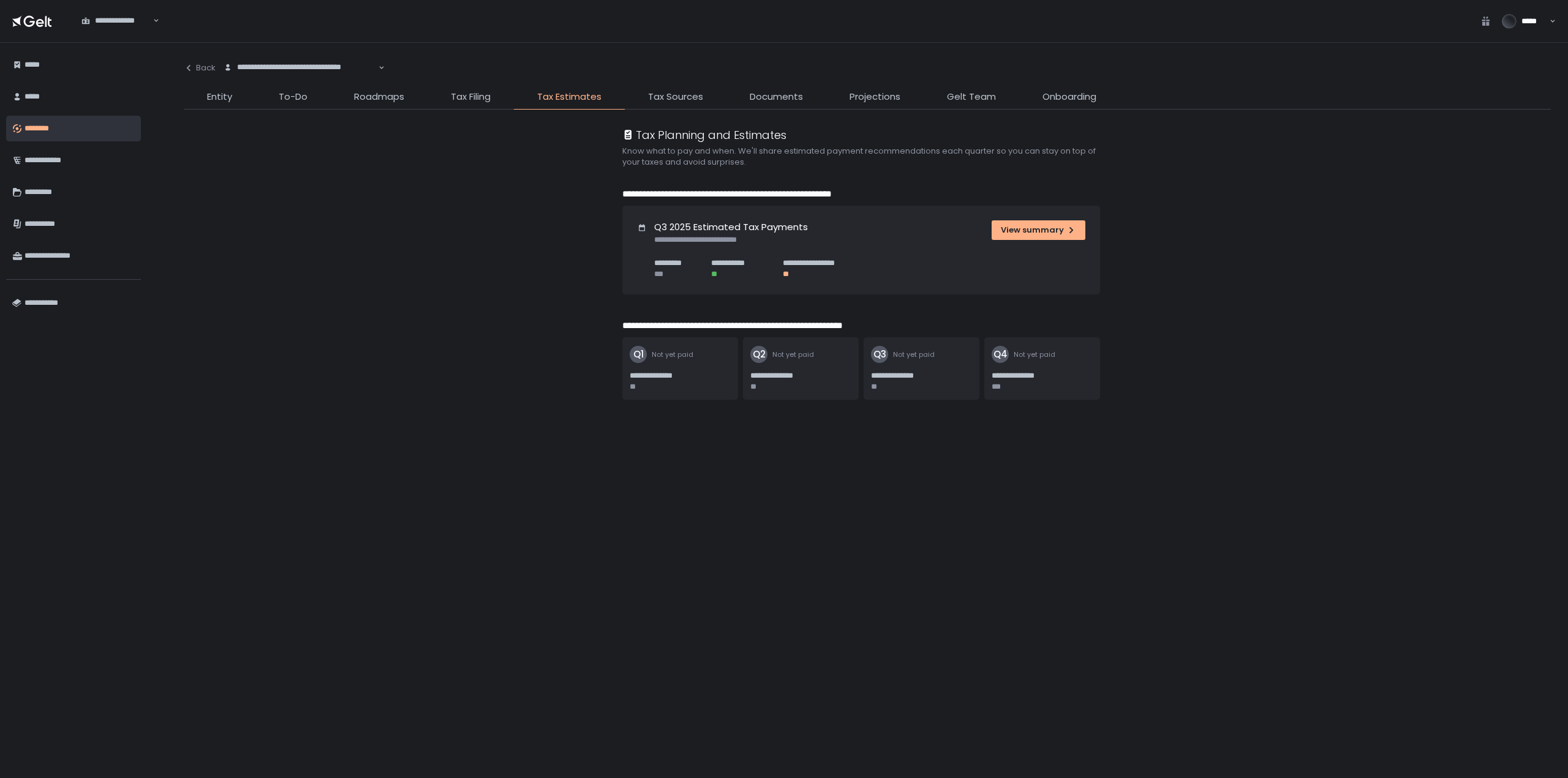 click on "Roadmaps" 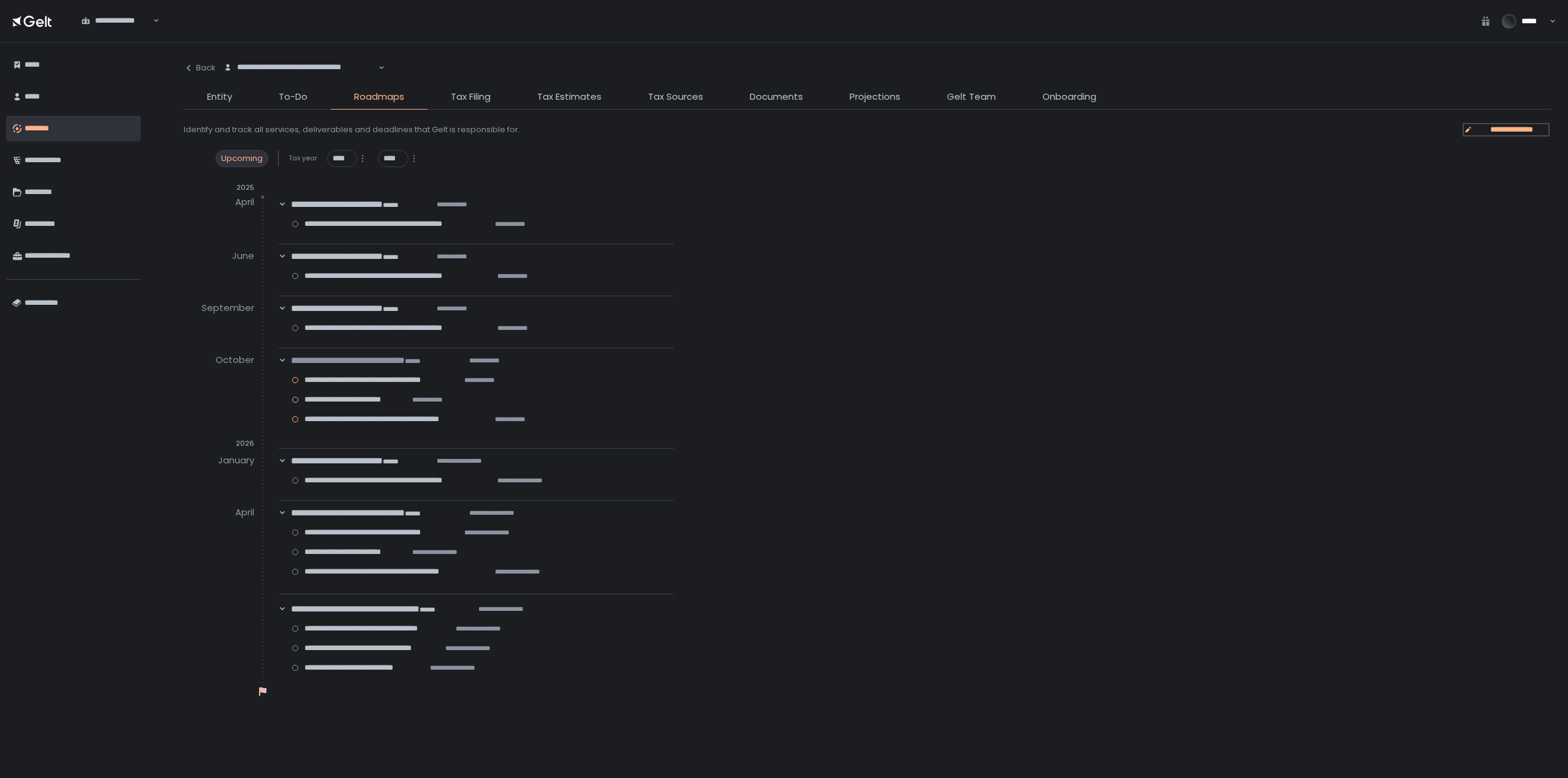 click on "**********" at bounding box center [1512, 130] 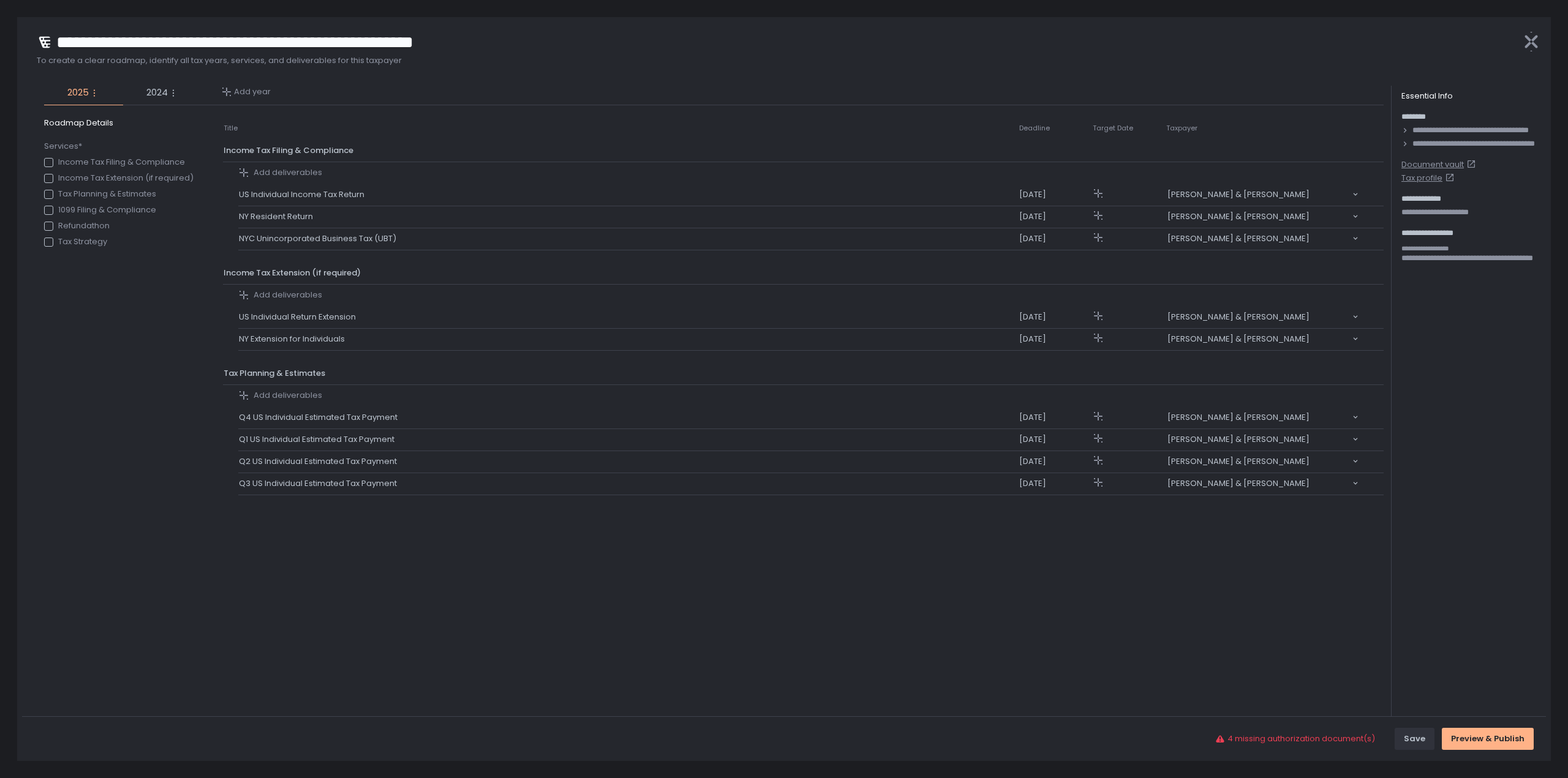 click on "Tax Planning & Estimates" 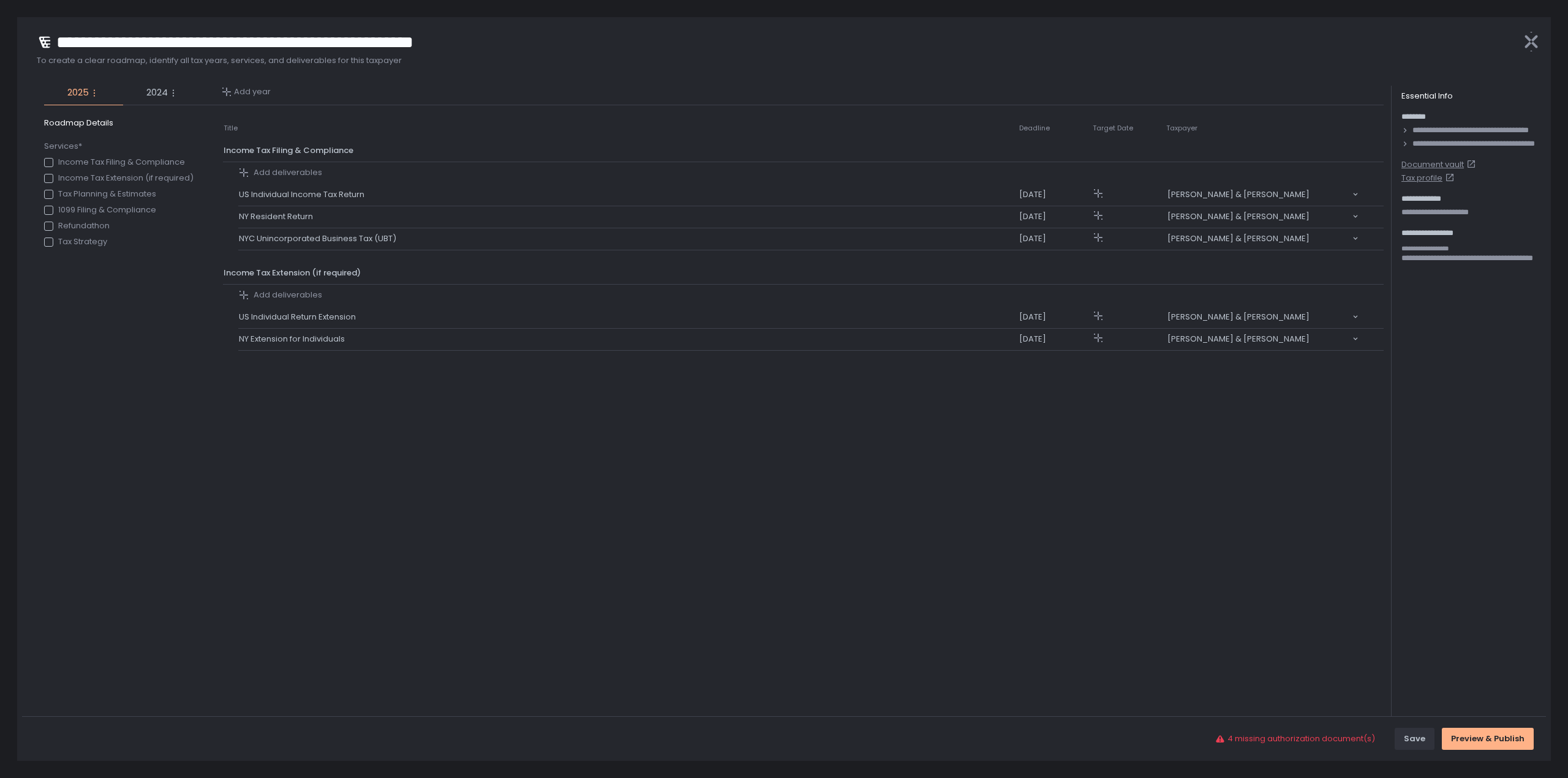 click on "Tax Planning & Estimates" 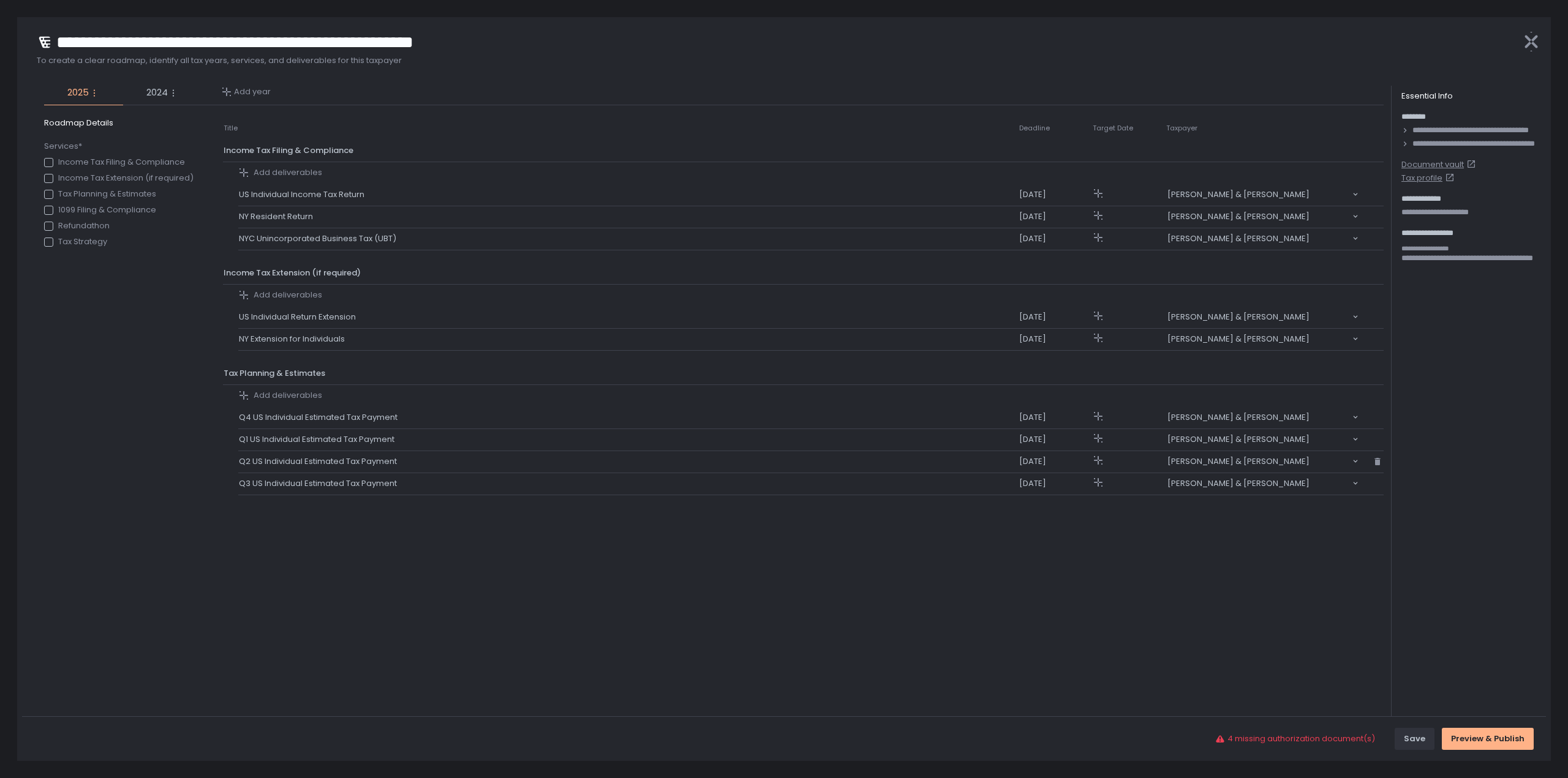 click 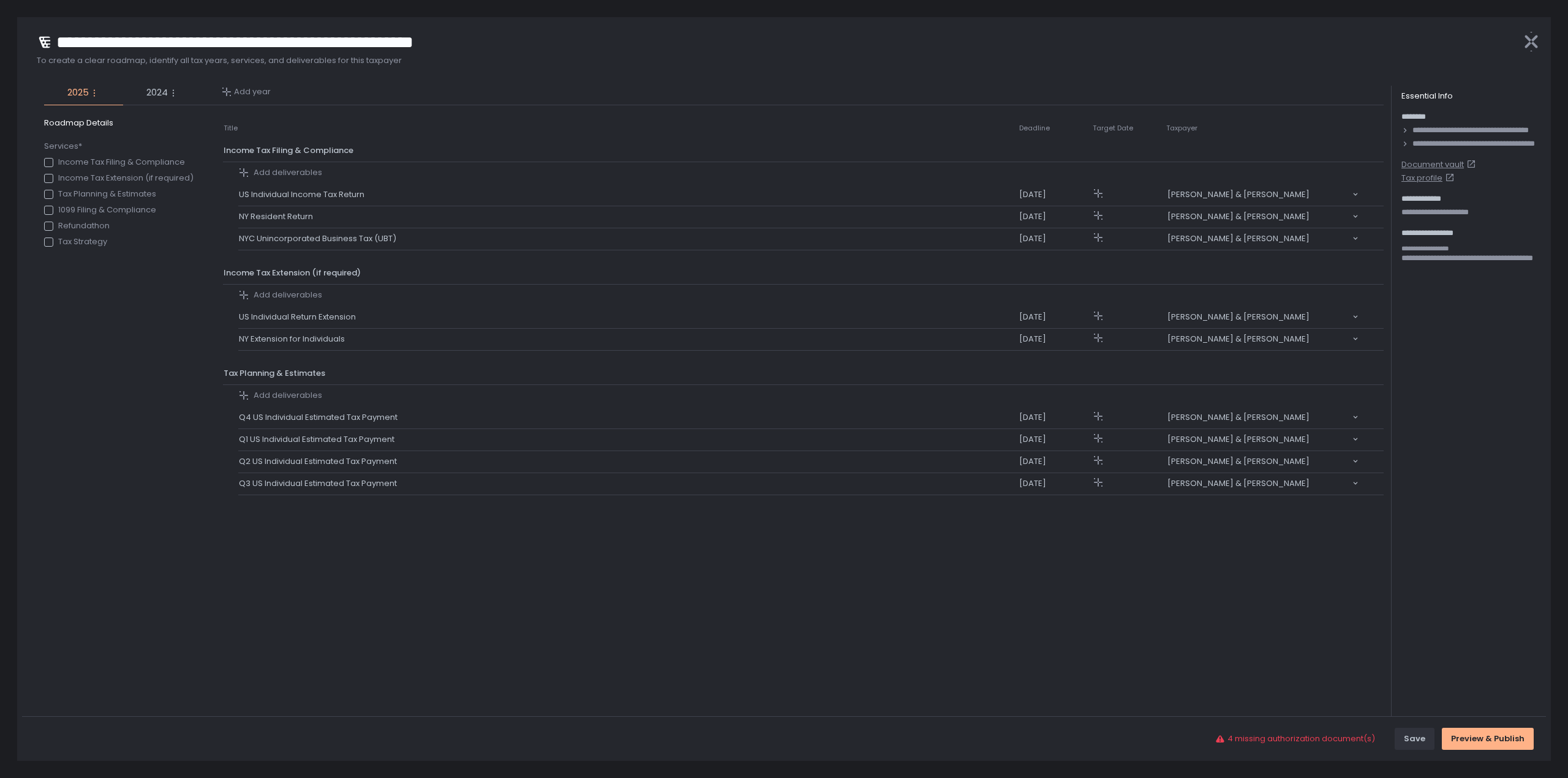 click on "Title Deadline Target Date Taxpayer Income Tax Filing & Compliance Add deliverables US Individual Income Tax Return  Apr 15th, 2026   Nicholas M. Kramer & Kylee B. Snow Loading... NY Resident Return  Apr 15th, 2026   Nicholas M. Kramer & Kylee B. Snow Loading... NYC Unincorporated Business Tax (UBT)  Apr 15th, 2026   Nicholas M. Kramer & Kylee B. Snow Loading... Income Tax Extension (if required) Add deliverables US Individual Return Extension  Apr 15th, 2026   Nicholas M. Kramer & Kylee B. Snow Loading... NY Extension for Individuals  Apr 15th, 2026   Nicholas M. Kramer & Kylee B. Snow Loading... Tax Planning & Estimates Add deliverables Q4 US Individual Estimated Tax Payment  Jan 15th, 2026   Nicholas M. Kramer & Kylee B. Snow Loading... Q1 US Individual Estimated Tax Payment  Apr 15th, 2025   Nicholas M. Kramer & Kylee B. Snow Loading... Q2 US Individual Estimated Tax Payment  Jun 15th, 2025   Nicholas M. Kramer & Kylee B. Snow Loading... Q3 US Individual Estimated Tax Payment  Sep 15th, 2025   Loading..." at bounding box center (803, 423) 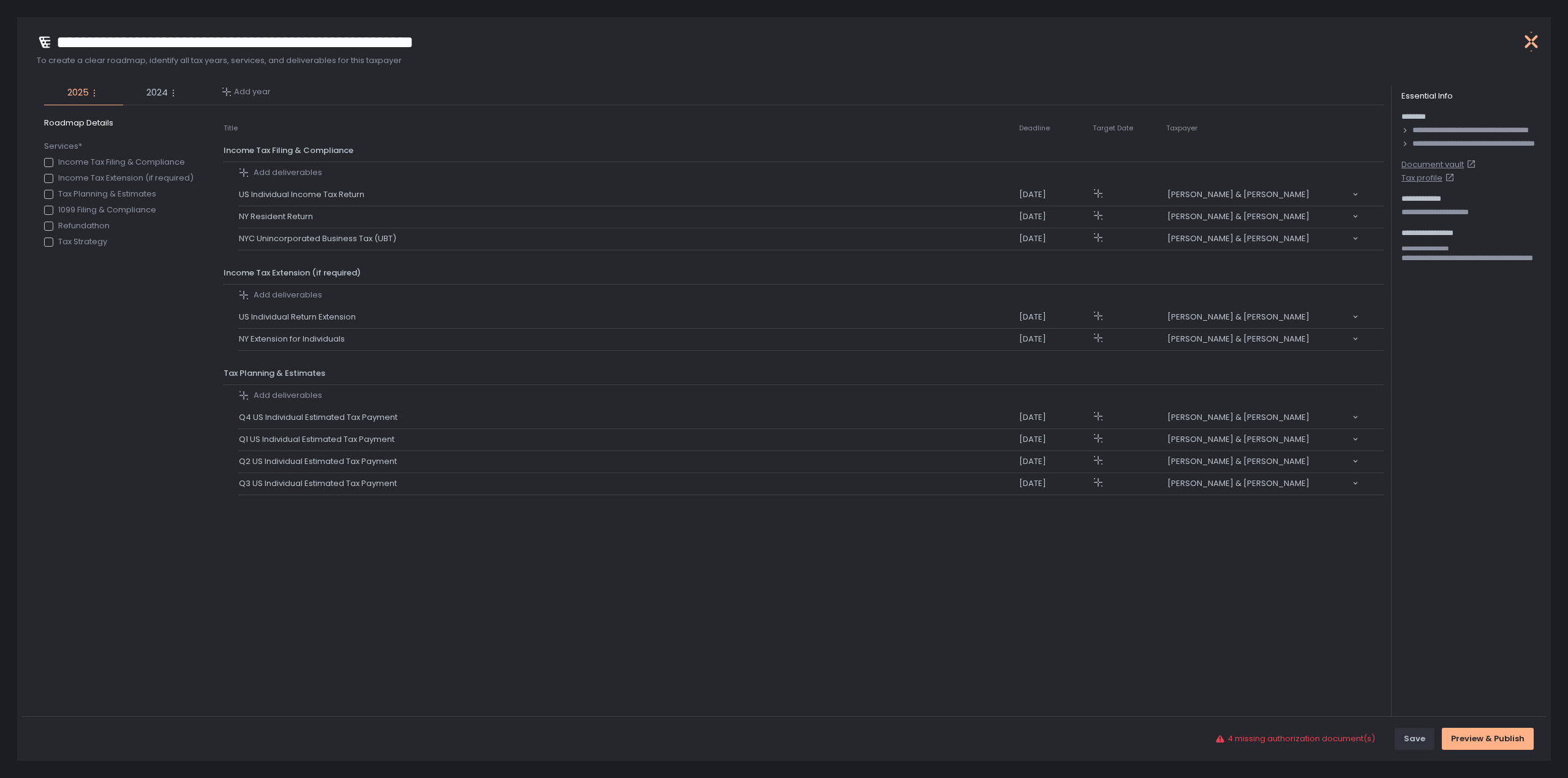 click 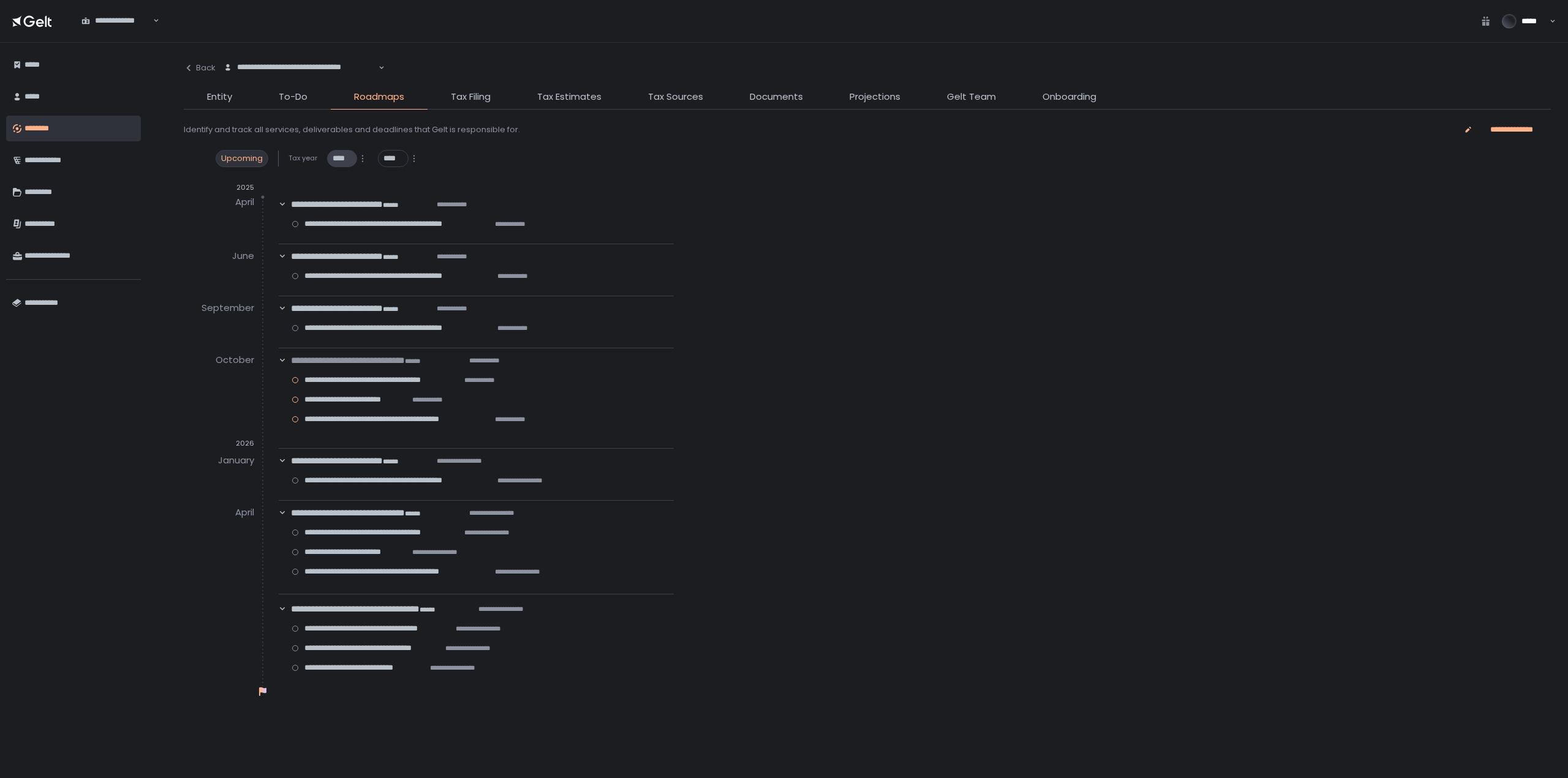 click on "****" at bounding box center [342, 159] 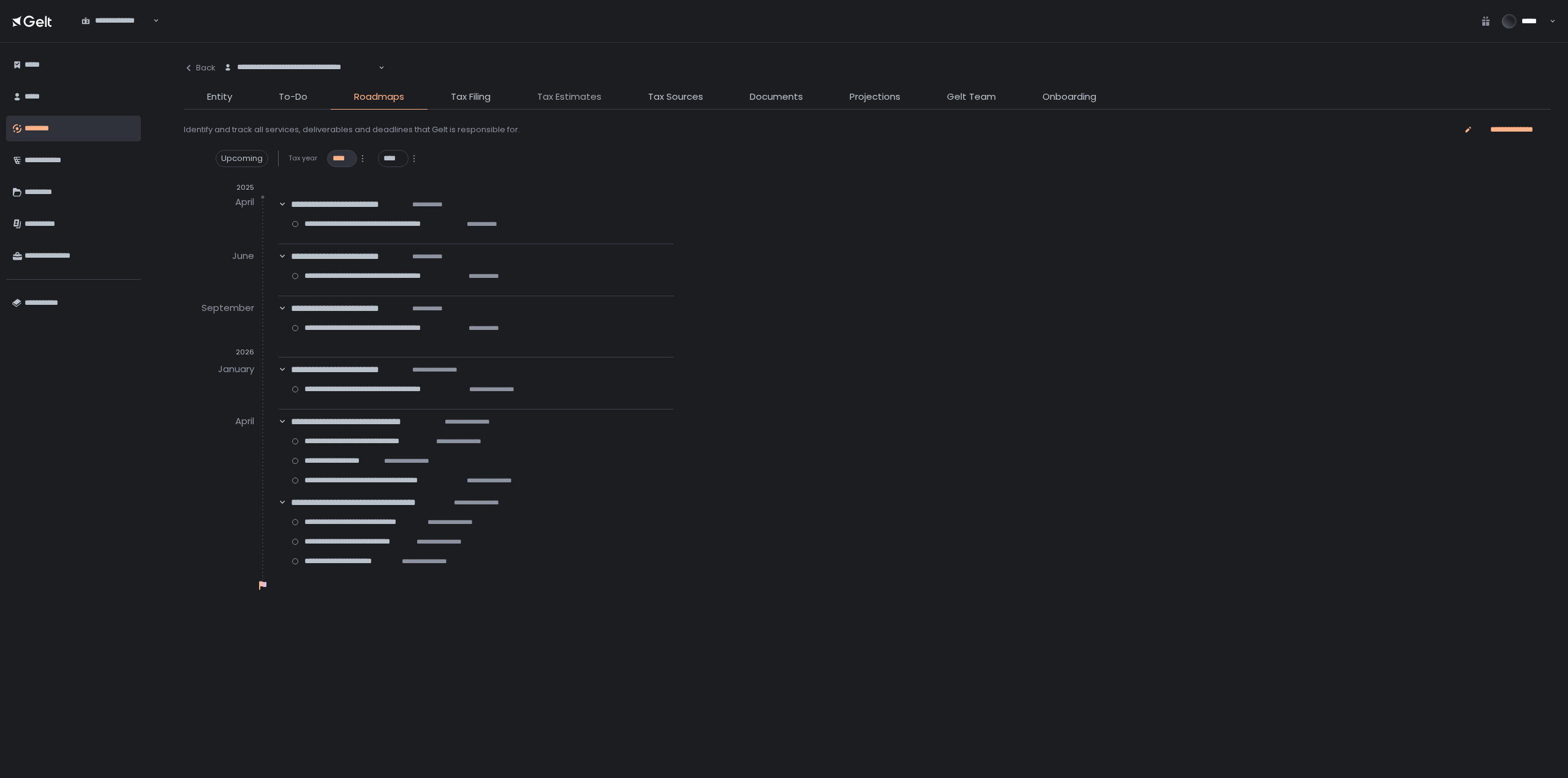 click on "Tax Estimates" at bounding box center (569, 97) 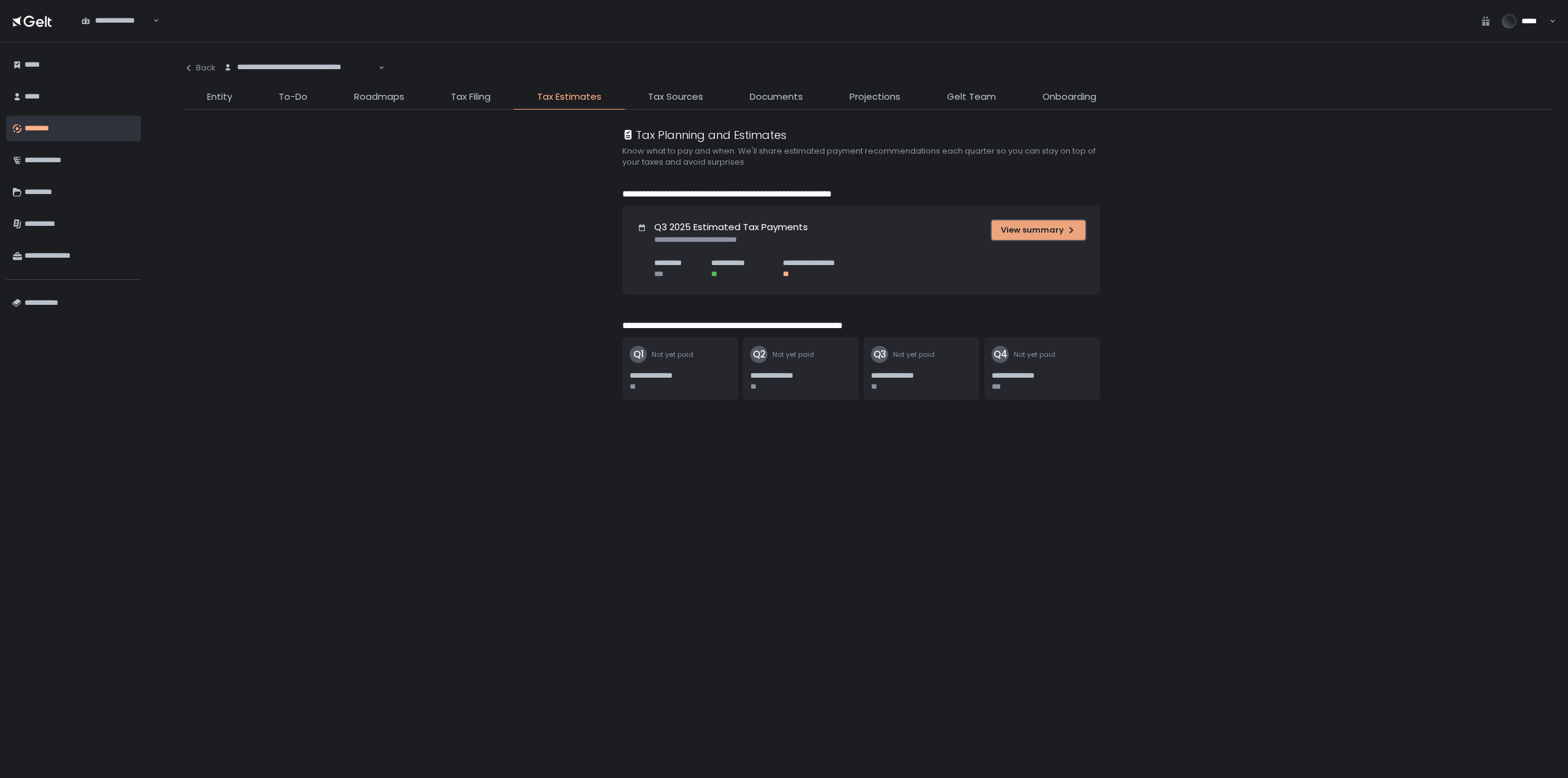 click on "View summary" 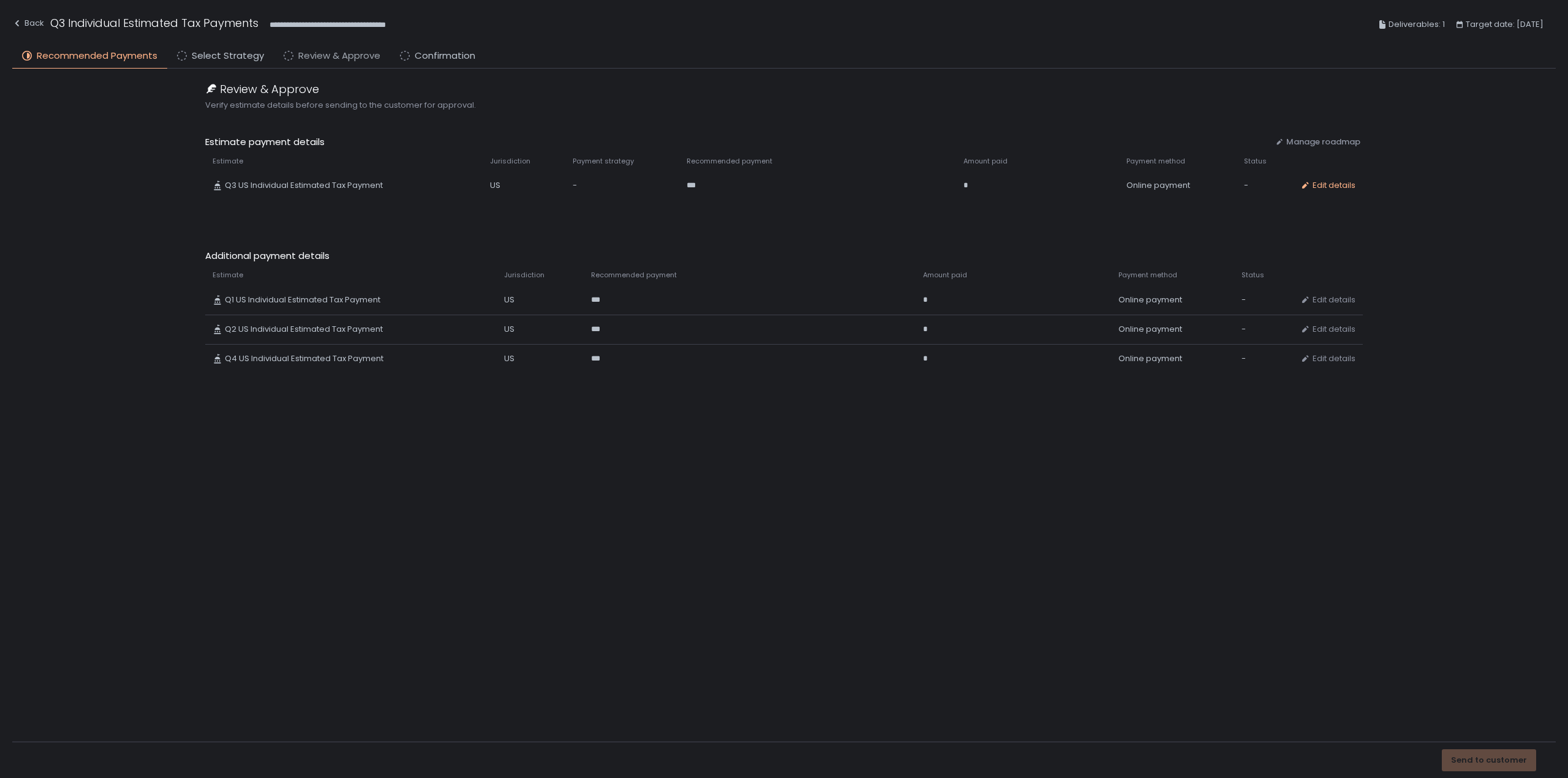 click on "Review & Approve" at bounding box center [339, 56] 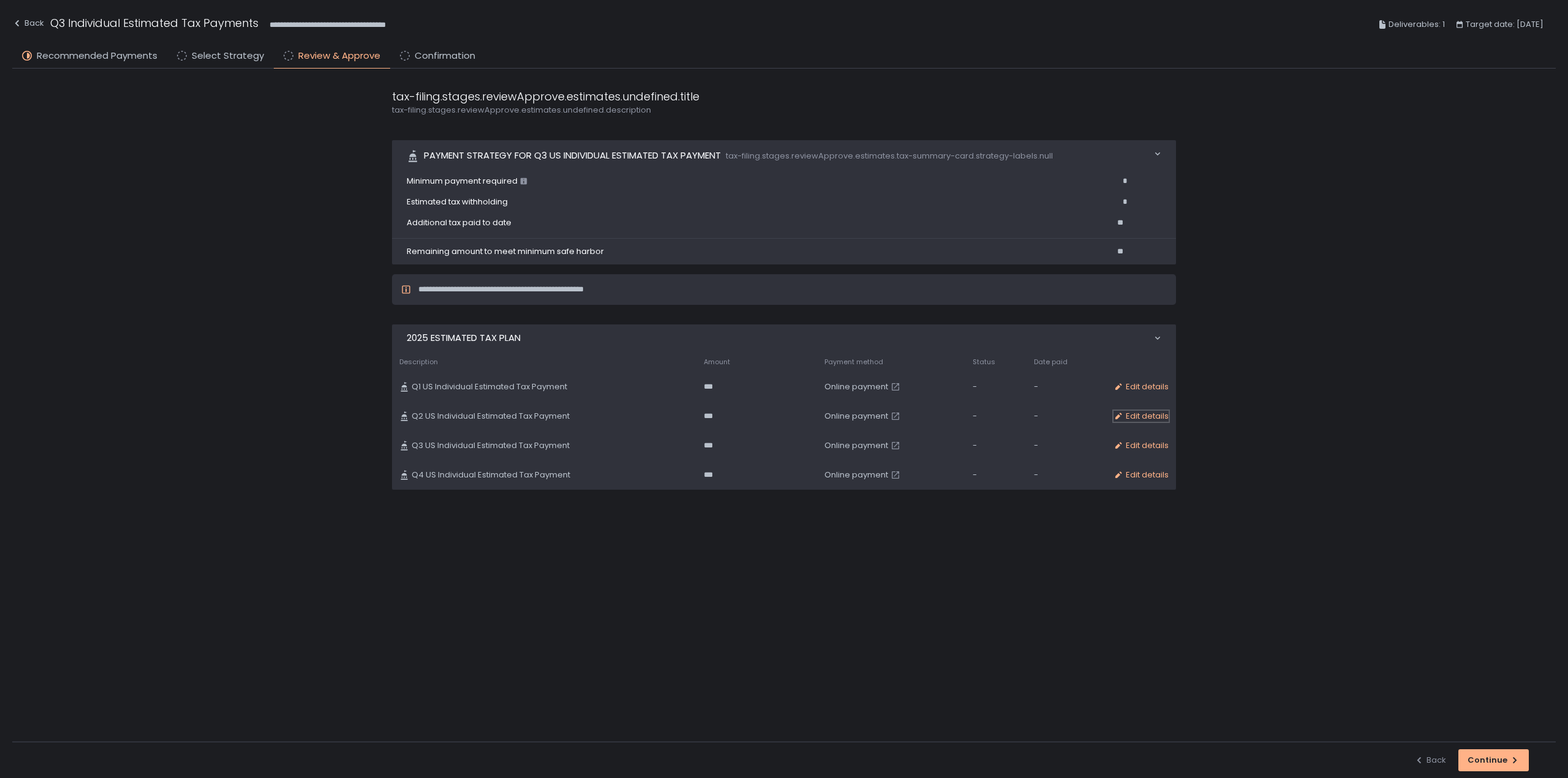 click on "Edit details" 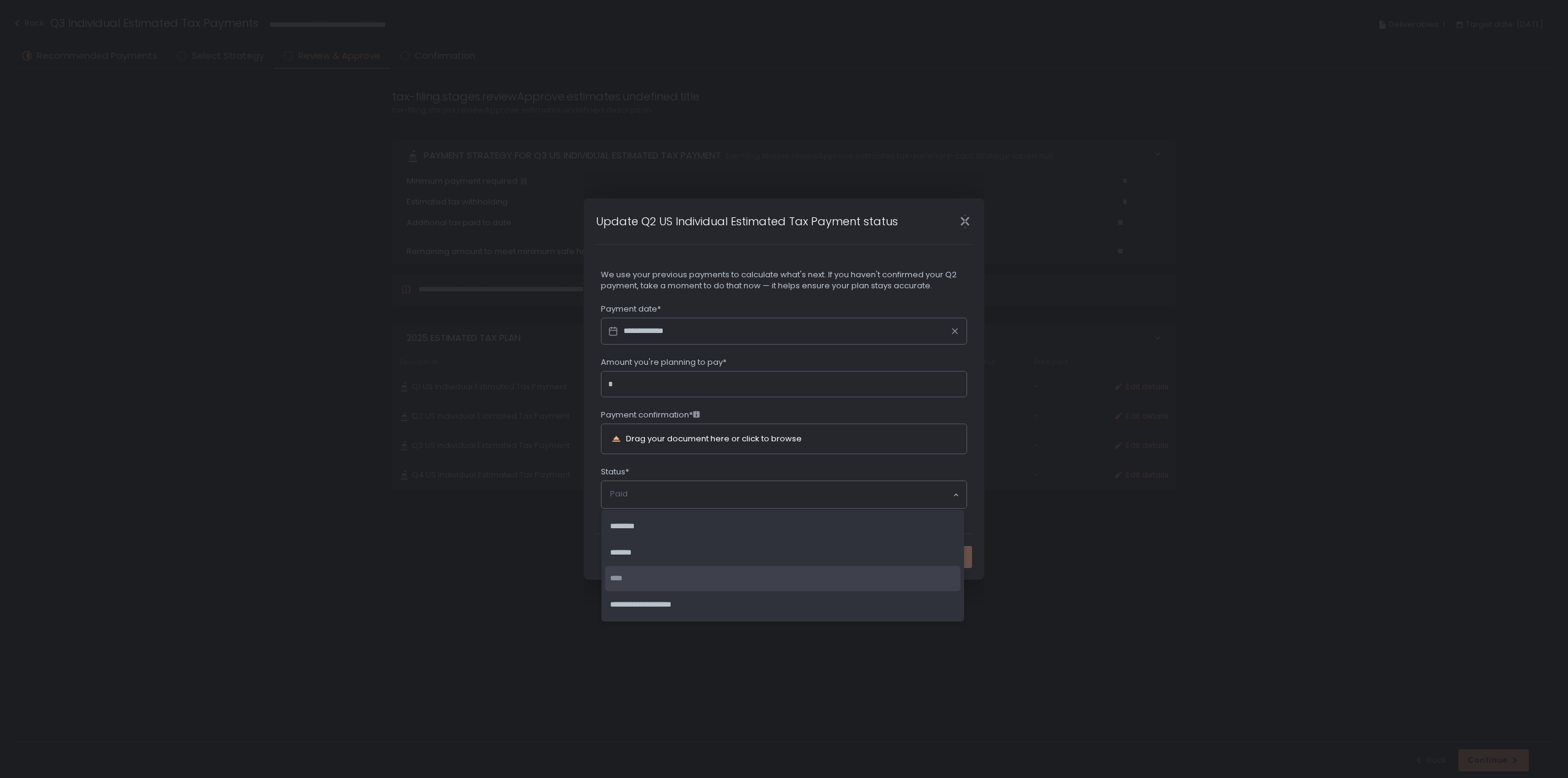 click on "Paid Loading..." 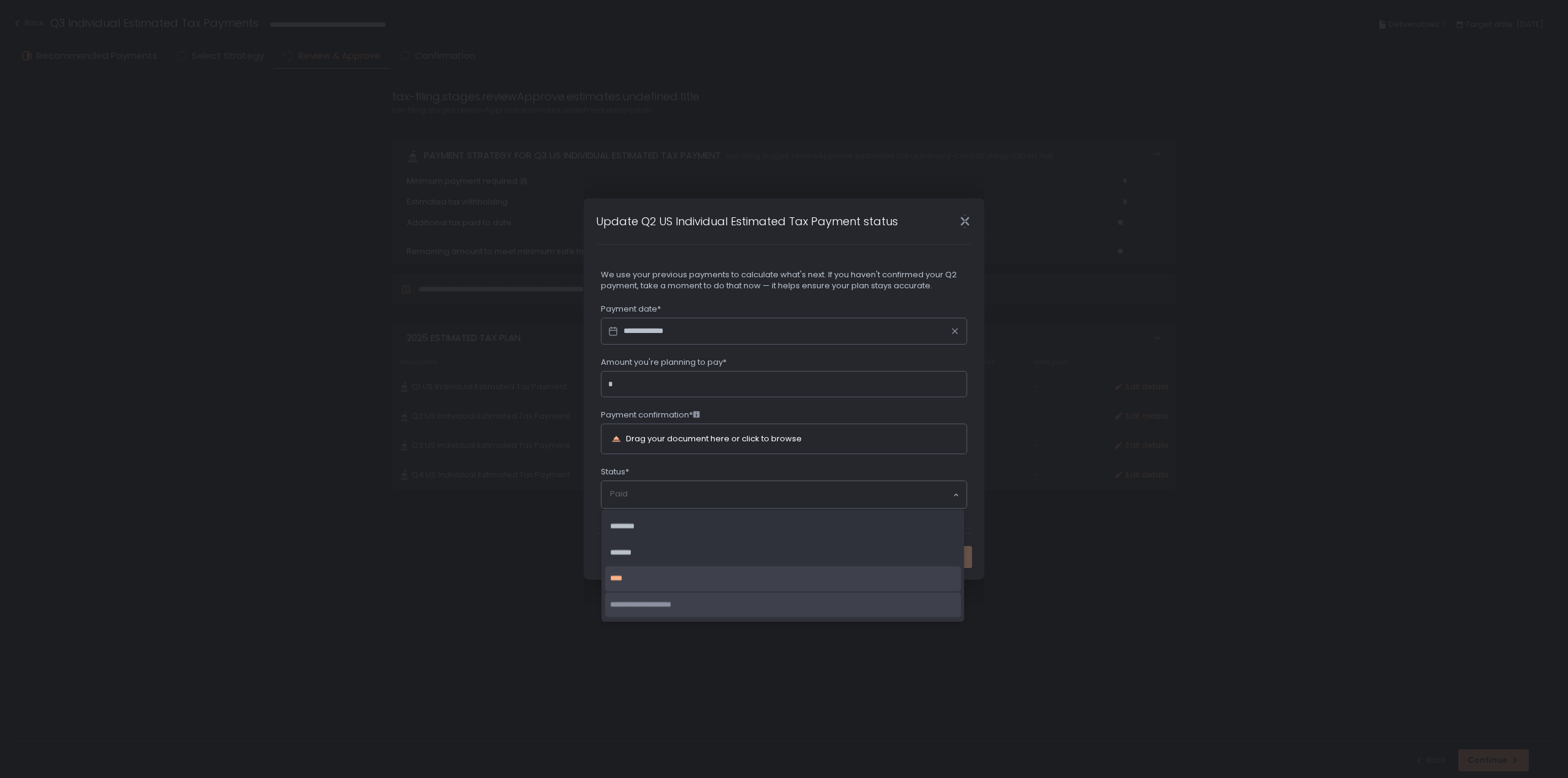 click on "**********" 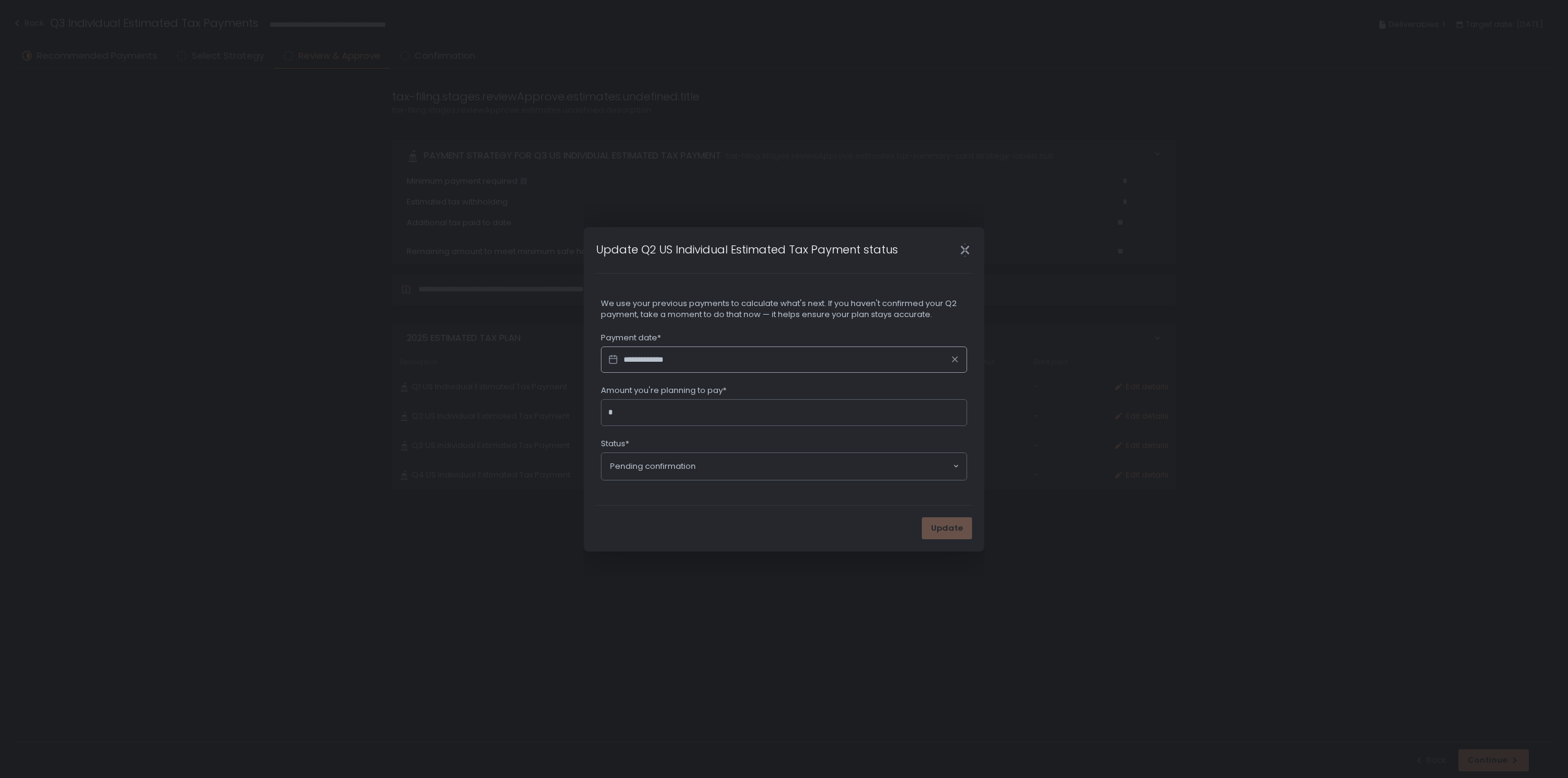 click on "**********" at bounding box center [784, 360] 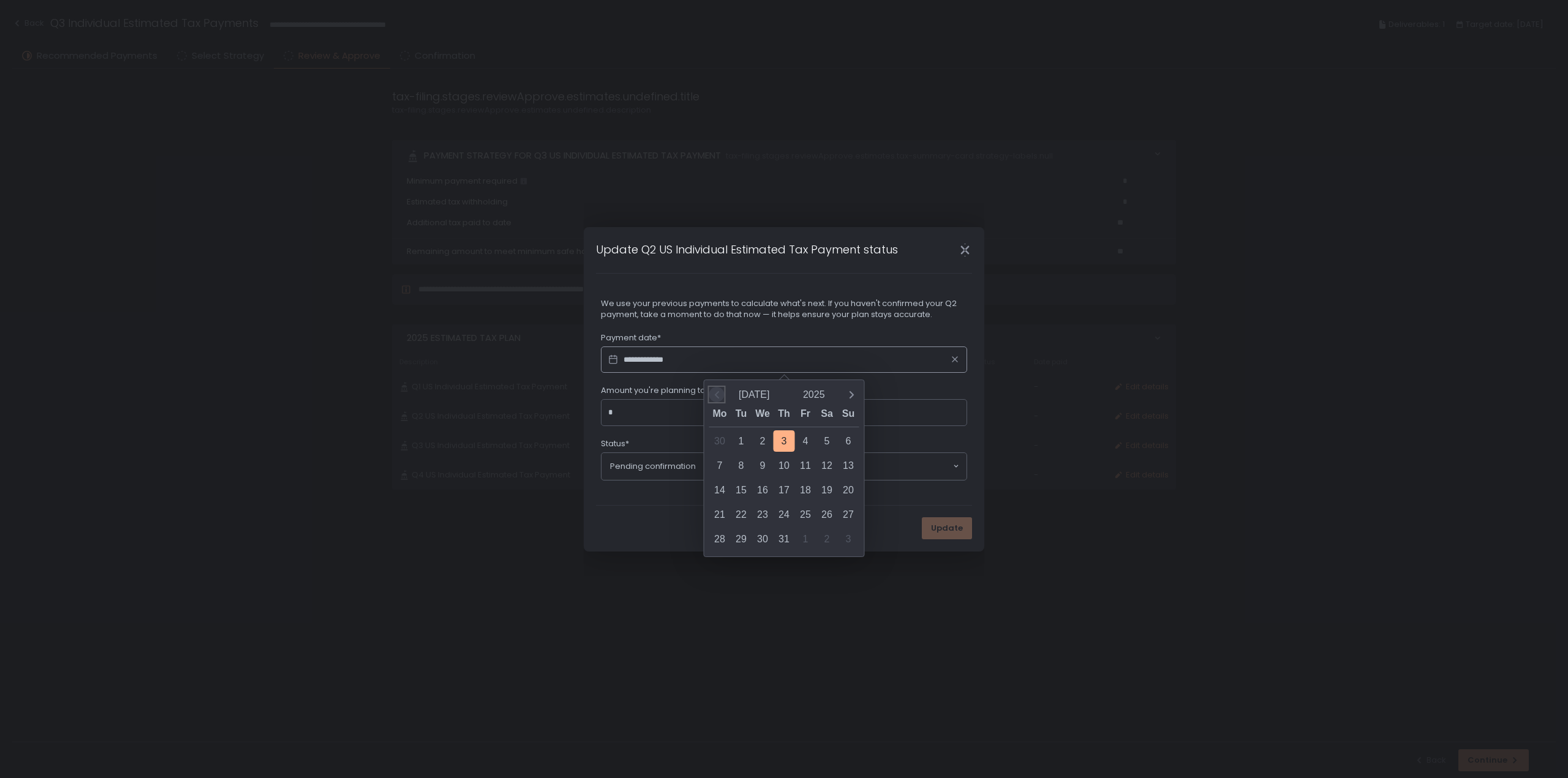 click 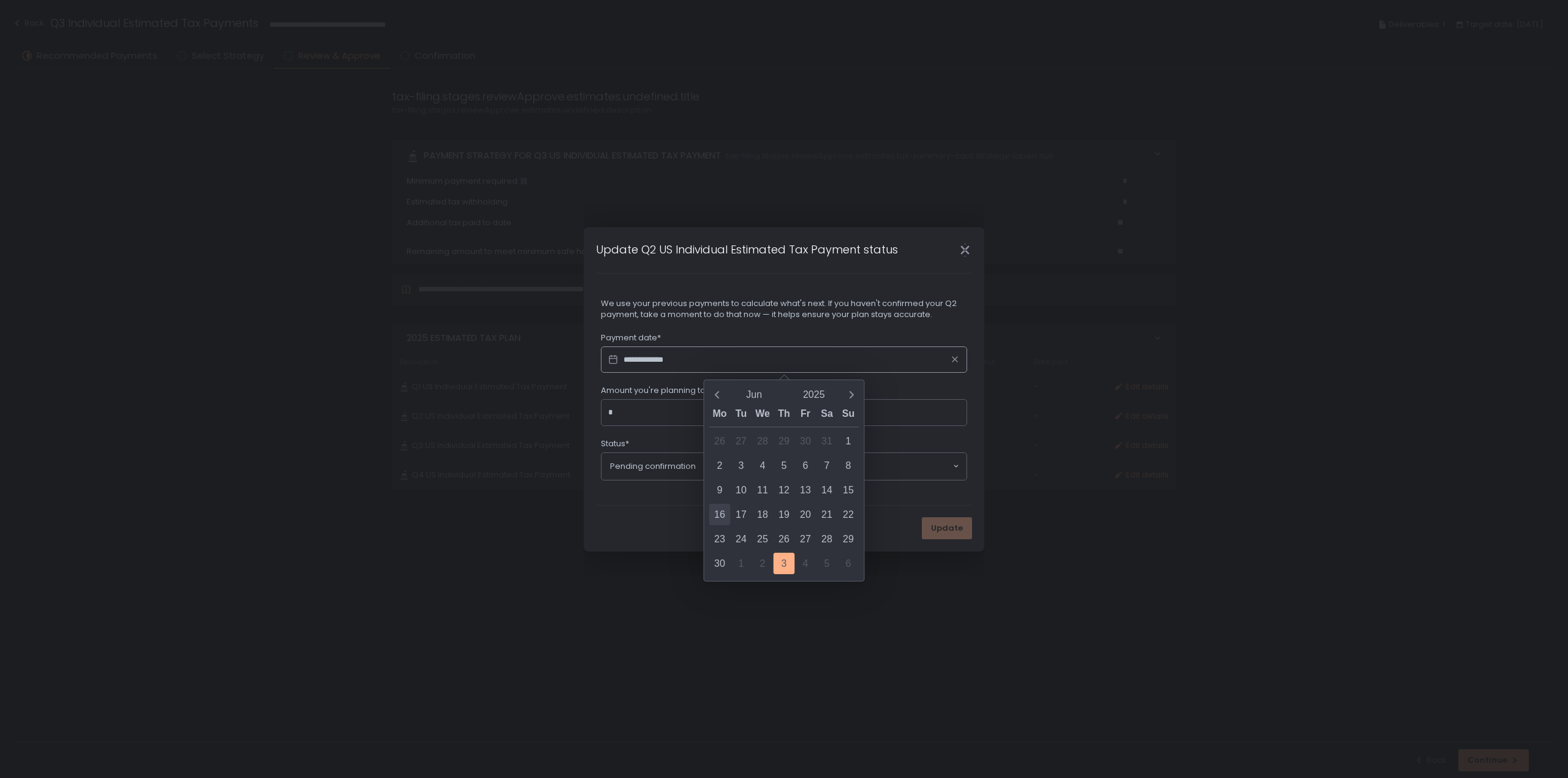 click on "16" at bounding box center [720, 514] 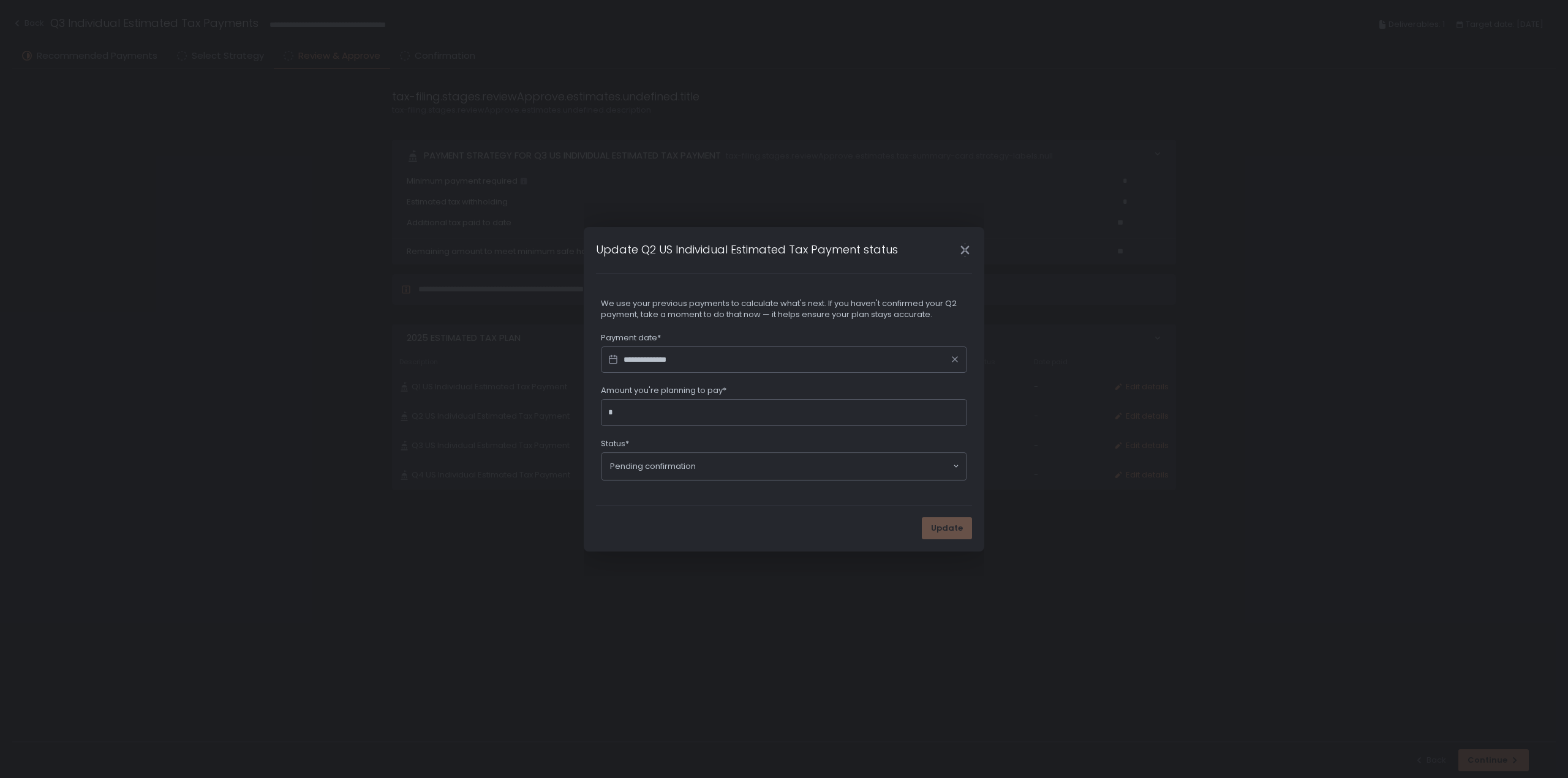 click on "*" 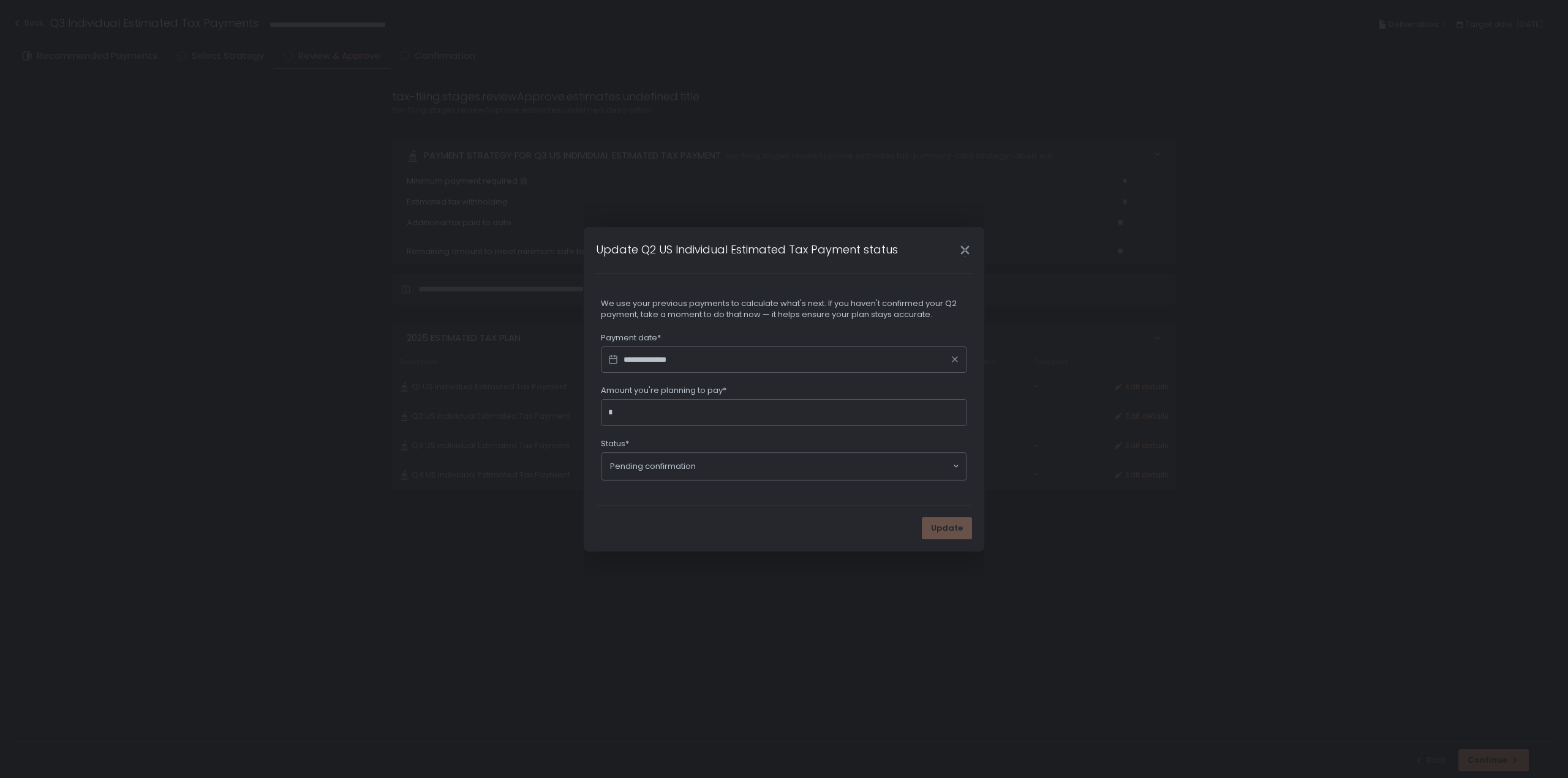 click on "Amount you're planning to pay*" at bounding box center [788, 413] 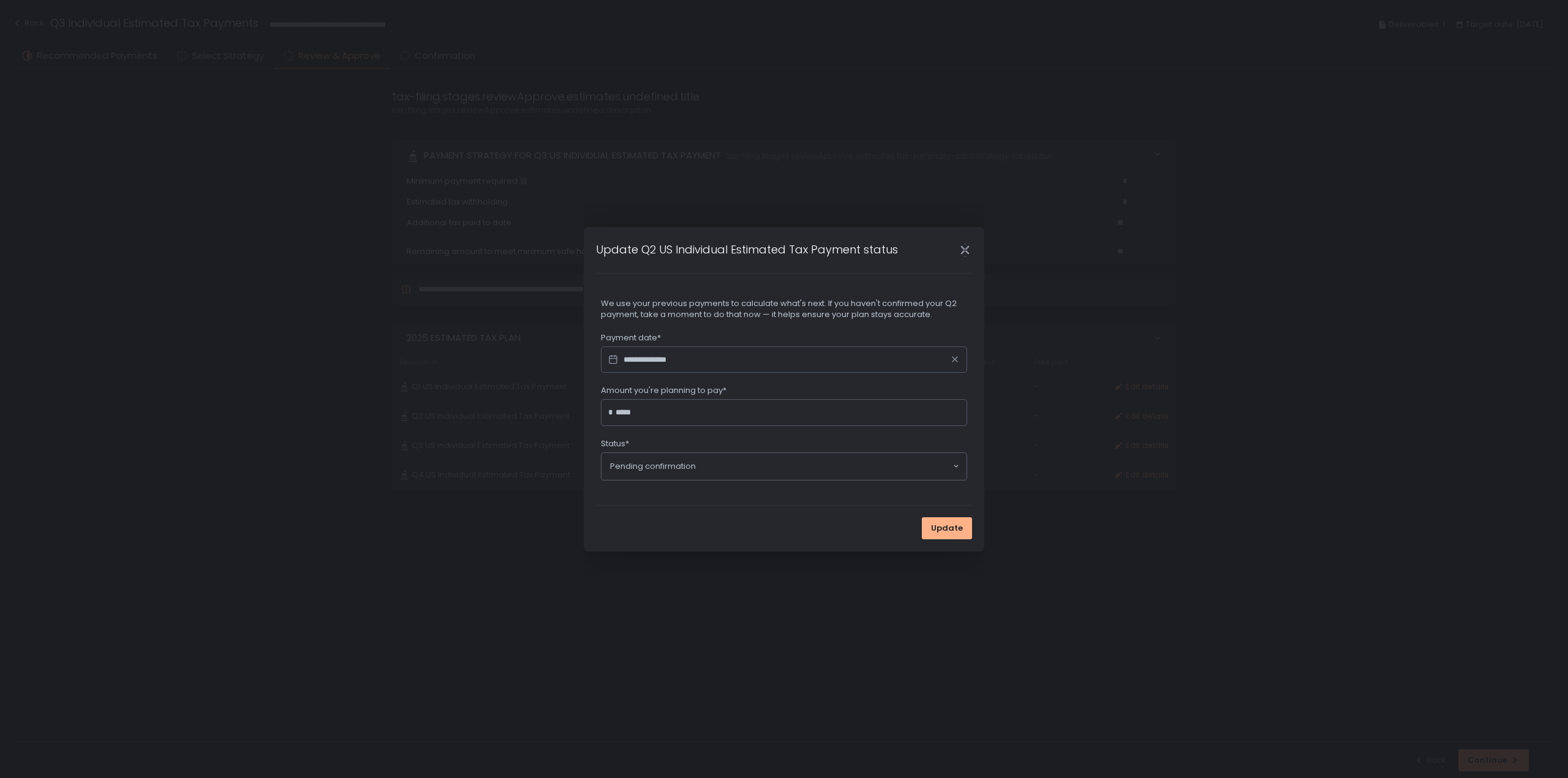 click on "Update" at bounding box center (784, 528) 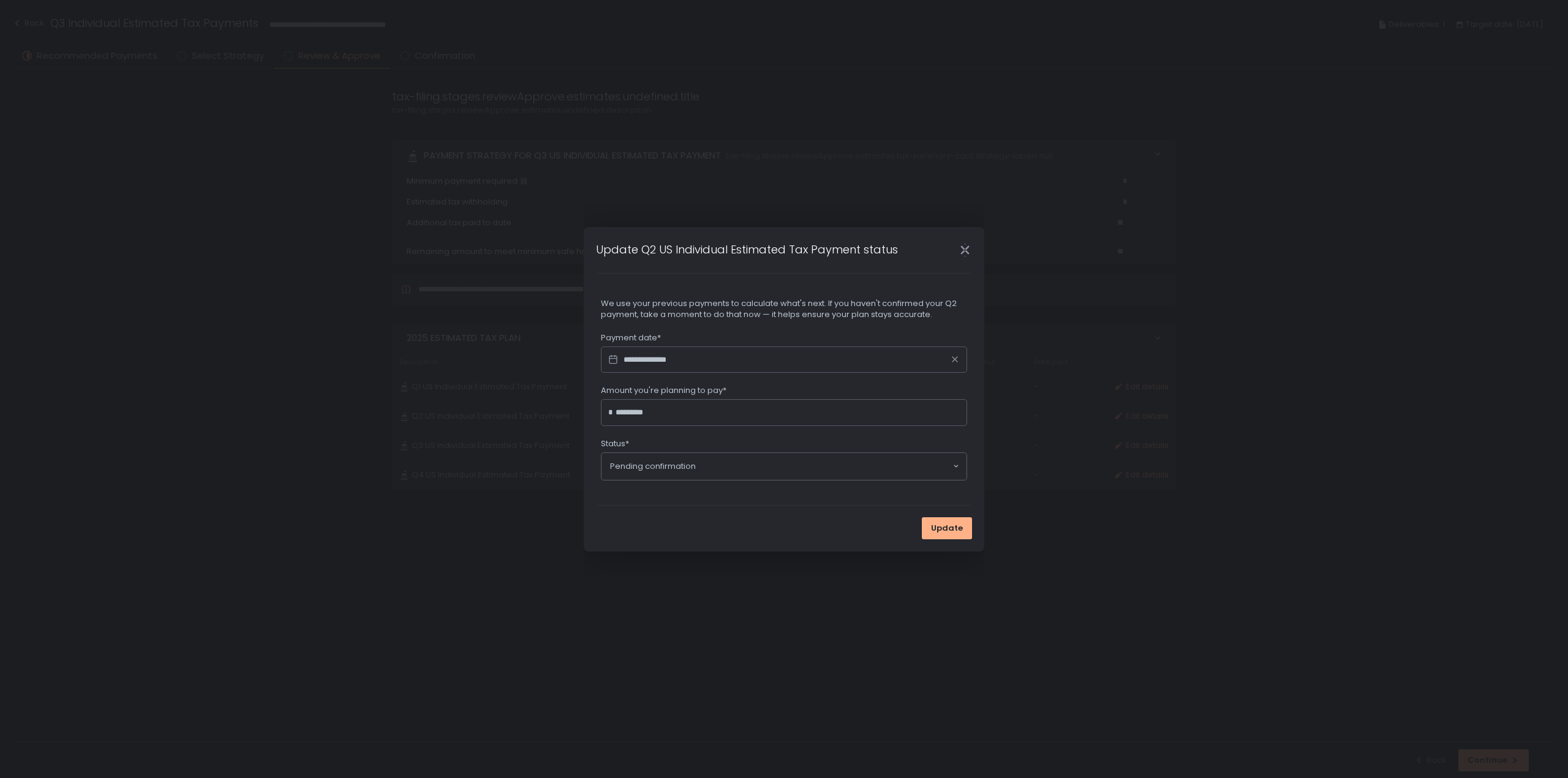 click 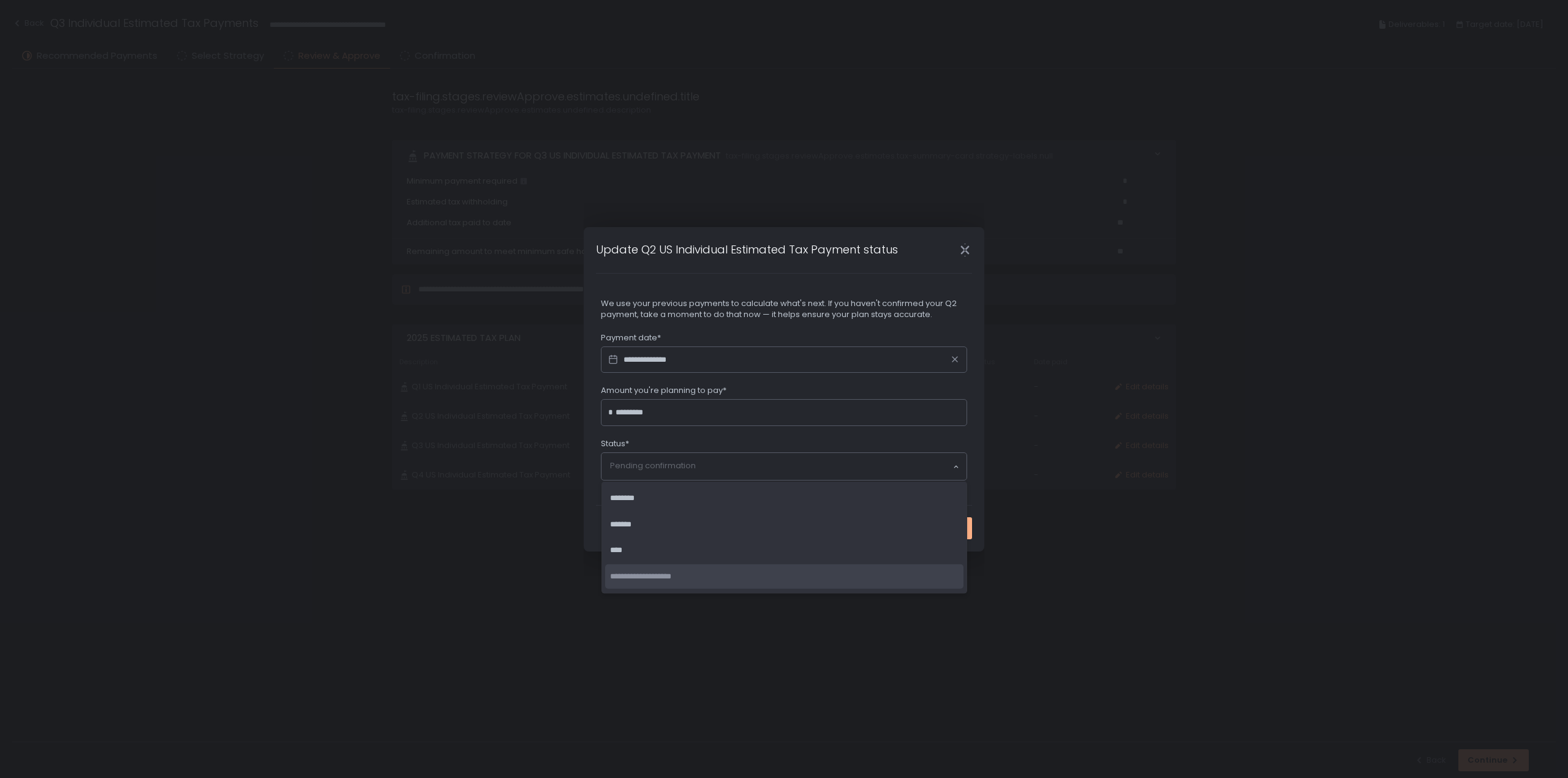 click 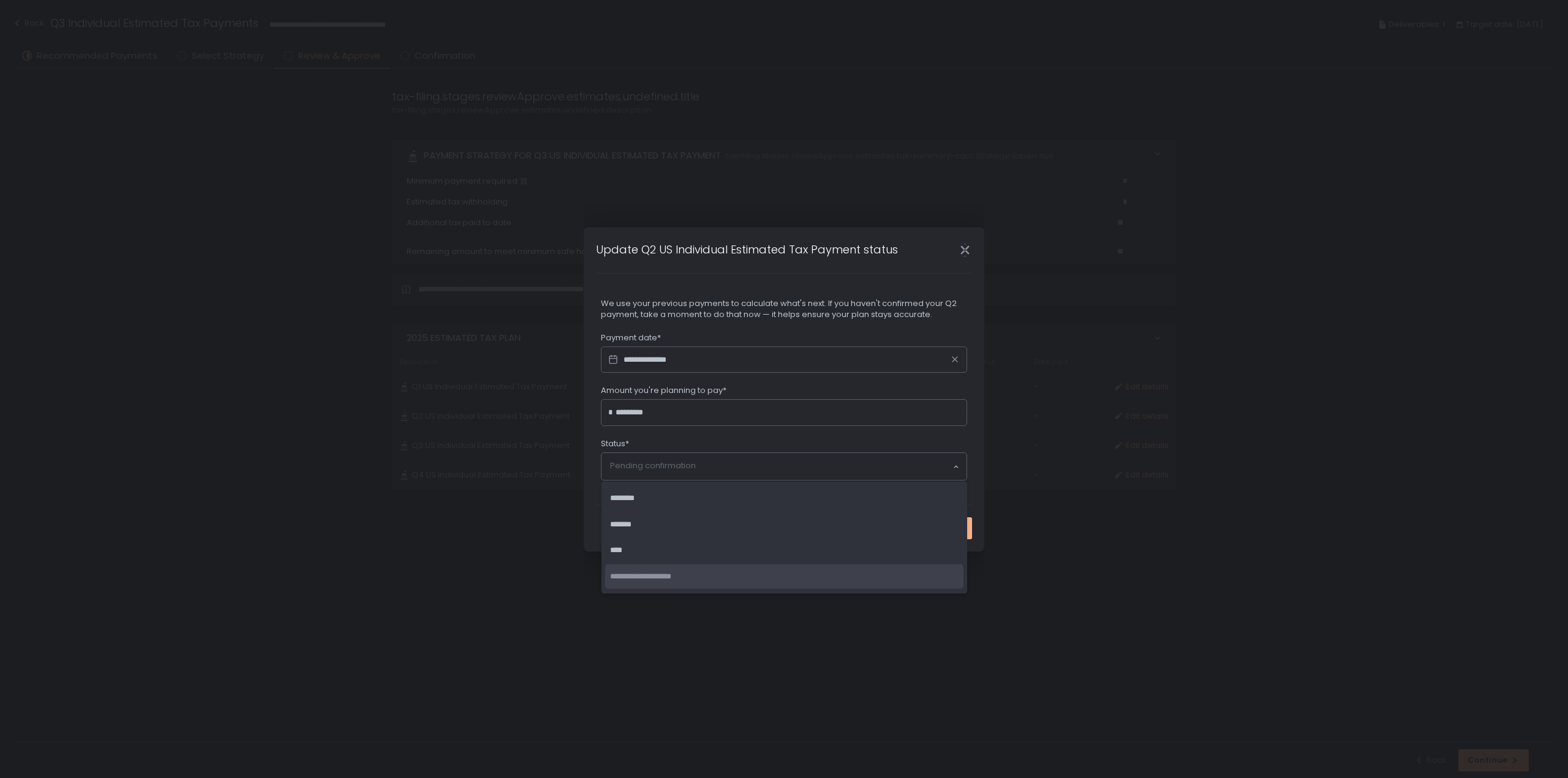 click on "**********" 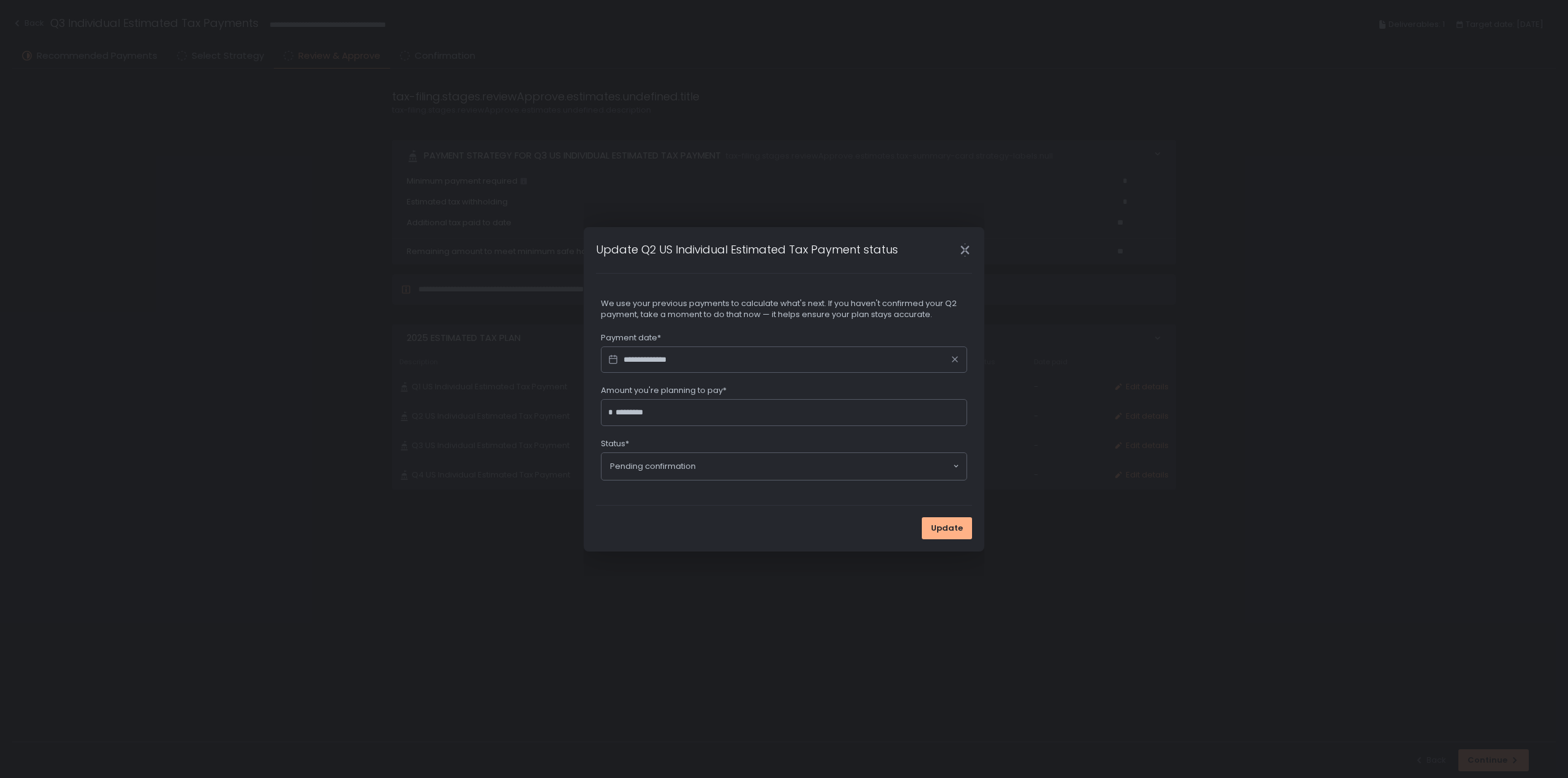 click on "Update" at bounding box center (784, 528) 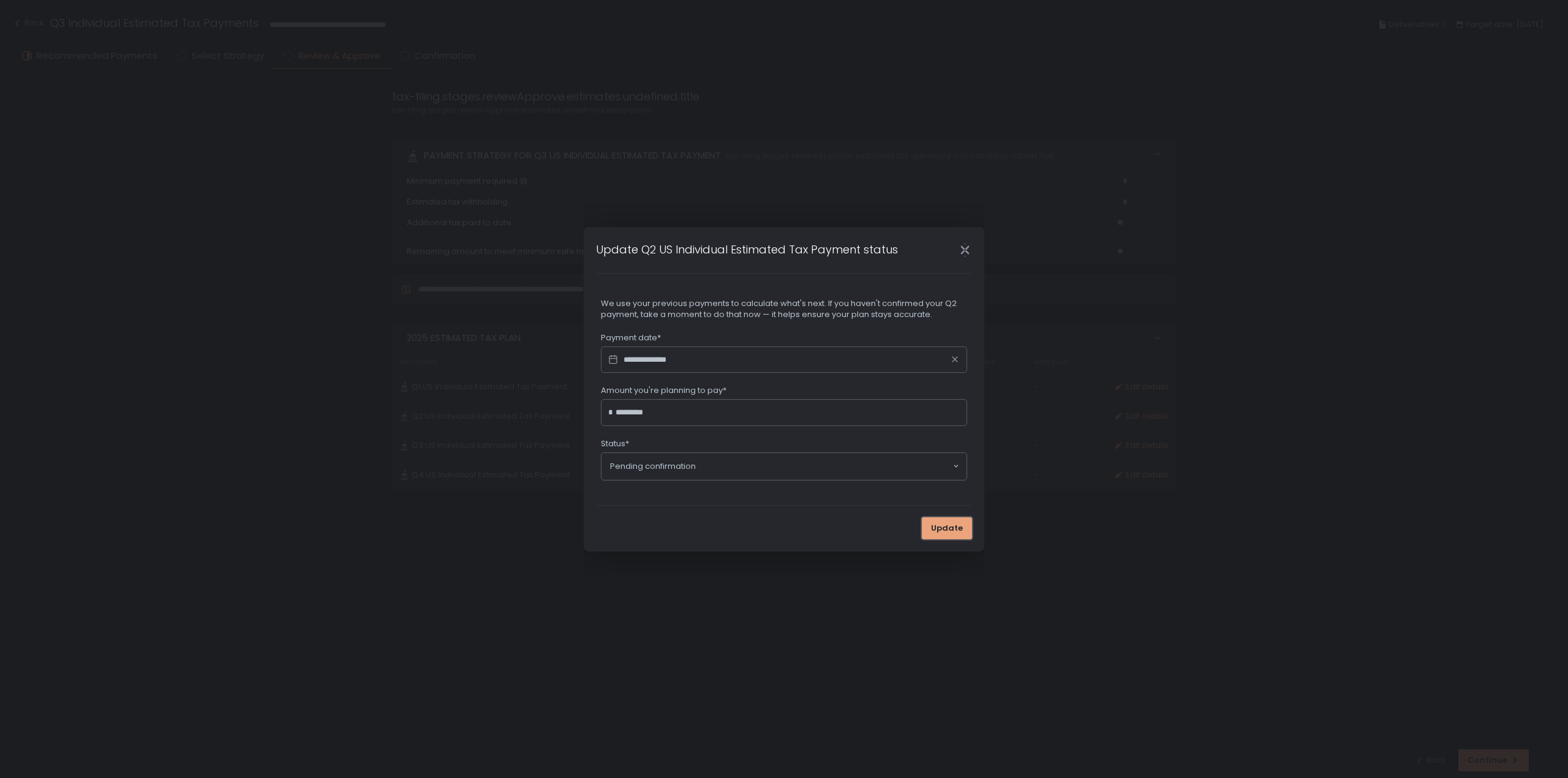 click on "Update" at bounding box center (947, 528) 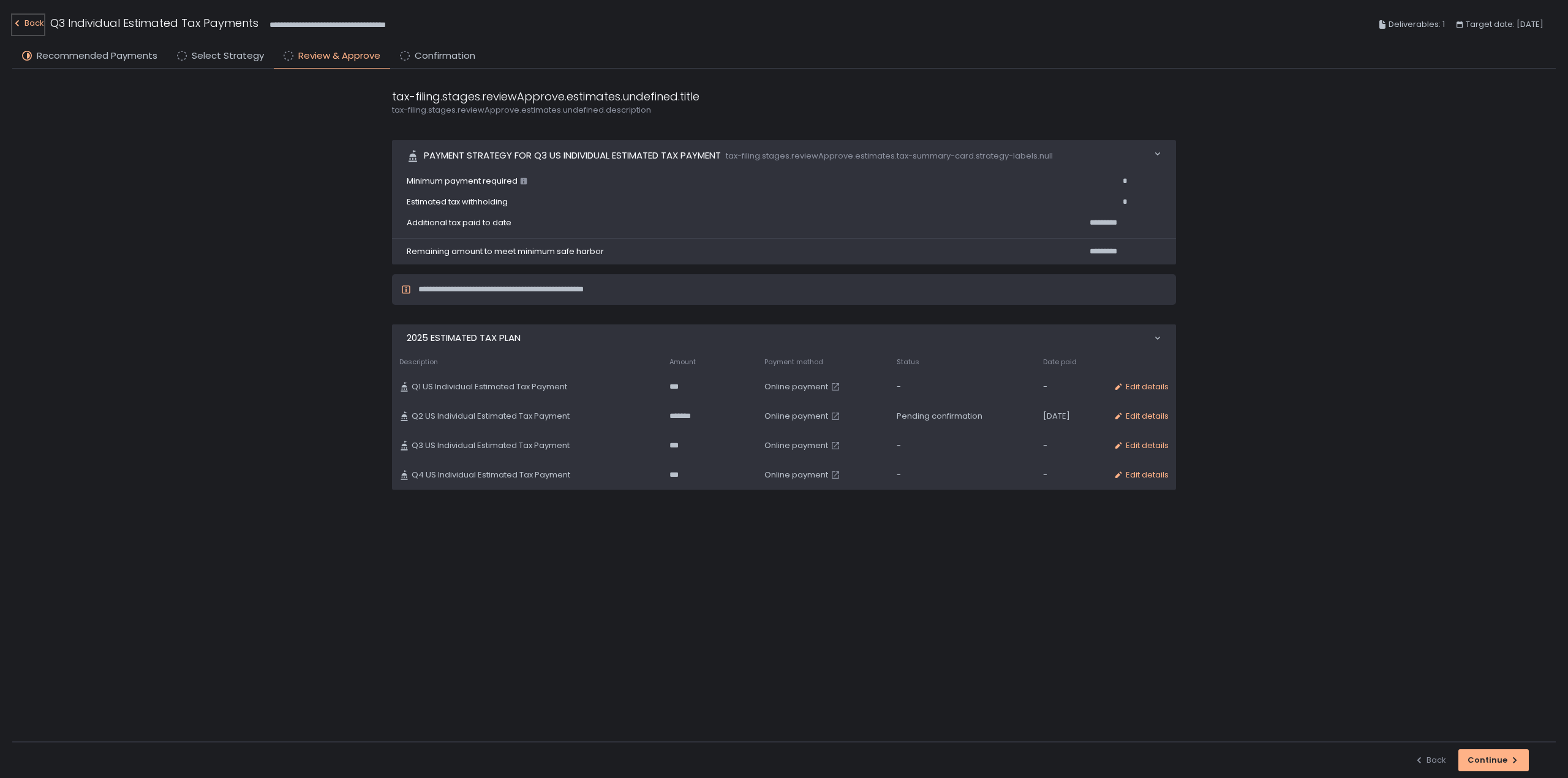 click on "Back" 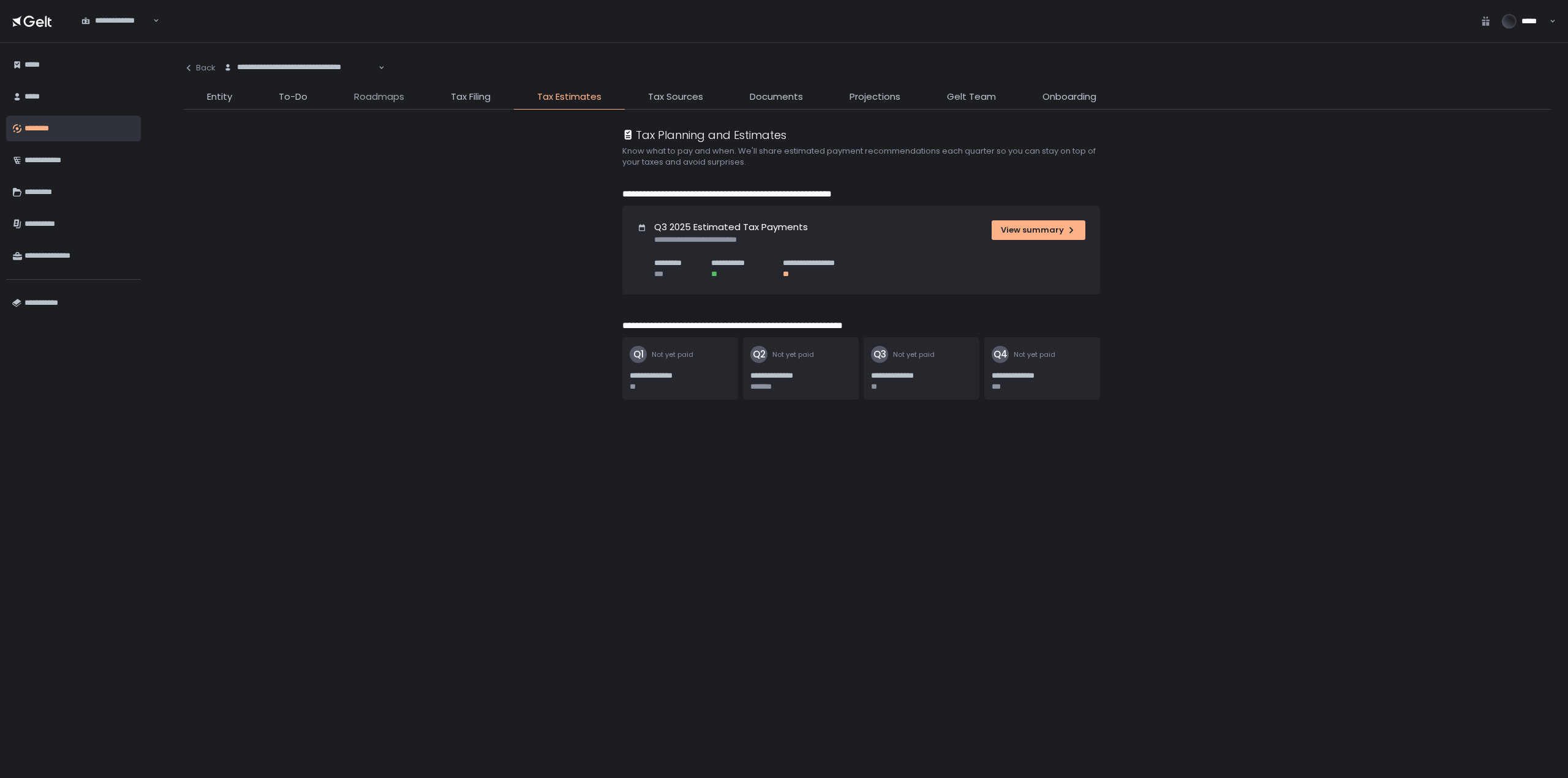 click on "Roadmaps" at bounding box center (379, 97) 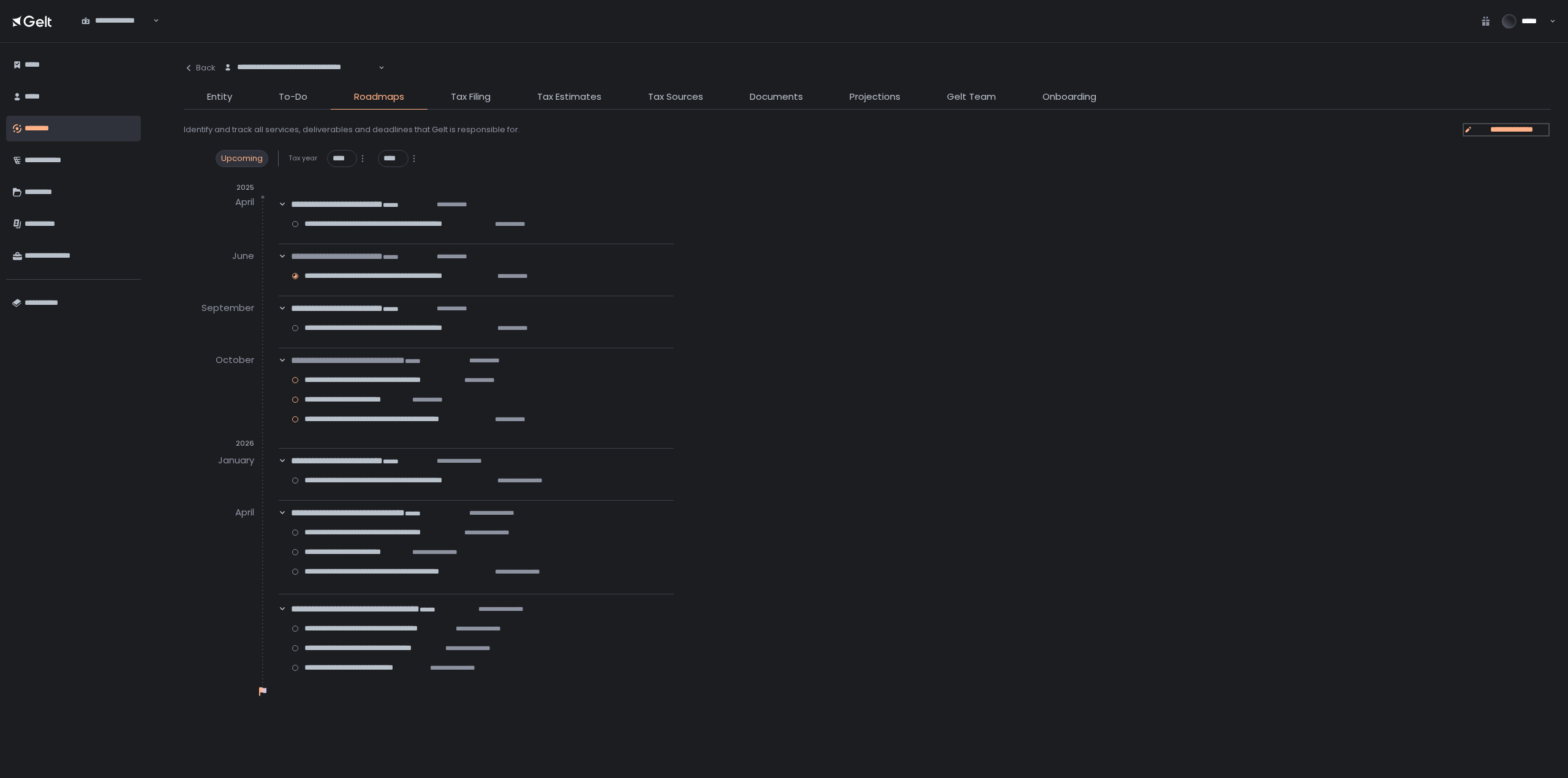 click on "**********" at bounding box center [1512, 130] 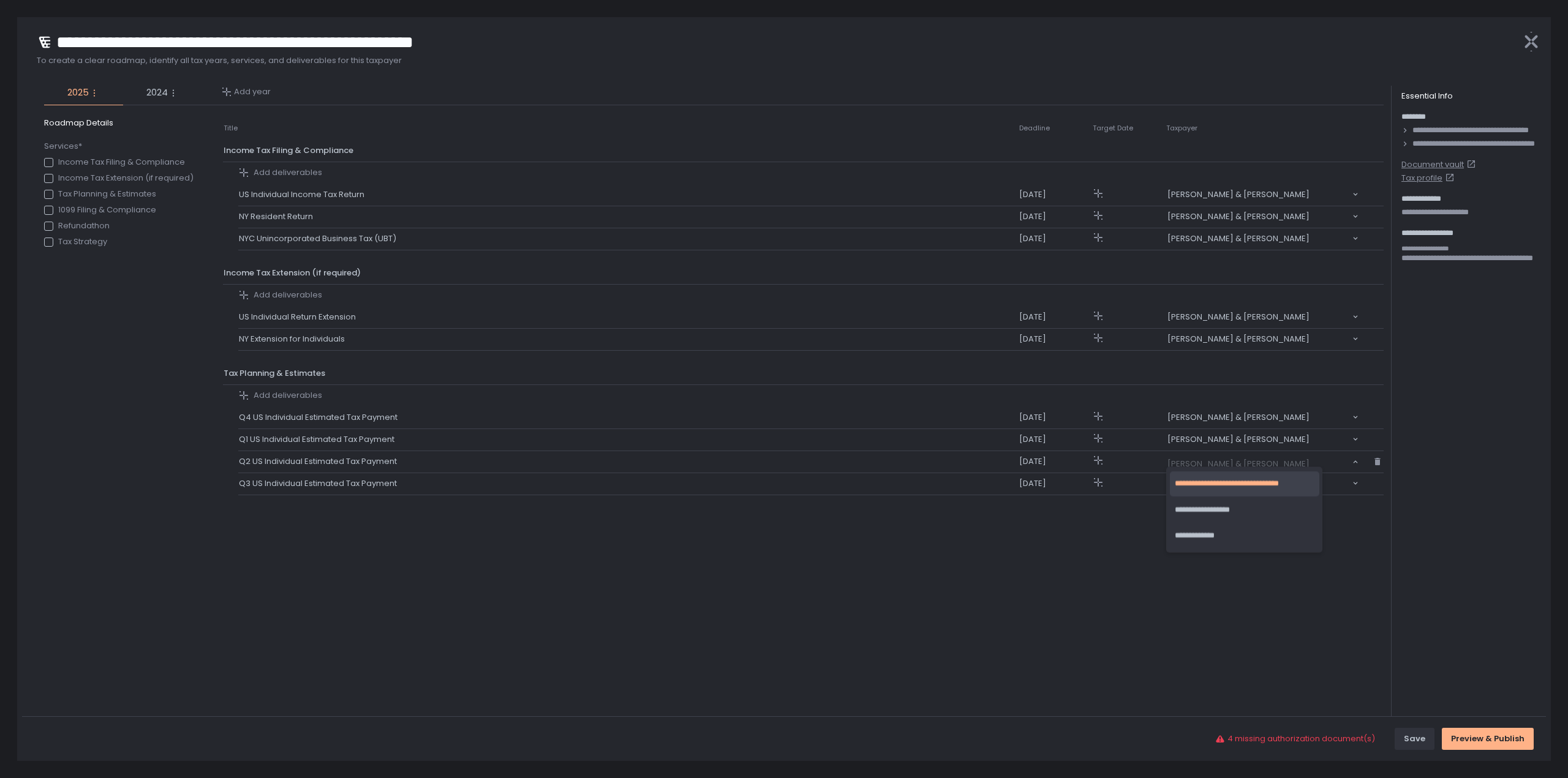 click 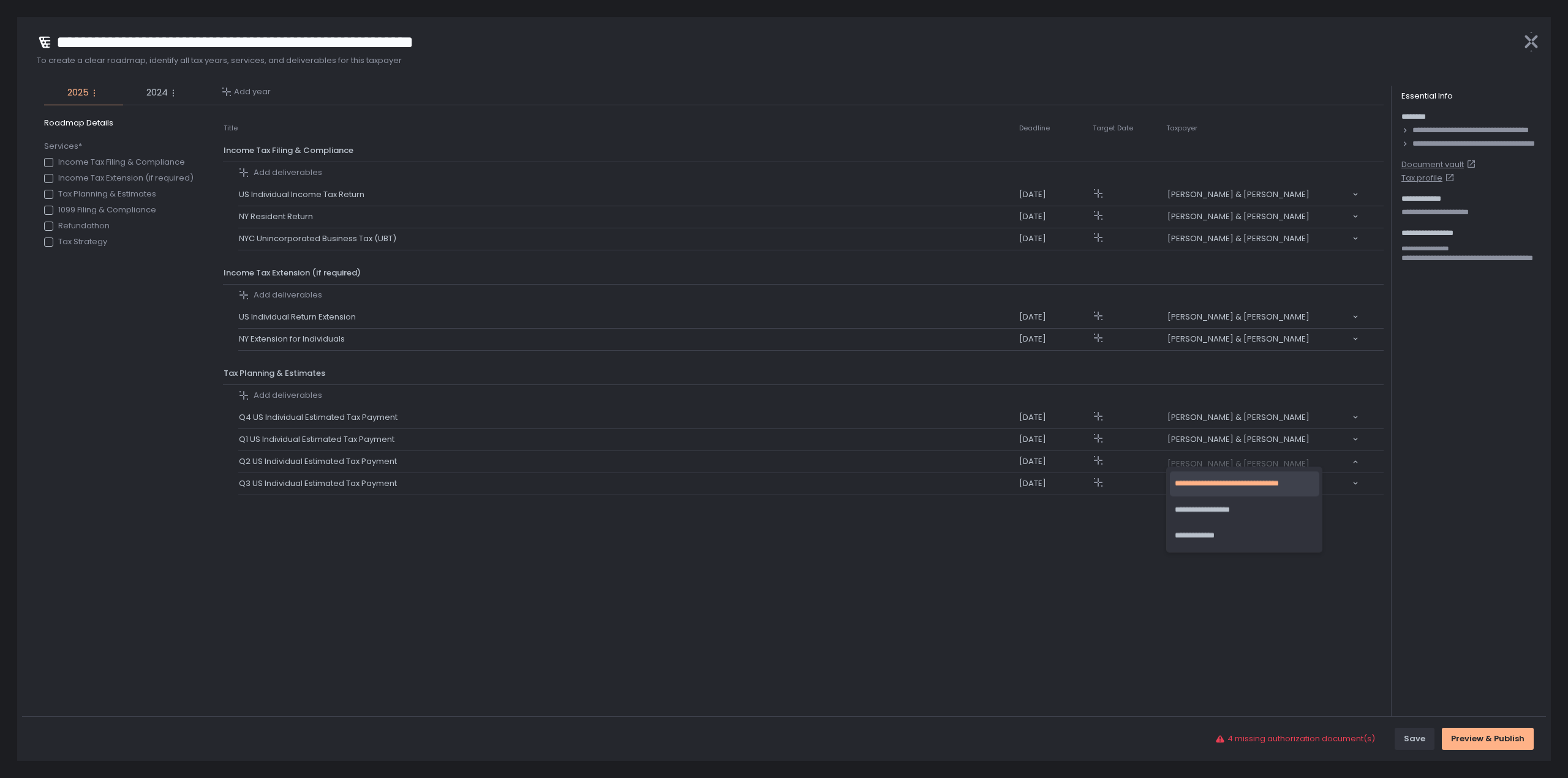 click on "Title Deadline Target Date Taxpayer Income Tax Filing & Compliance Add deliverables US Individual Income Tax Return  Apr 15th, 2026   Nicholas M. Kramer & Kylee B. Snow Loading... NY Resident Return  Apr 15th, 2026   Nicholas M. Kramer & Kylee B. Snow Loading... NYC Unincorporated Business Tax (UBT)  Apr 15th, 2026   Nicholas M. Kramer & Kylee B. Snow Loading... Income Tax Extension (if required) Add deliverables US Individual Return Extension  Apr 15th, 2026   Nicholas M. Kramer & Kylee B. Snow Loading... NY Extension for Individuals  Apr 15th, 2026   Nicholas M. Kramer & Kylee B. Snow Loading... Tax Planning & Estimates Add deliverables Q4 US Individual Estimated Tax Payment  Jan 15th, 2026   Nicholas M. Kramer & Kylee B. Snow Loading... Q1 US Individual Estimated Tax Payment  Apr 15th, 2025   Nicholas M. Kramer & Kylee B. Snow Loading... Q2 US Individual Estimated Tax Payment  Jun 15th, 2025   Nicholas M. Kramer & Kylee B. Snow Loading... Q3 US Individual Estimated Tax Payment  Sep 15th, 2025   Loading..." at bounding box center [803, 423] 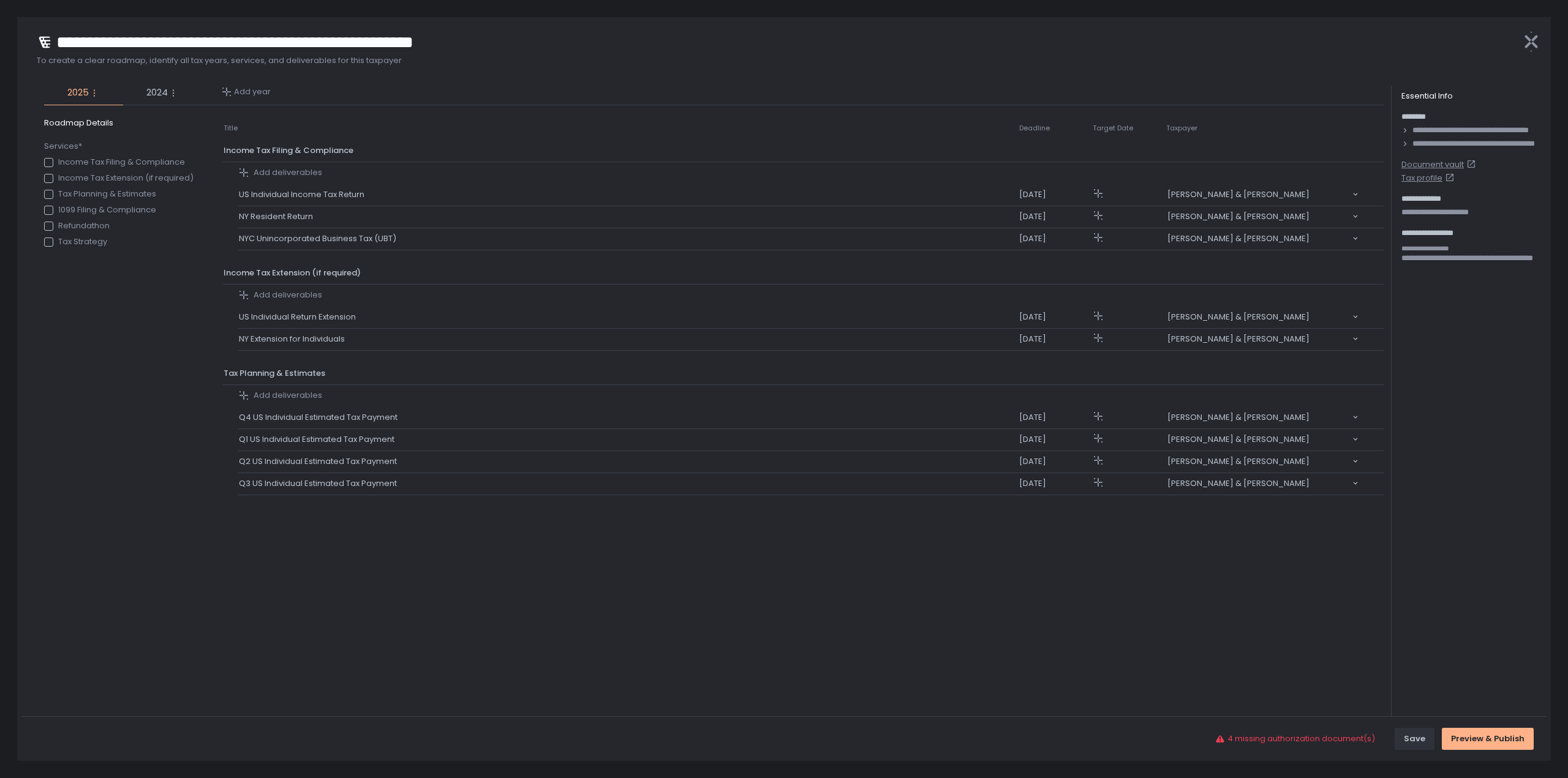 click on "Title Deadline Target Date Taxpayer Income Tax Filing & Compliance Add deliverables US Individual Income Tax Return  Apr 15th, 2026   Nicholas M. Kramer & Kylee B. Snow Loading... NY Resident Return  Apr 15th, 2026   Nicholas M. Kramer & Kylee B. Snow Loading... NYC Unincorporated Business Tax (UBT)  Apr 15th, 2026   Nicholas M. Kramer & Kylee B. Snow Loading... Income Tax Extension (if required) Add deliverables US Individual Return Extension  Apr 15th, 2026   Nicholas M. Kramer & Kylee B. Snow Loading... NY Extension for Individuals  Apr 15th, 2026   Nicholas M. Kramer & Kylee B. Snow Loading... Tax Planning & Estimates Add deliverables Q4 US Individual Estimated Tax Payment  Jan 15th, 2026   Nicholas M. Kramer & Kylee B. Snow Loading... Q1 US Individual Estimated Tax Payment  Apr 15th, 2025   Nicholas M. Kramer & Kylee B. Snow Loading... Q2 US Individual Estimated Tax Payment  Jun 15th, 2025   Nicholas M. Kramer & Kylee B. Snow Loading... Q3 US Individual Estimated Tax Payment  Sep 15th, 2025   Loading..." at bounding box center (803, 423) 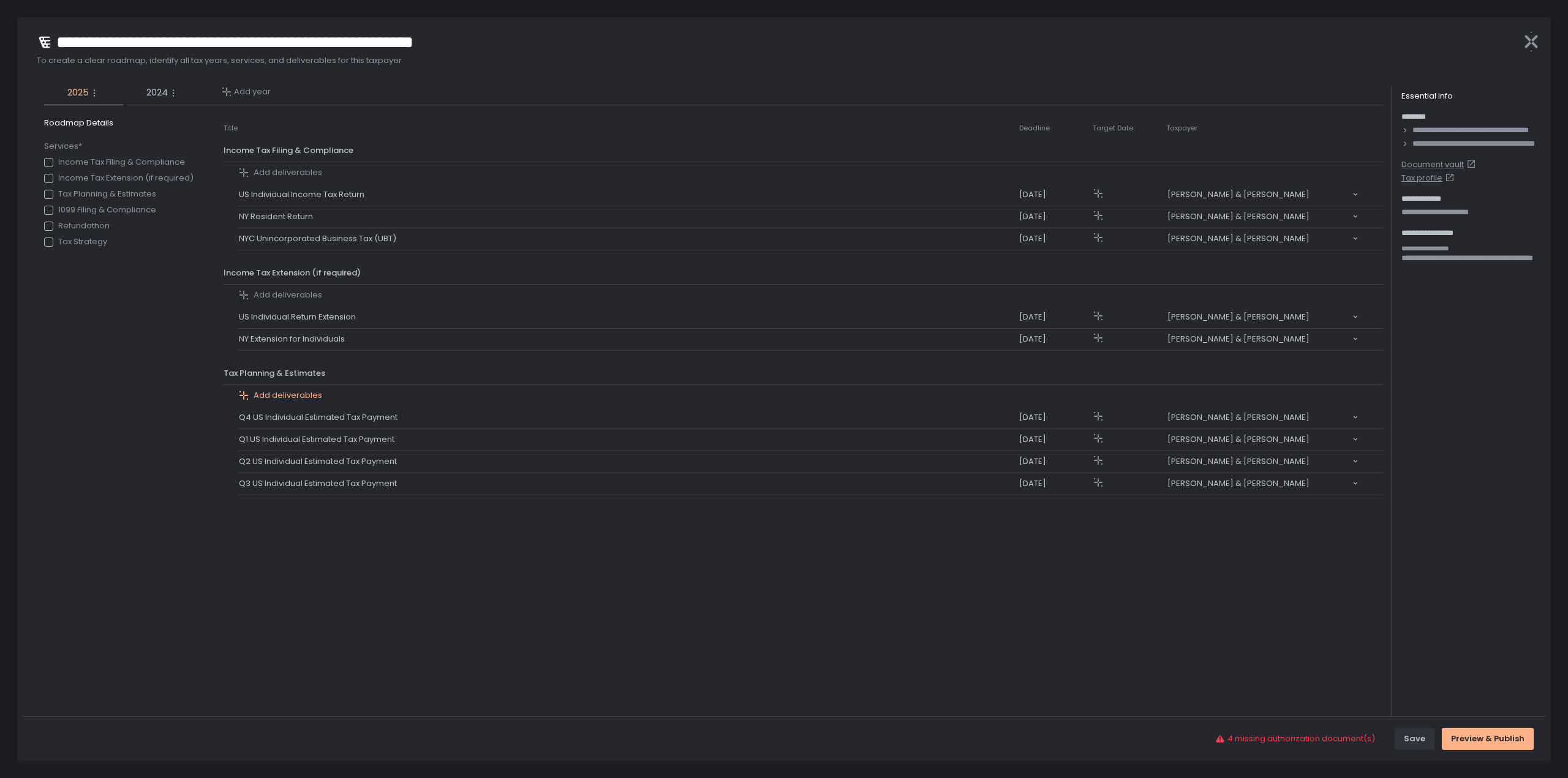 click on "Add deliverables" at bounding box center [288, 395] 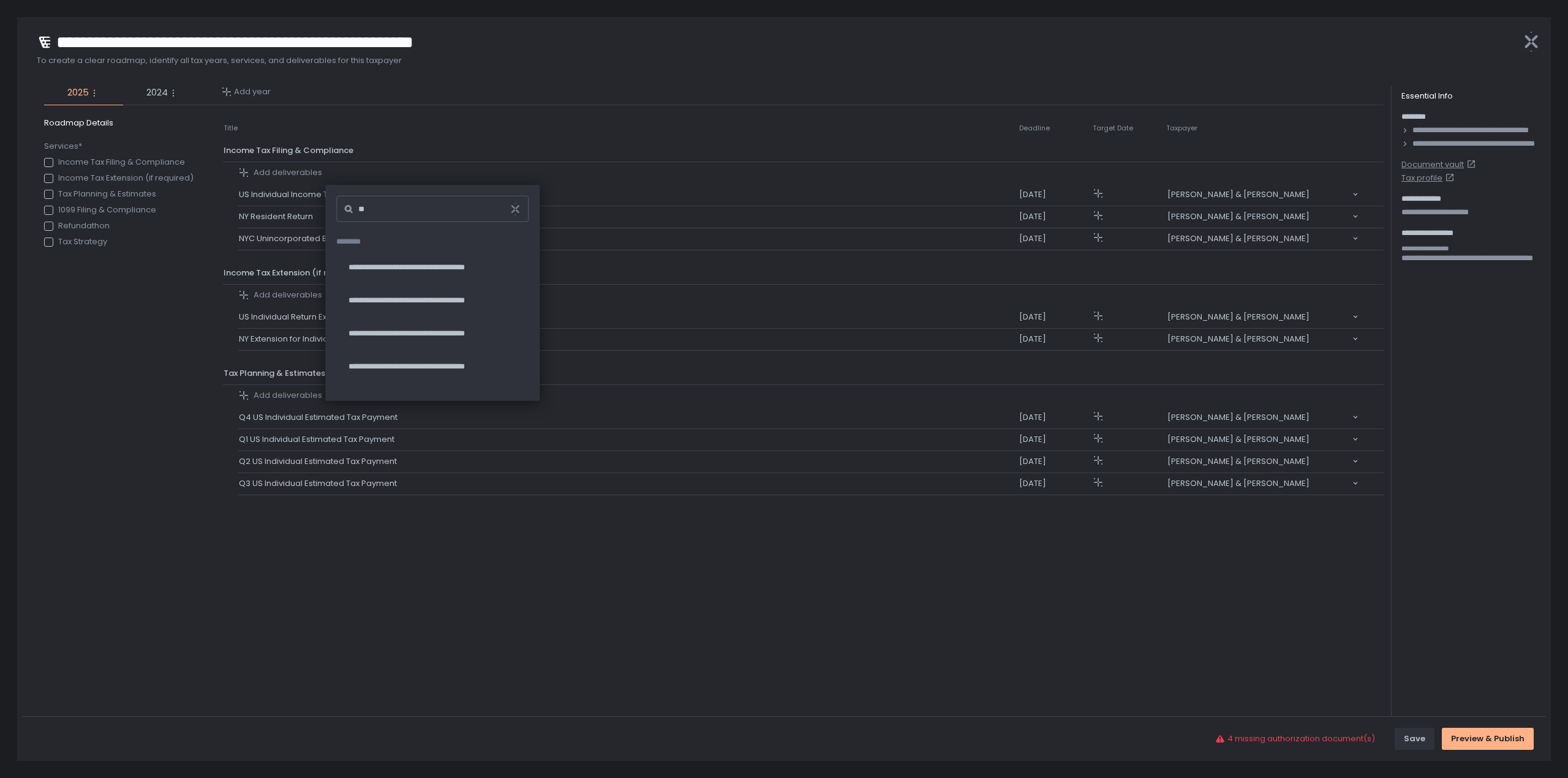 type on "**" 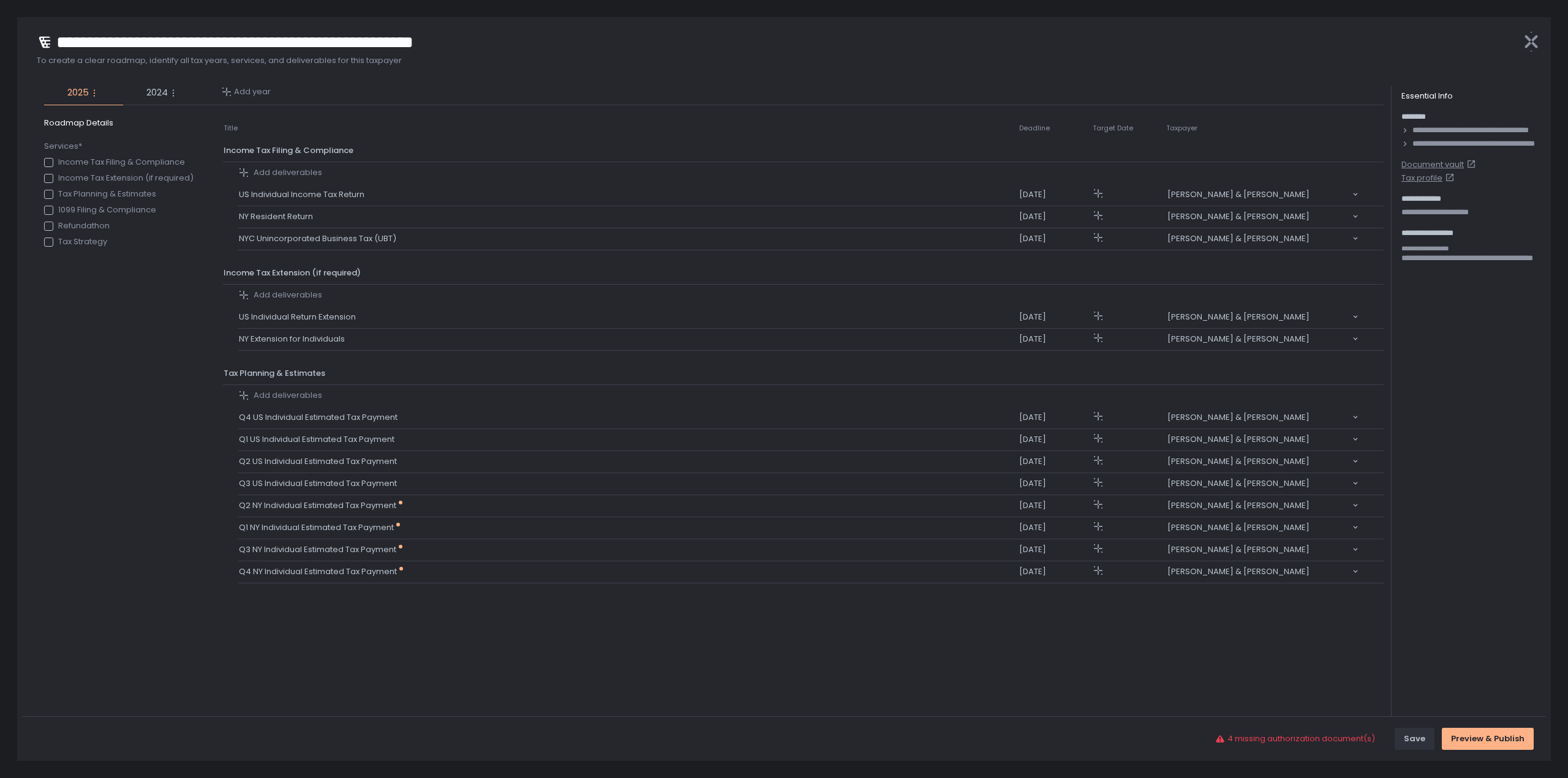 click on "Title Deadline Target Date Taxpayer Income Tax Filing & Compliance Add deliverables US Individual Income Tax Return  Apr 15th, 2026   Nicholas M. Kramer & Kylee B. Snow Loading... NY Resident Return  Apr 15th, 2026   Nicholas M. Kramer & Kylee B. Snow Loading... NYC Unincorporated Business Tax (UBT)  Apr 15th, 2026   Nicholas M. Kramer & Kylee B. Snow Loading... Income Tax Extension (if required) Add deliverables US Individual Return Extension  Apr 15th, 2026   Nicholas M. Kramer & Kylee B. Snow Loading... NY Extension for Individuals  Apr 15th, 2026   Nicholas M. Kramer & Kylee B. Snow Loading... Tax Planning & Estimates Add deliverables Q4 US Individual Estimated Tax Payment  Jan 15th, 2026   Nicholas M. Kramer & Kylee B. Snow Loading... Q1 US Individual Estimated Tax Payment  Apr 15th, 2025   Nicholas M. Kramer & Kylee B. Snow Loading... Q2 US Individual Estimated Tax Payment  Jun 15th, 2025   Nicholas M. Kramer & Kylee B. Snow Loading... Q3 US Individual Estimated Tax Payment  Sep 15th, 2025   Loading..." at bounding box center [803, 423] 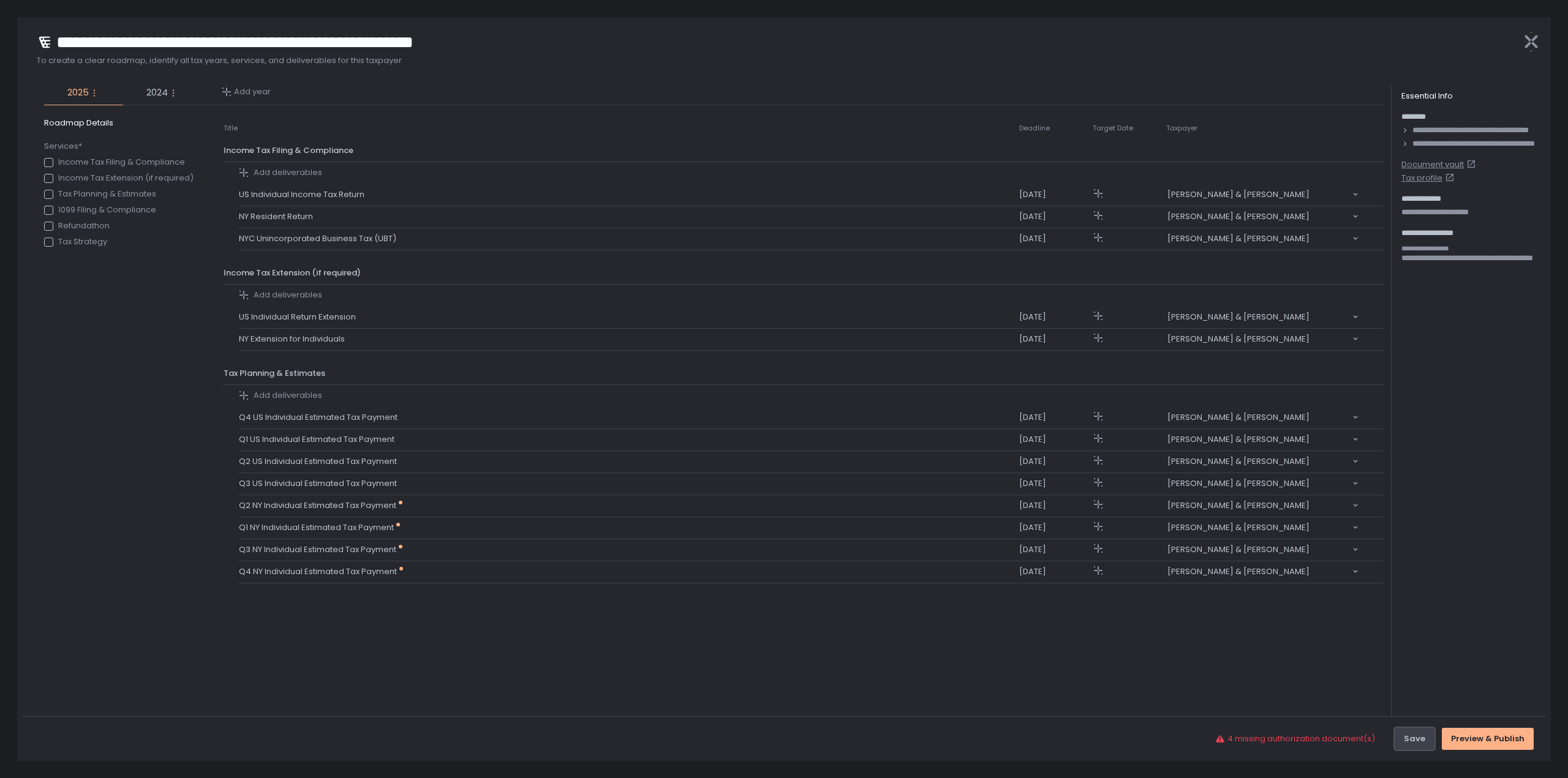 click on "Save" at bounding box center (1414, 739) 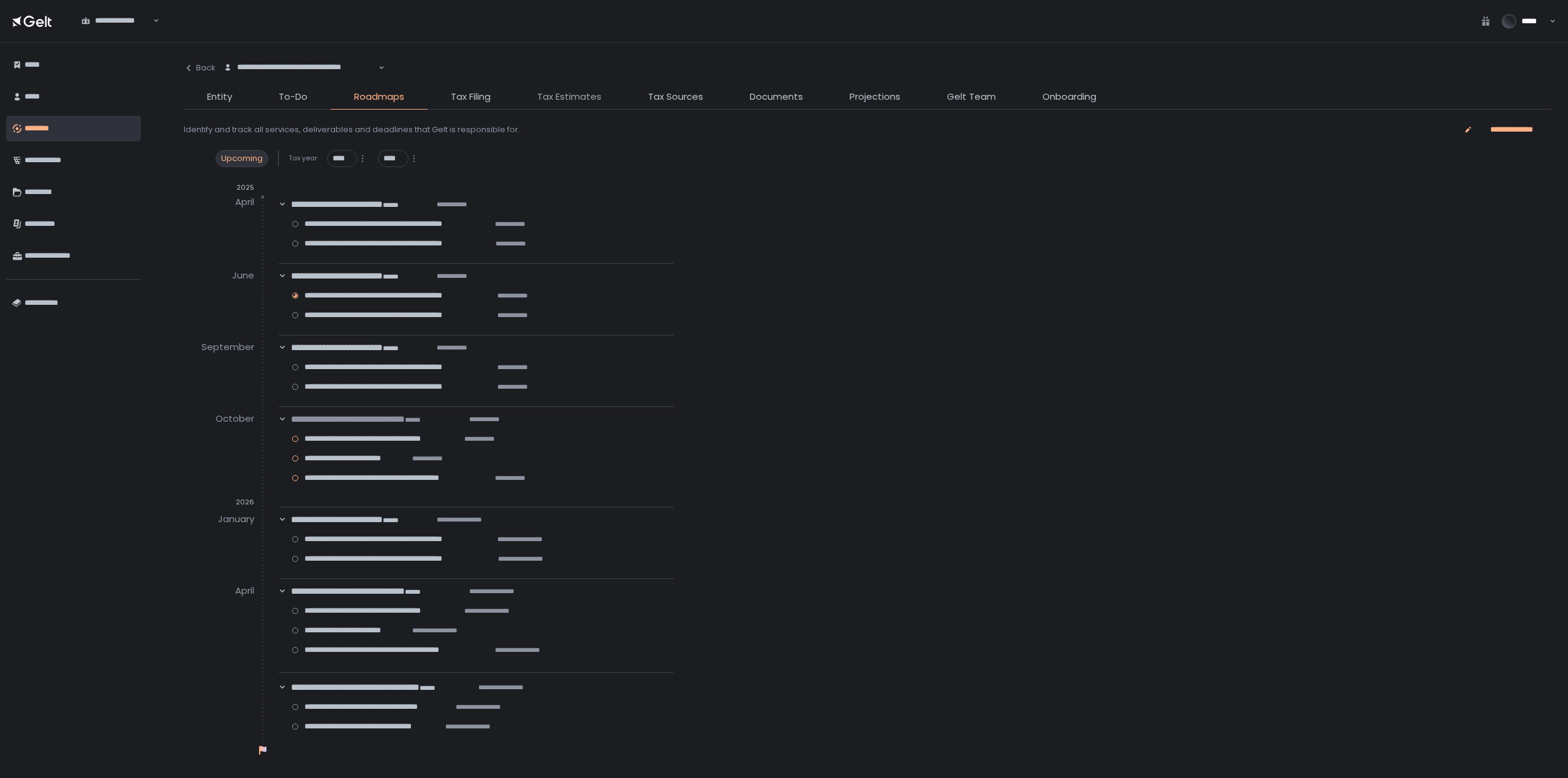 click on "Tax Estimates" at bounding box center [569, 97] 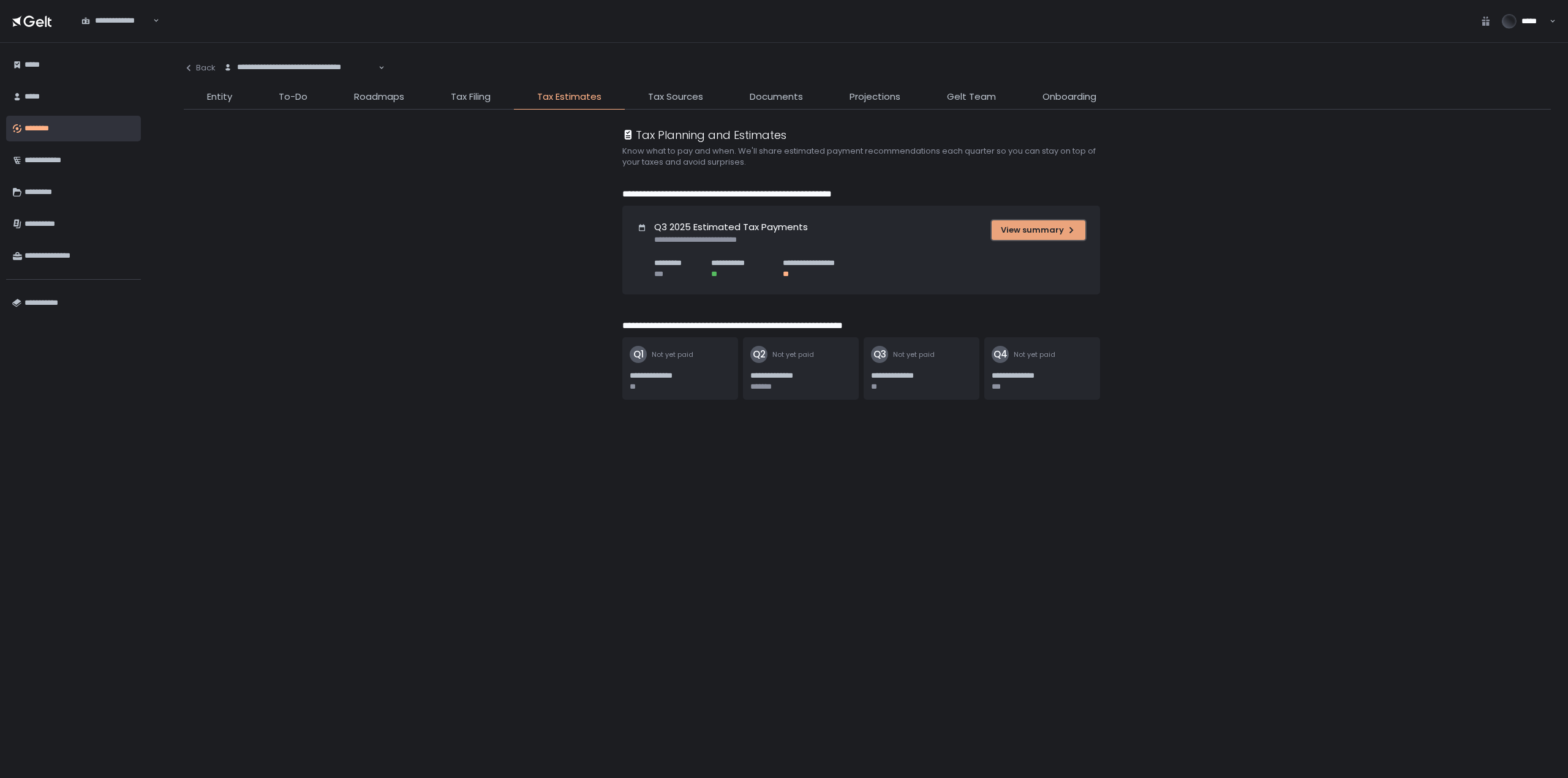click on "View summary" 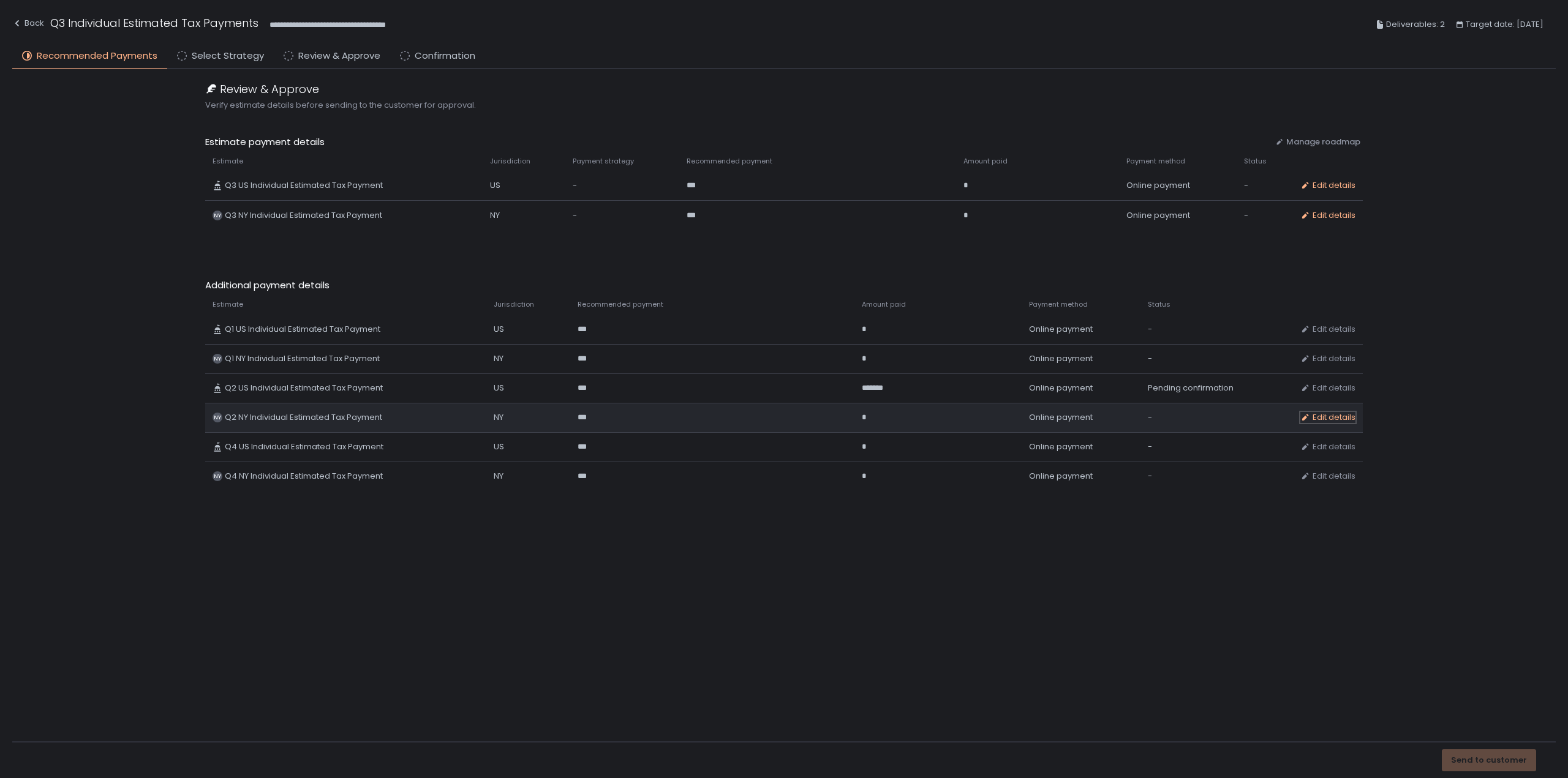 click on "Edit details" 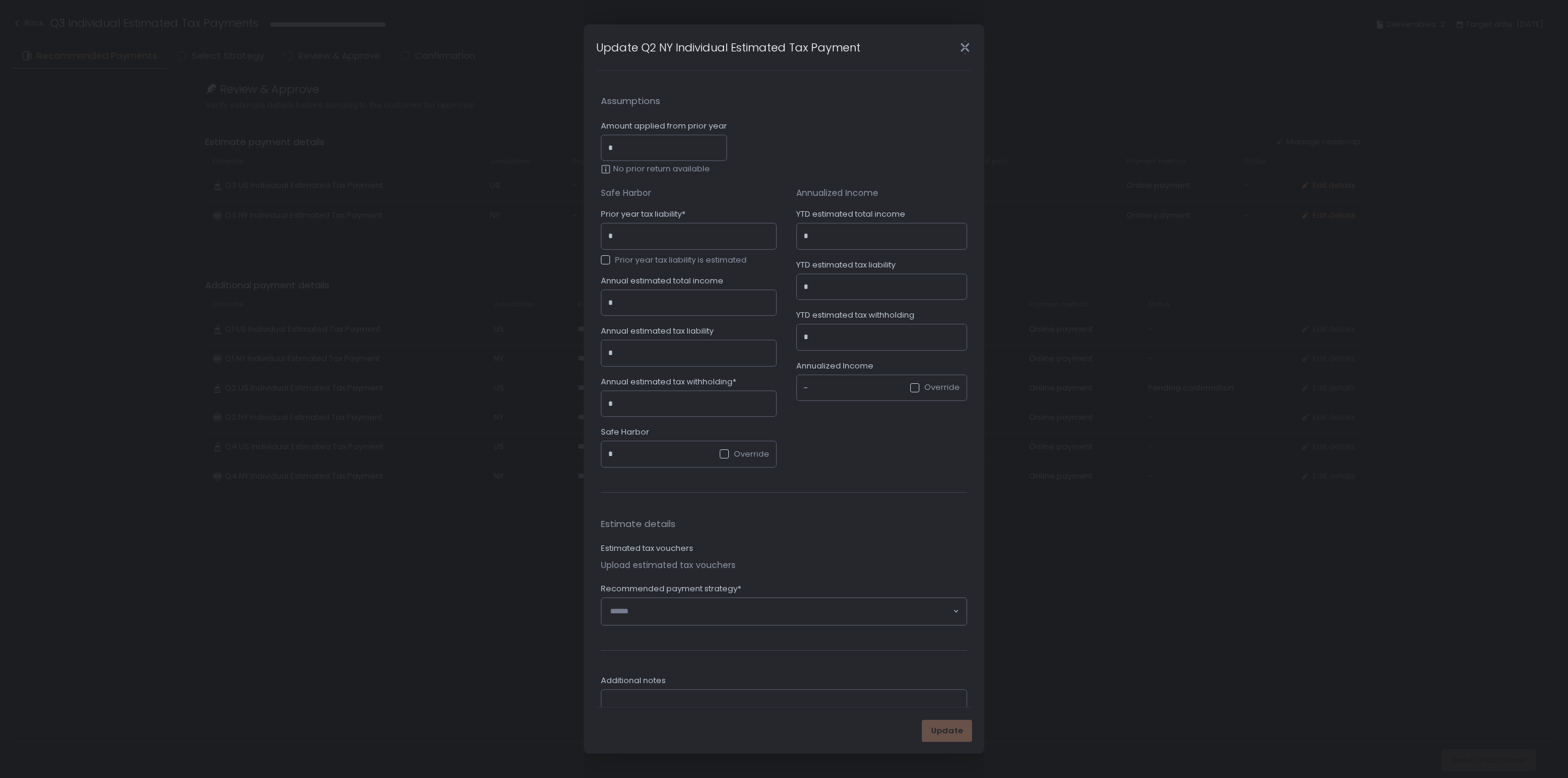 scroll, scrollTop: 0, scrollLeft: 0, axis: both 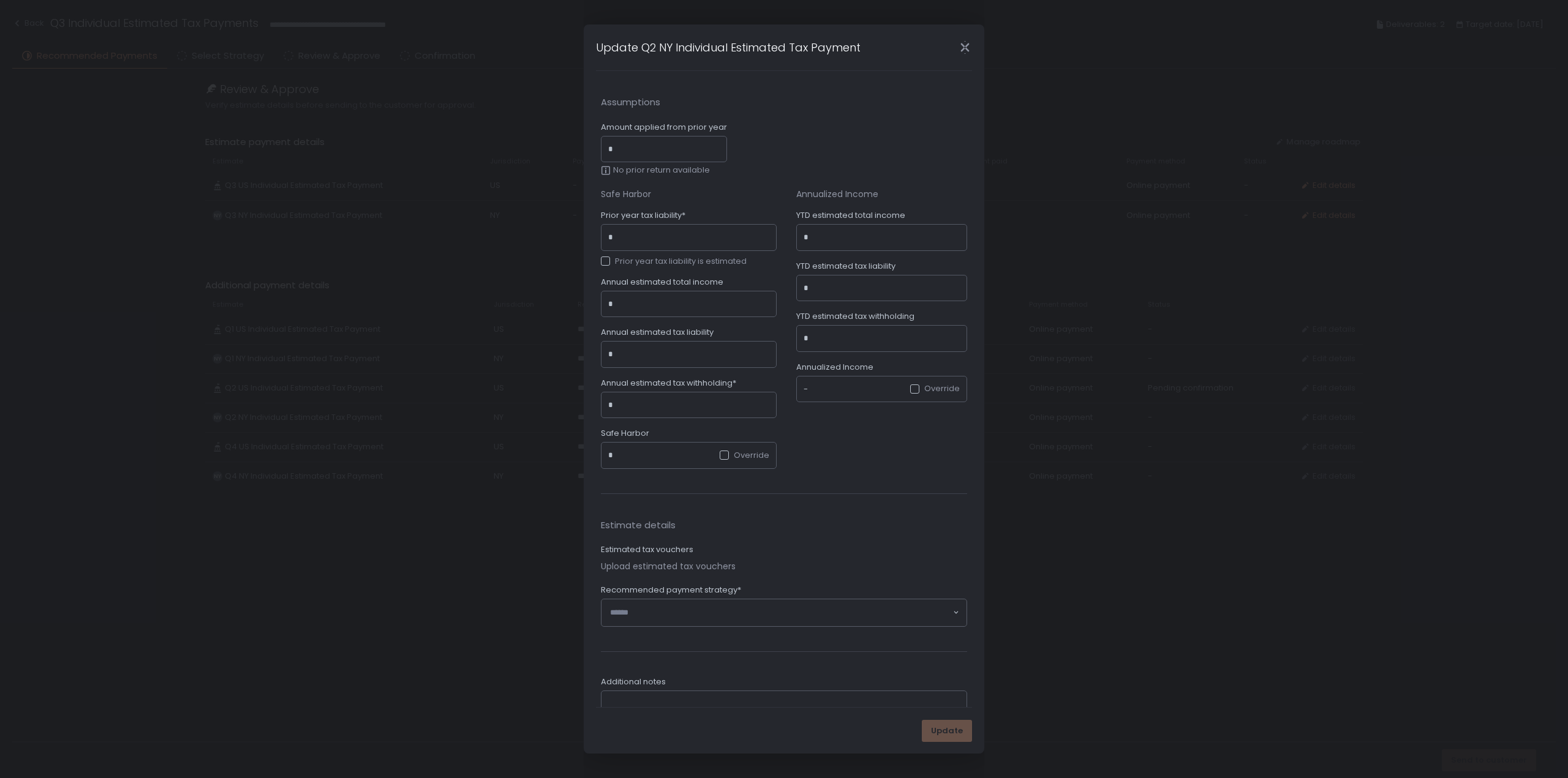 click 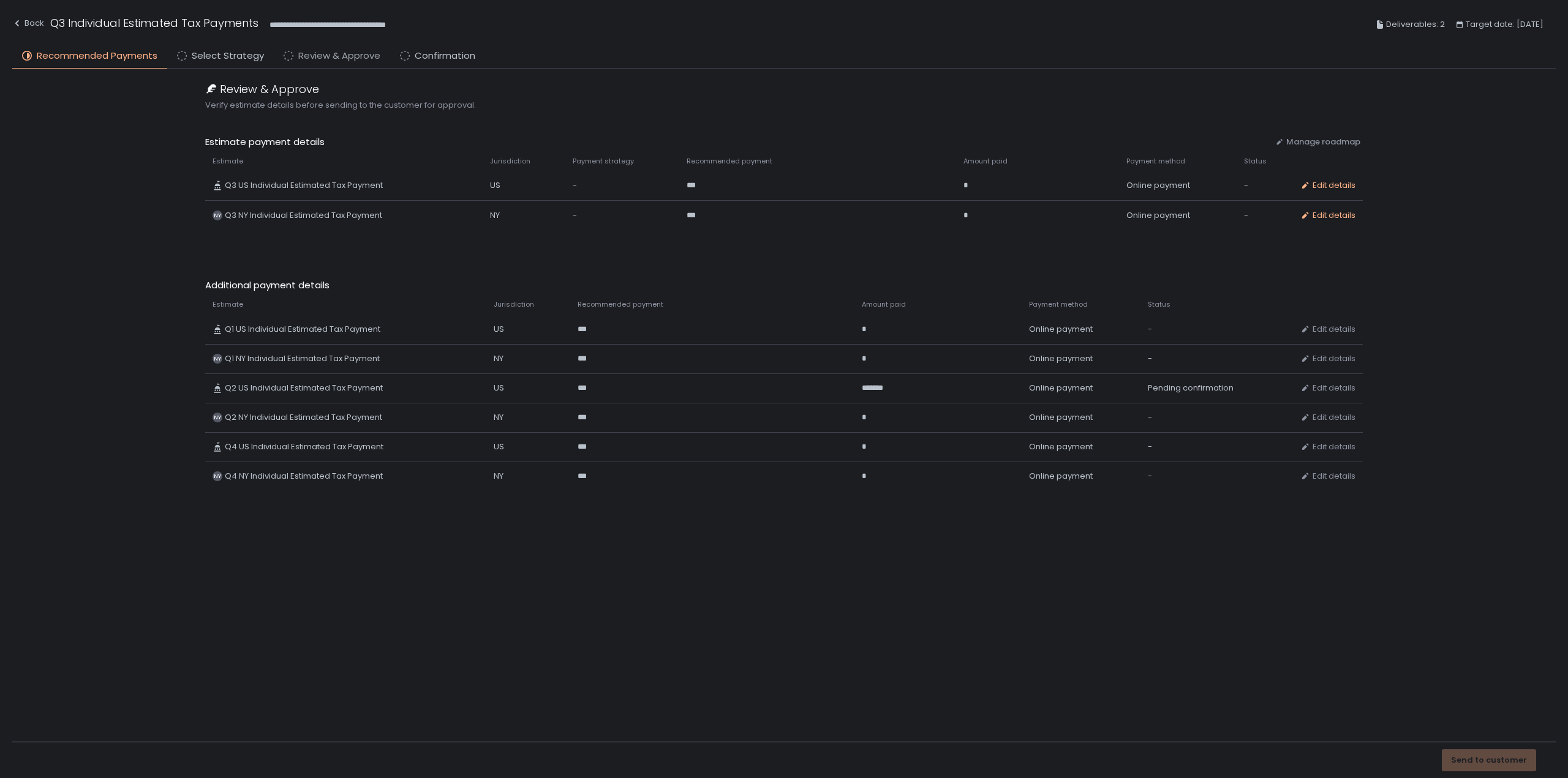 click on "Review & Approve" at bounding box center (339, 56) 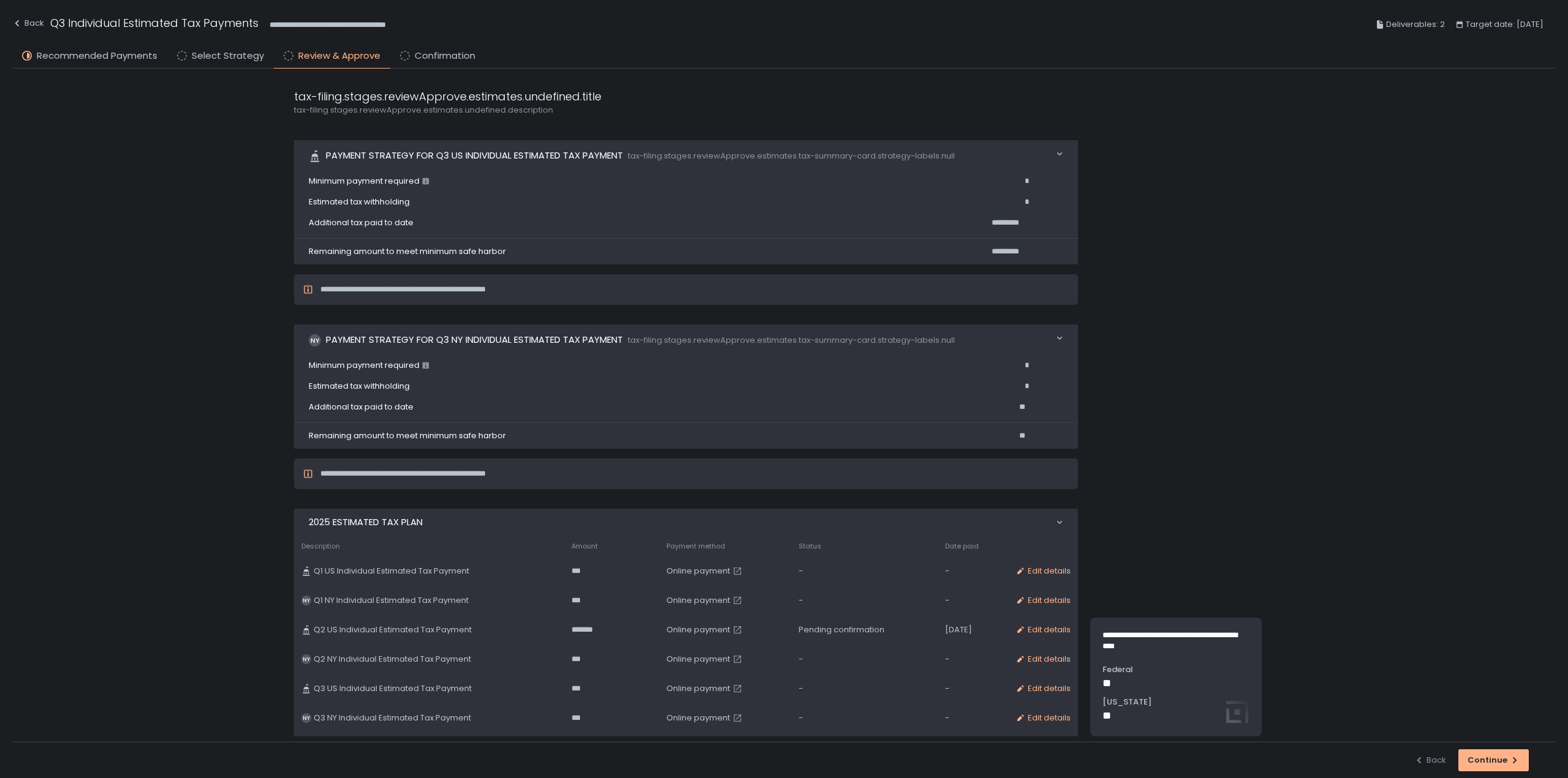 scroll, scrollTop: 54, scrollLeft: 0, axis: vertical 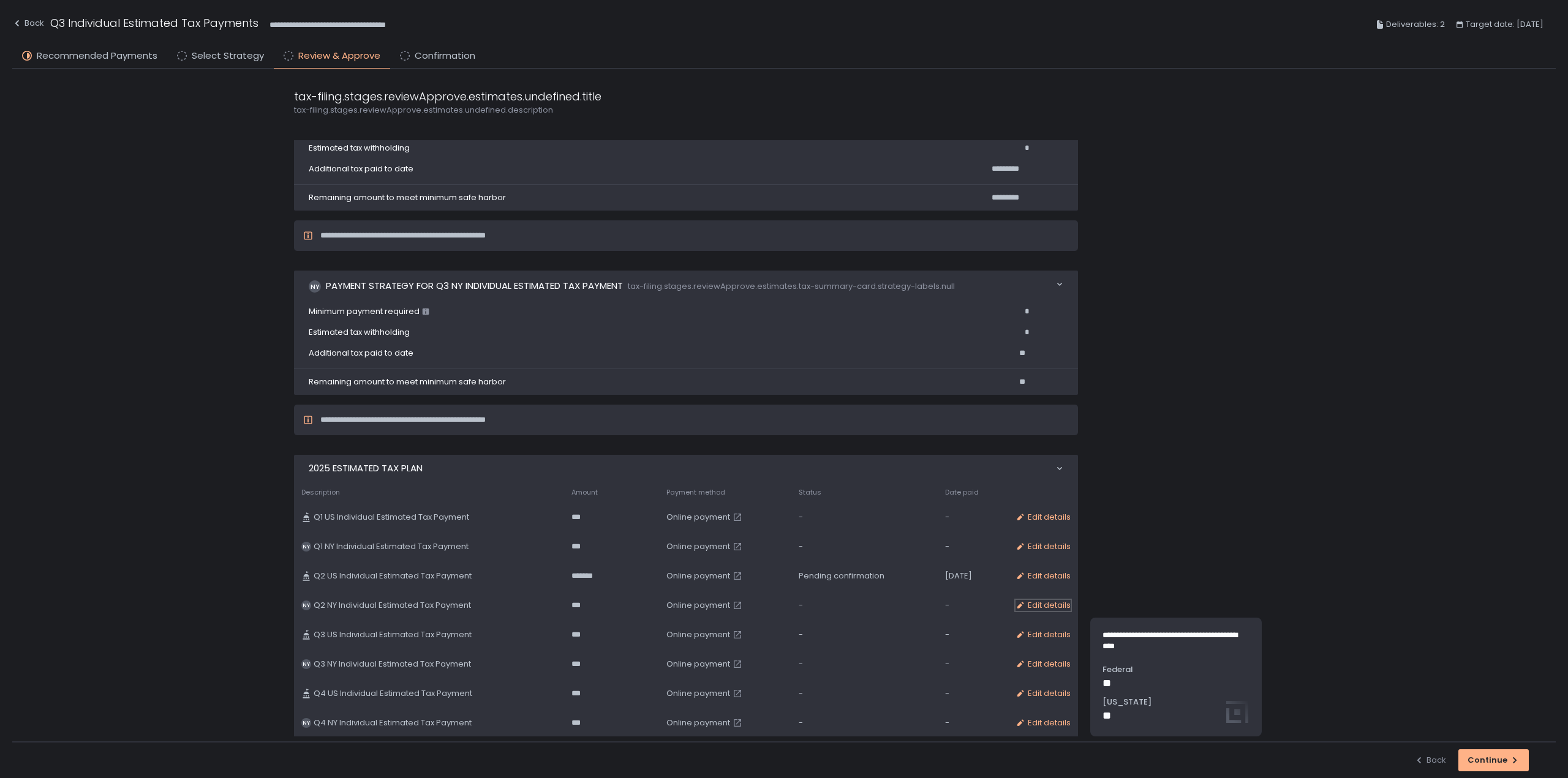 click on "Edit details" 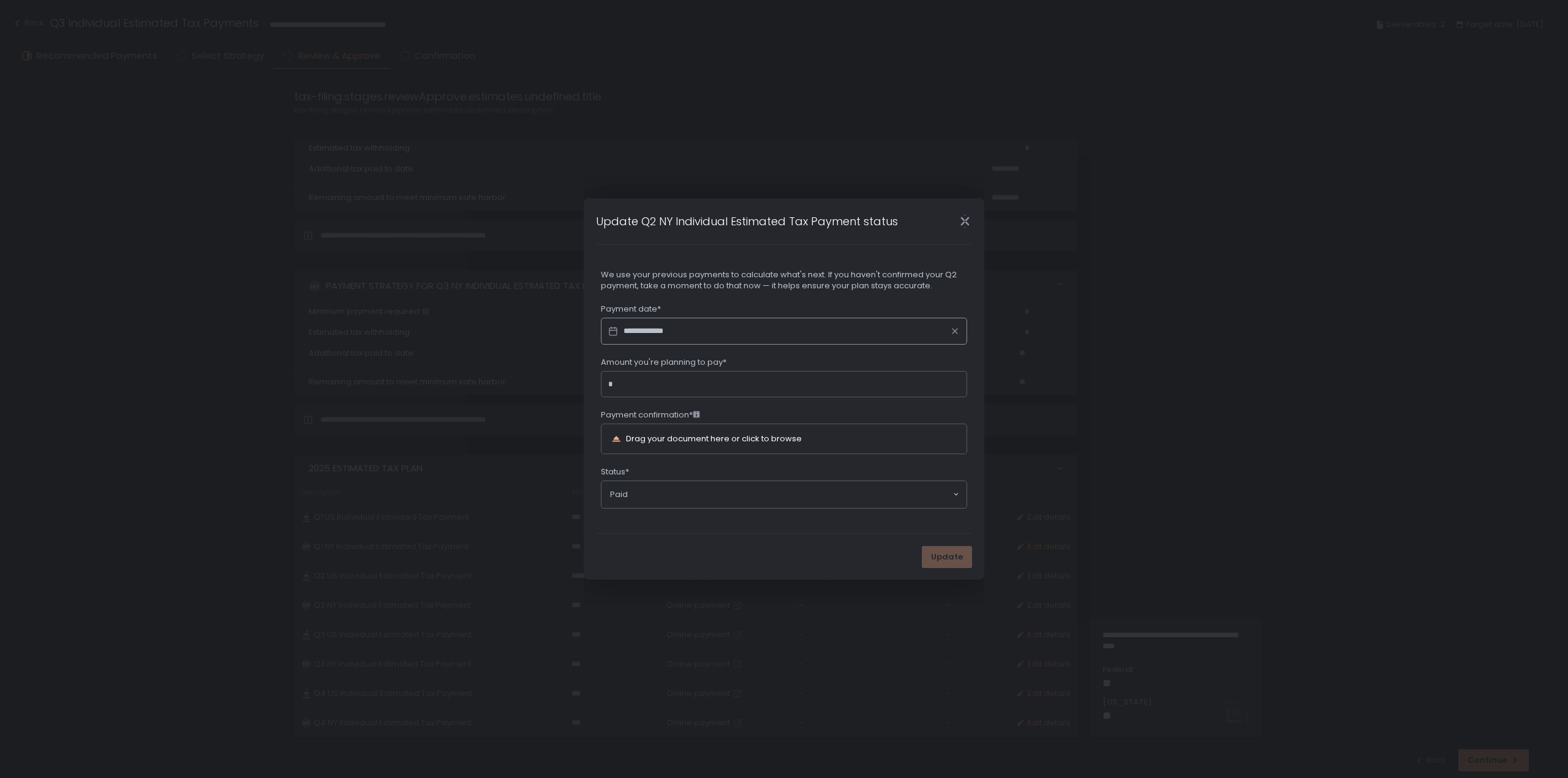 click on "**********" at bounding box center (784, 331) 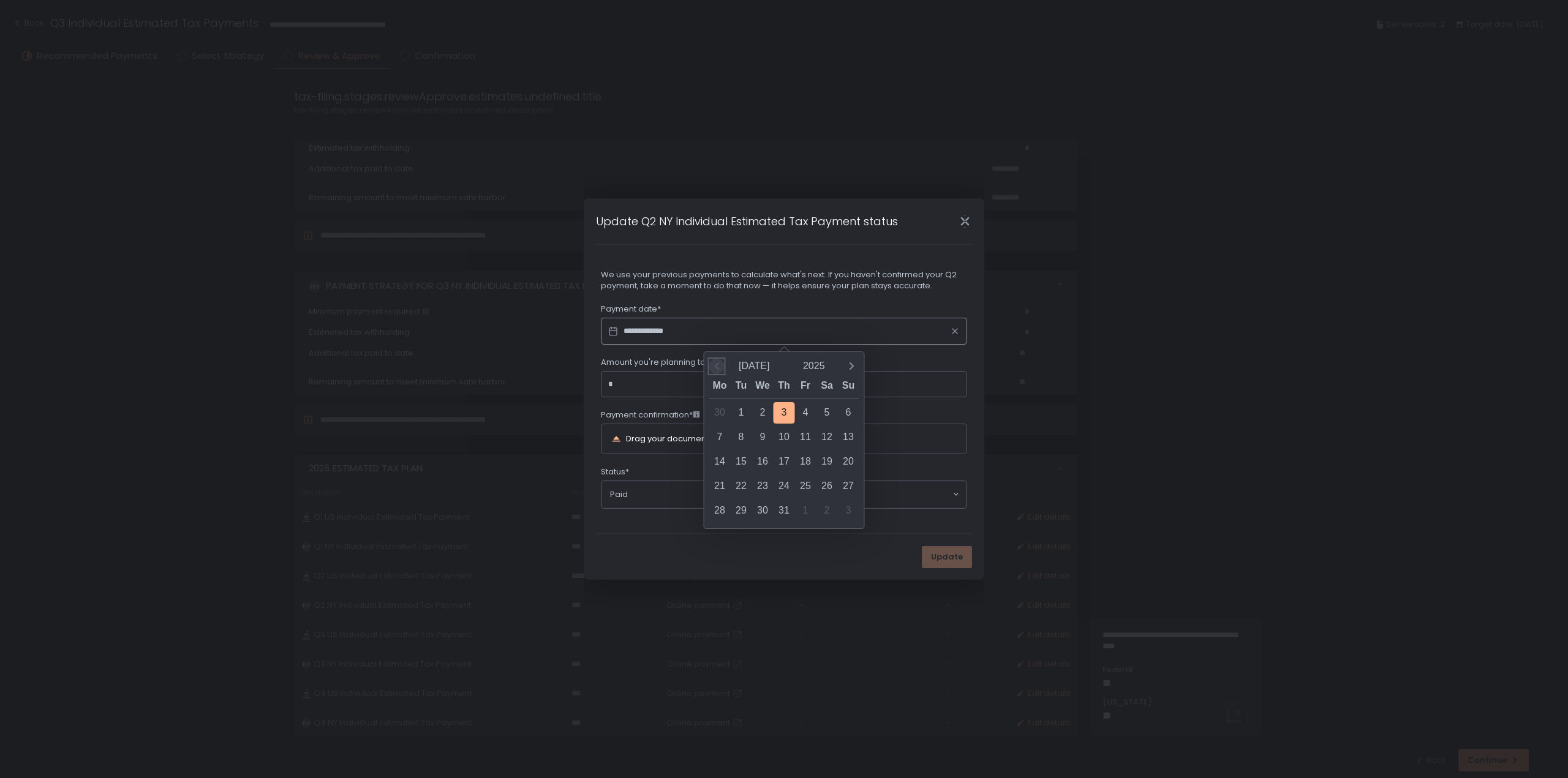 click 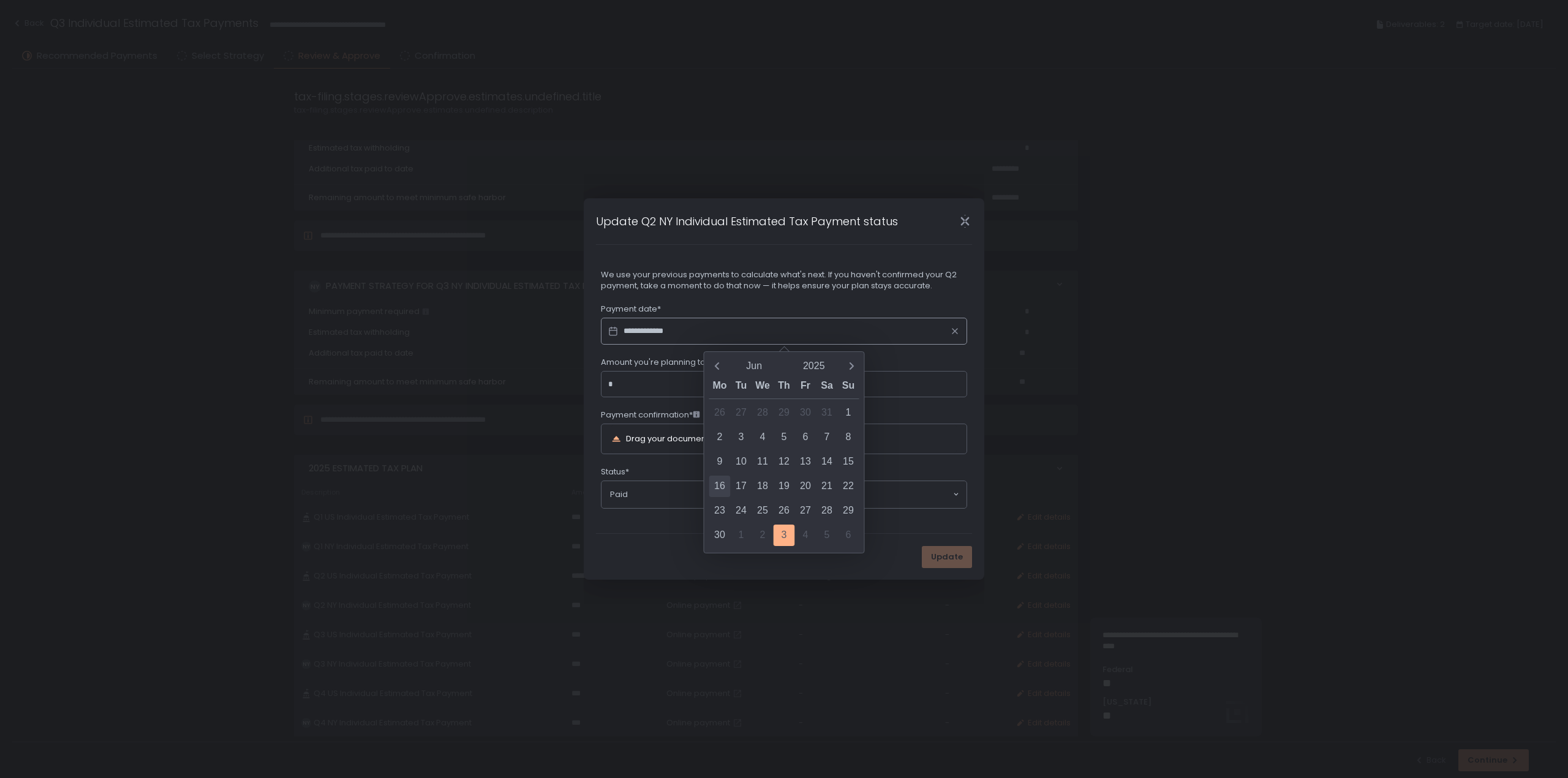 click on "16" at bounding box center [720, 486] 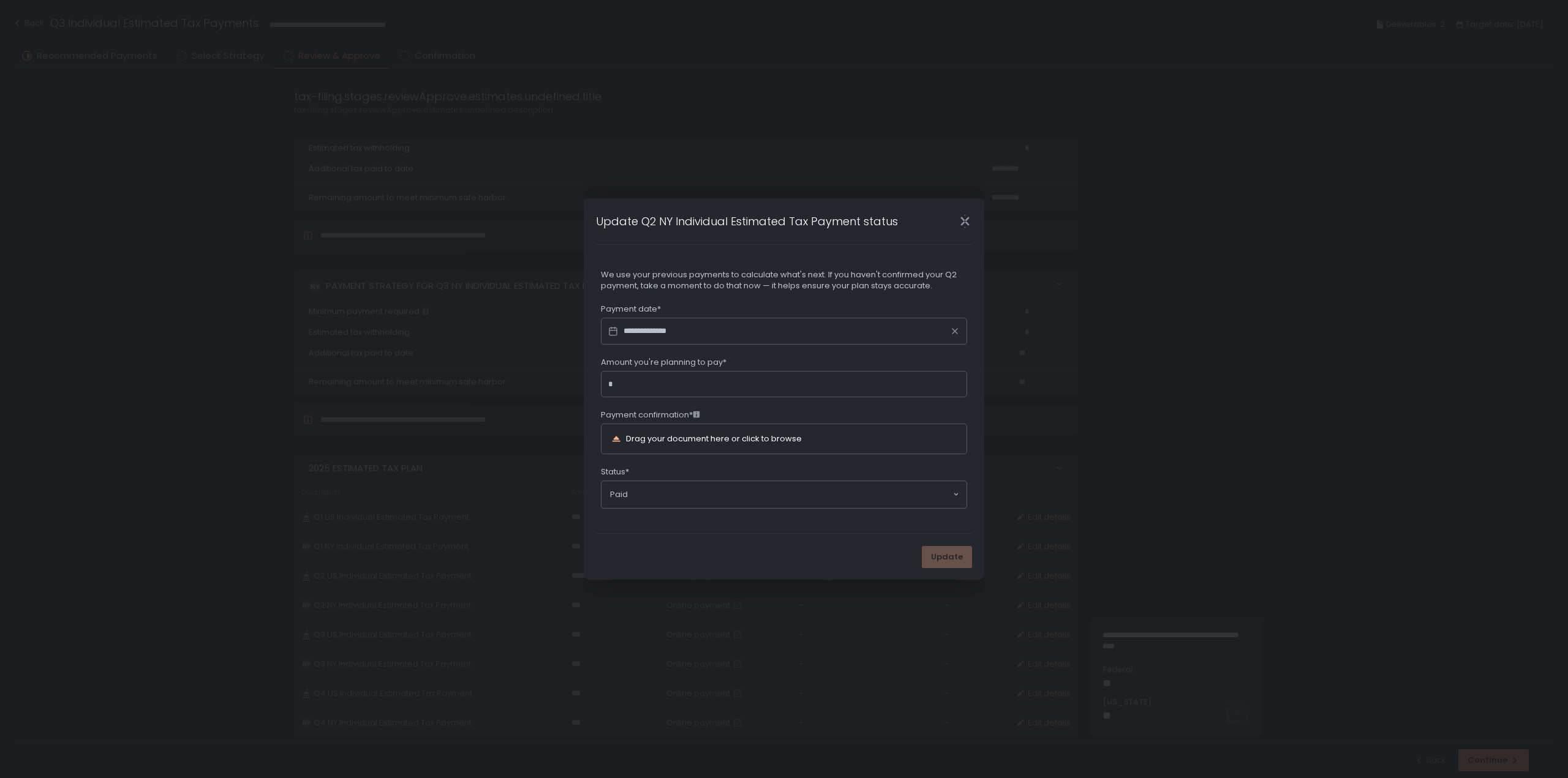 click on "Amount you're planning to pay*" at bounding box center (788, 384) 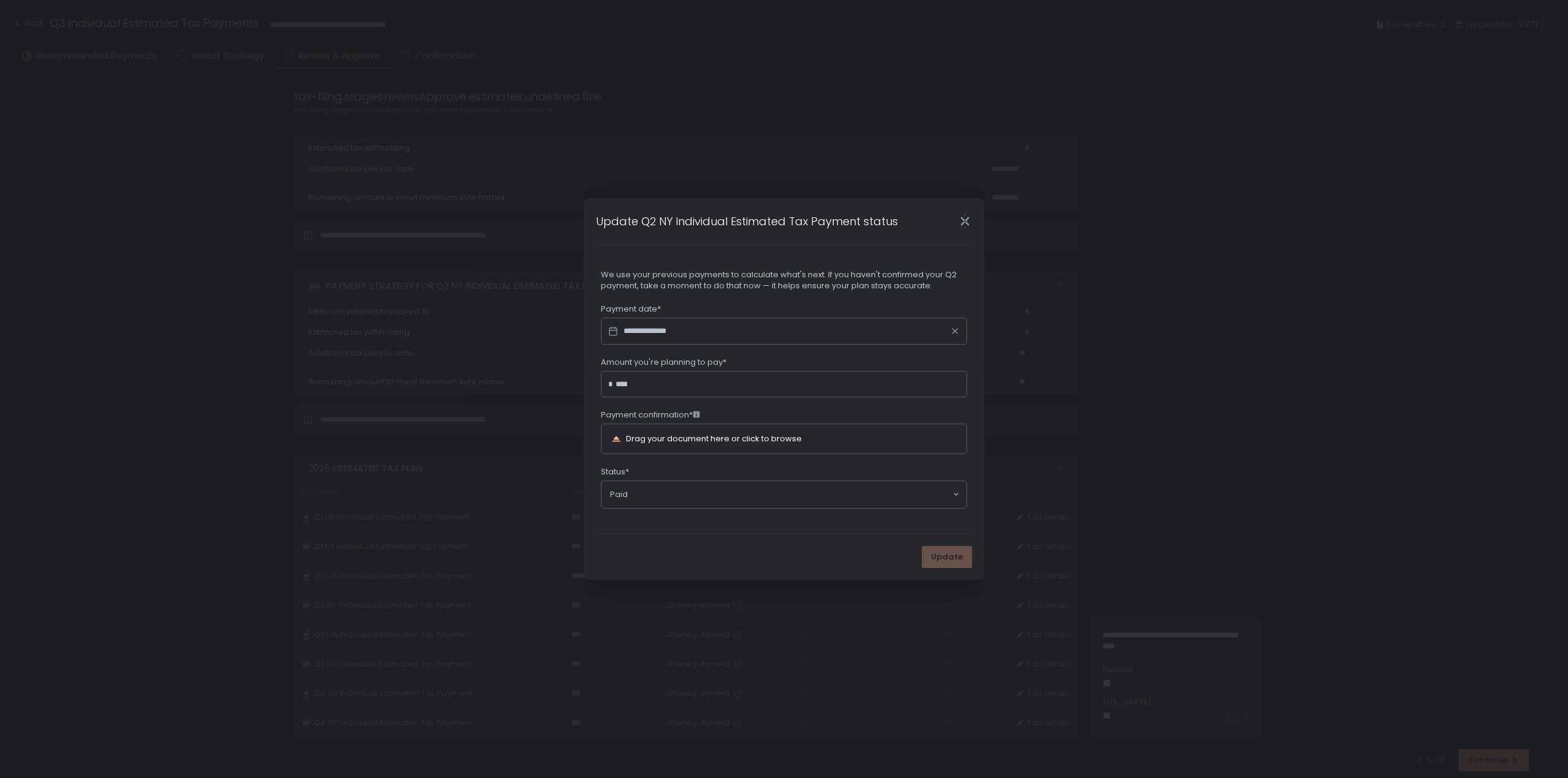 type on "********" 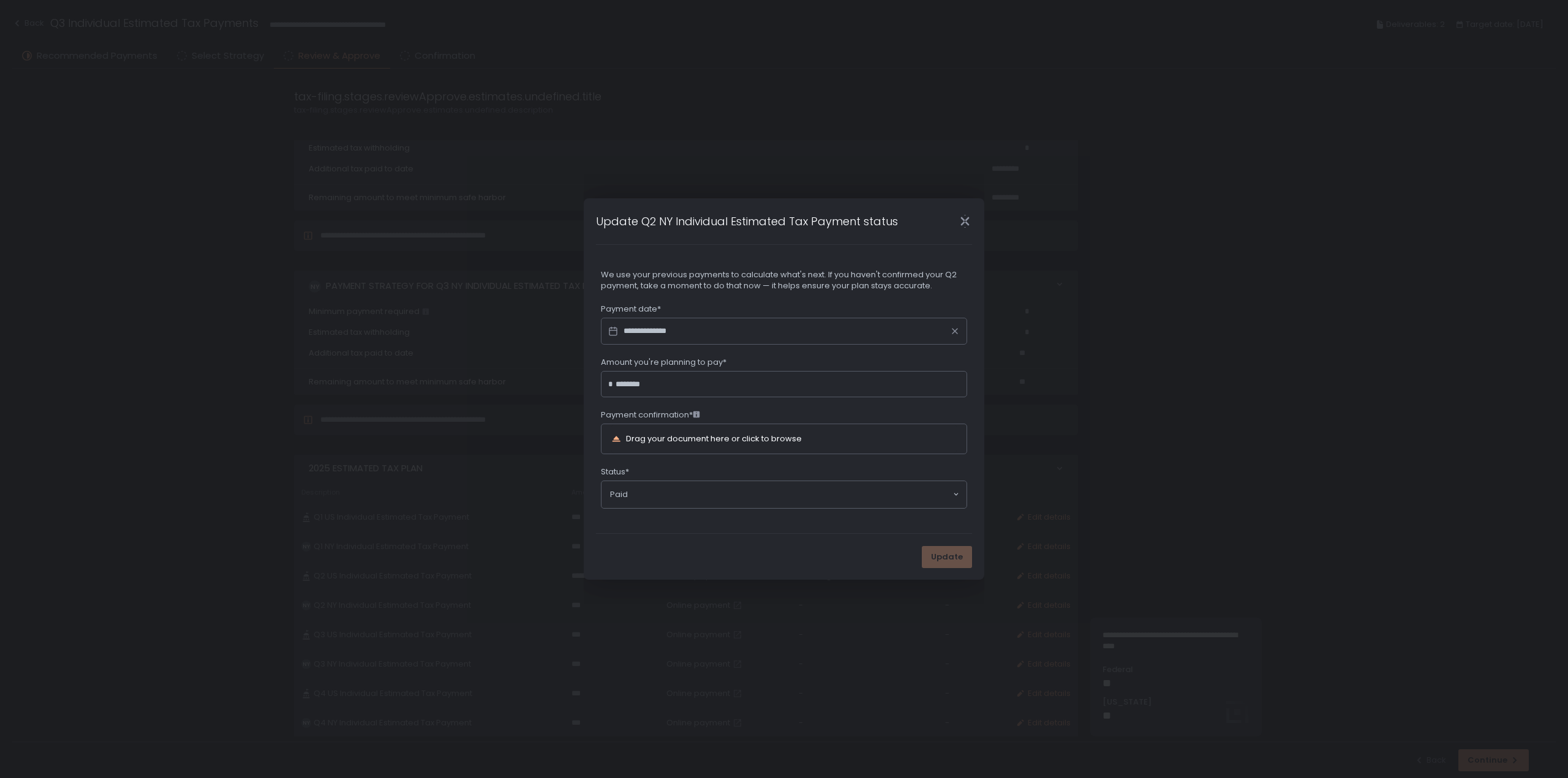 click 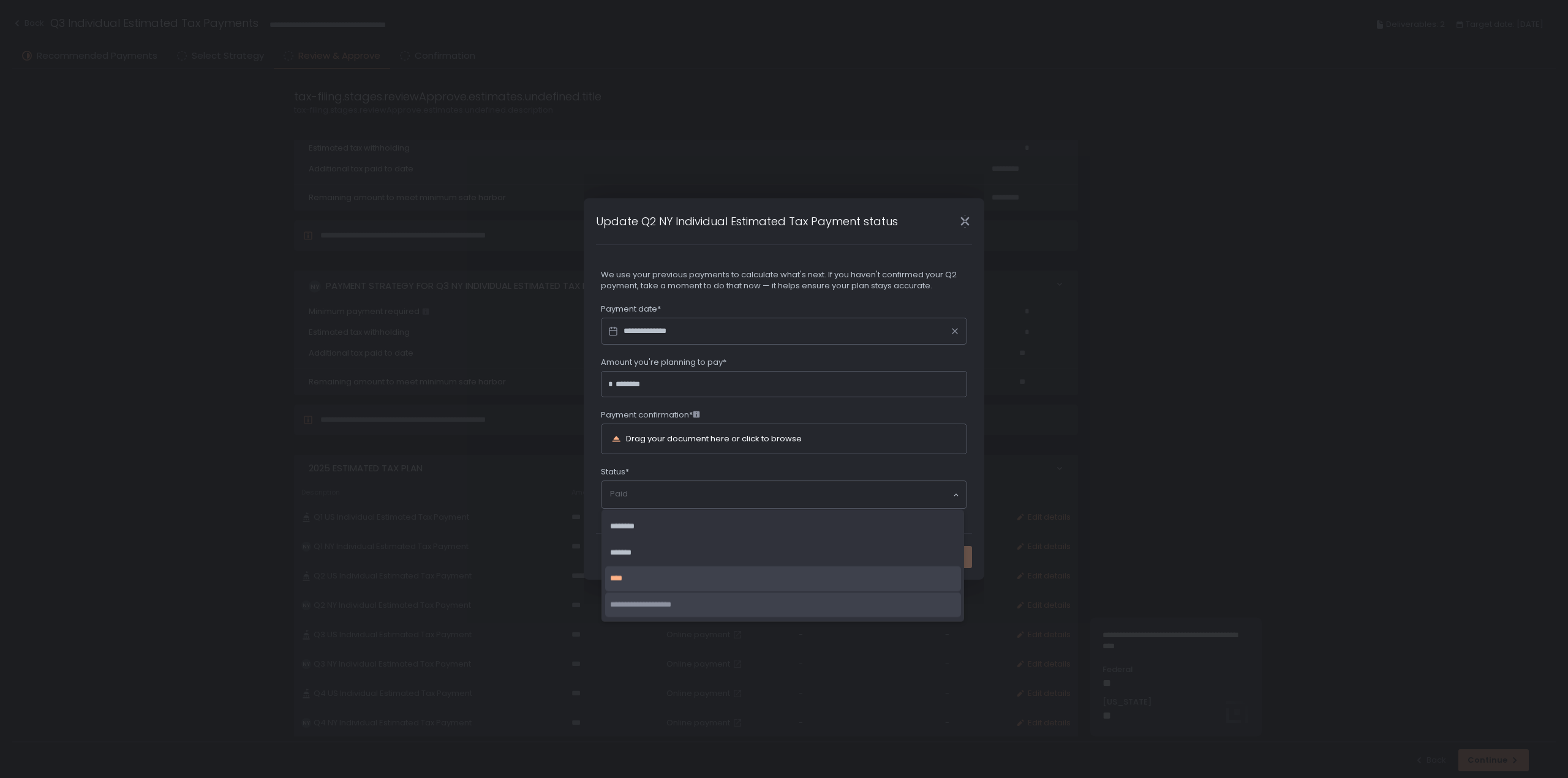 click on "**********" 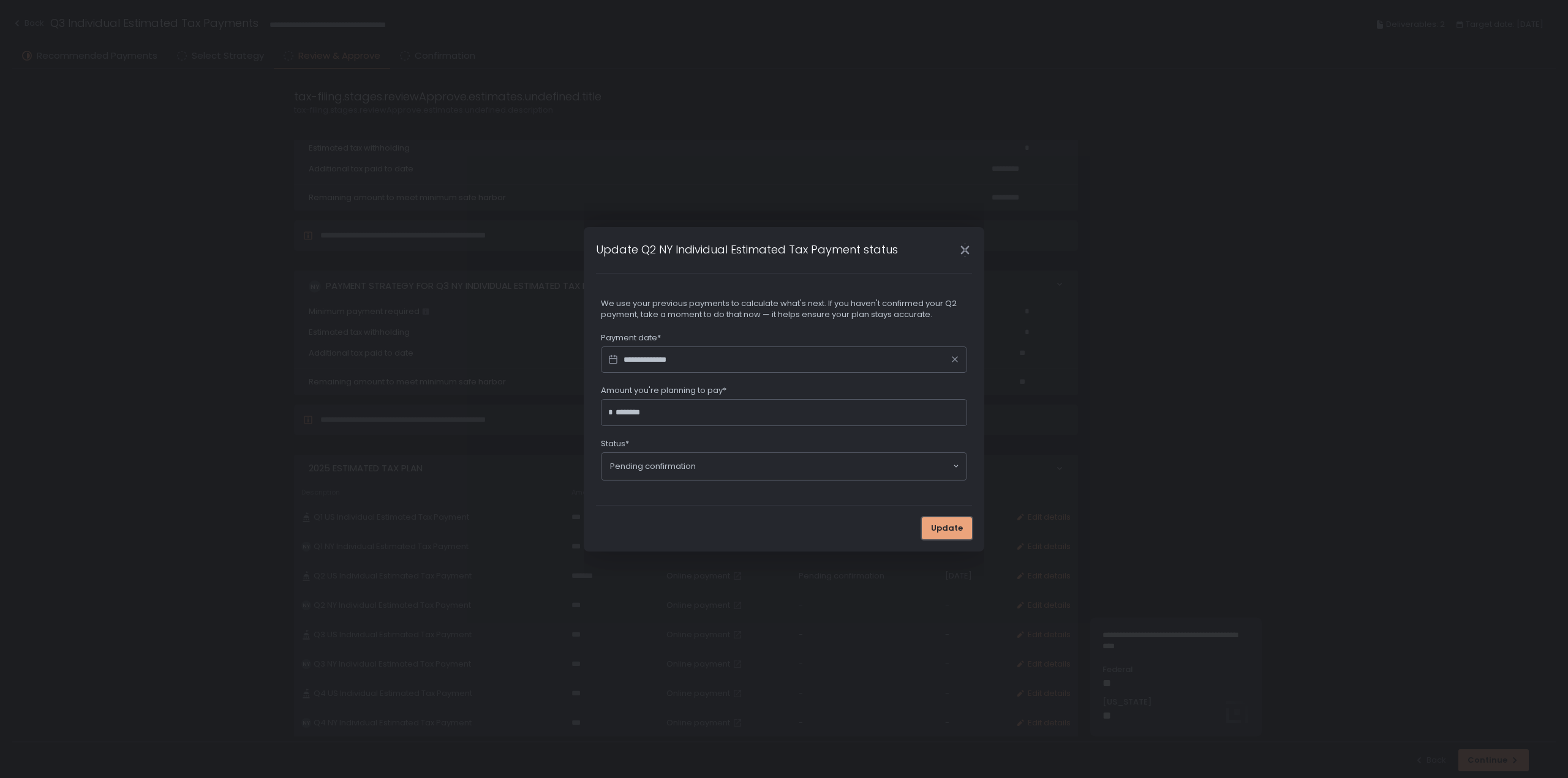 click on "Update" at bounding box center (947, 528) 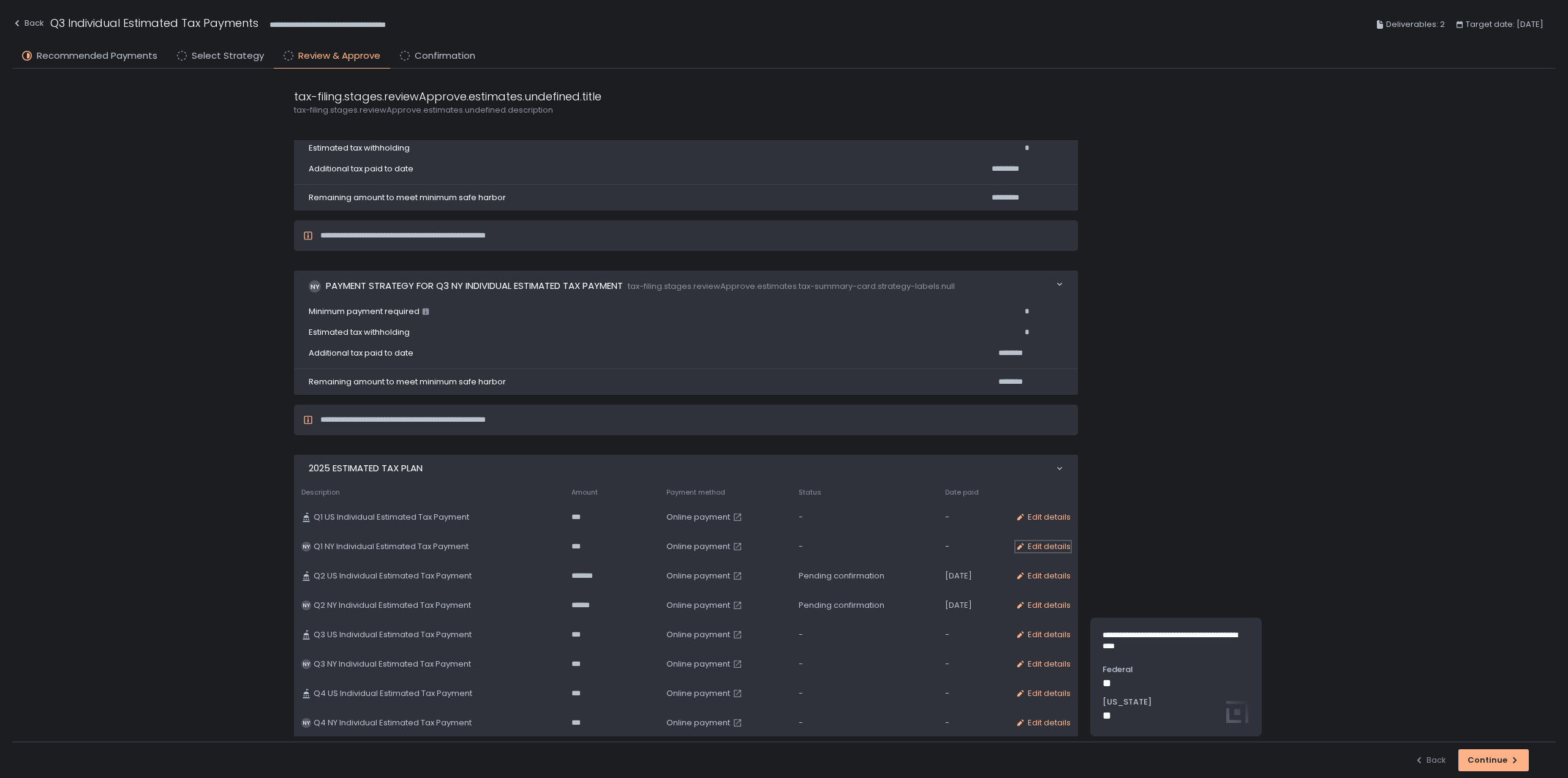 click on "Edit details" 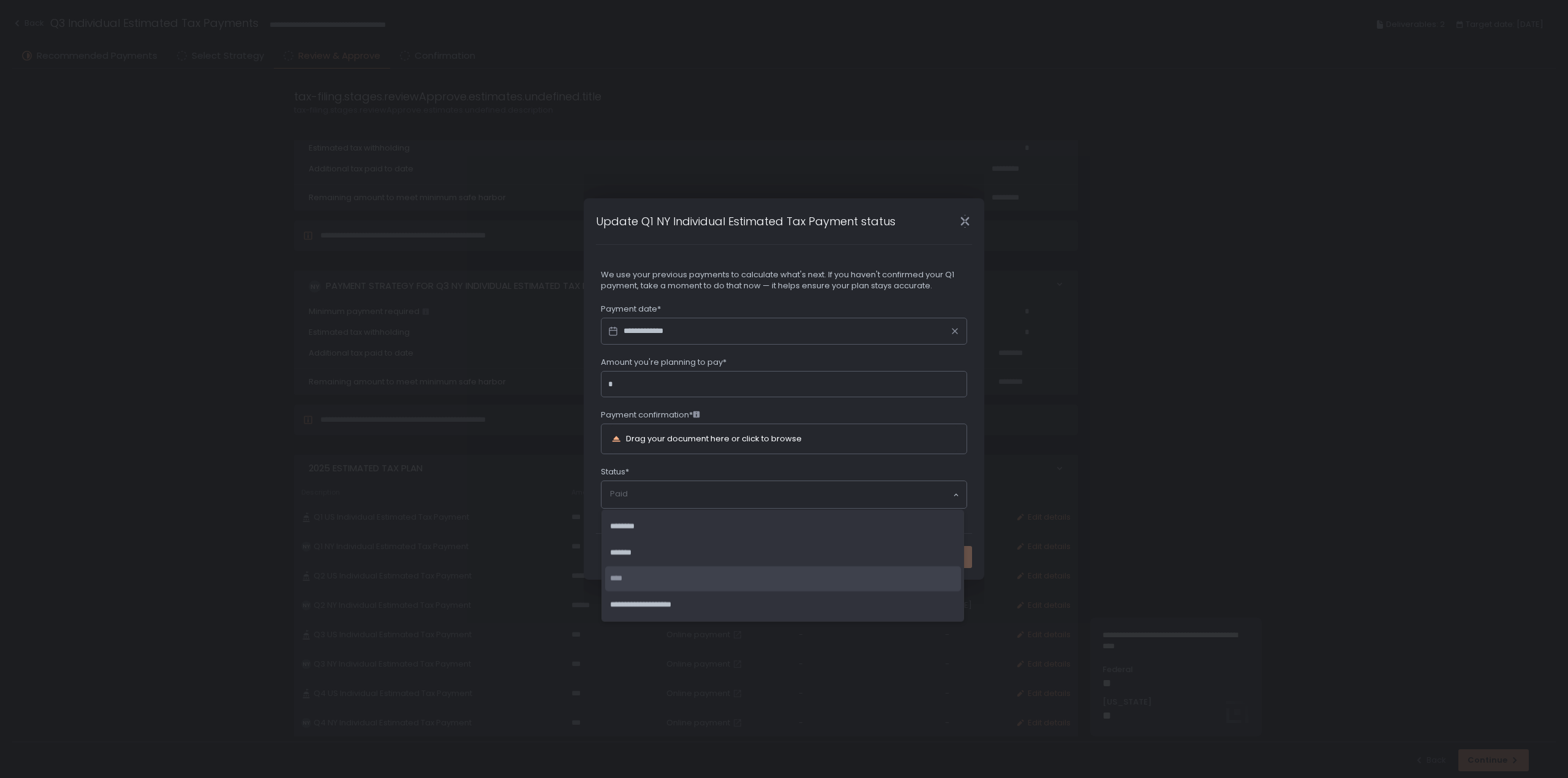click on "Paid Loading..." 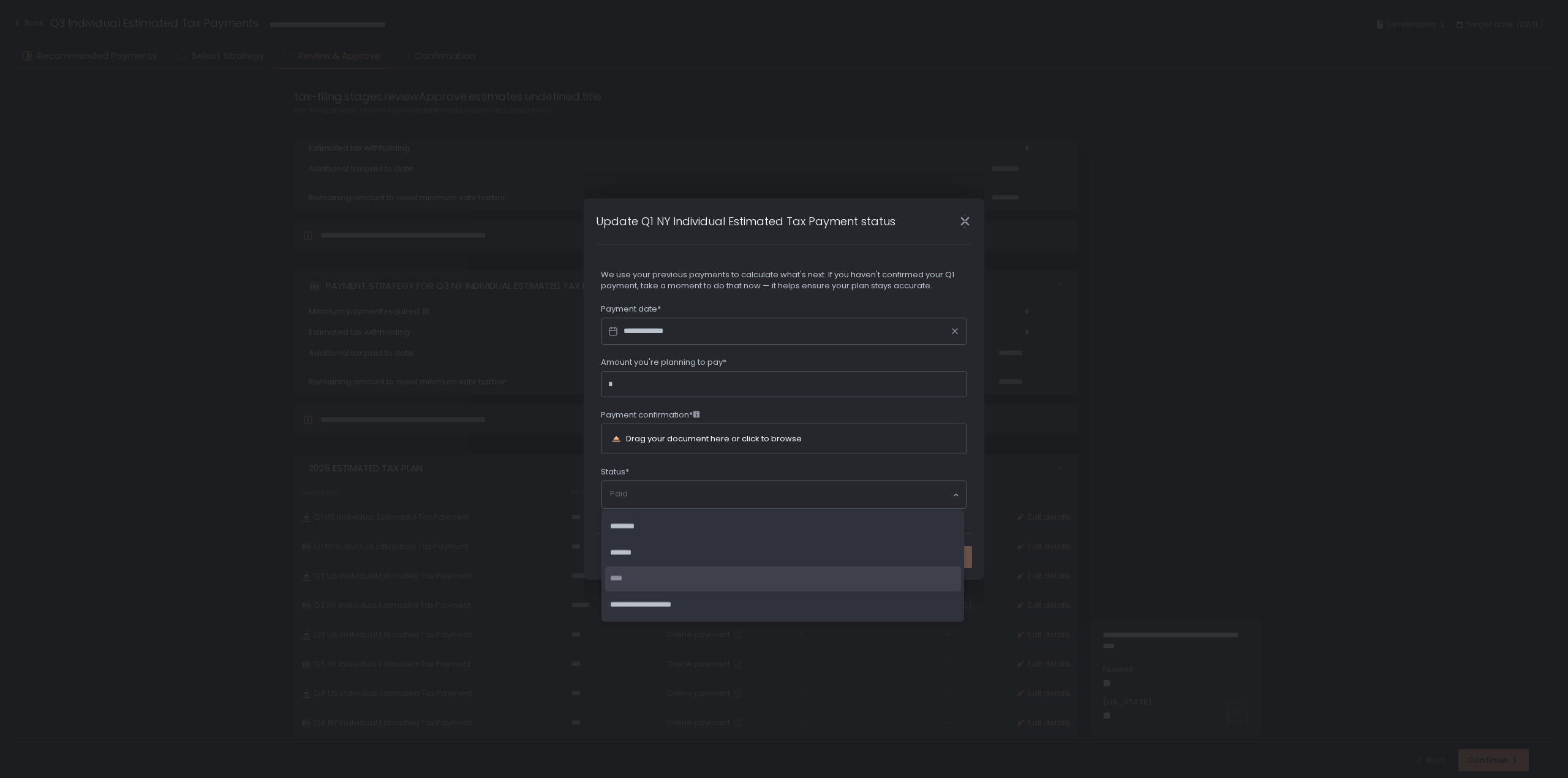 click on "Paid Loading..." 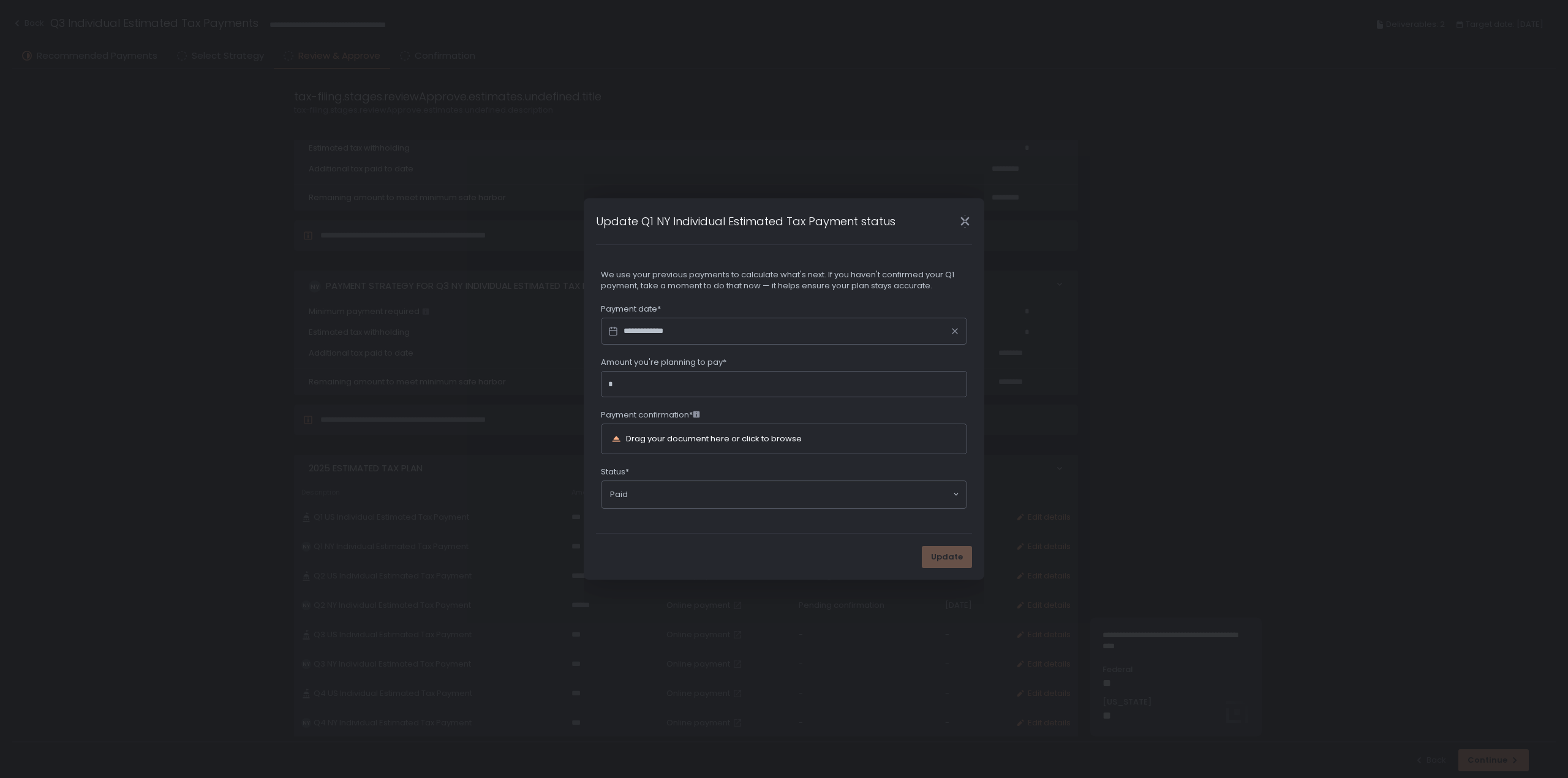 click 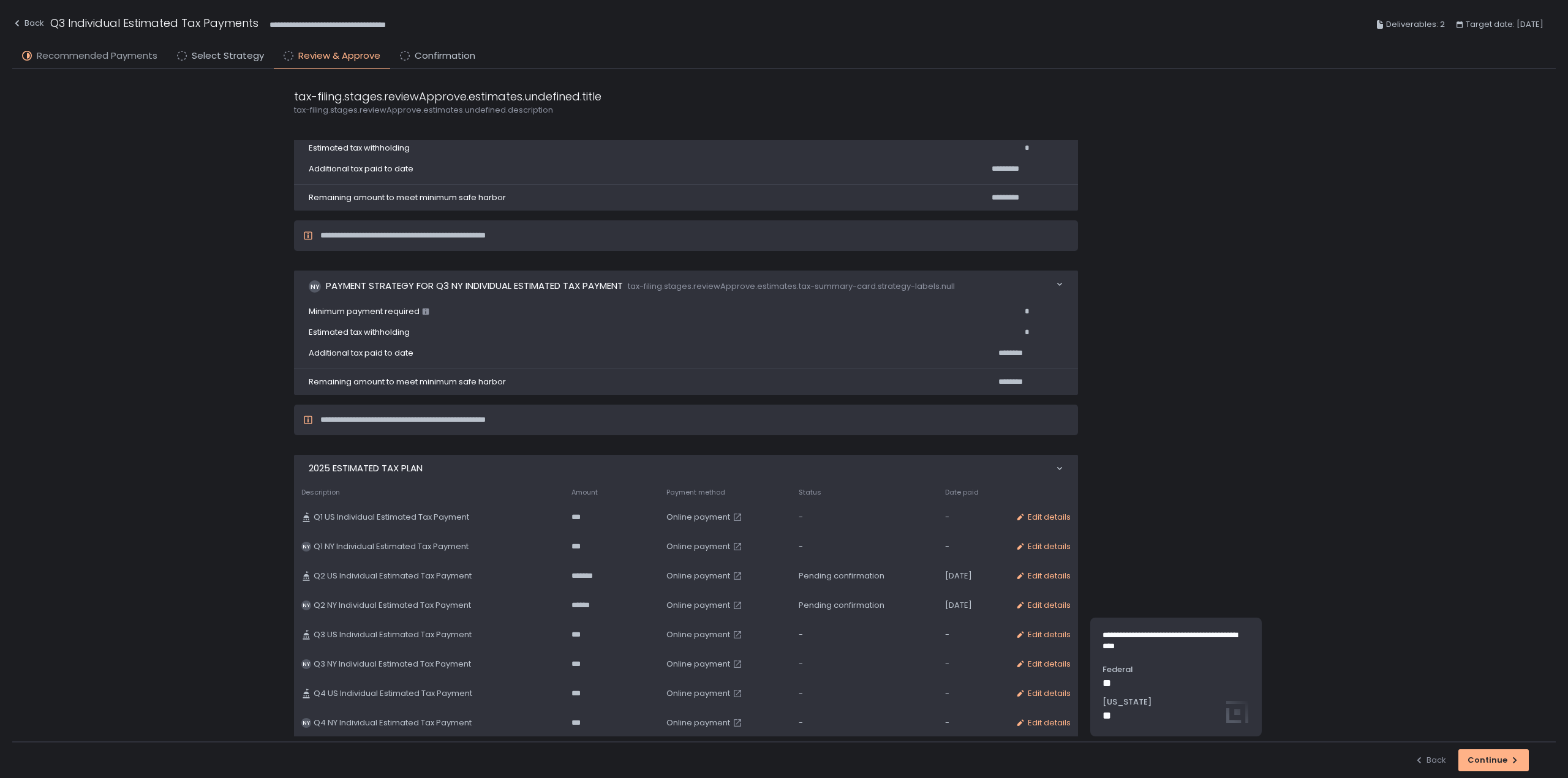 click on "Recommended Payments" at bounding box center [97, 56] 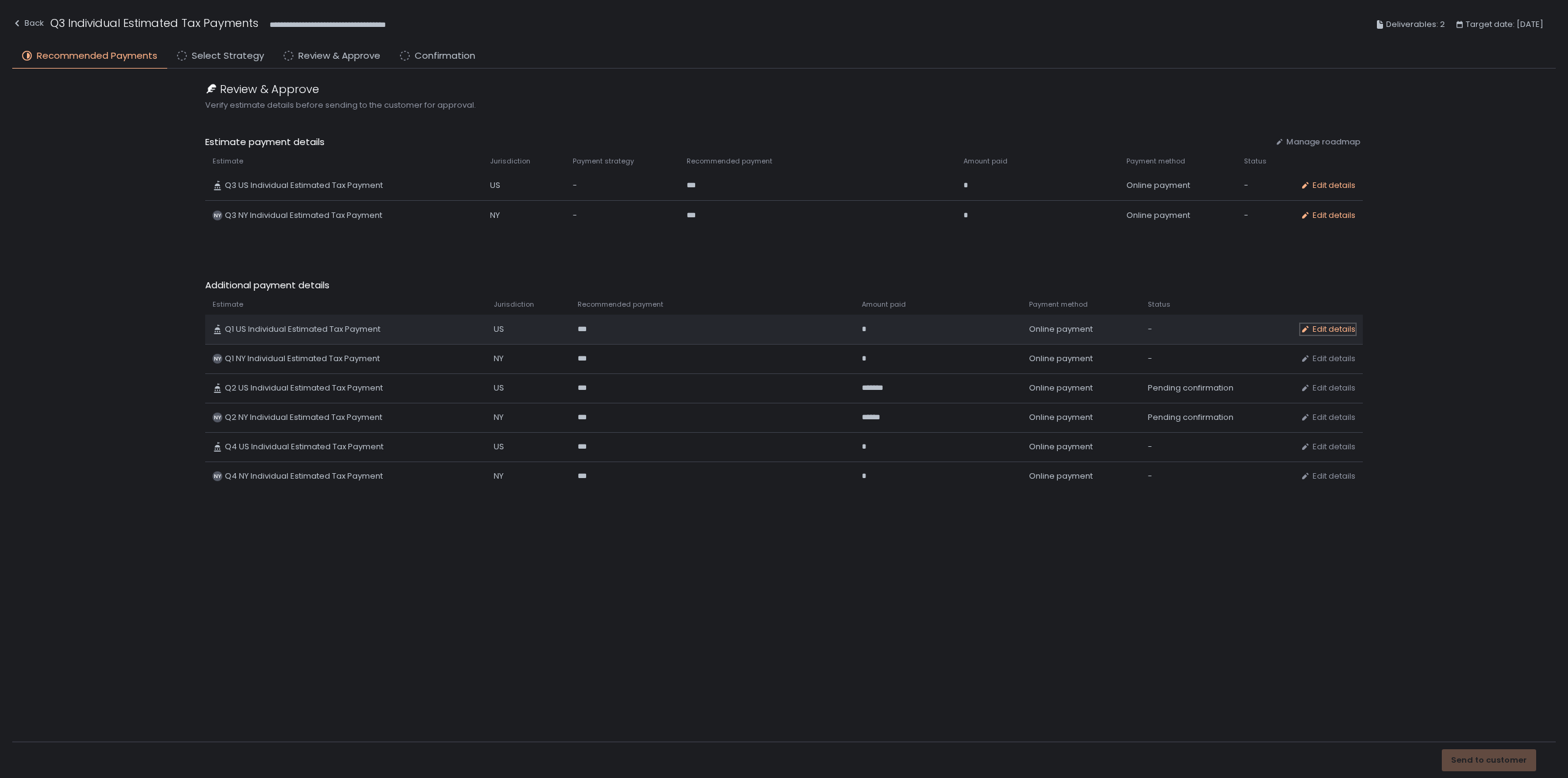 click on "Edit details" 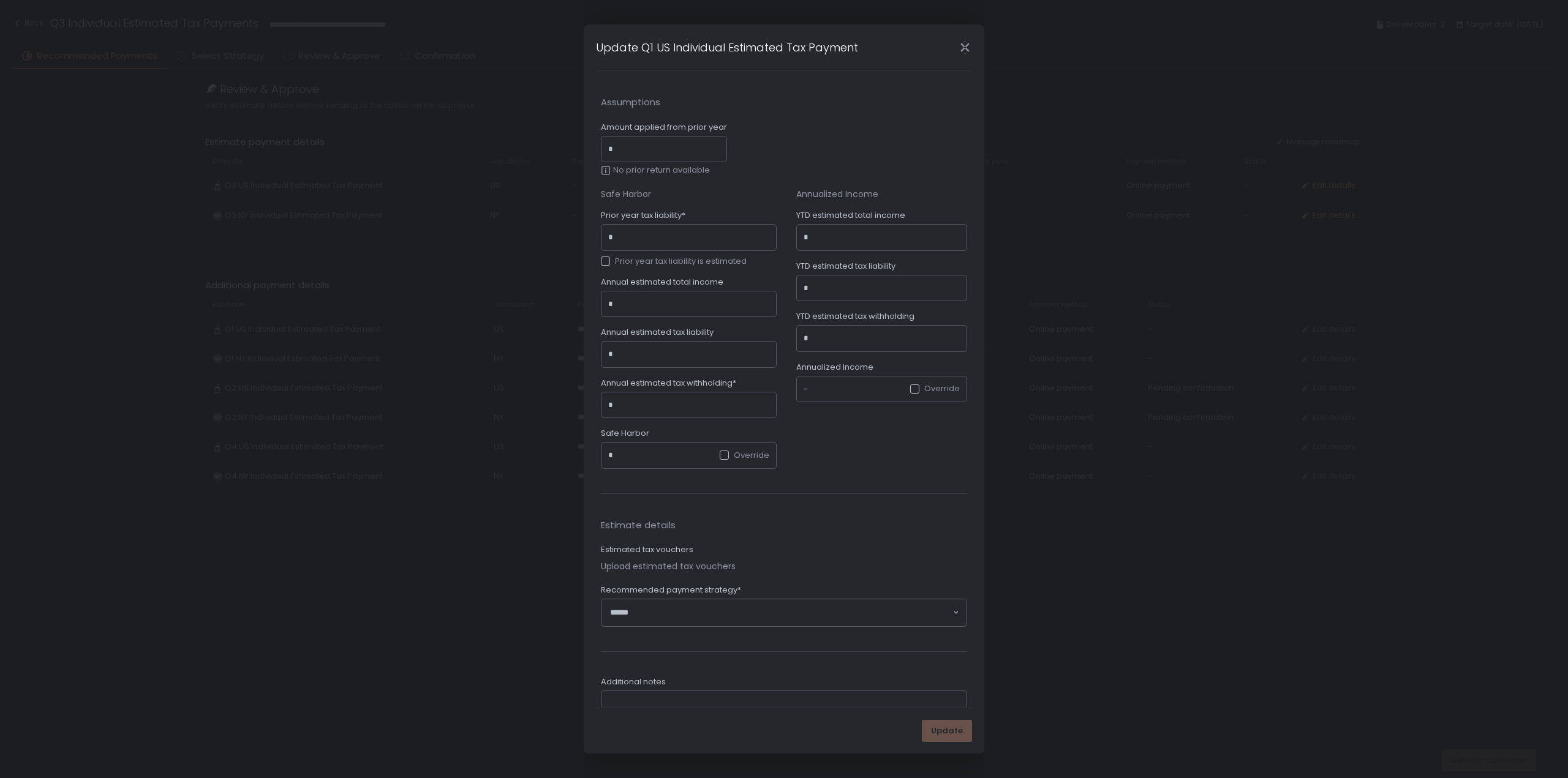 click on "Loading..." 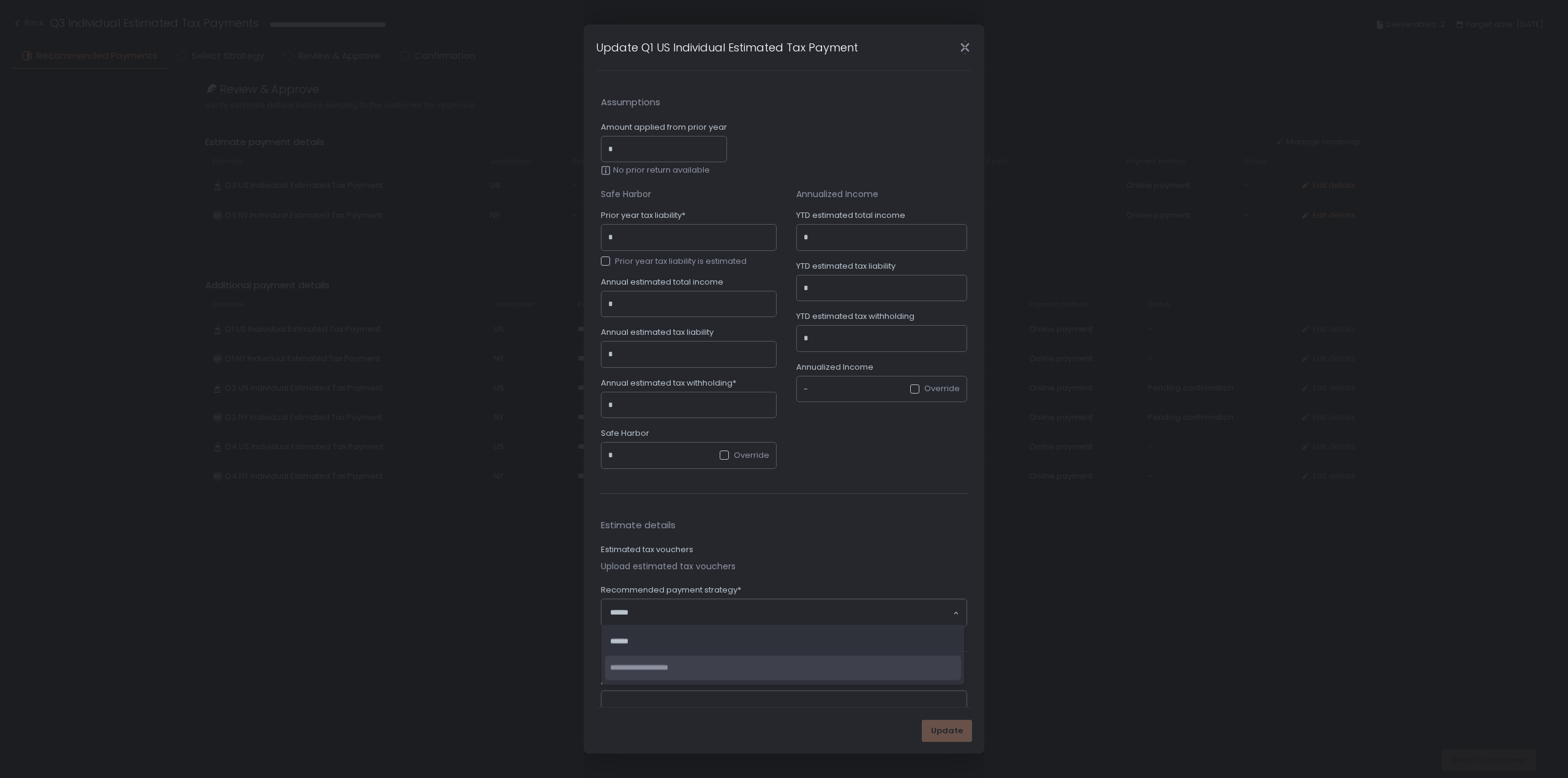 click on "**********" 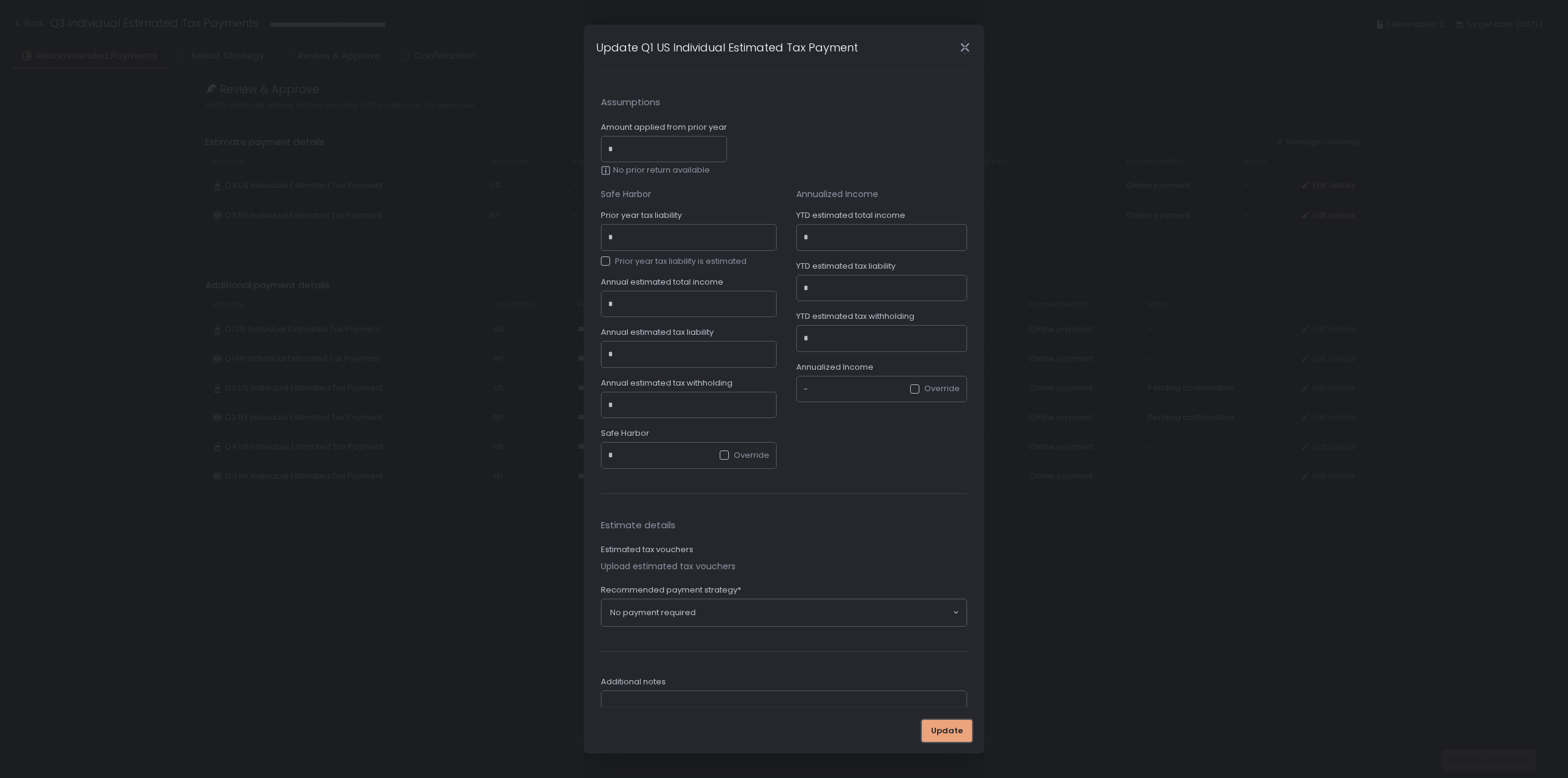 click on "Update" at bounding box center [947, 731] 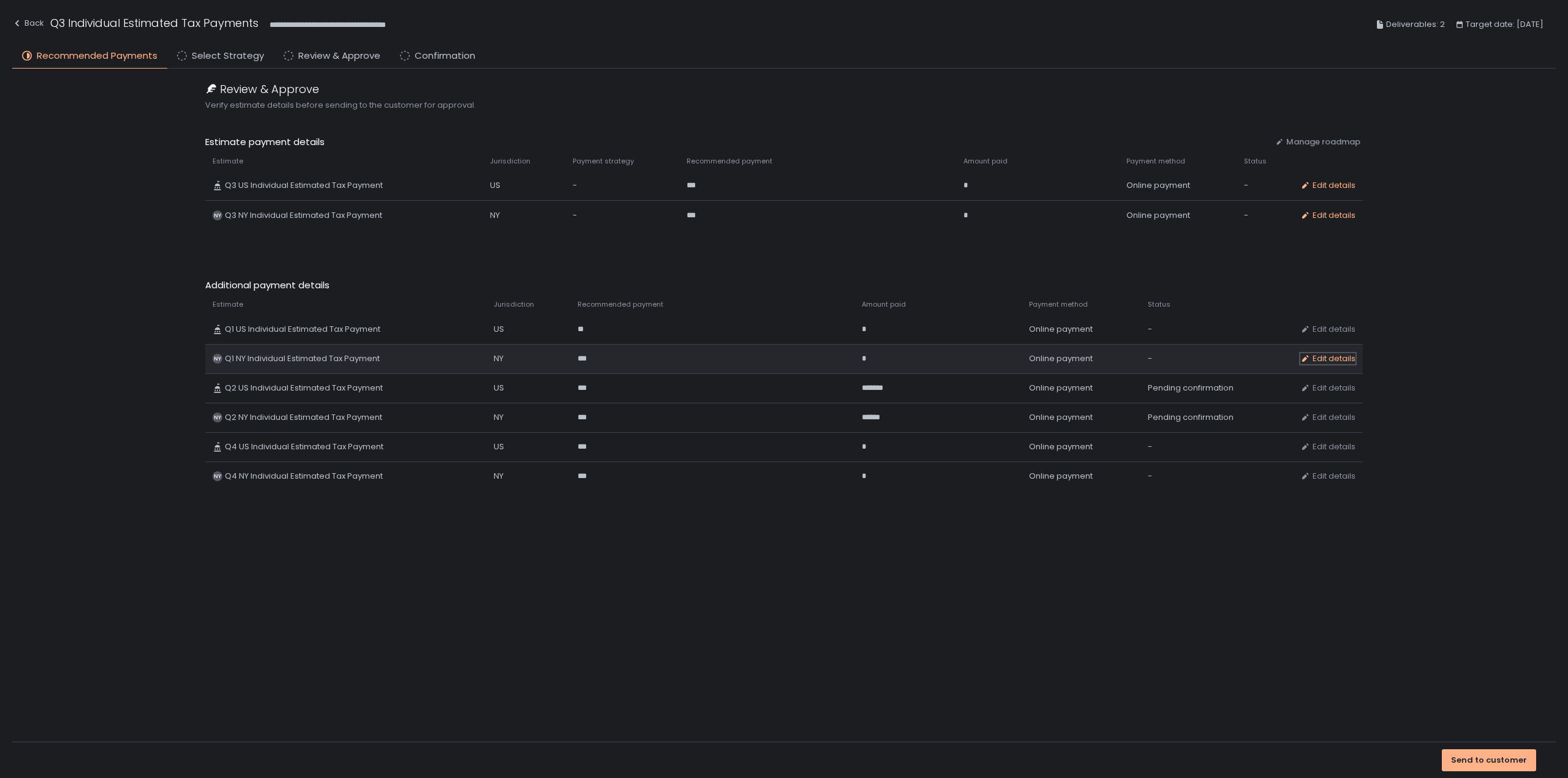 click on "Edit details" 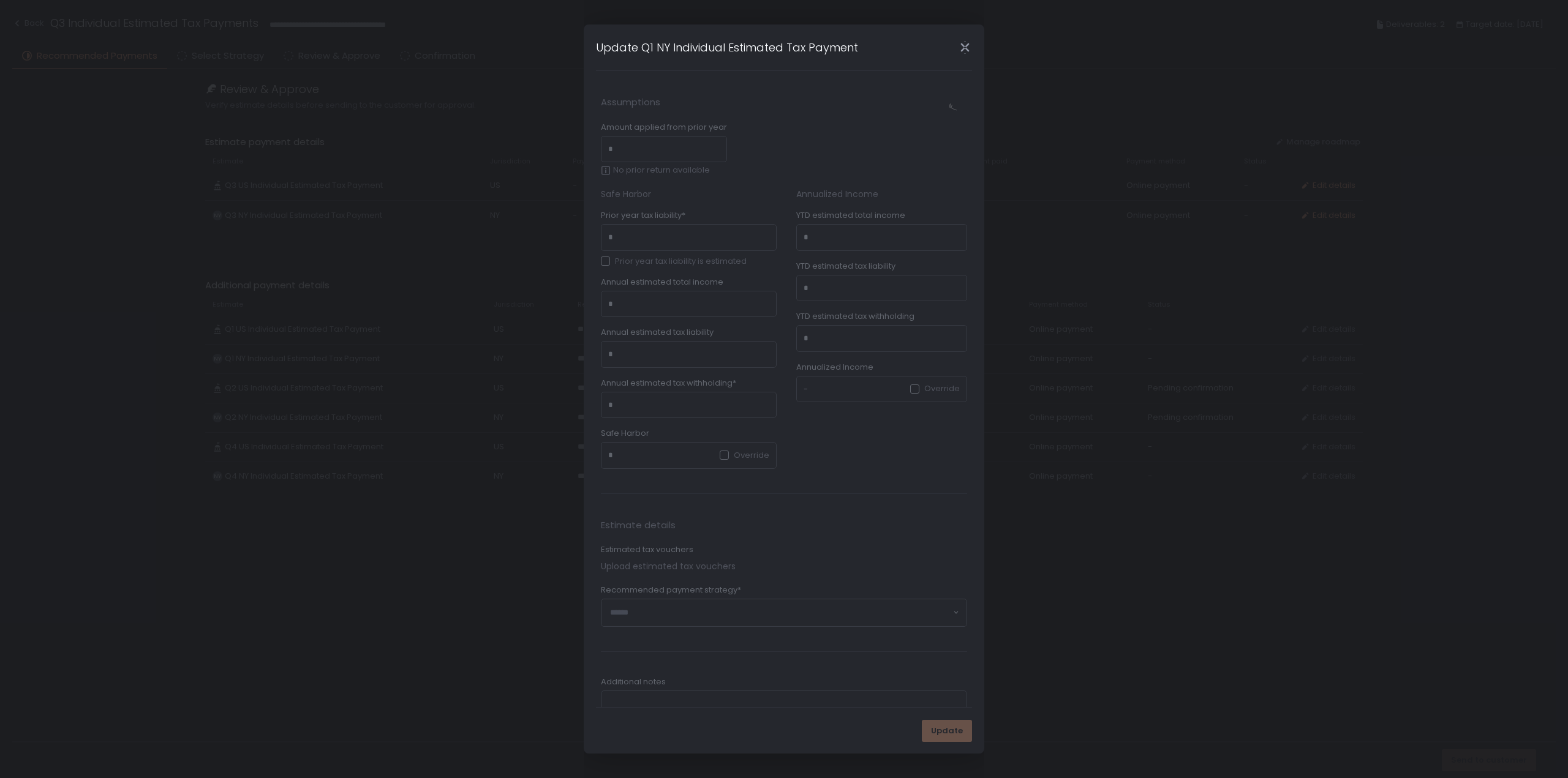 scroll, scrollTop: 86, scrollLeft: 0, axis: vertical 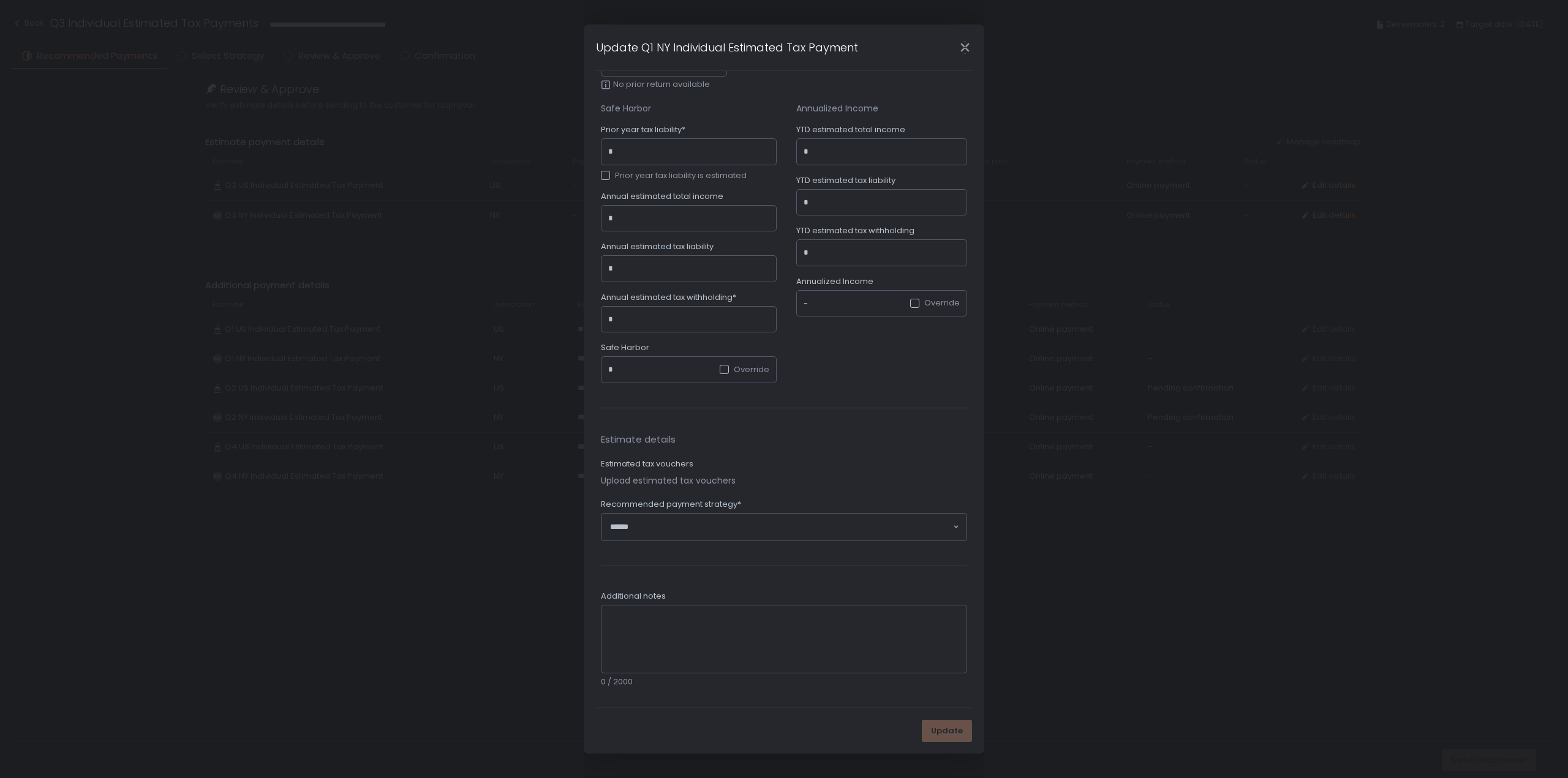 click 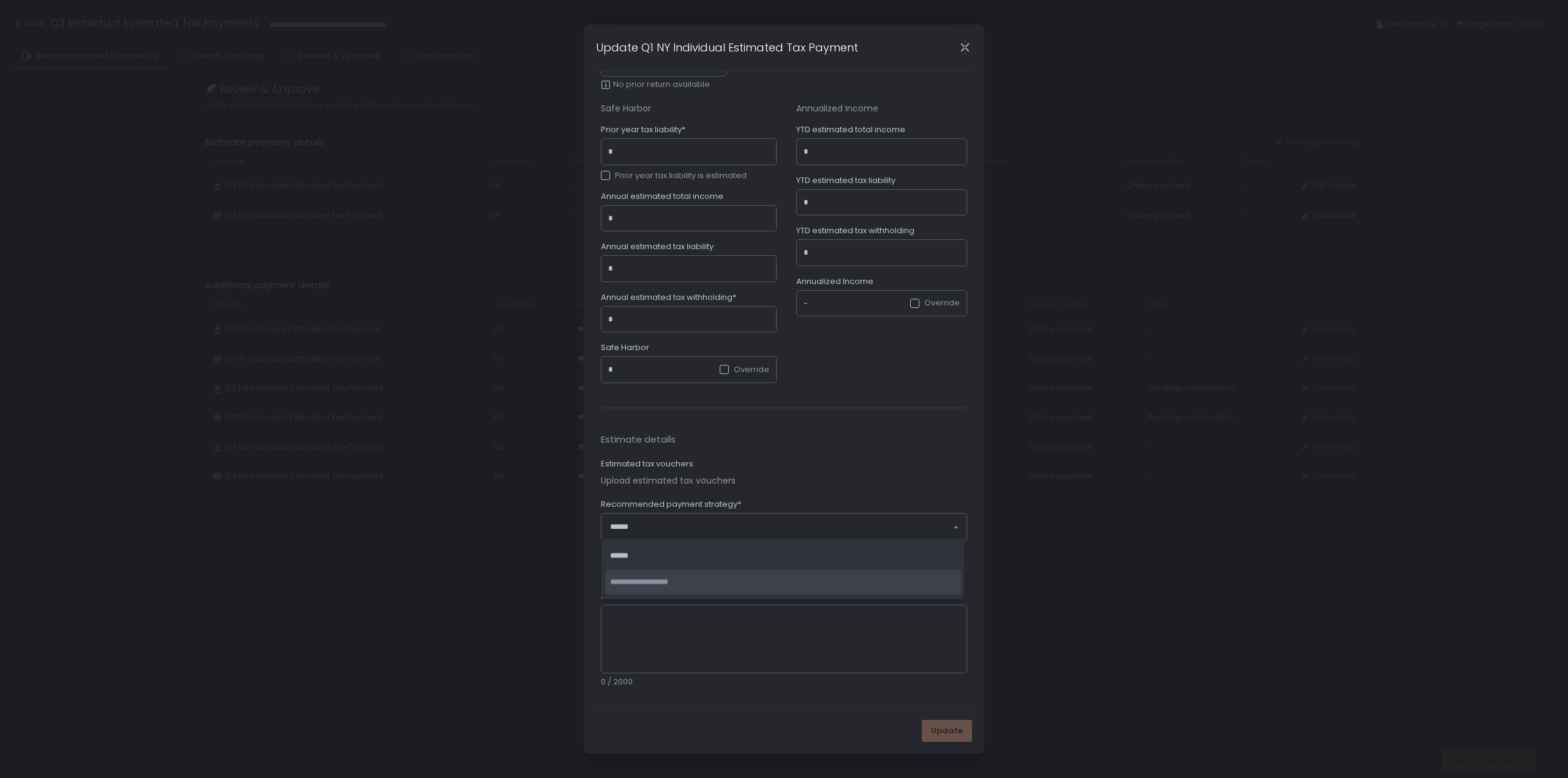 click on "**********" 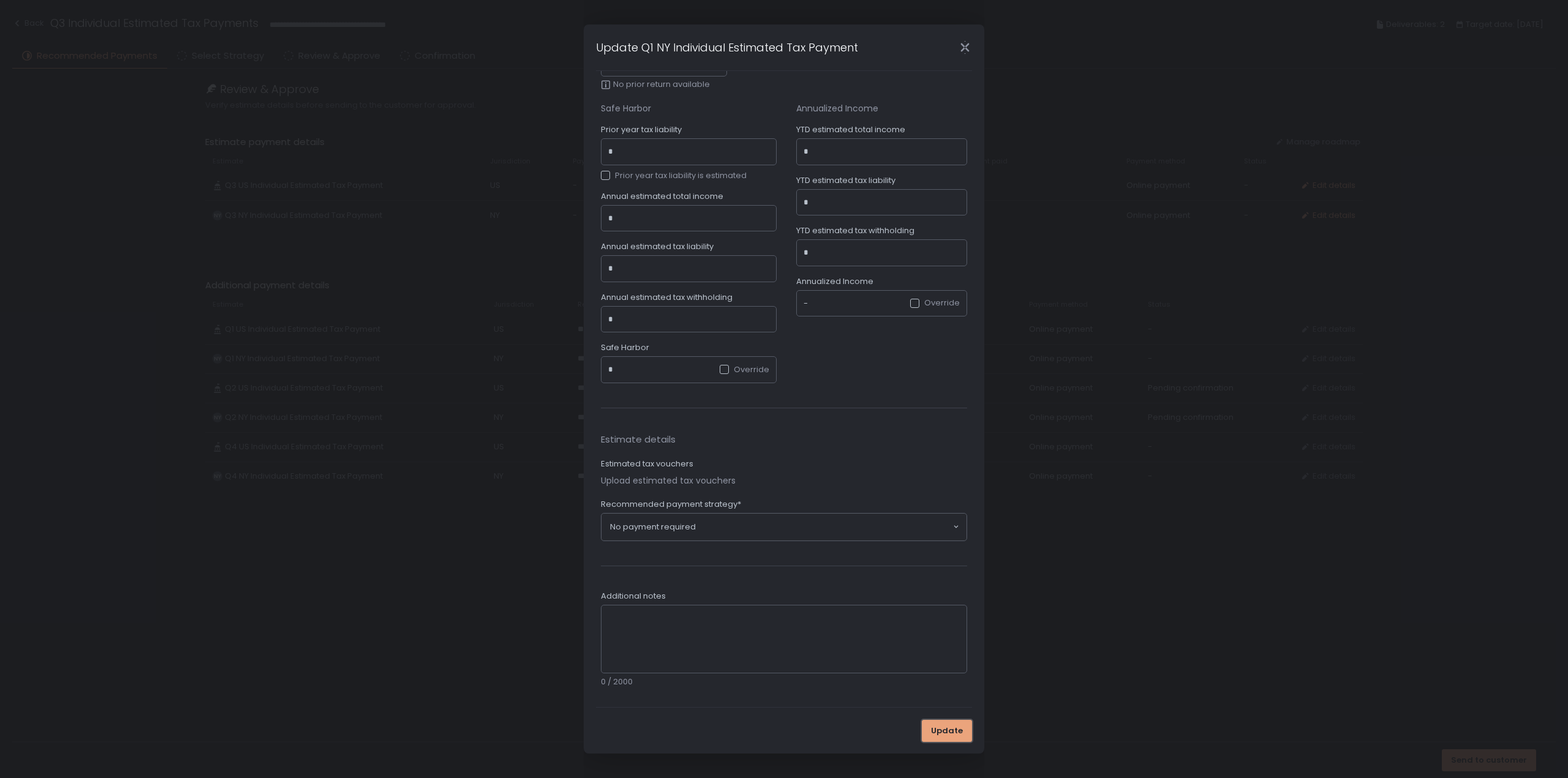 click on "Update" at bounding box center [947, 731] 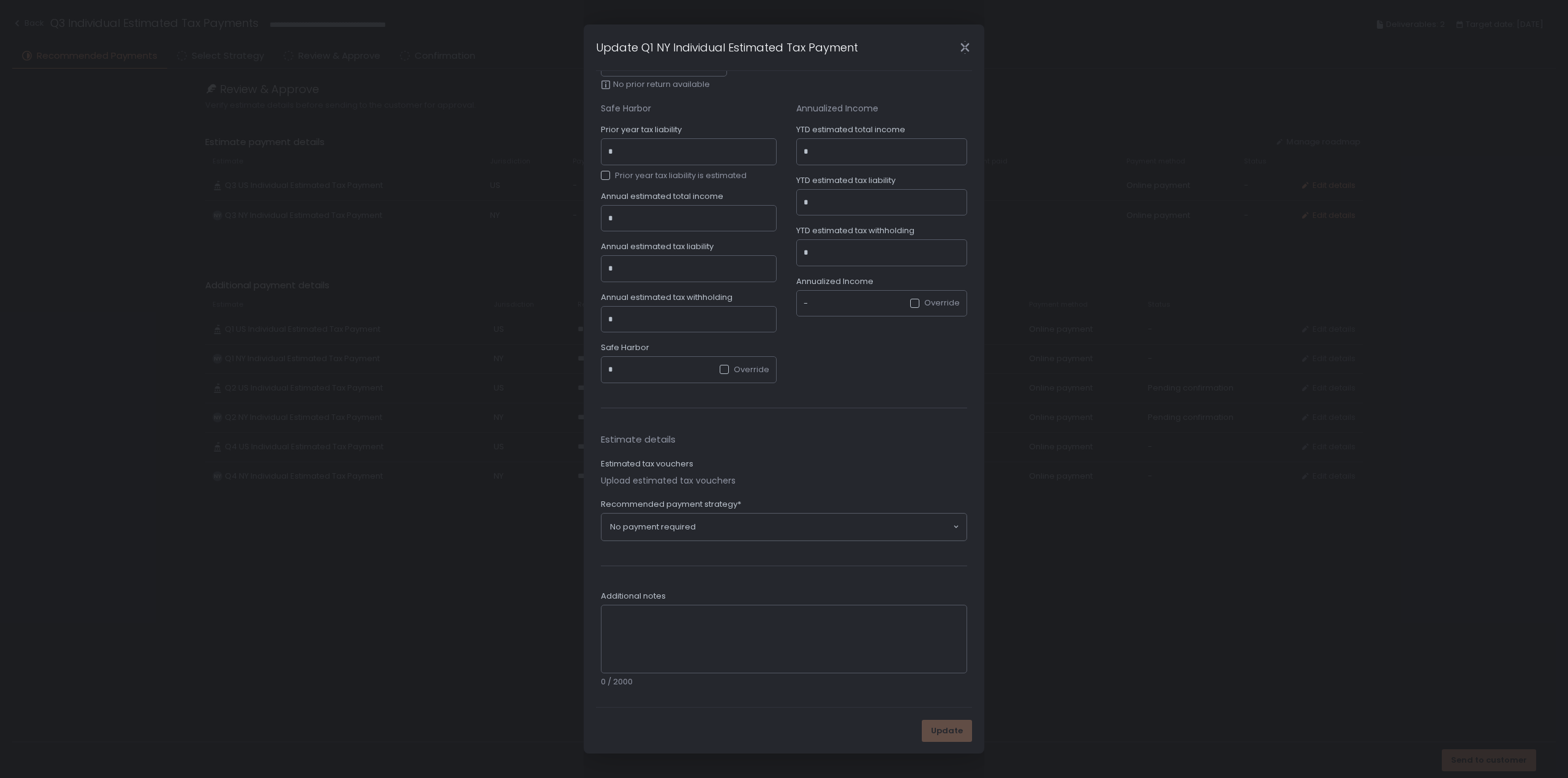 scroll, scrollTop: 0, scrollLeft: 0, axis: both 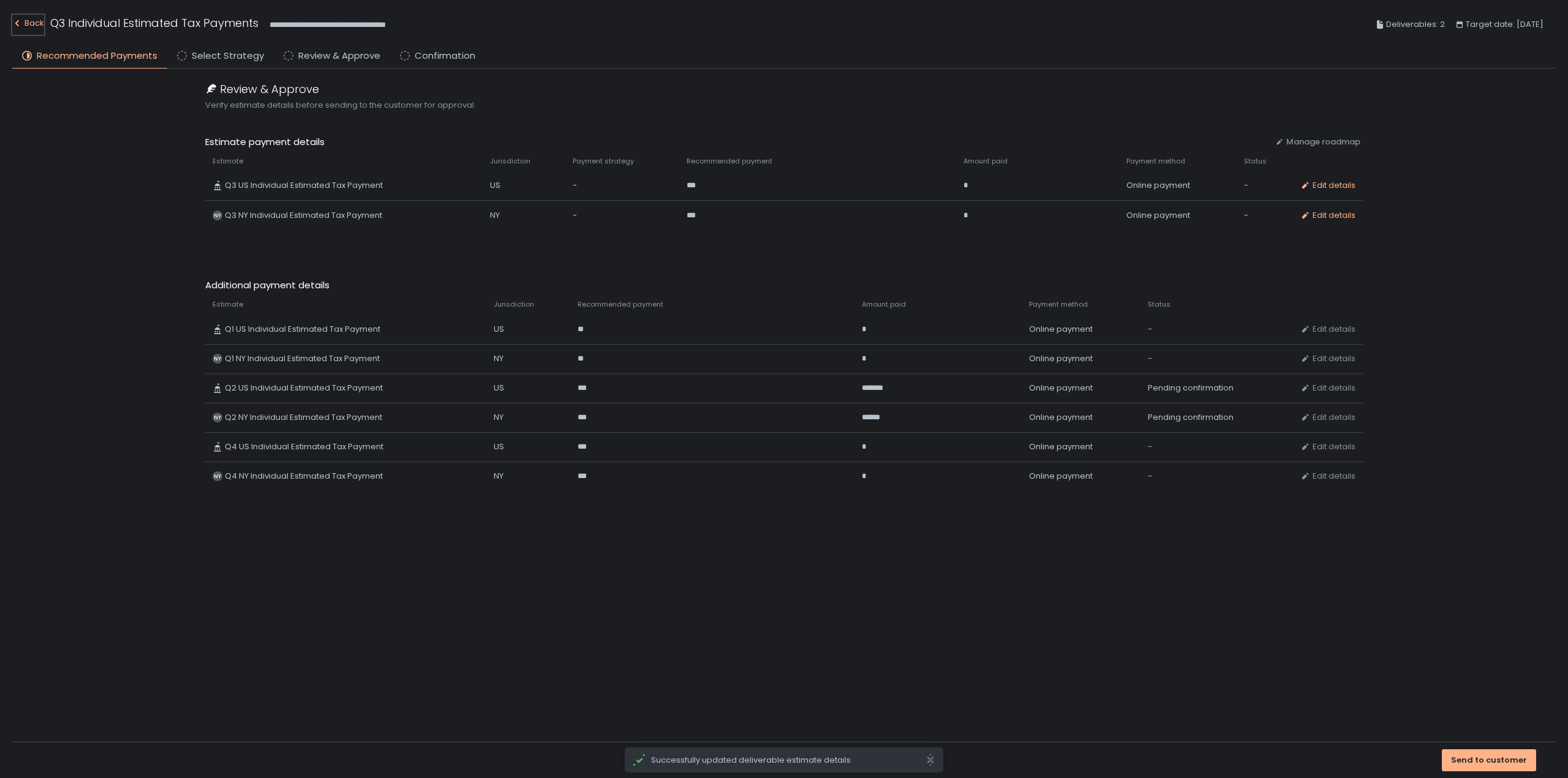 click on "Back" 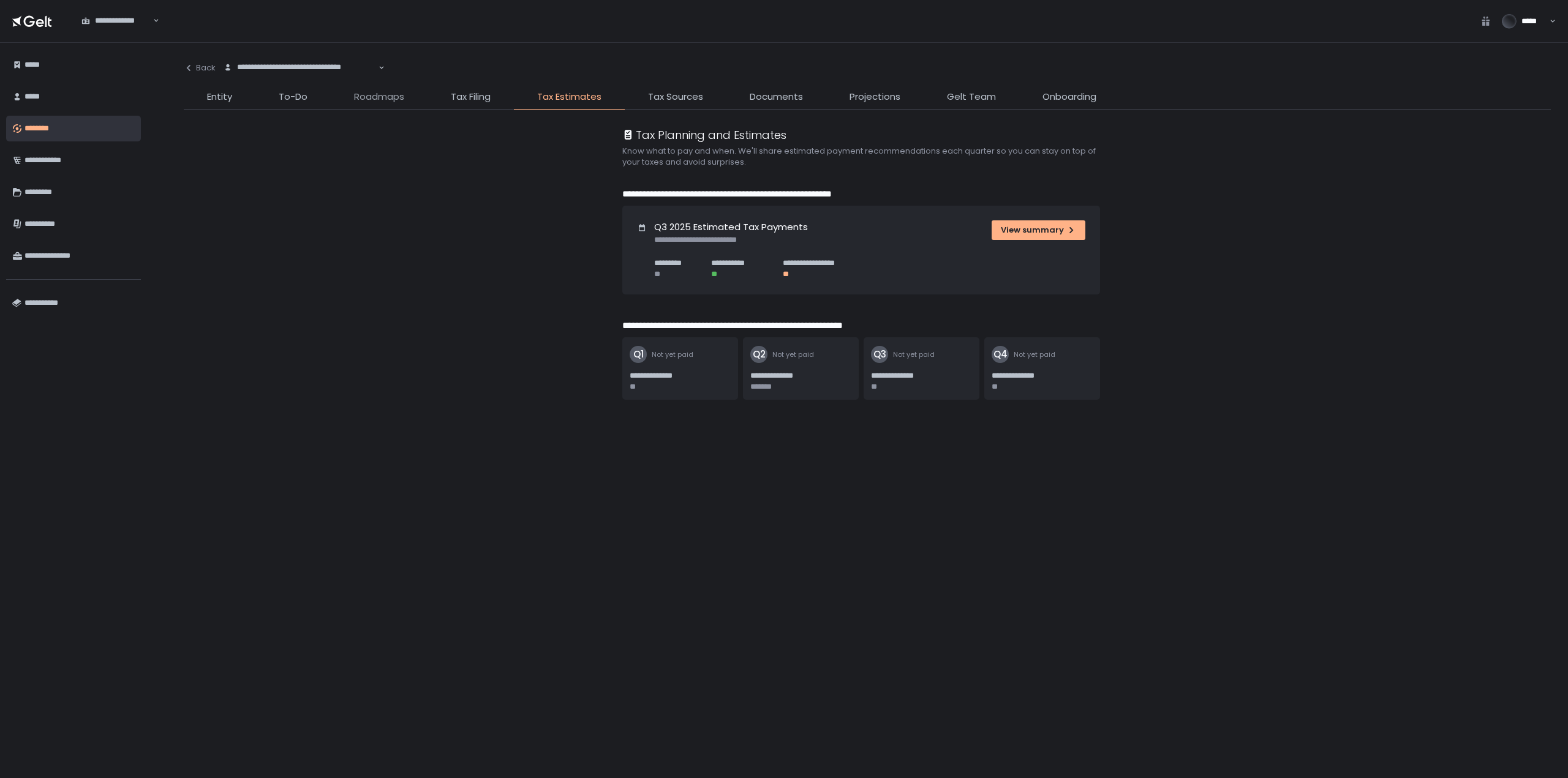 click on "Roadmaps" at bounding box center [379, 97] 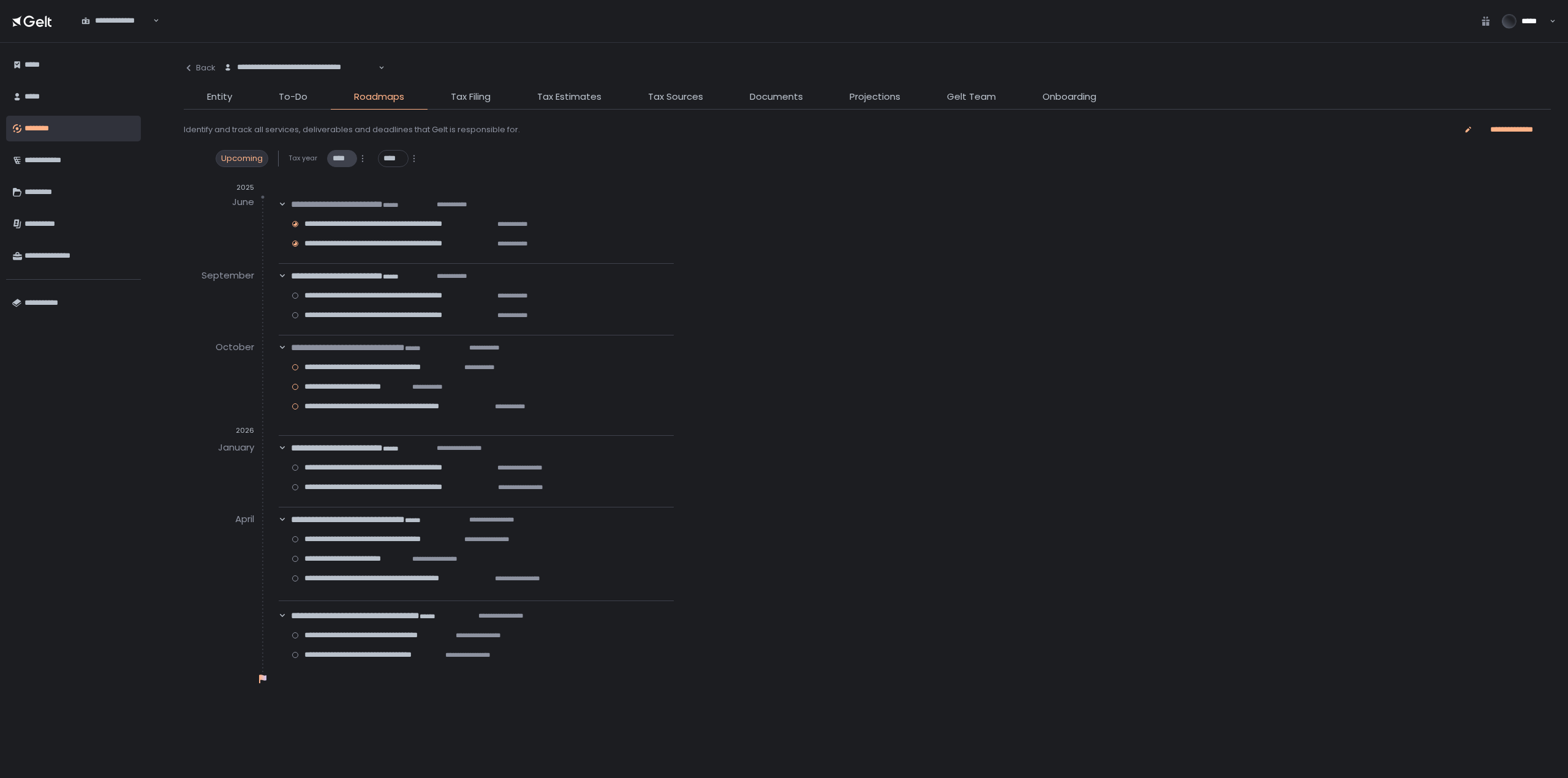 click on "****" at bounding box center (342, 159) 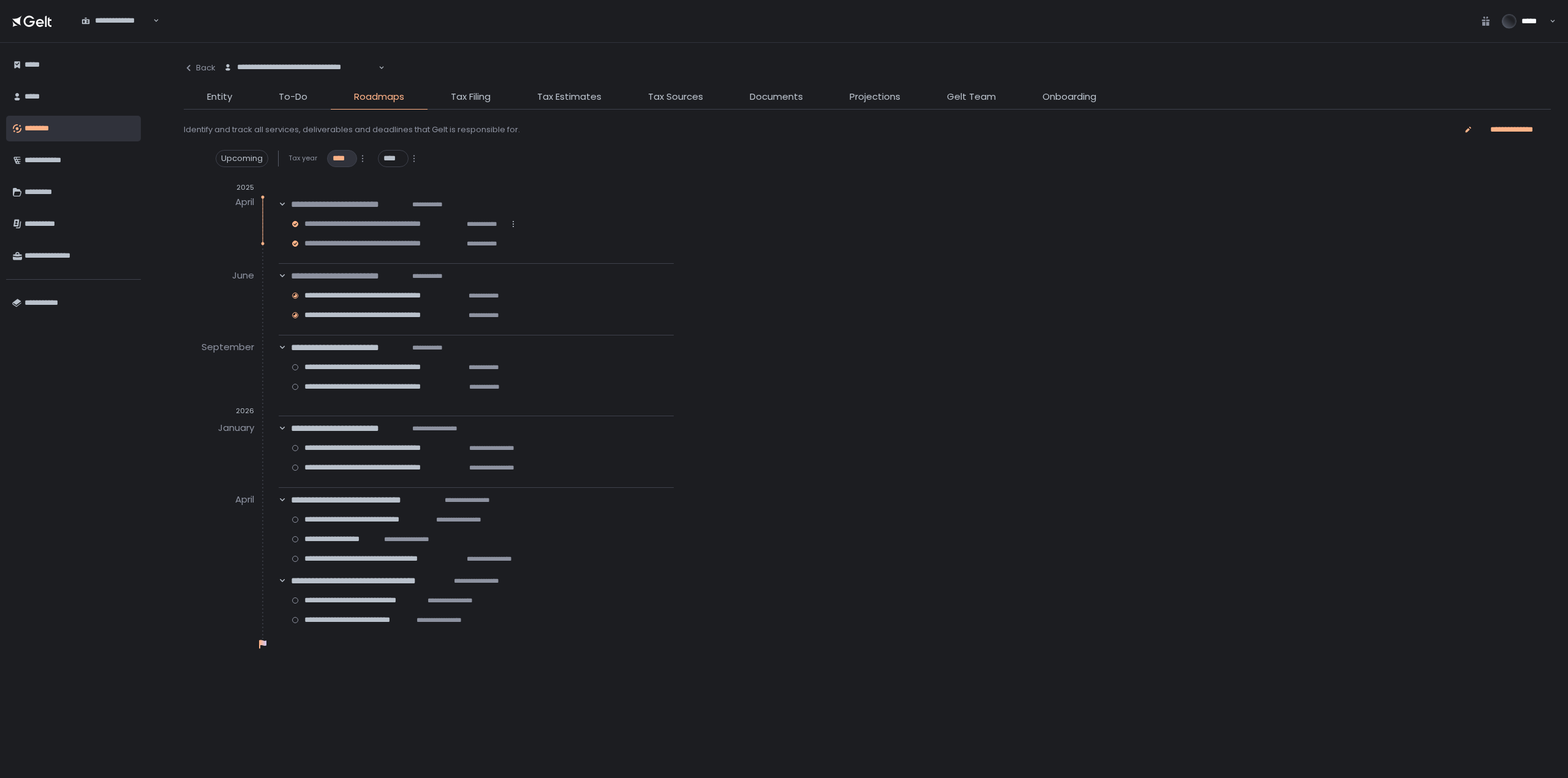 click 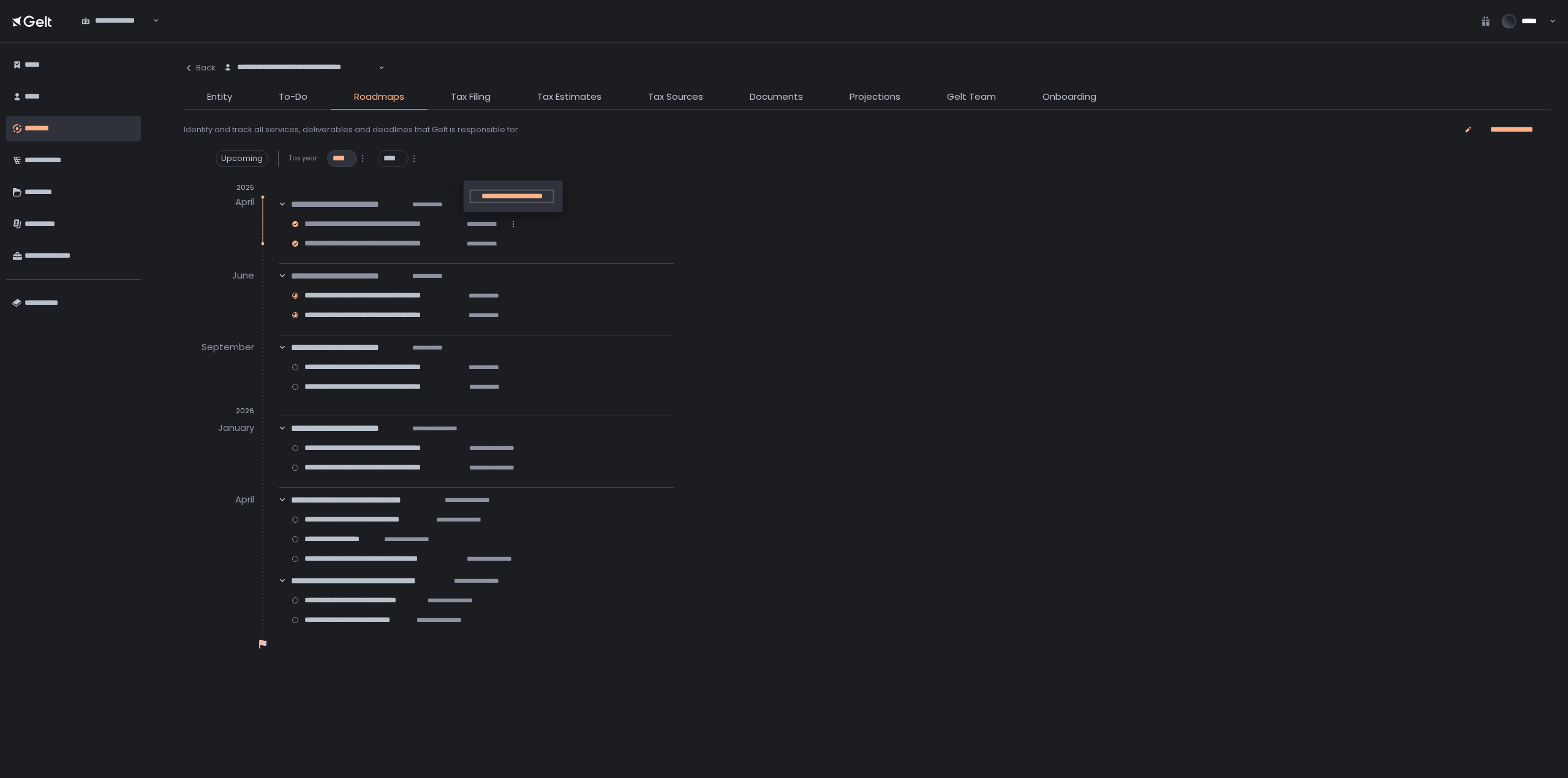 click on "**********" 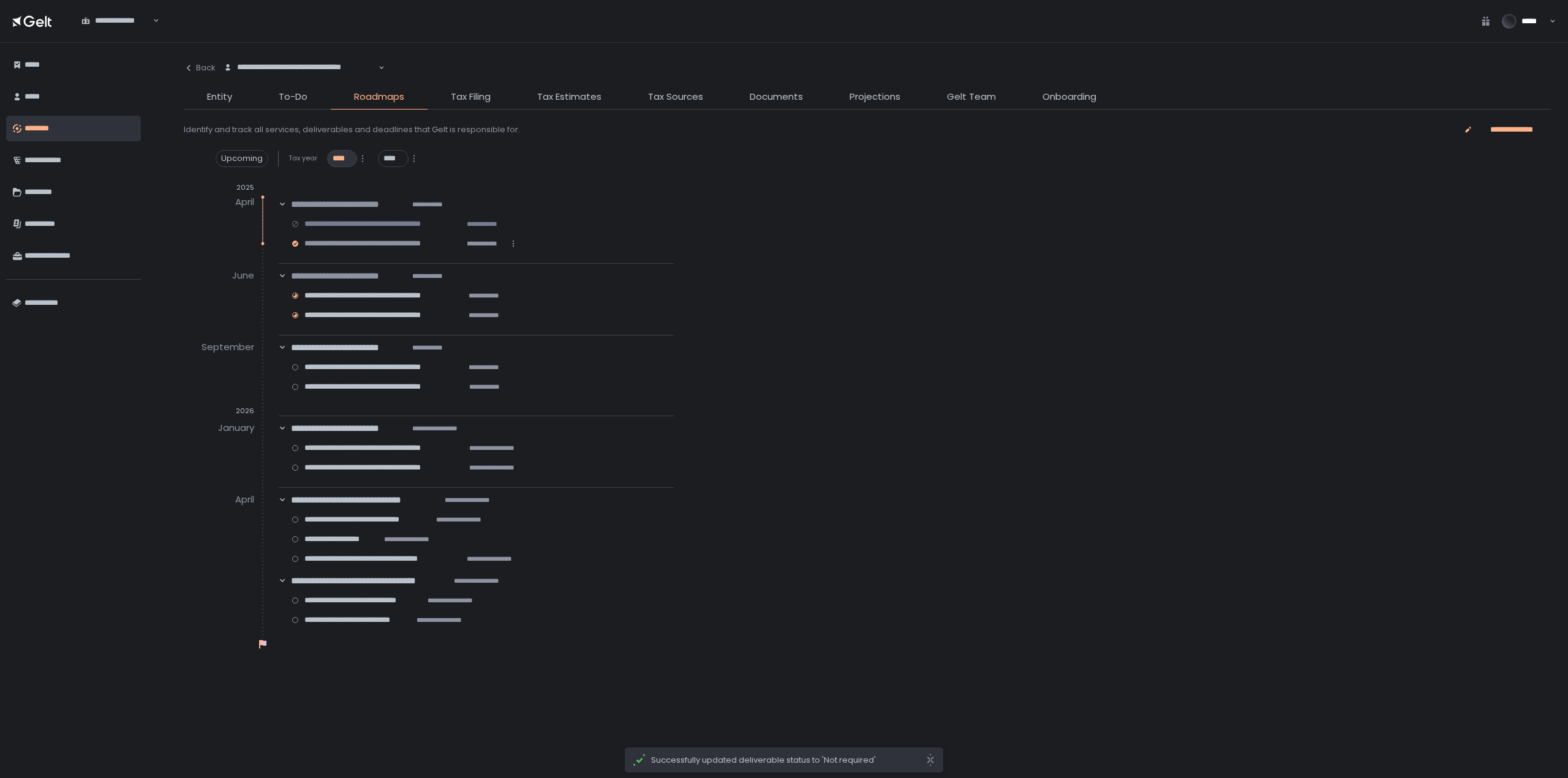 click 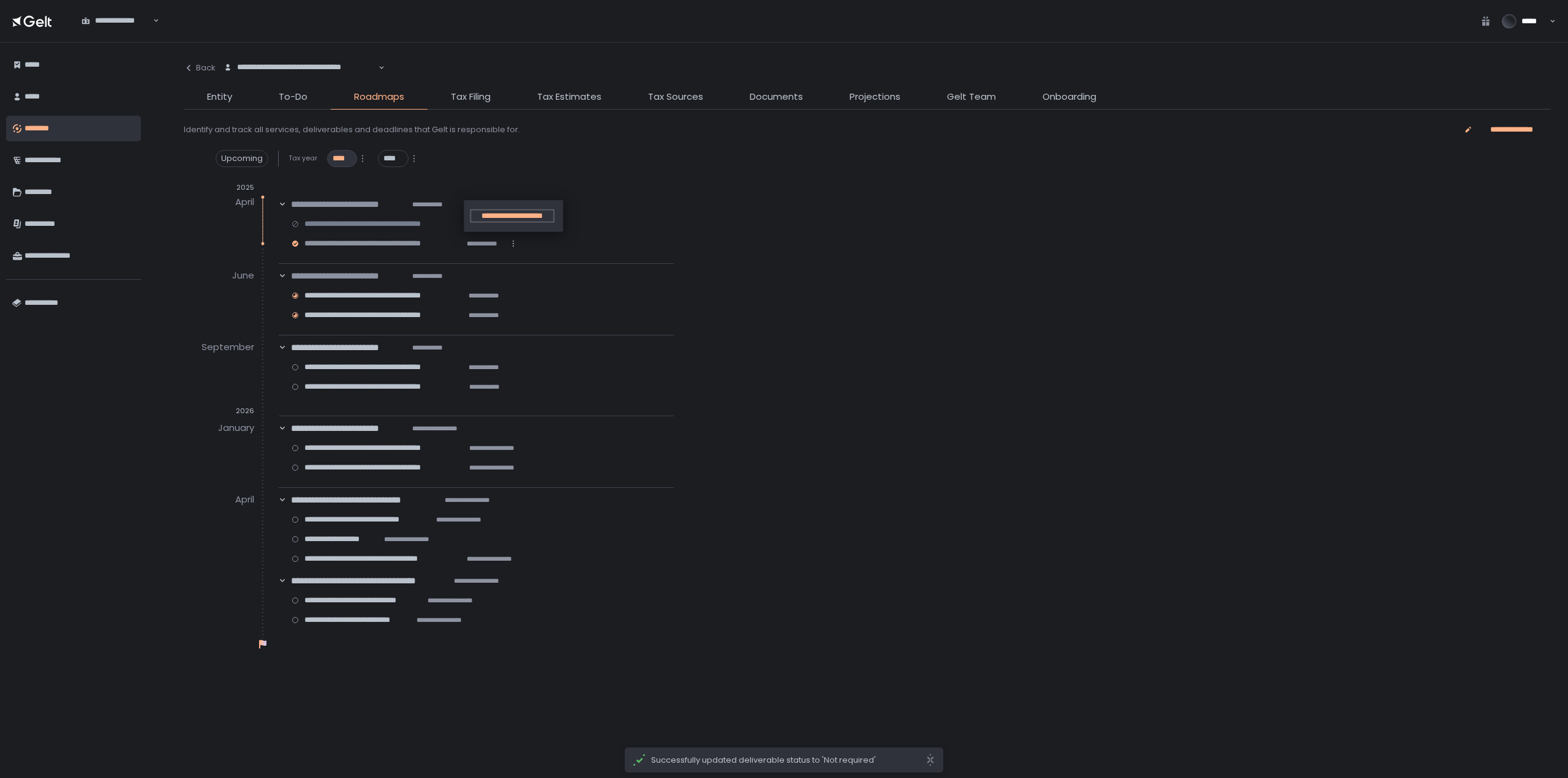 click on "**********" 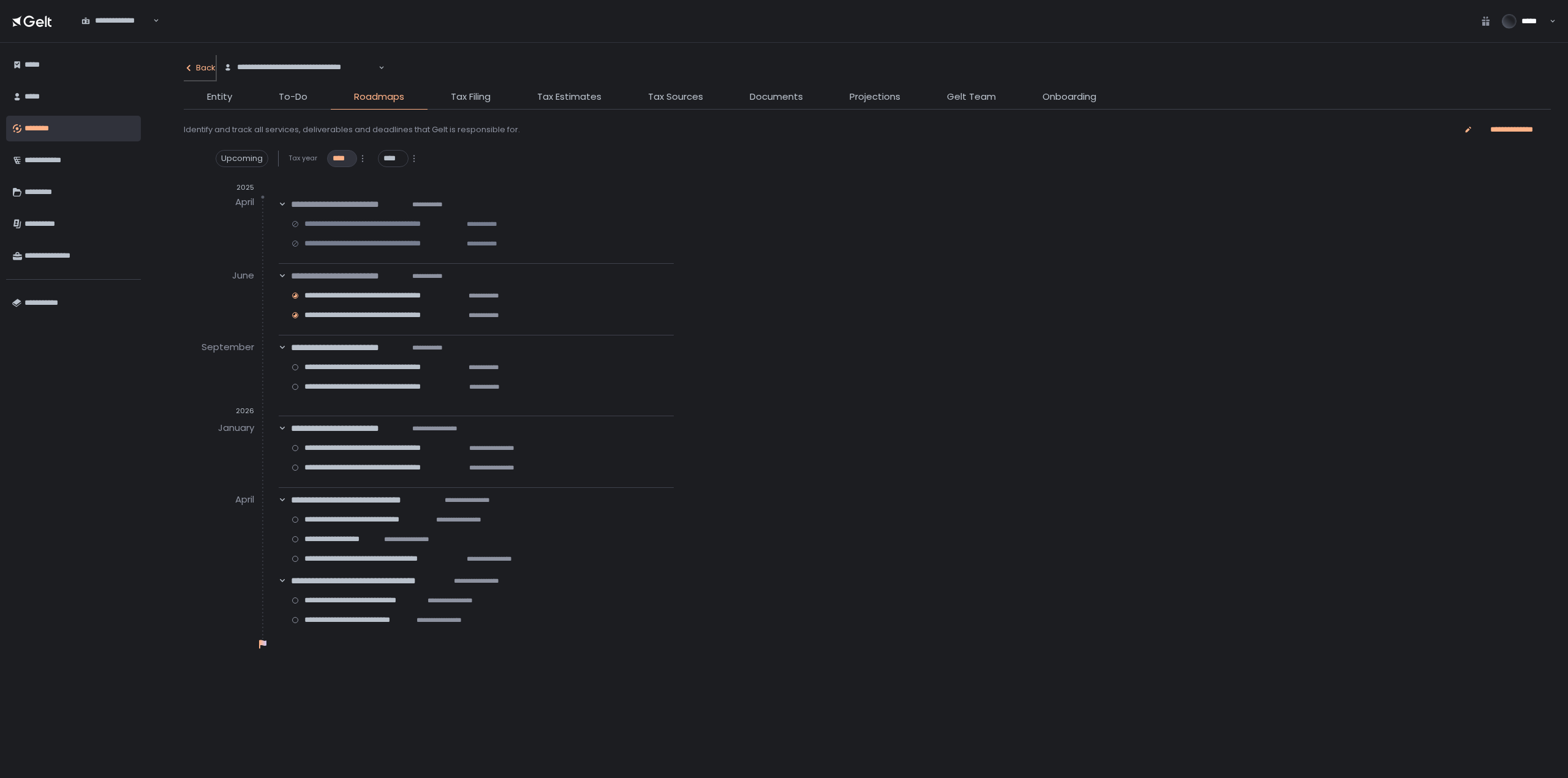 click on "Back" 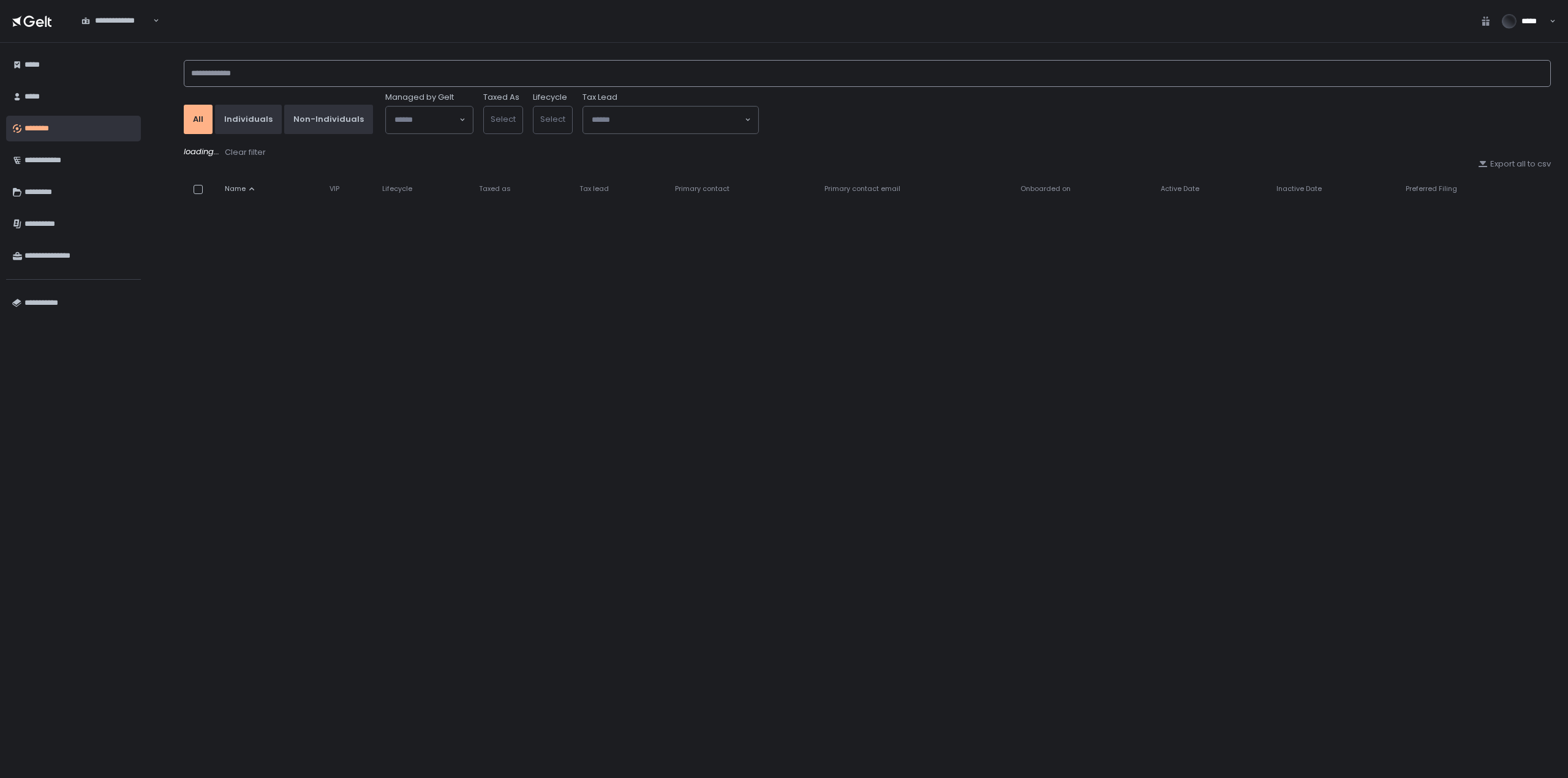 click 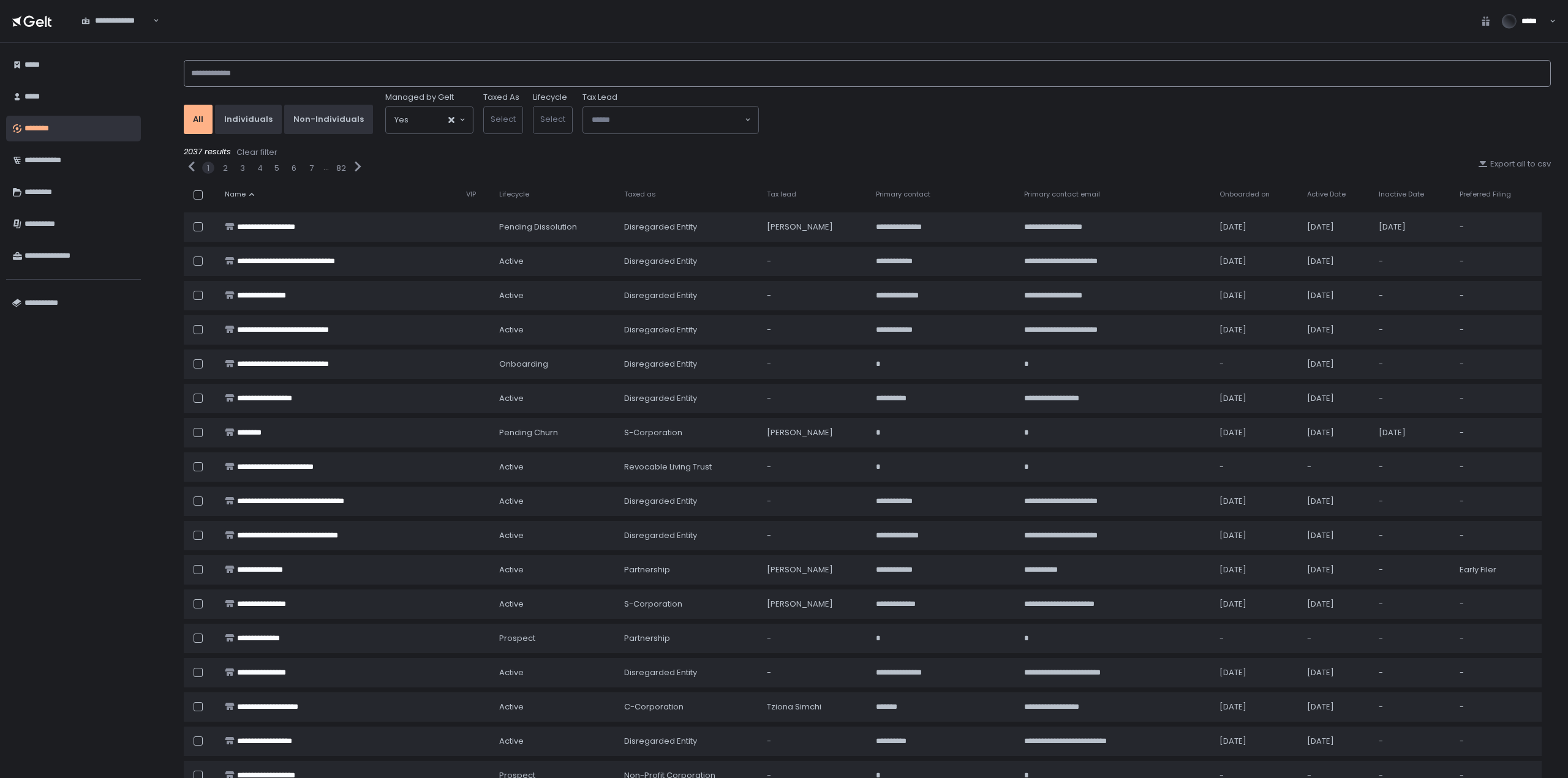click 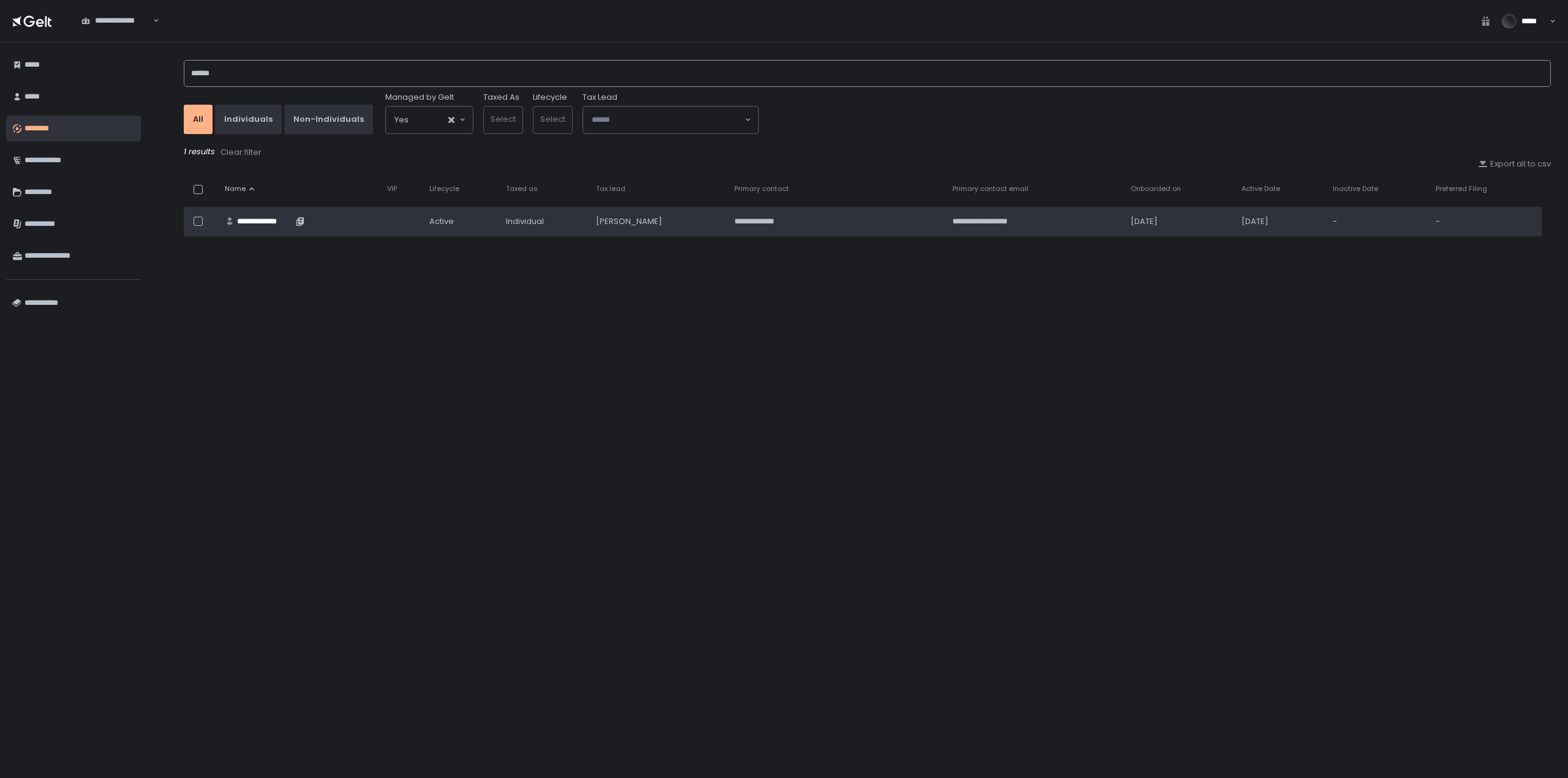 type on "******" 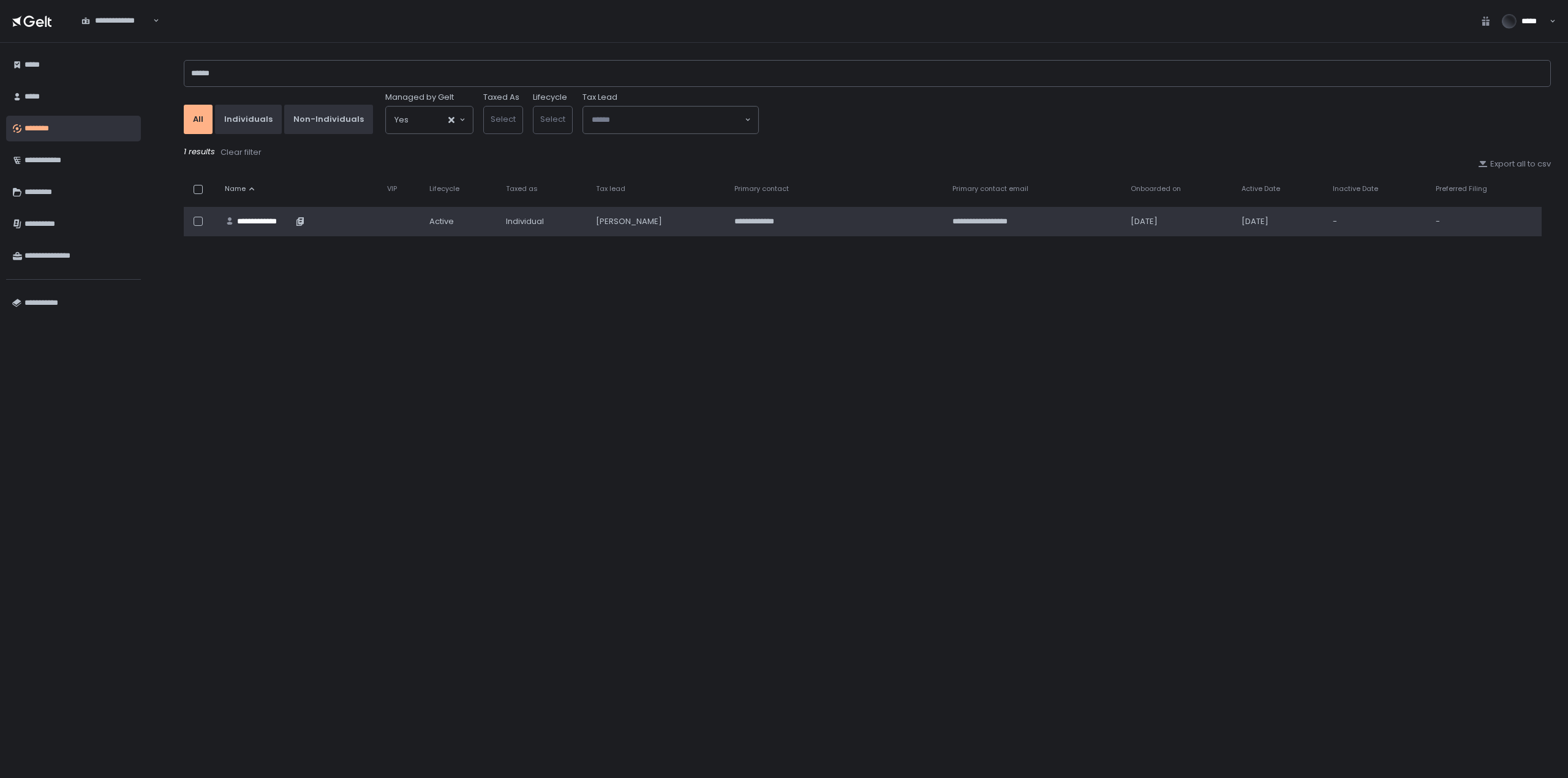click on "**********" at bounding box center (265, 222) 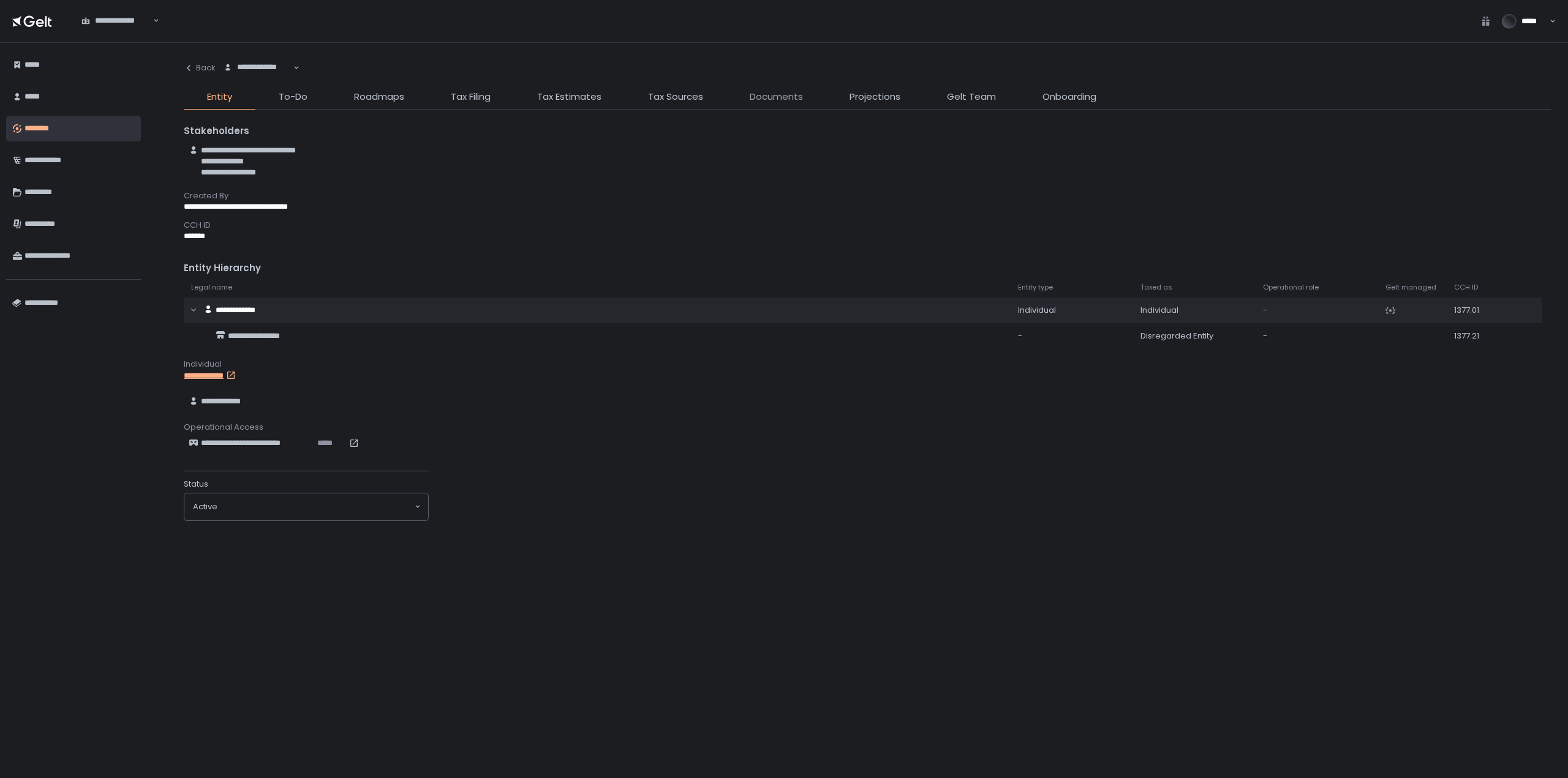 click on "Documents" at bounding box center [776, 97] 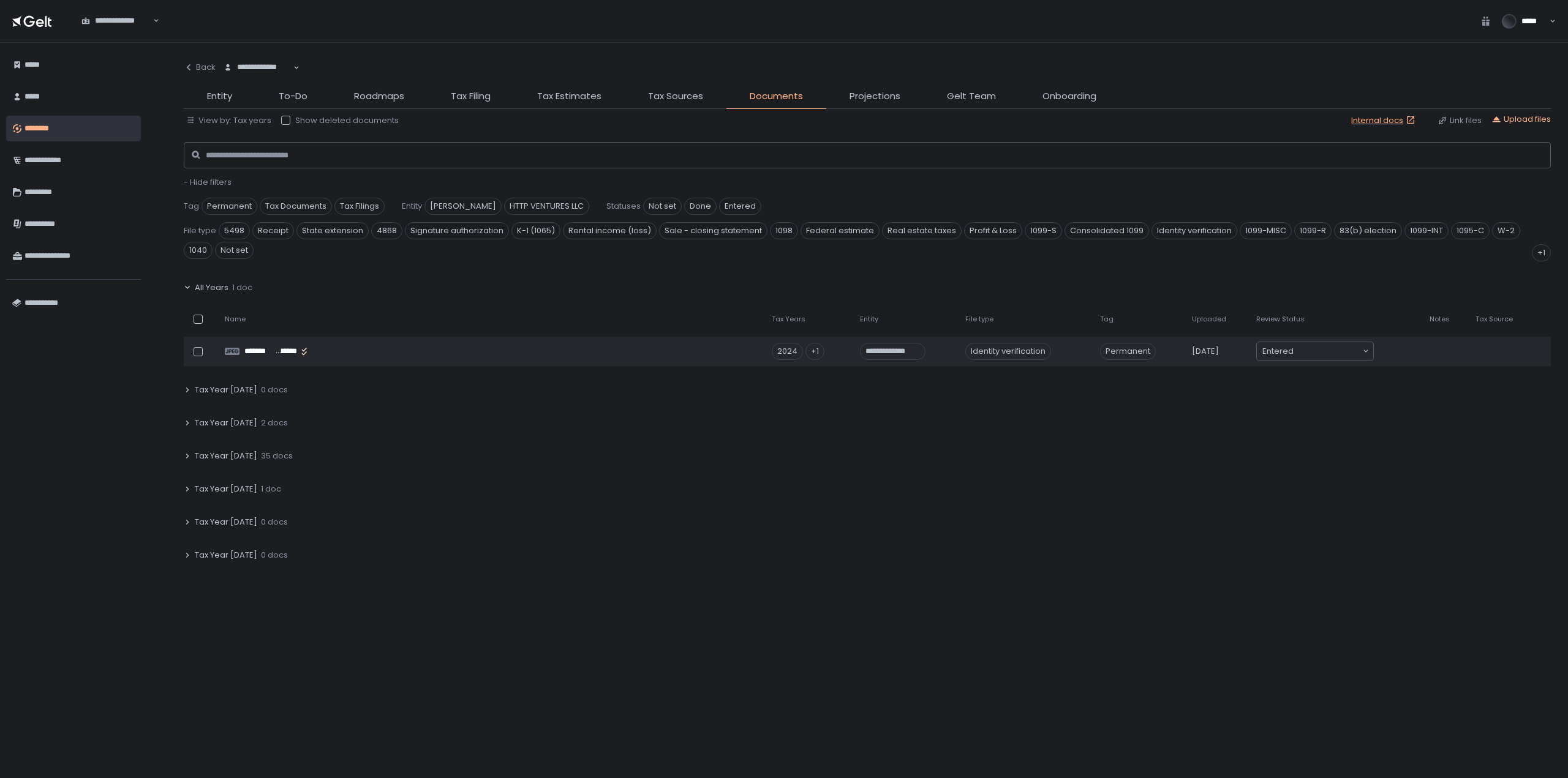click on "All Years" 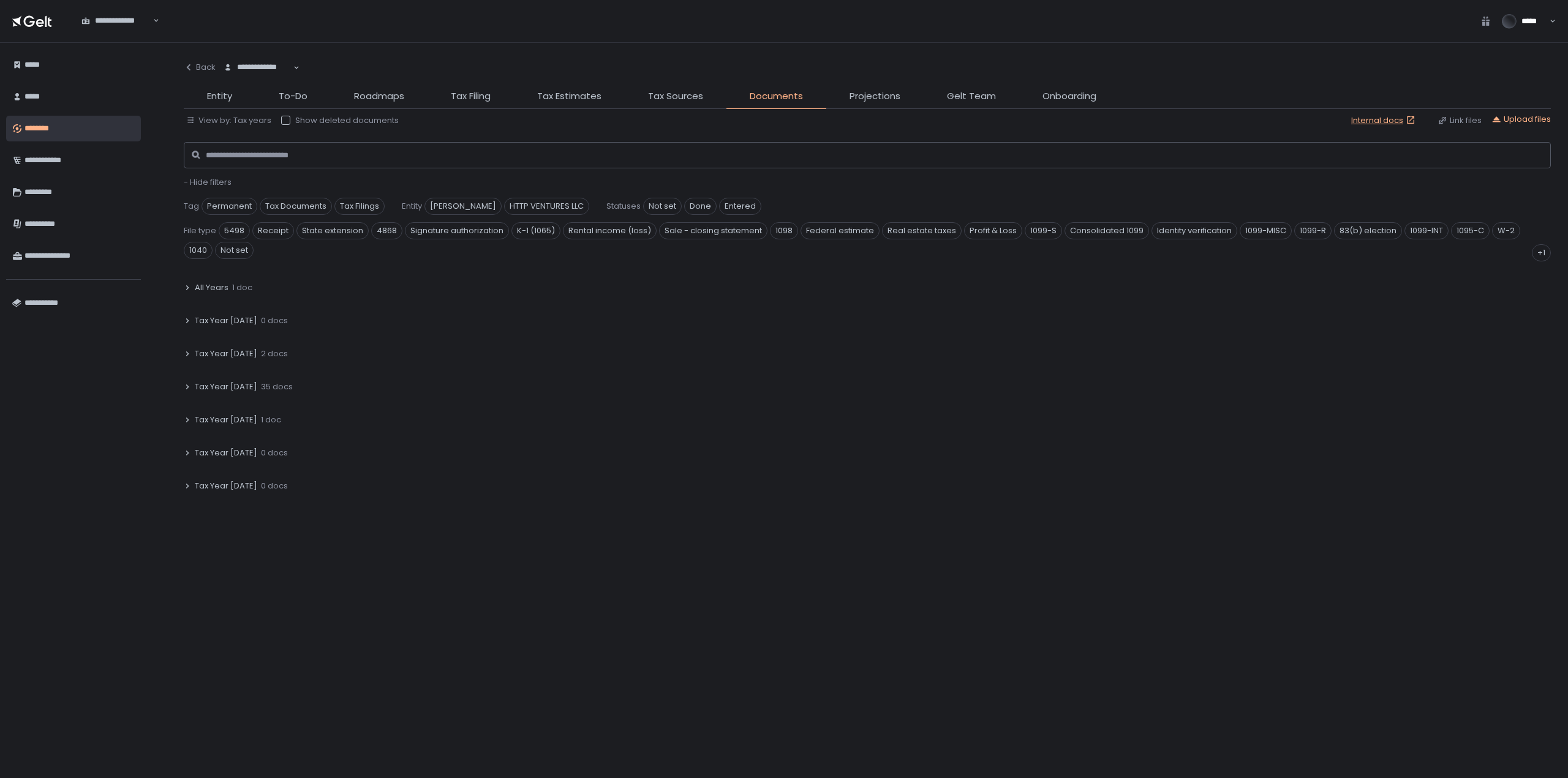 click on "- Hide filters" 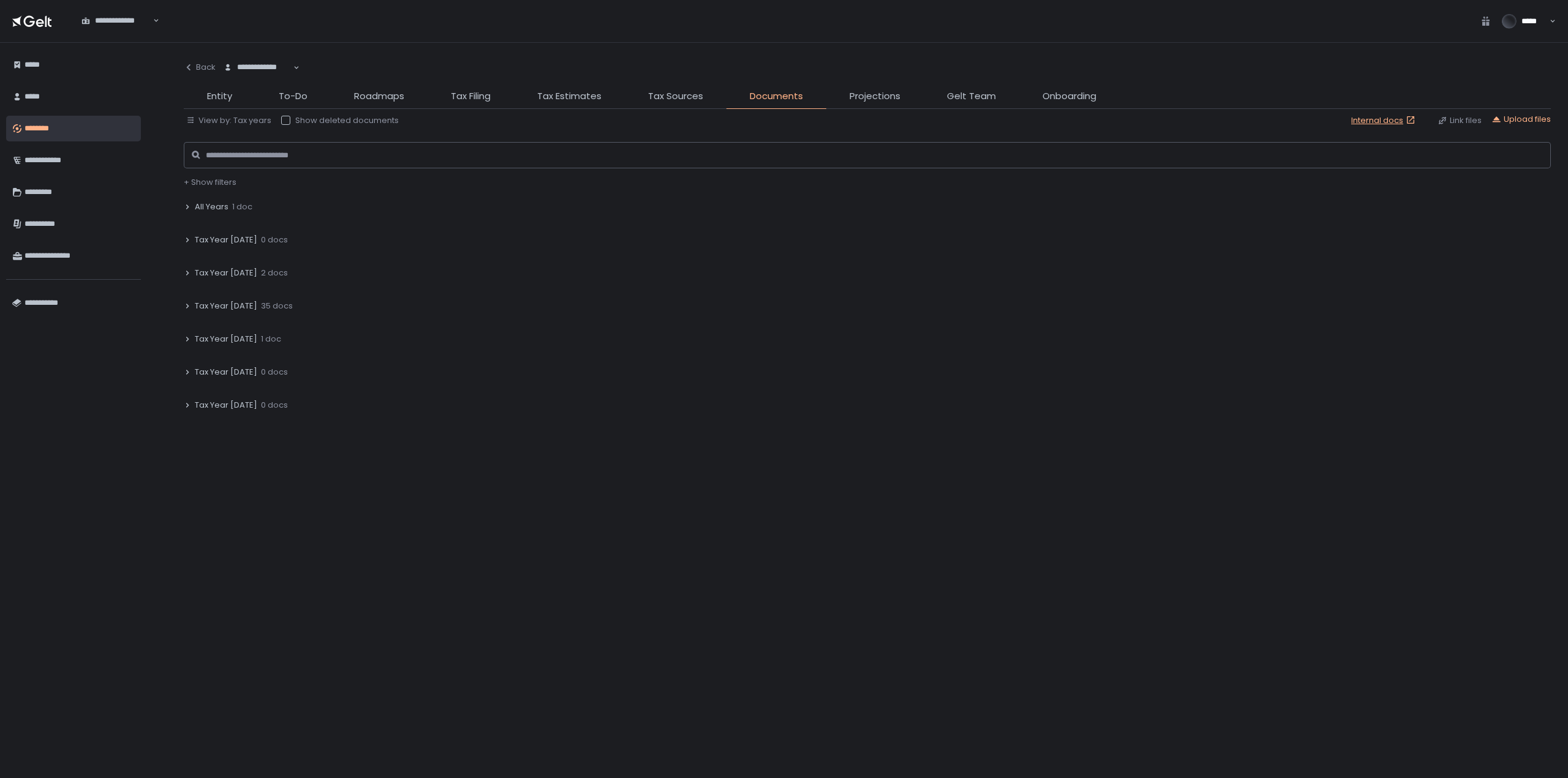 click on "Tax Year 2025" 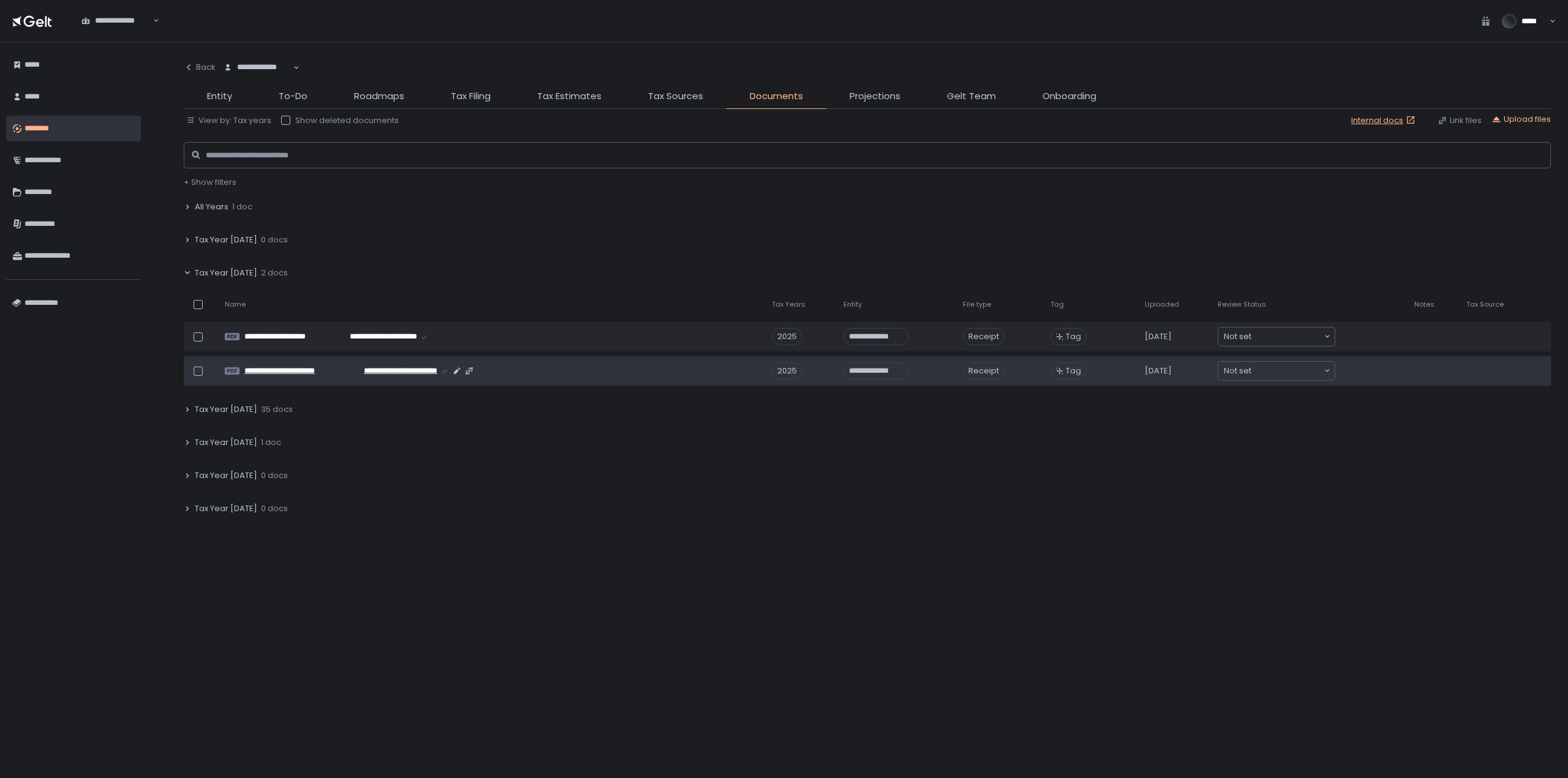 click on "**********" at bounding box center (389, 371) 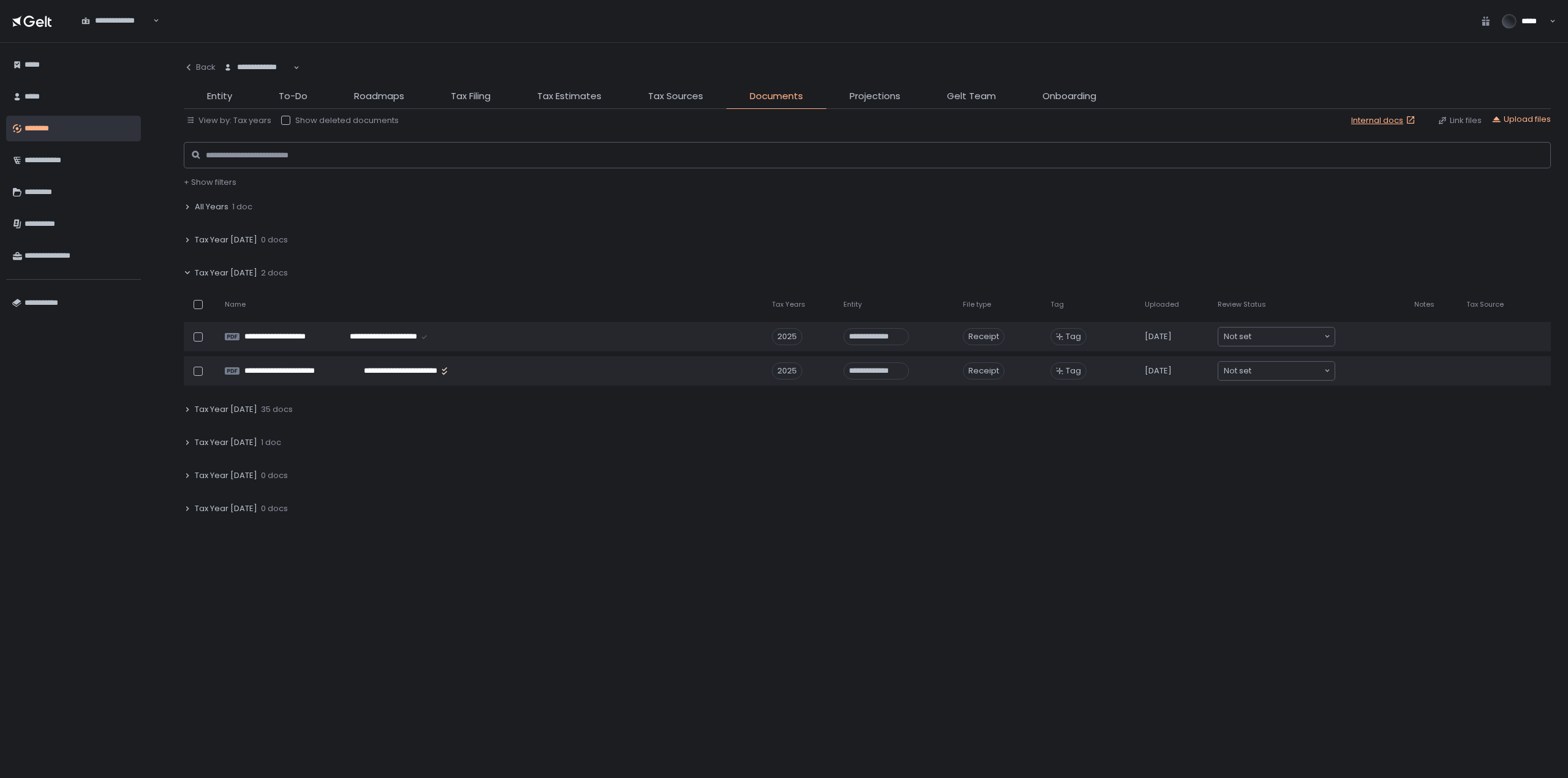 click on "Tax Year 2024 35 docs" 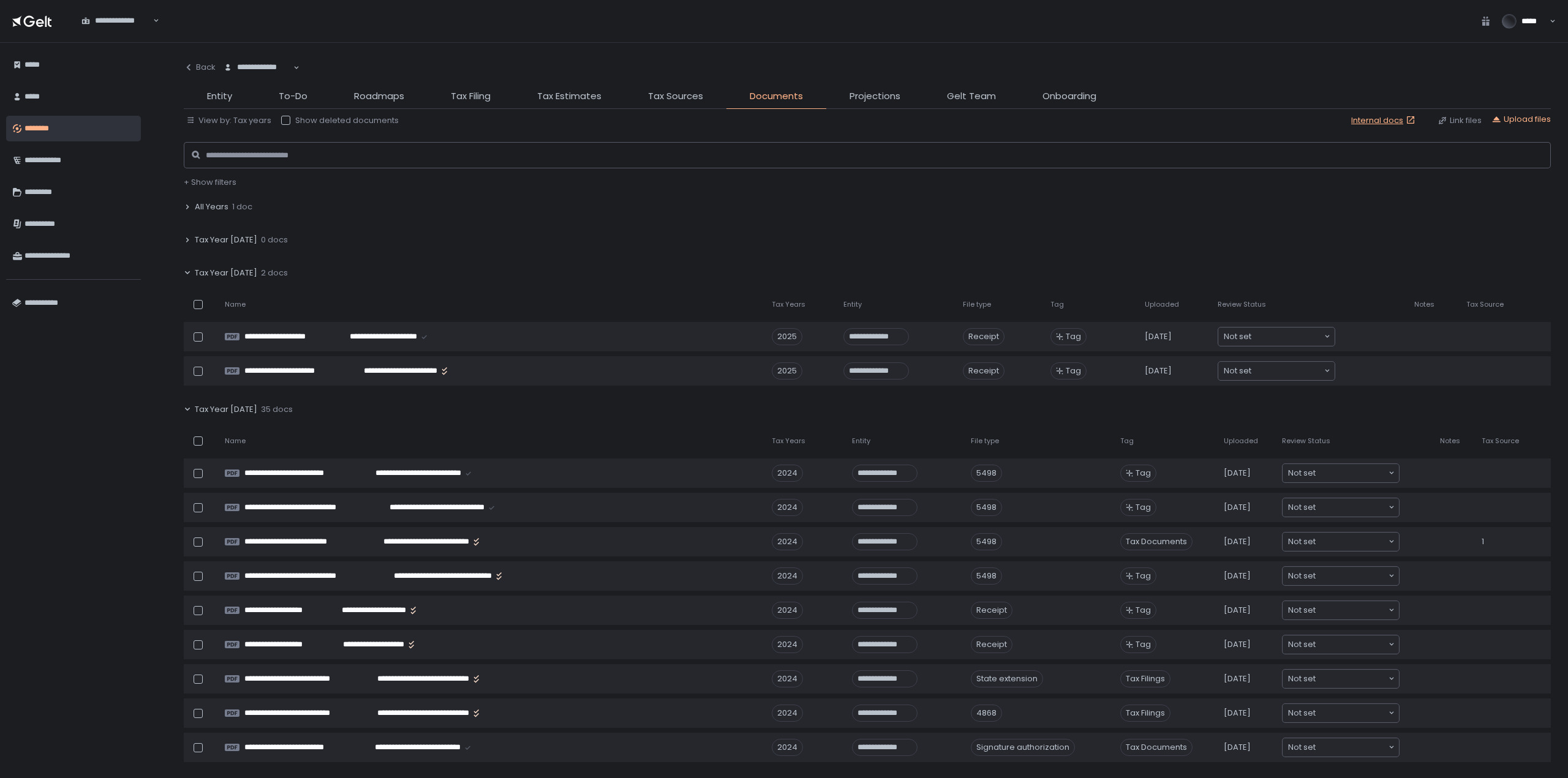 click on "Tax Year 2024 35 docs" 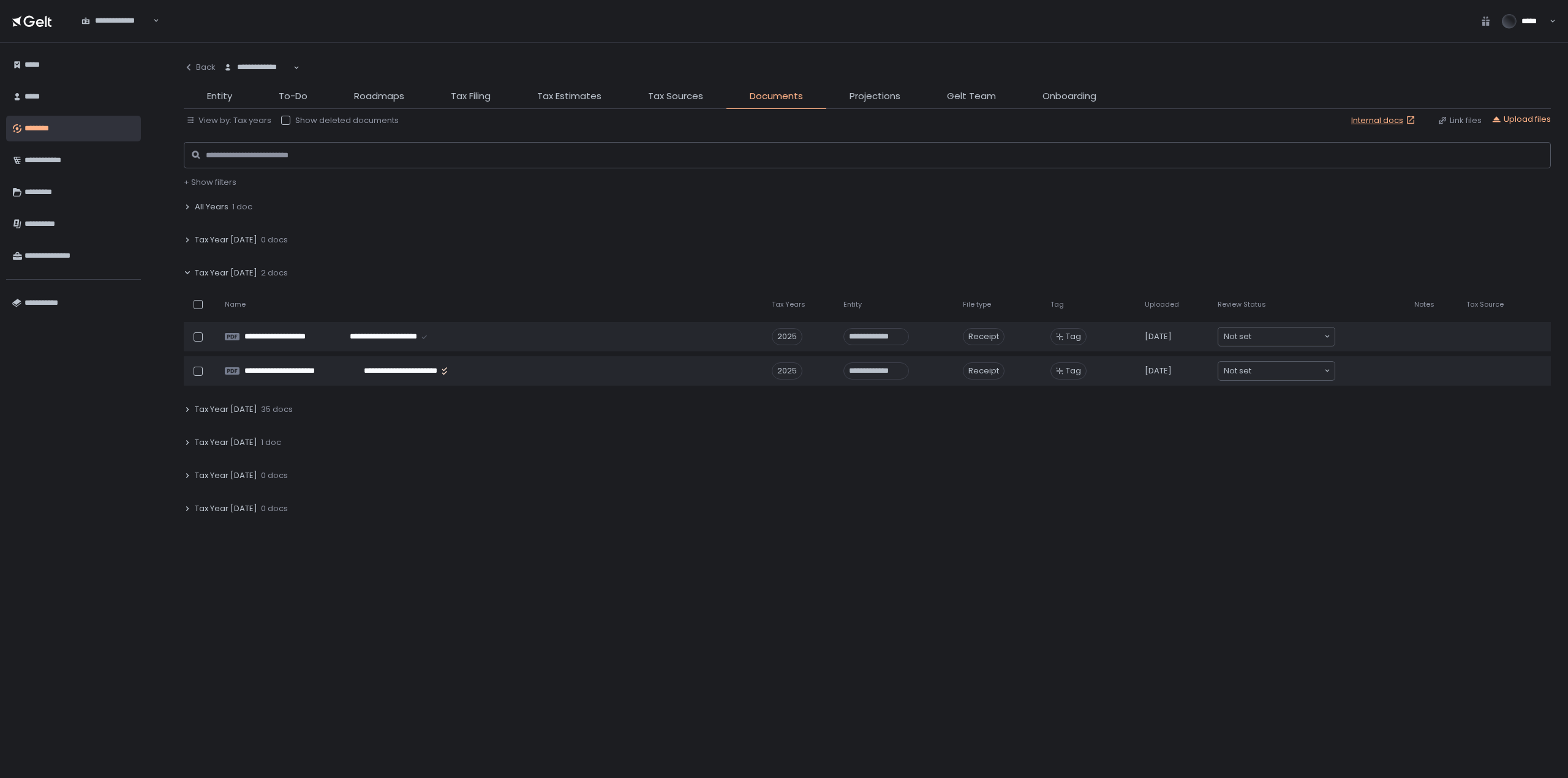 click on "Tax Year 2024 35 docs" 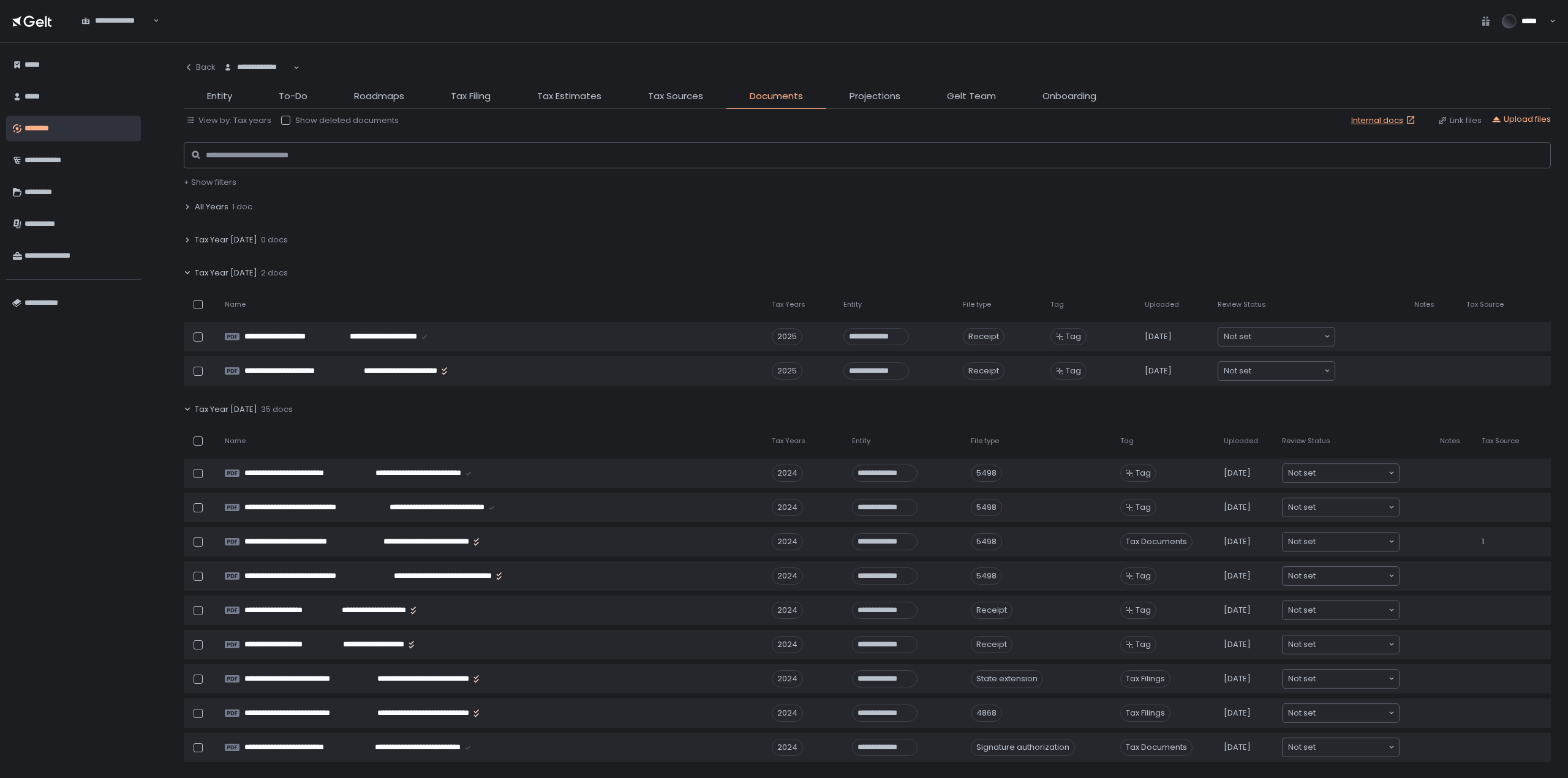 click on "Tax Year 2024 35 docs" 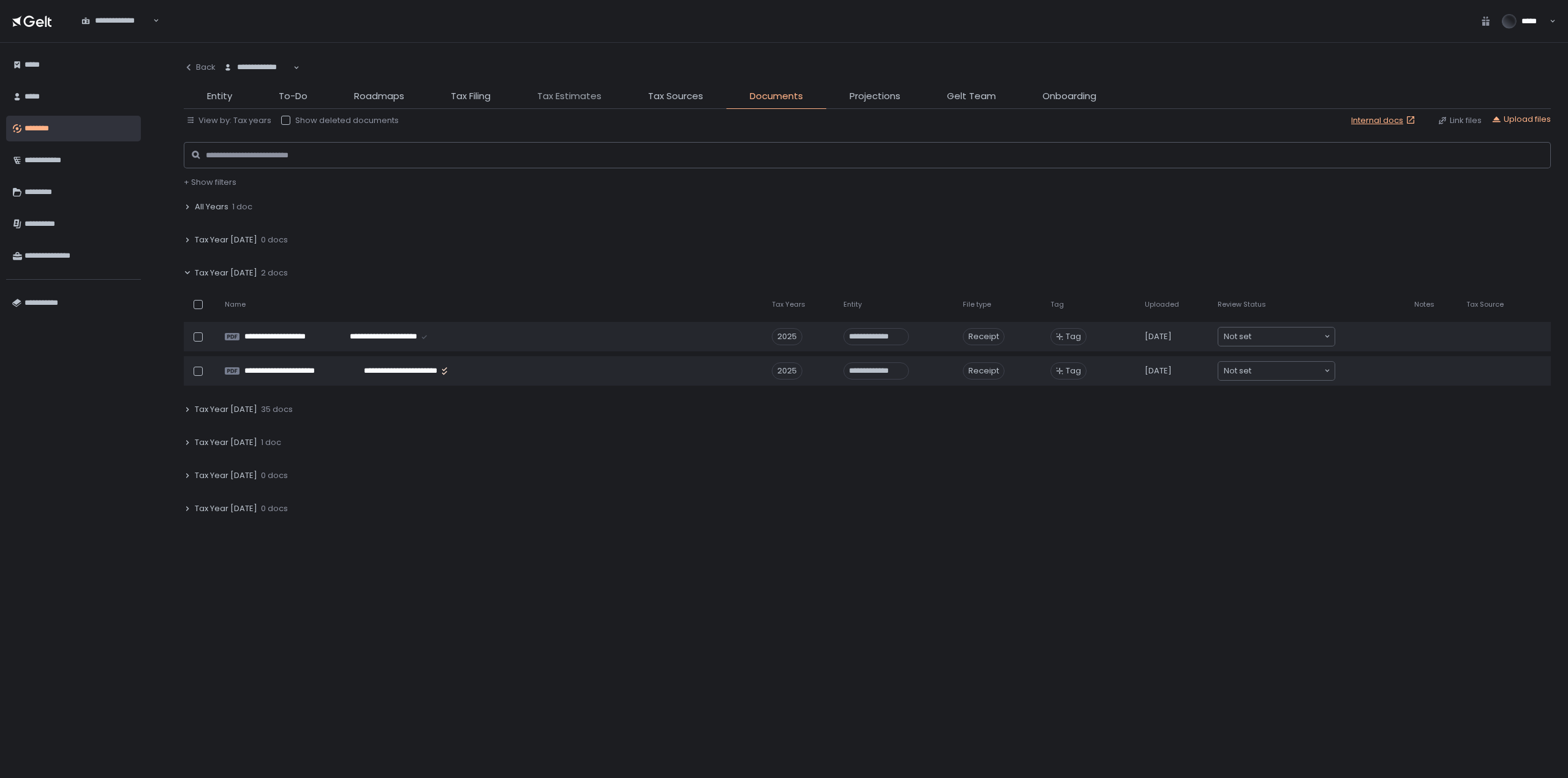 click on "Tax Estimates" at bounding box center [569, 96] 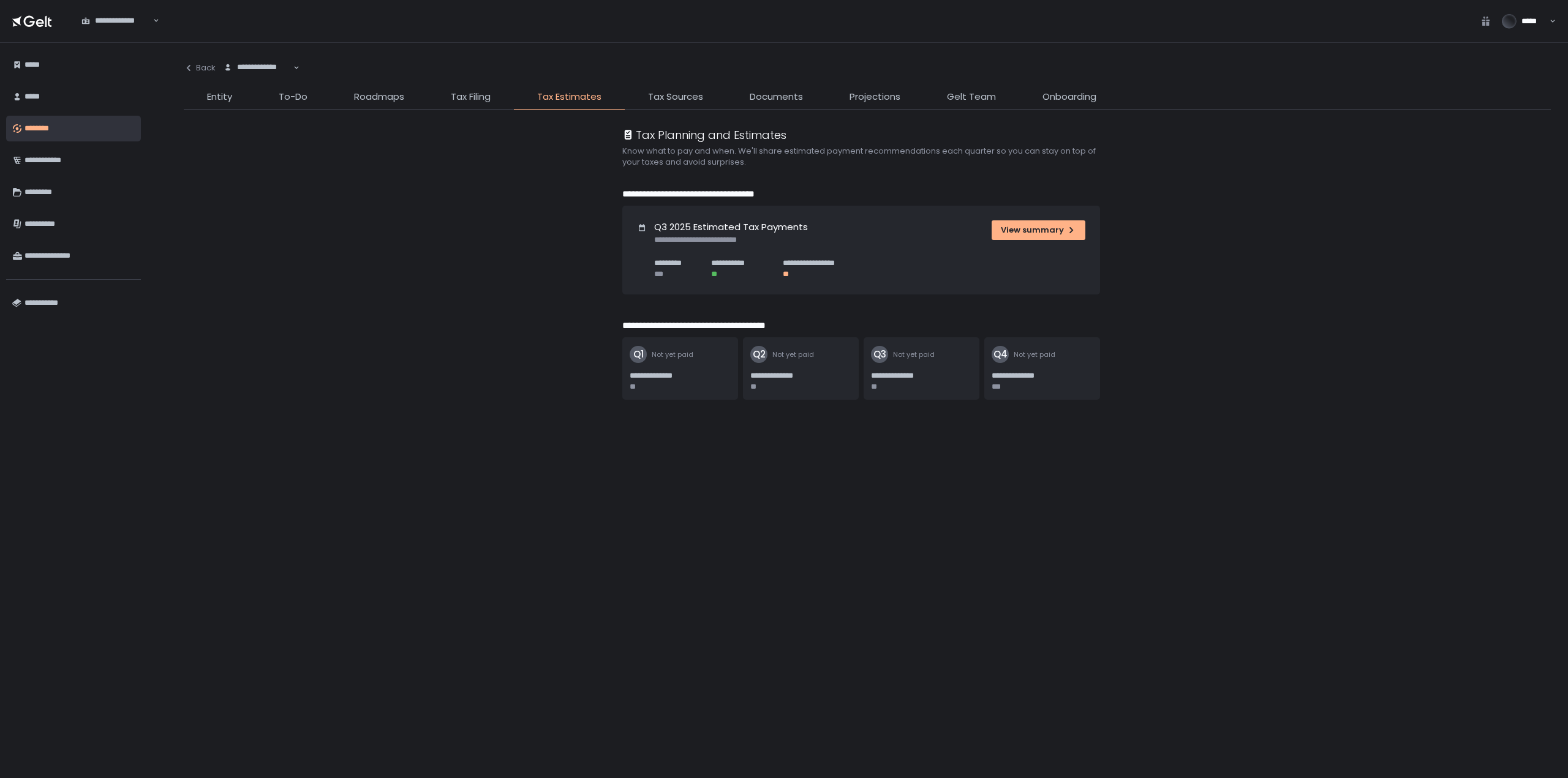 click on "**********" at bounding box center [870, 233] 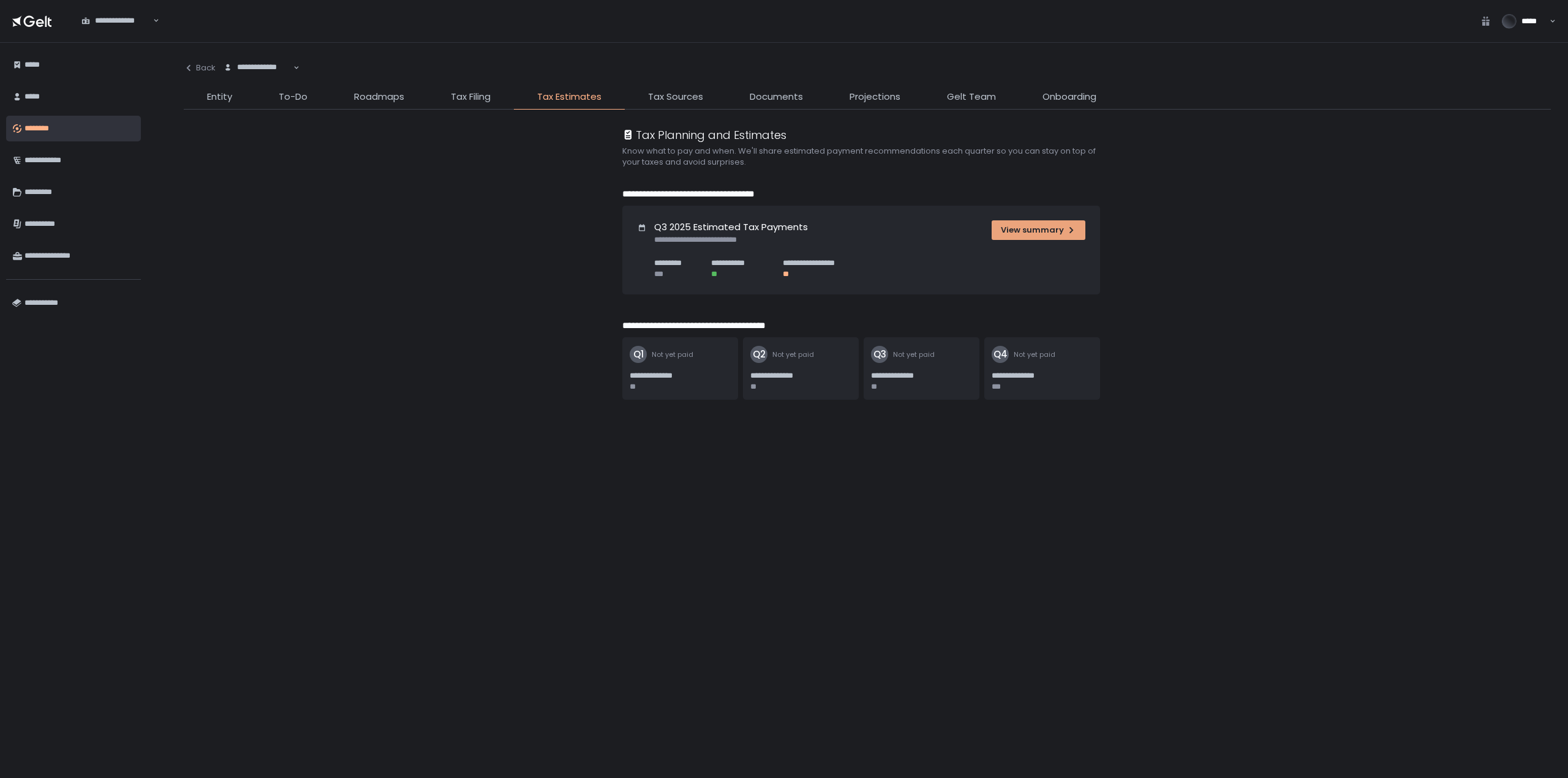 click 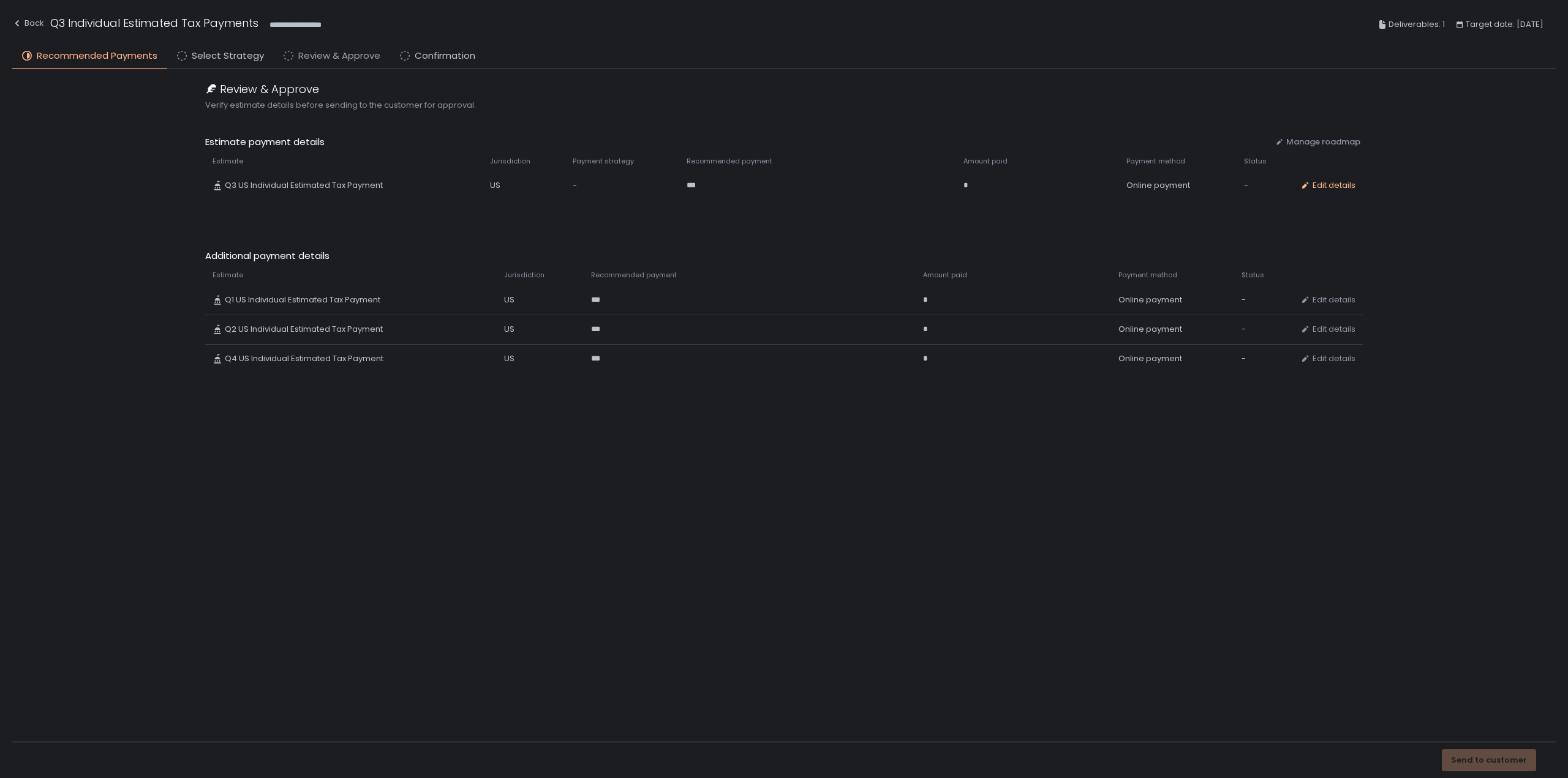 click on "Review & Approve" at bounding box center [339, 56] 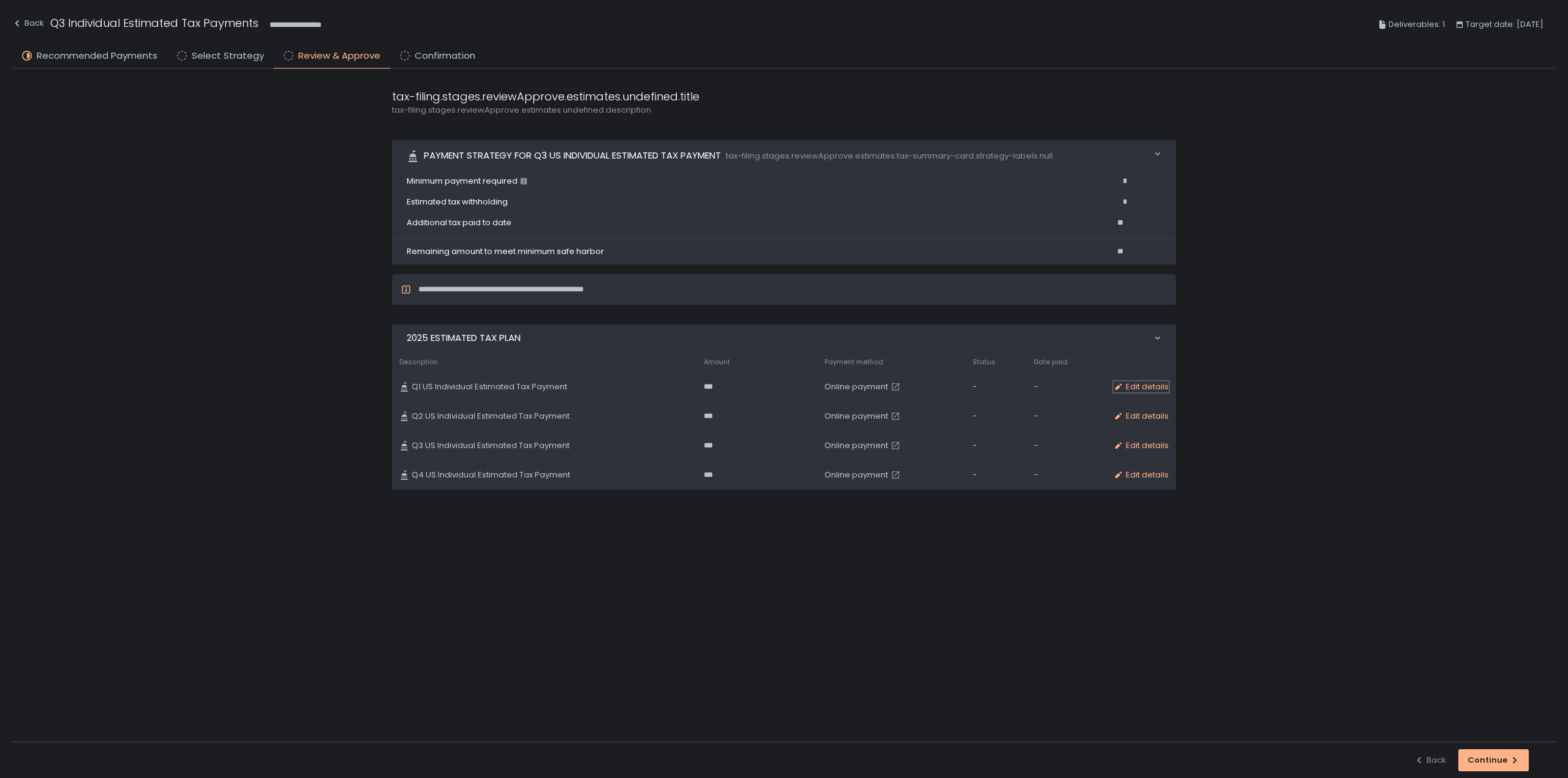 click on "Edit details" 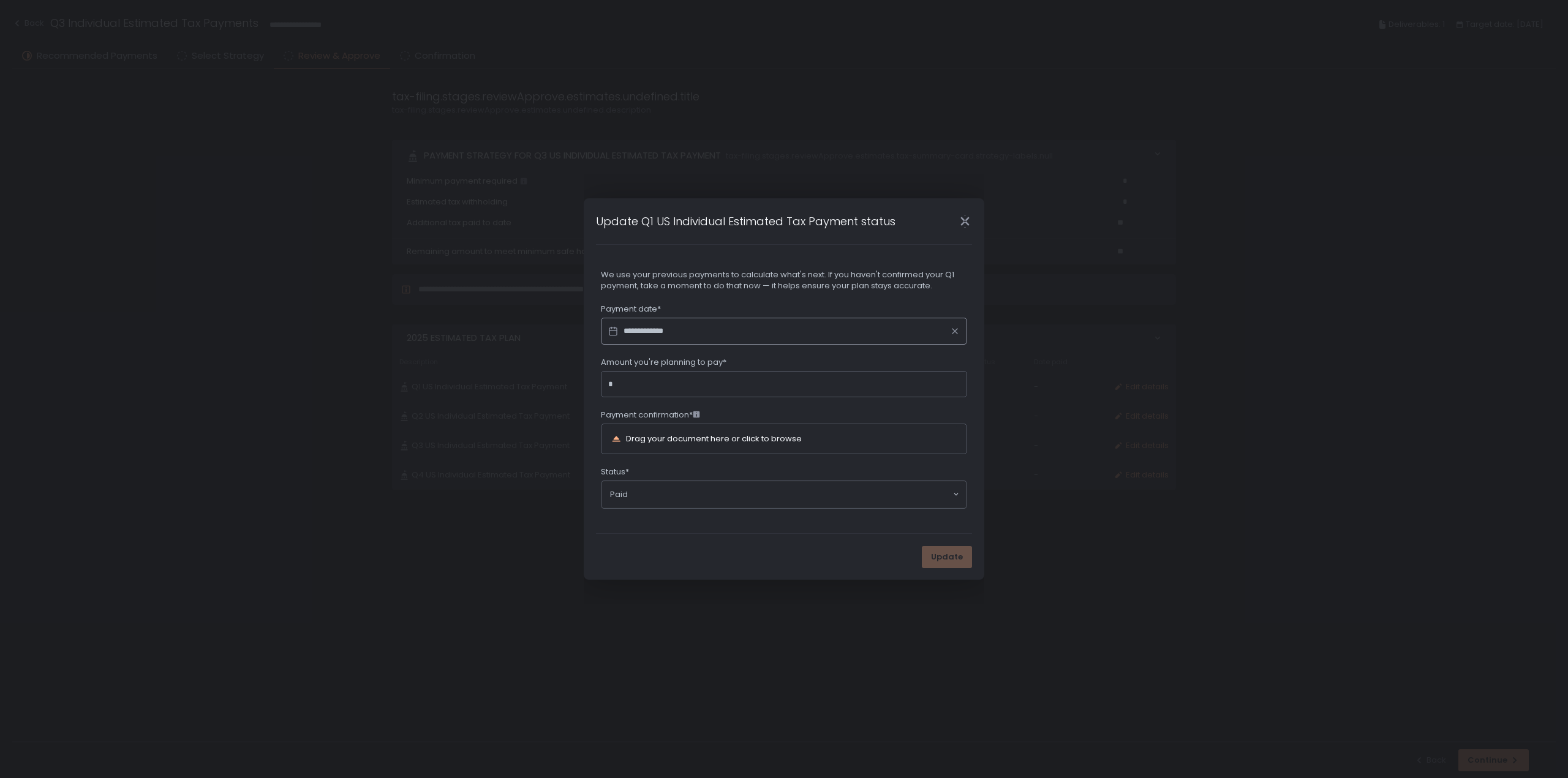 click on "**********" at bounding box center (784, 331) 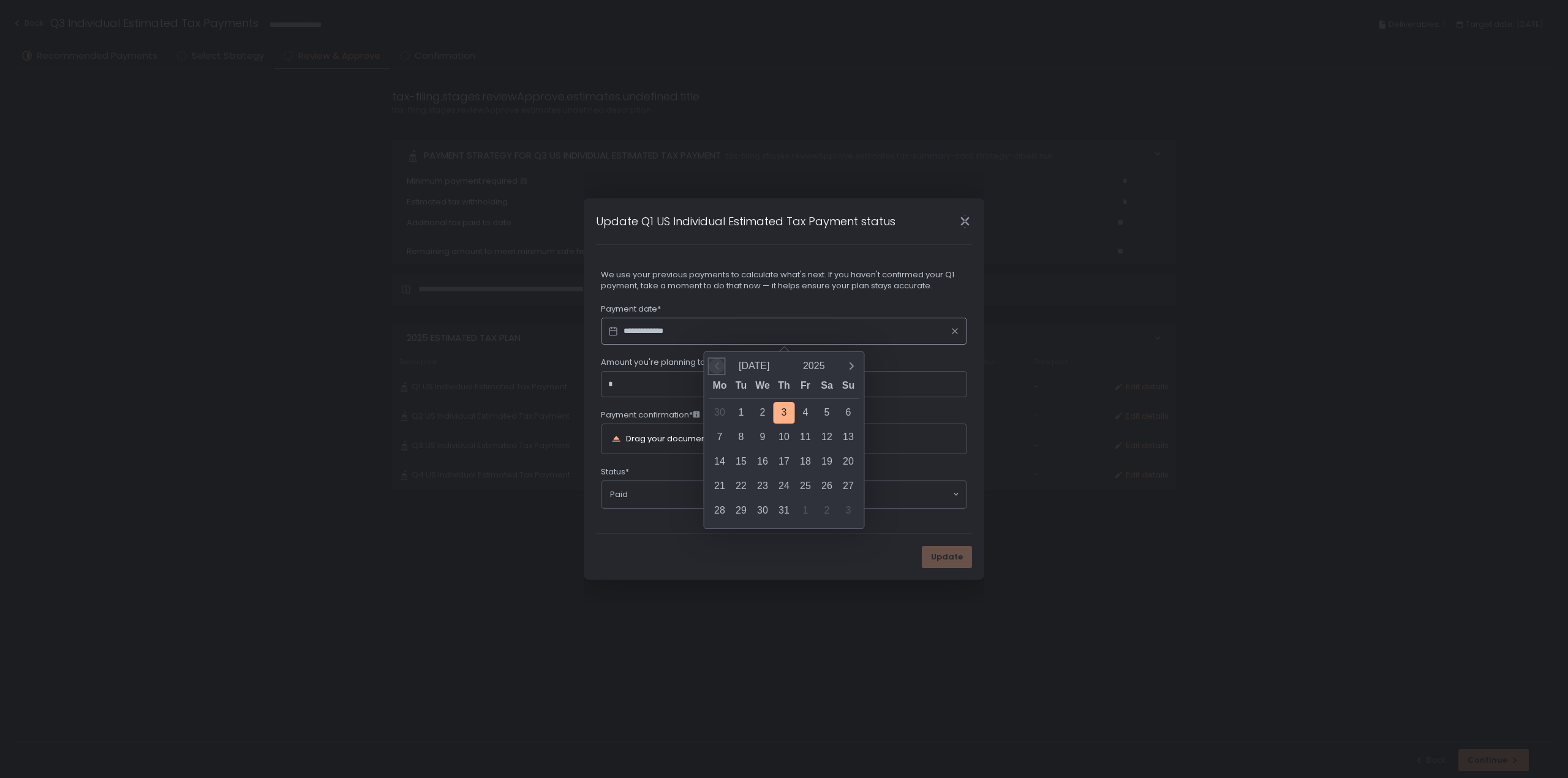 click 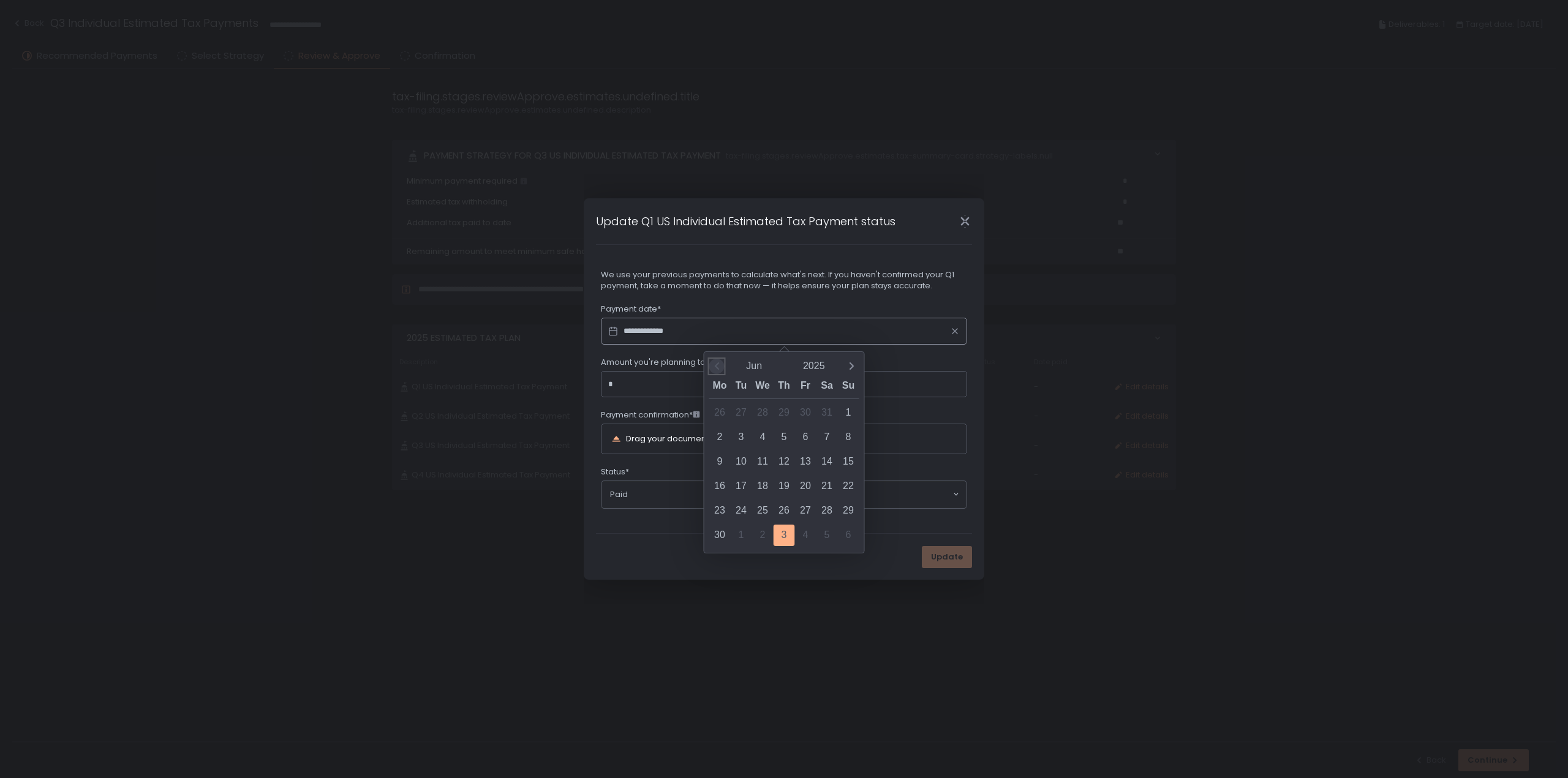 click 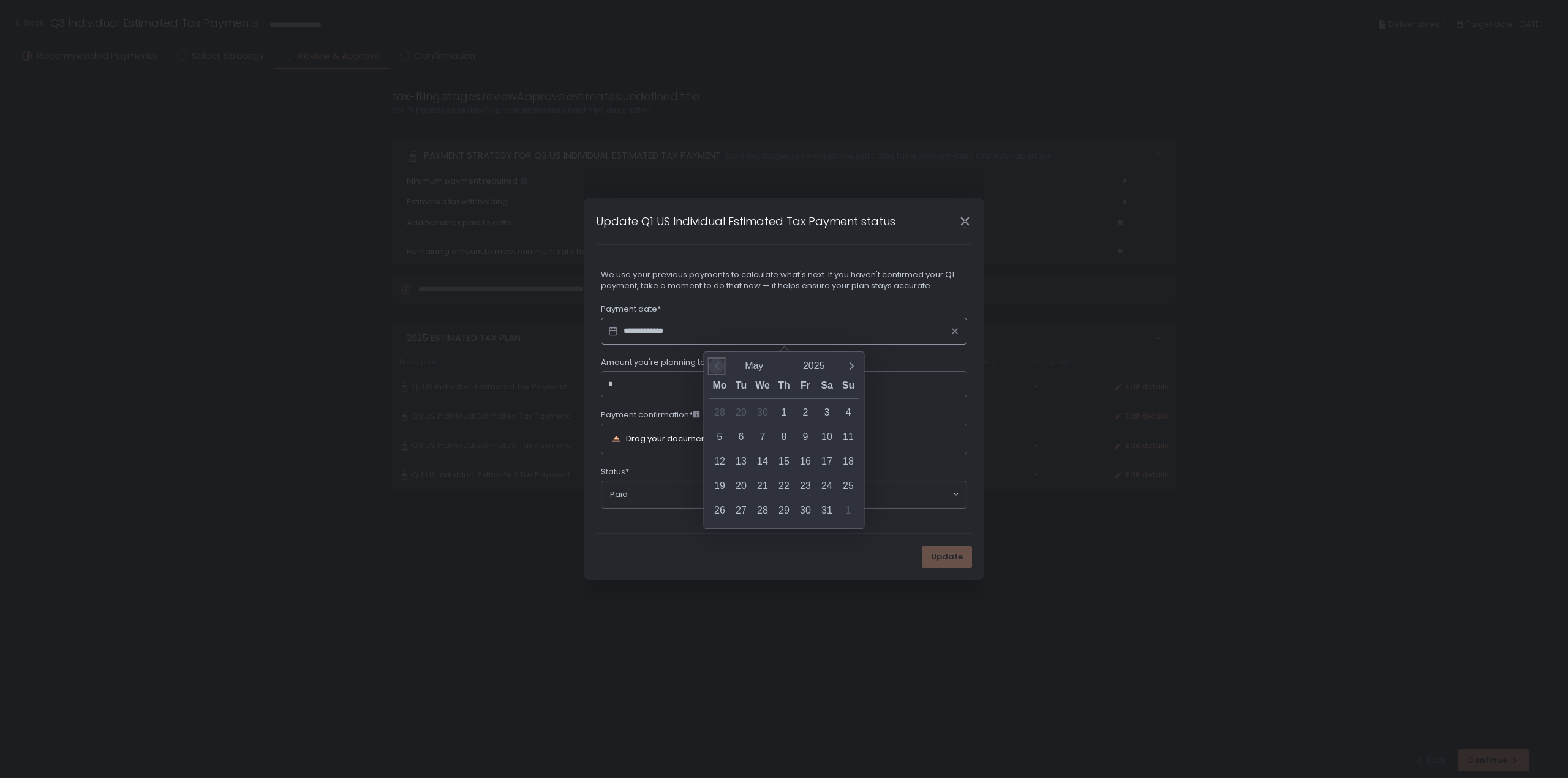 click 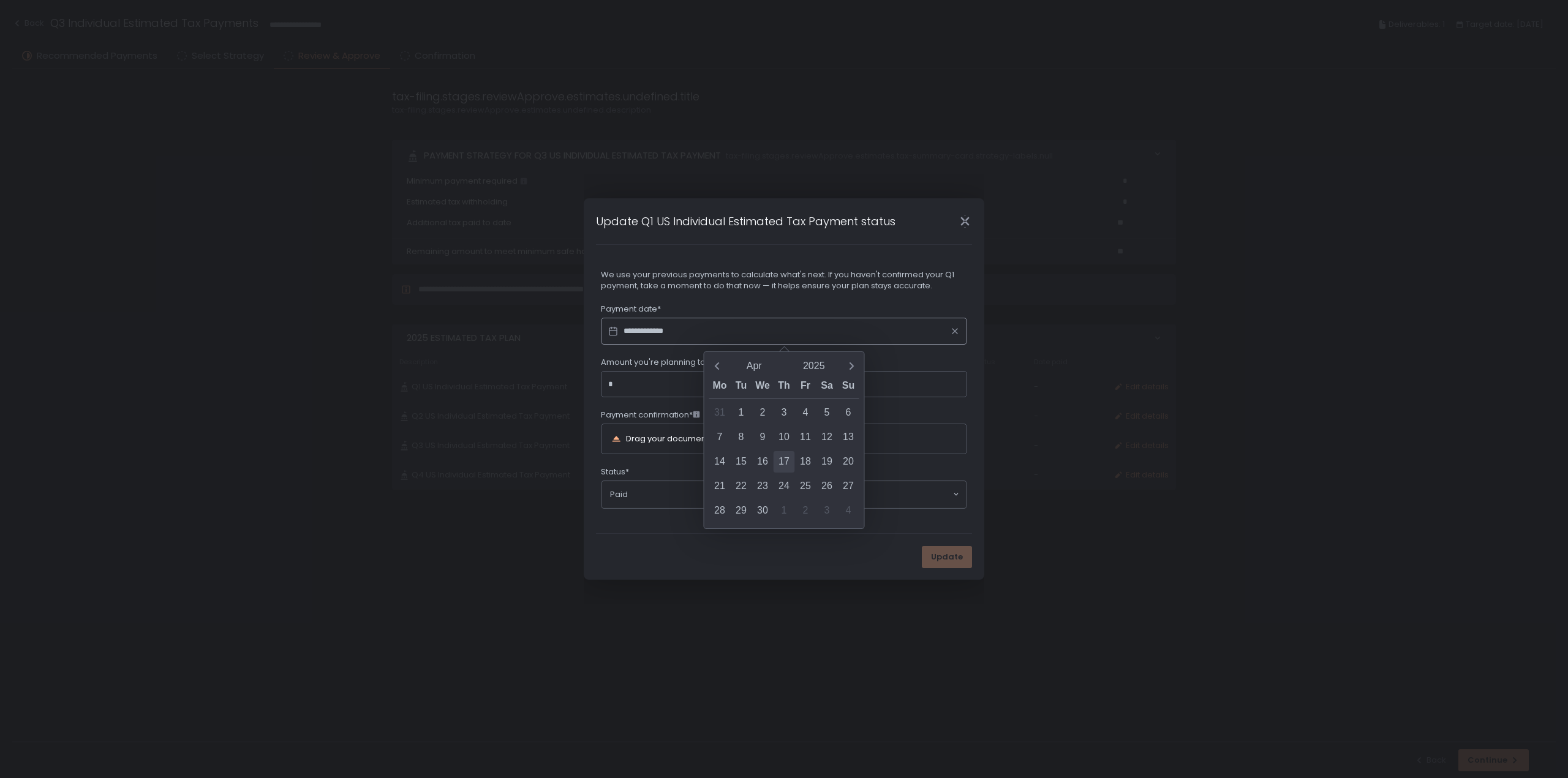 click on "17" at bounding box center [784, 462] 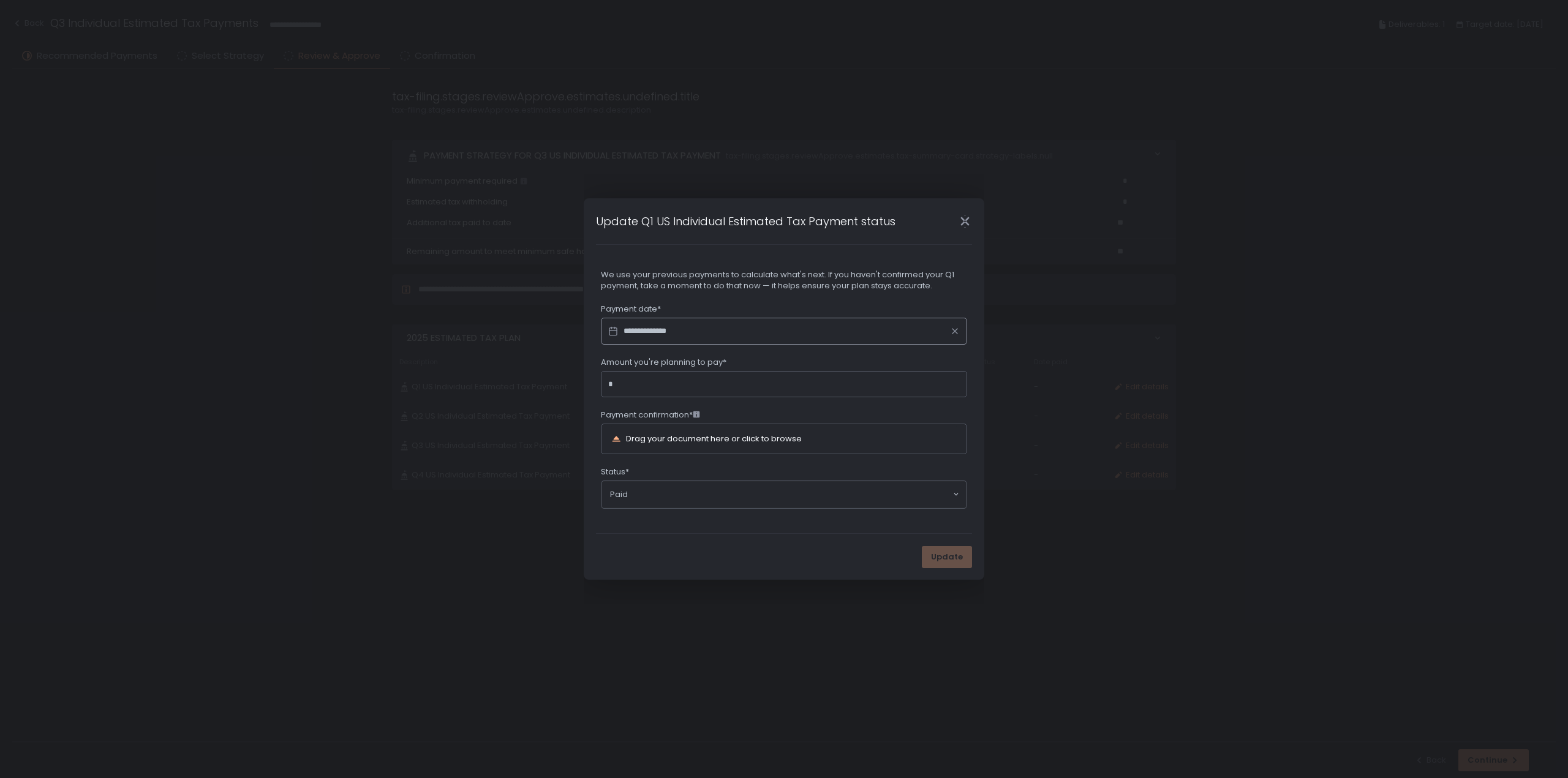 click on "**********" at bounding box center (784, 331) 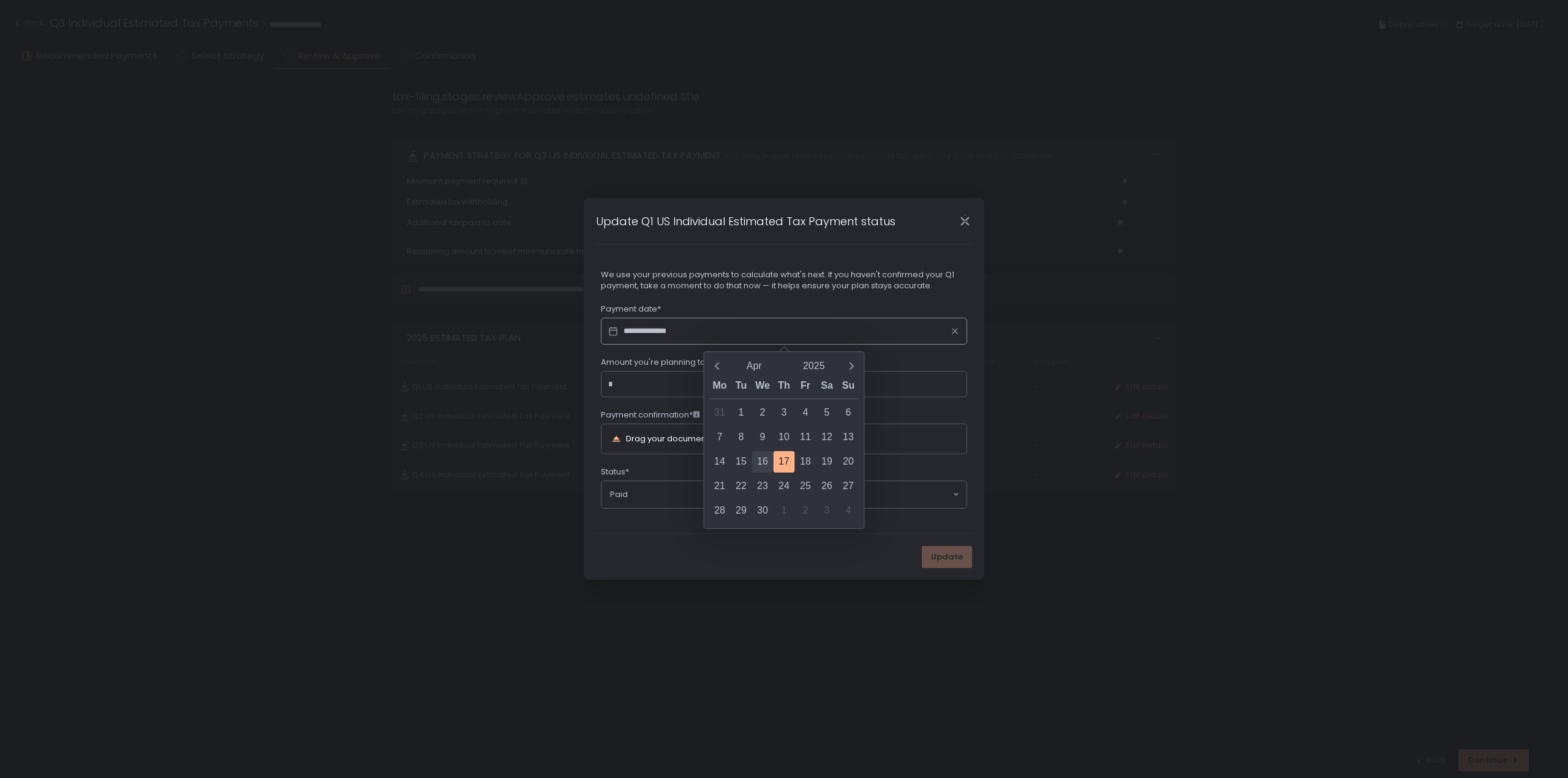 click on "16" at bounding box center [763, 462] 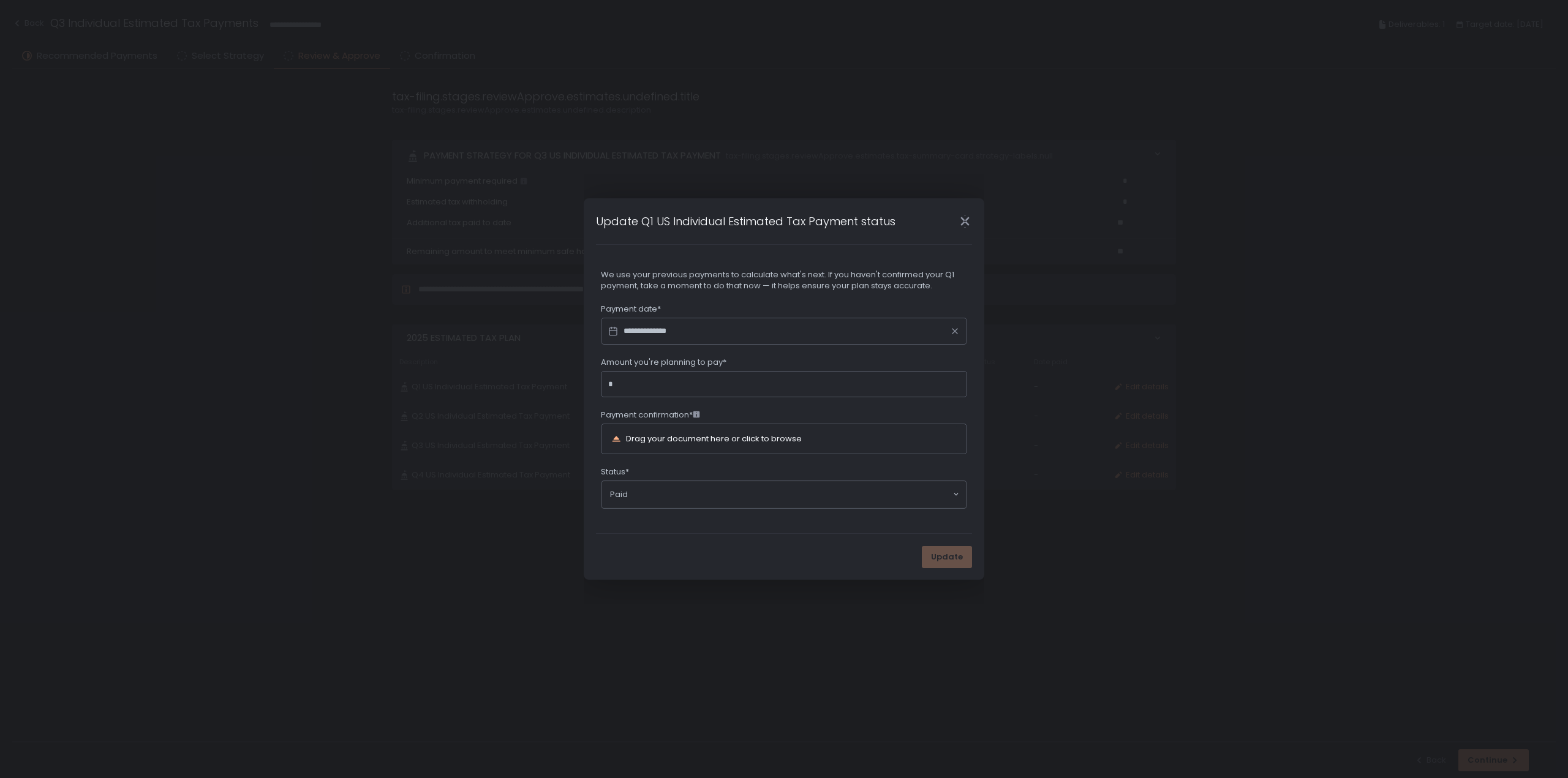 click on "*" 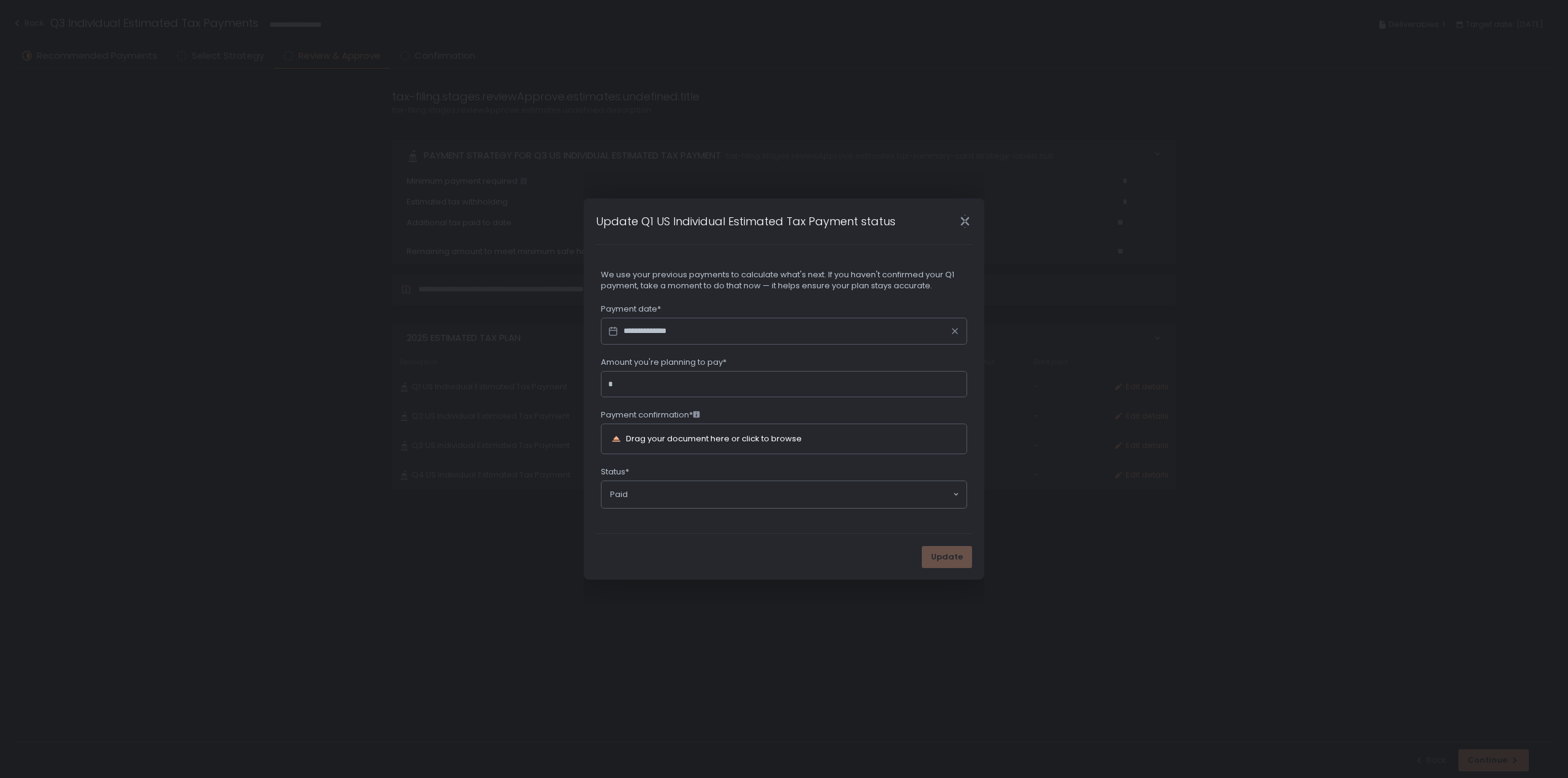 click on "Amount you're planning to pay*" at bounding box center (788, 384) 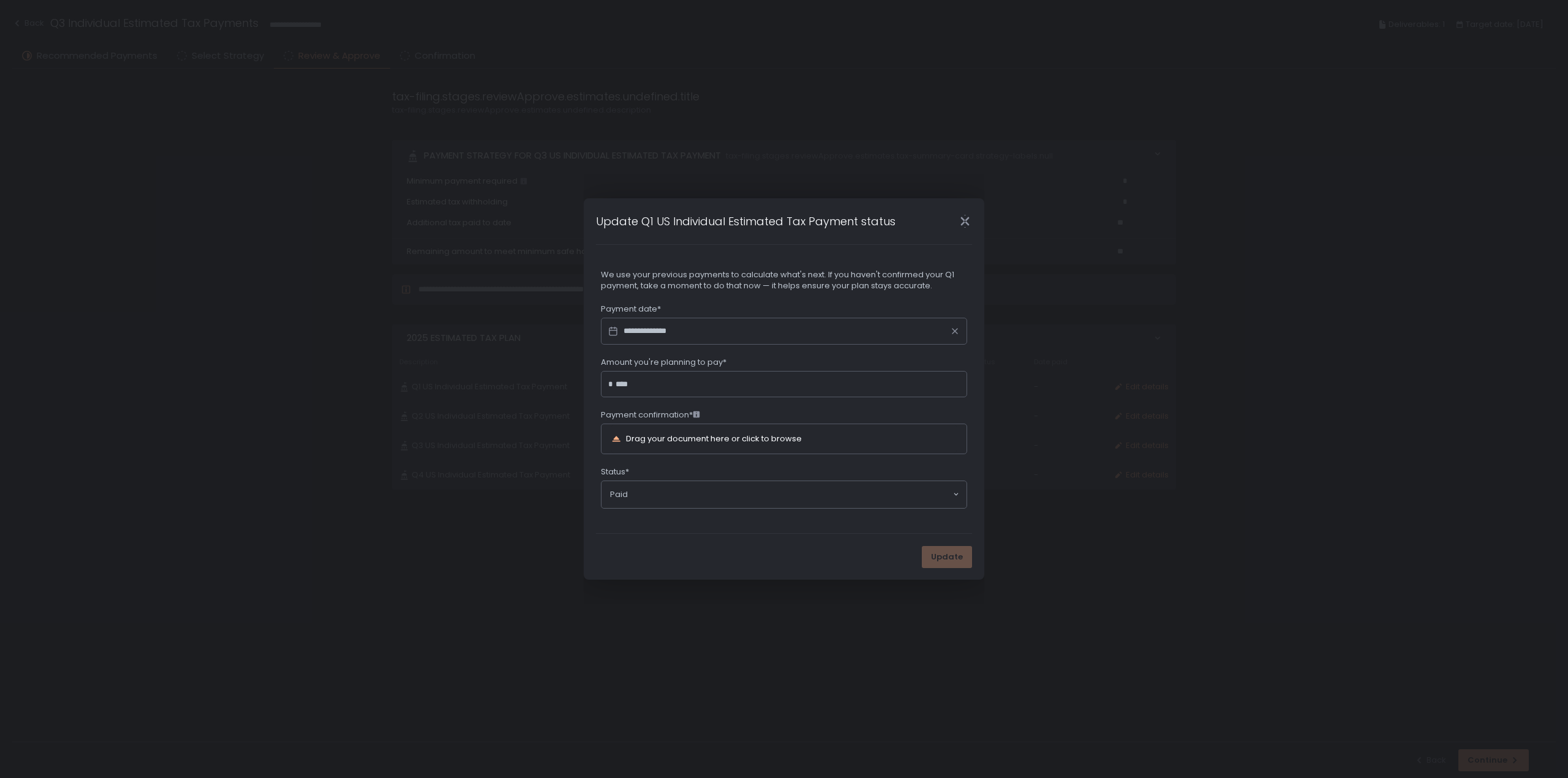 click on "Drag your document here or click to browse" at bounding box center (714, 438) 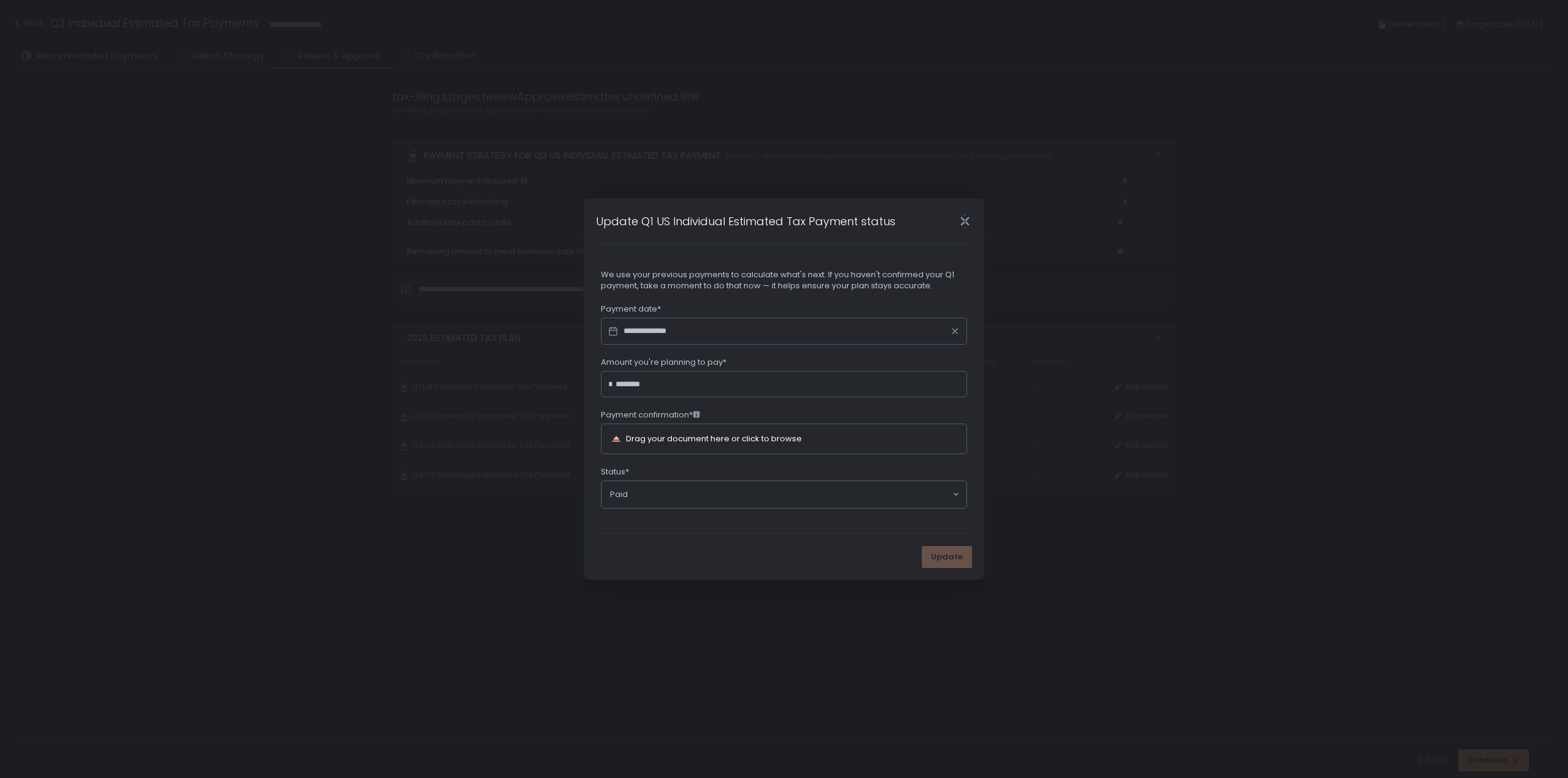 click 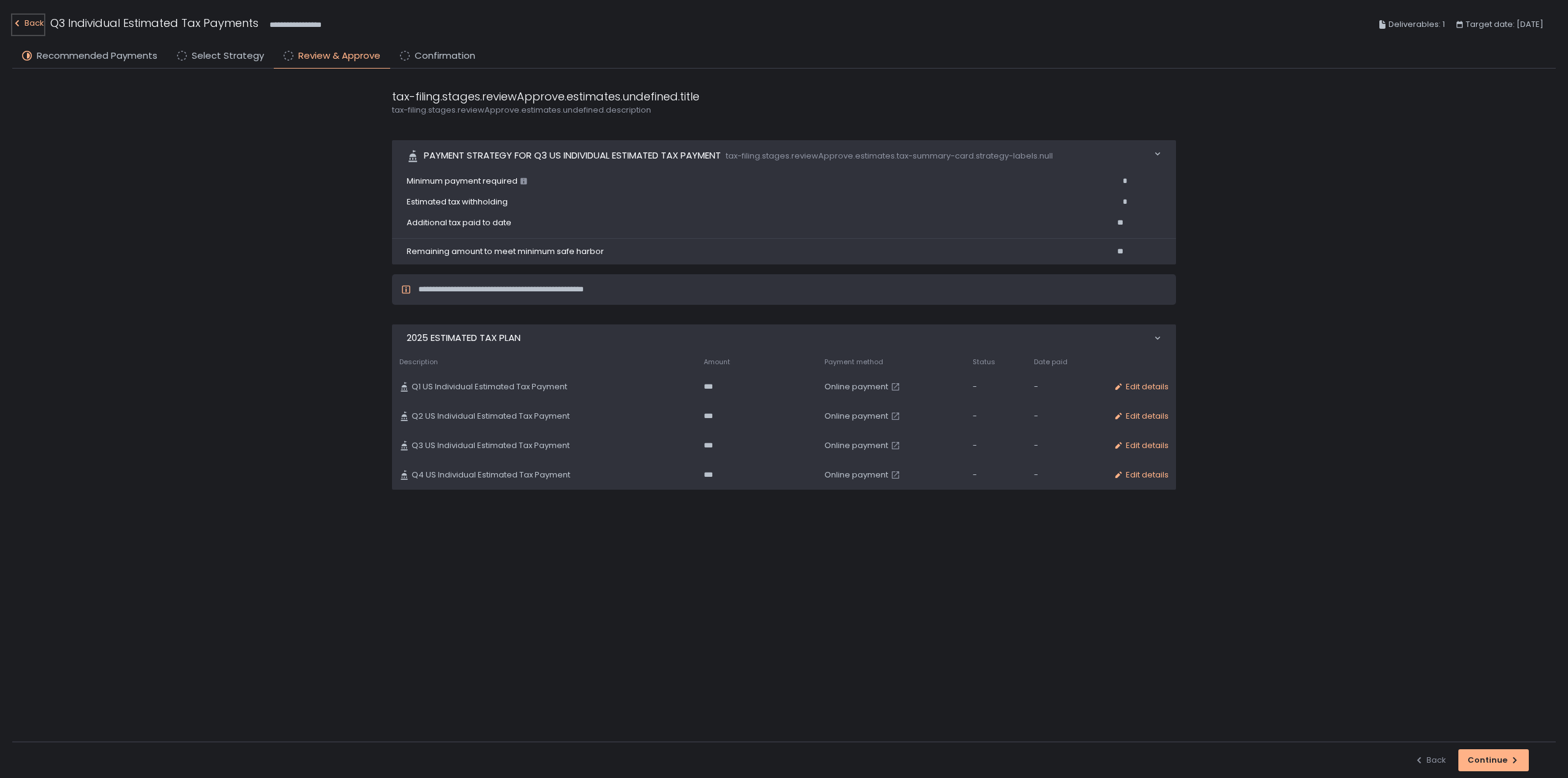 click on "Back" 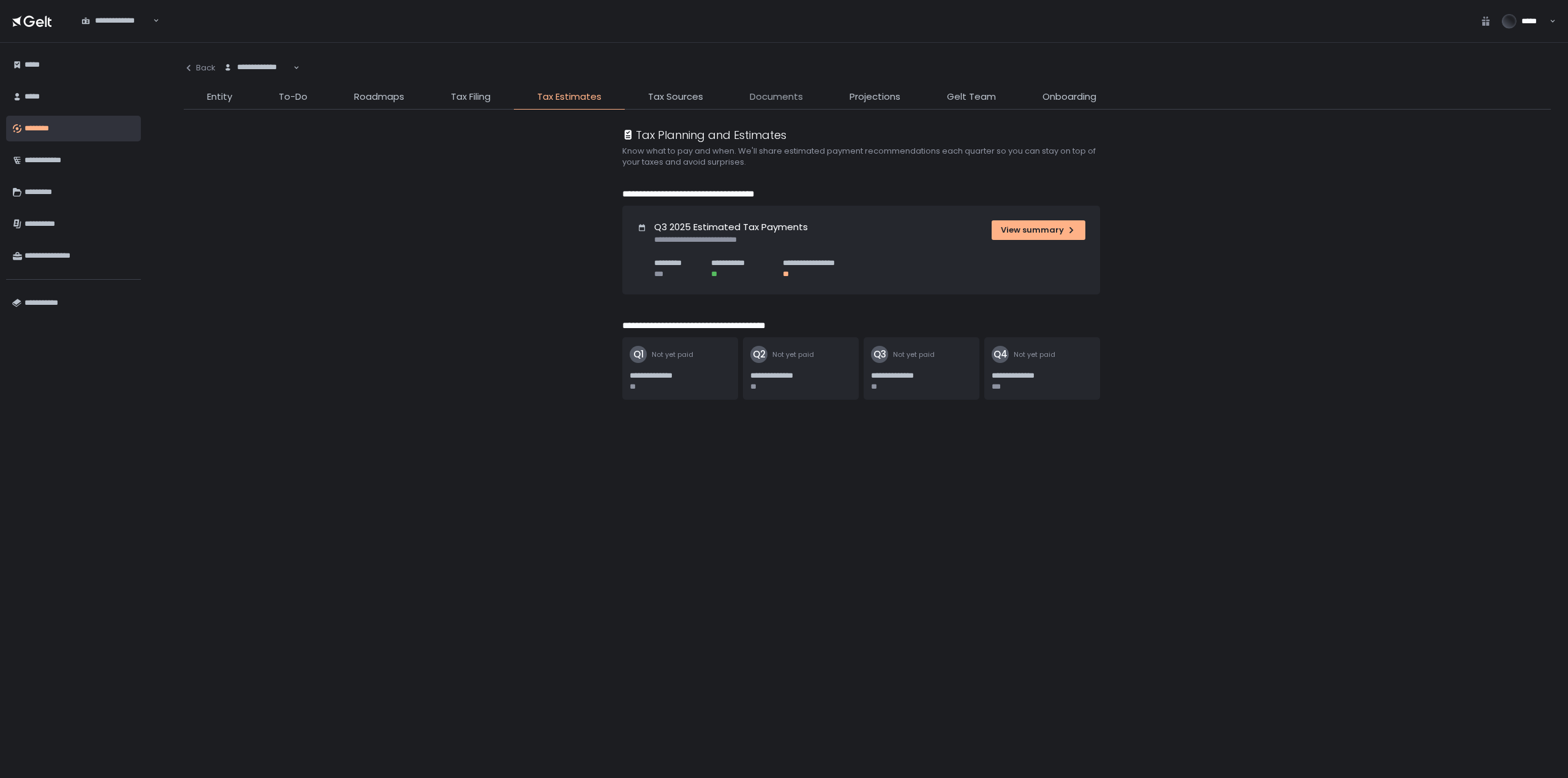 click on "Documents" at bounding box center (776, 97) 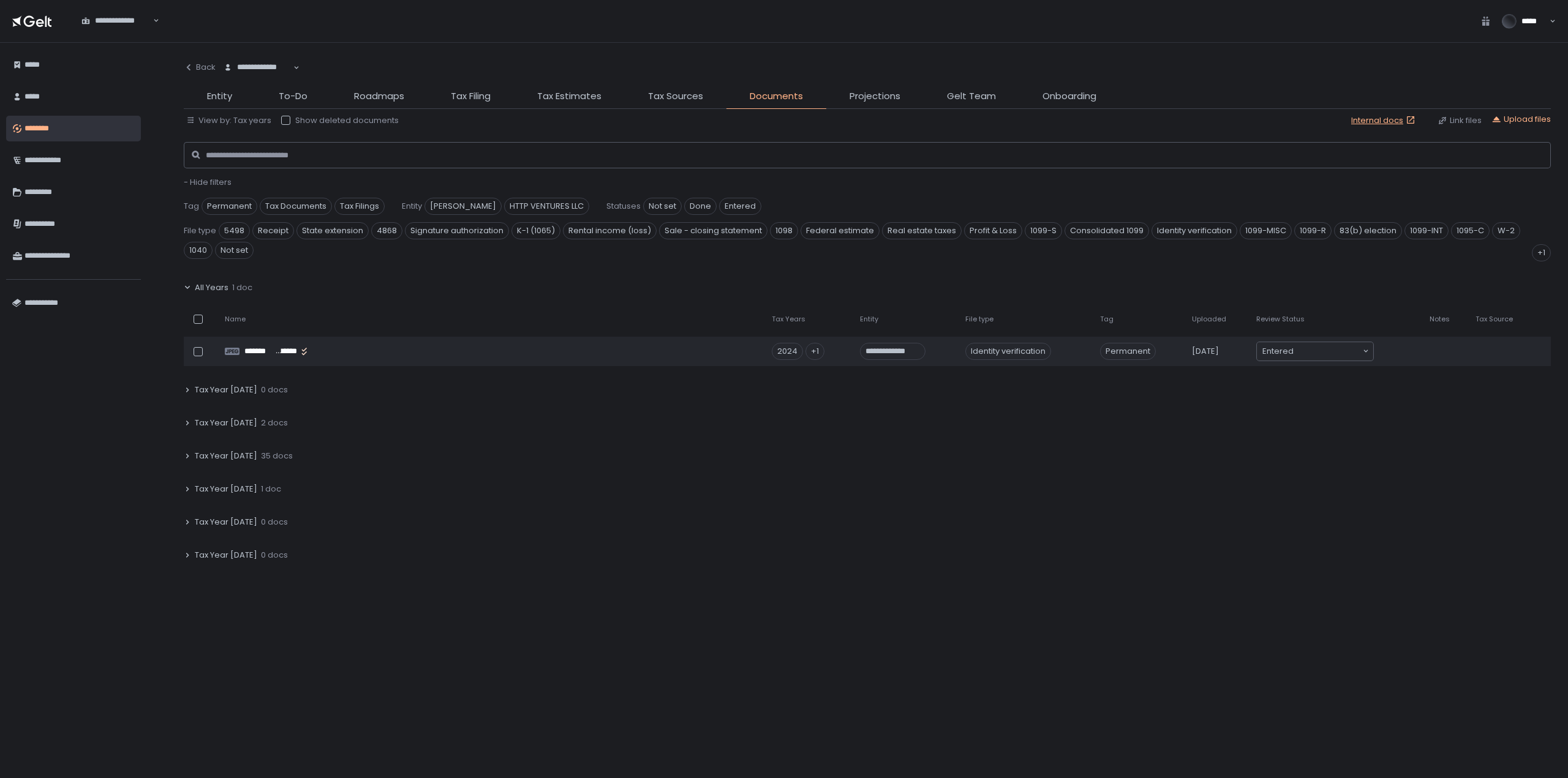 click on "Tax Year 2025" 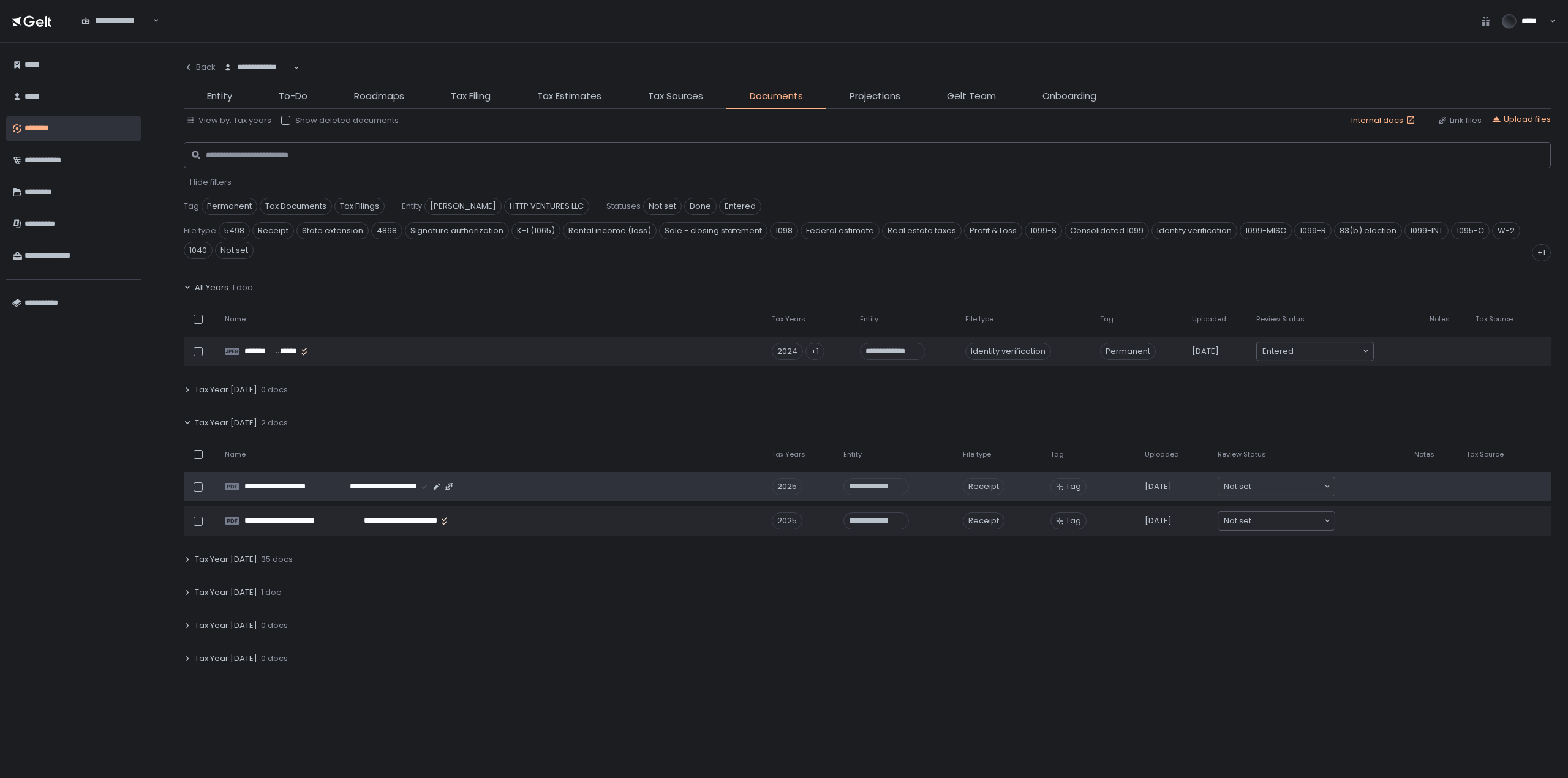 click at bounding box center [198, 487] 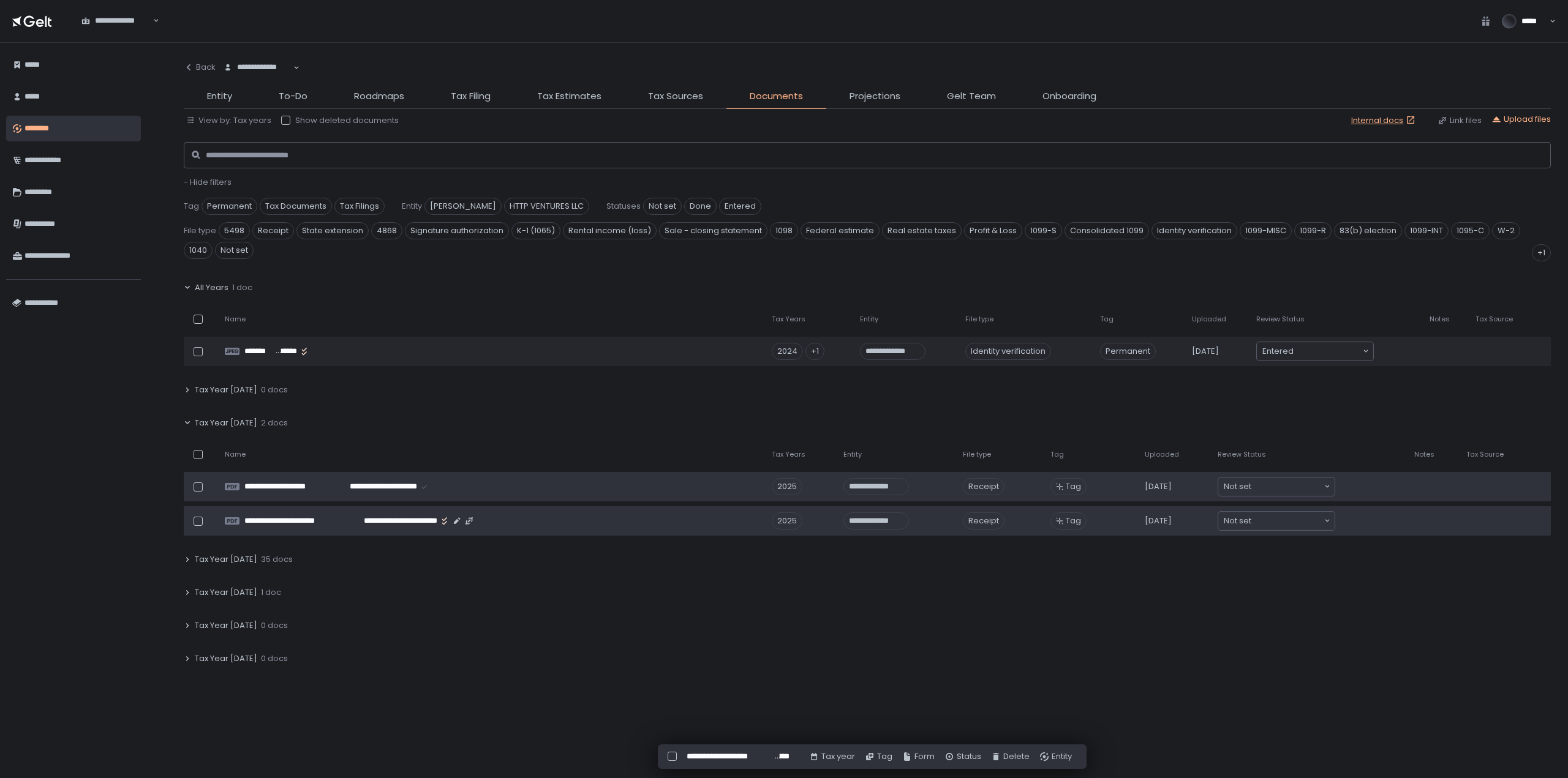 click at bounding box center [198, 521] 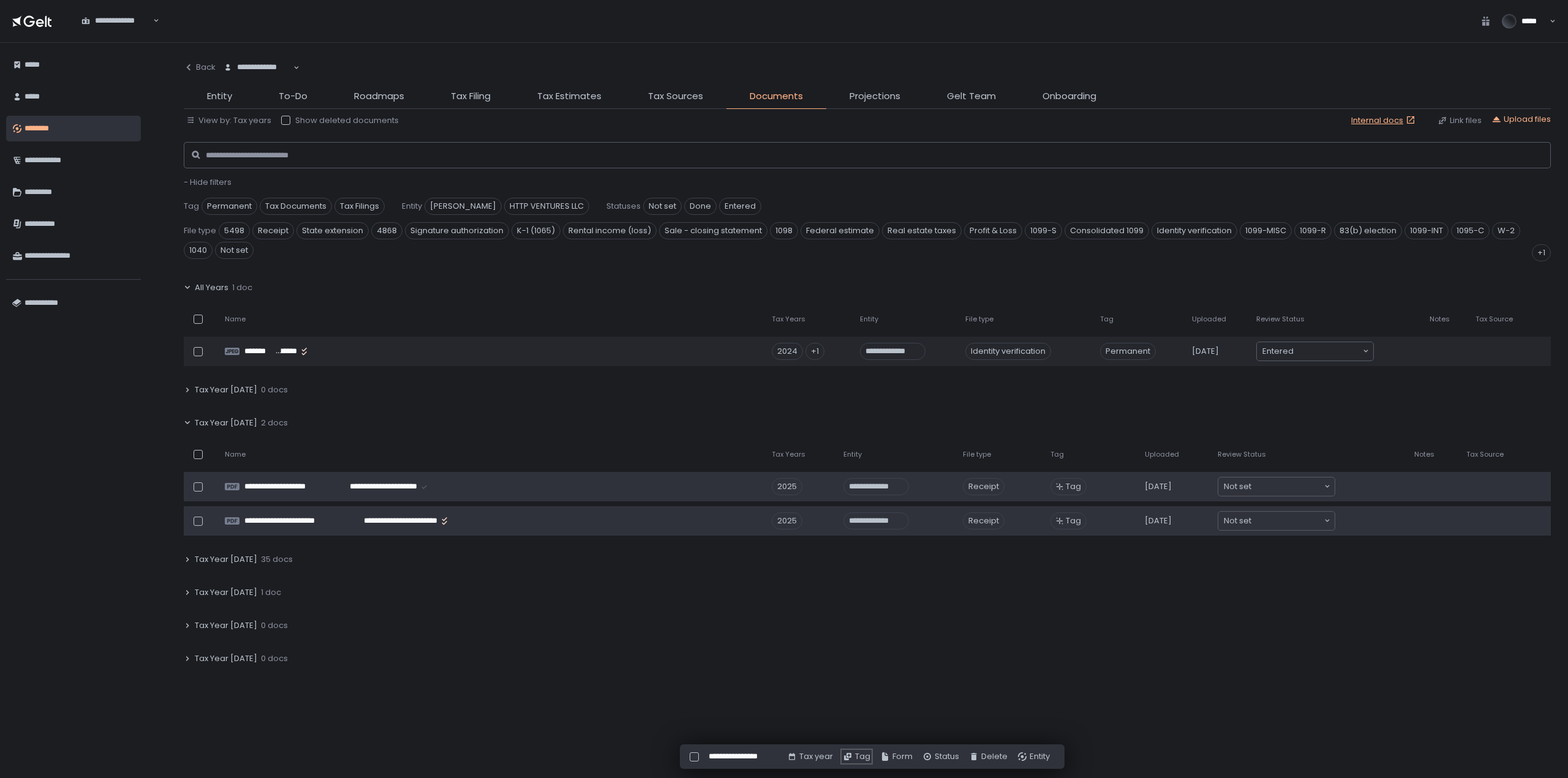 click on "Tag" 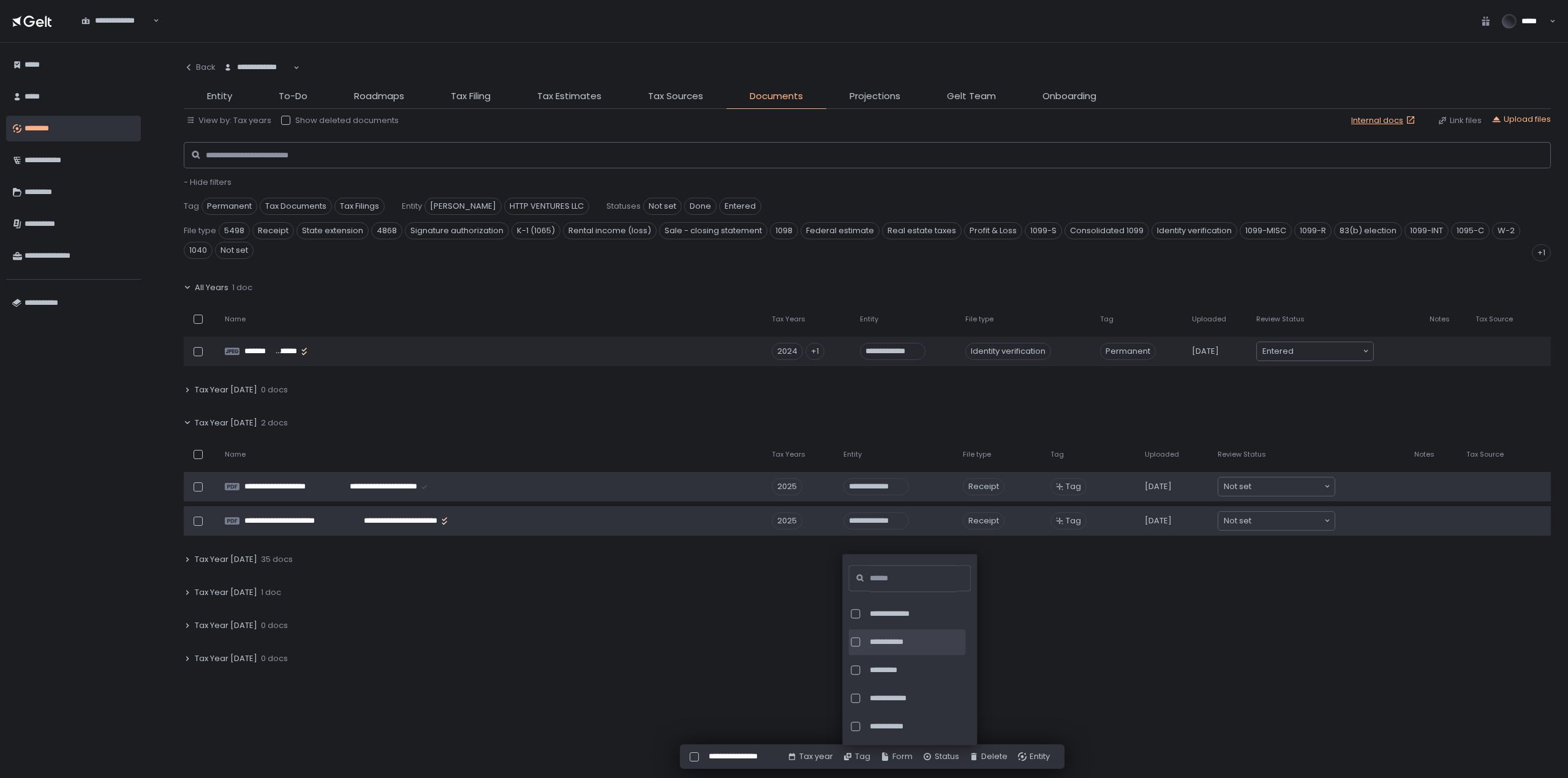 click at bounding box center [855, 642] 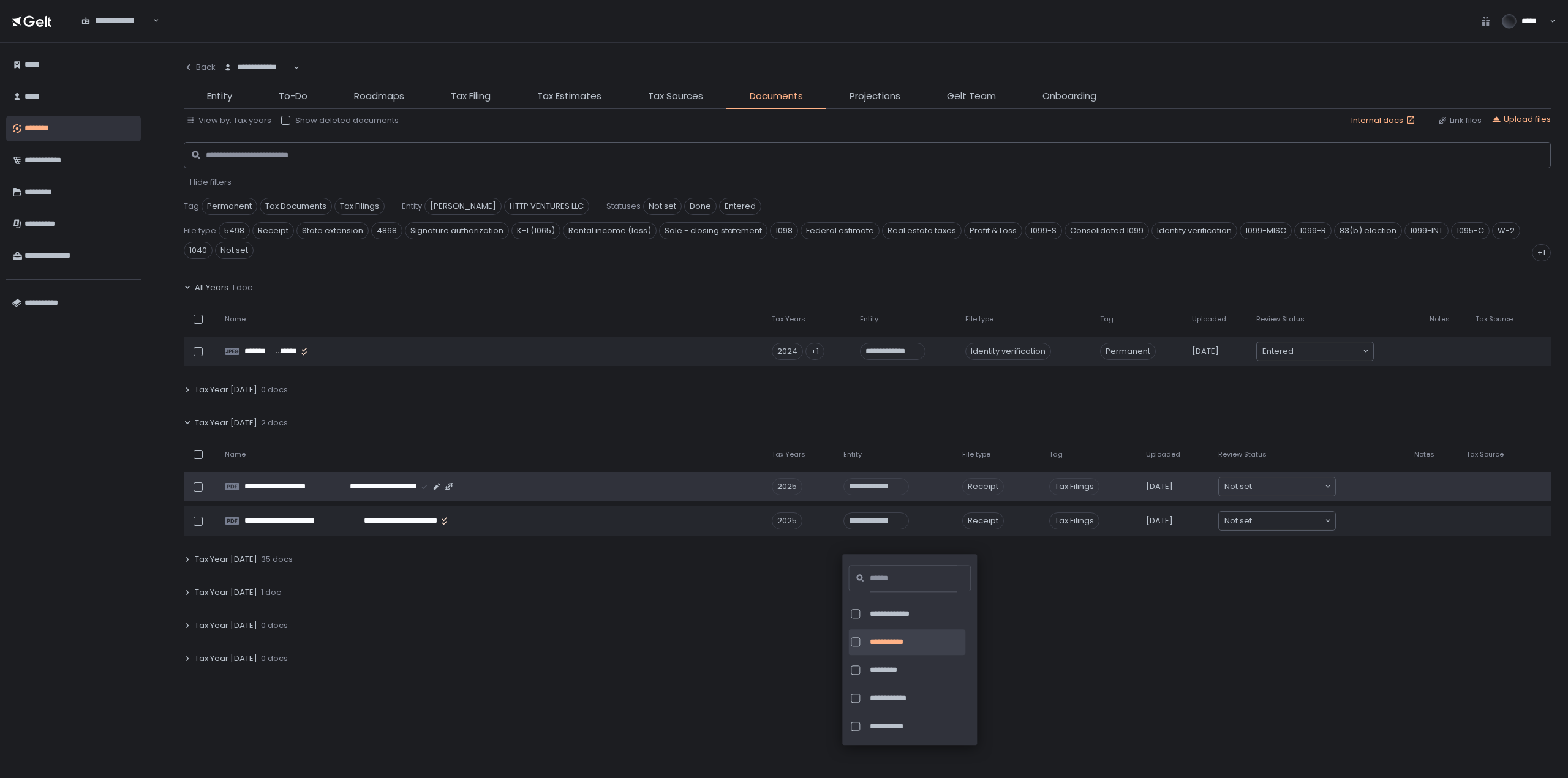 click at bounding box center (200, 487) 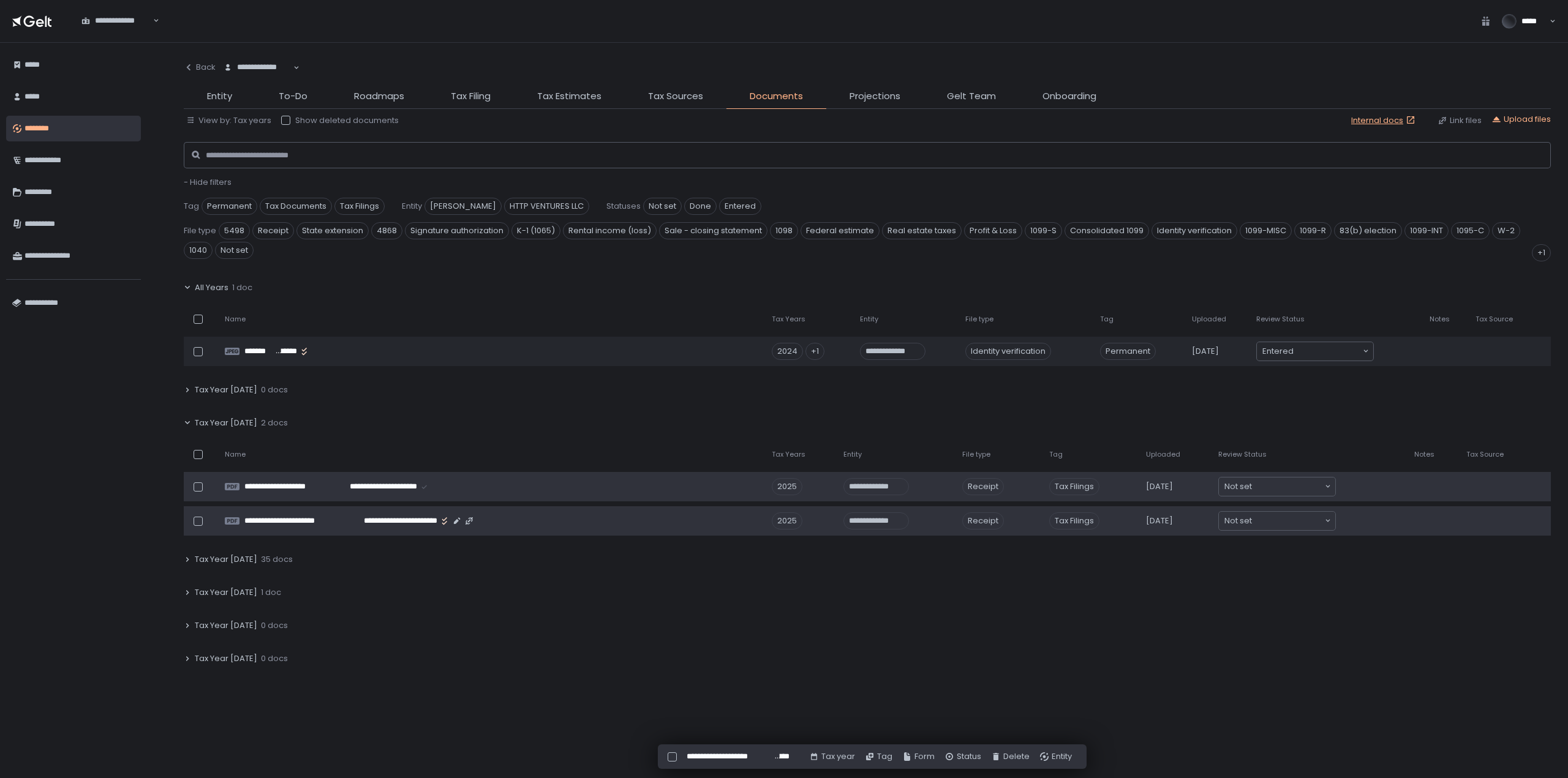 click at bounding box center (198, 521) 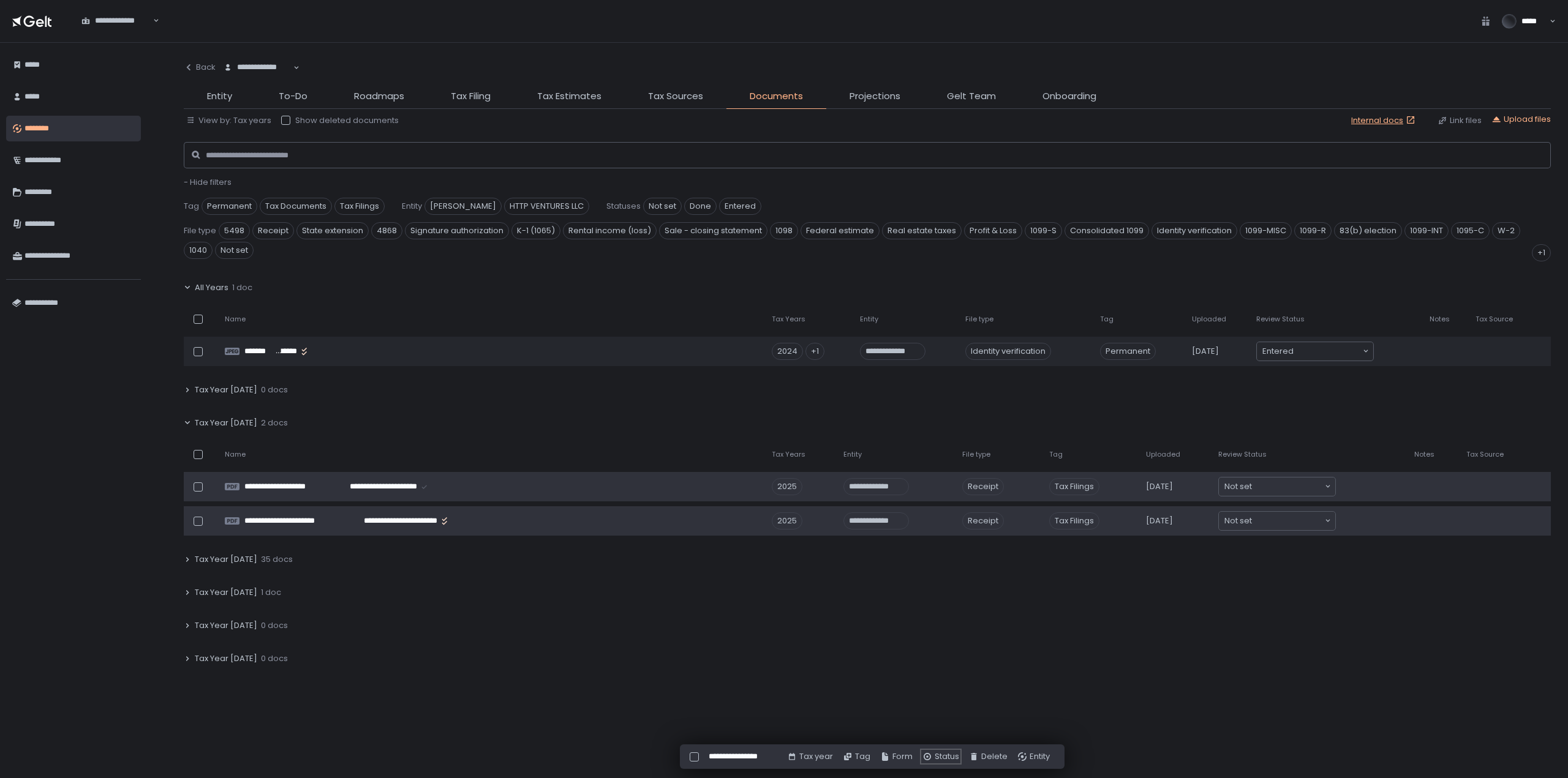 click on "Status" 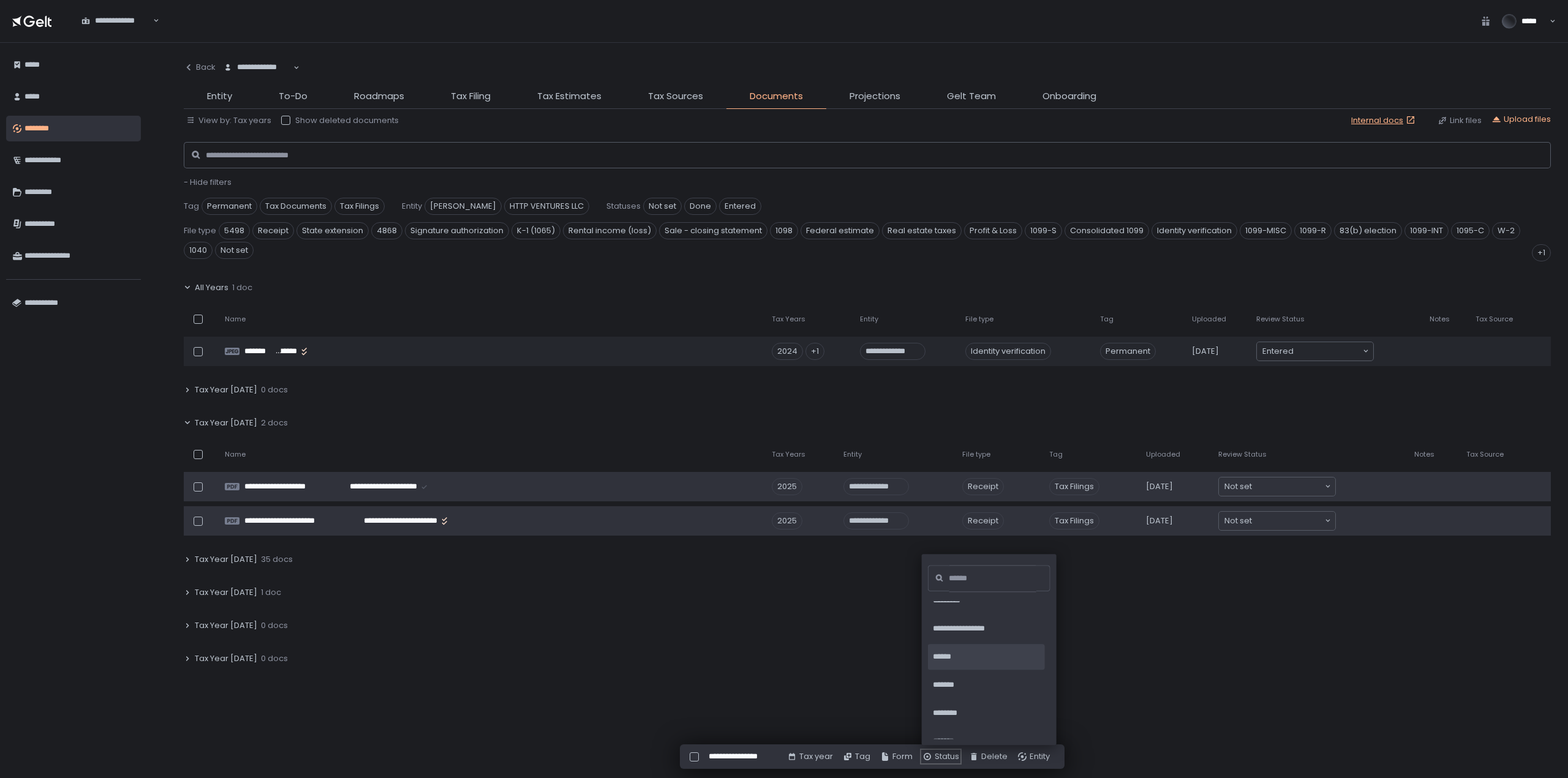 scroll, scrollTop: 113, scrollLeft: 0, axis: vertical 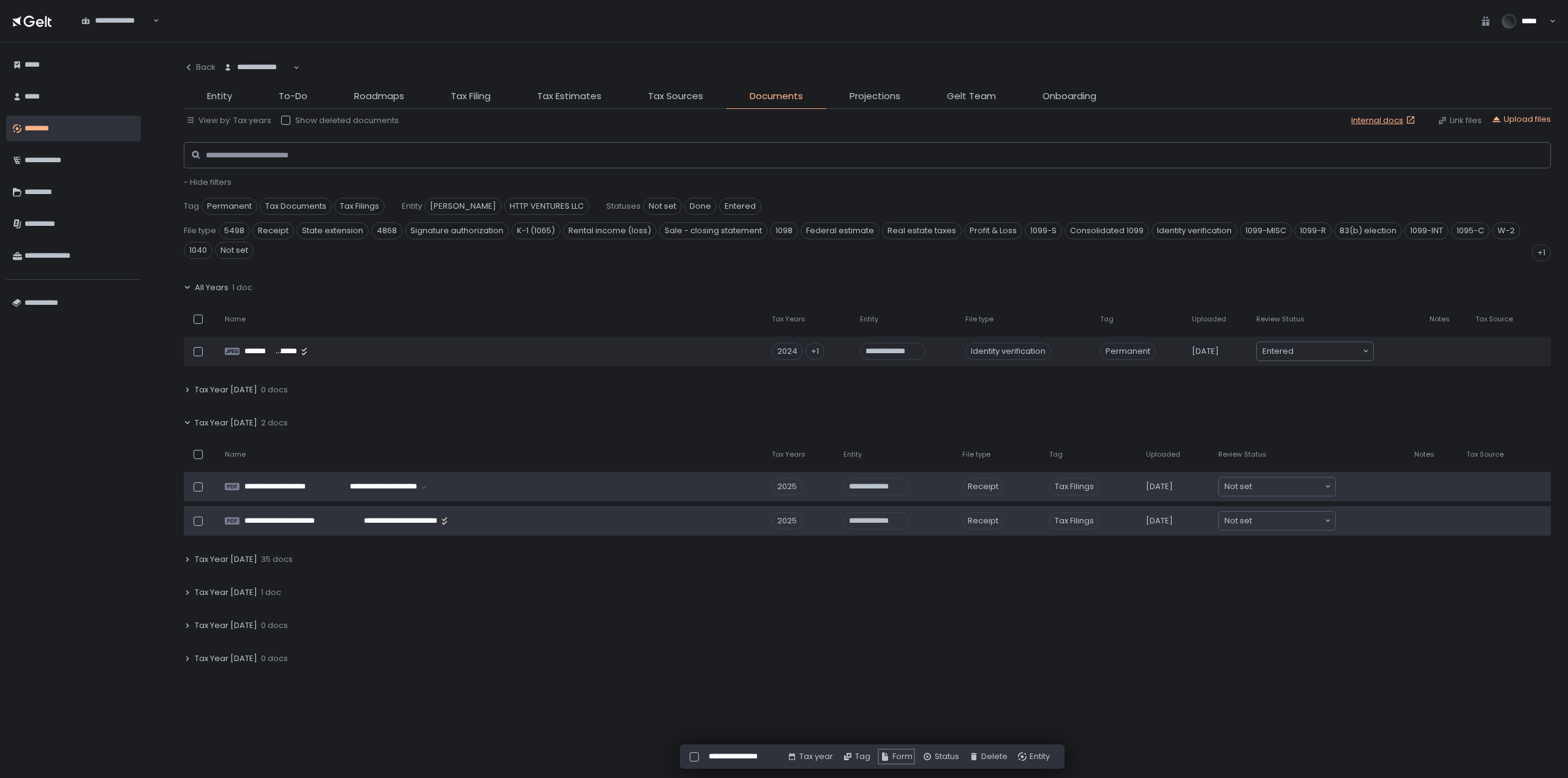 click on "Form" 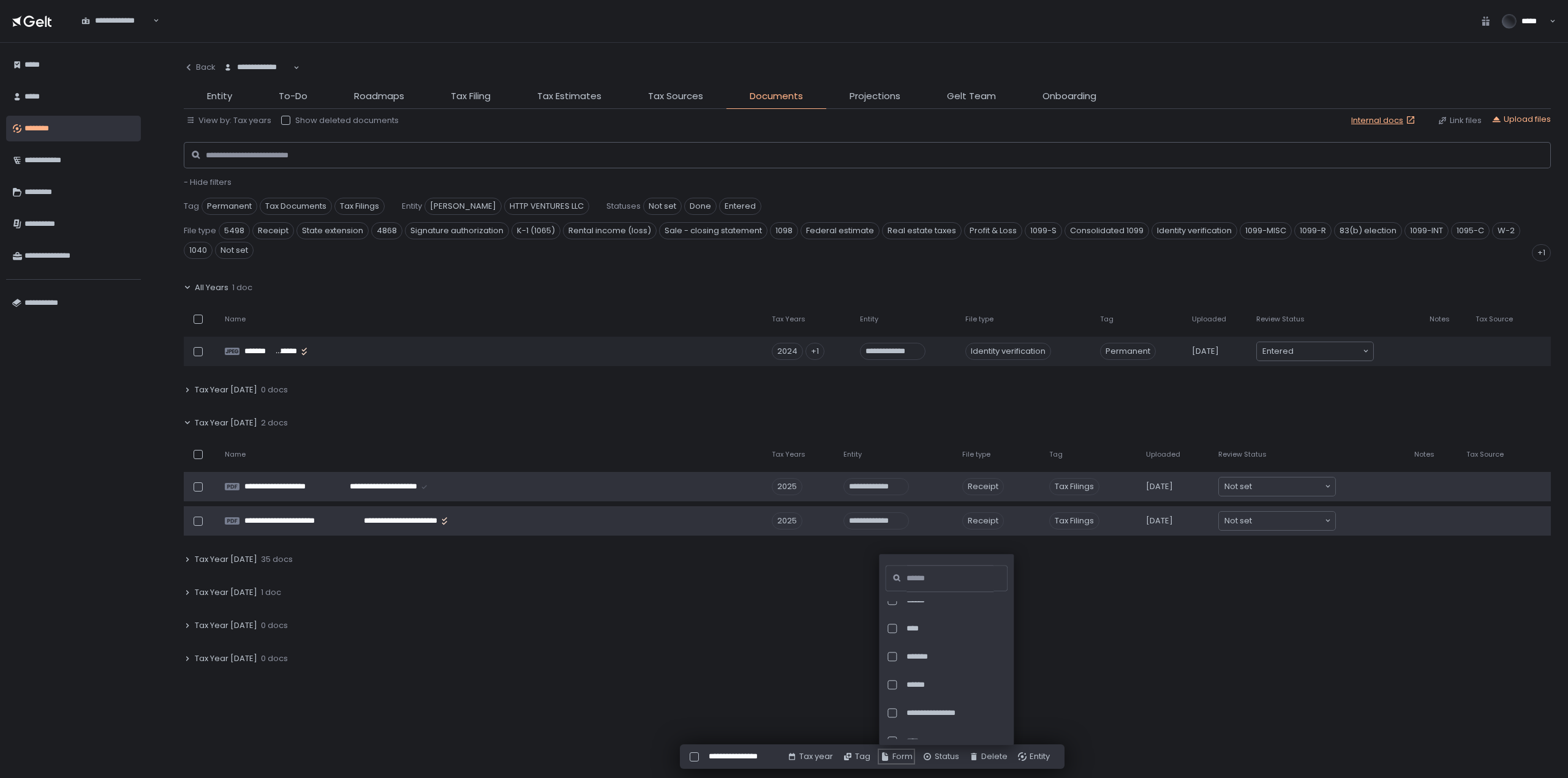 scroll, scrollTop: 61, scrollLeft: 0, axis: vertical 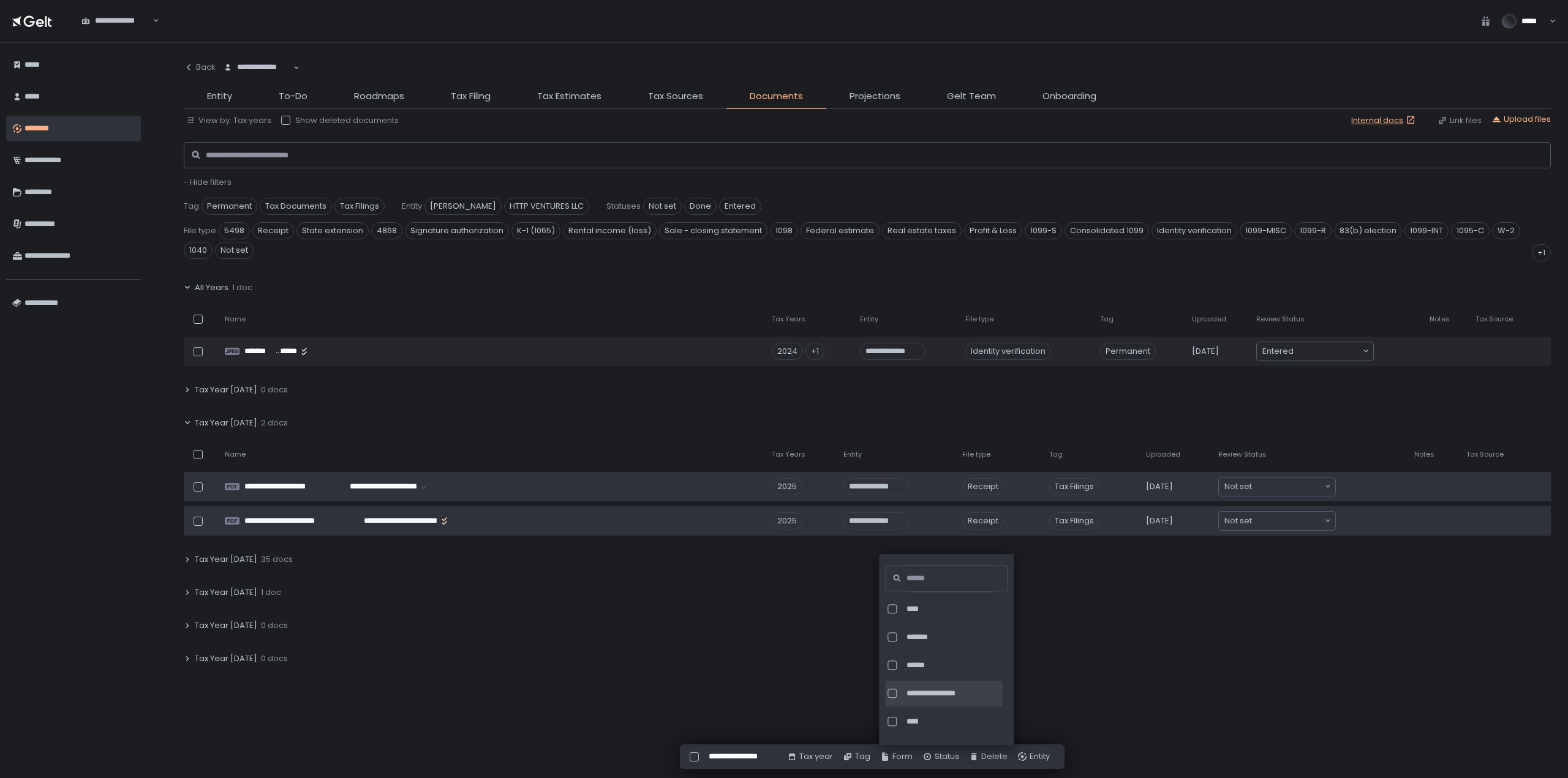 click on "**********" 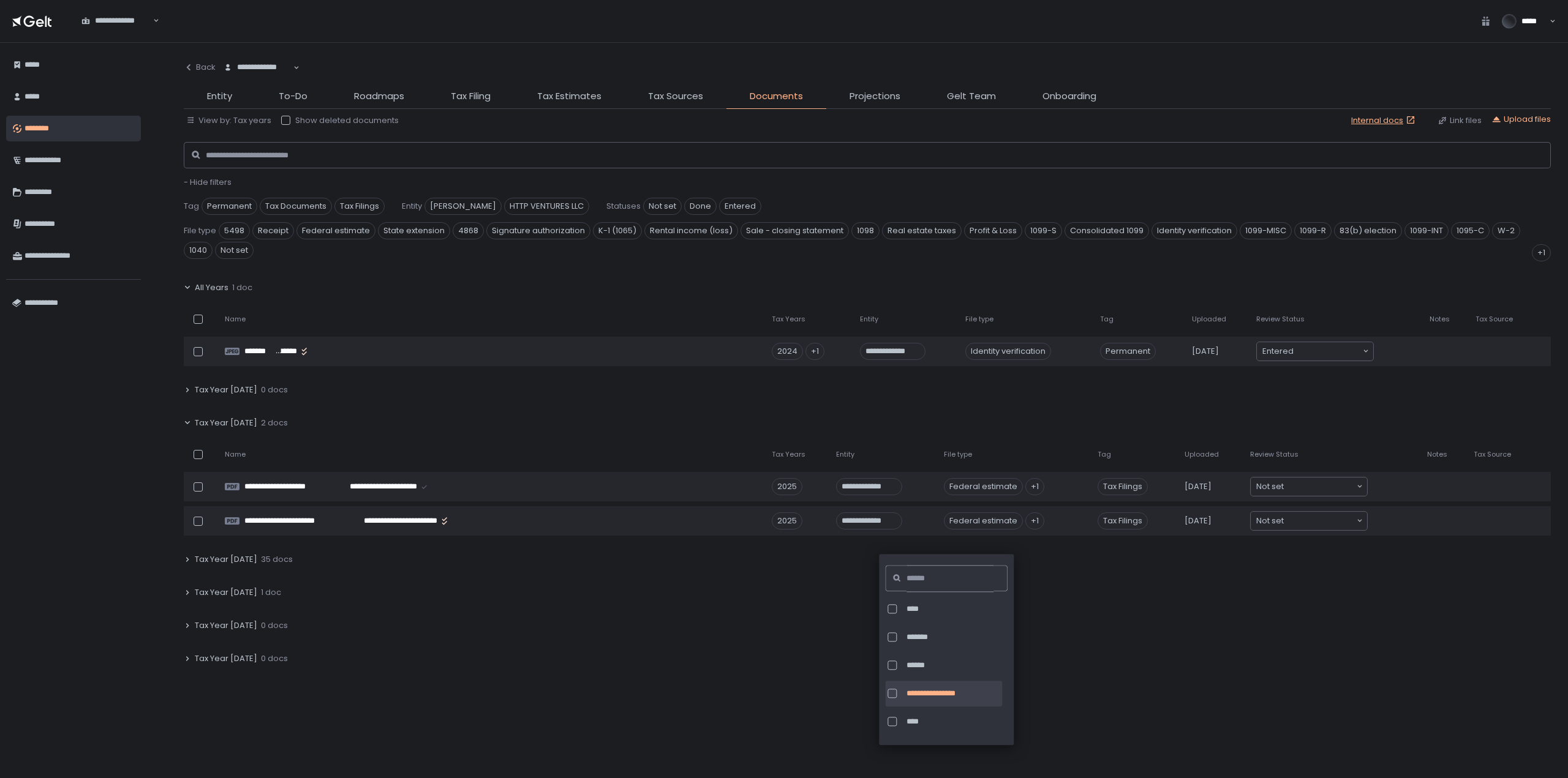 click 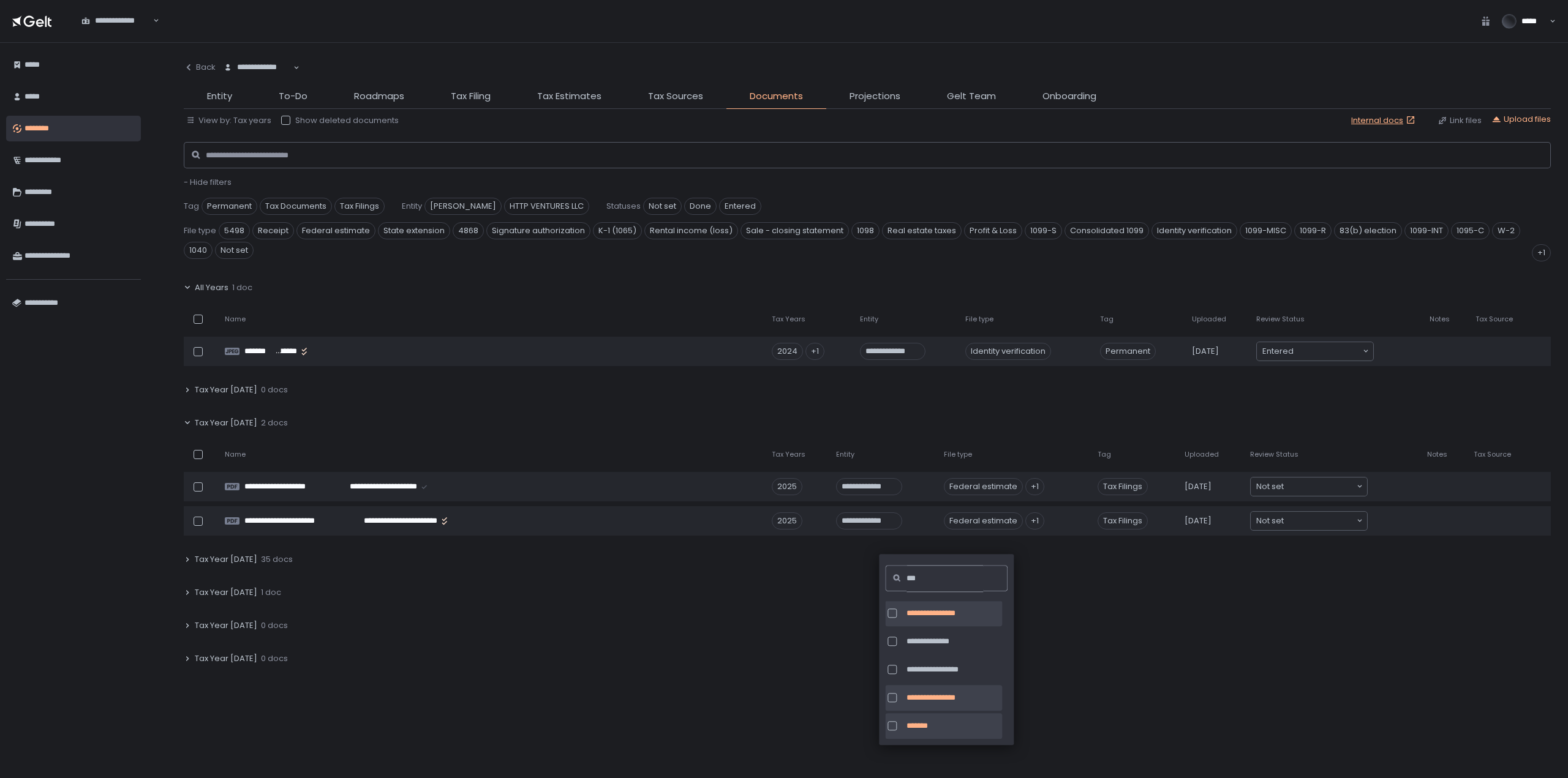 scroll, scrollTop: 0, scrollLeft: 0, axis: both 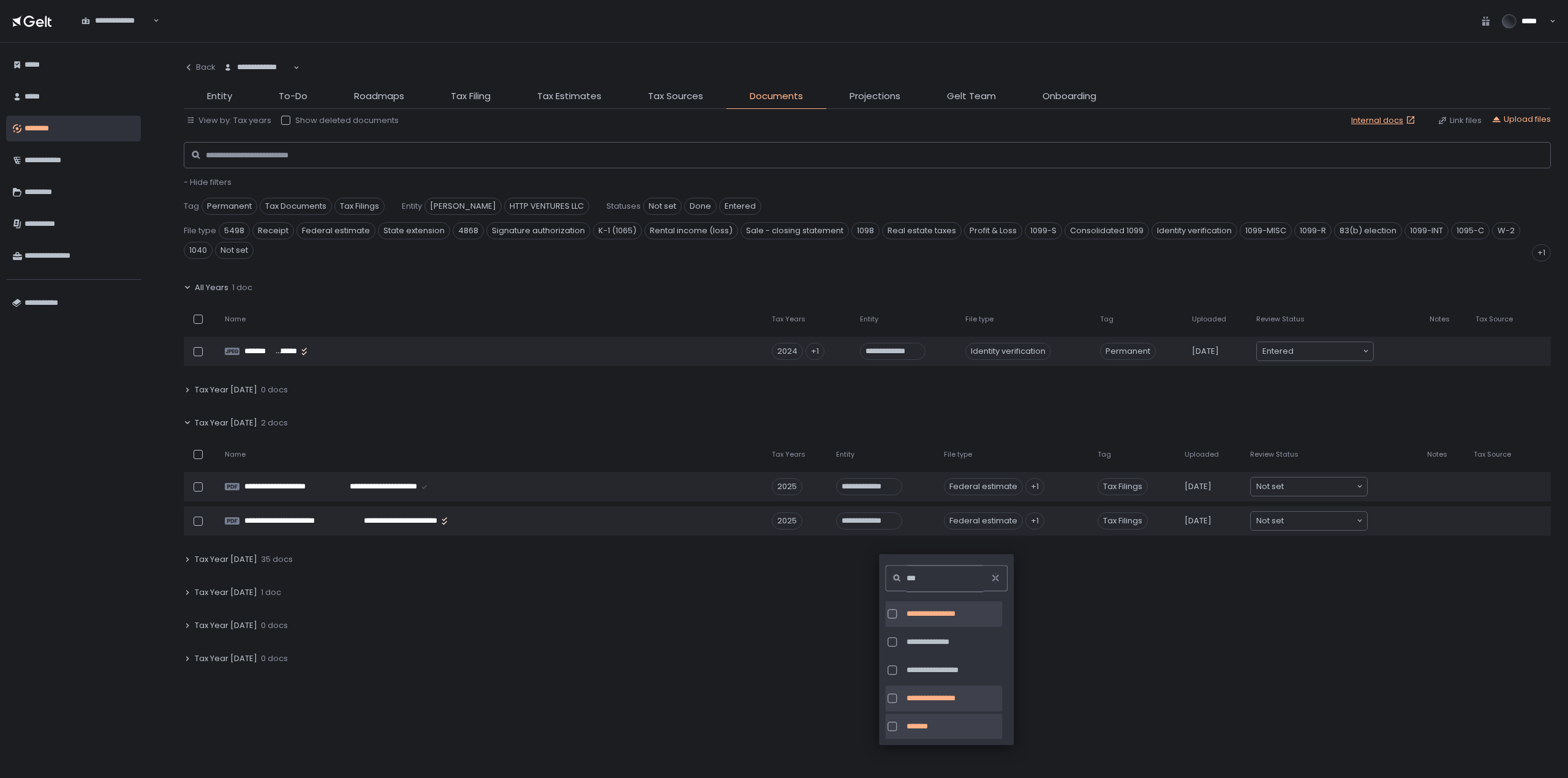 type on "***" 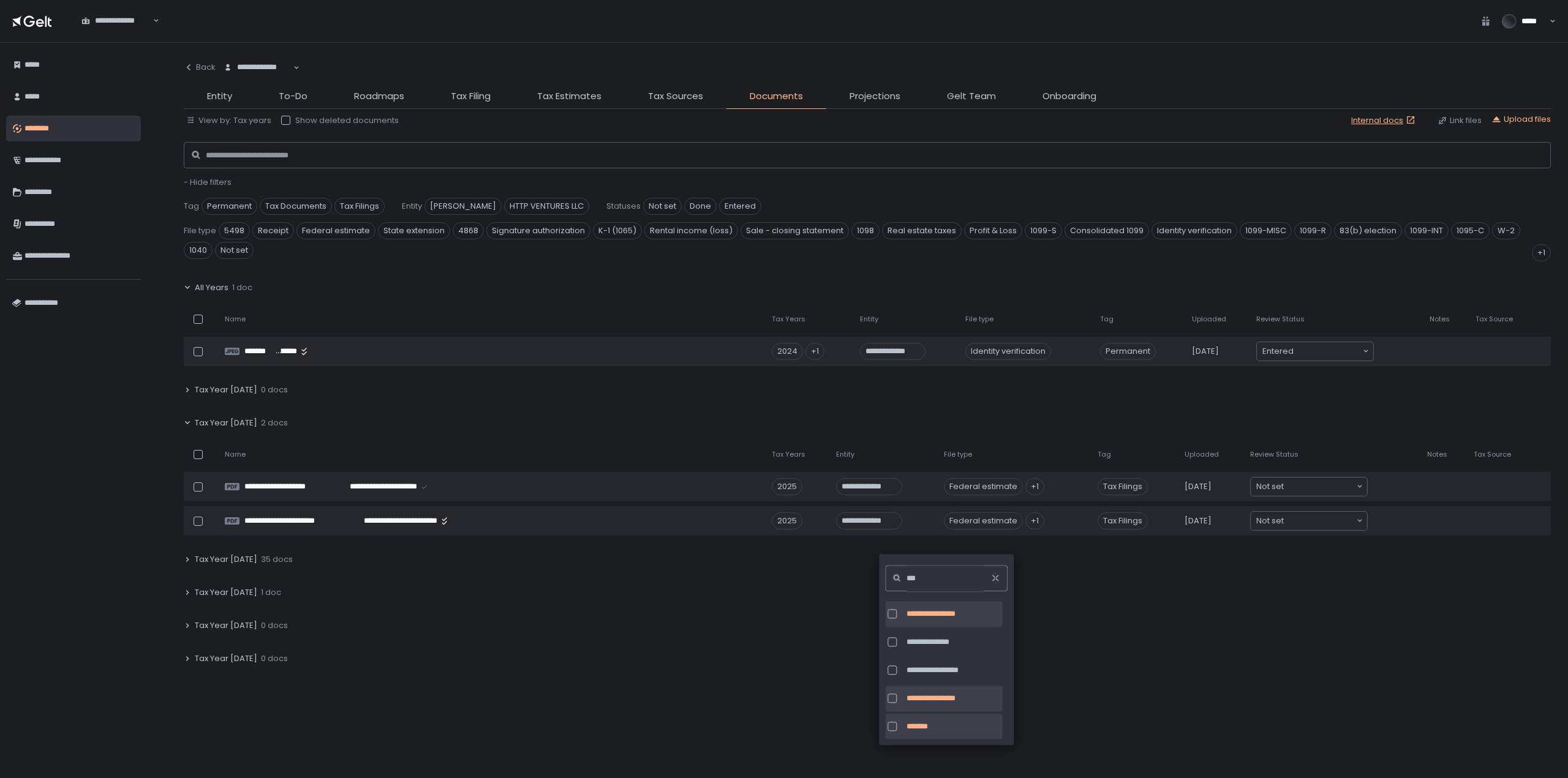 click on "Tax Year 2022 0 docs" 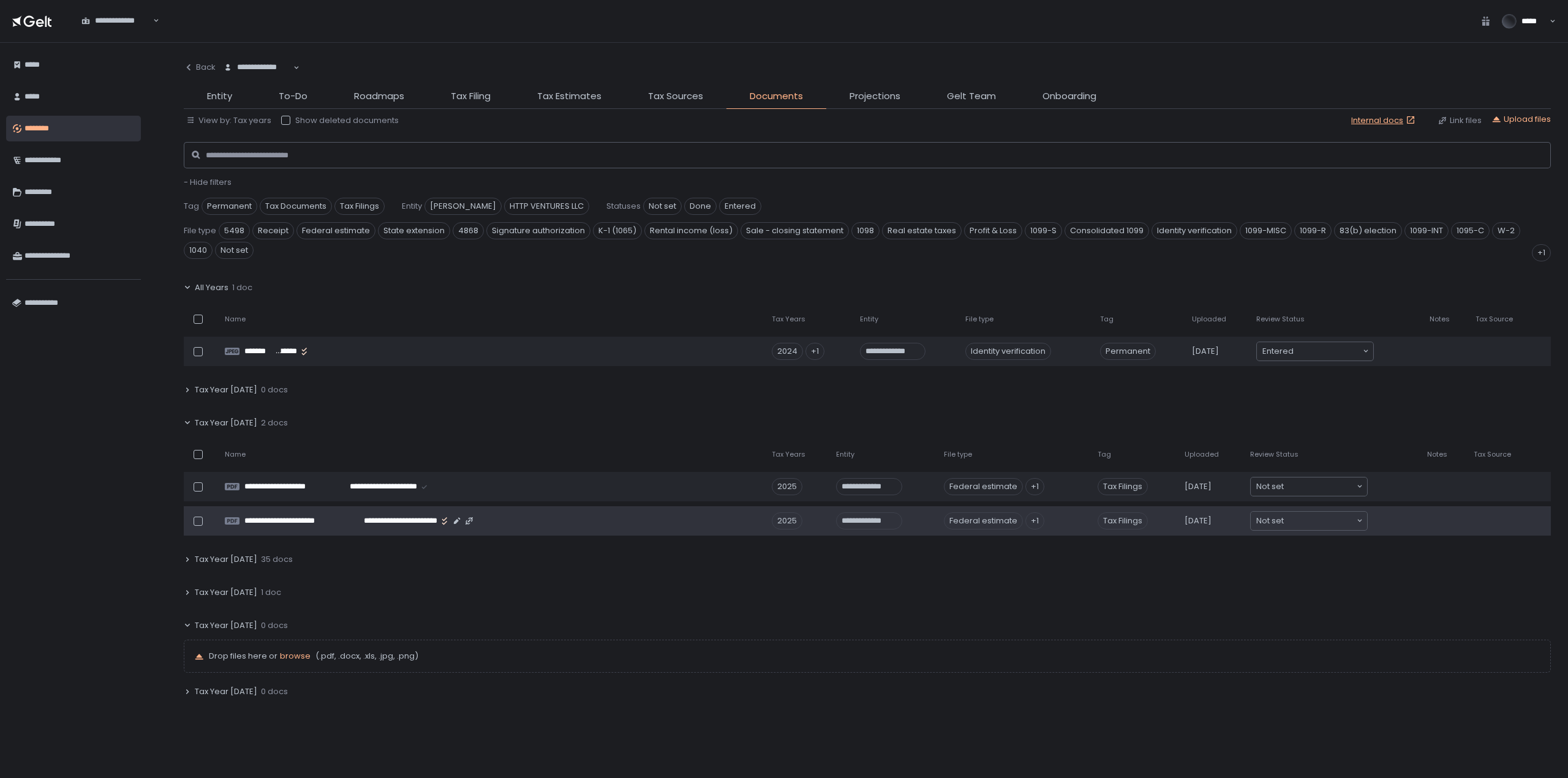 click on "+1" at bounding box center [1035, 521] 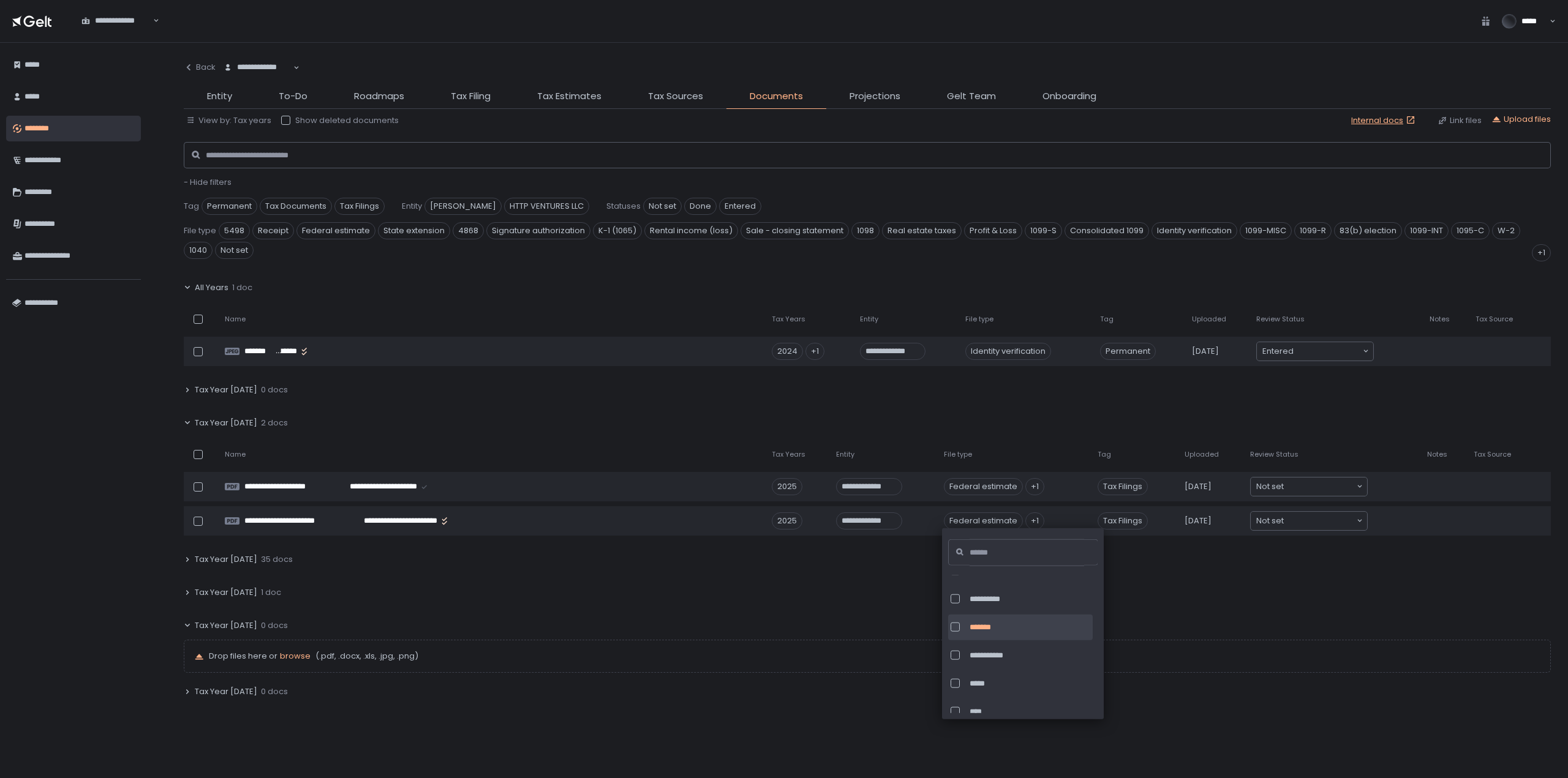 scroll, scrollTop: 3244, scrollLeft: 0, axis: vertical 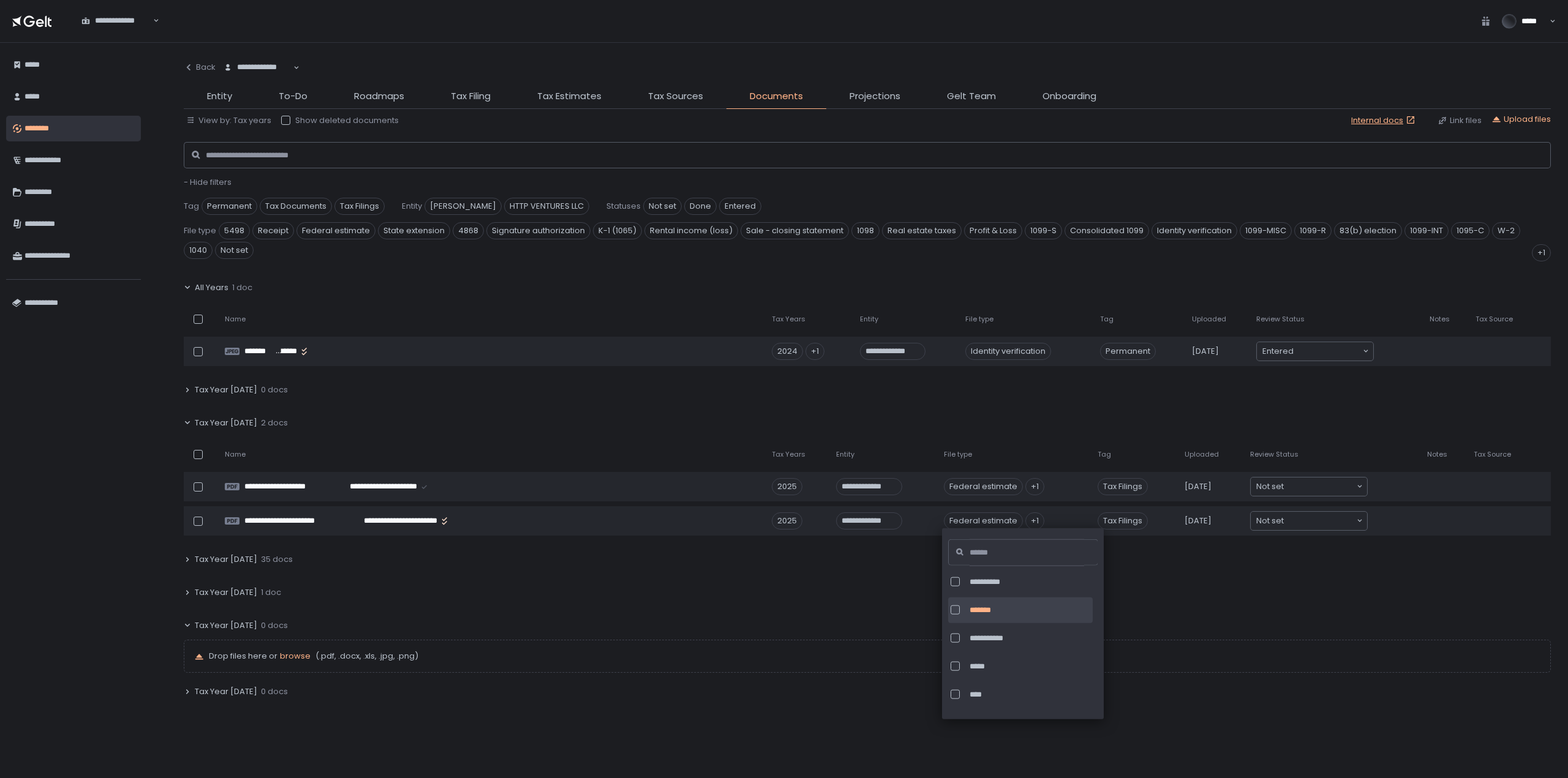 click at bounding box center (955, 610) 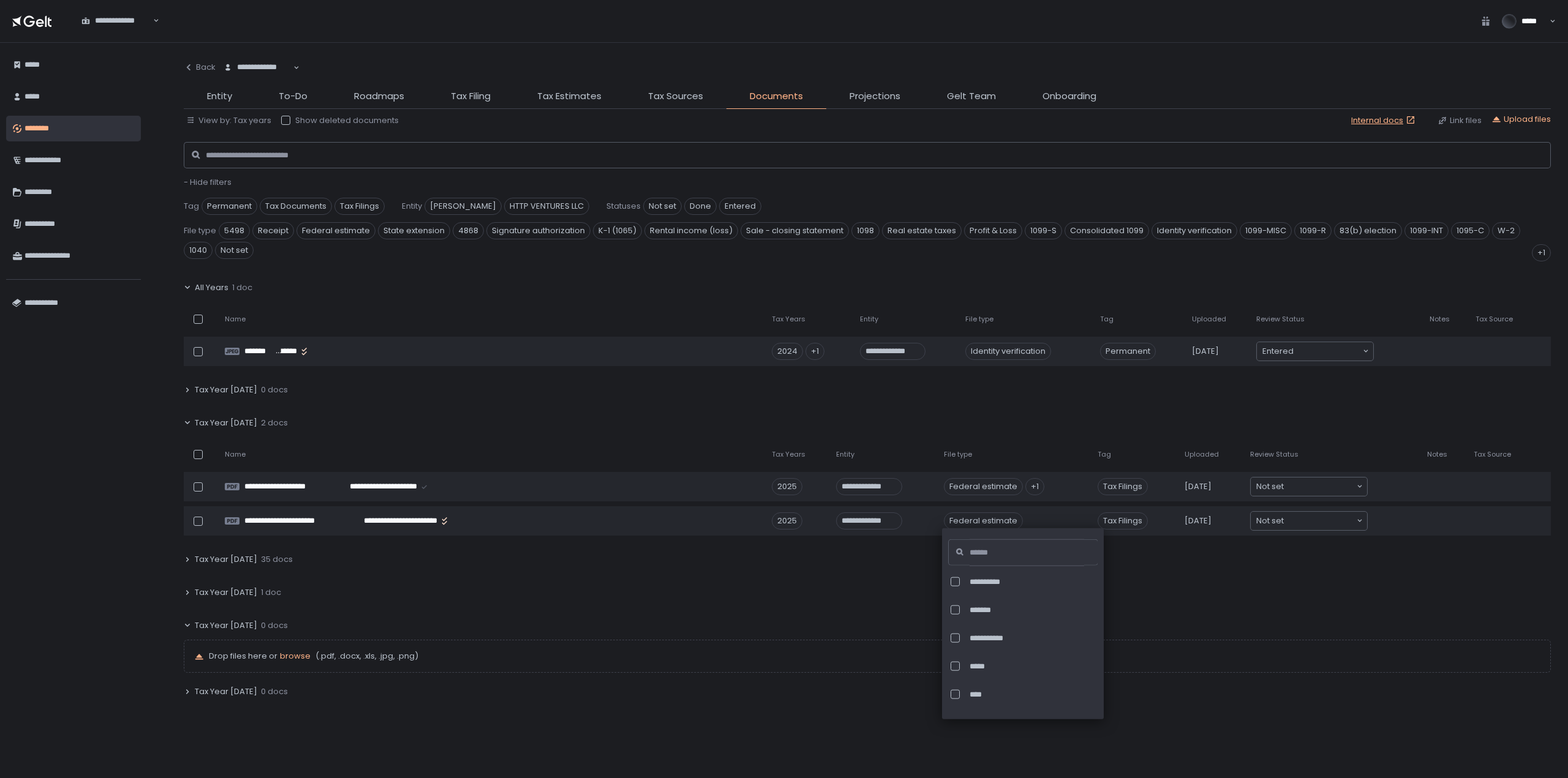 click on "Tax Year 2023 1 doc" 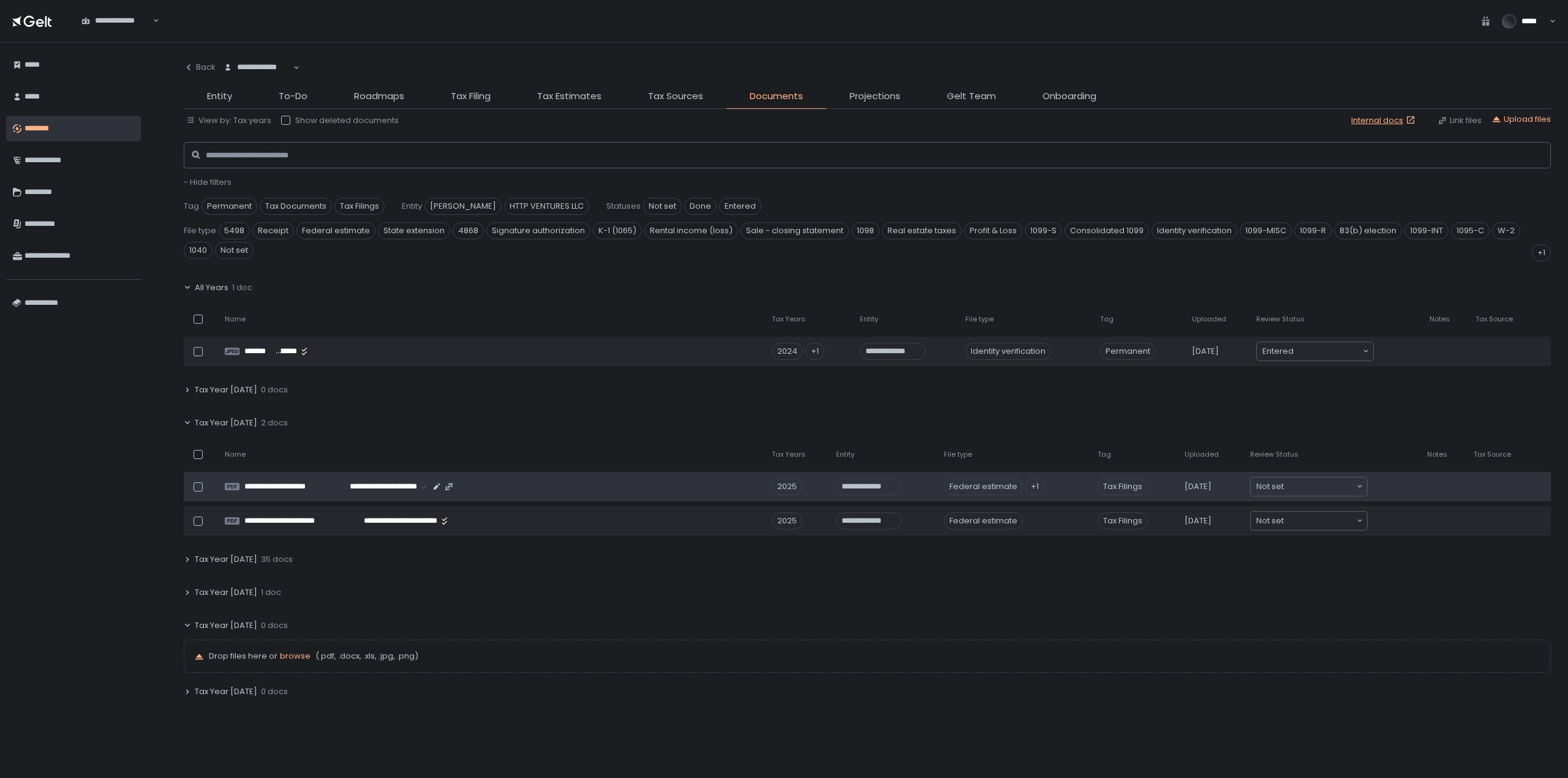 click on "+1" at bounding box center (1035, 487) 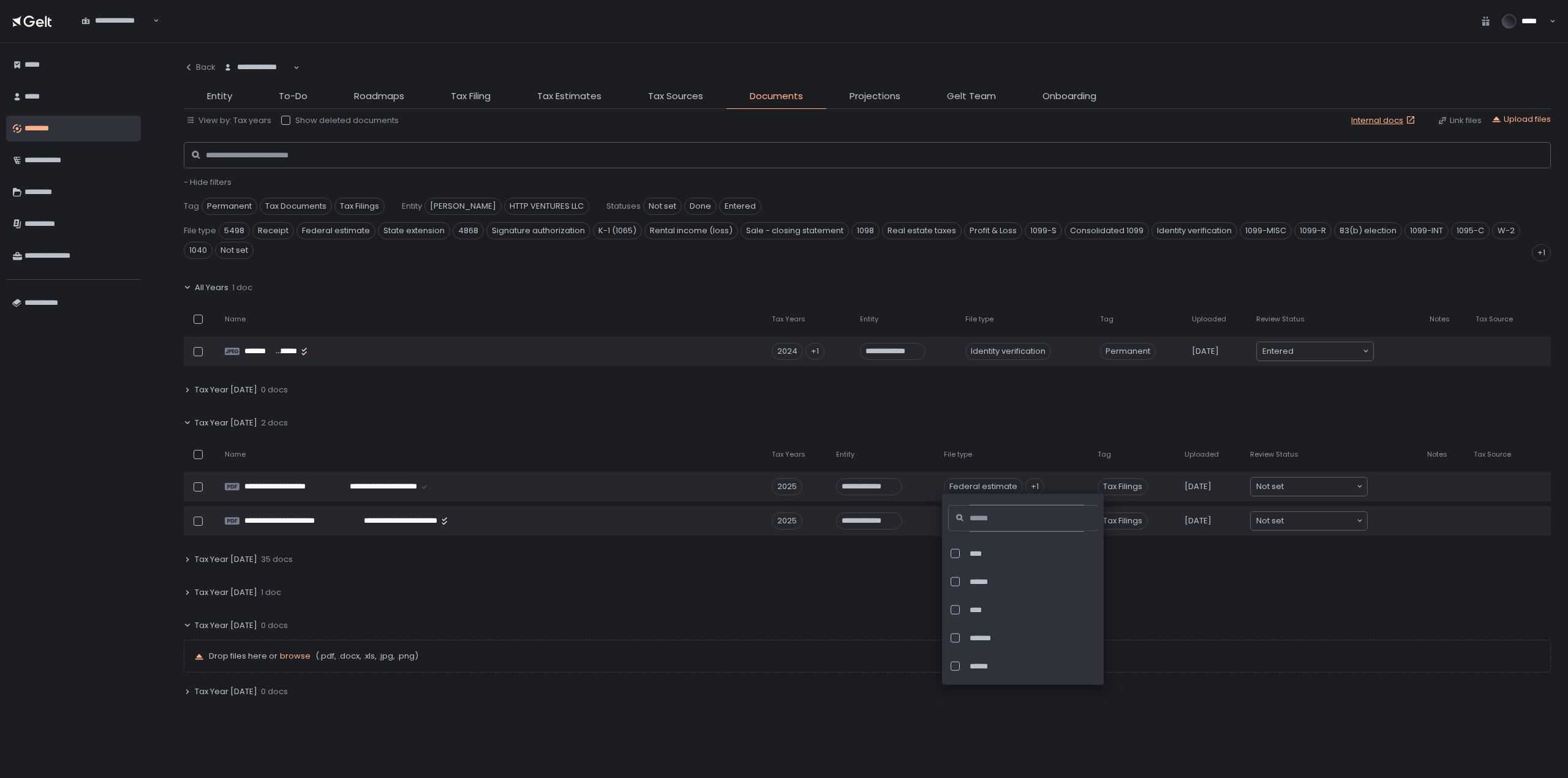 click 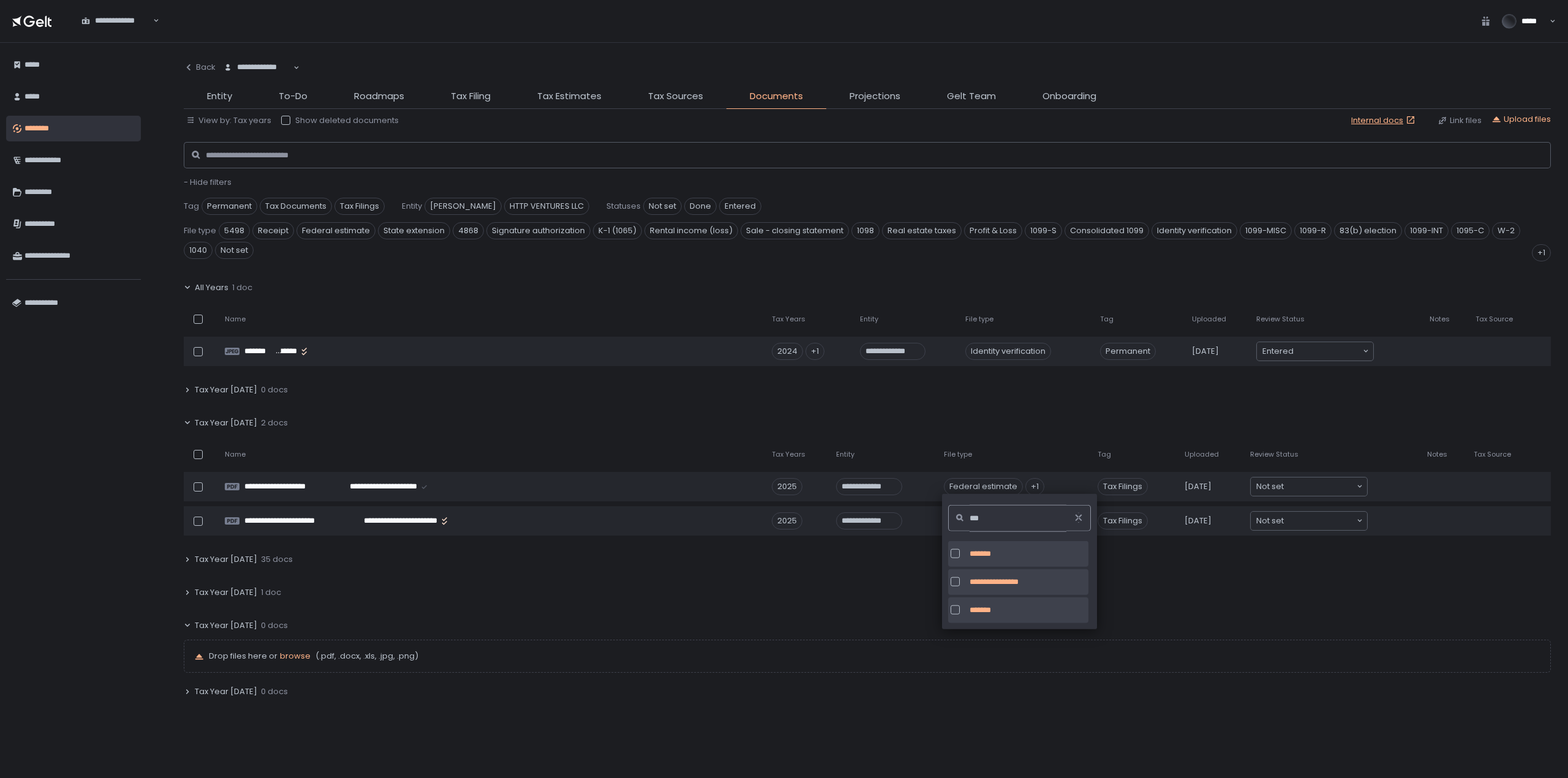 type on "***" 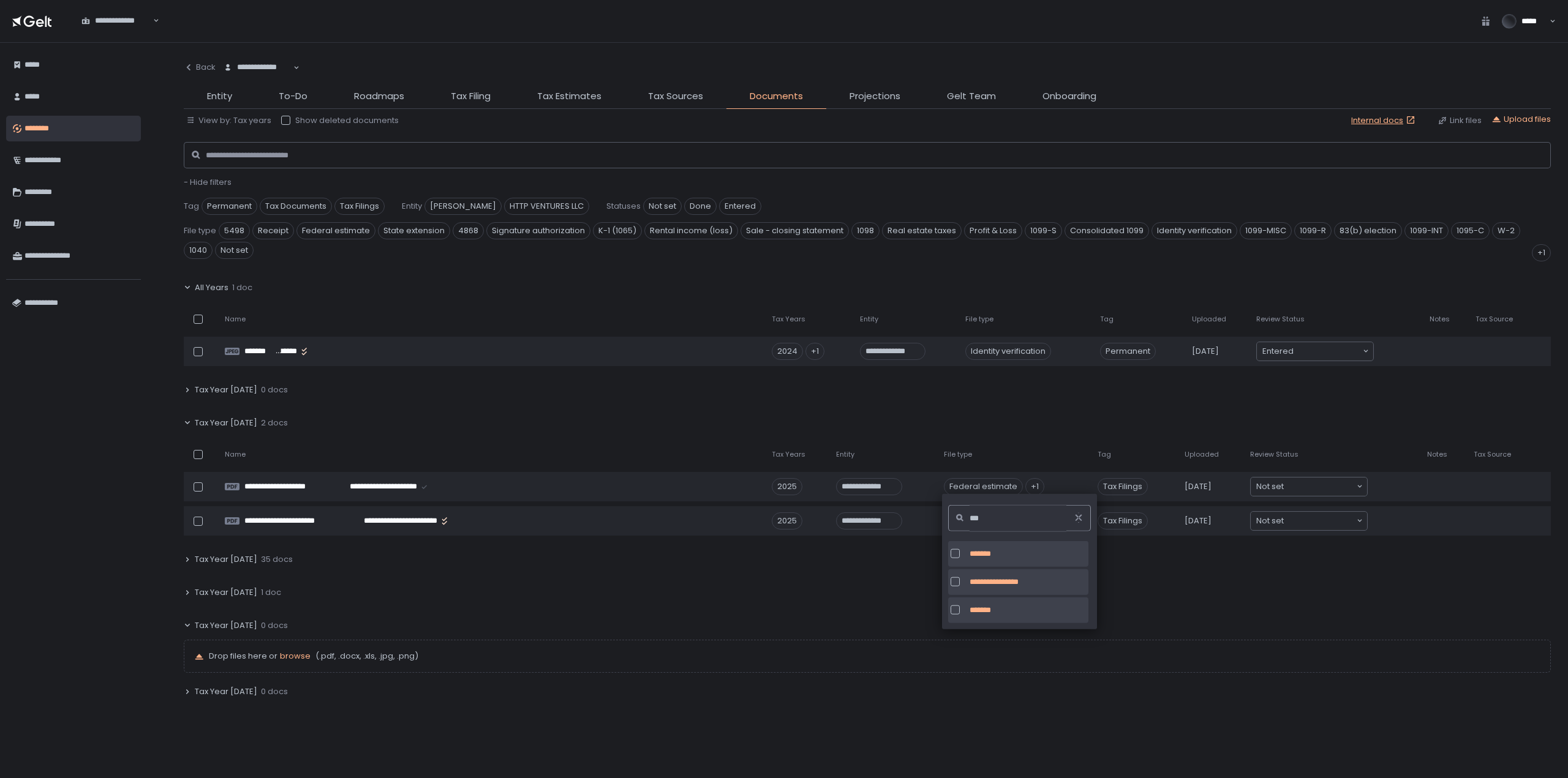click at bounding box center [955, 553] 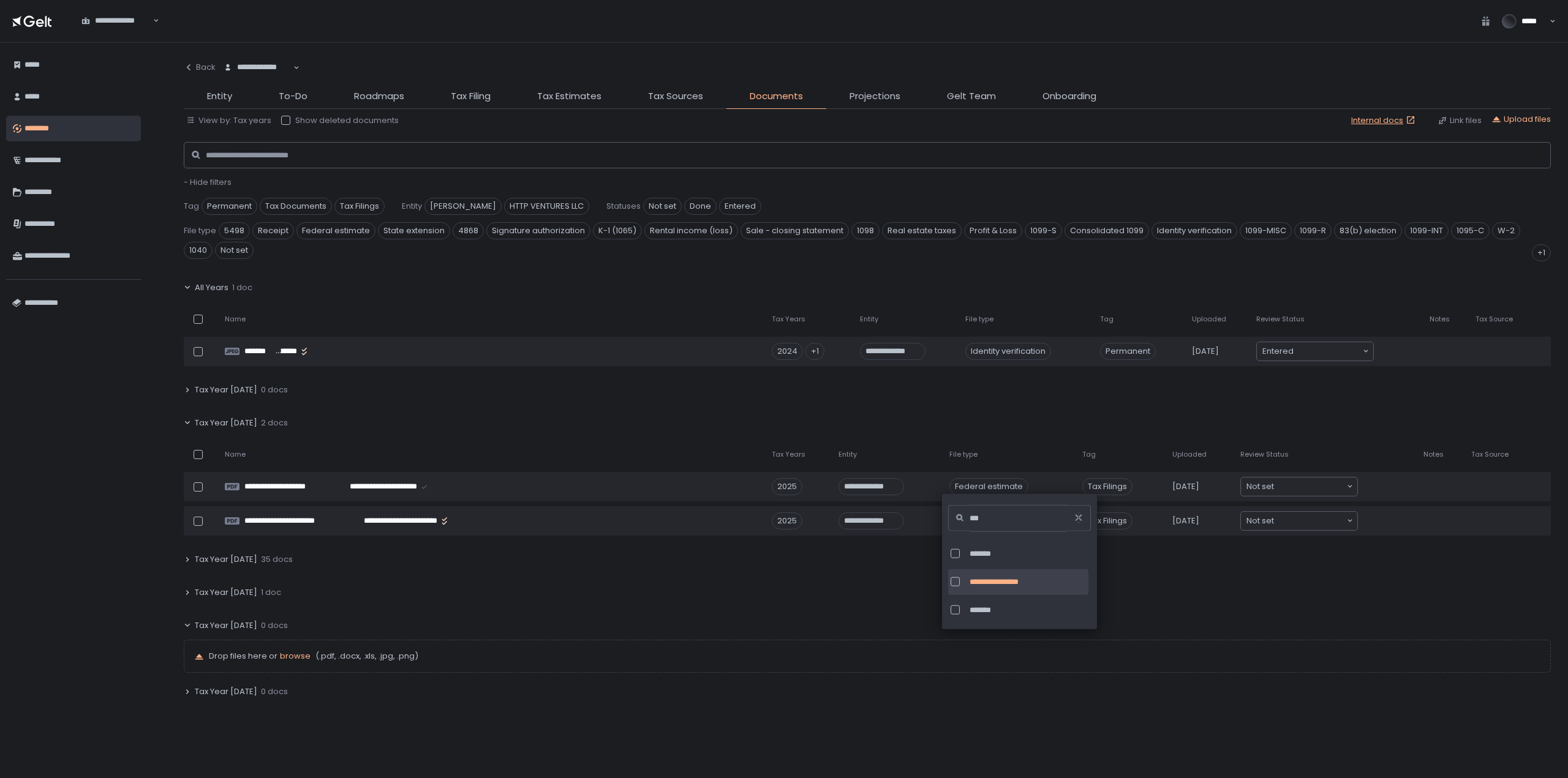 click on "Drop files here or  browse (.pdf, .docx, .xls, .jpg, .png)" at bounding box center [875, 656] 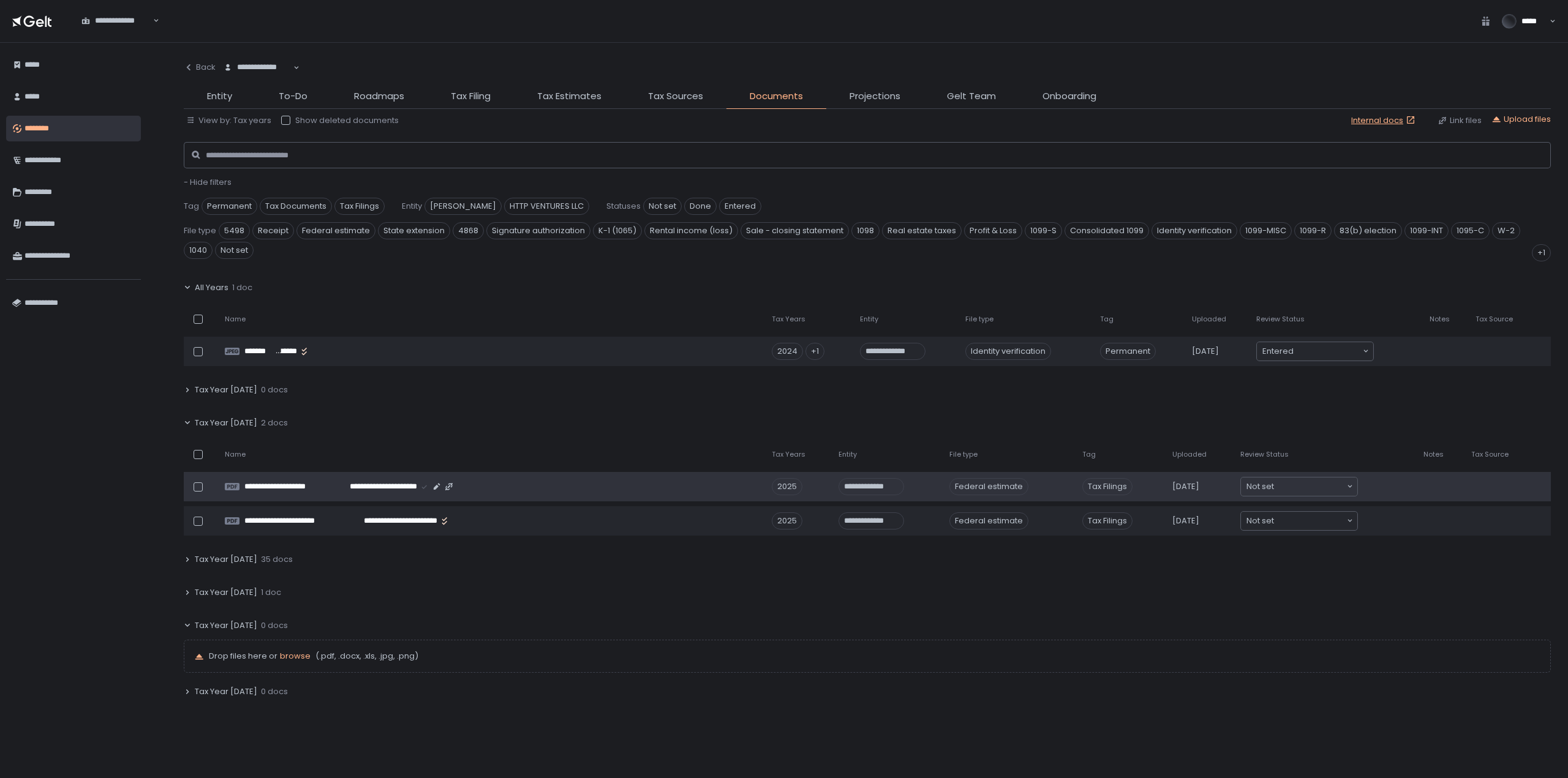 click on "Federal estimate" at bounding box center (989, 487) 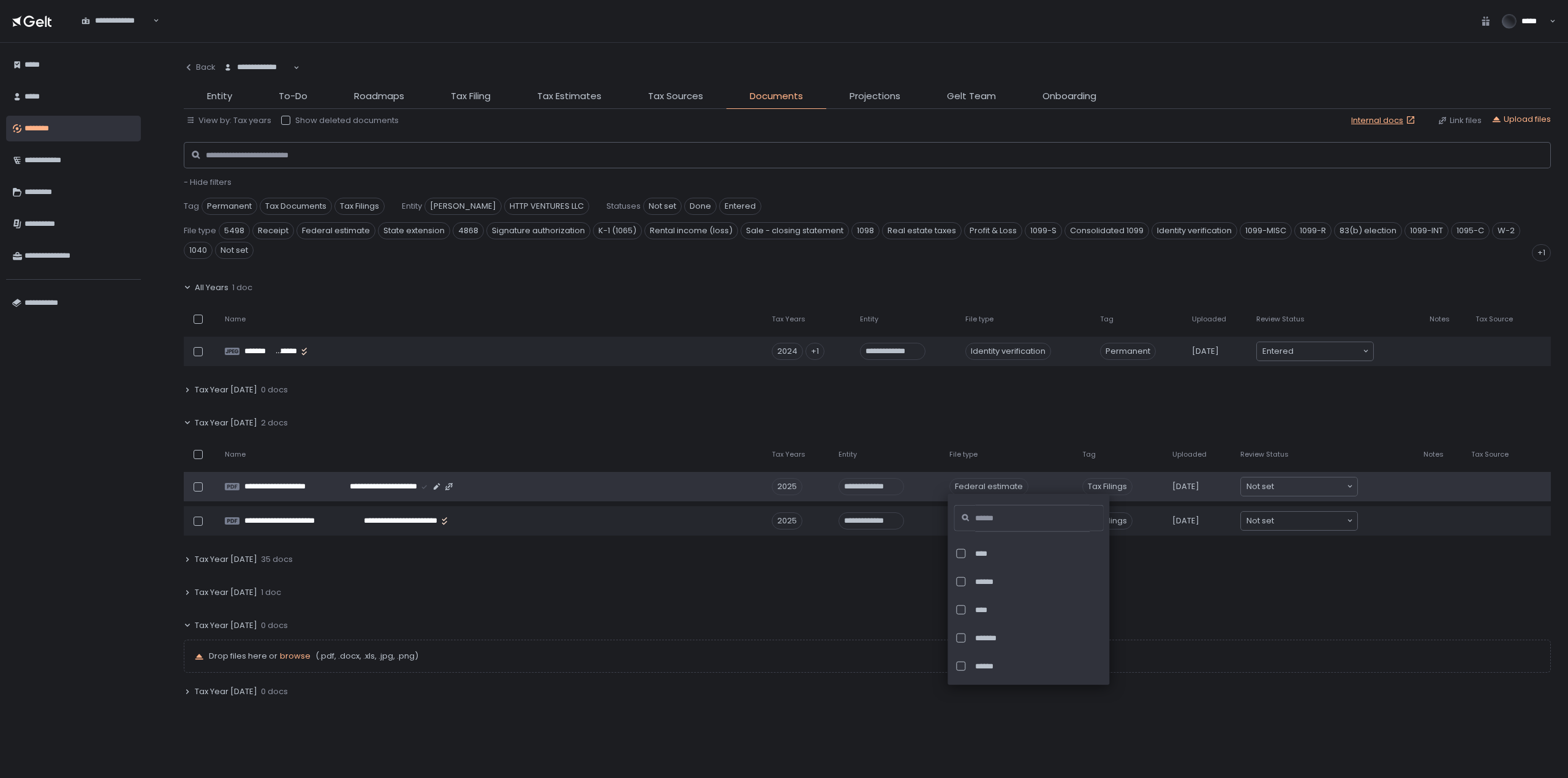 click on "Federal estimate" at bounding box center (989, 487) 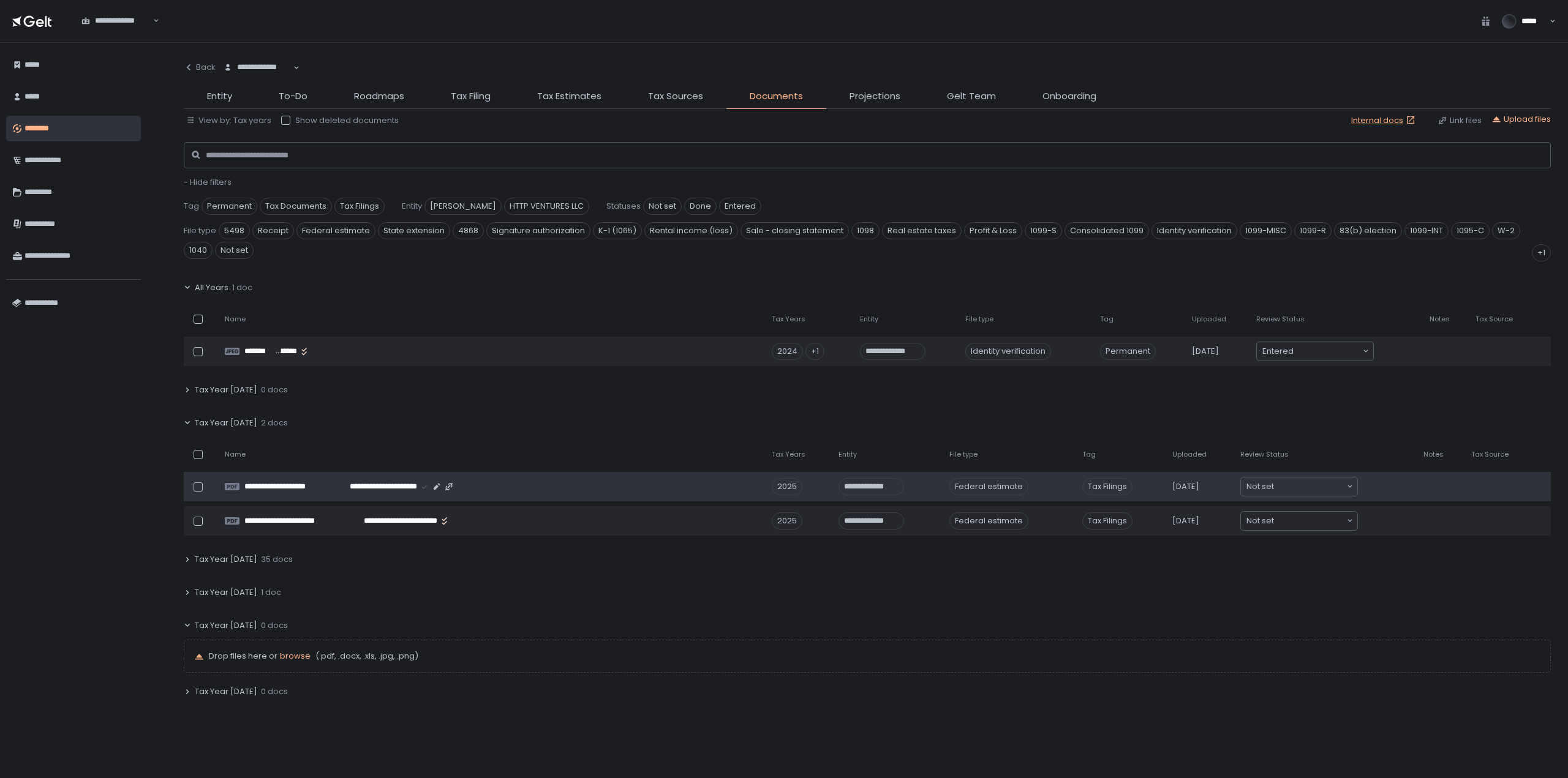 click on "Federal estimate" at bounding box center (989, 487) 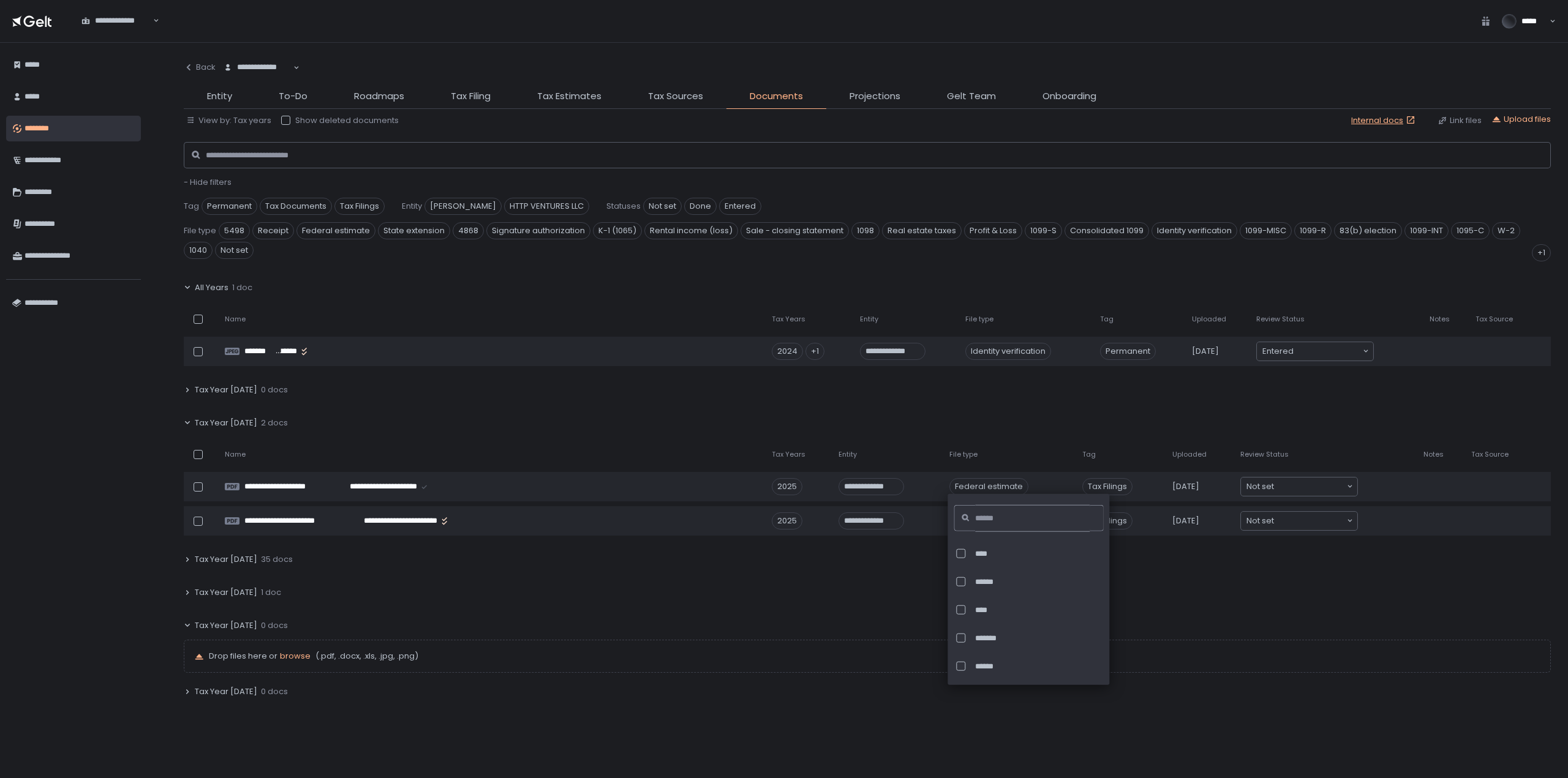 click 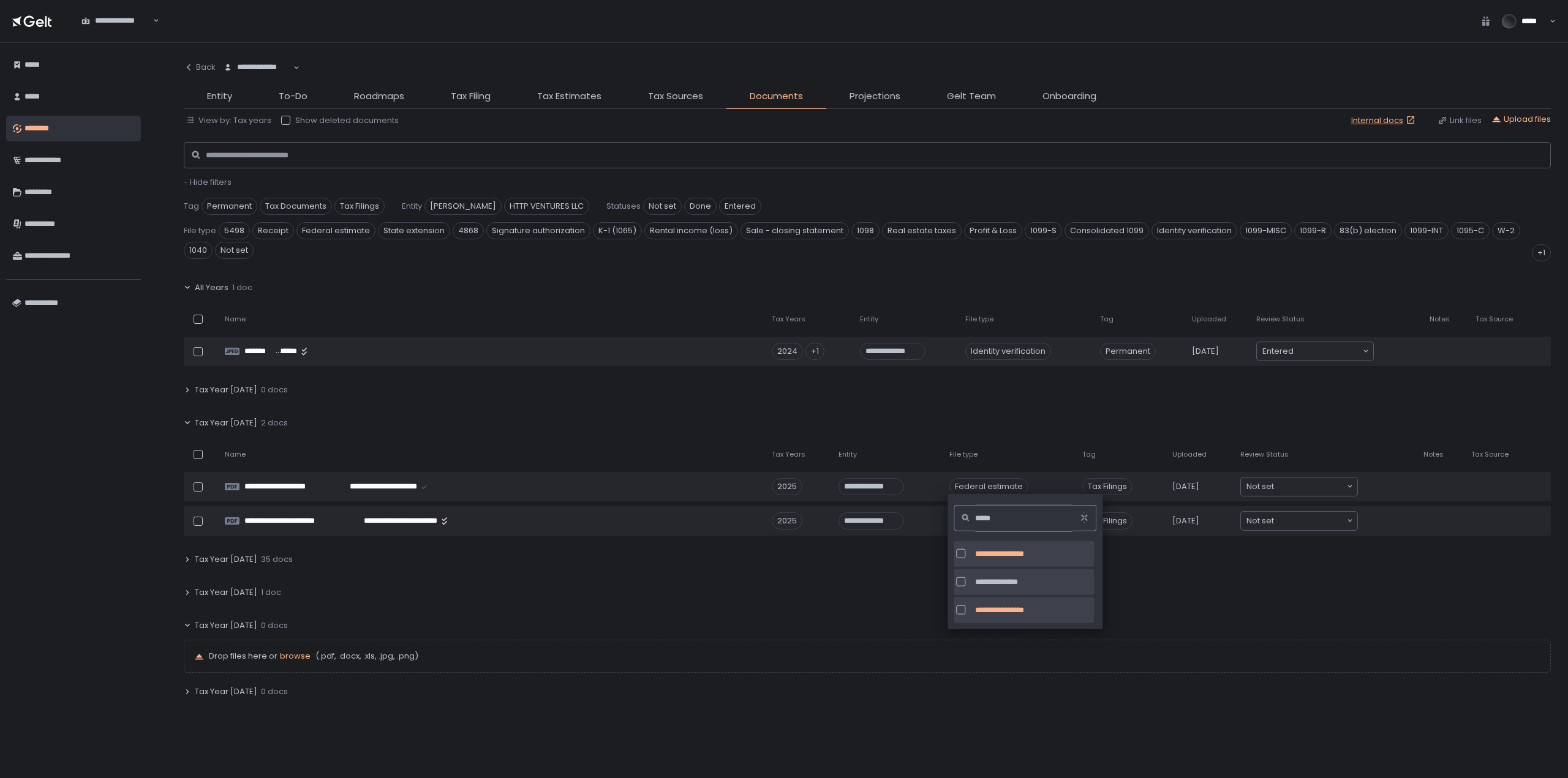 type on "*****" 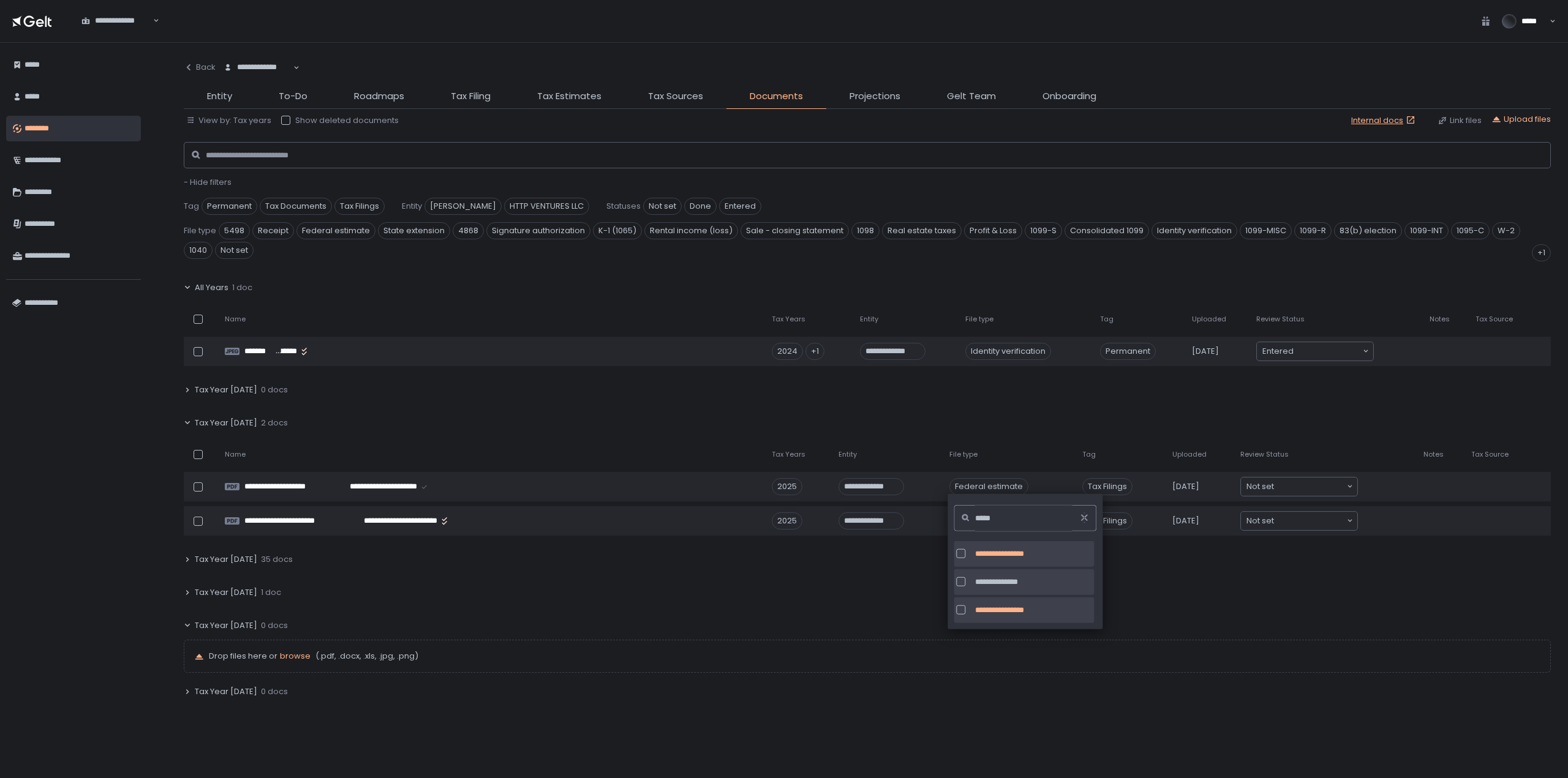 click at bounding box center [960, 582] 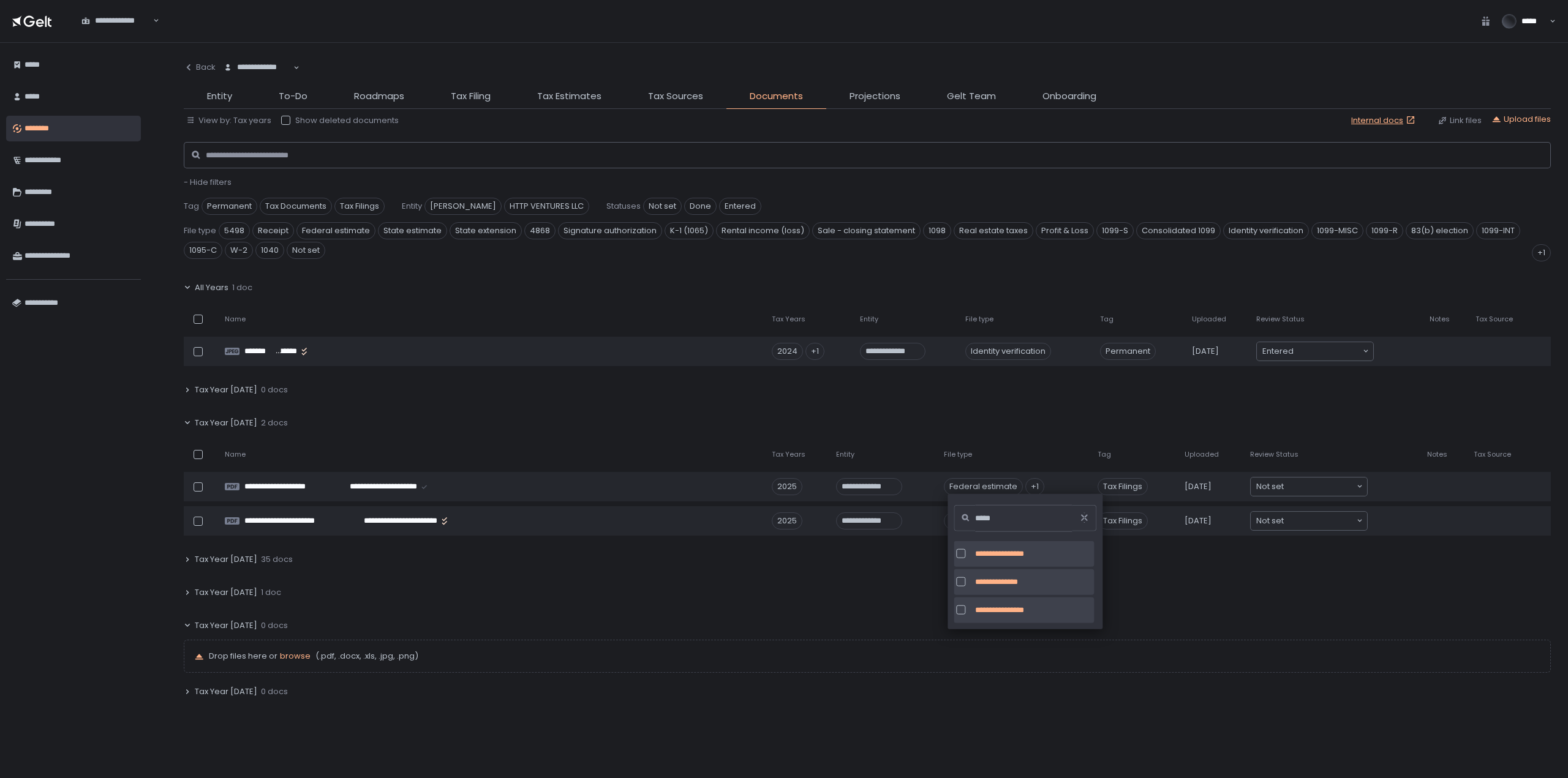 click at bounding box center (960, 553) 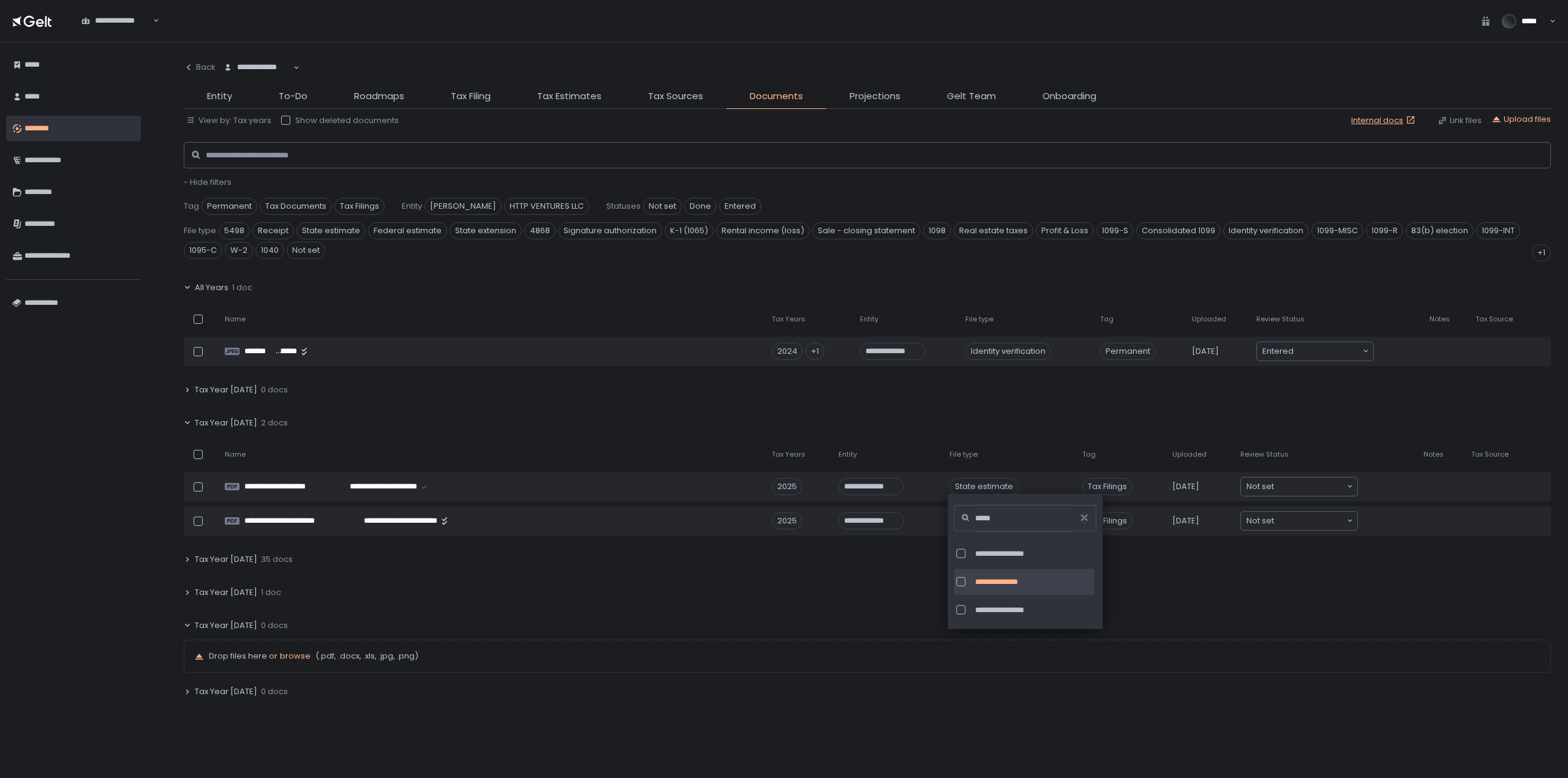 click on "Tax Year 2023 1 doc" 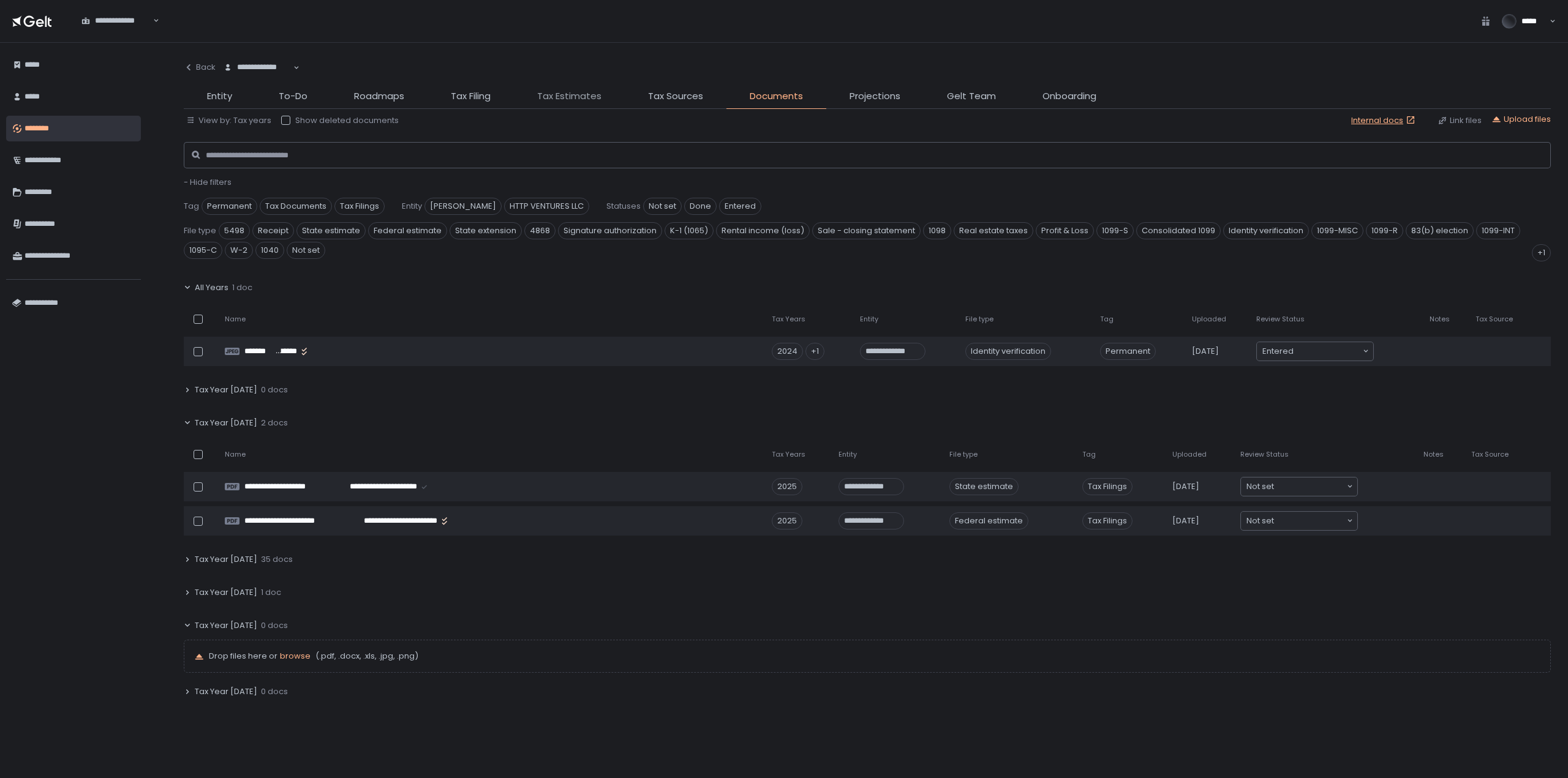 click on "Tax Estimates" at bounding box center (569, 96) 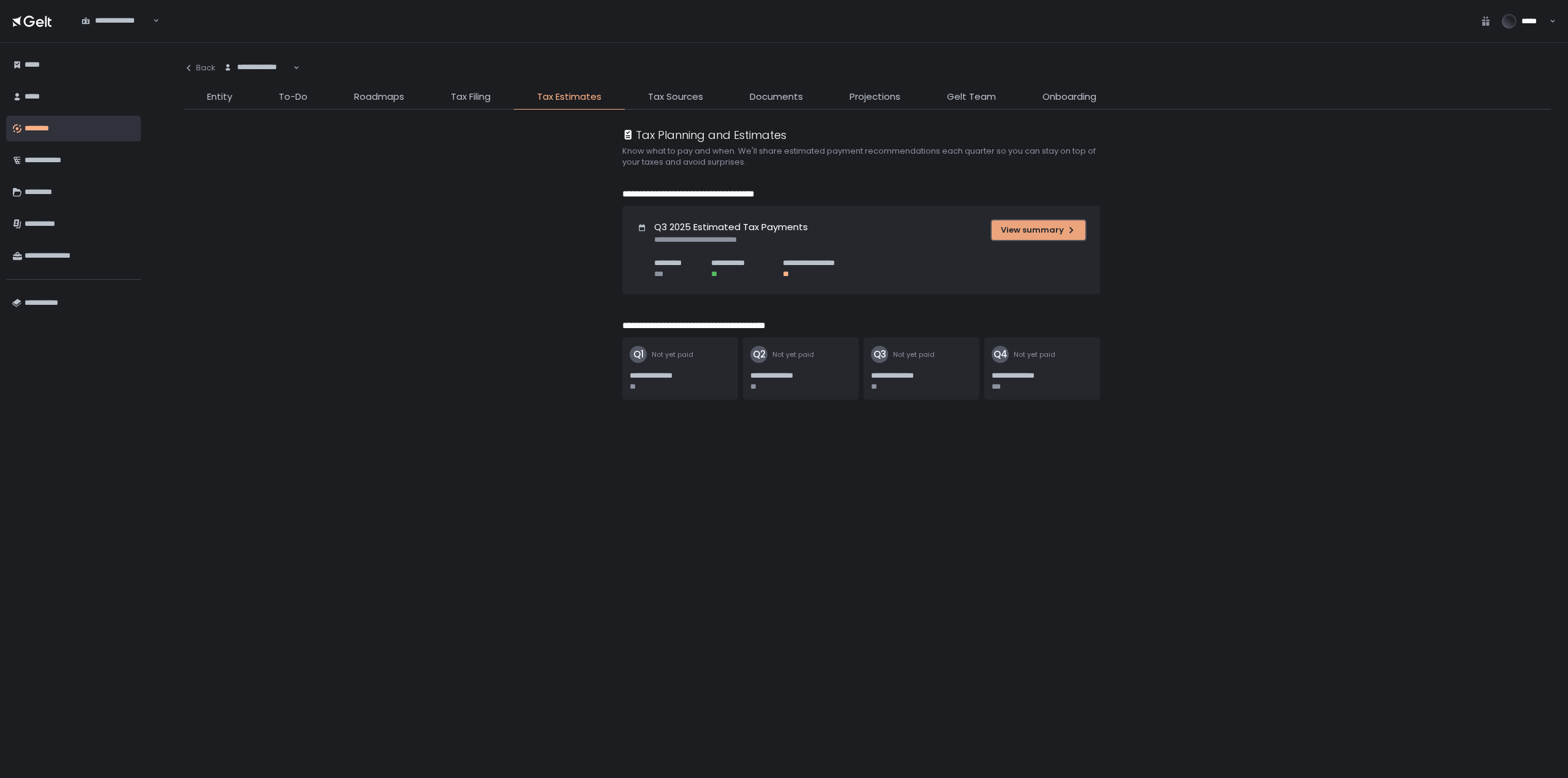 click on "View summary" at bounding box center (1038, 230) 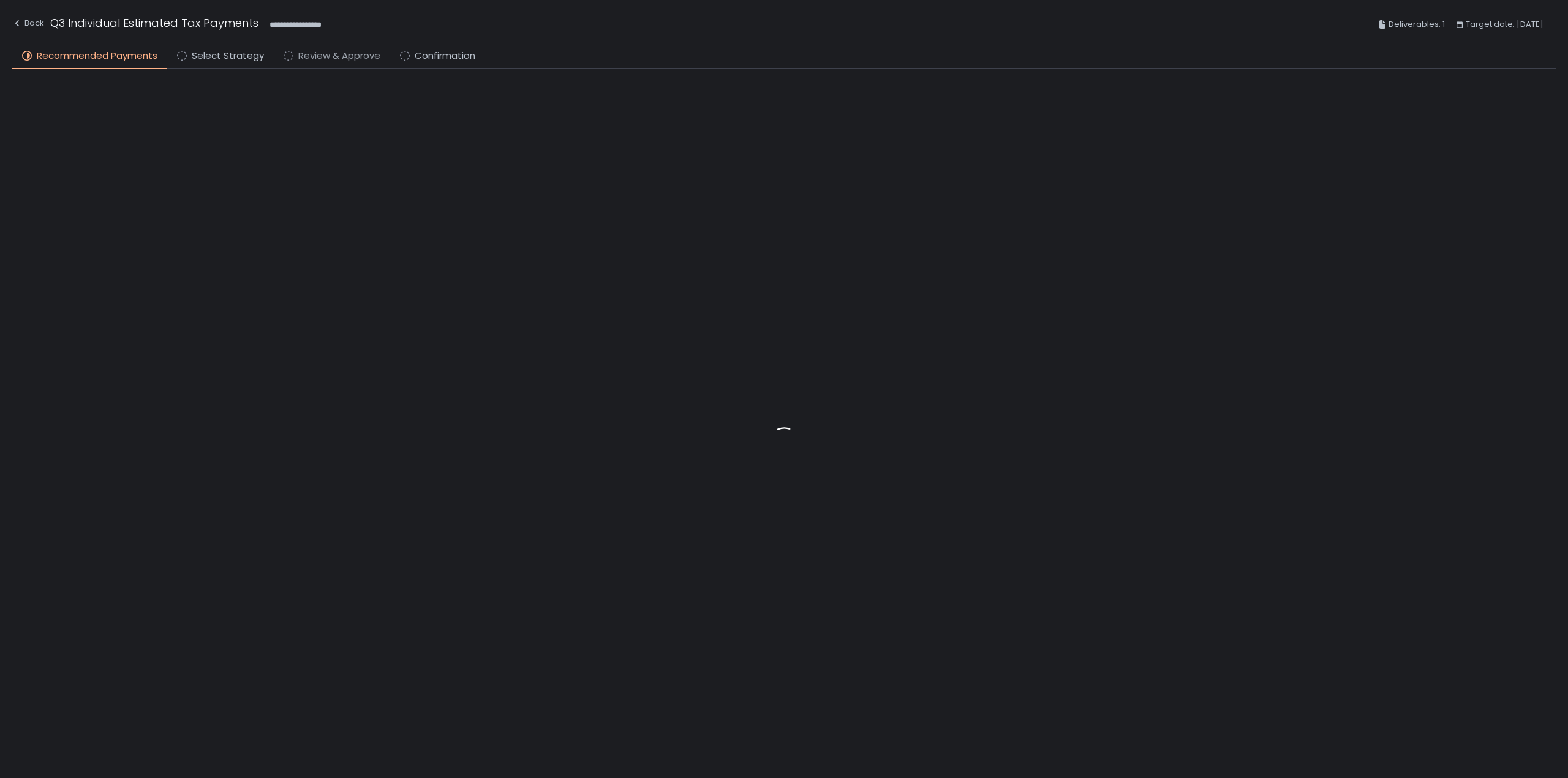 click on "Review & Approve" at bounding box center (339, 56) 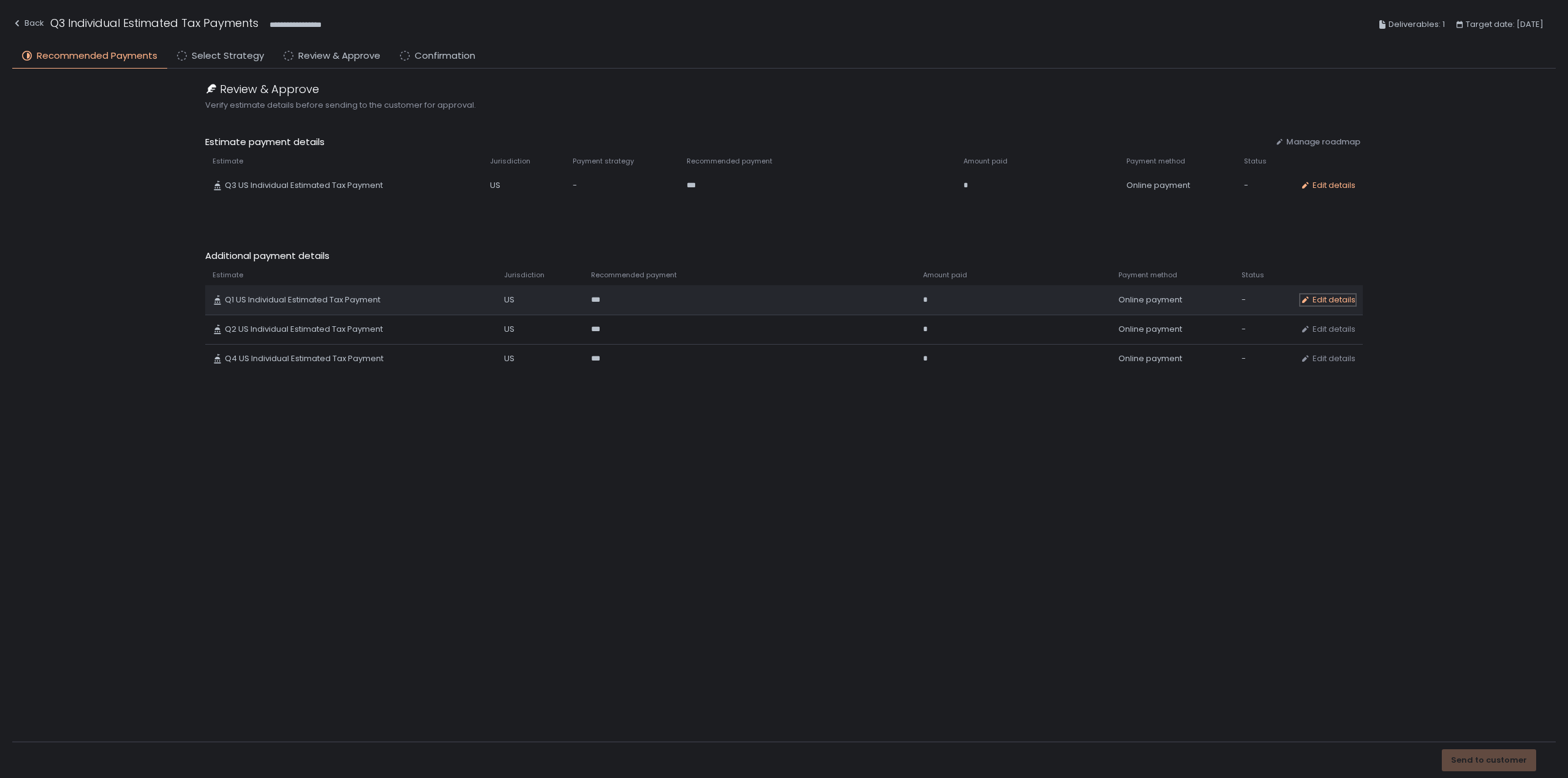 click on "Edit details" 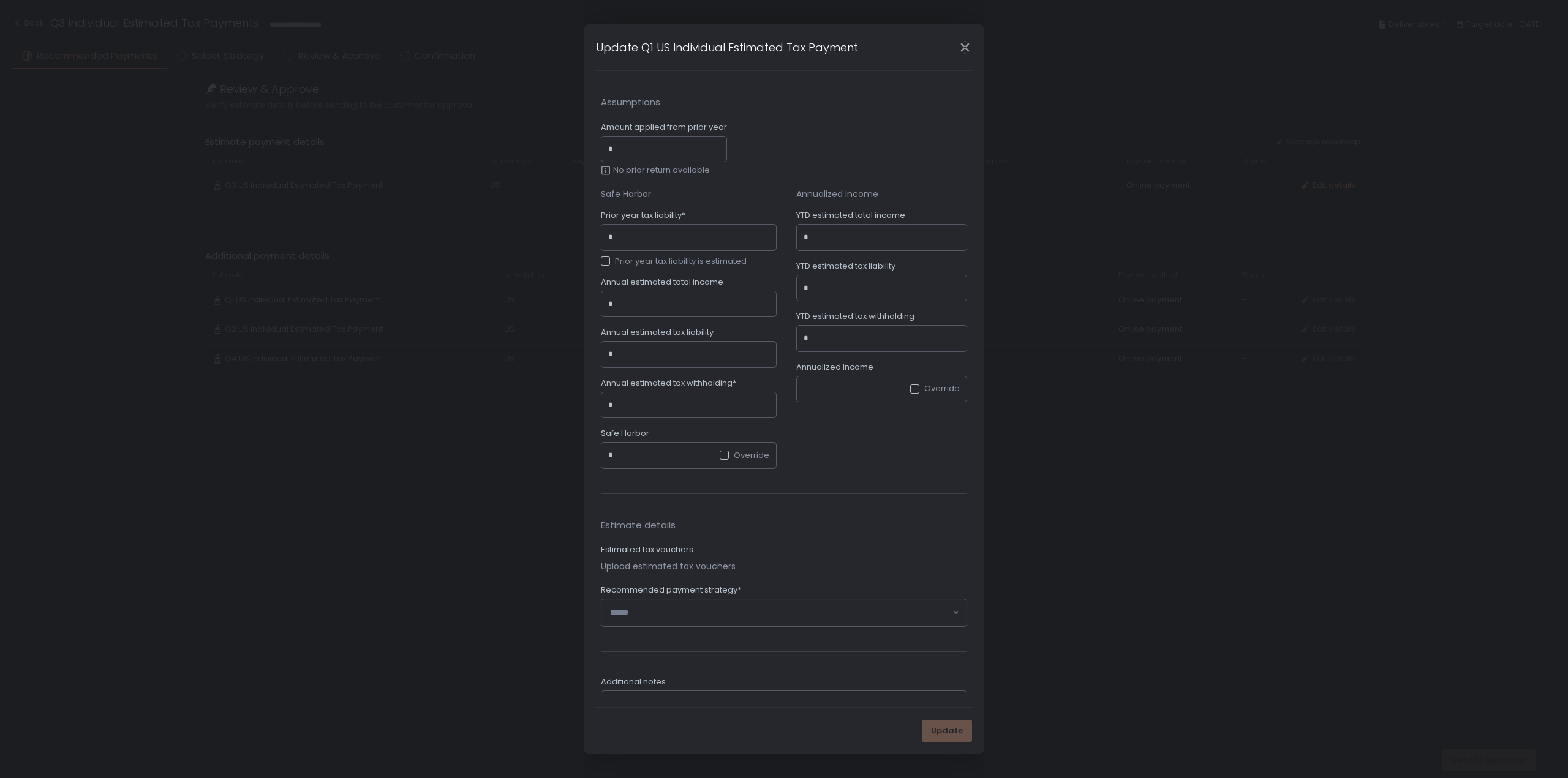 click 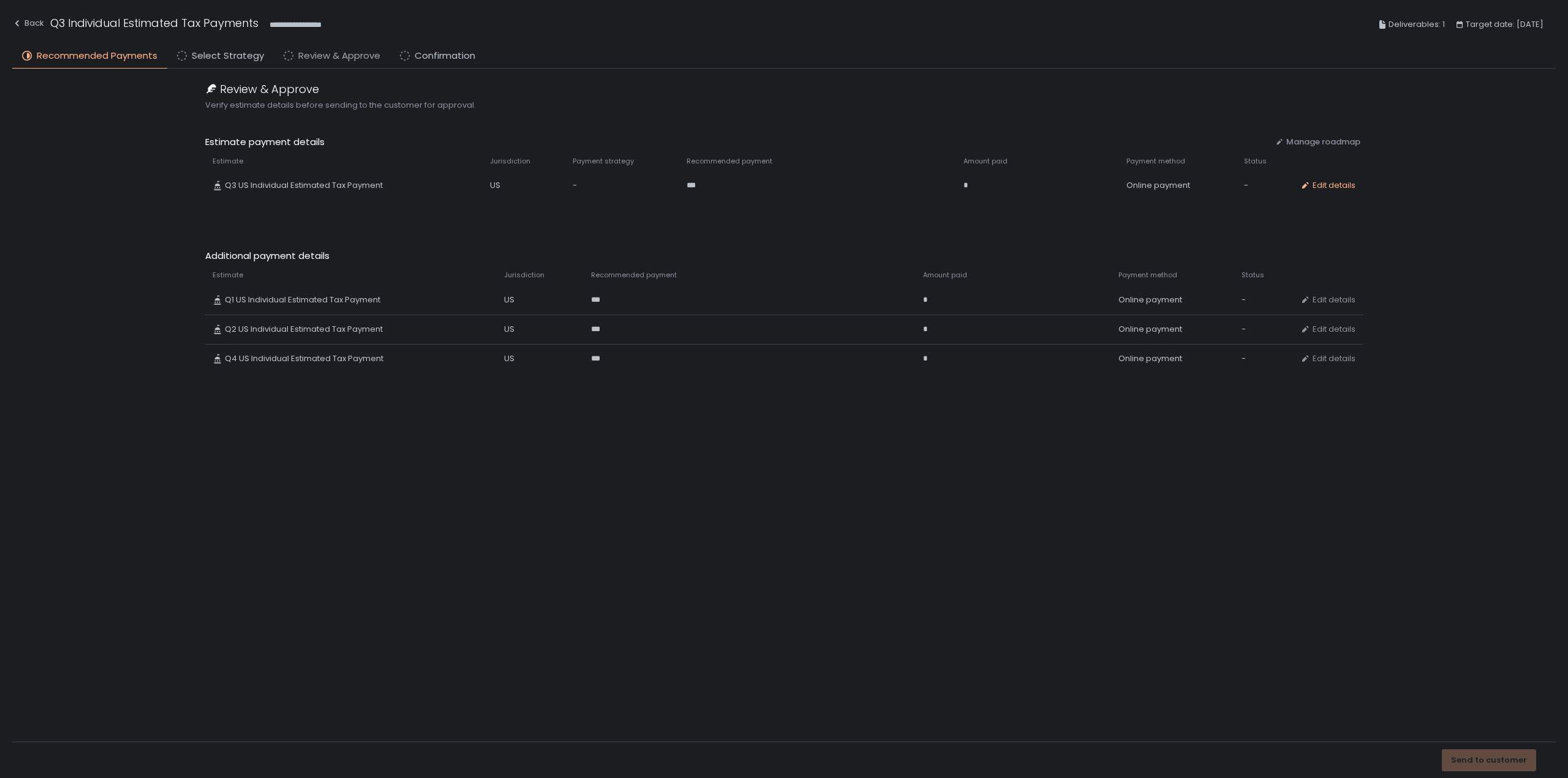 click on "Review & Approve" at bounding box center [339, 56] 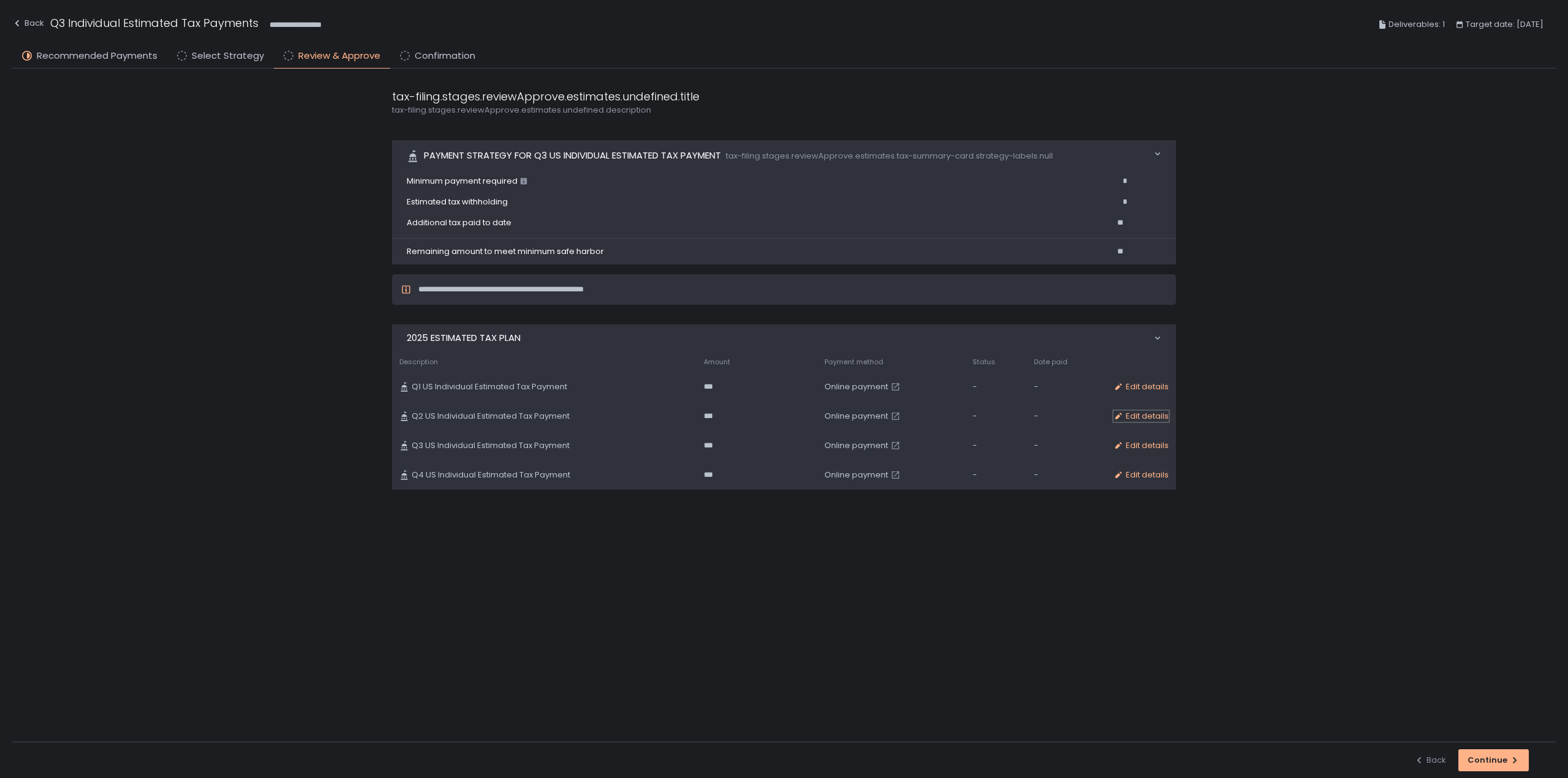 click on "Edit details" 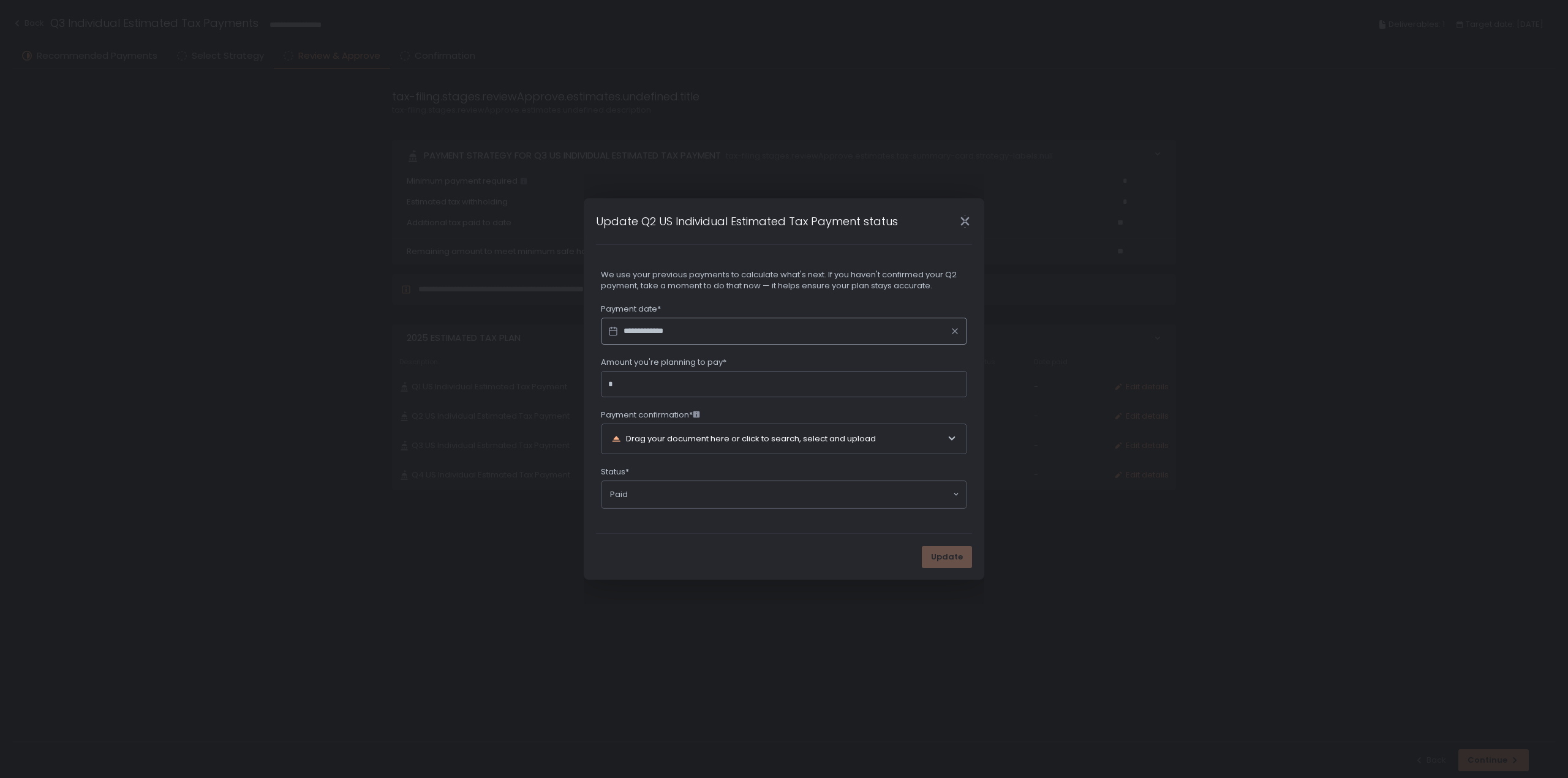 click on "**********" at bounding box center (784, 331) 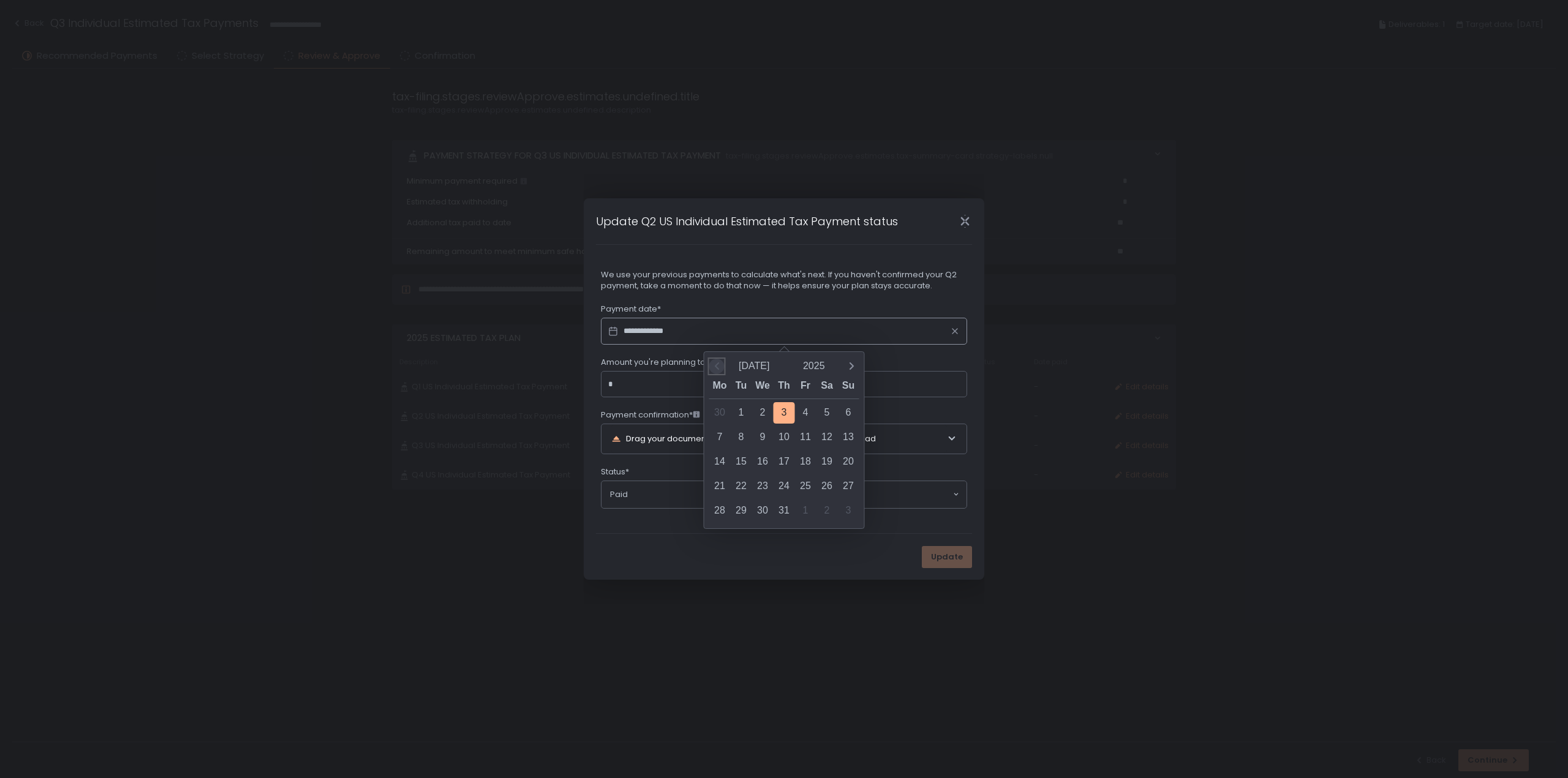 click 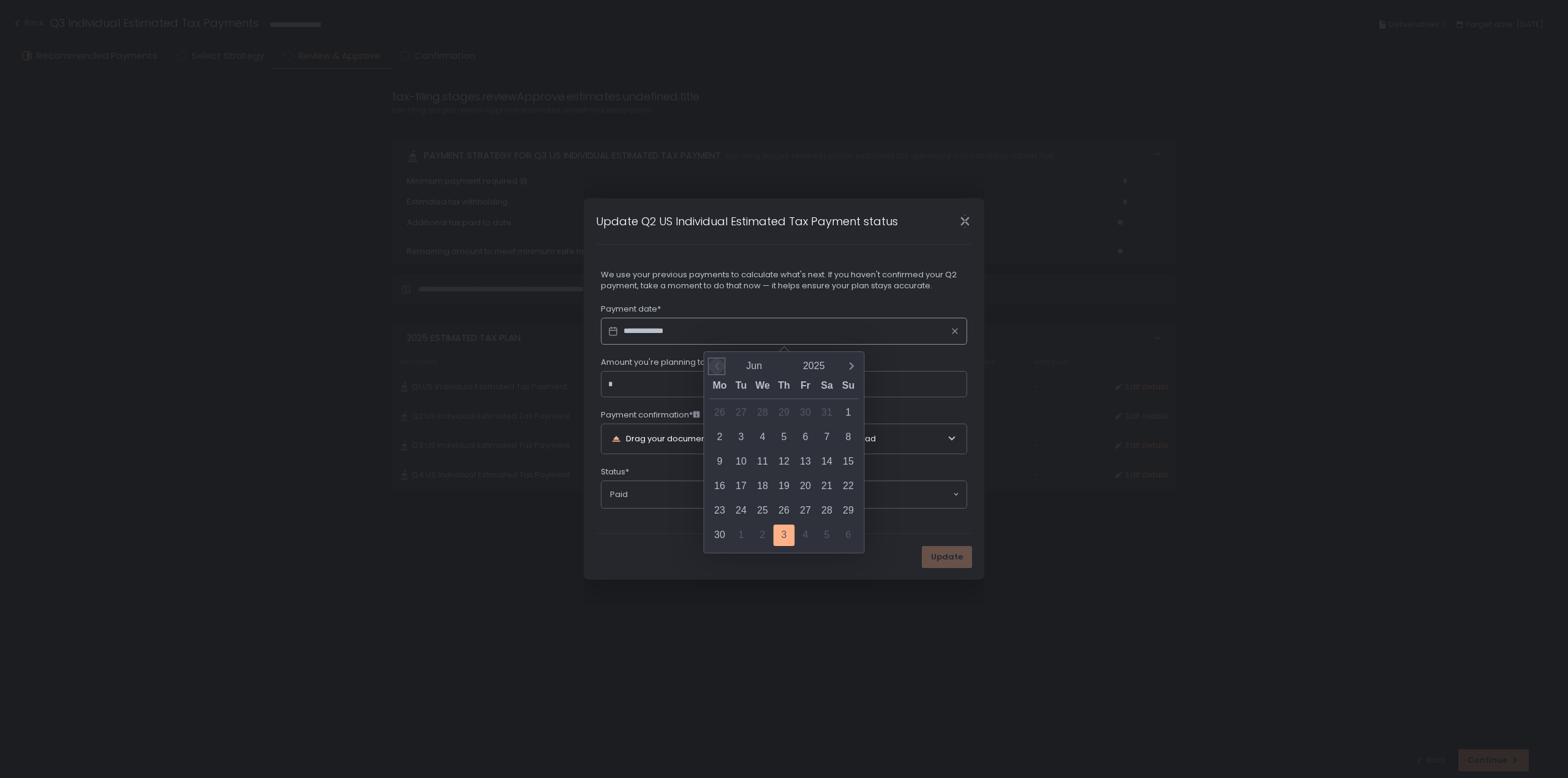 click 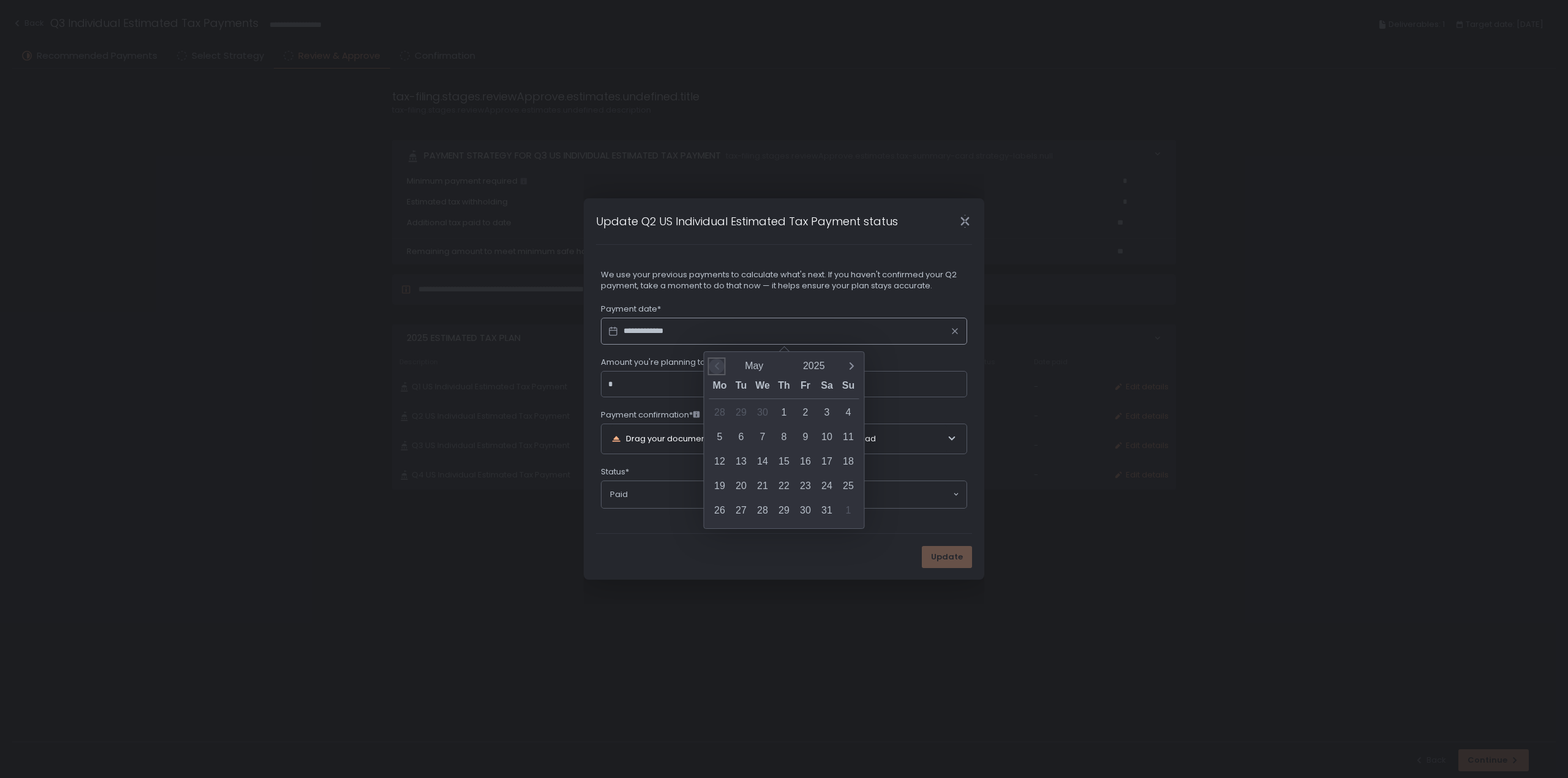 click 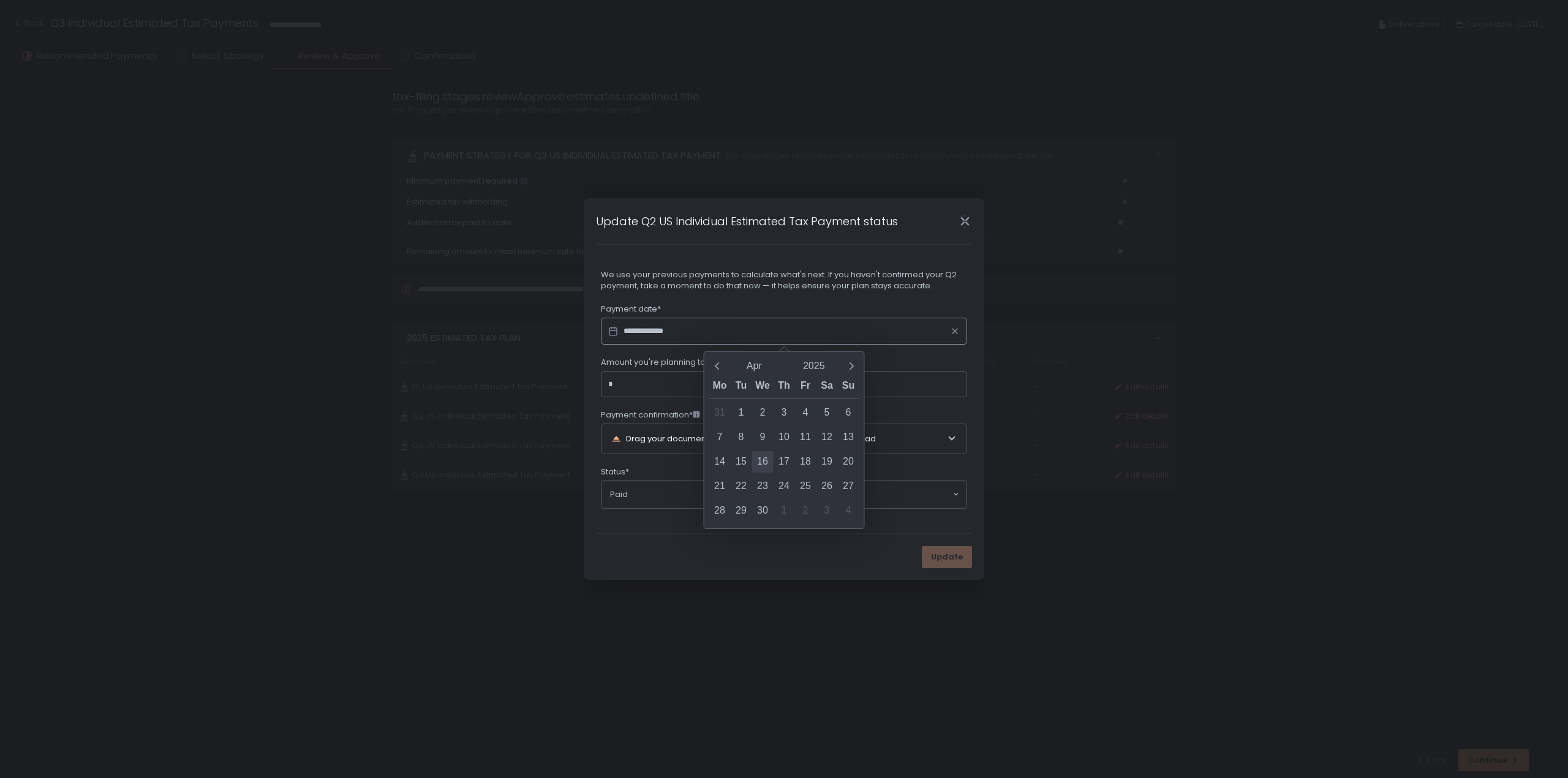 click on "16" at bounding box center [763, 462] 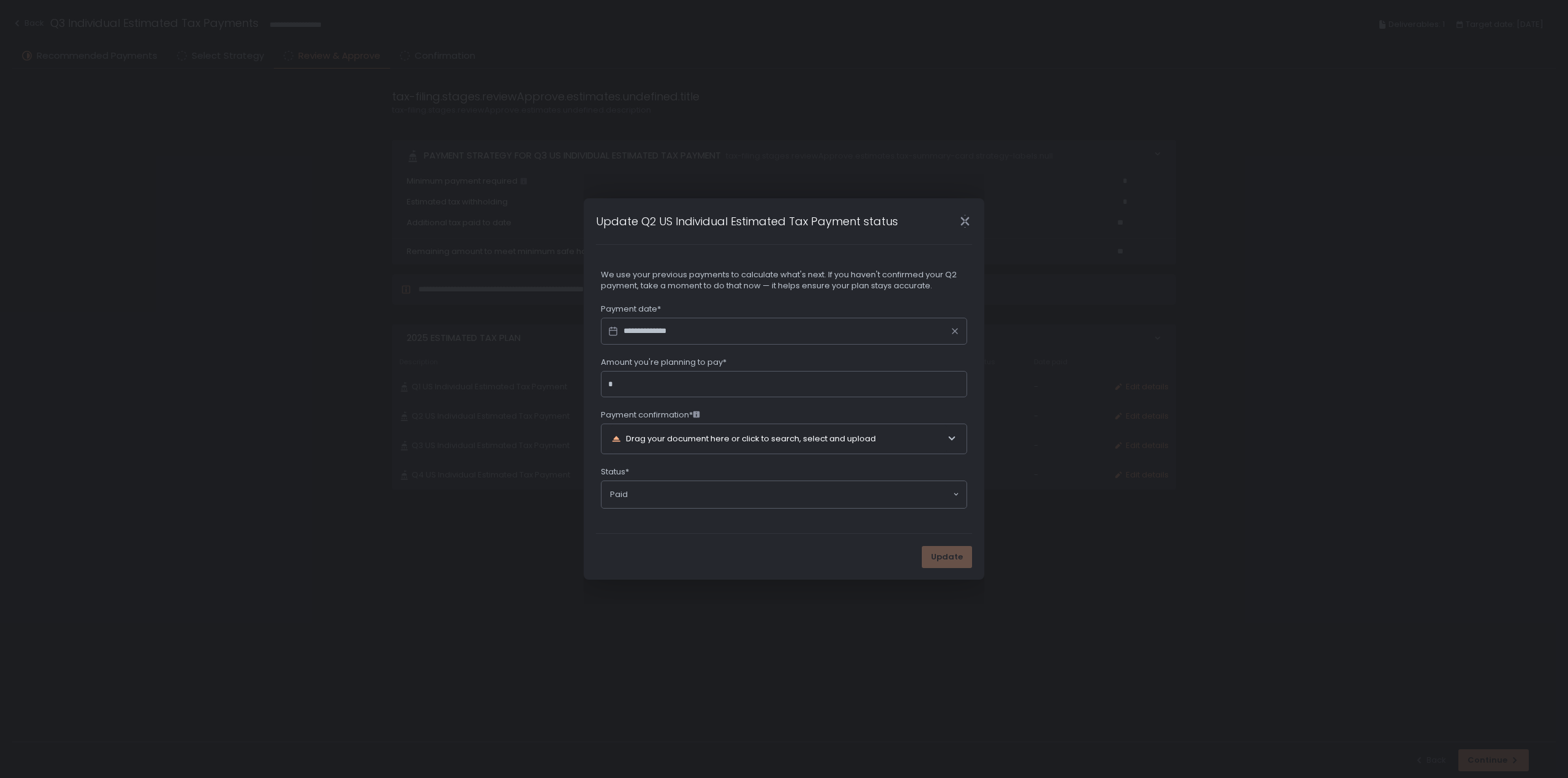 click on "Amount you're planning to pay*" at bounding box center [788, 384] 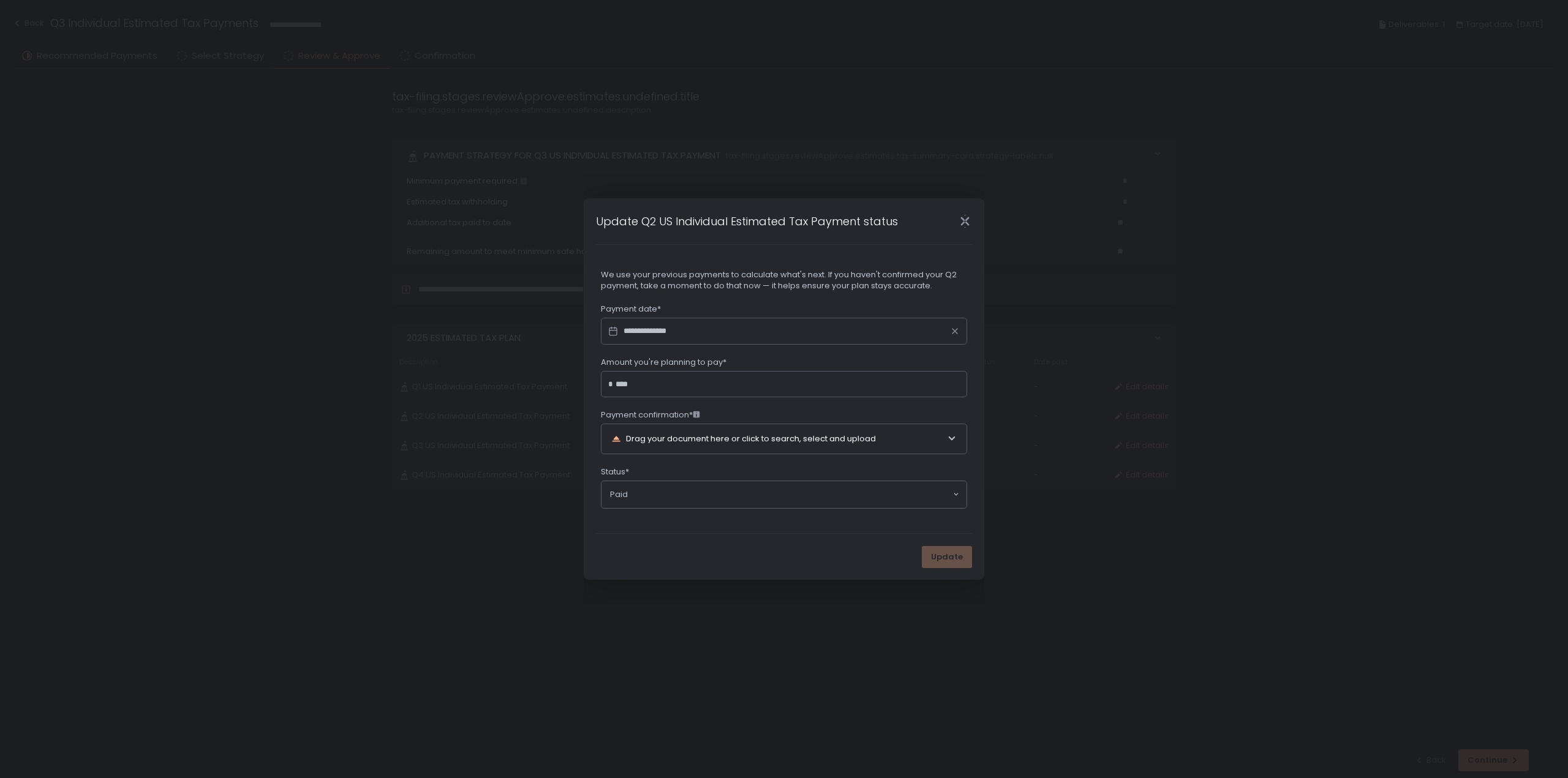click on "Drag your document here or click to search, select and upload" at bounding box center [779, 439] 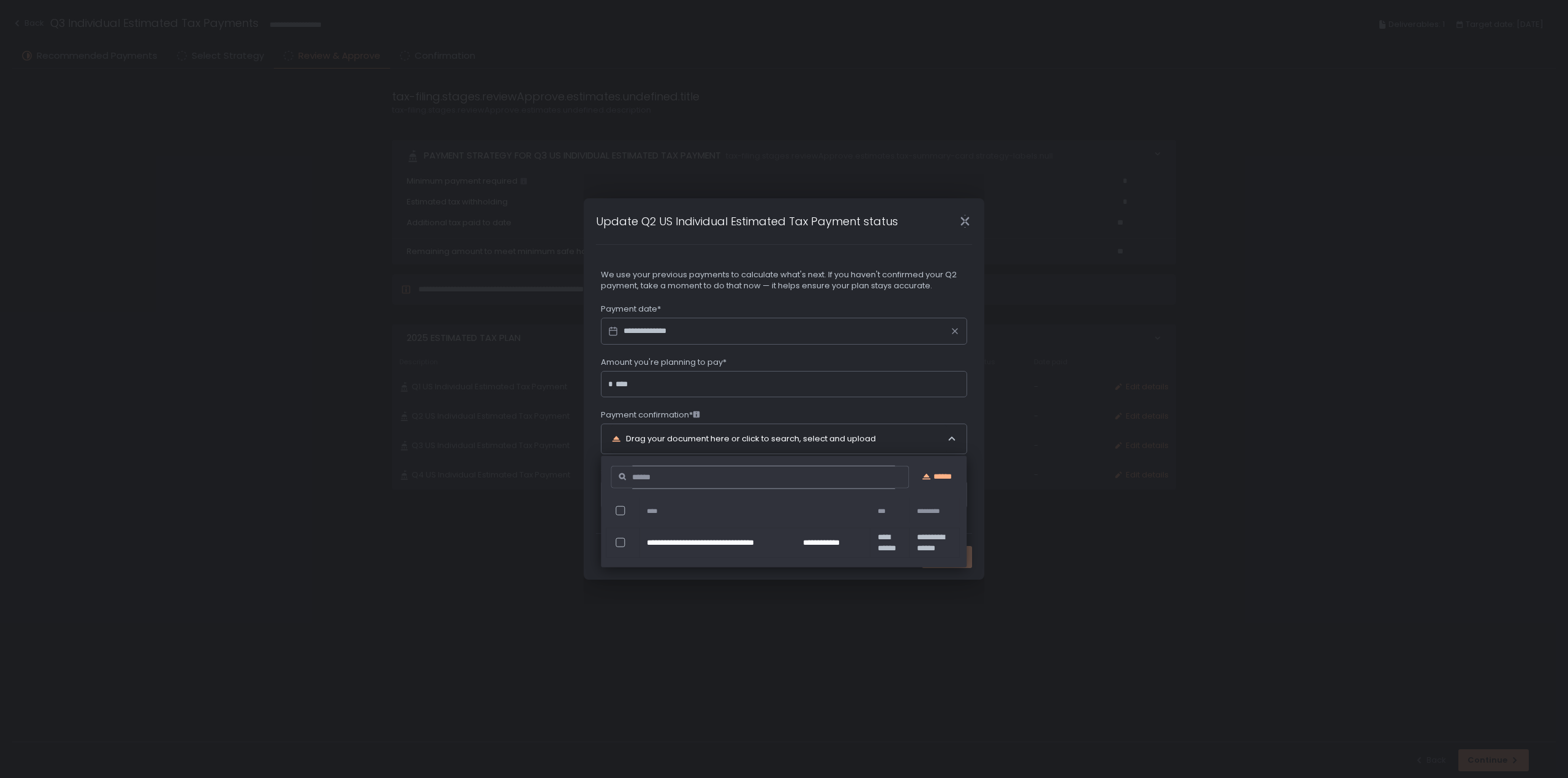 type on "********" 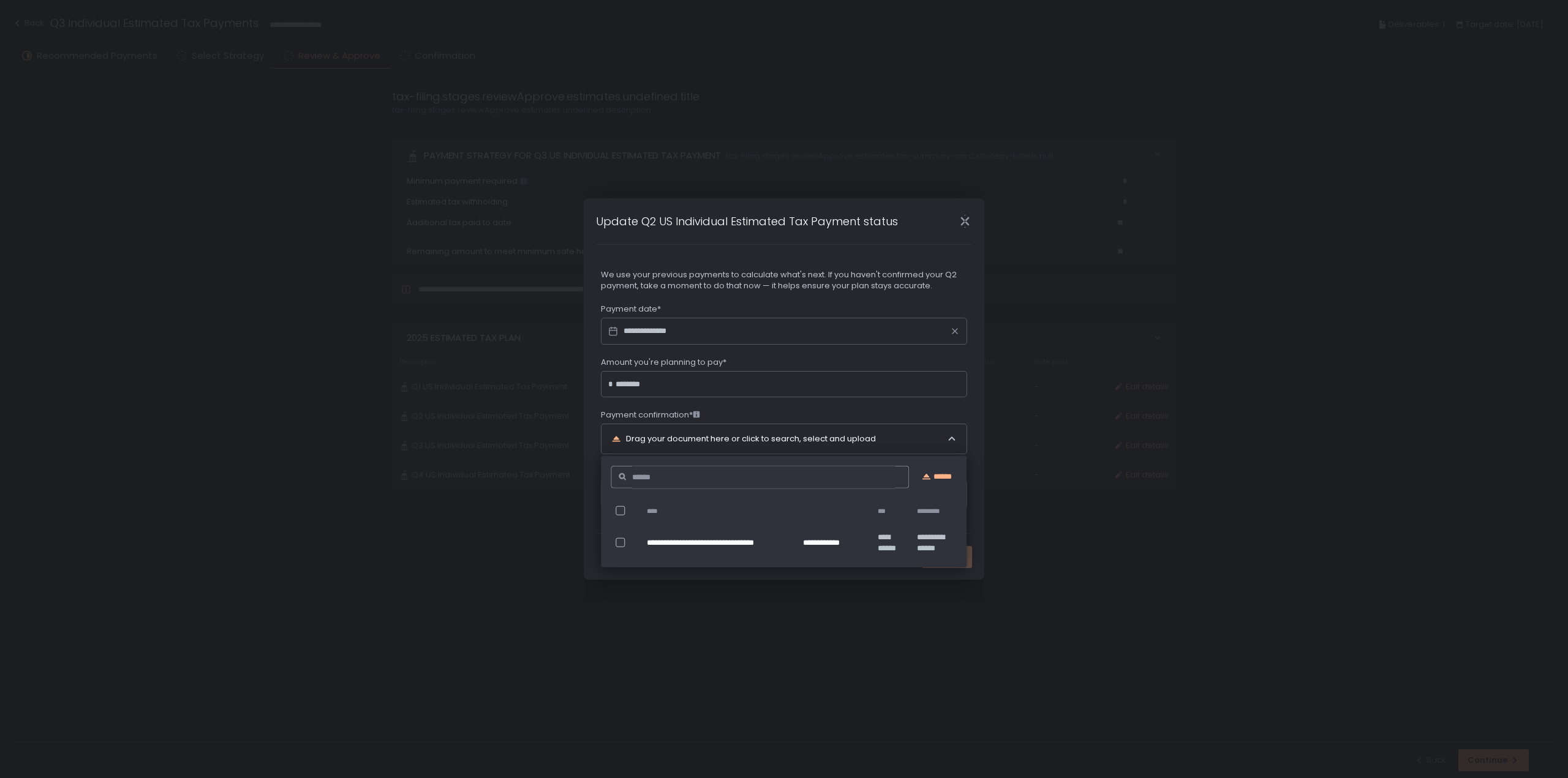 click at bounding box center (620, 542) 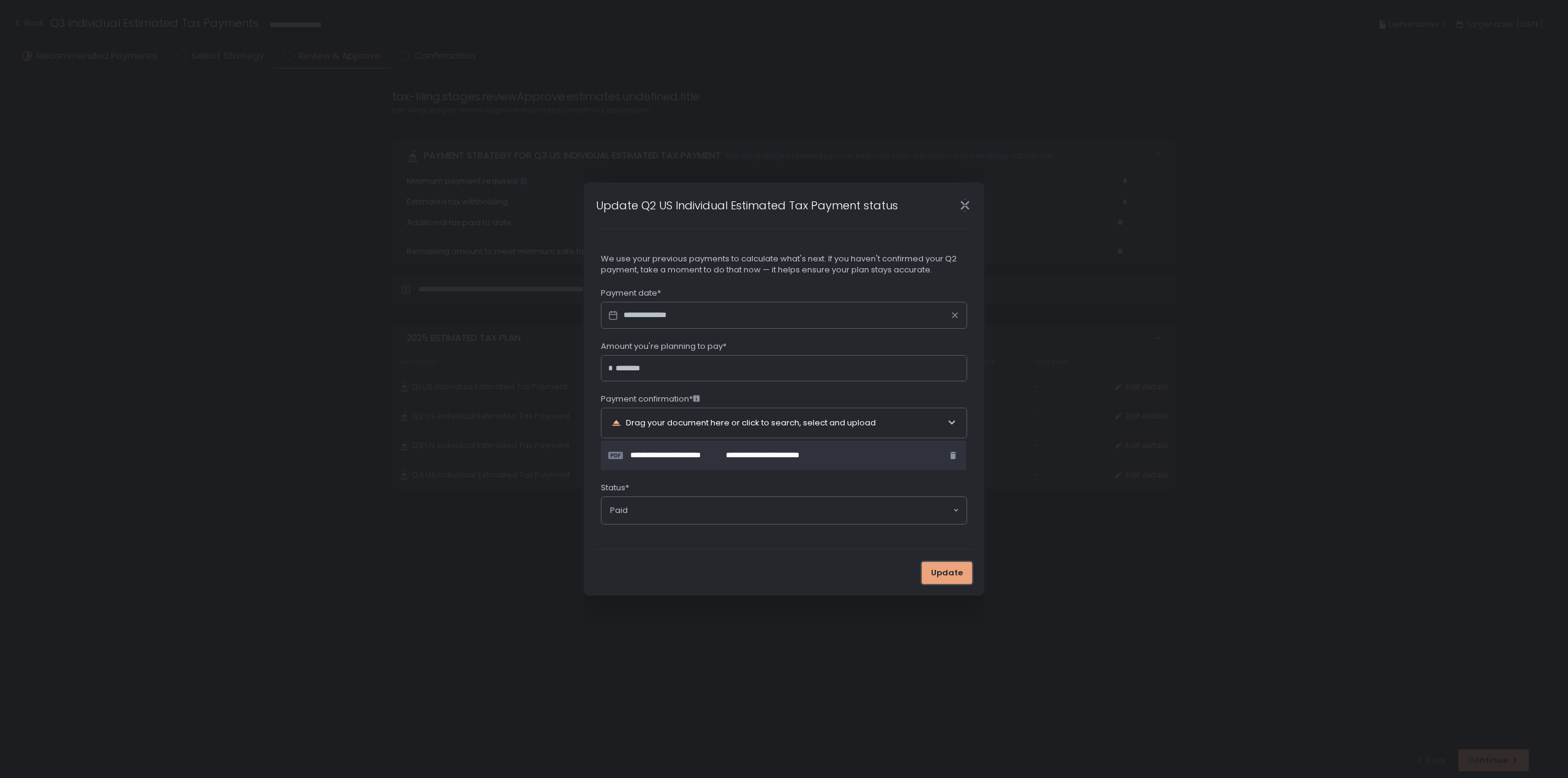 click on "Update" at bounding box center [947, 573] 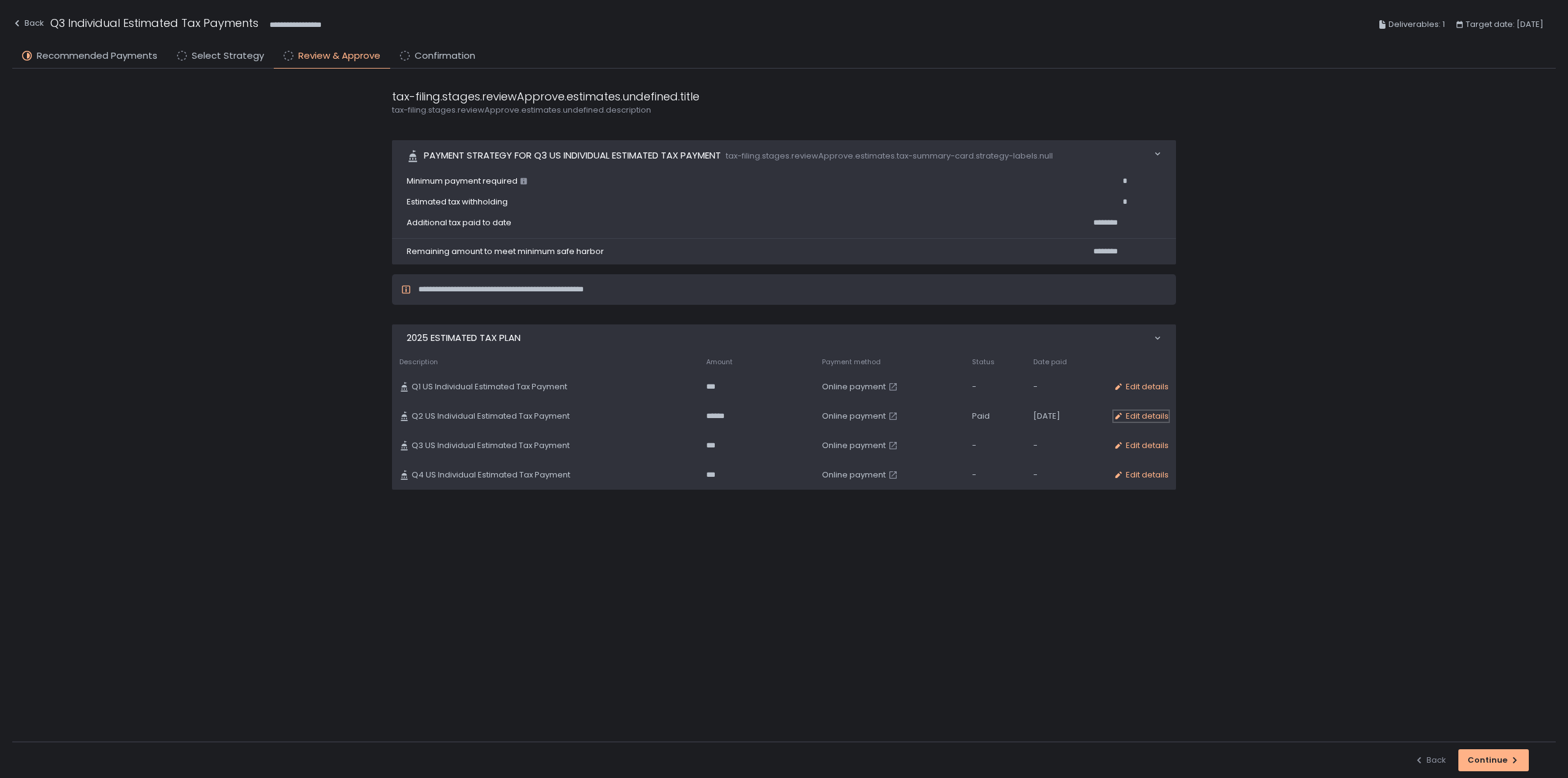 click on "Edit details" 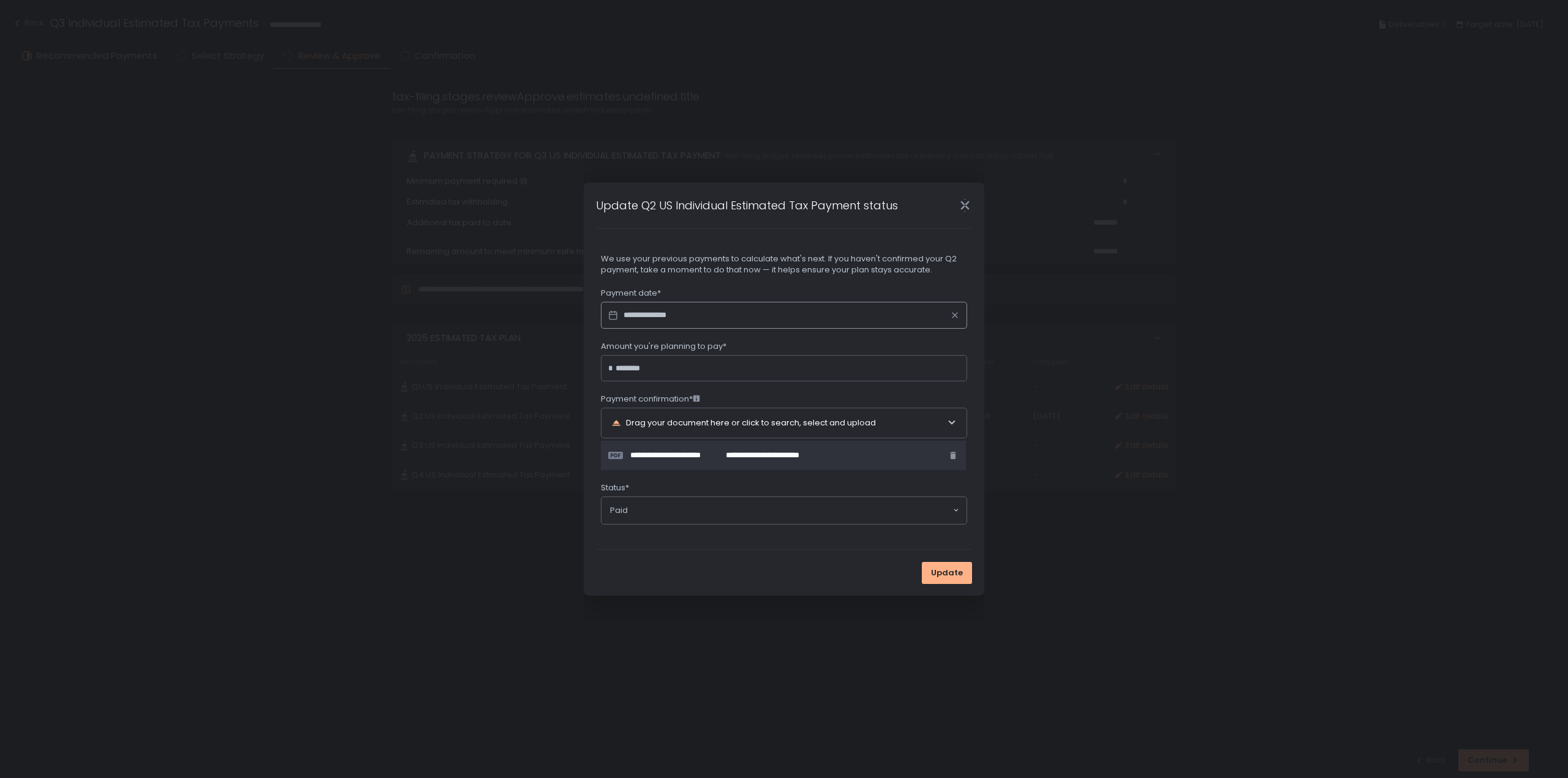 type on "****" 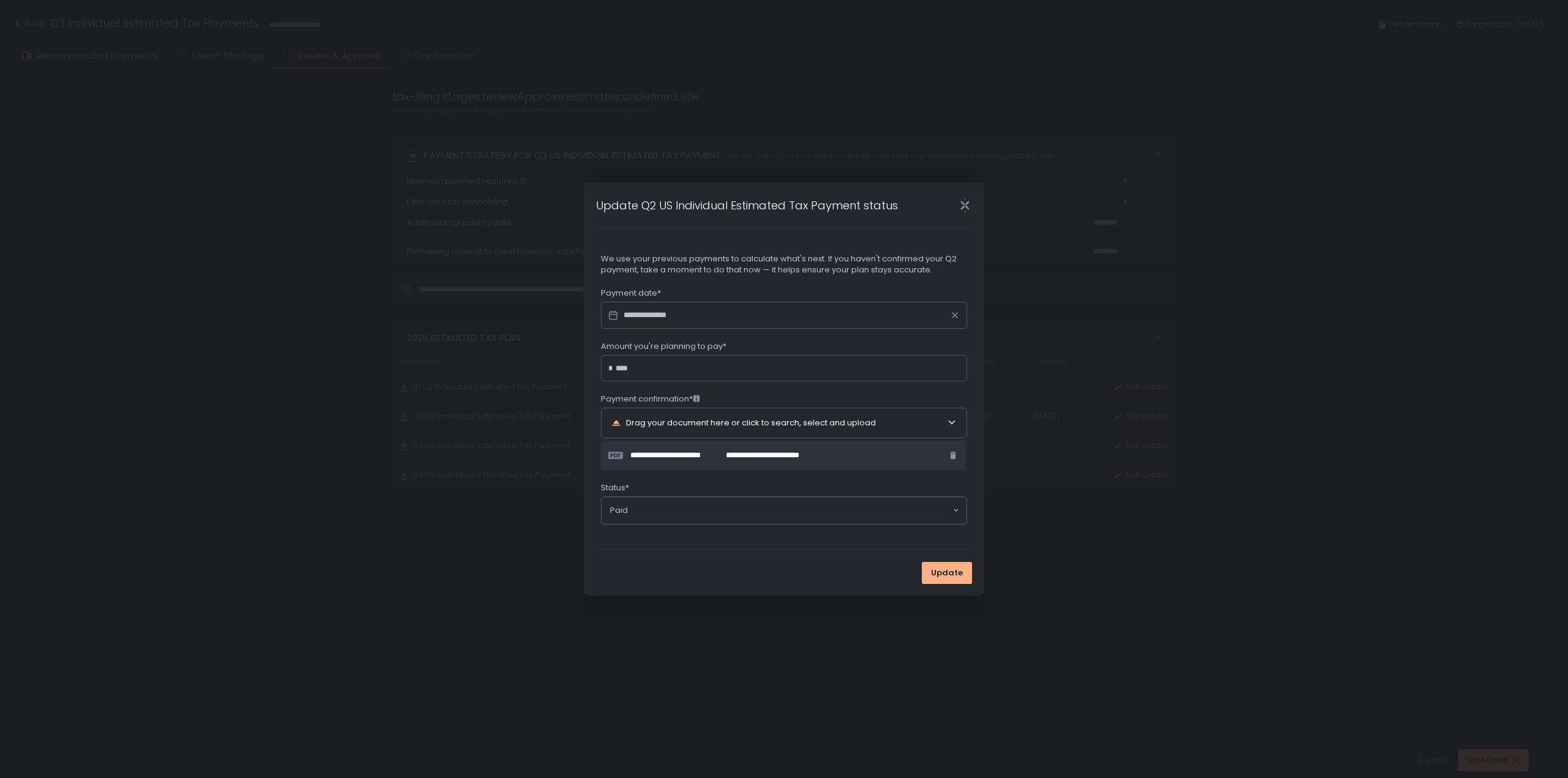 drag, startPoint x: 680, startPoint y: 366, endPoint x: 619, endPoint y: 367, distance: 61.008 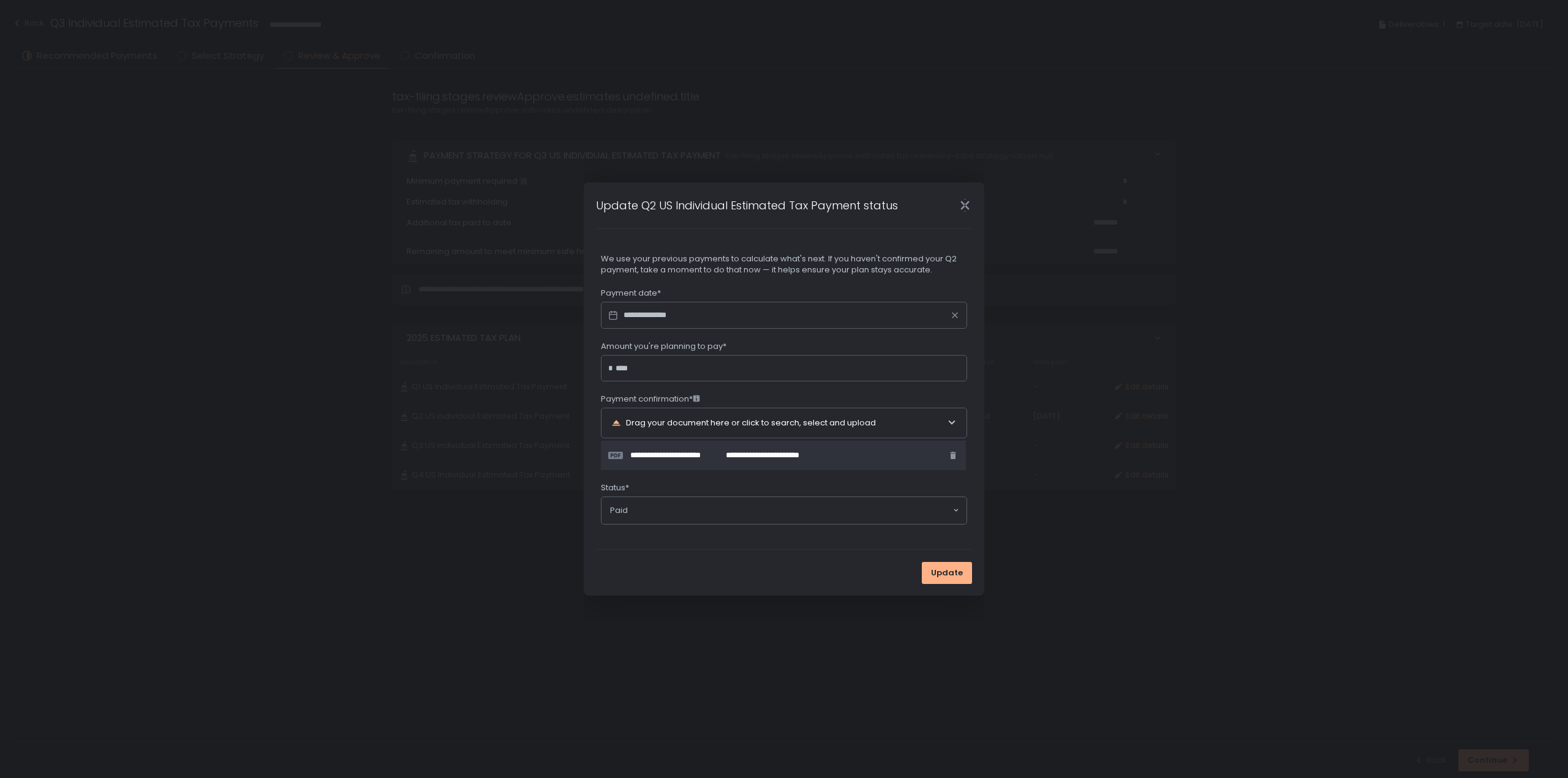 drag, startPoint x: 657, startPoint y: 376, endPoint x: 591, endPoint y: 362, distance: 67.46851 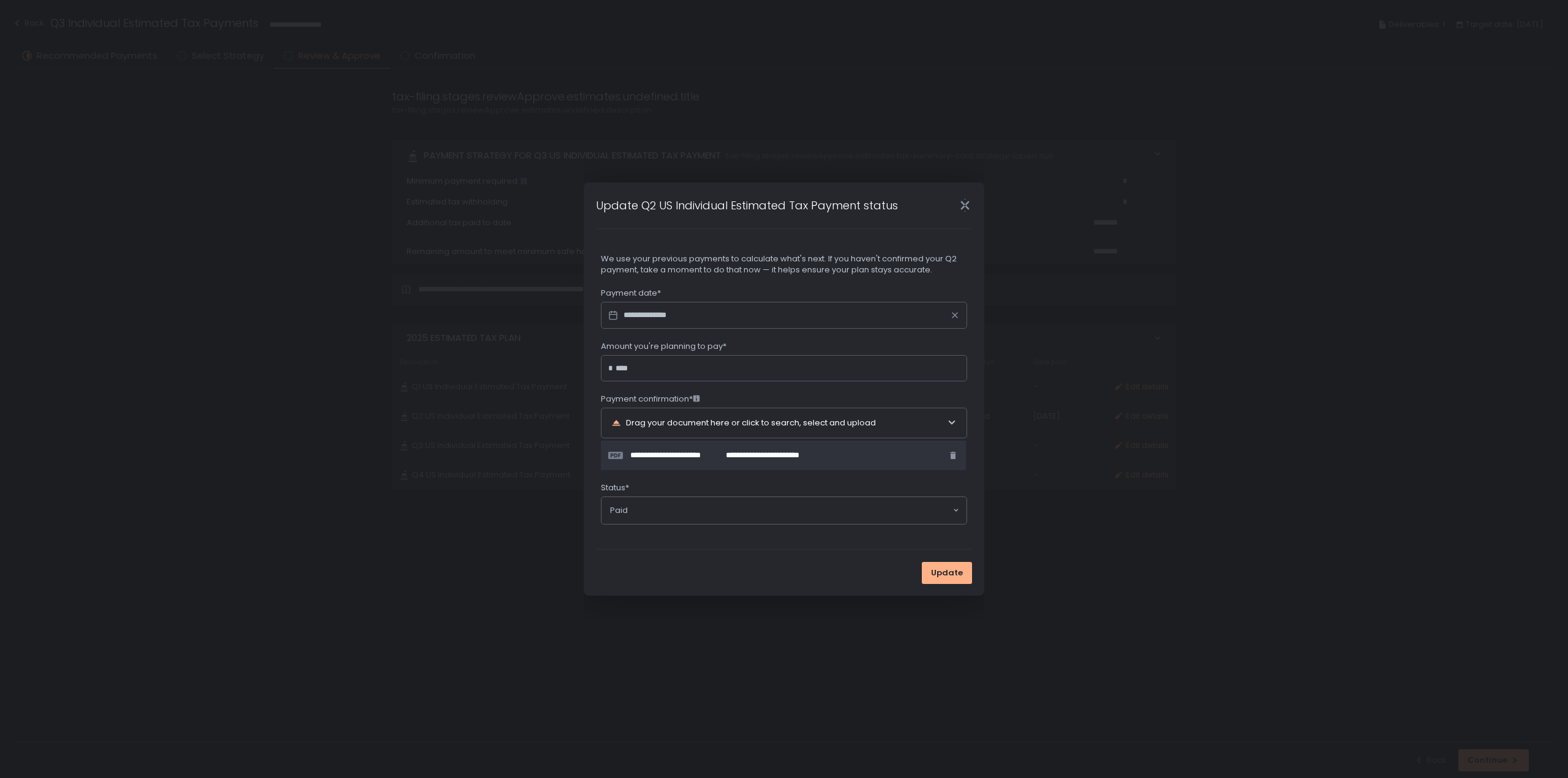 drag, startPoint x: 641, startPoint y: 363, endPoint x: 586, endPoint y: 368, distance: 55.226805 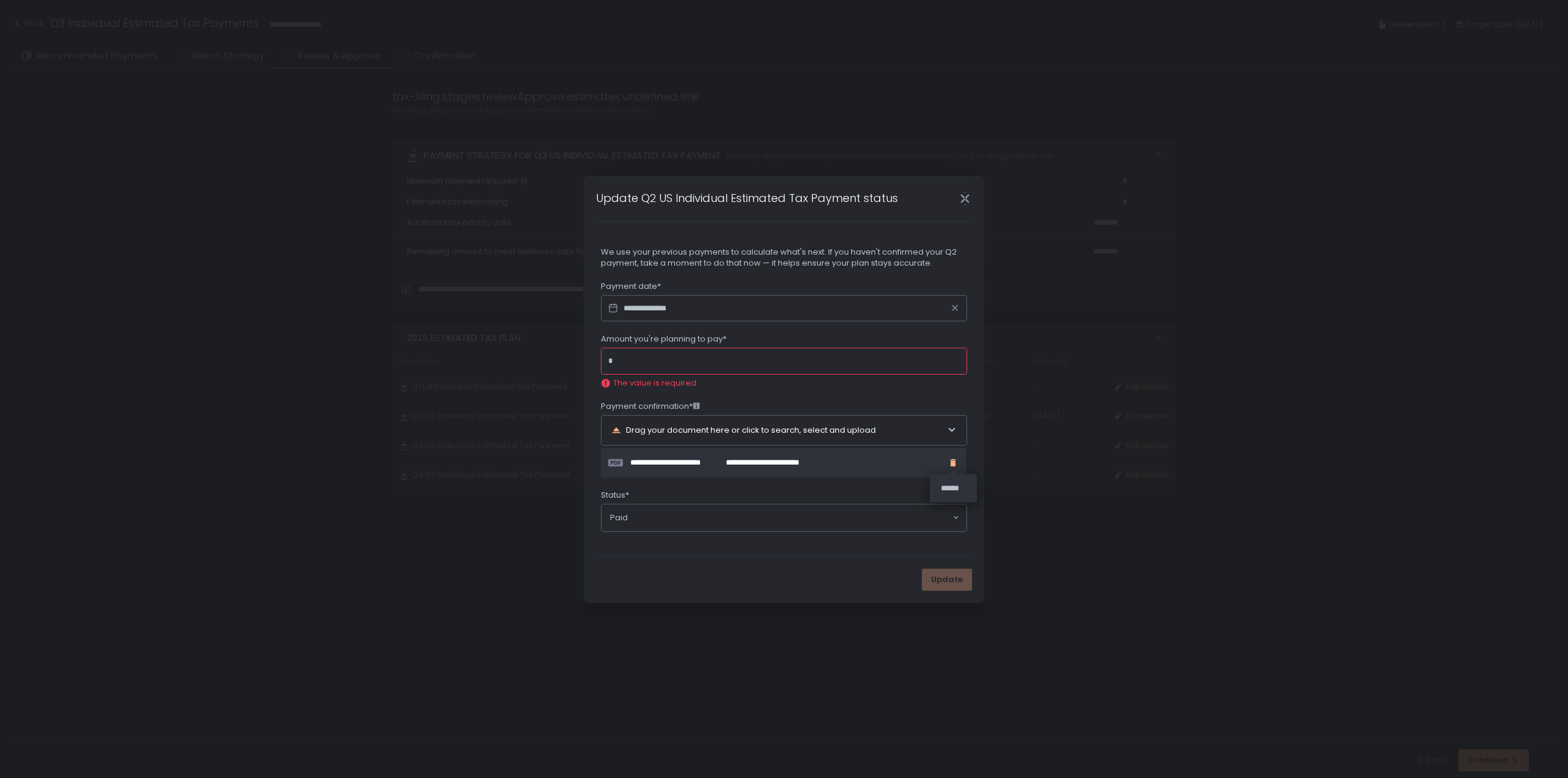 type 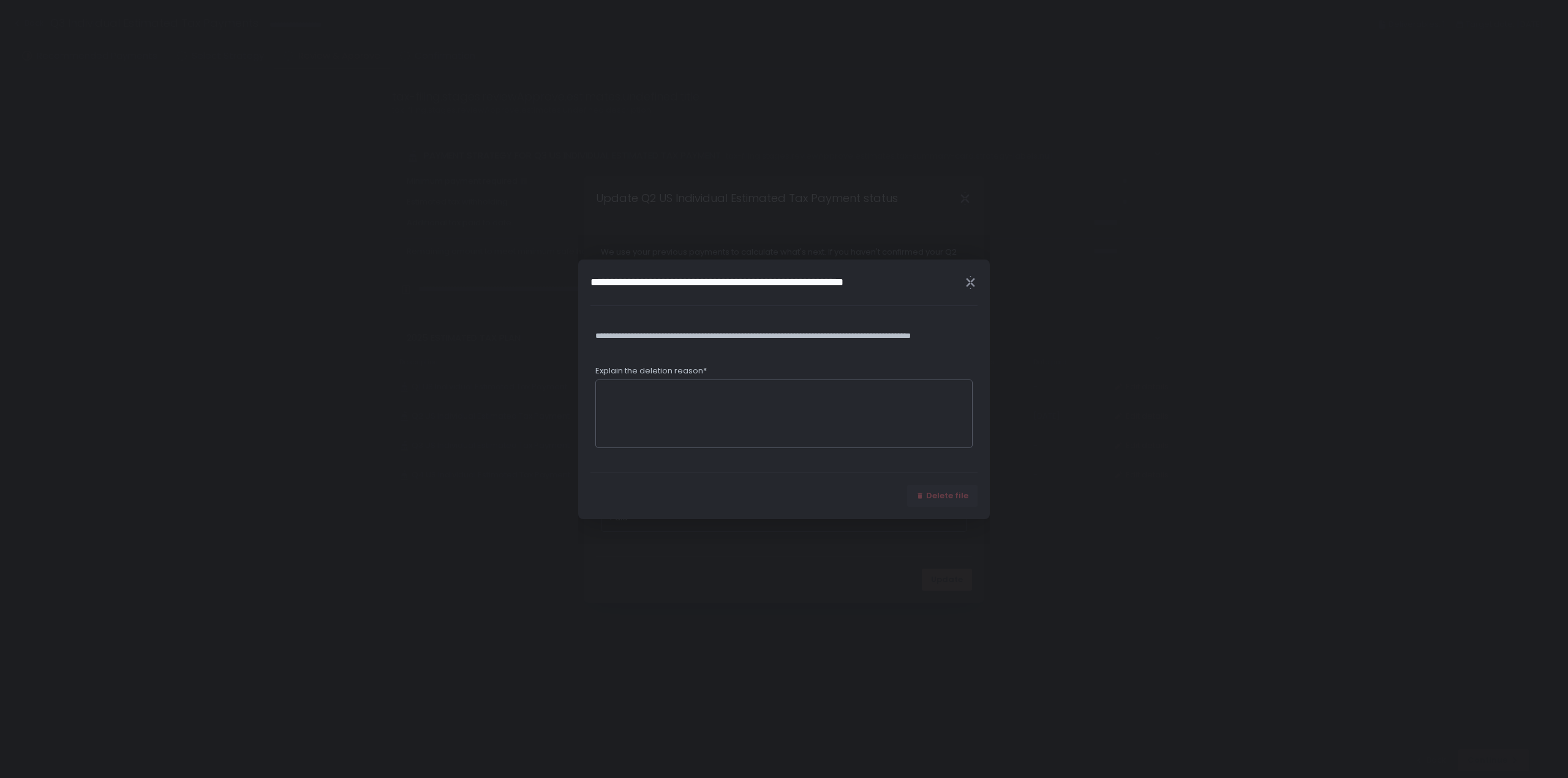 click 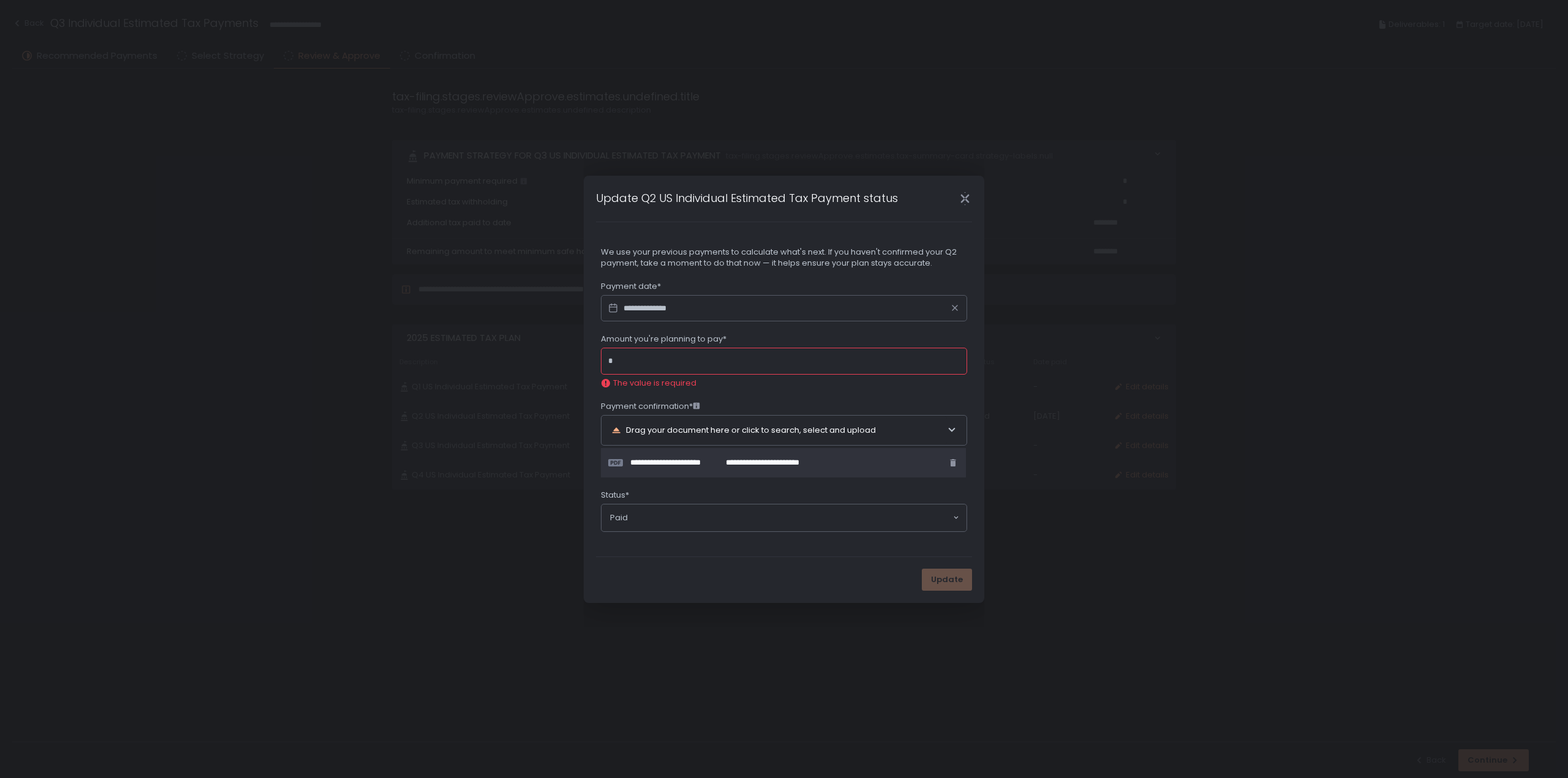 click 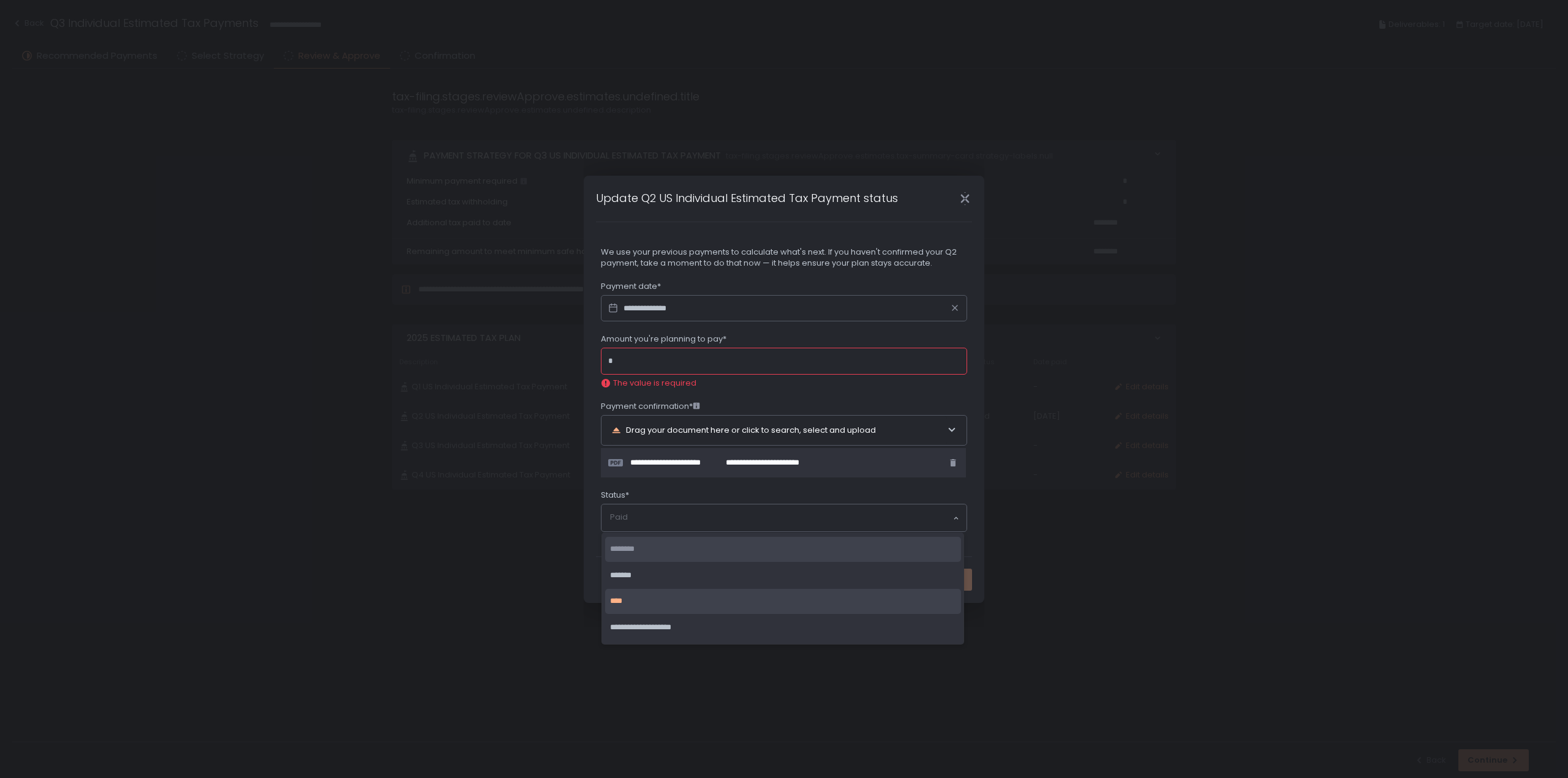 click on "********" 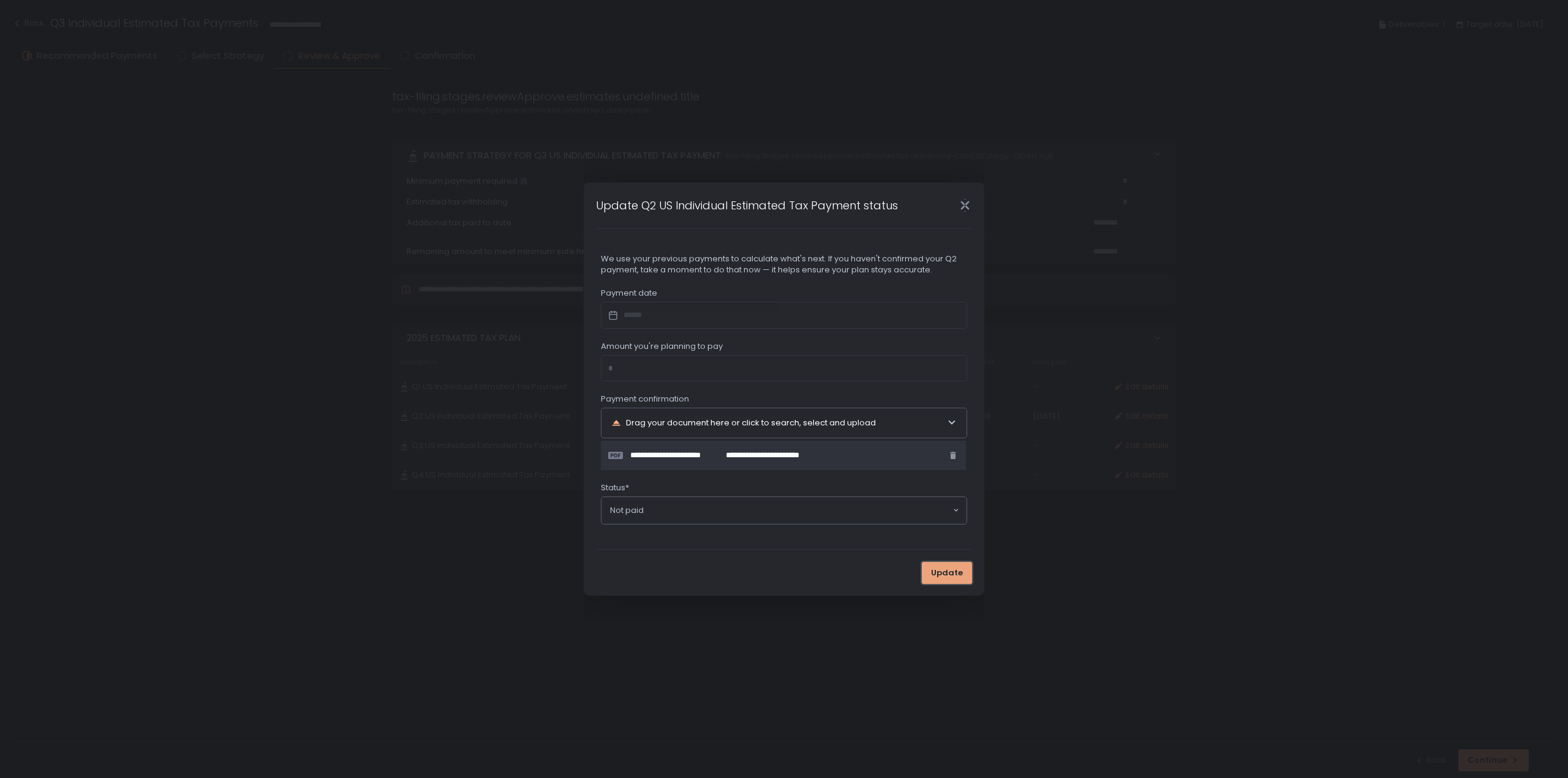 click on "Update" at bounding box center [947, 573] 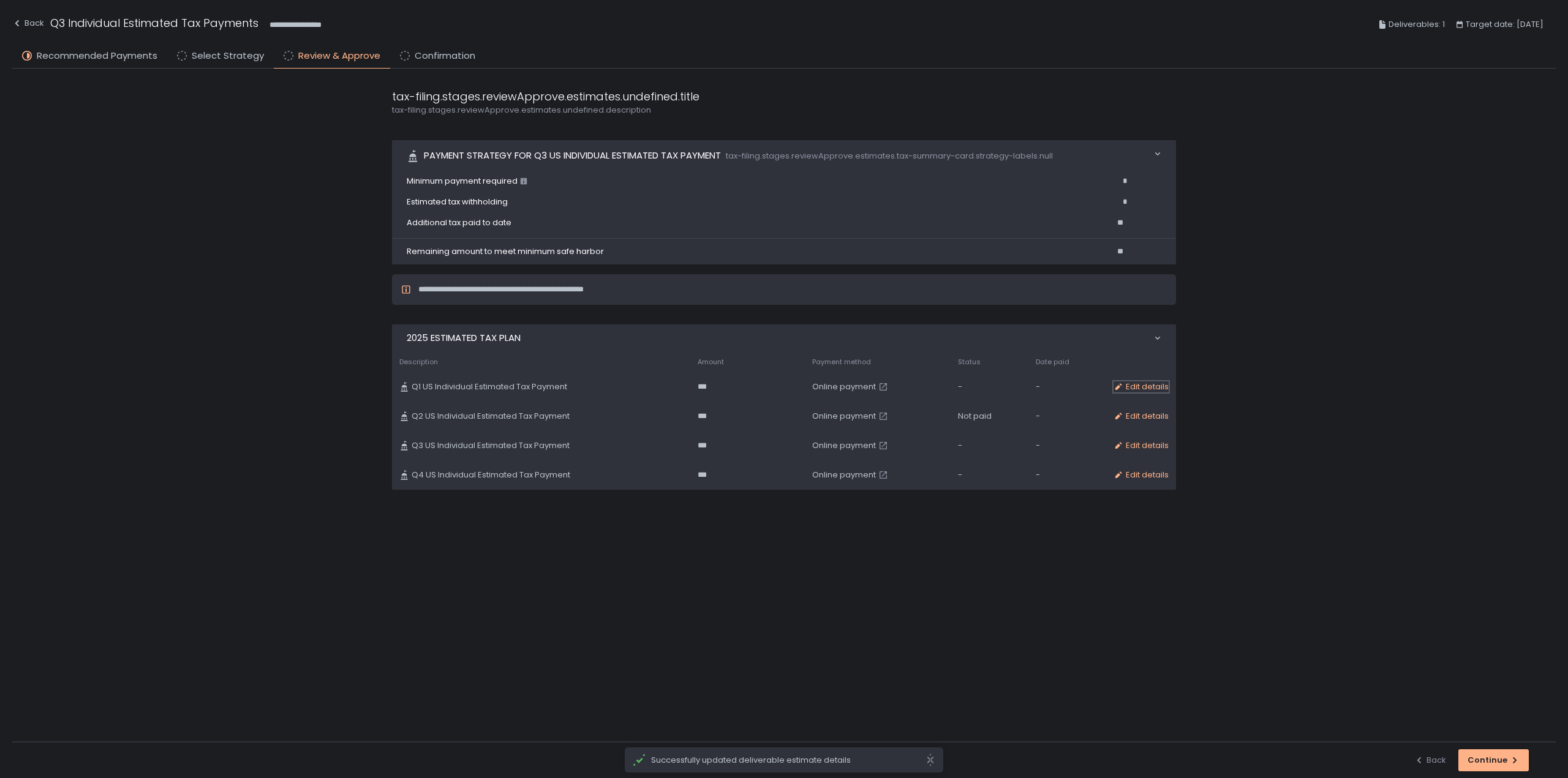 click on "Edit details" 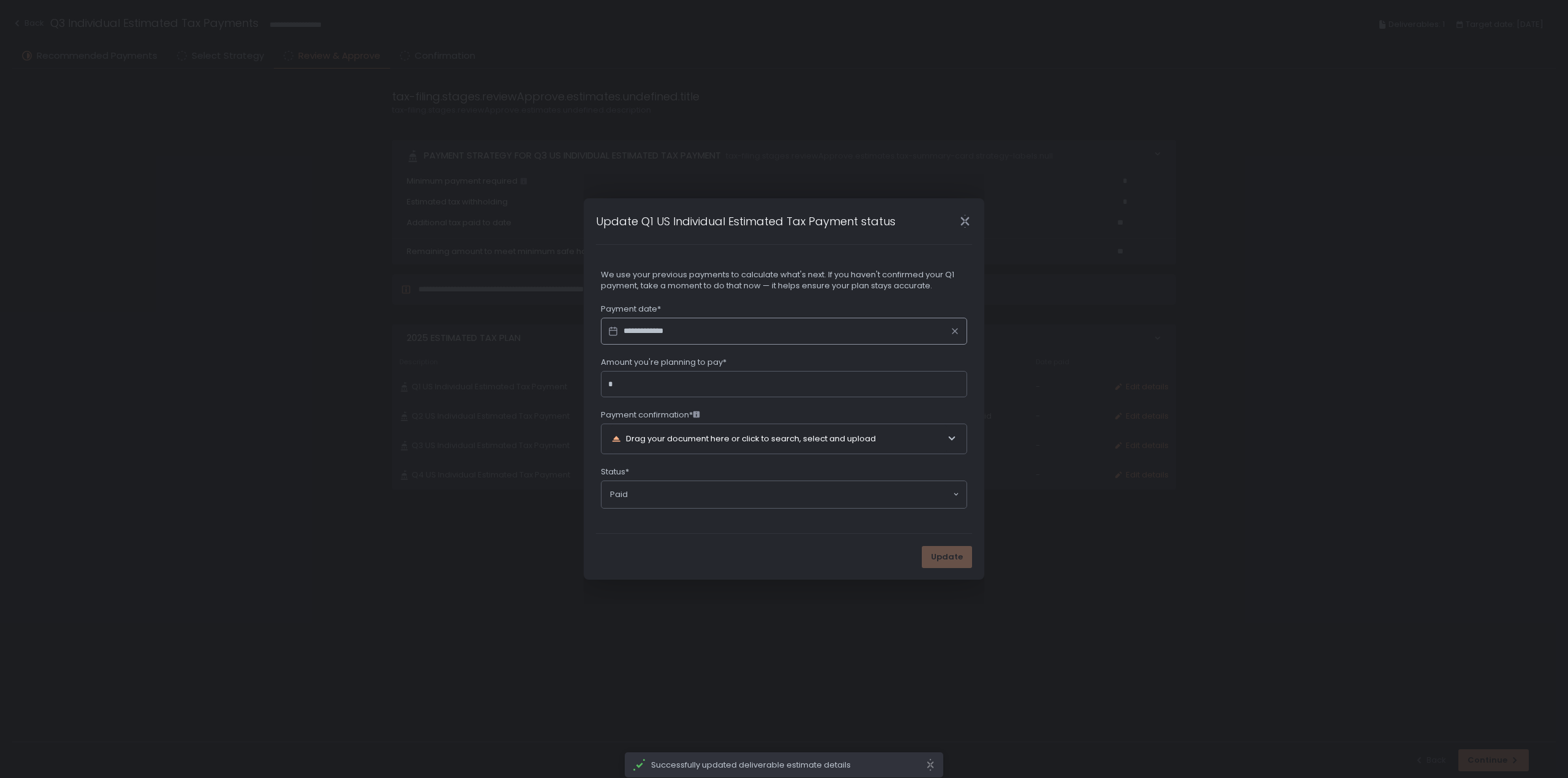 click on "**********" at bounding box center (784, 331) 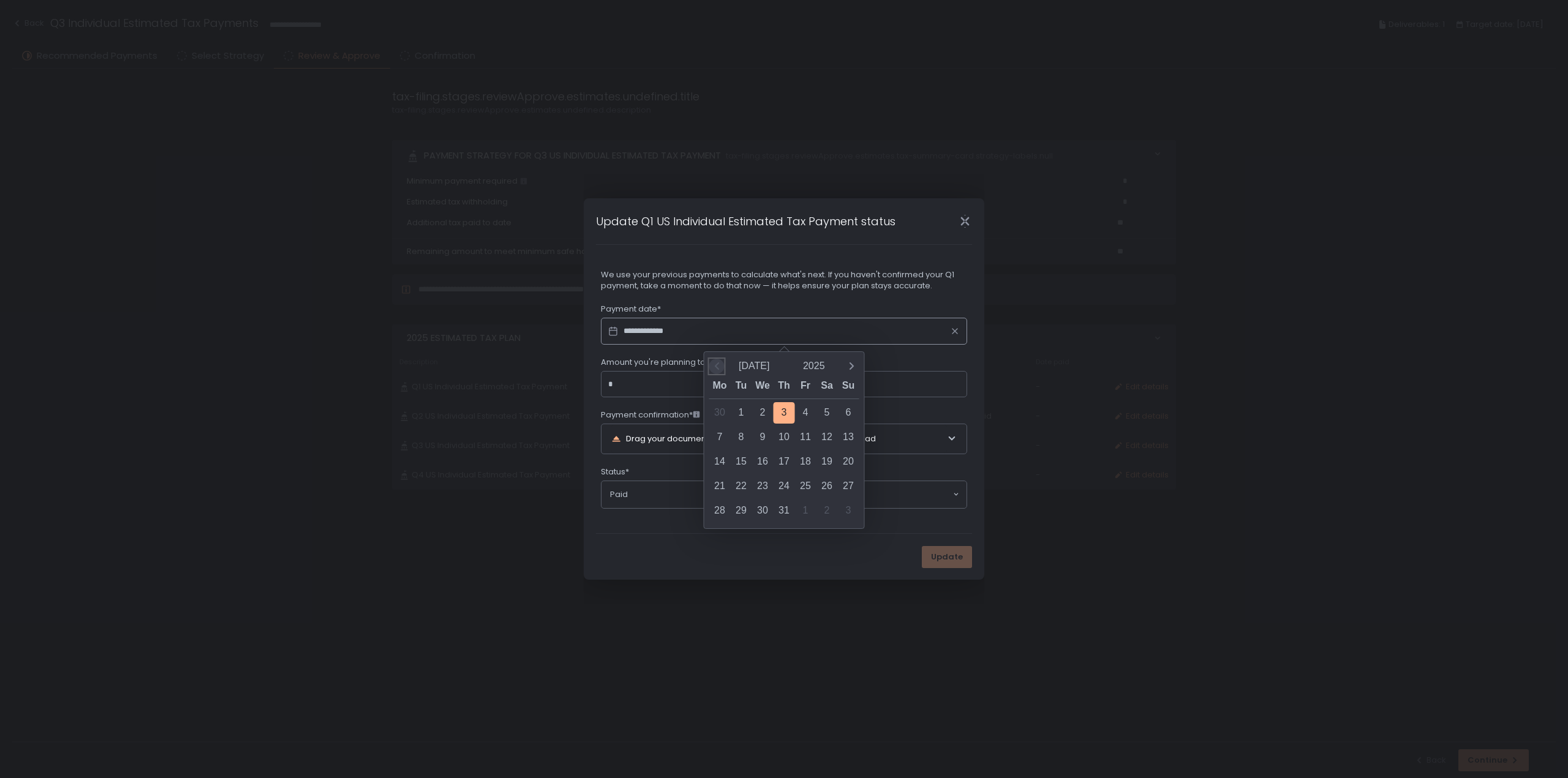 click 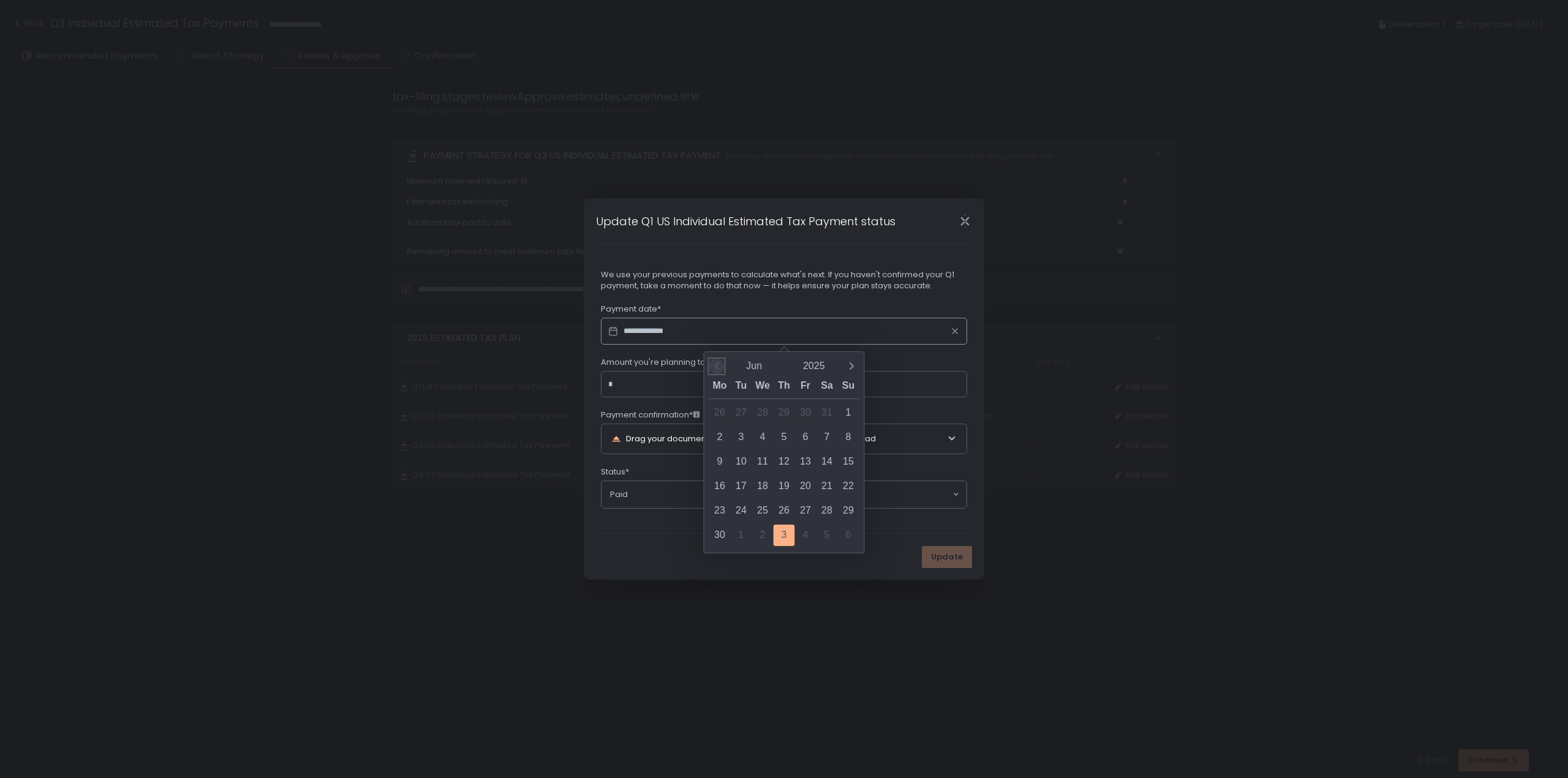 click 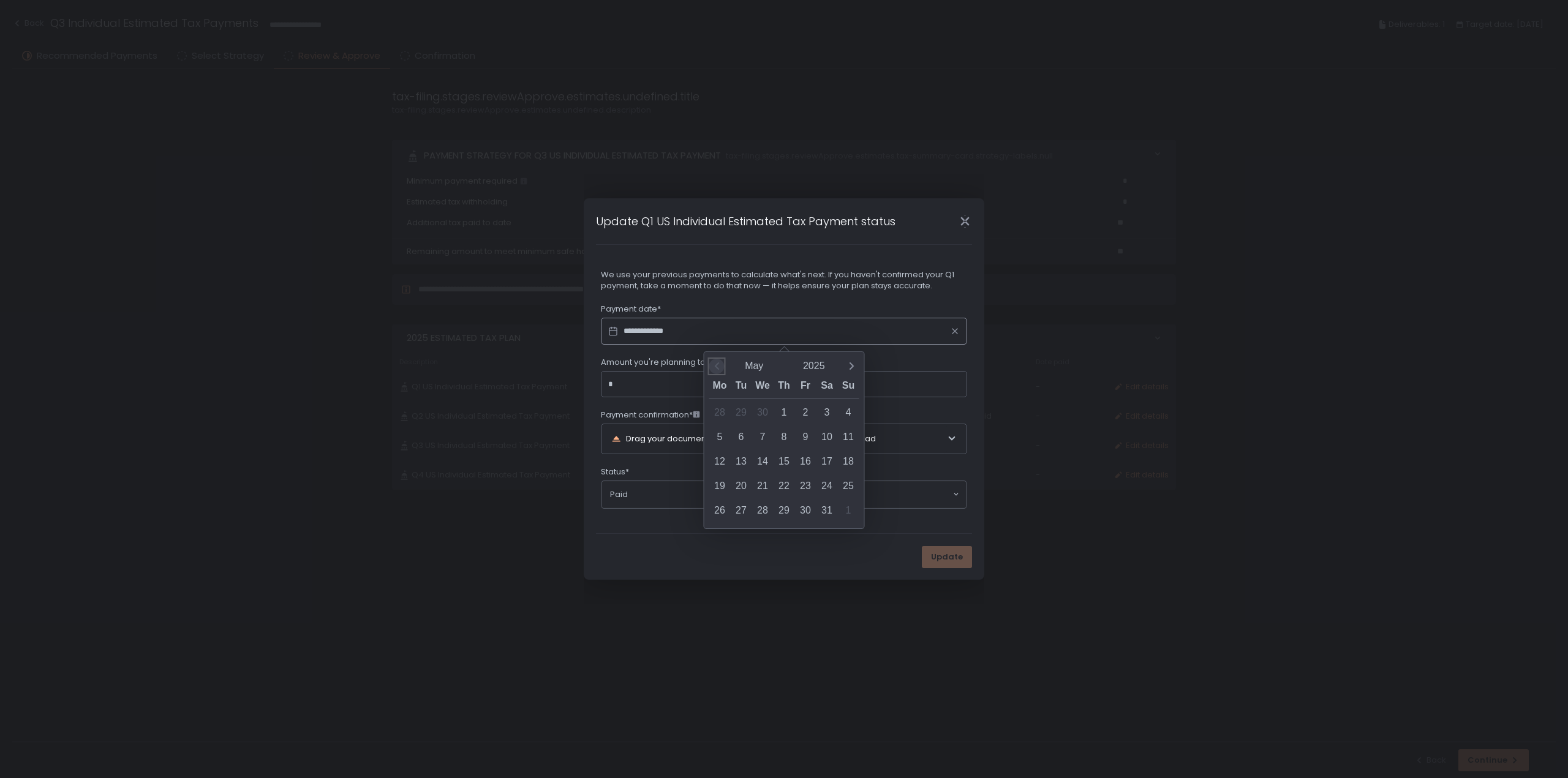 click 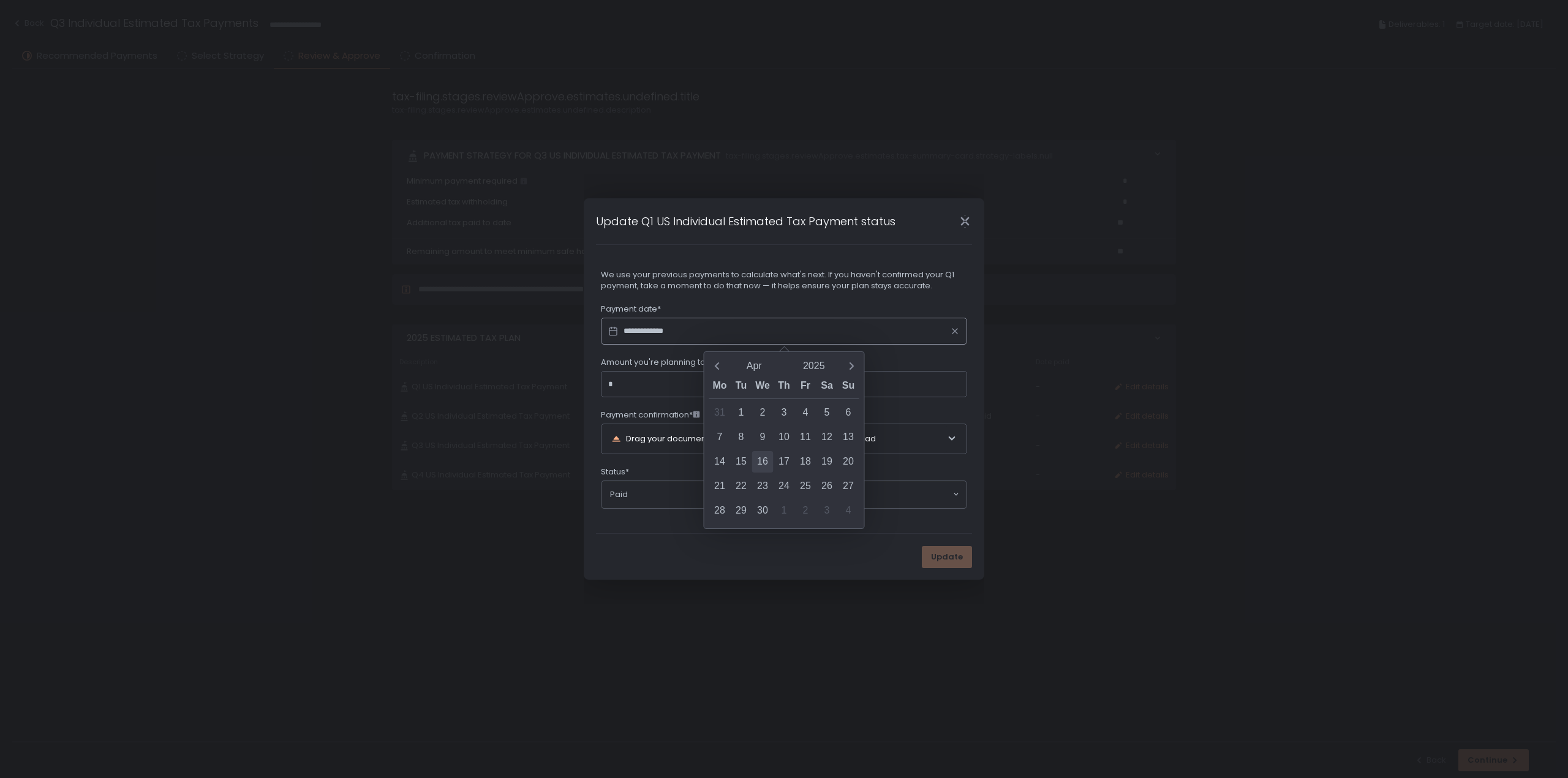 click on "16" at bounding box center [763, 462] 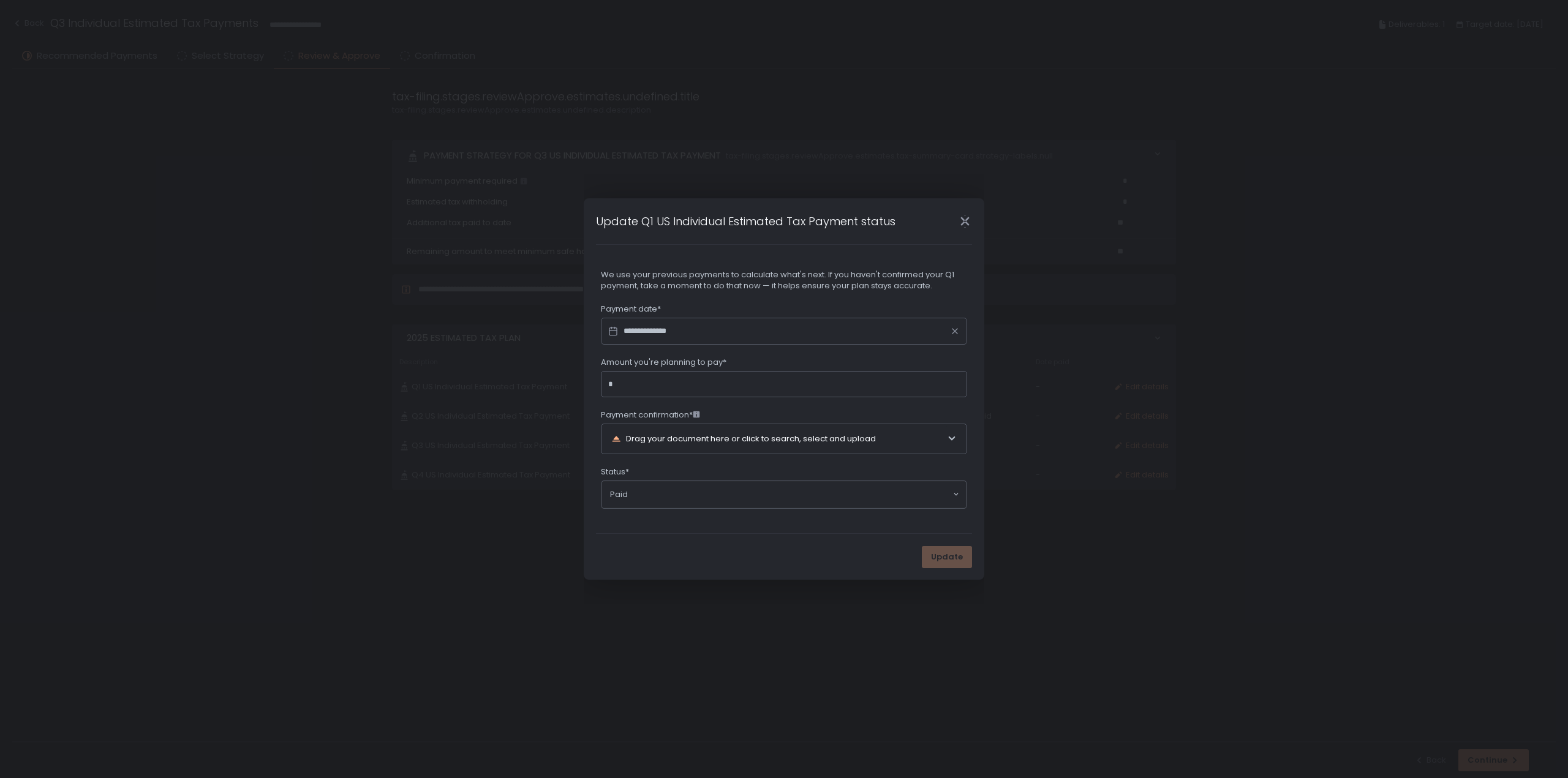 click on "Amount you're planning to pay*" at bounding box center (788, 384) 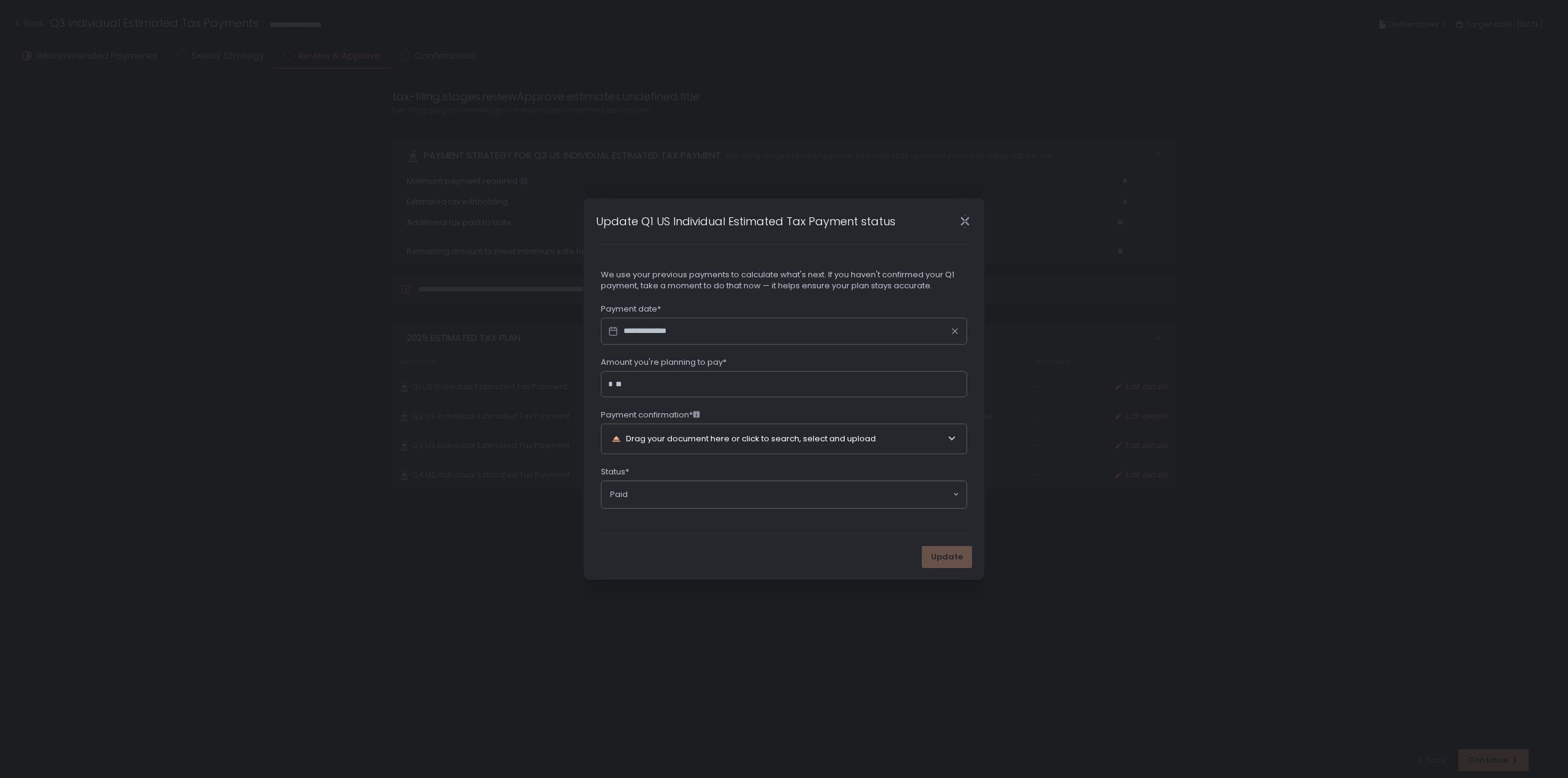 type on "*" 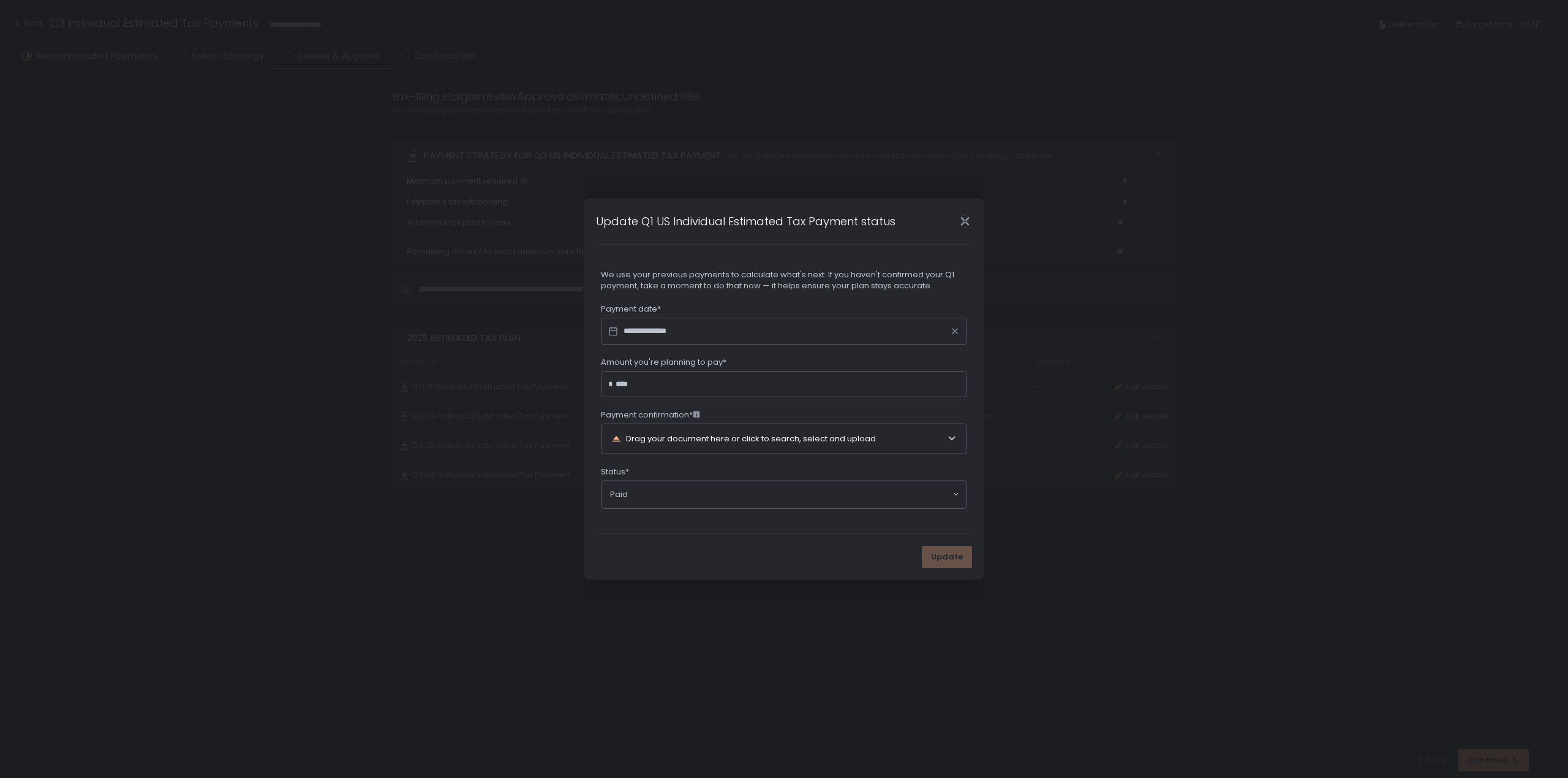 click on "Drag your document here or click to search, select and upload" at bounding box center [779, 439] 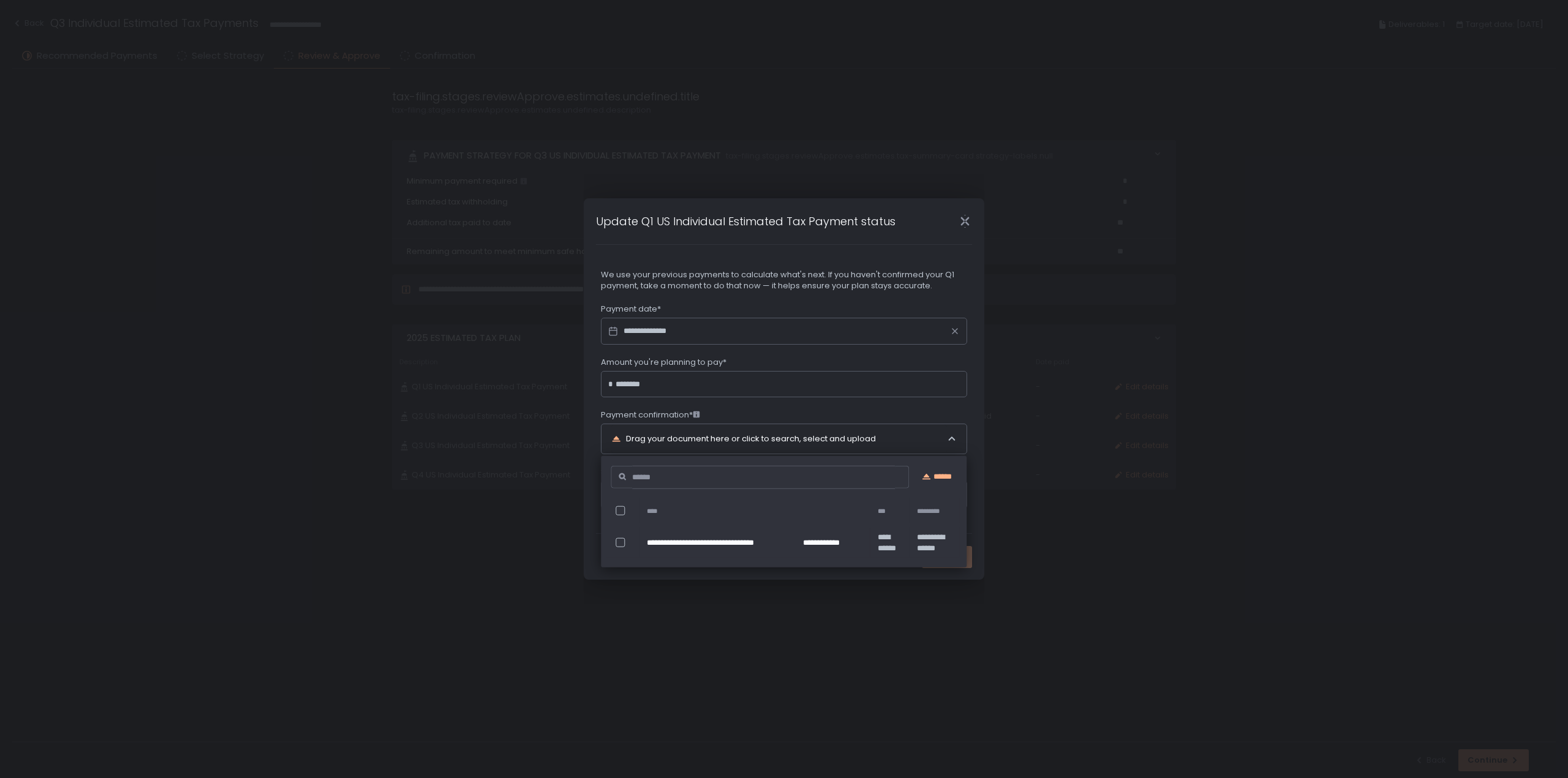 click at bounding box center (620, 542) 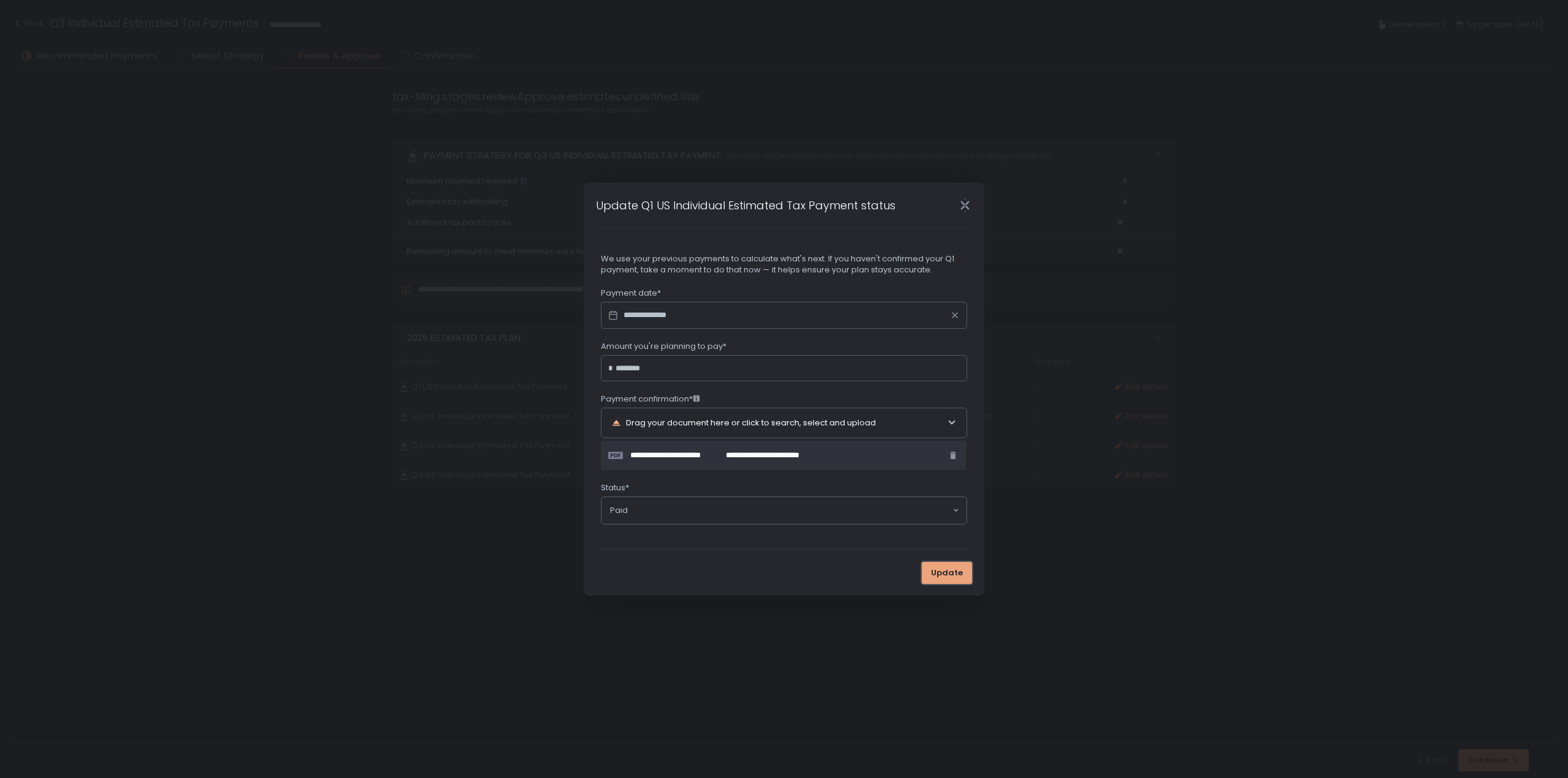 click on "Update" at bounding box center [947, 573] 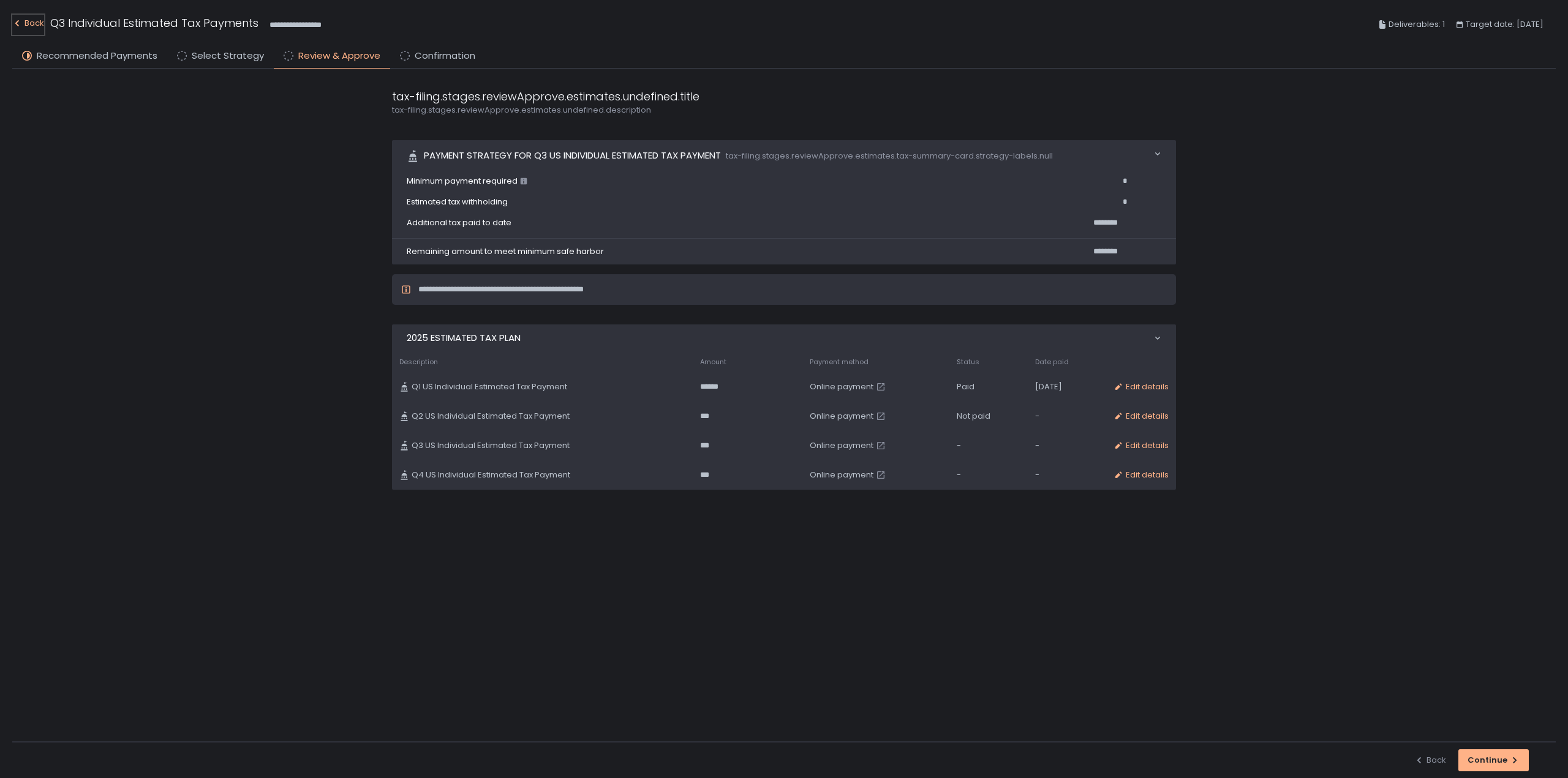 click on "Back" 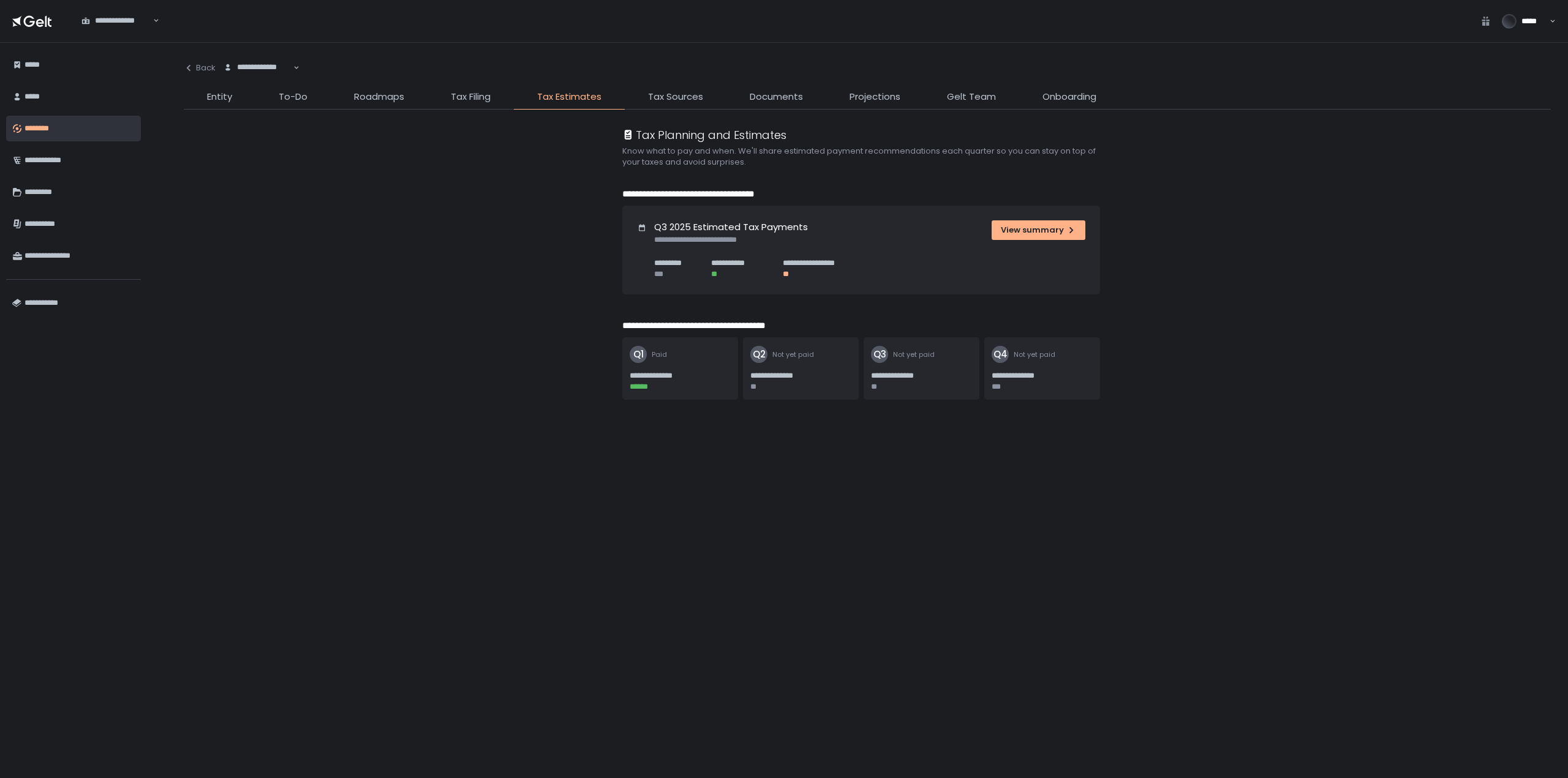 click on "Entity" 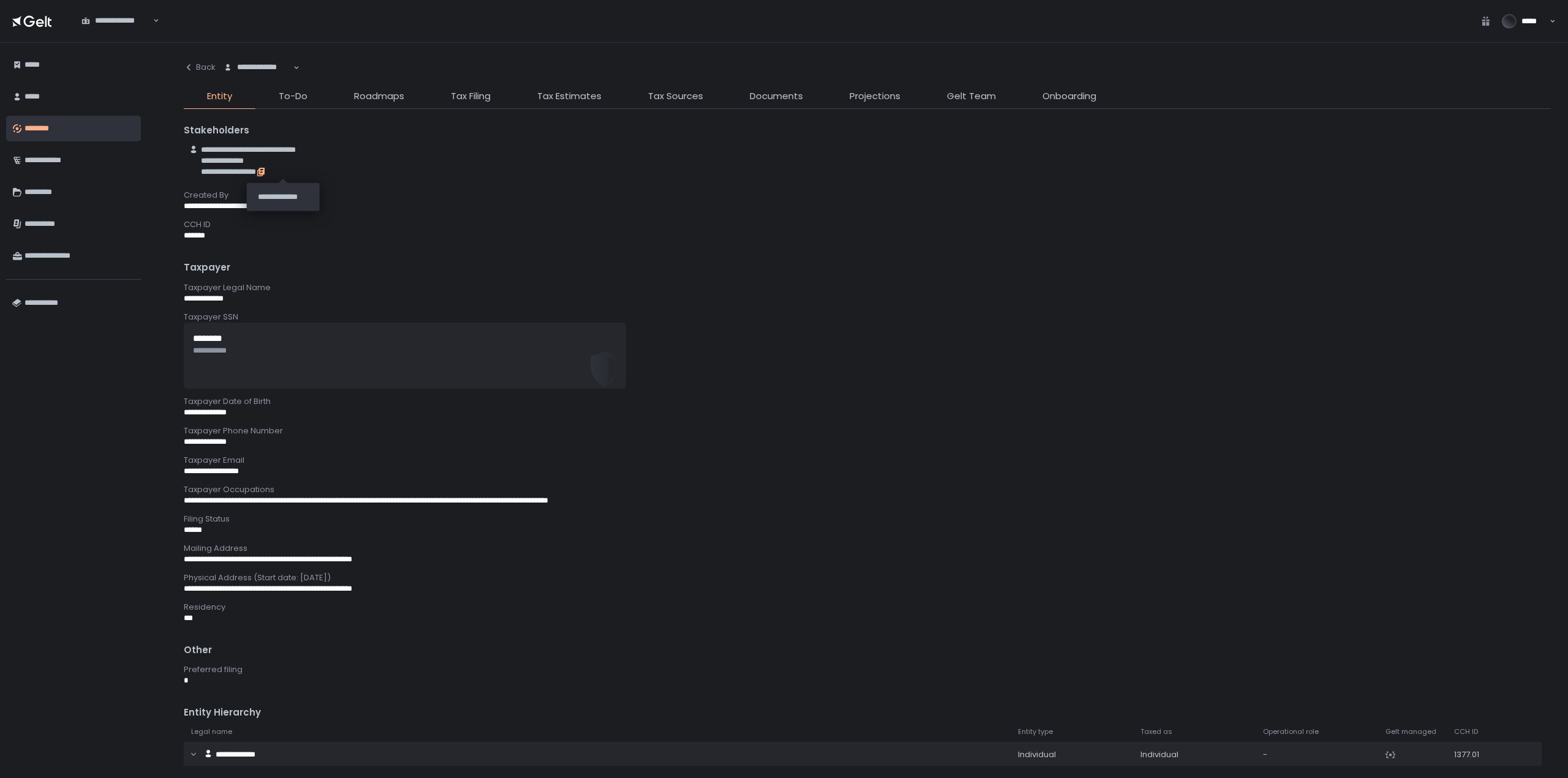 click 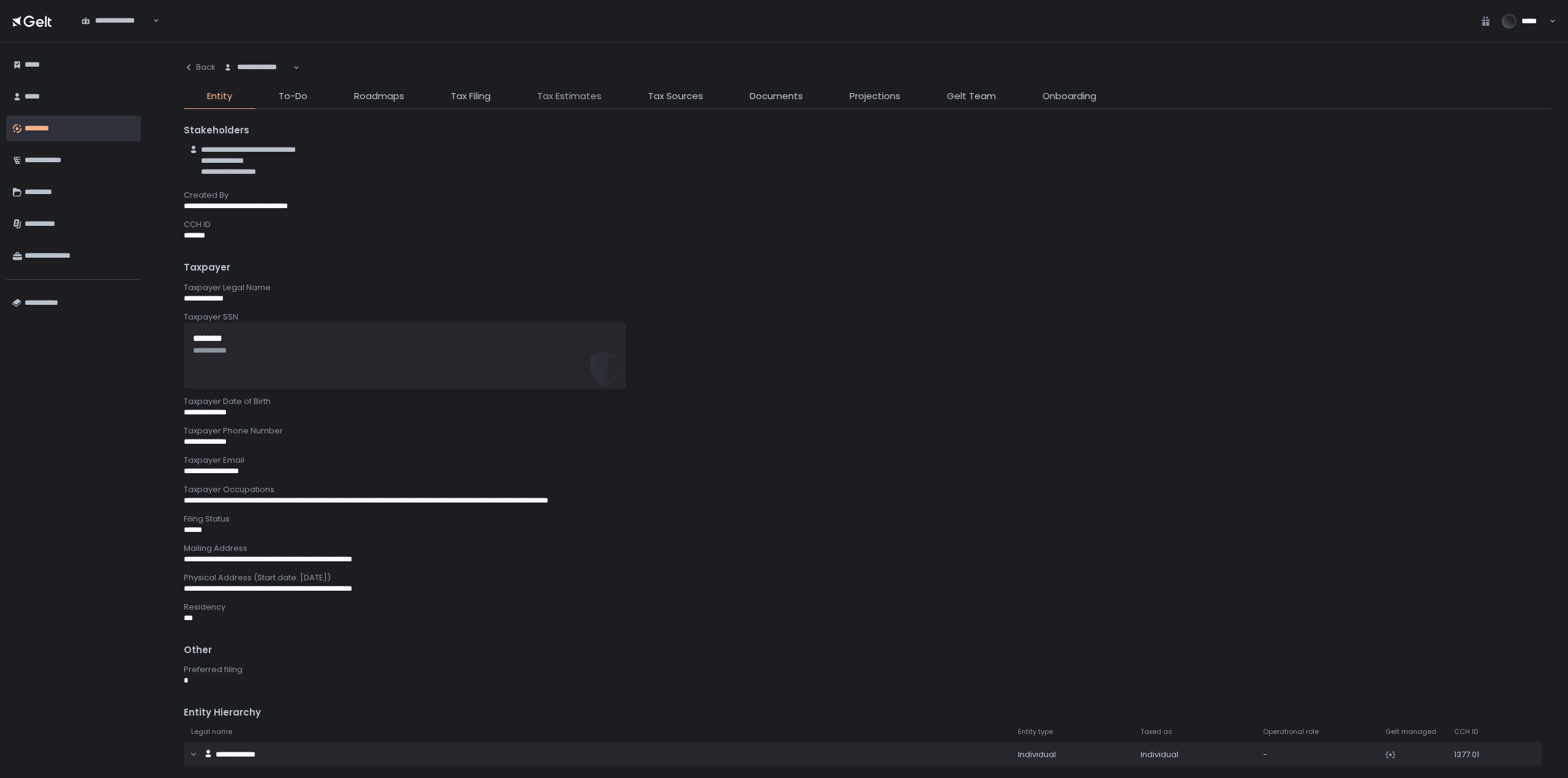 click on "Tax Estimates" at bounding box center [569, 96] 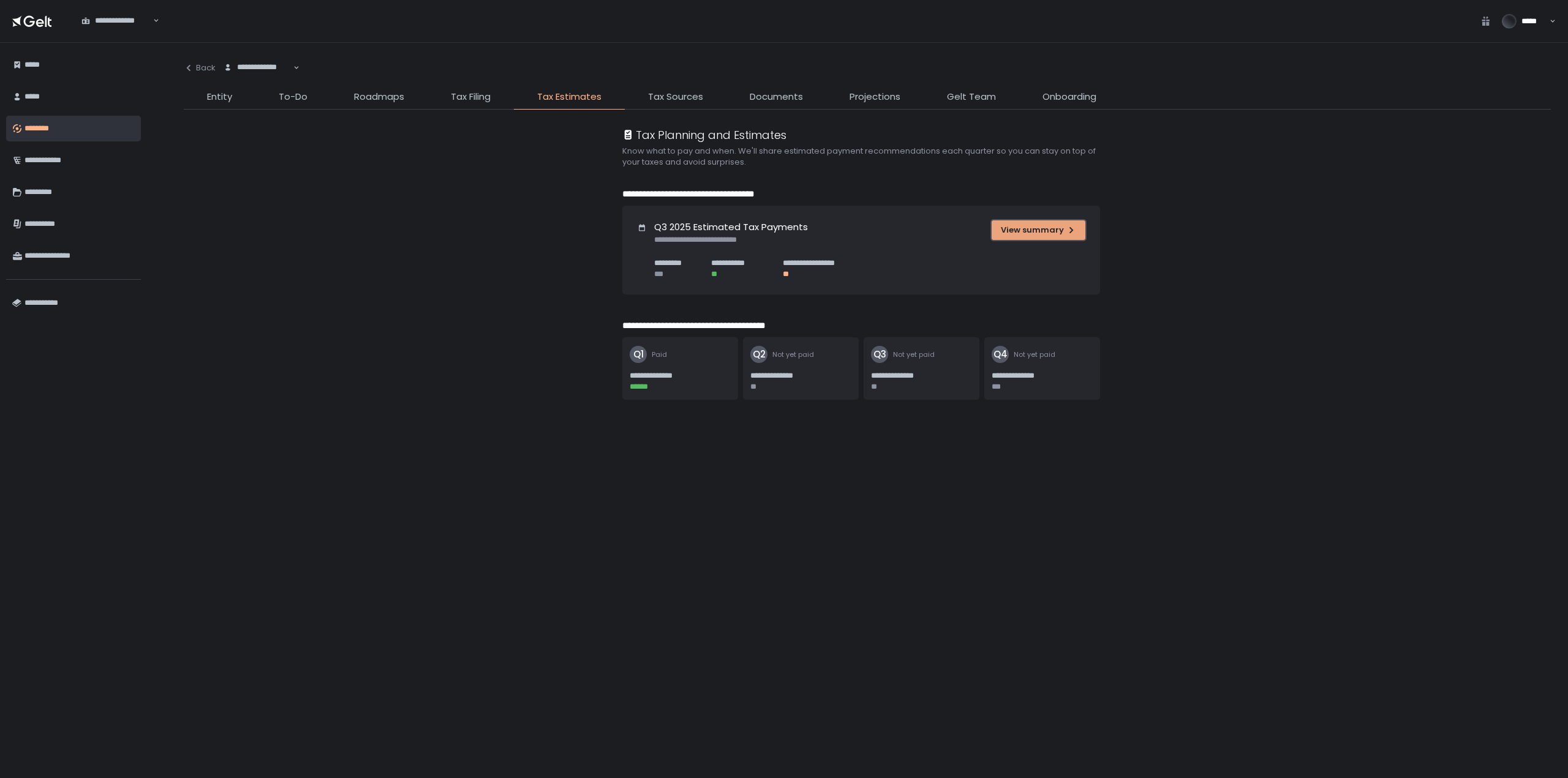 click on "View summary" 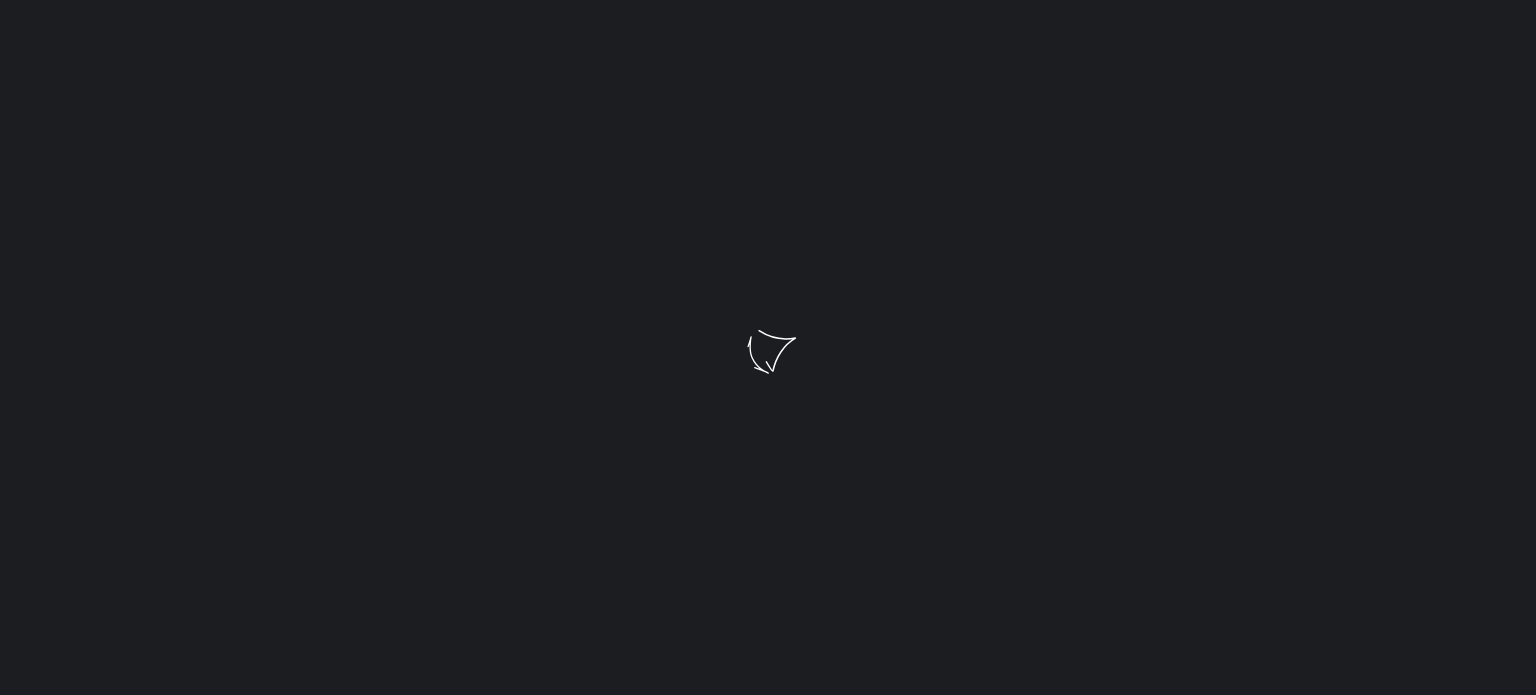 scroll, scrollTop: 0, scrollLeft: 0, axis: both 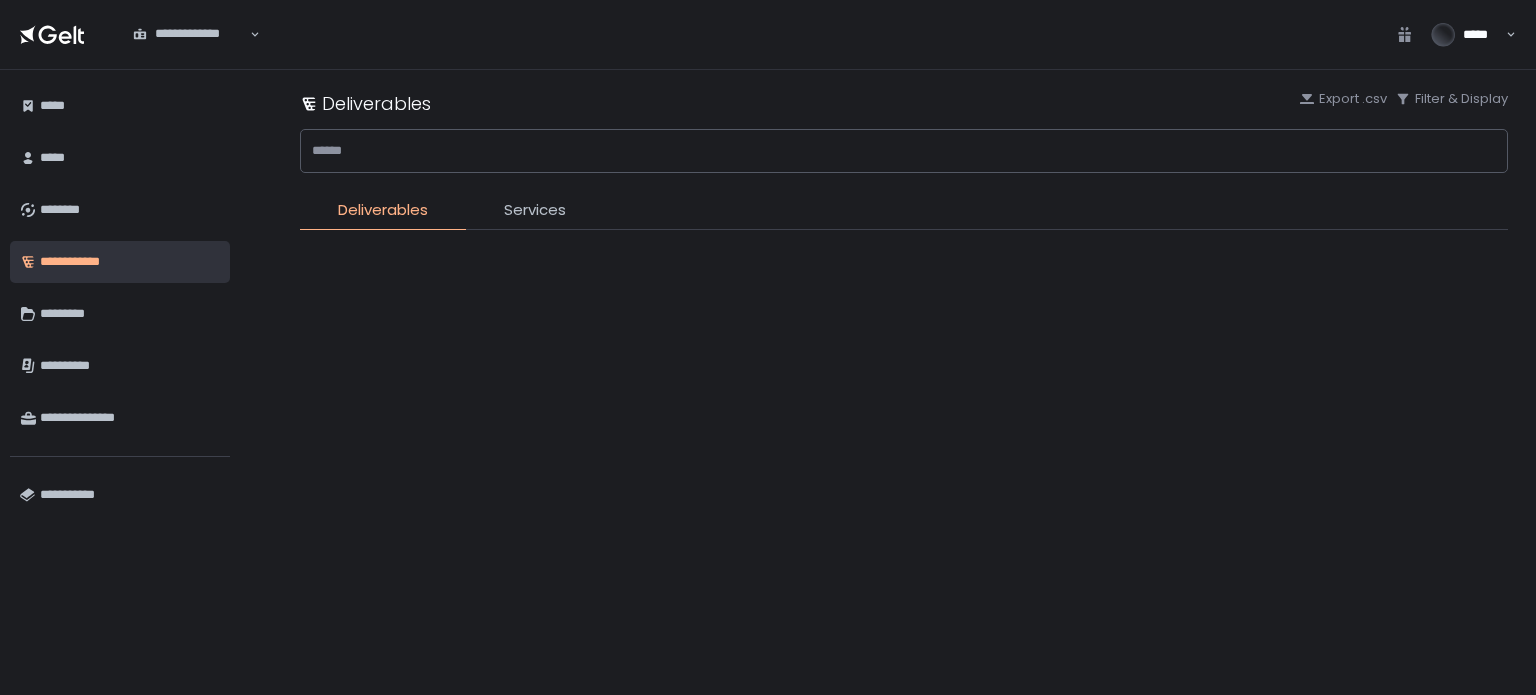 type on "**********" 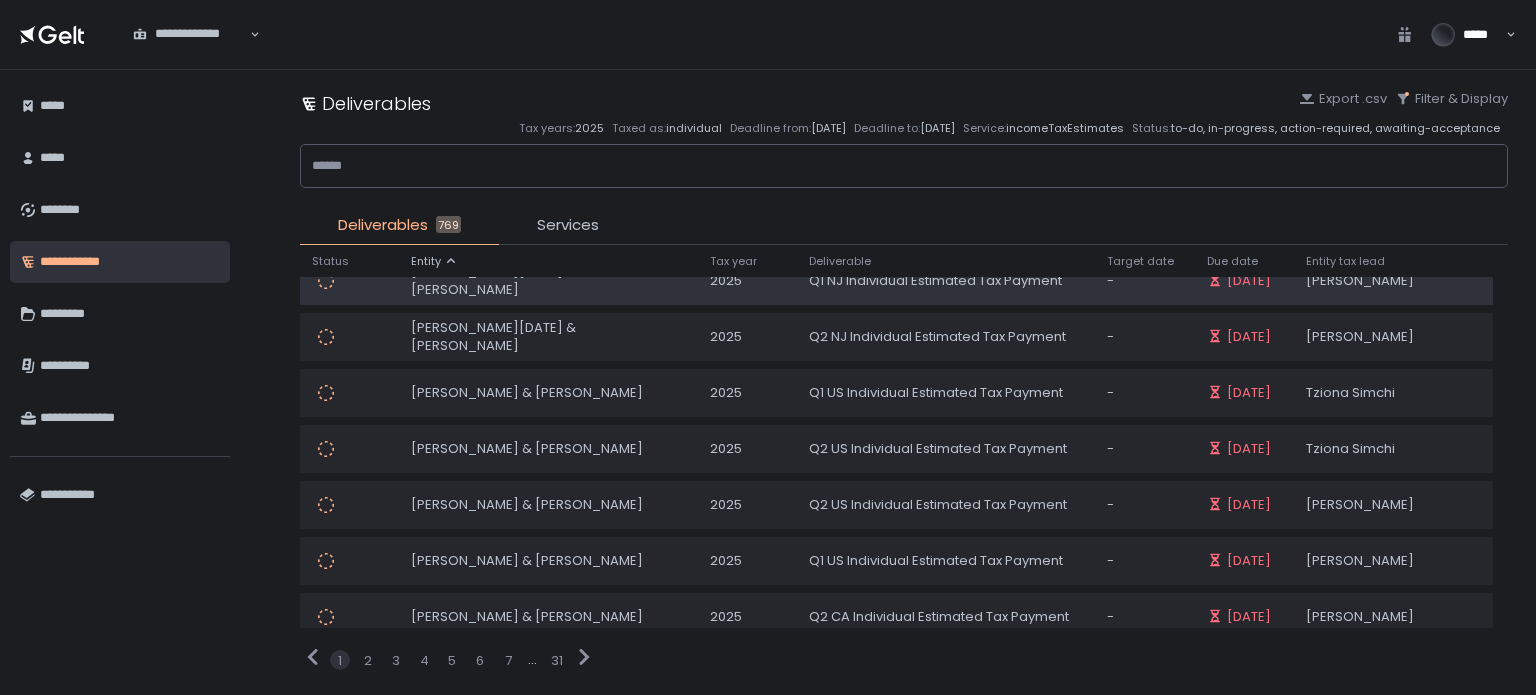 scroll, scrollTop: 200, scrollLeft: 0, axis: vertical 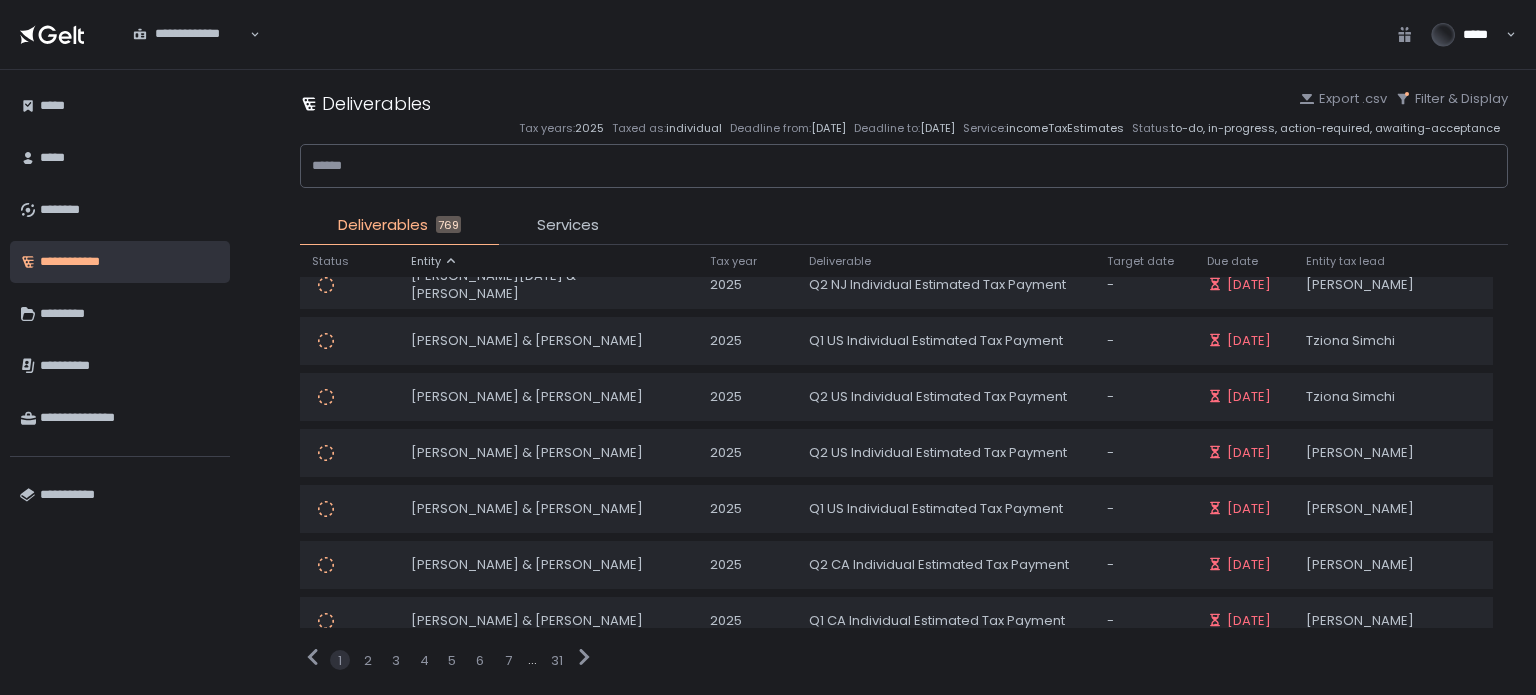 click on "Deliverables 769 Services Move 0 items Status Entity Tax year Deliverable Target date Due date Entity tax lead ALTAMASH RAJA & AMELIA AHMED 2025 Q1 US Individual Estimated Tax Payment - 79 days ago Julie Susskind ALTAMASH RAJA & AMELIA AHMED 2025 Q2 US Individual Estimated Tax Payment - 18 days ago Julie Susskind ALTAMASH RAJA & AMELIA AHMED 2025 Q1 NJ Individual Estimated Tax Payment - 79 days ago Julie Susskind ALTAMASH RAJA & AMELIA AHMED 2025 Q2 NJ Individual Estimated Tax Payment - 18 days ago Julie Susskind Aaron A. Nicholas & Anahit Hakobyan 2025 Q1 US Individual Estimated Tax Payment - 79 days ago Tziona Simchi Aaron A. Nicholas & Anahit Hakobyan 2025 Q2 US Individual Estimated Tax Payment - 18 days ago Tziona Simchi Abdulaziz K. Alghunaim & Muneeza Patel 2025 Q2 US Individual Estimated Tax Payment - 18 days ago Julie Susskind Abdulaziz K. Alghunaim & Muneeza Patel 2025 Q1 US Individual Estimated Tax Payment - 79 days ago Julie Susskind Abdulaziz K. Alghunaim & Muneeza Patel 2025 - 18 days ago 2025 -" at bounding box center [904, 437] 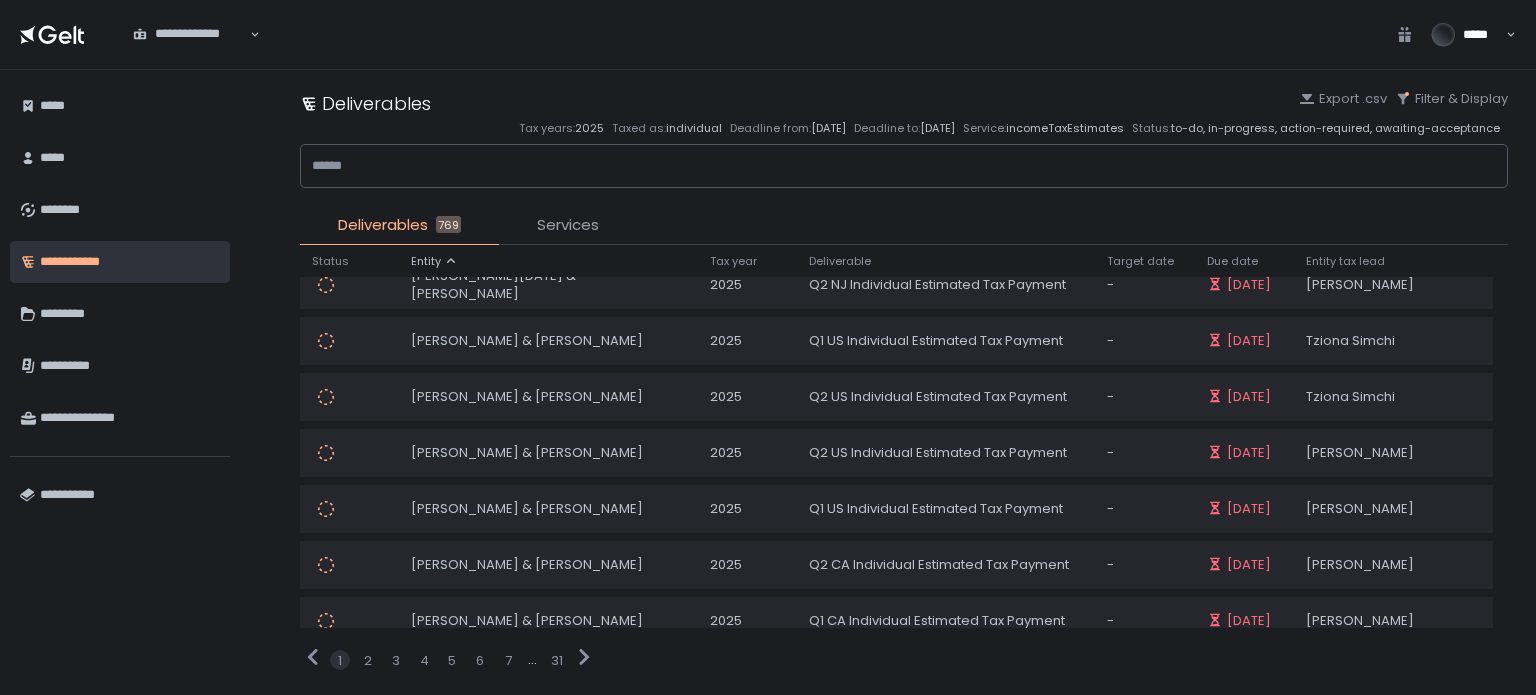 click on "Services" at bounding box center (568, 225) 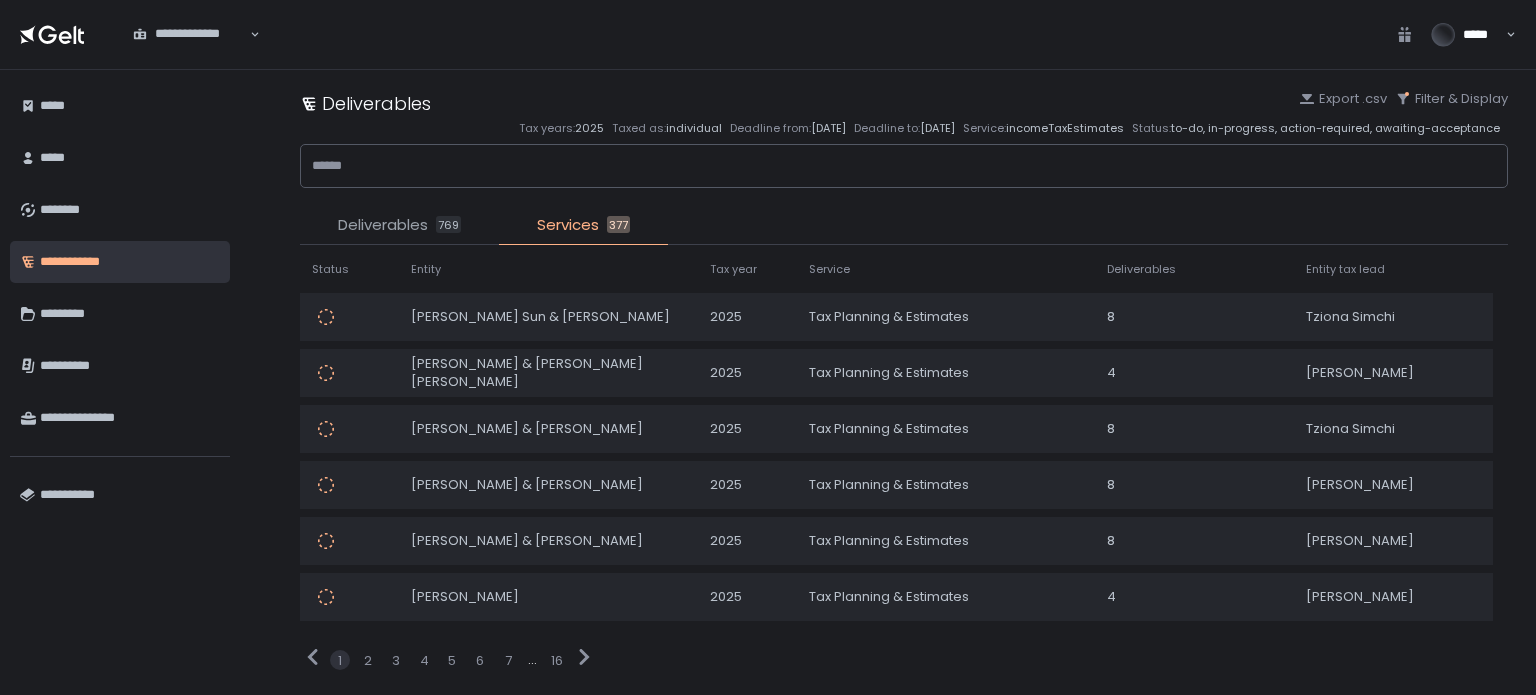 click on "Deliverables" at bounding box center (383, 225) 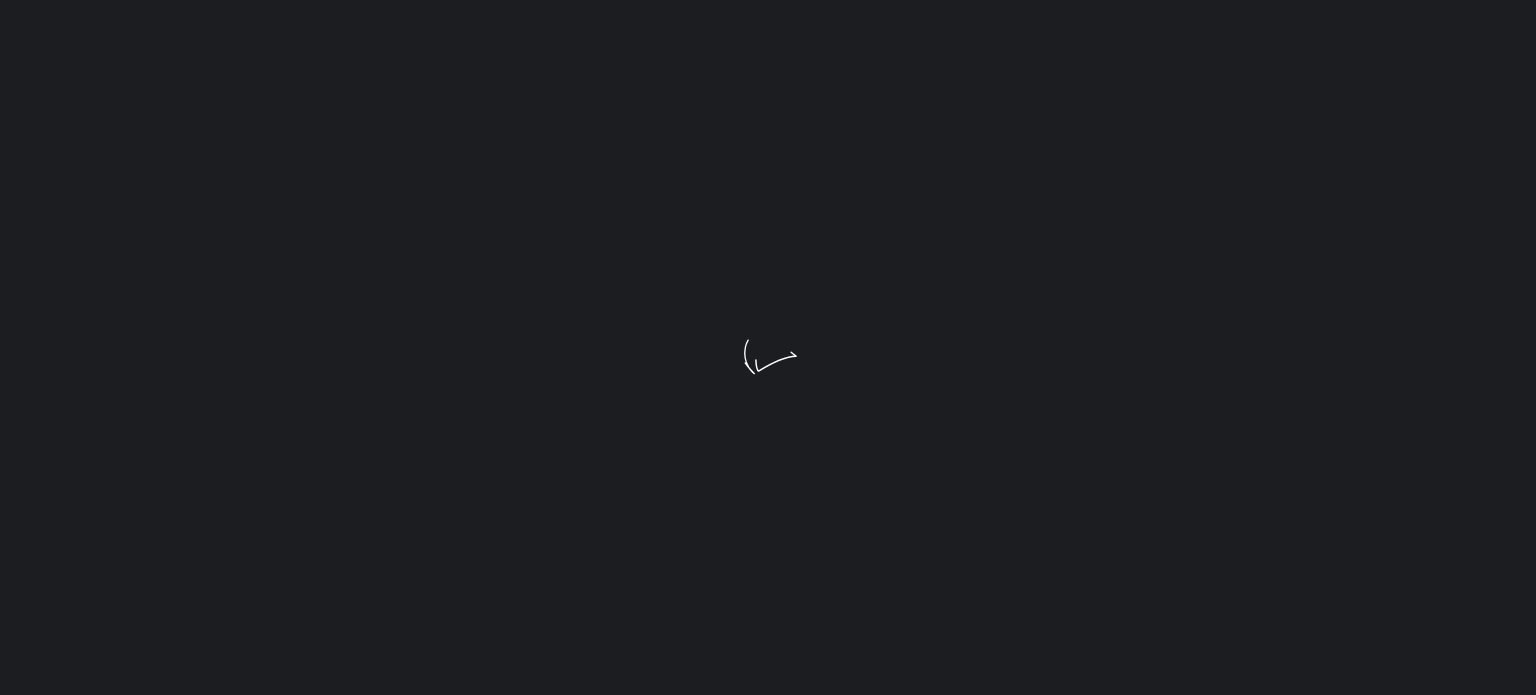 scroll, scrollTop: 0, scrollLeft: 0, axis: both 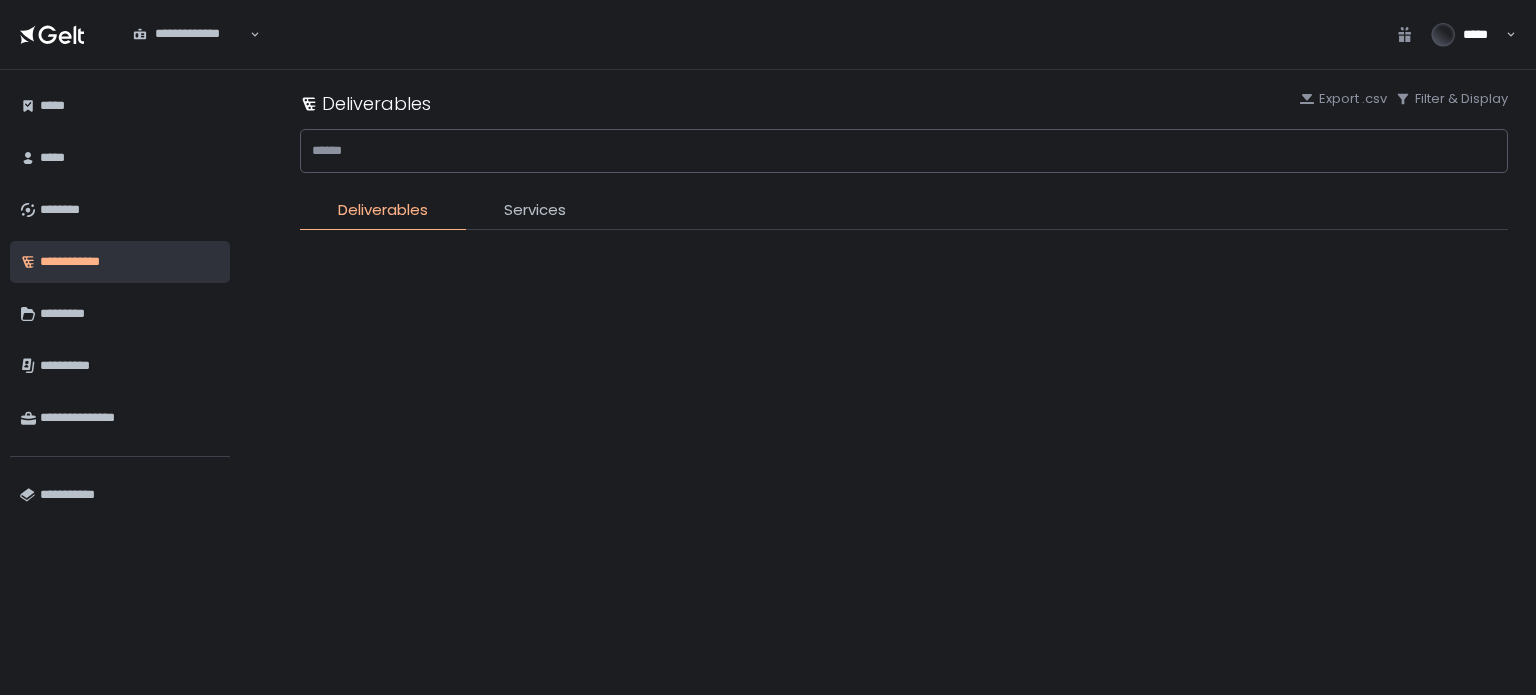 type on "**********" 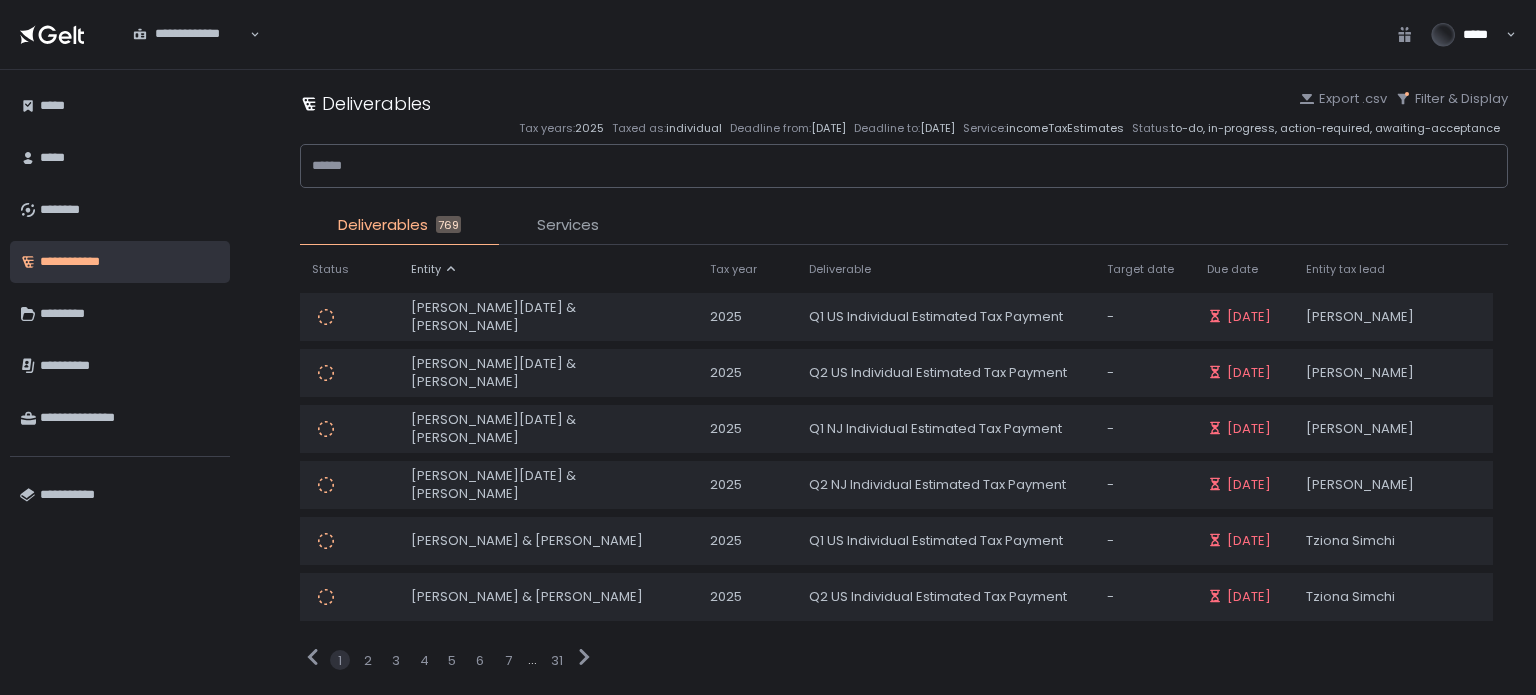 click on "Services" at bounding box center [568, 225] 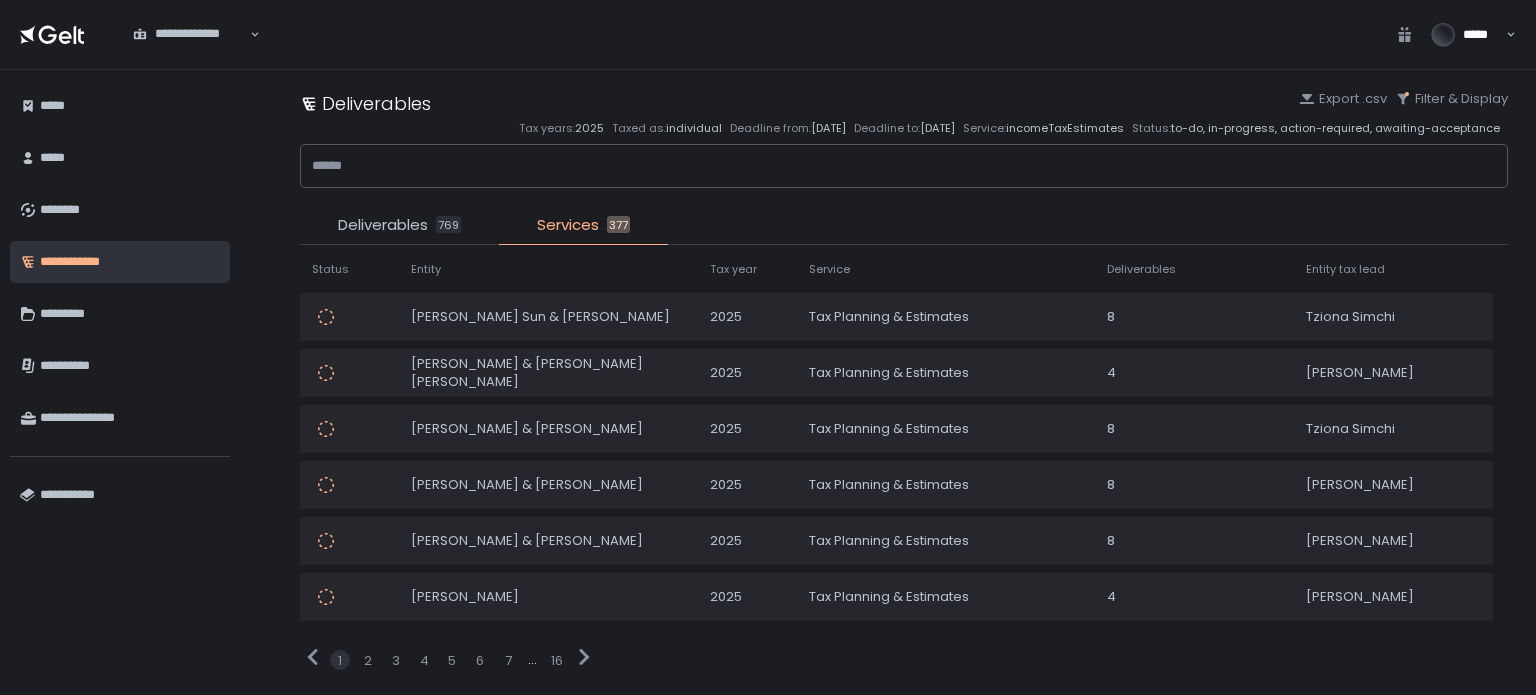click on "769" at bounding box center (448, 224) 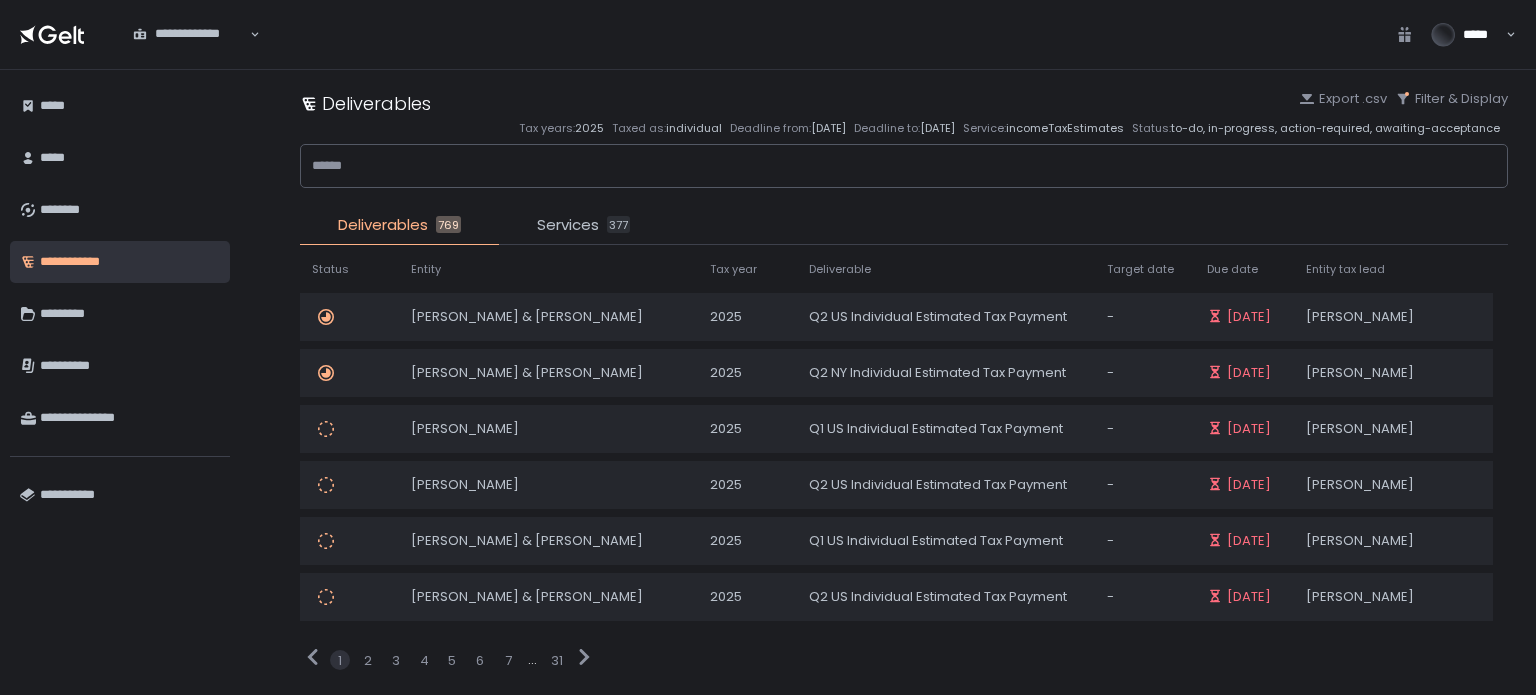 click on "1 2 3 4 5 6 7  ...  31" 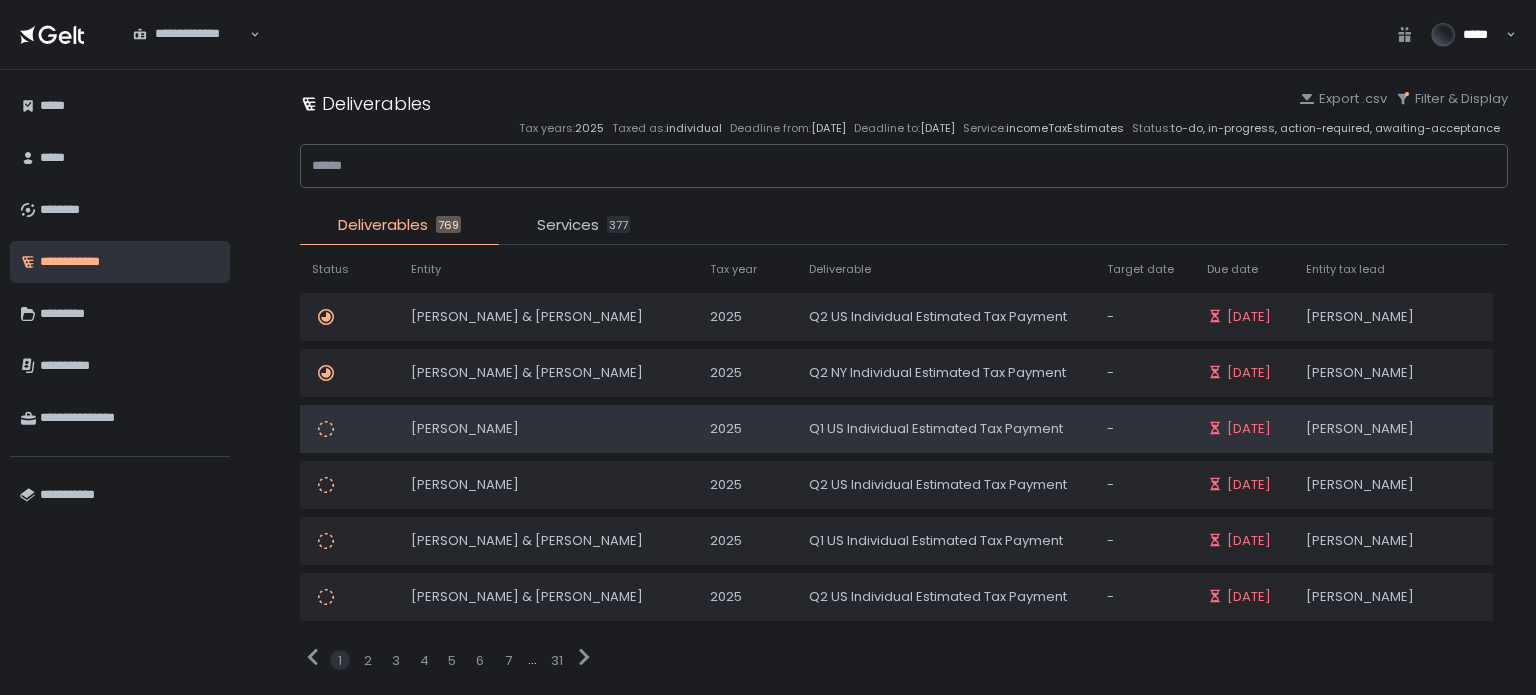 click on "Q1 US Individual Estimated Tax Payment" at bounding box center (946, 429) 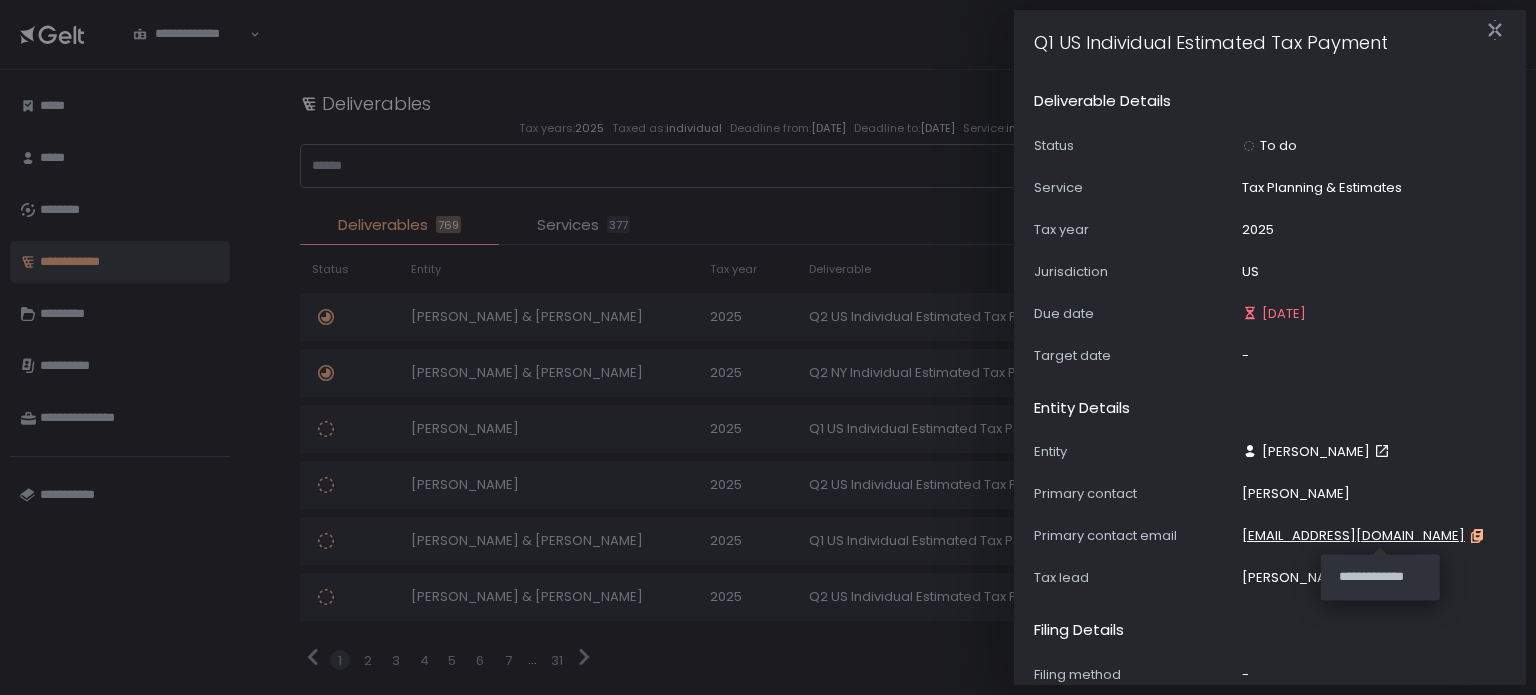 click 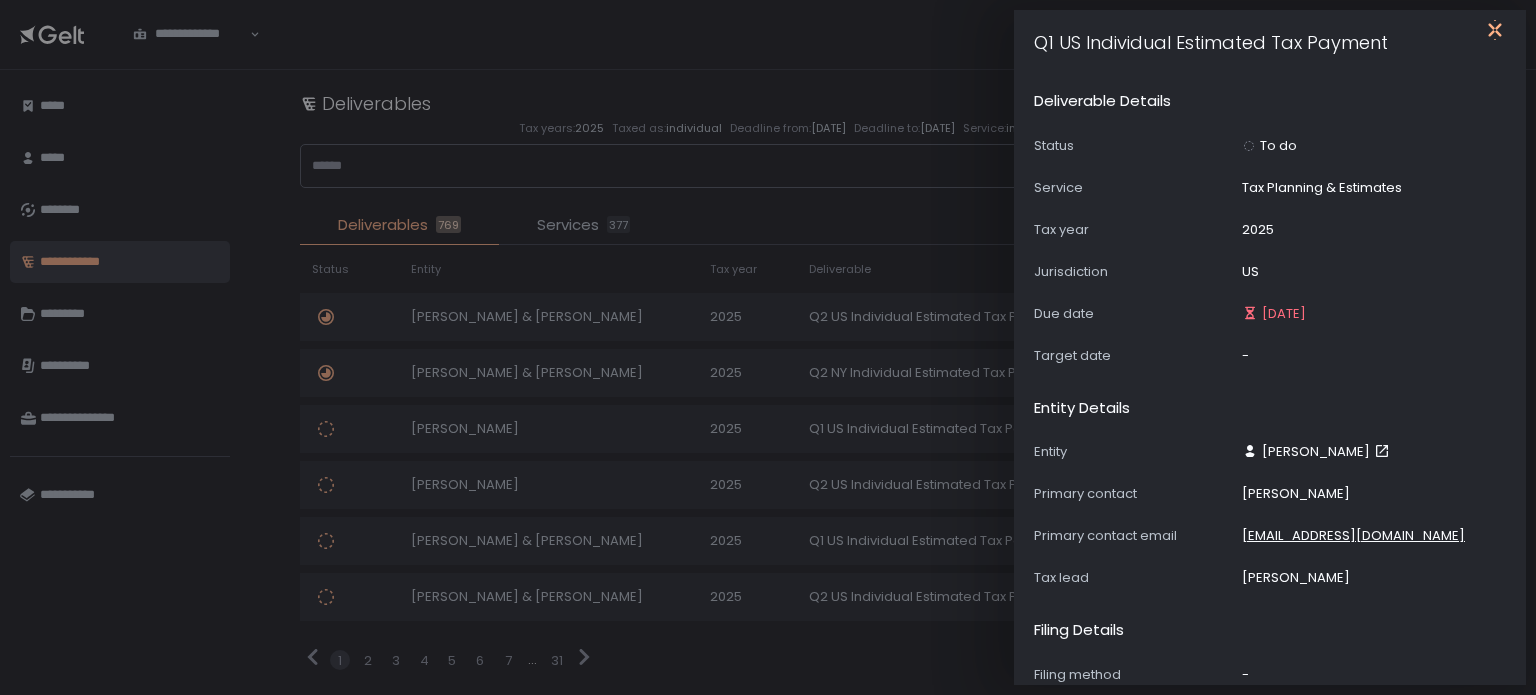 click 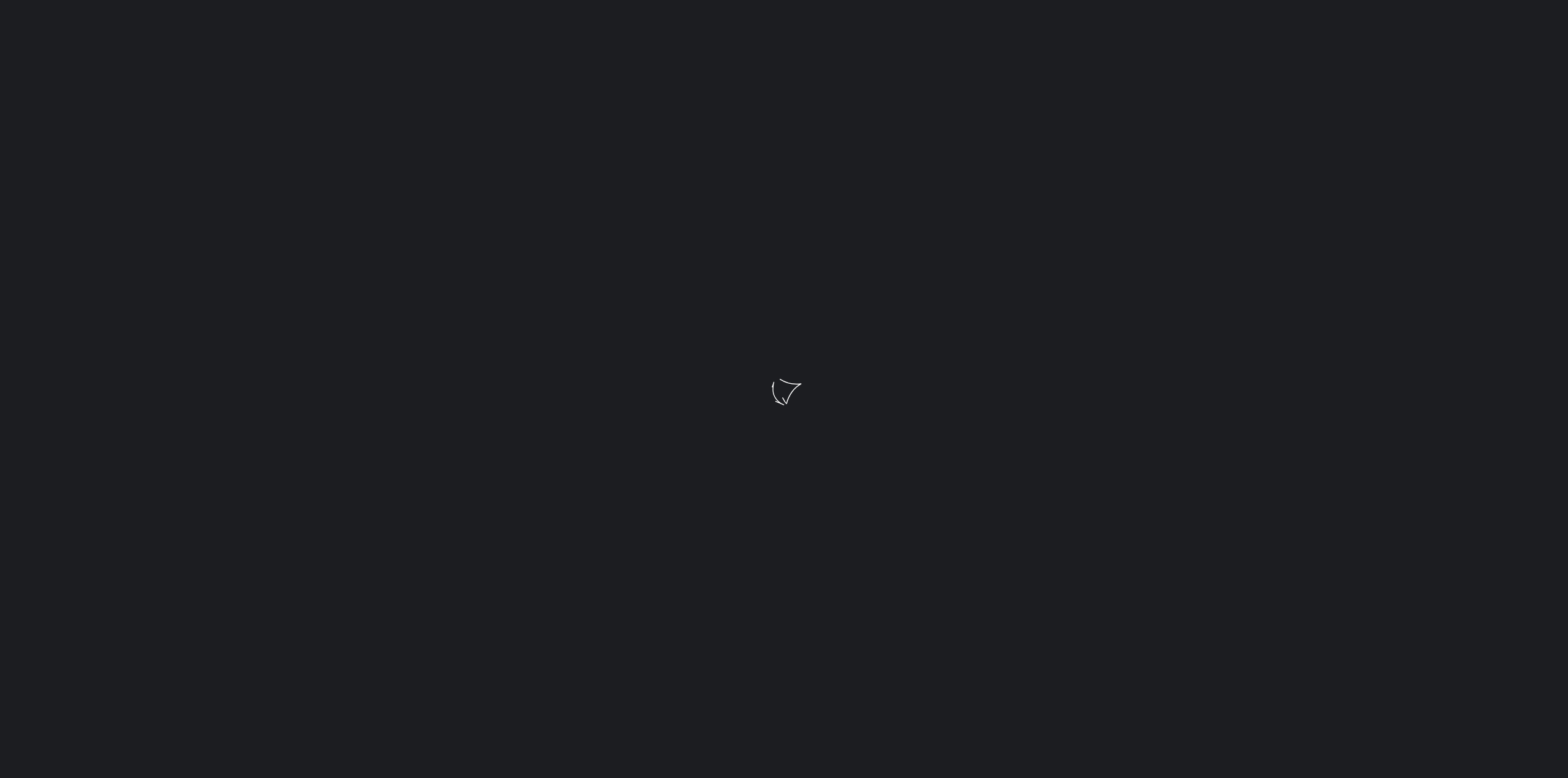 scroll, scrollTop: 0, scrollLeft: 0, axis: both 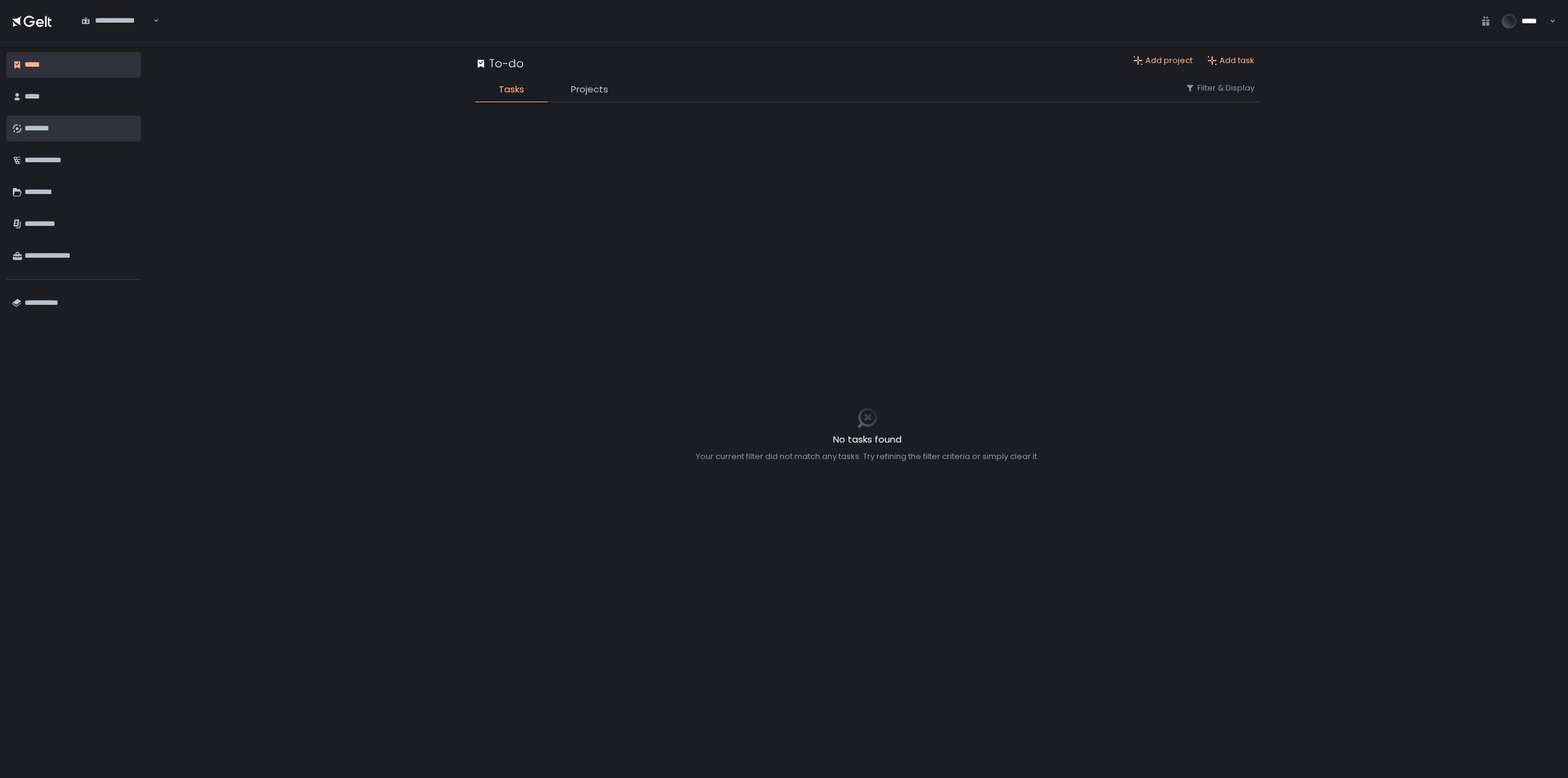 click on "********" at bounding box center (80, 129) 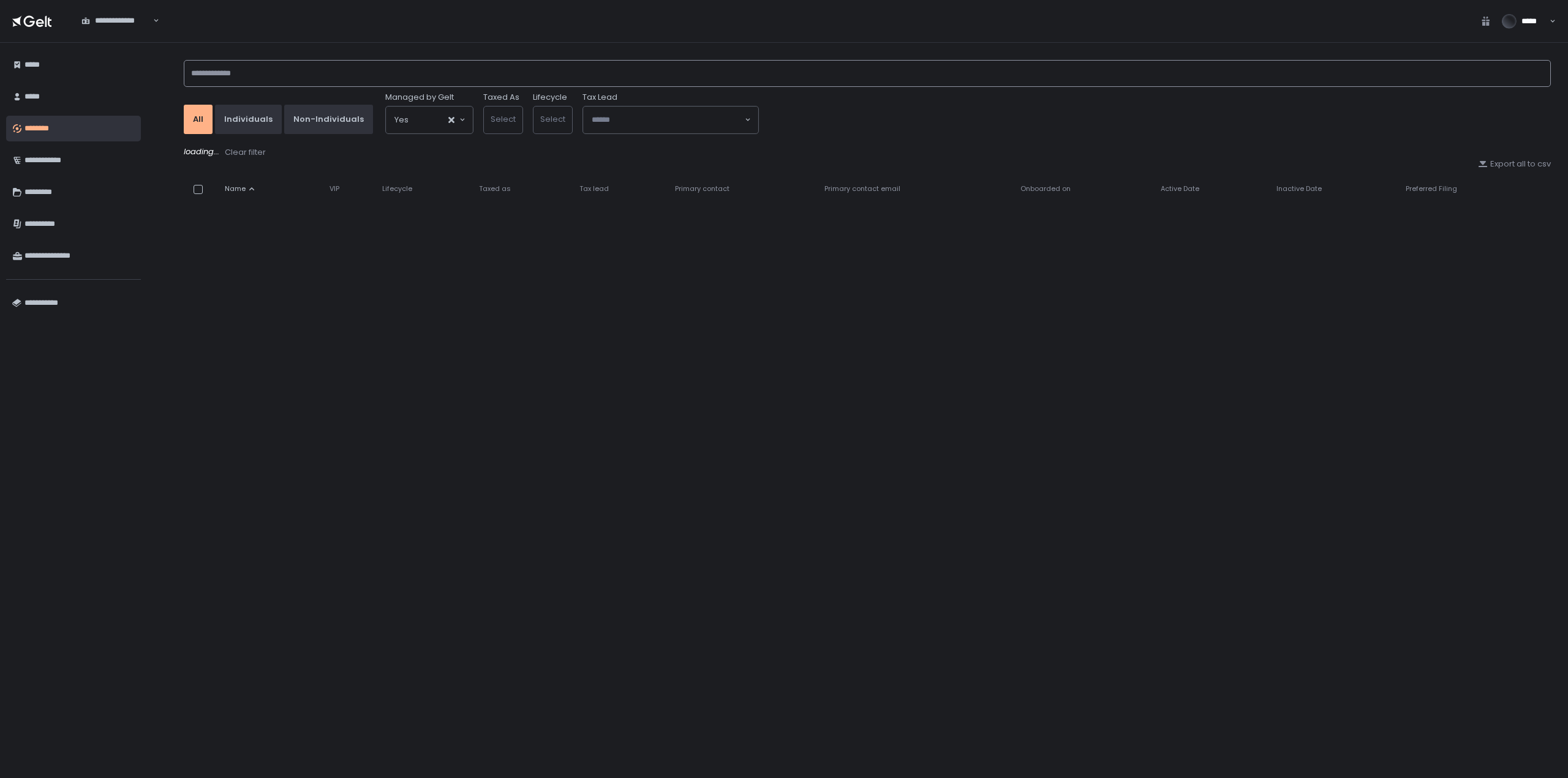 click 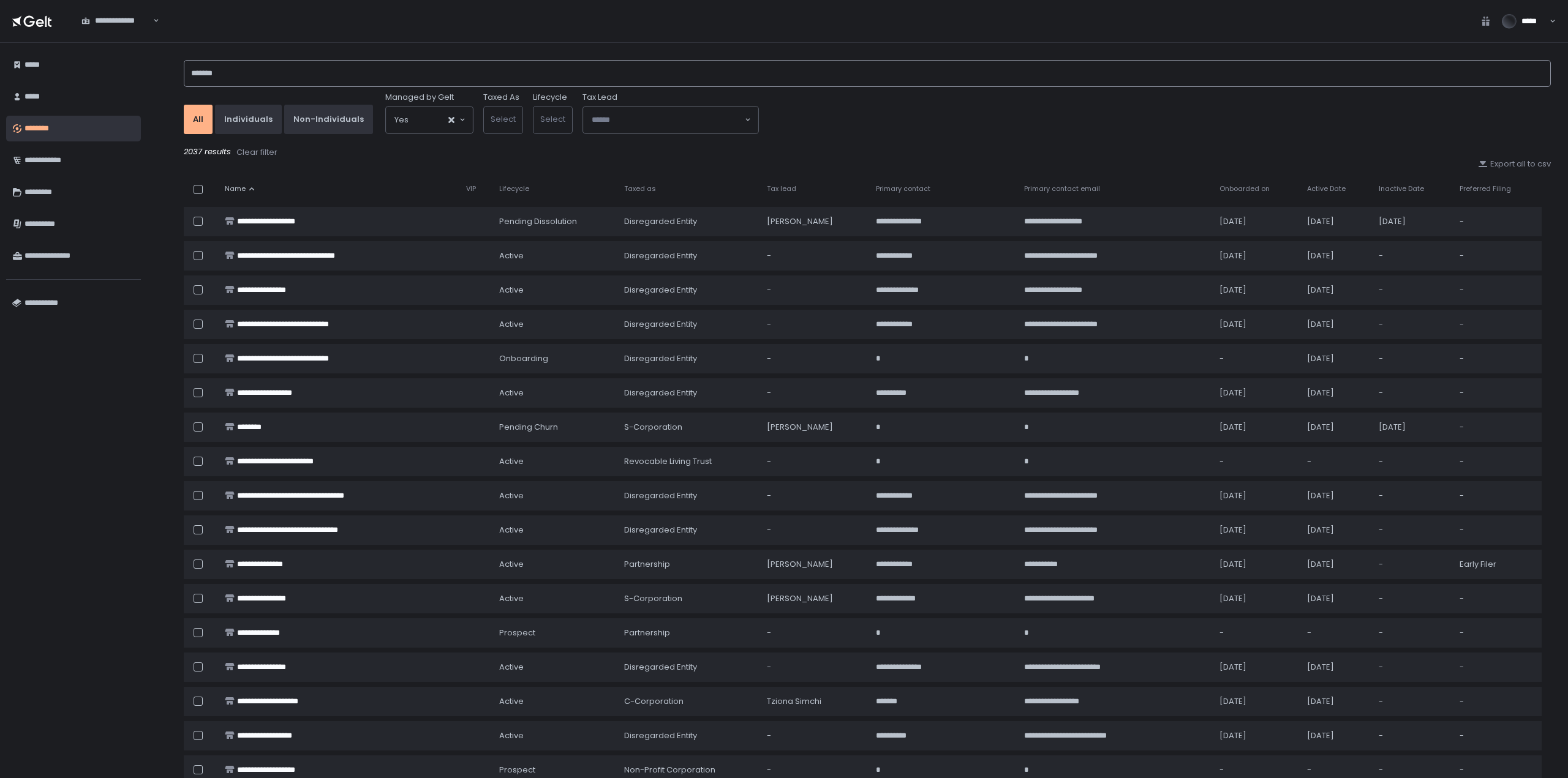 type on "*******" 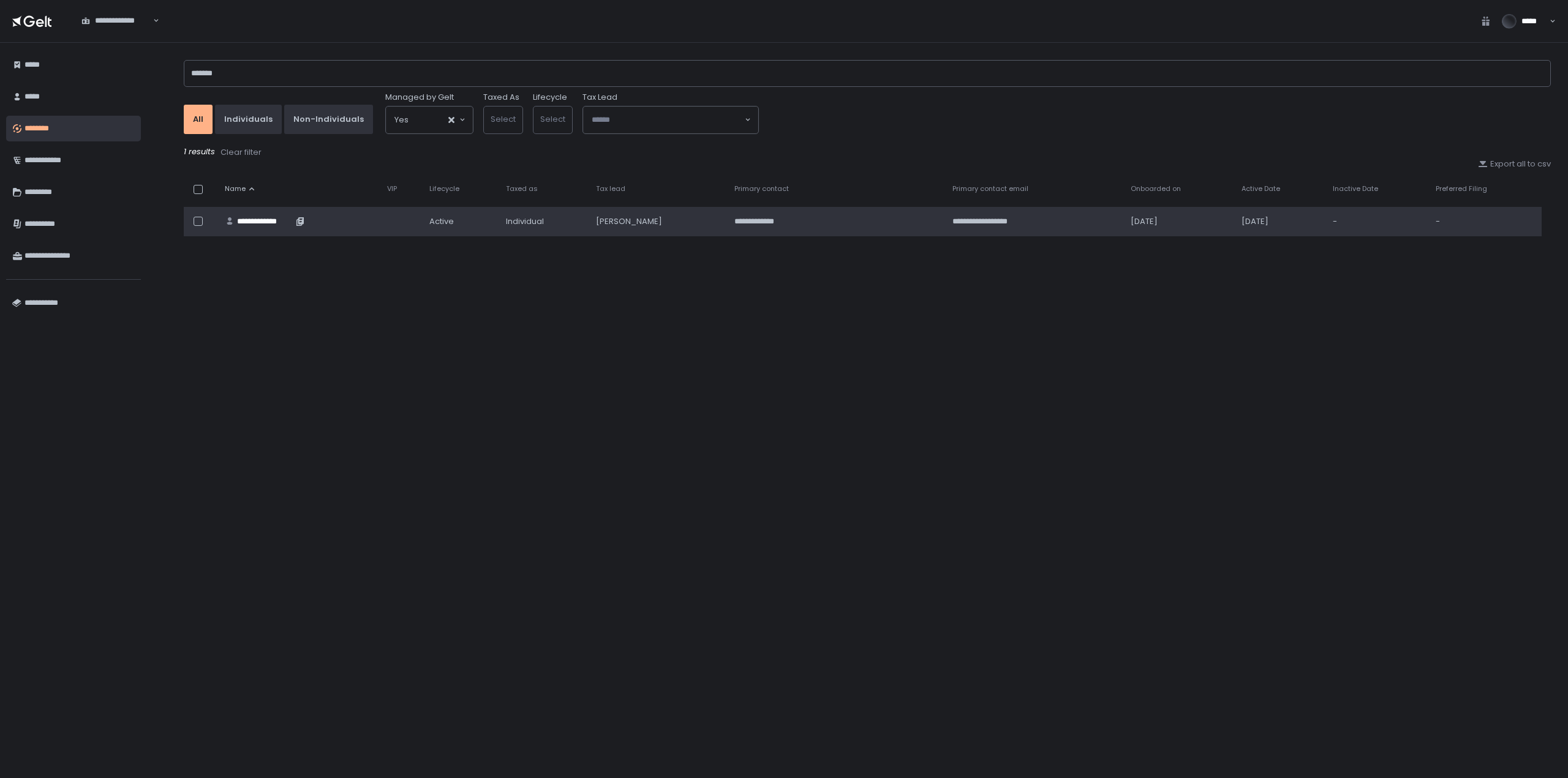 click on "**********" at bounding box center [265, 222] 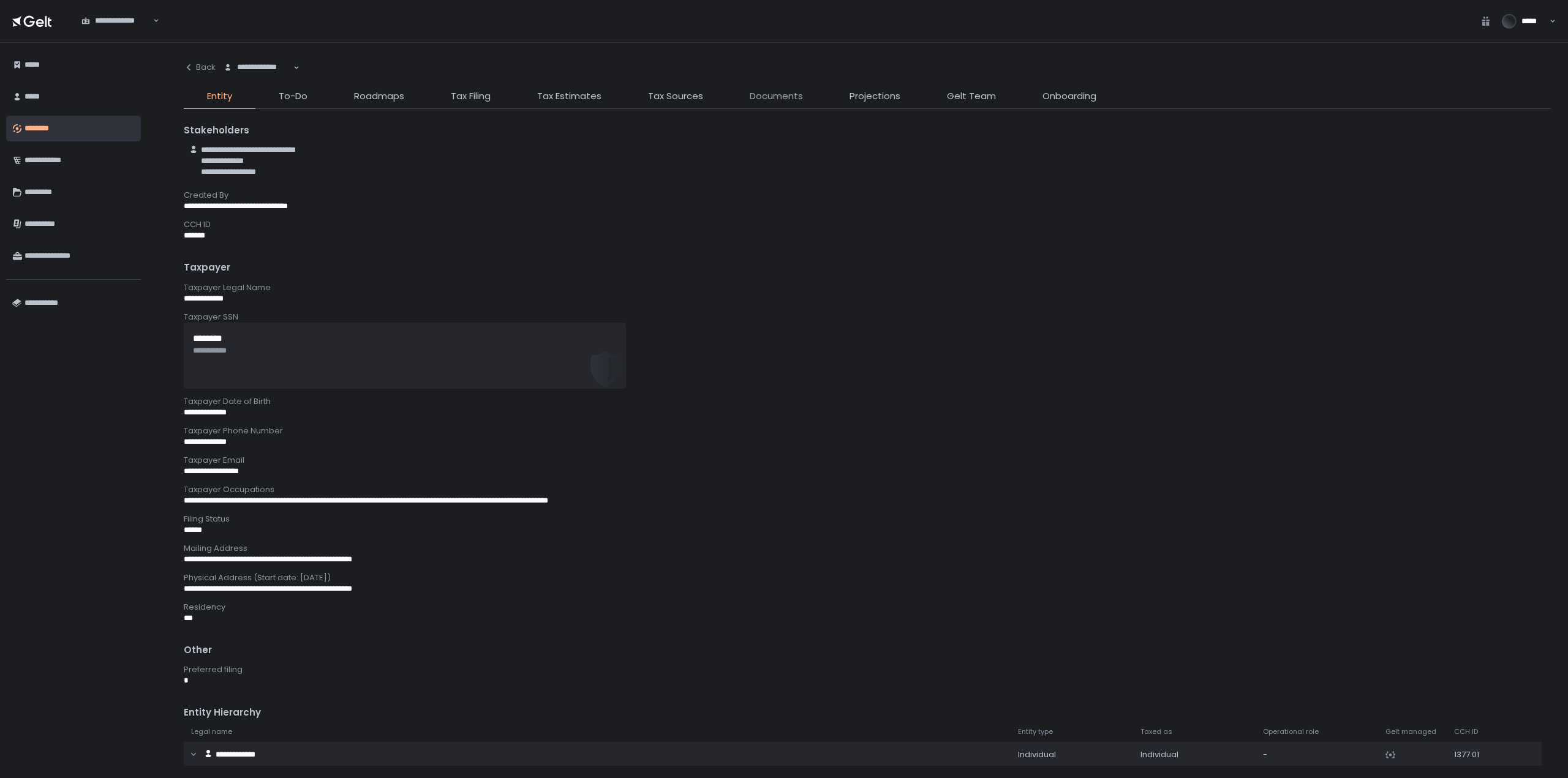 click on "Documents" at bounding box center (776, 96) 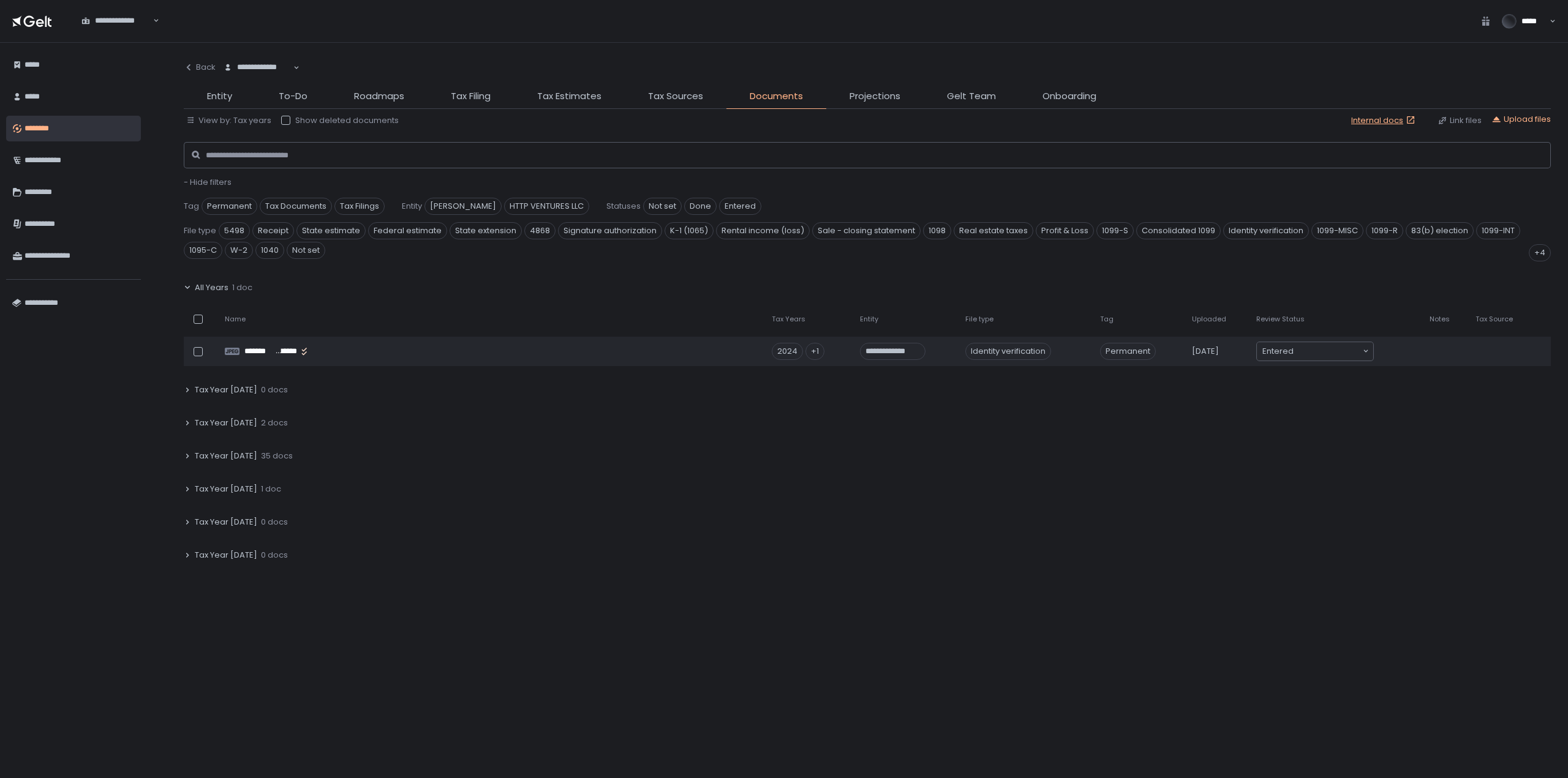 click on "Tax Year 2025" 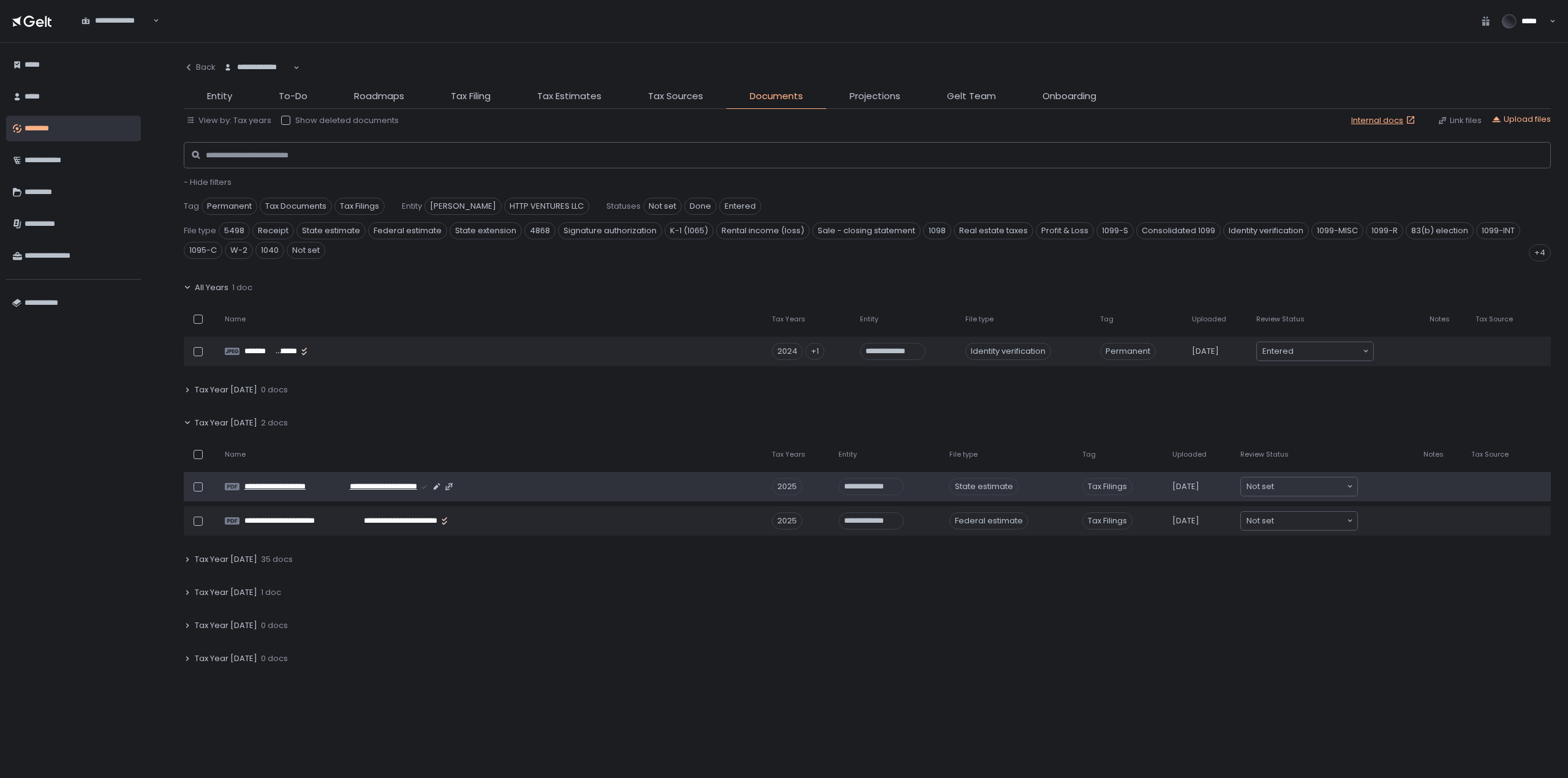 click on "**********" at bounding box center [374, 487] 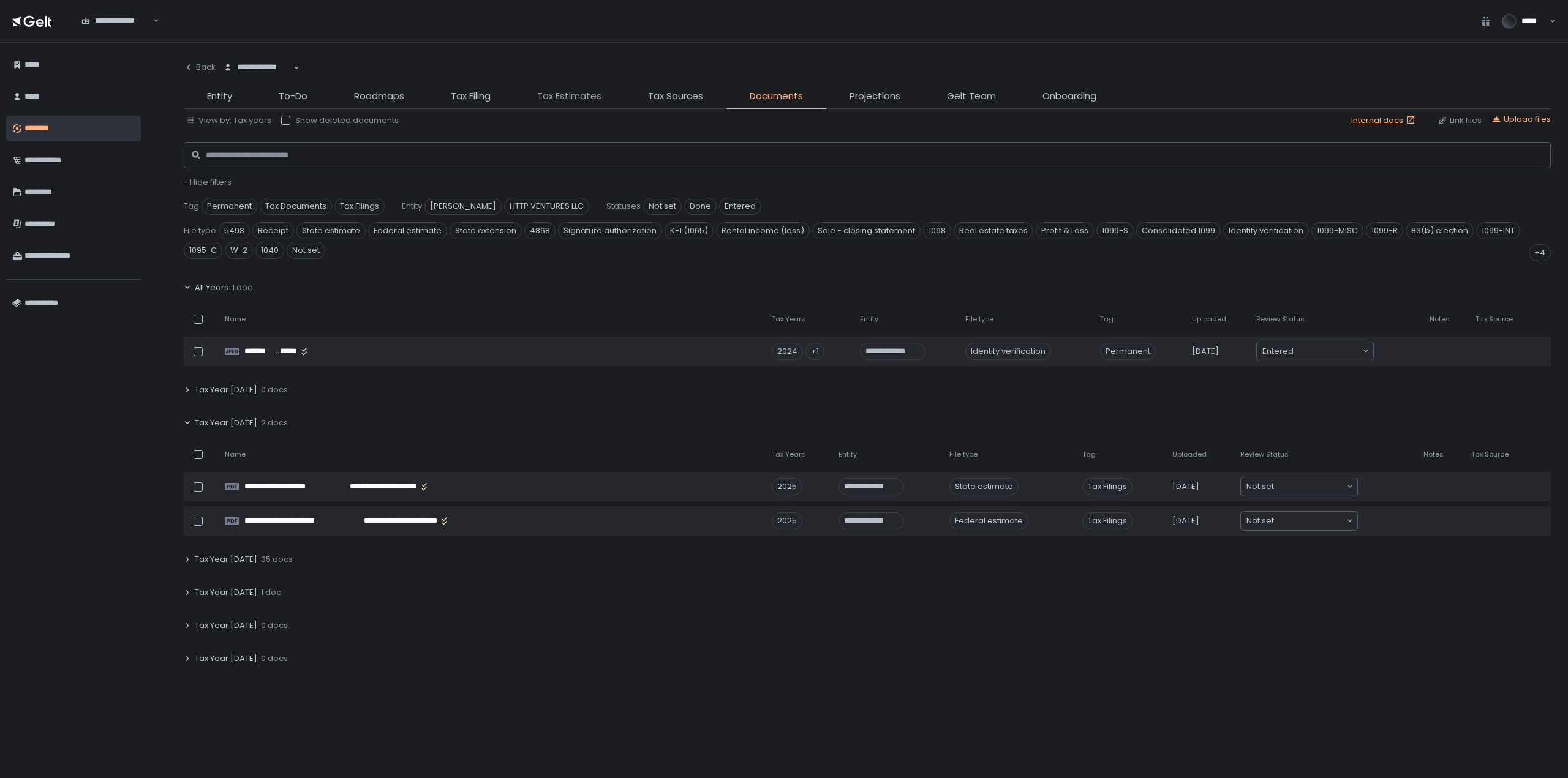 click on "Tax Estimates" at bounding box center [569, 96] 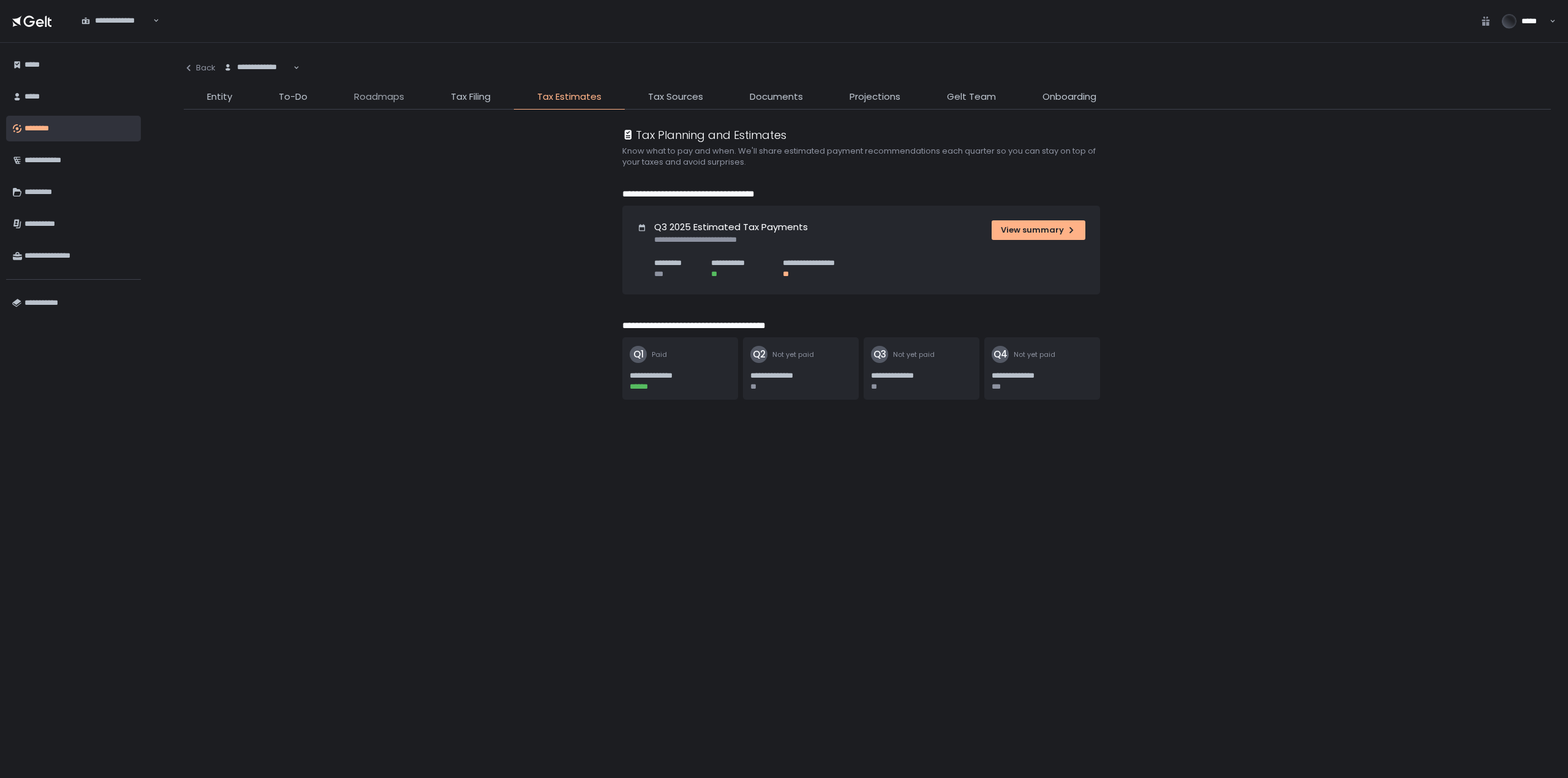 click on "Roadmaps" at bounding box center [379, 97] 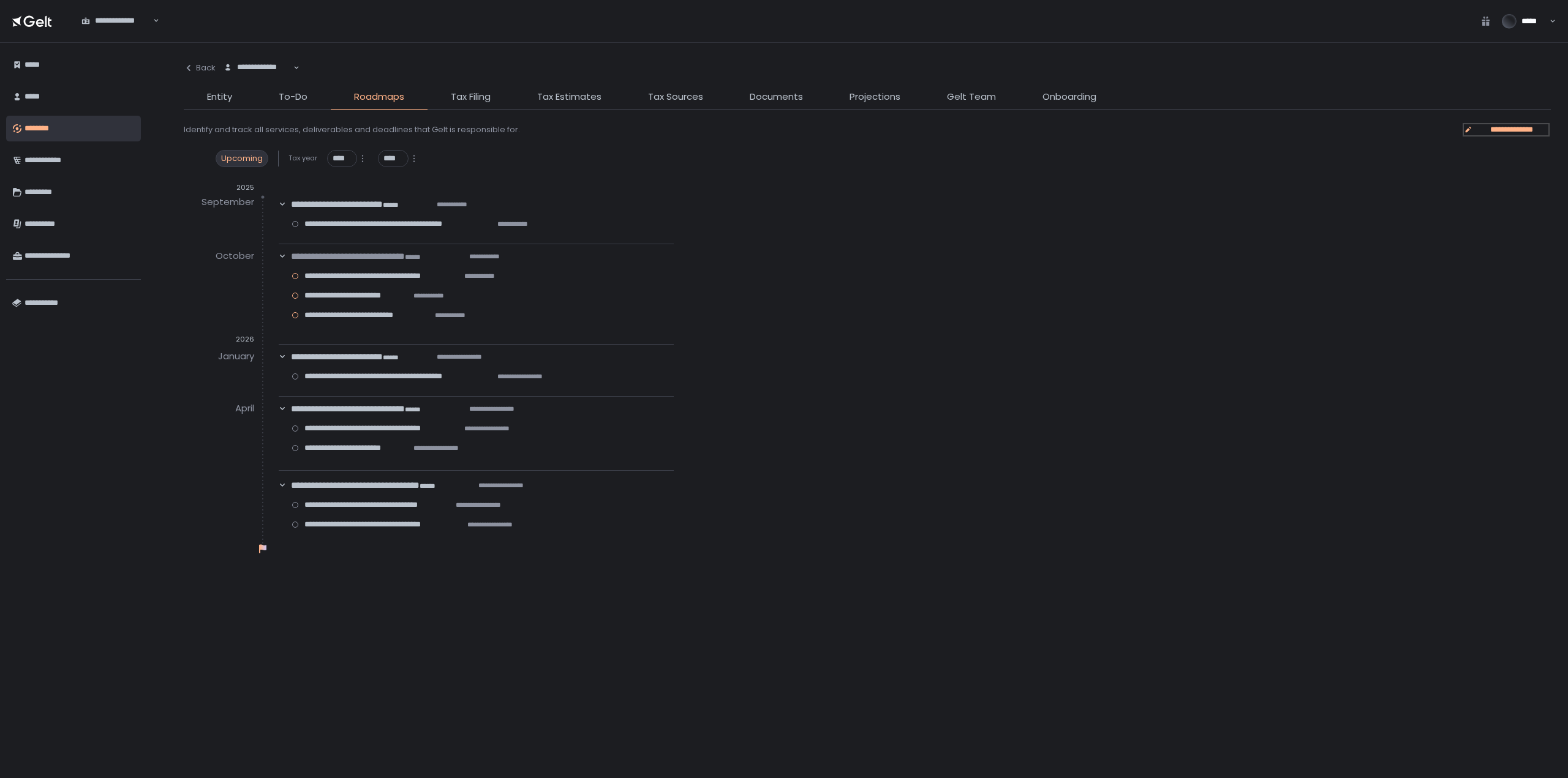 click on "**********" at bounding box center [1512, 130] 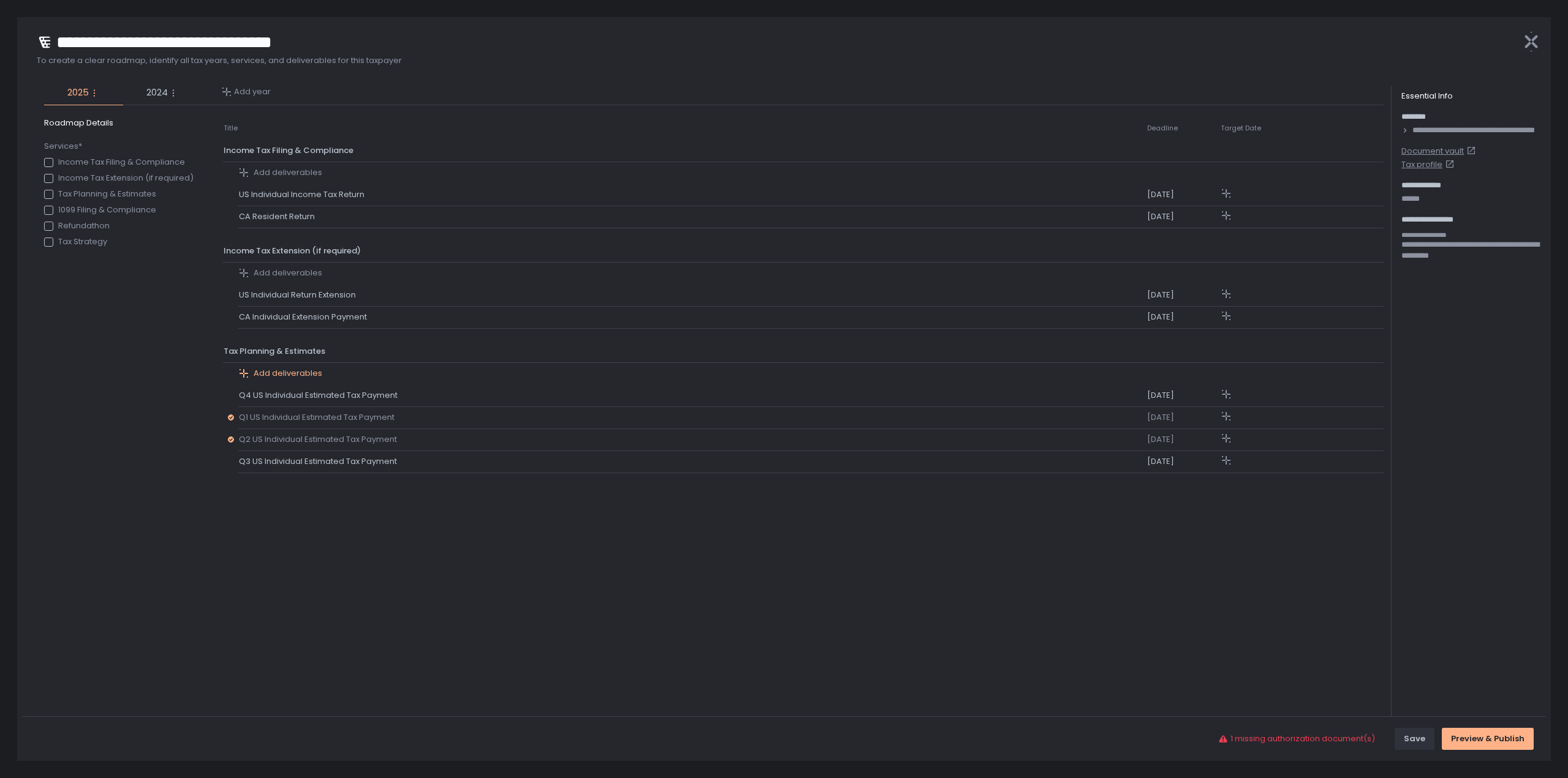 click on "Add deliverables" at bounding box center [288, 373] 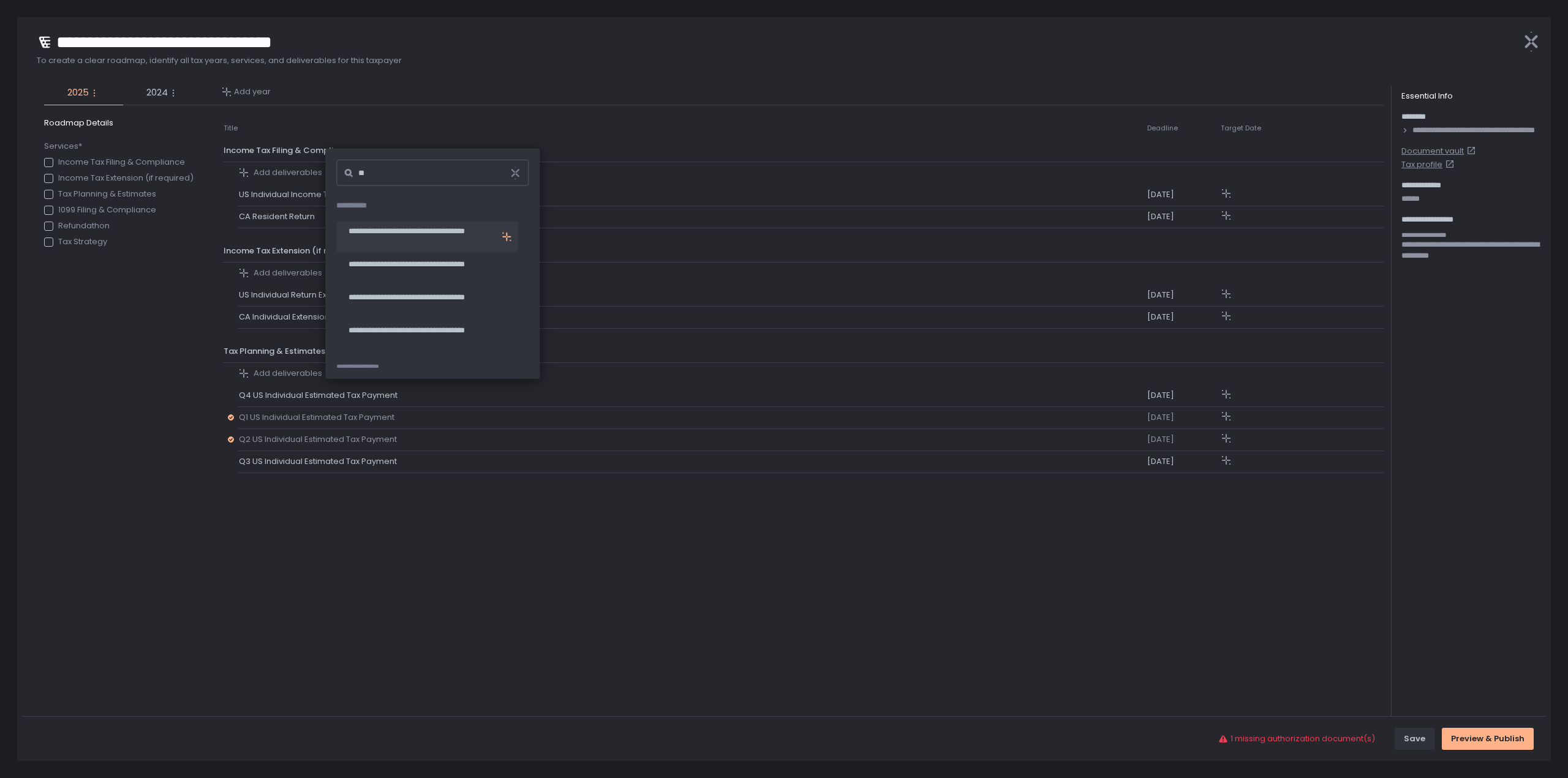 type on "**" 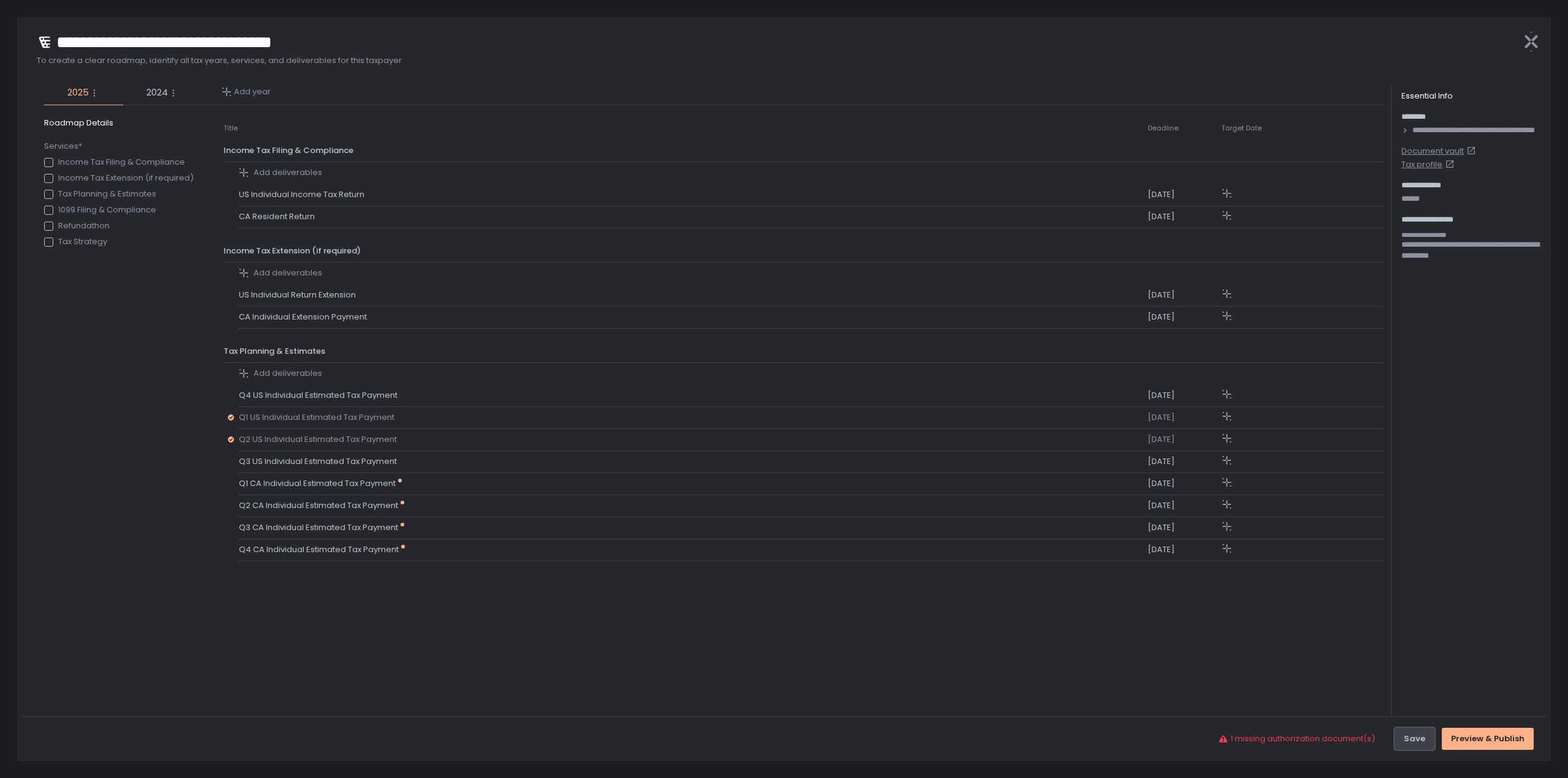 click on "Save" at bounding box center (1414, 739) 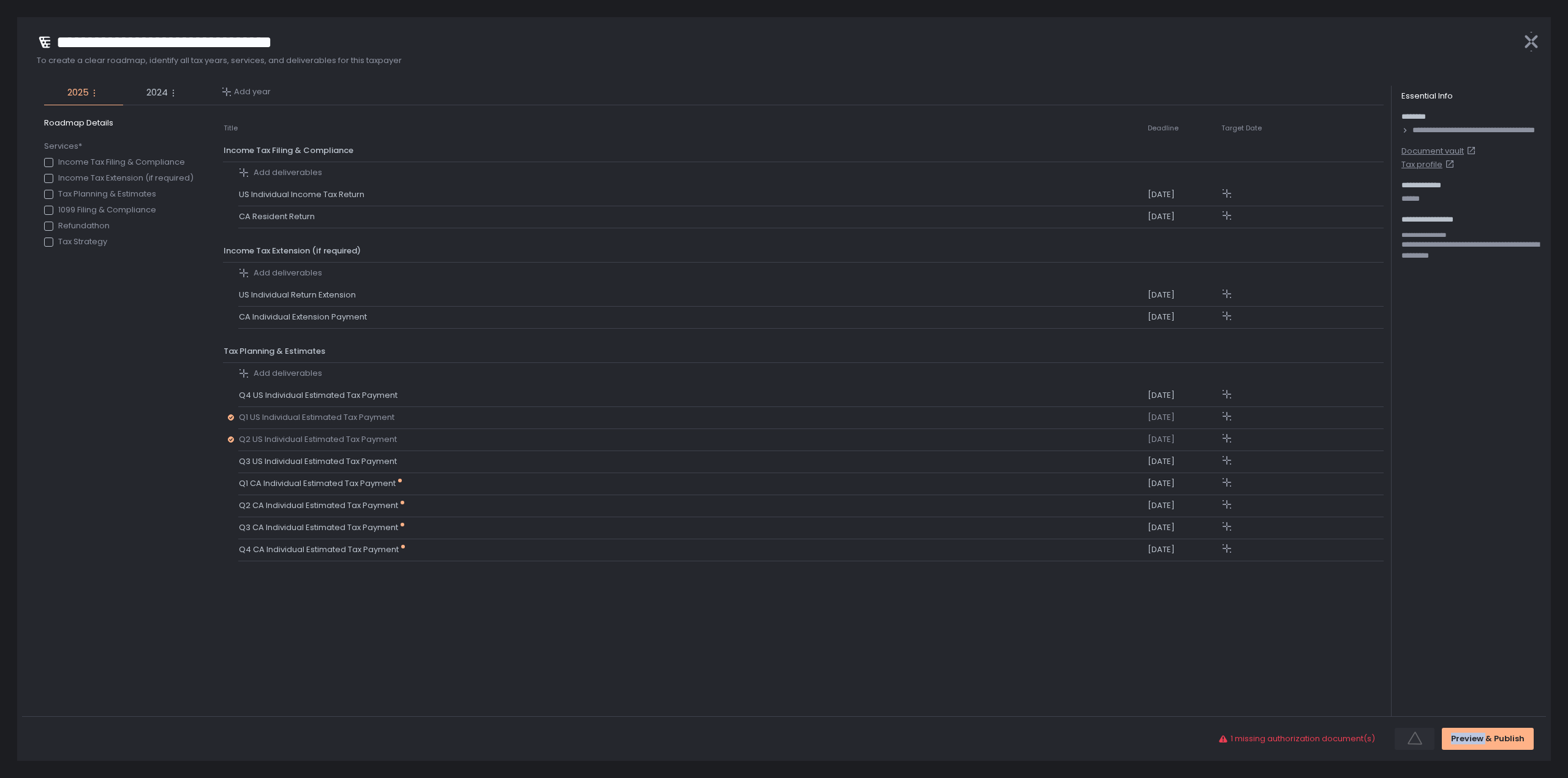 click on "Save Preview & Publish" at bounding box center [1464, 739] 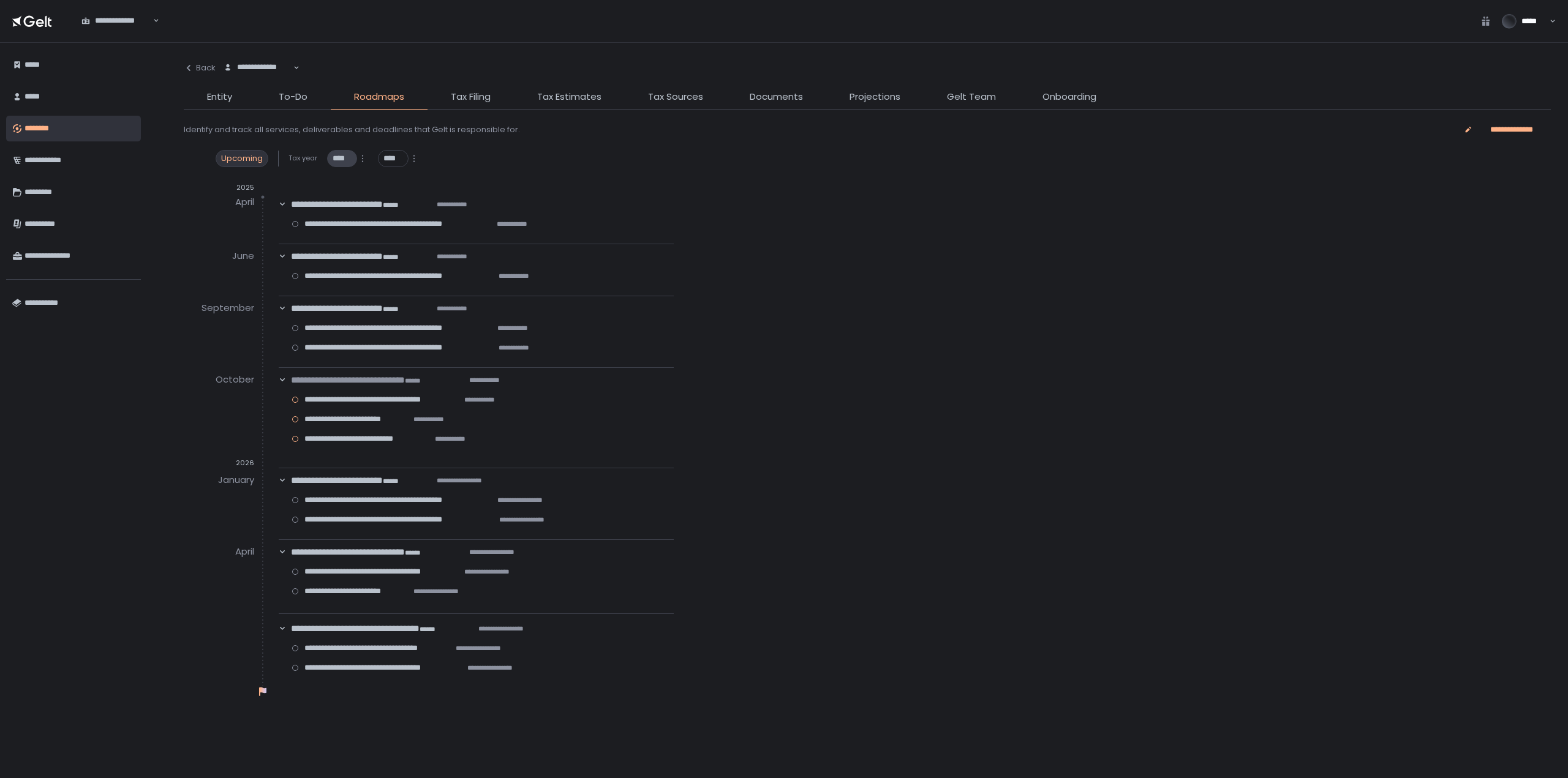 click on "****" at bounding box center (342, 159) 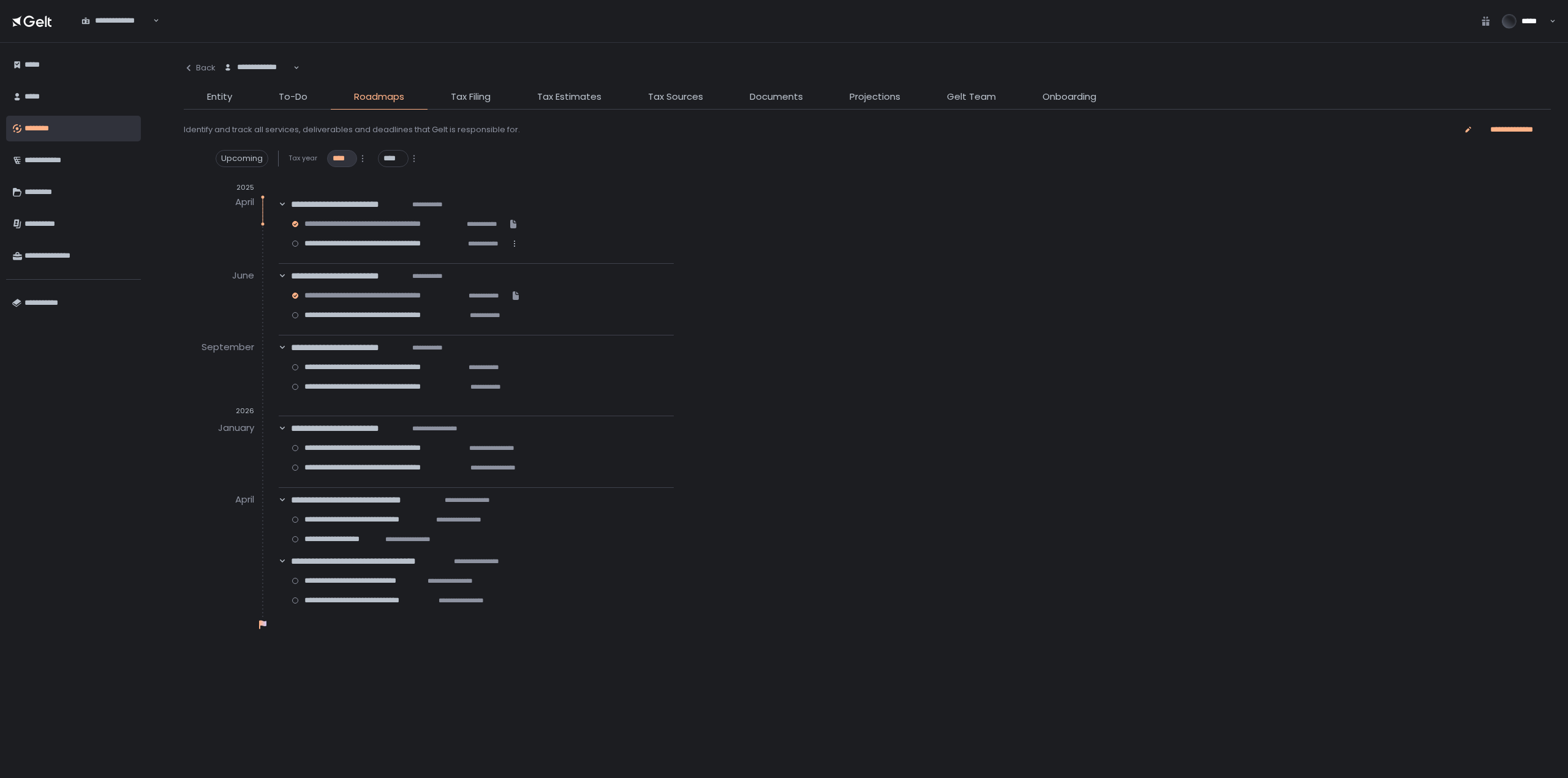 click 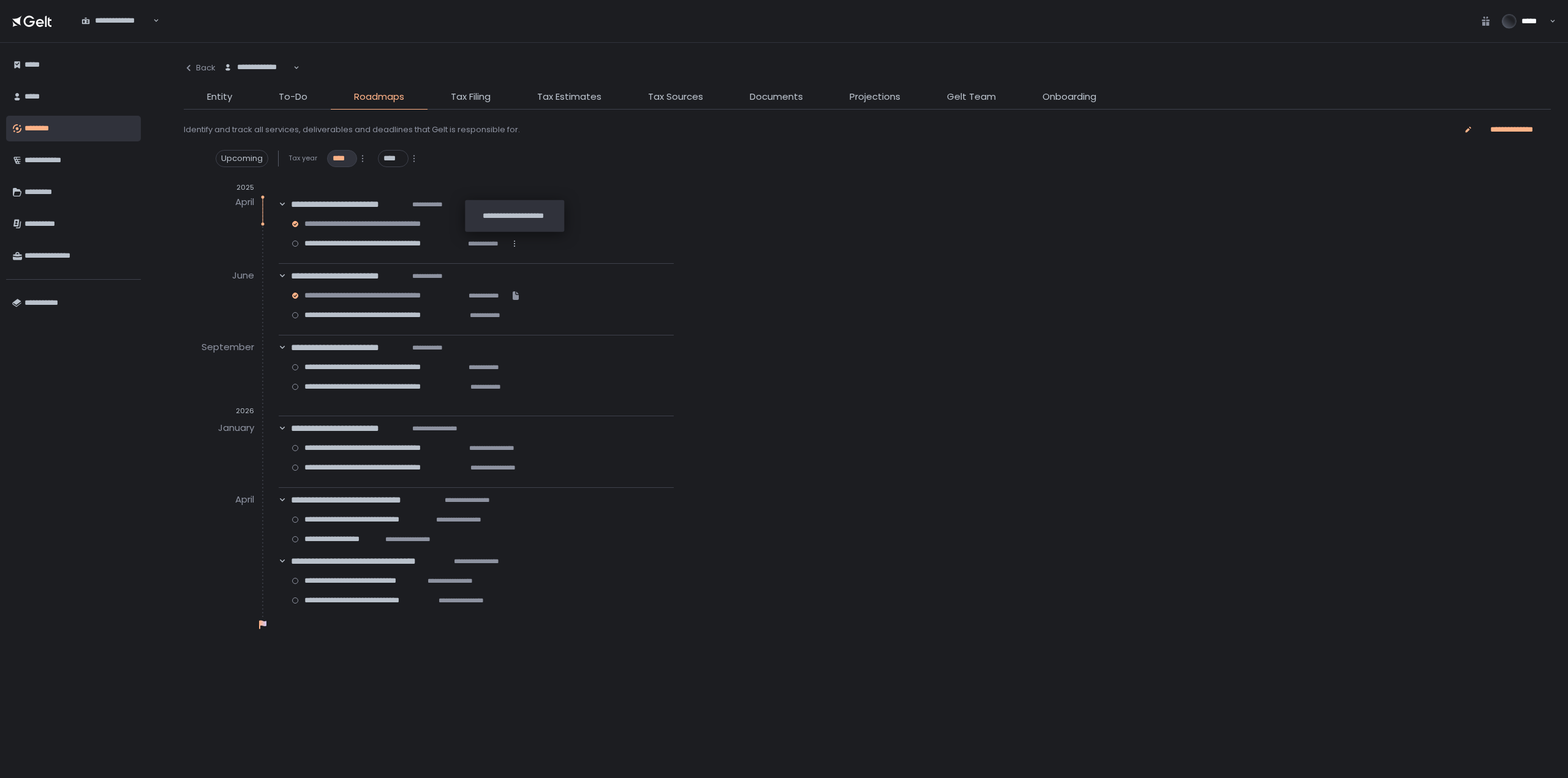 click 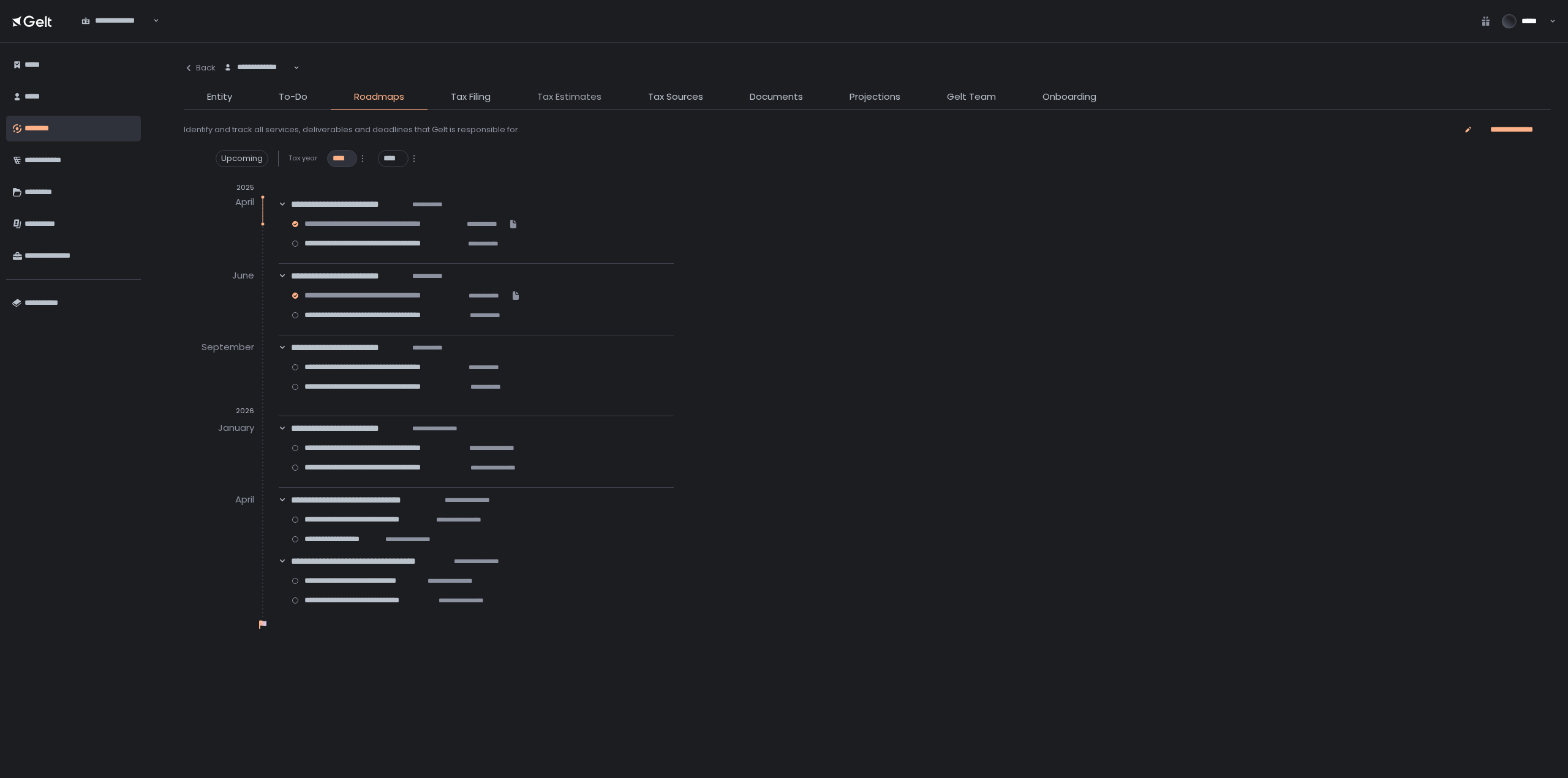 click on "Tax Estimates" at bounding box center (569, 97) 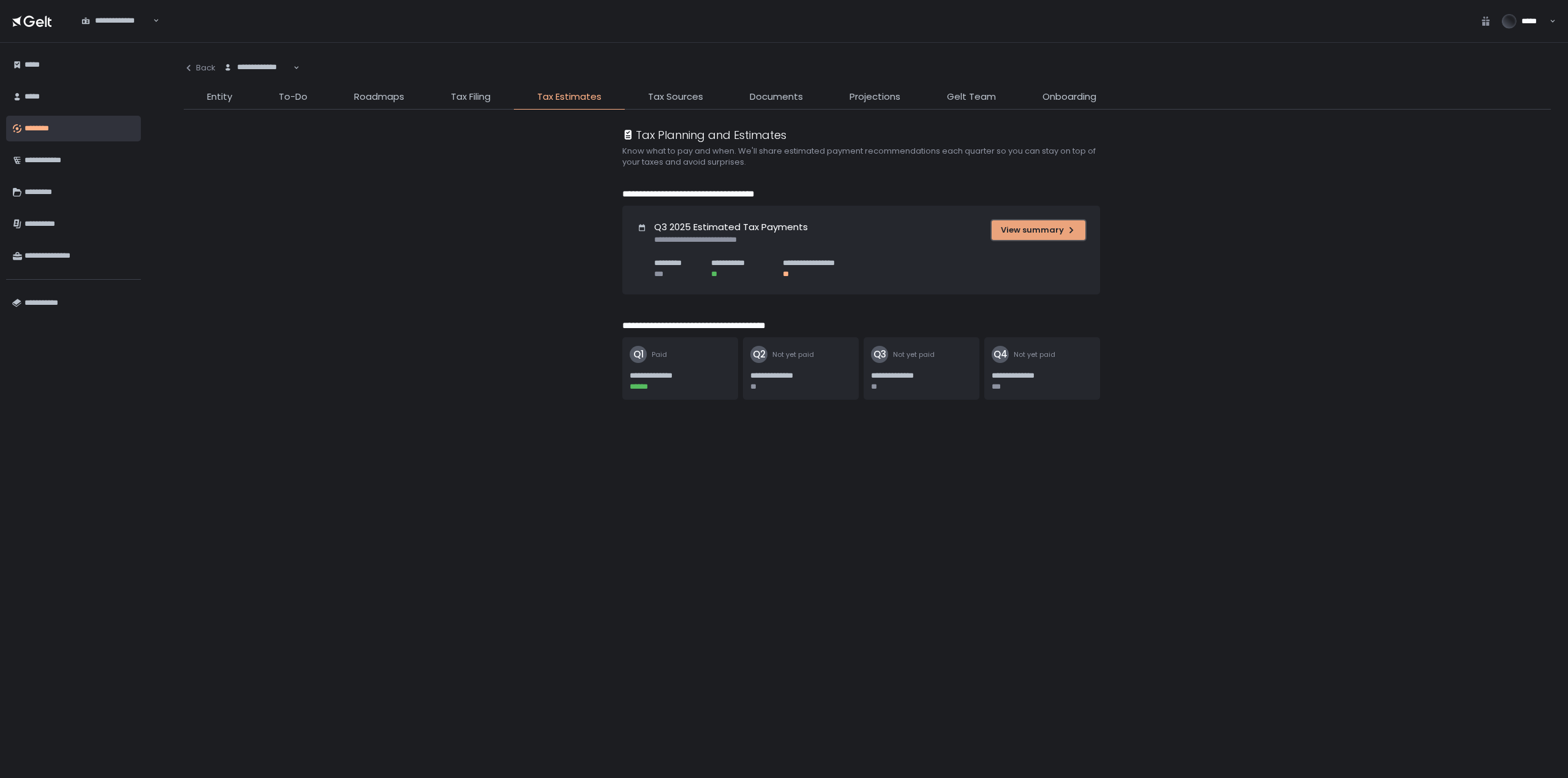 click on "View summary" 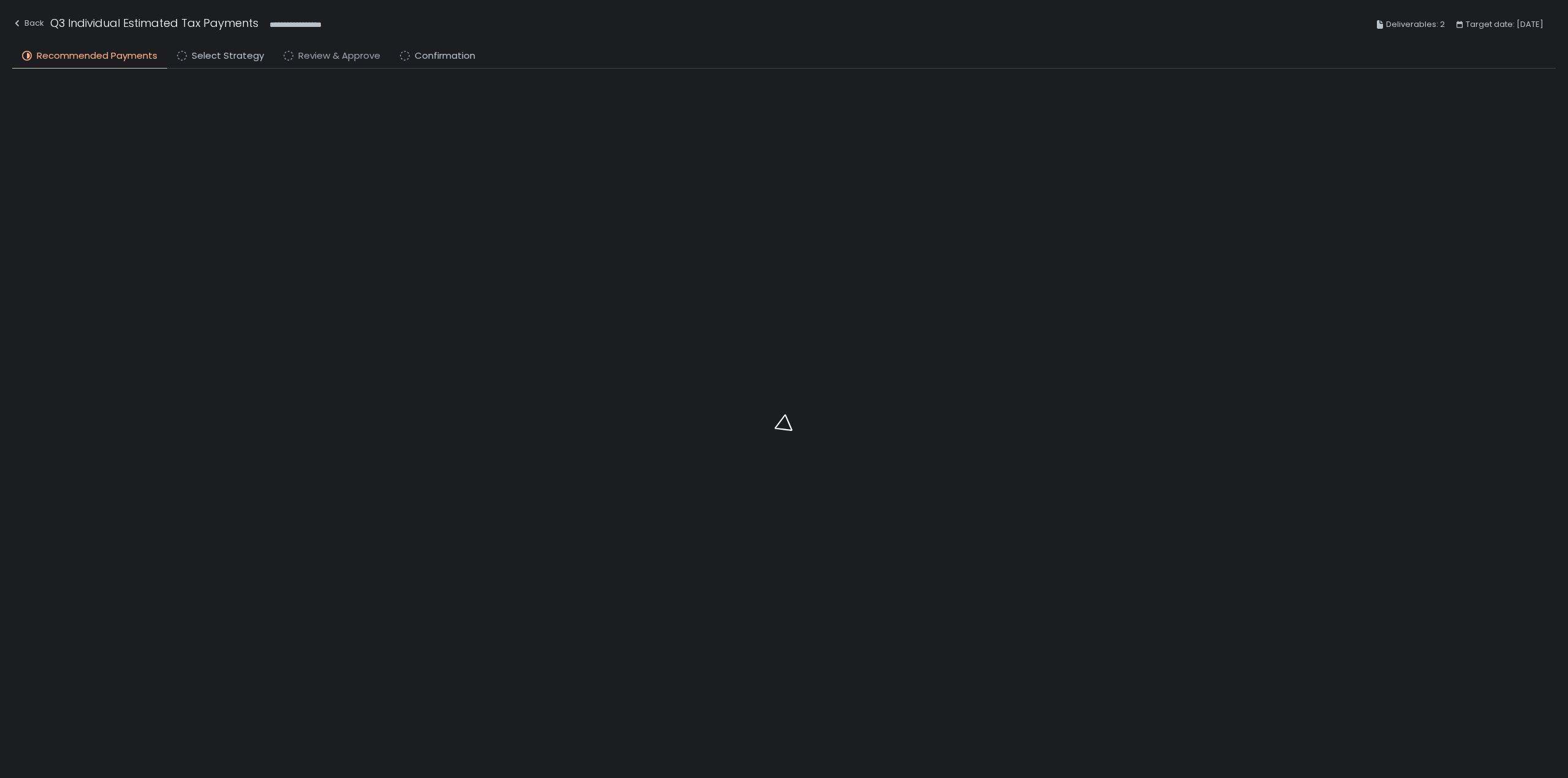 click on "Review & Approve" at bounding box center (339, 56) 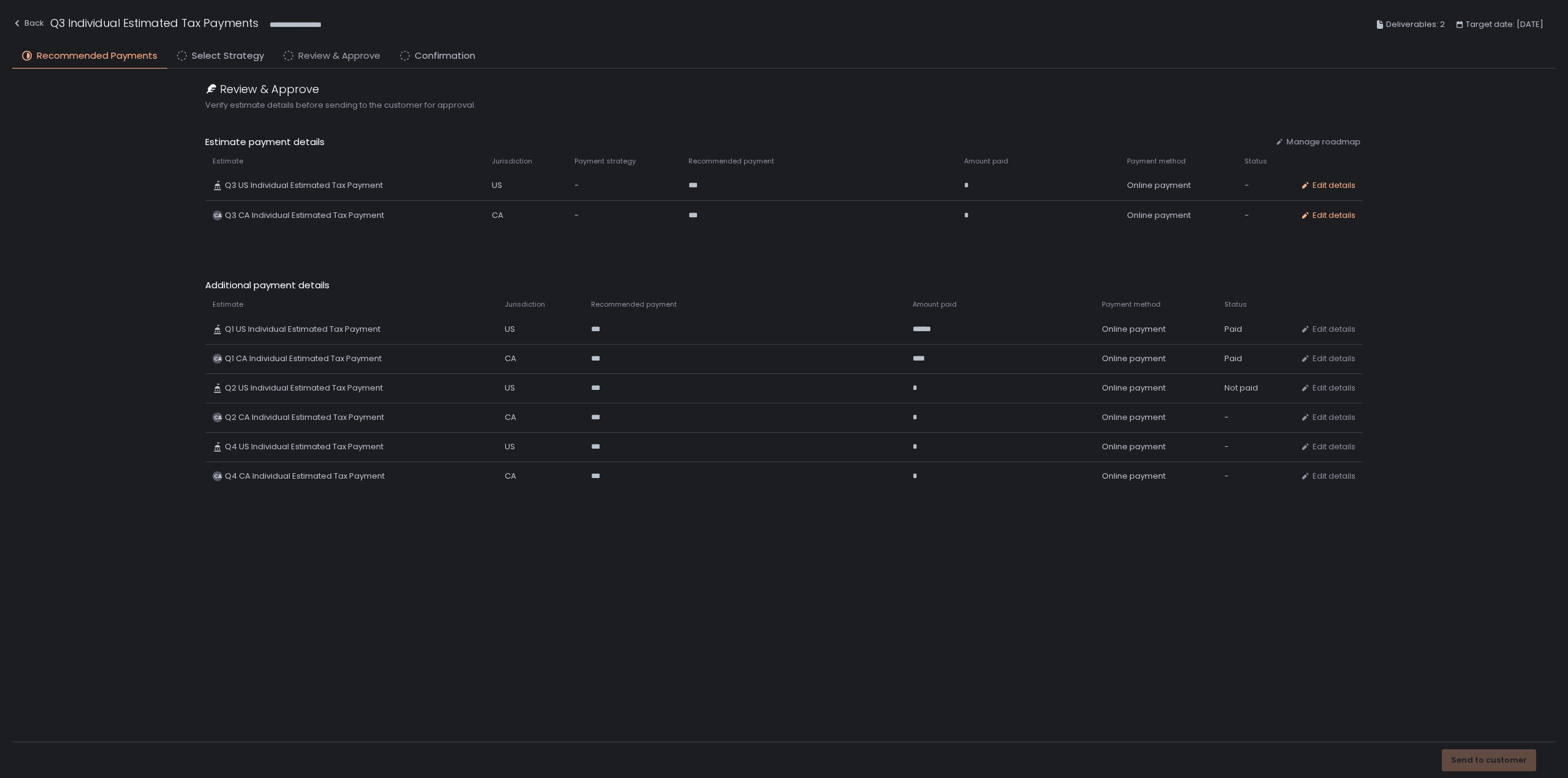 click on "Review & Approve" at bounding box center [339, 56] 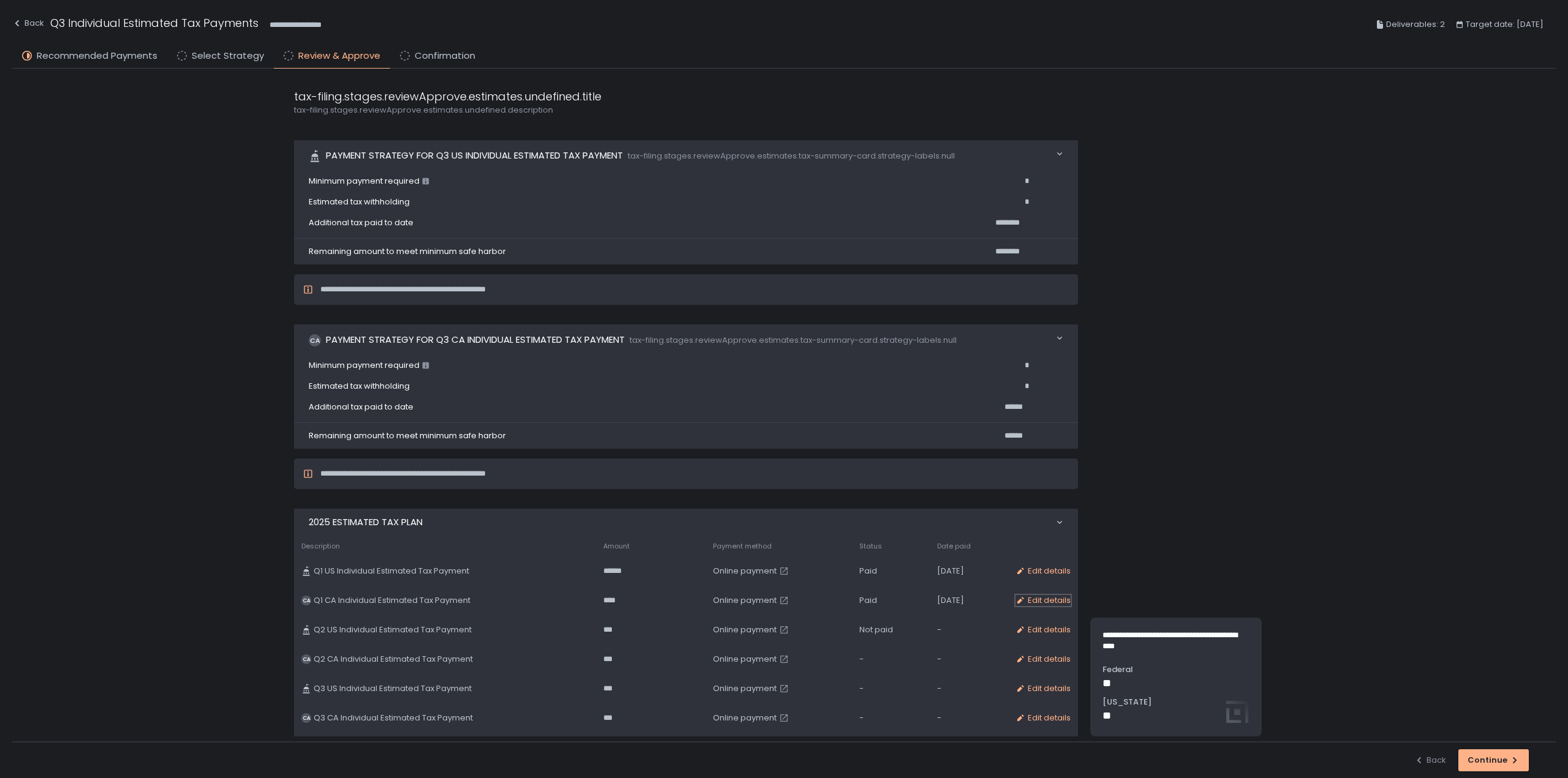 click on "Edit details" 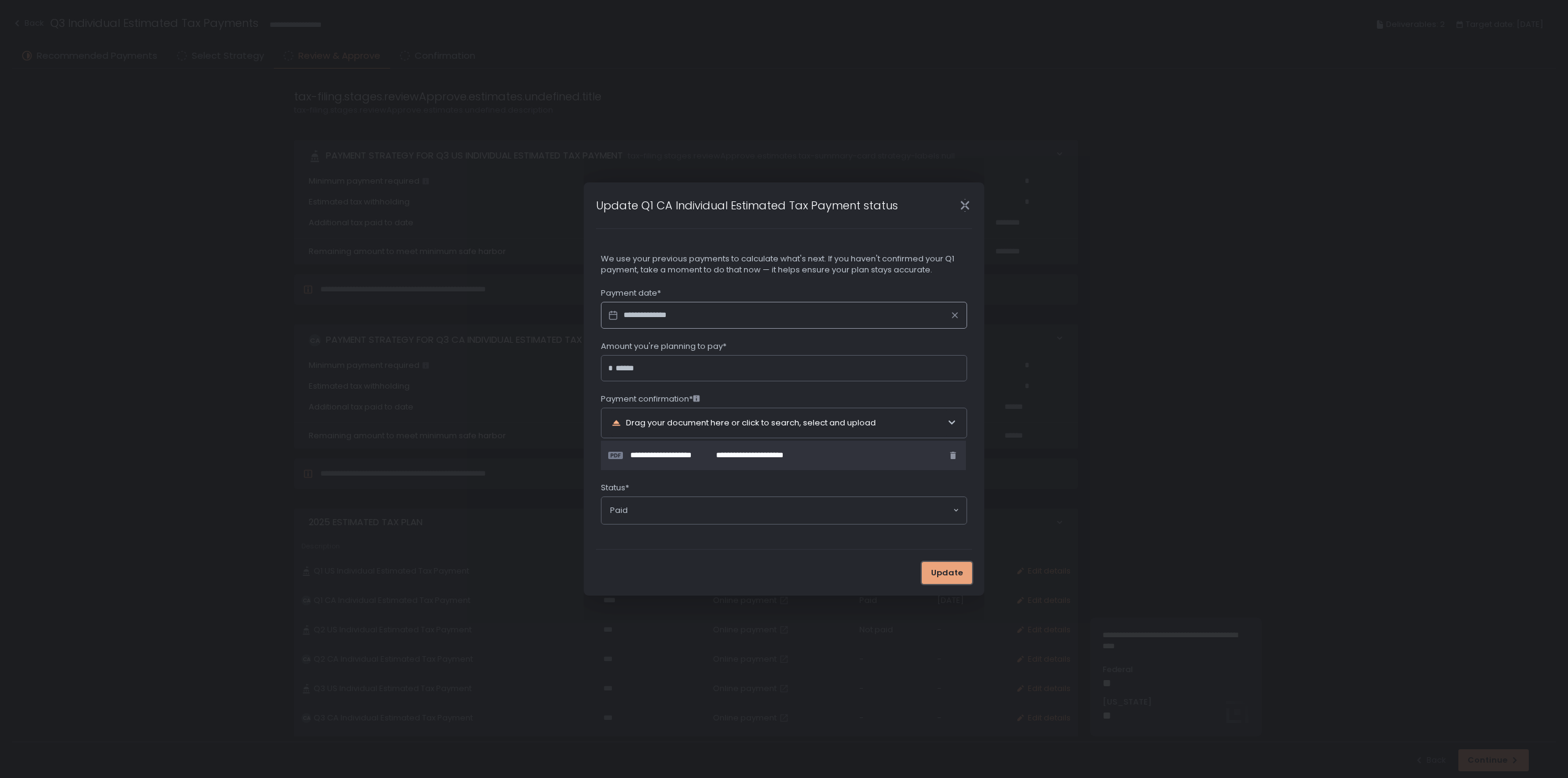 click on "Update" at bounding box center [947, 573] 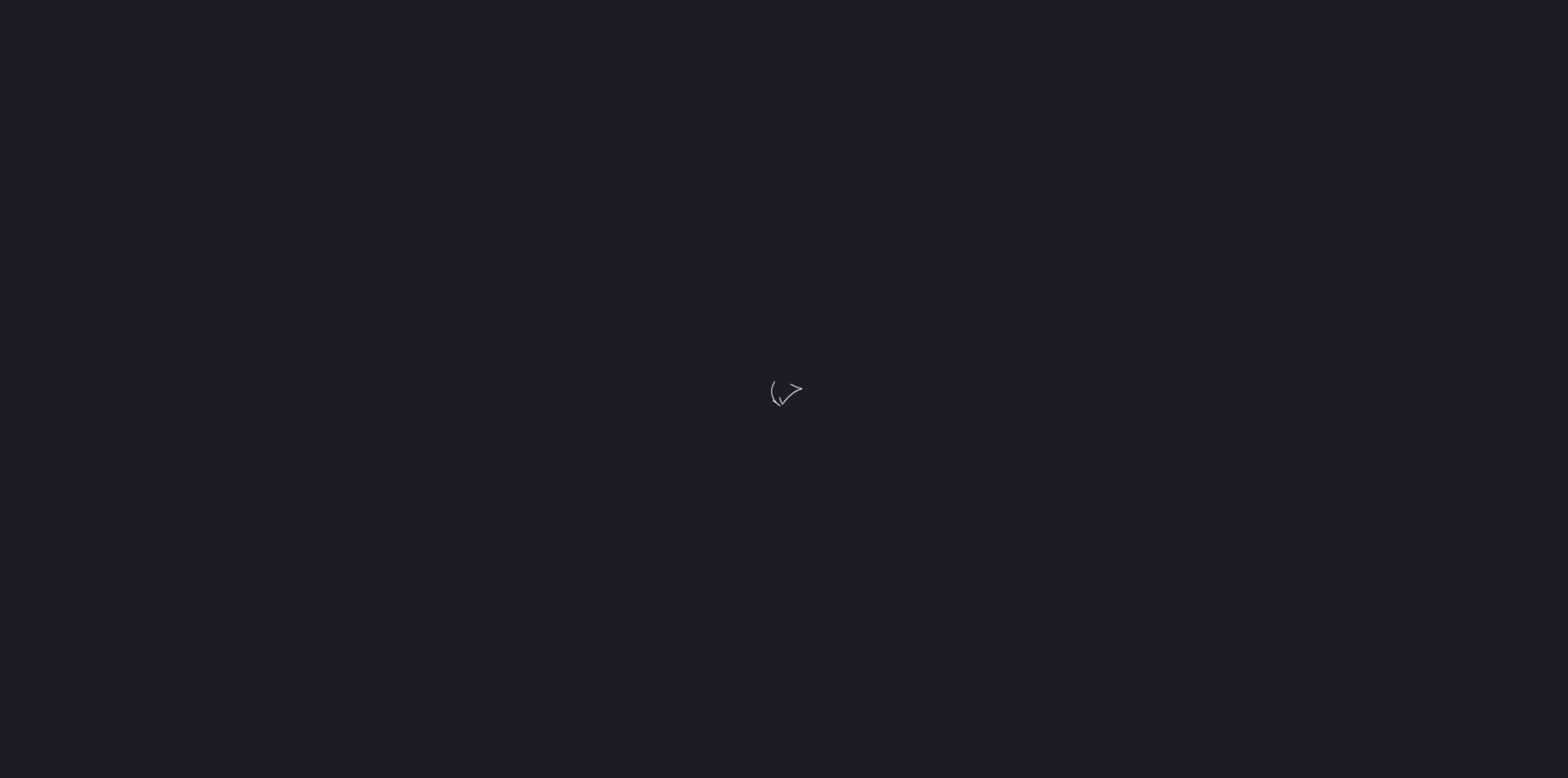 scroll, scrollTop: 0, scrollLeft: 0, axis: both 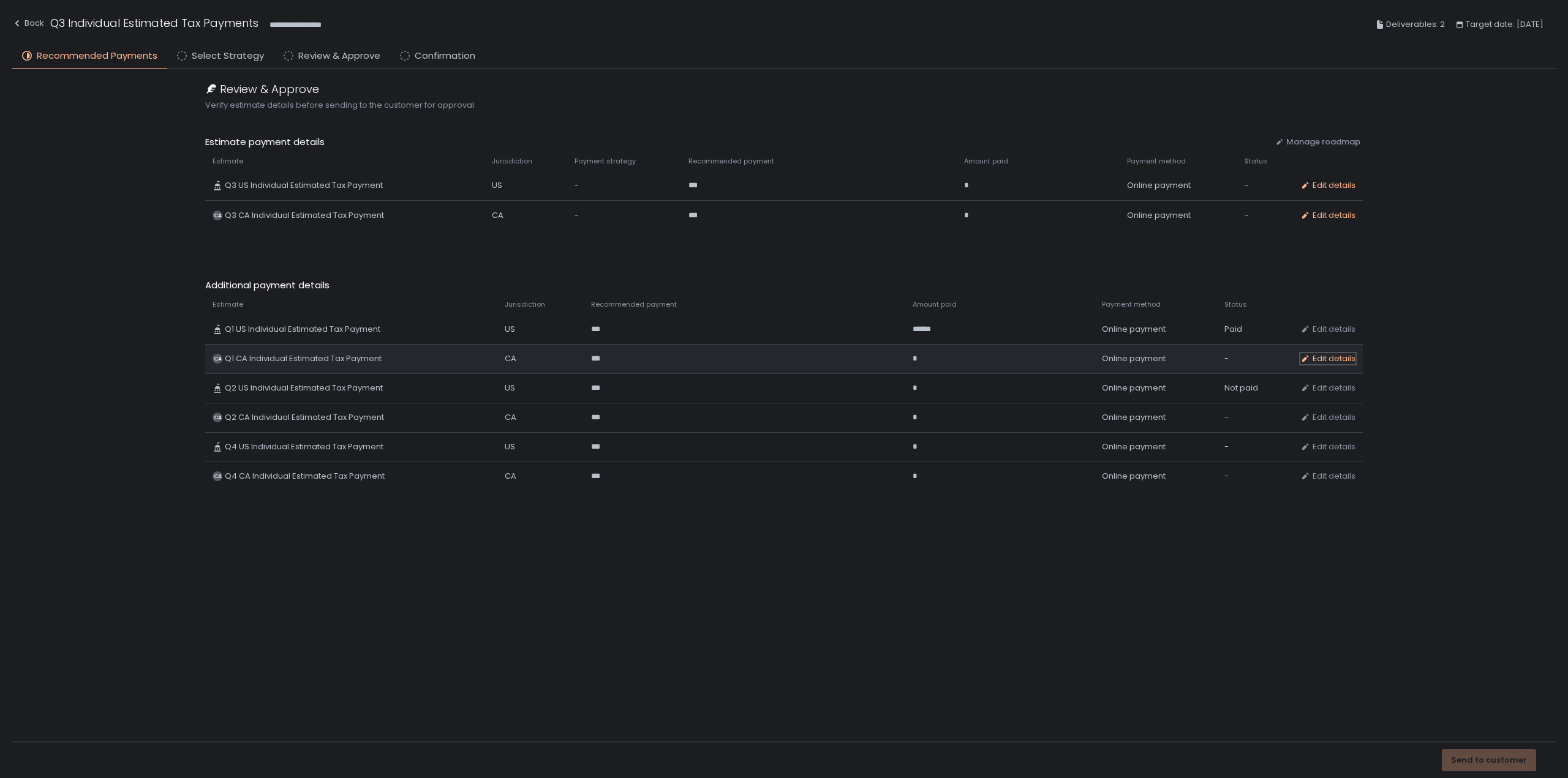 click on "Edit details" 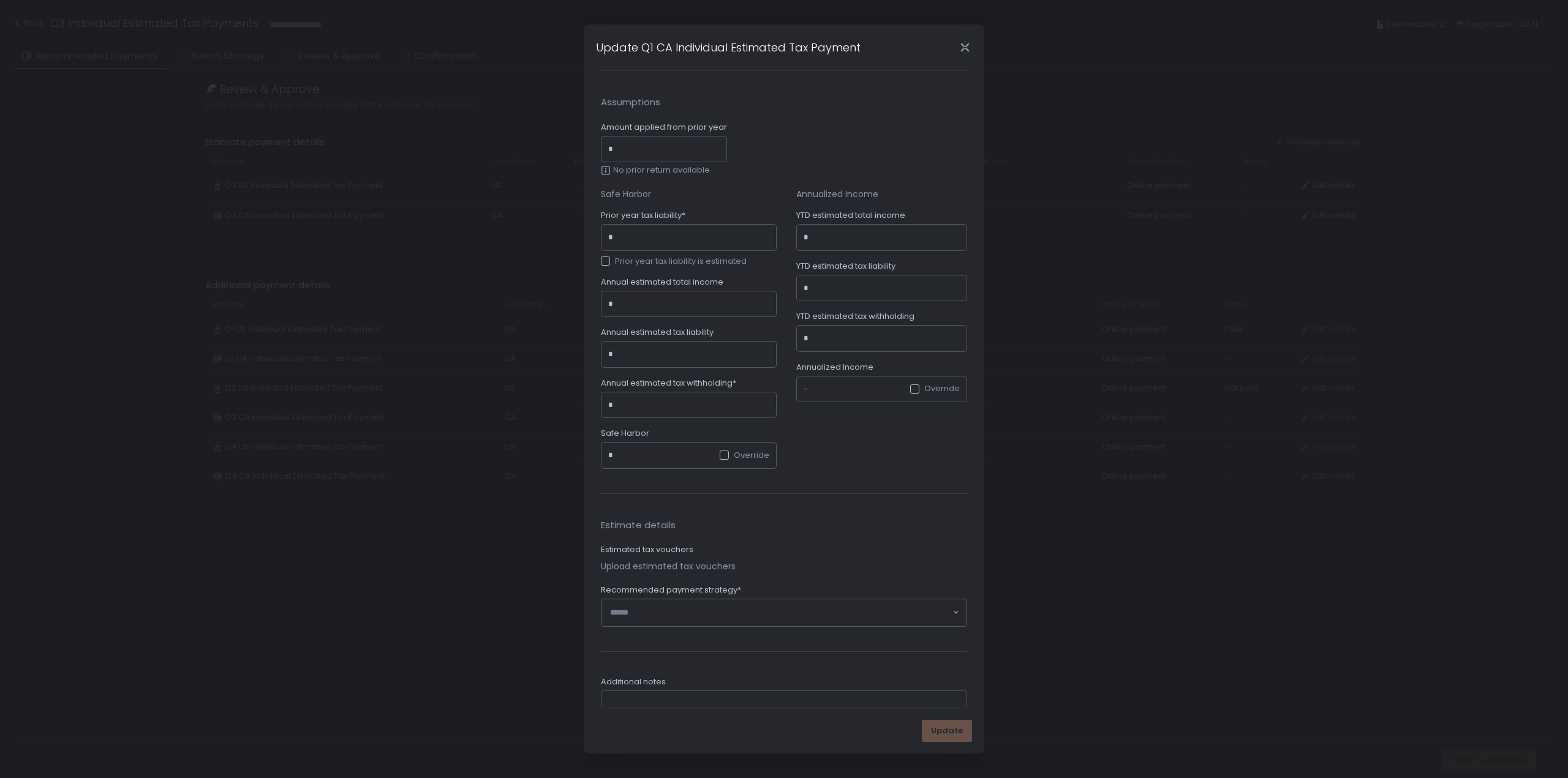 drag, startPoint x: 960, startPoint y: 48, endPoint x: 954, endPoint y: 50, distance: 6.324555 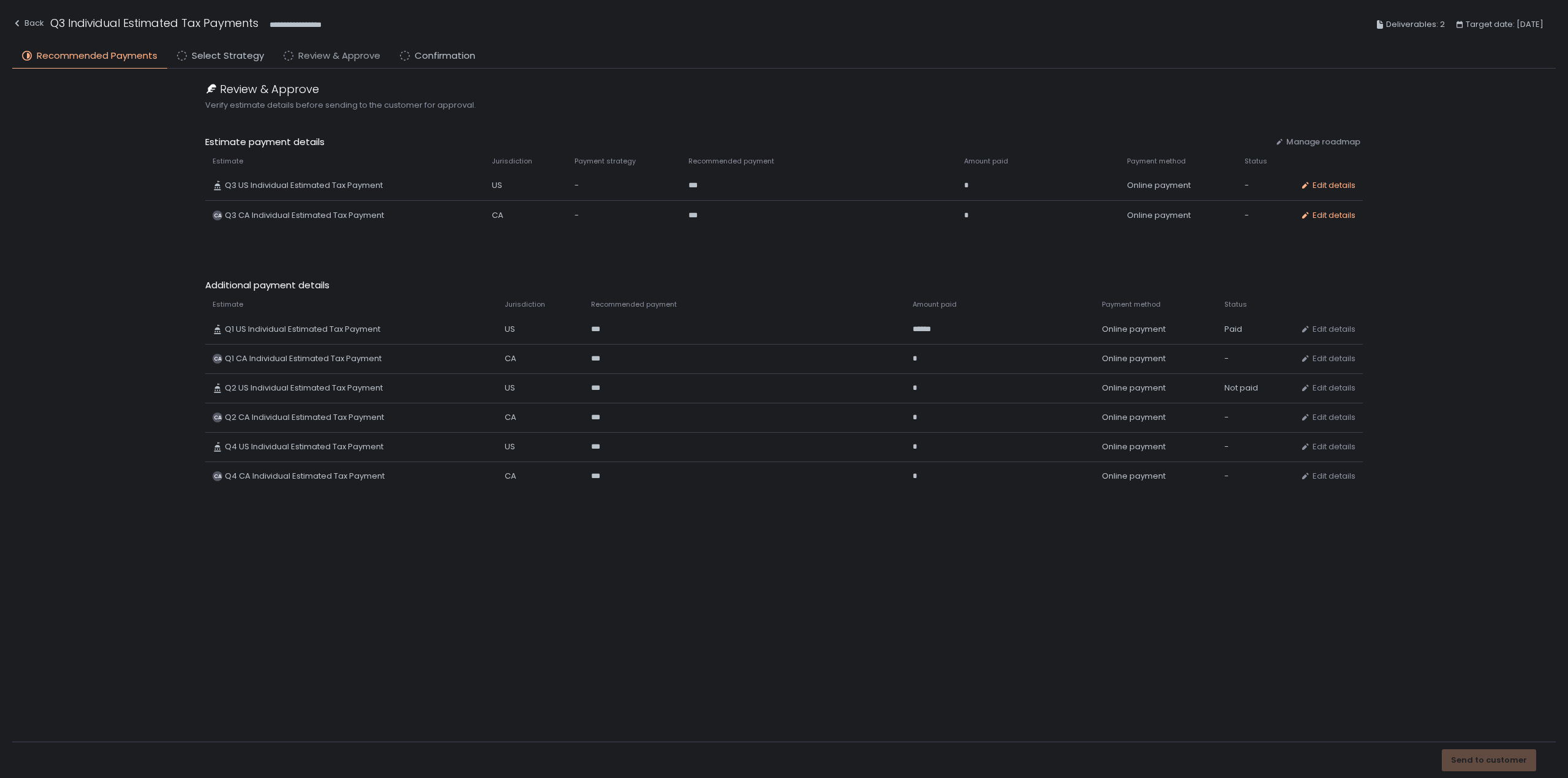 click on "Review & Approve" at bounding box center (339, 56) 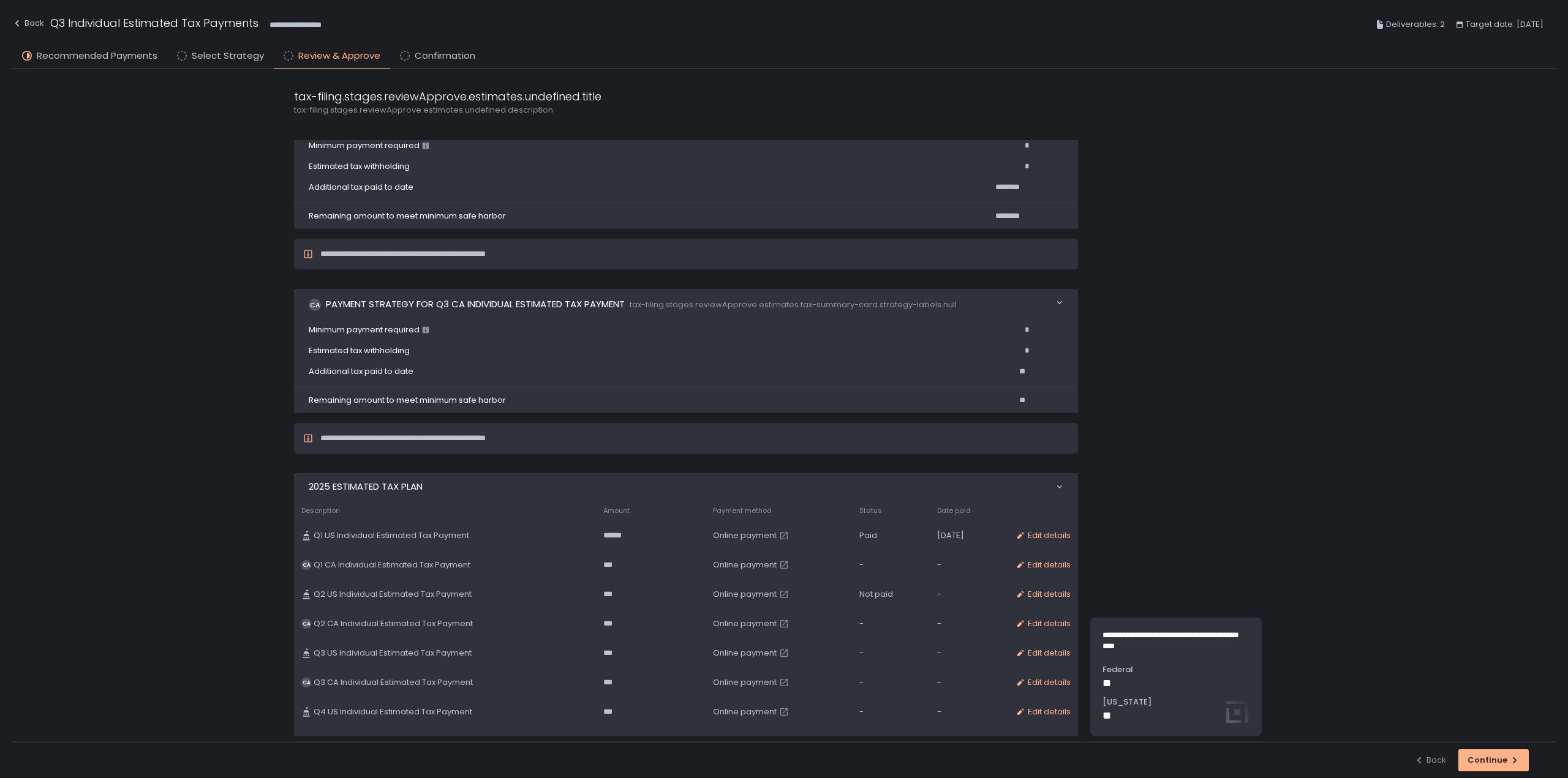 scroll, scrollTop: 54, scrollLeft: 0, axis: vertical 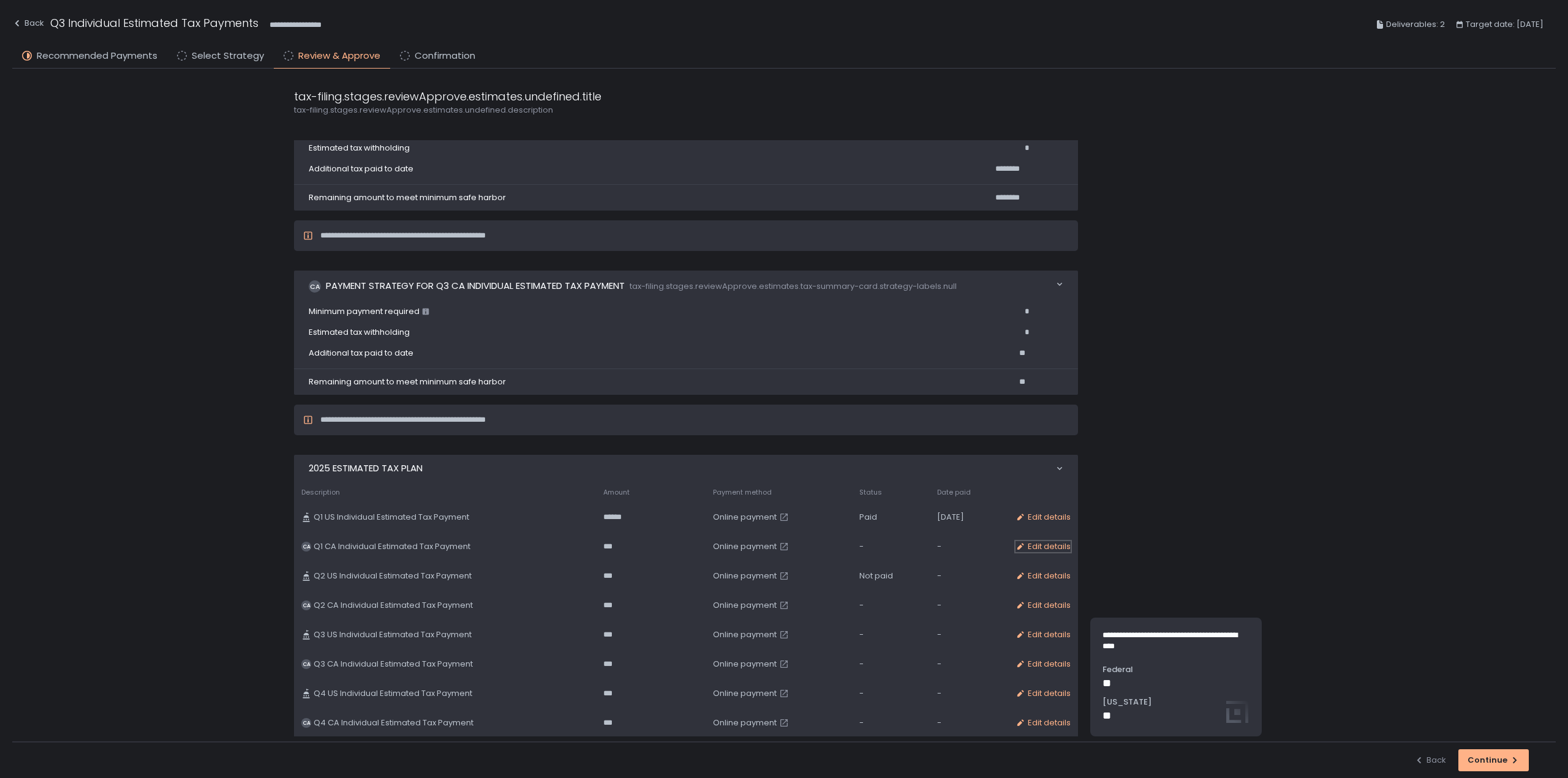 click on "Edit details" 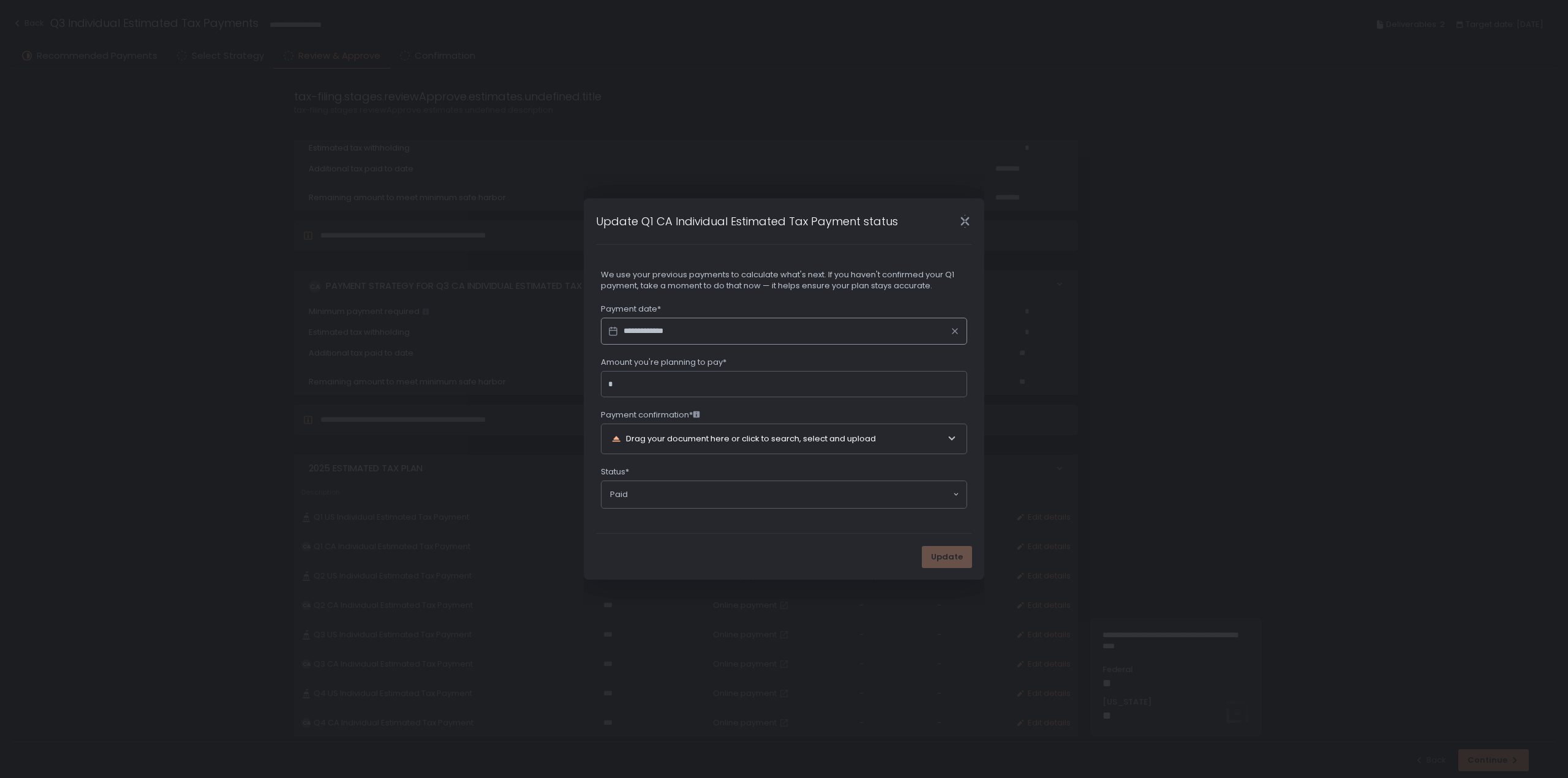 click on "**********" at bounding box center [784, 331] 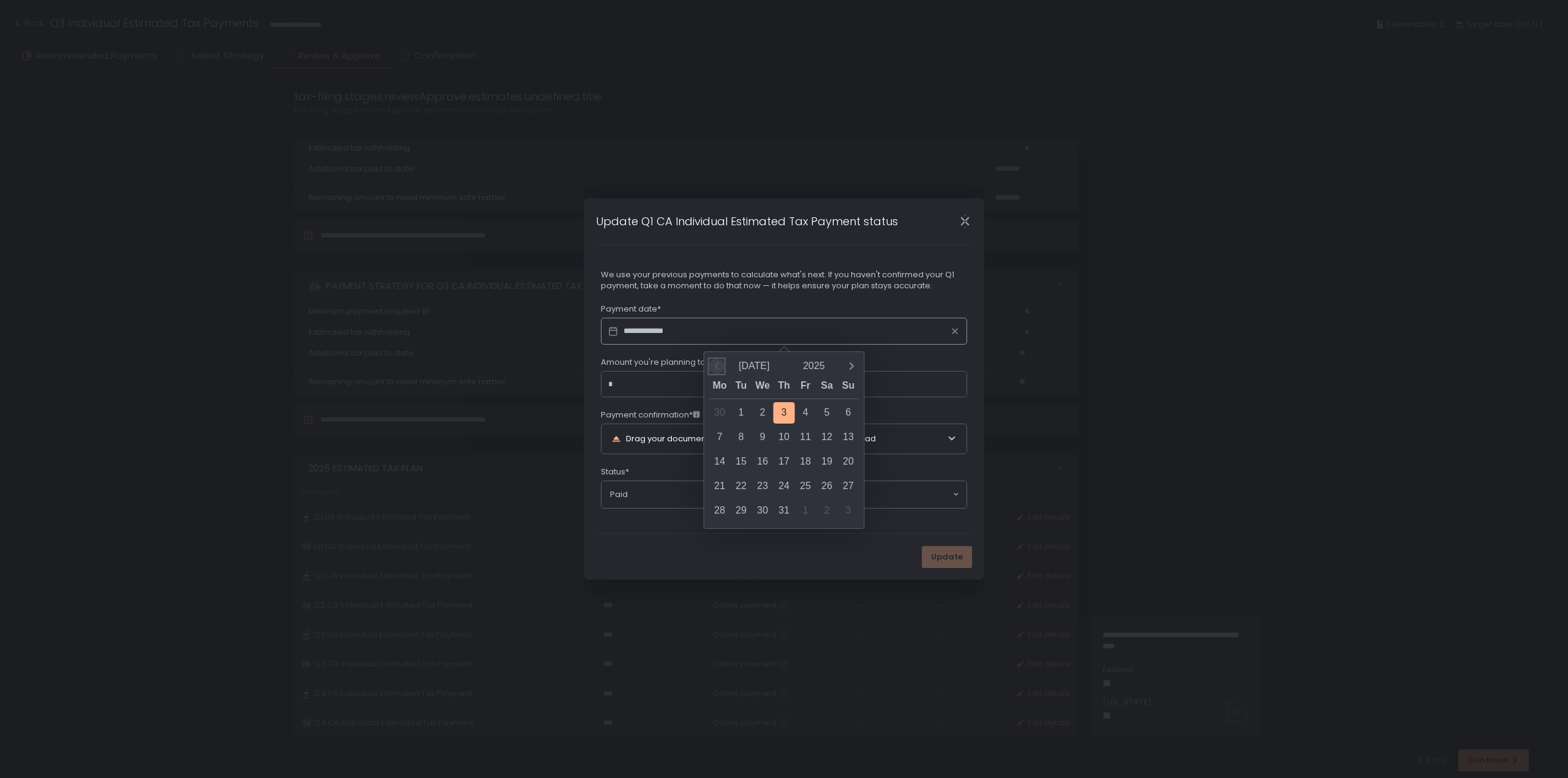 click 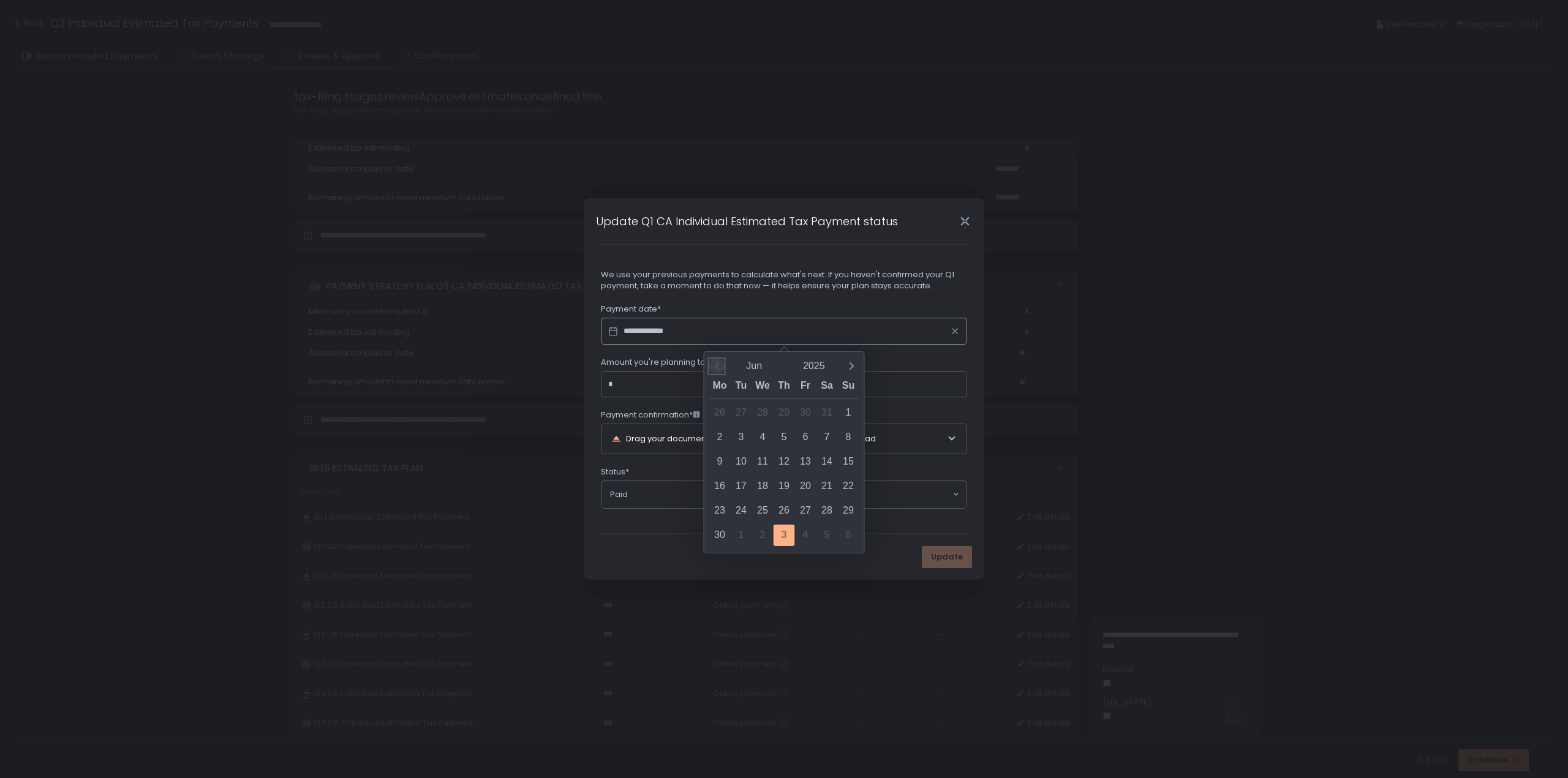 click 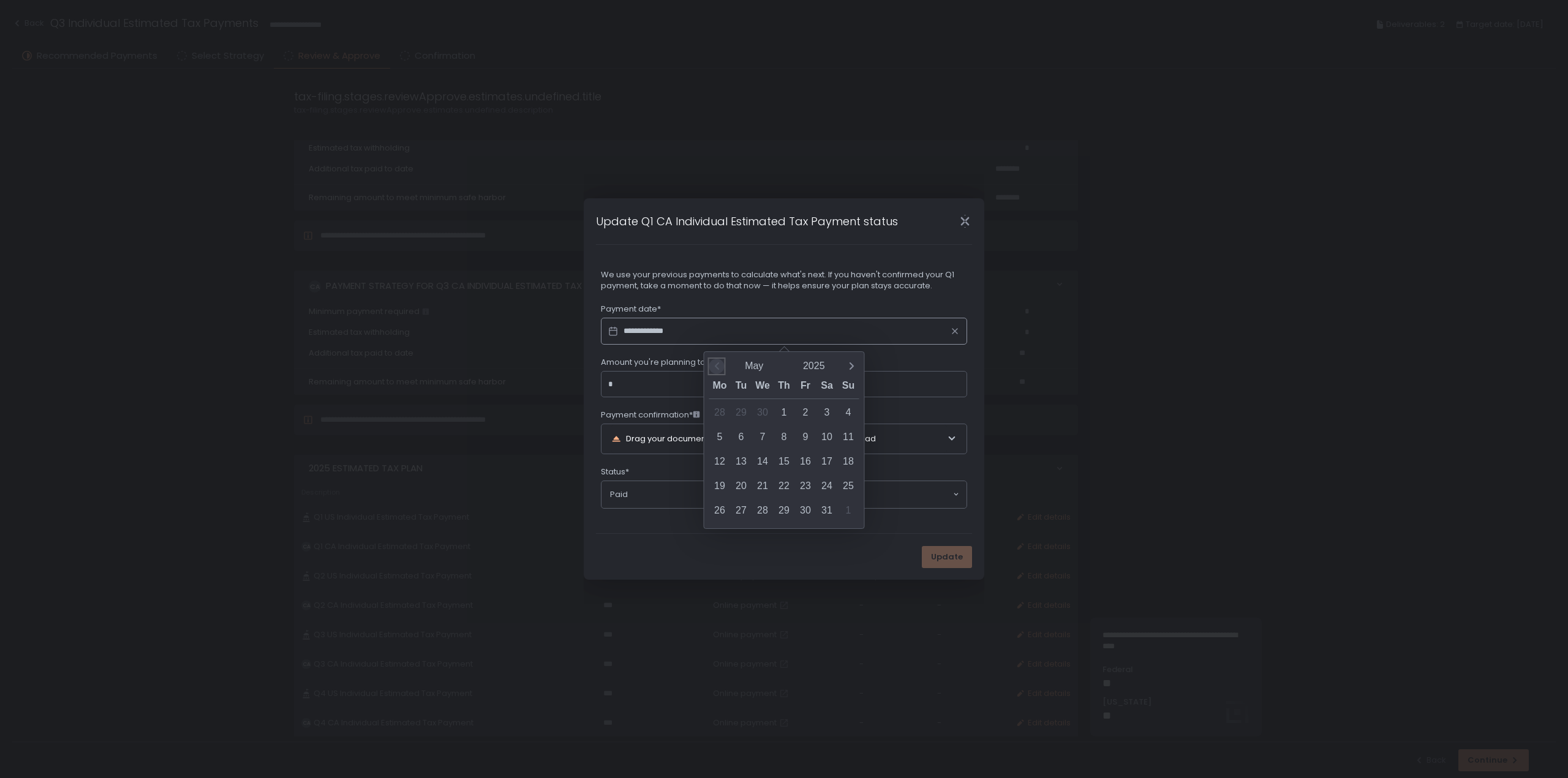click 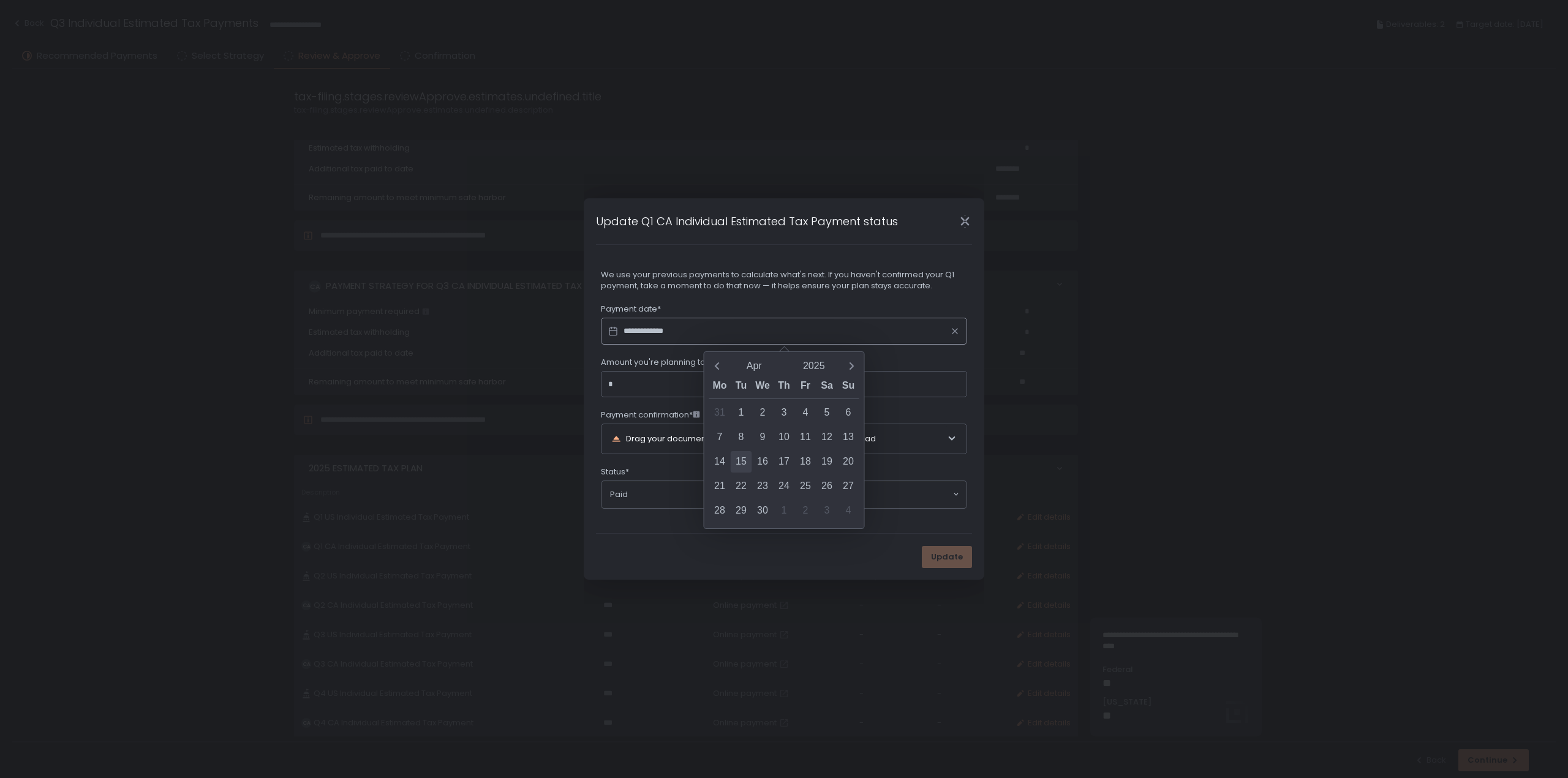 click on "15" at bounding box center [741, 462] 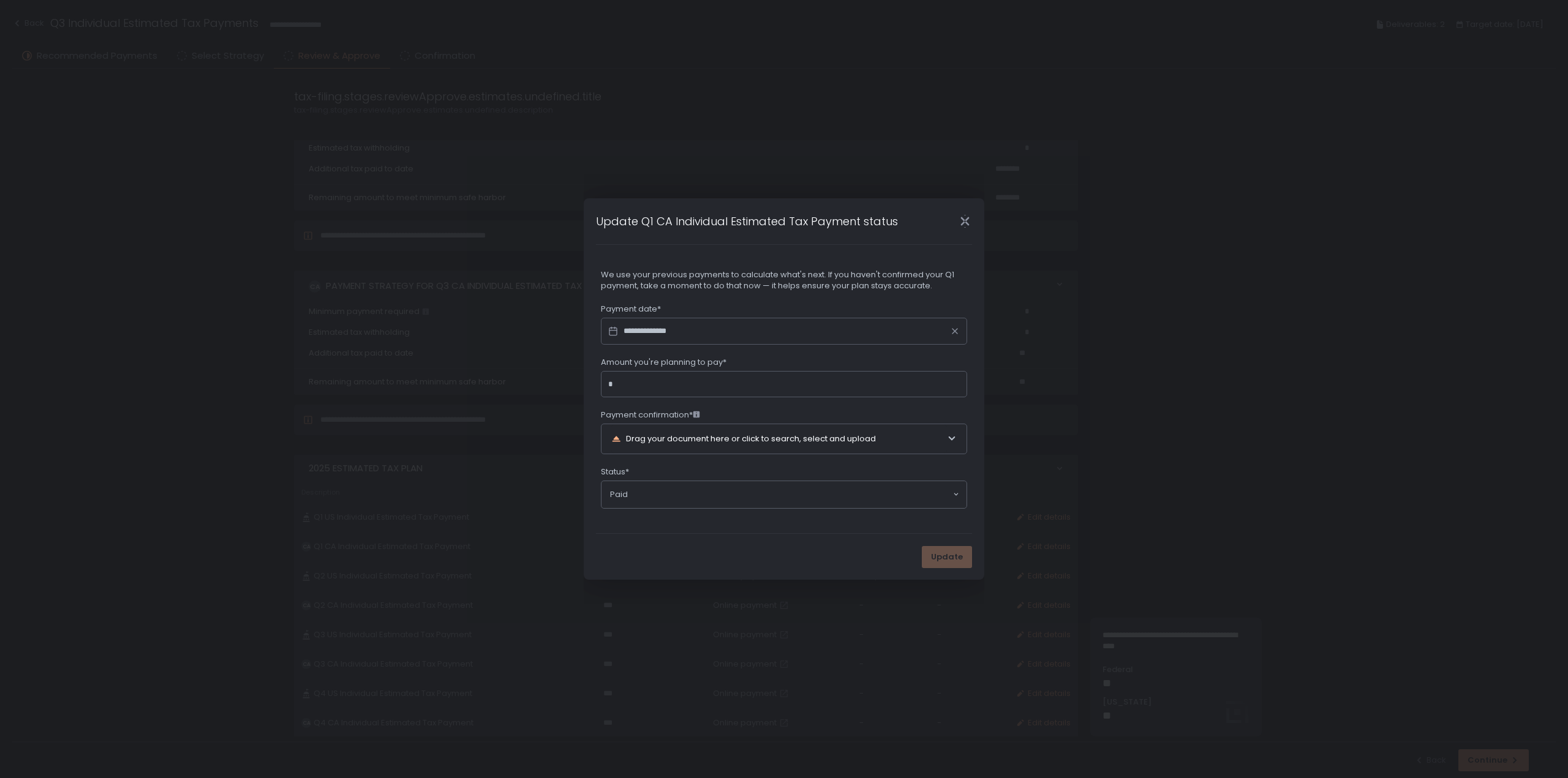click on "**********" at bounding box center [784, 406] 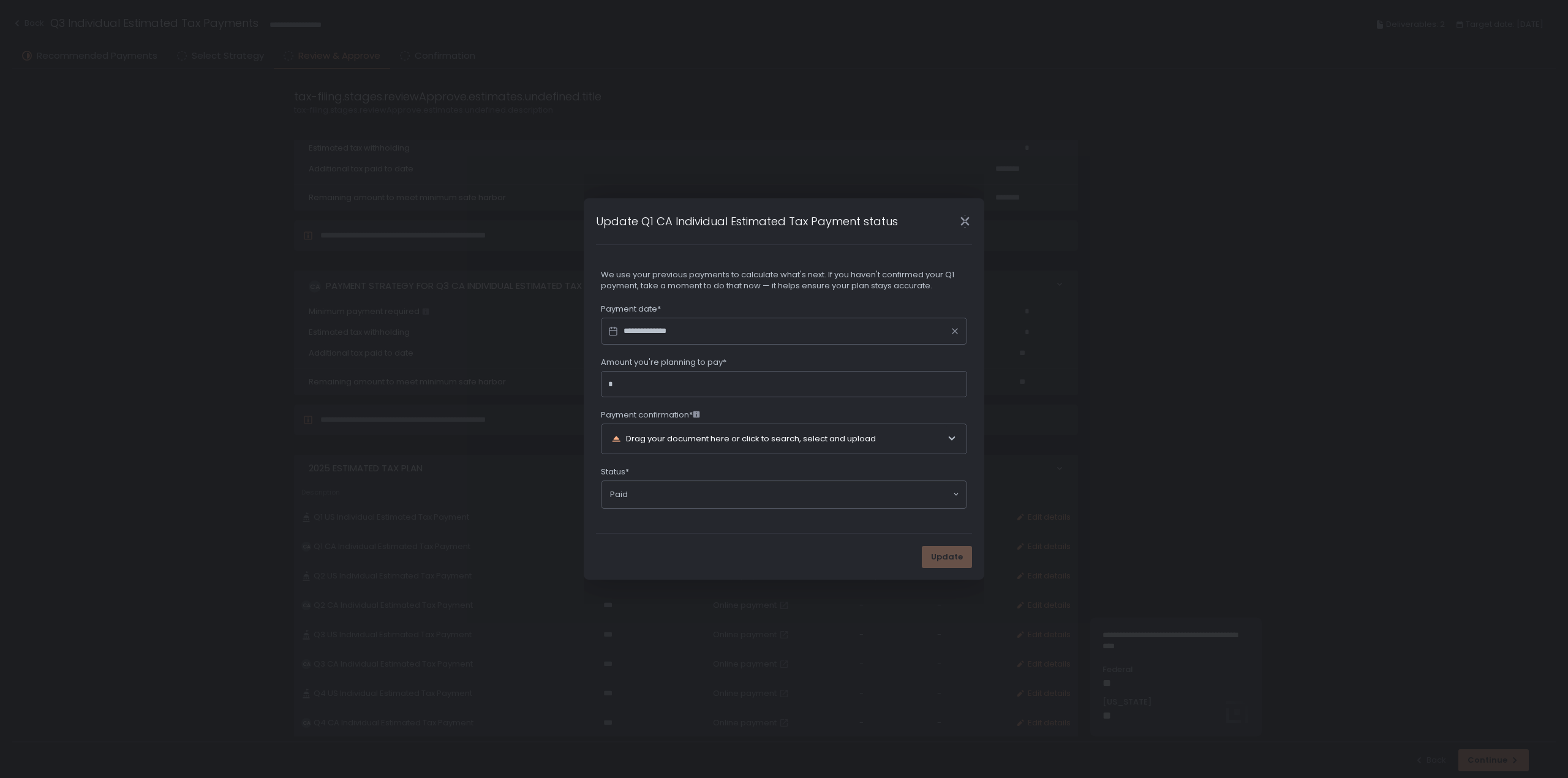 click on "Amount you're planning to pay*" at bounding box center [788, 384] 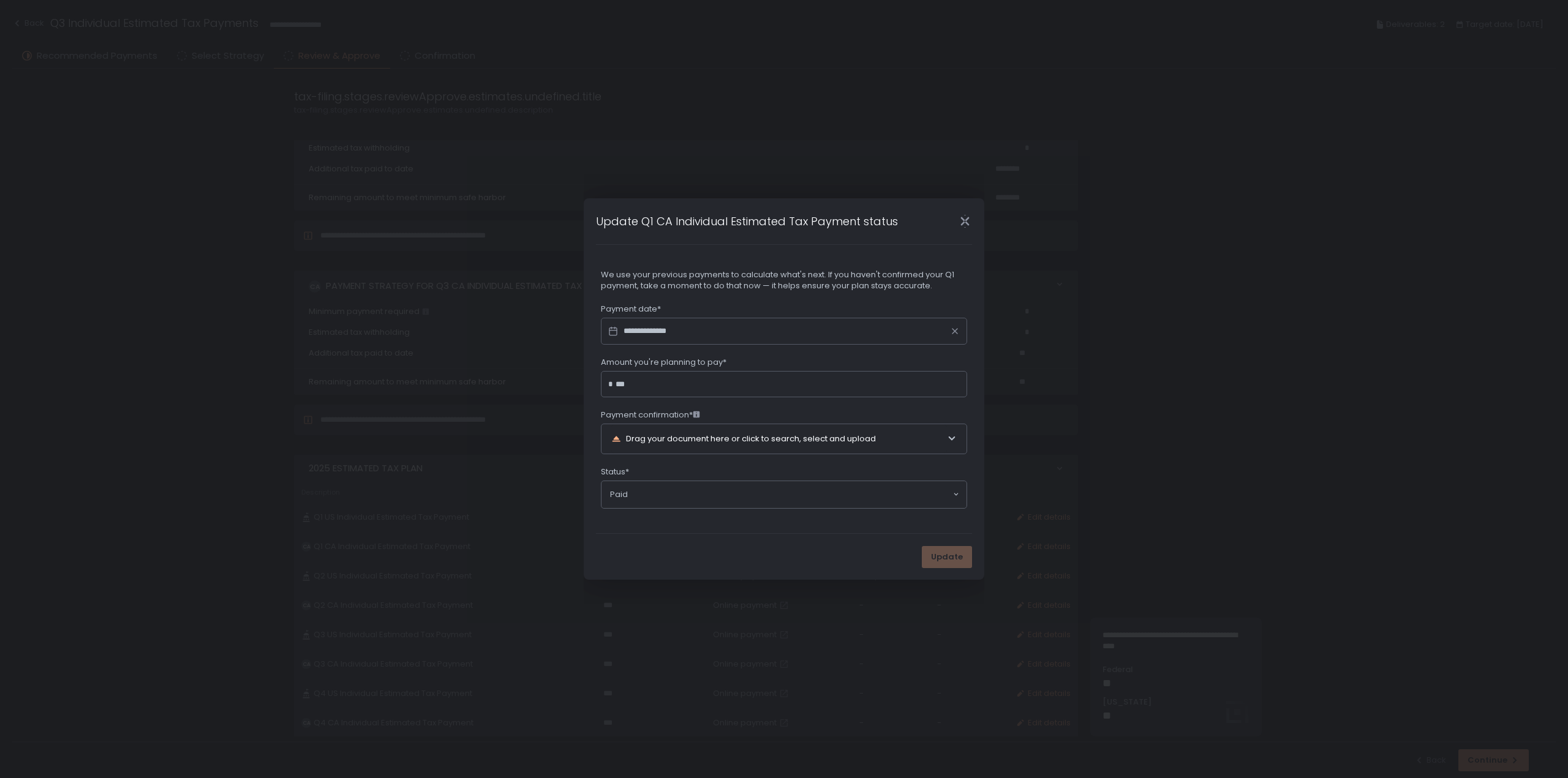 click on "Drag your document here or click to search, select and upload" at bounding box center [779, 439] 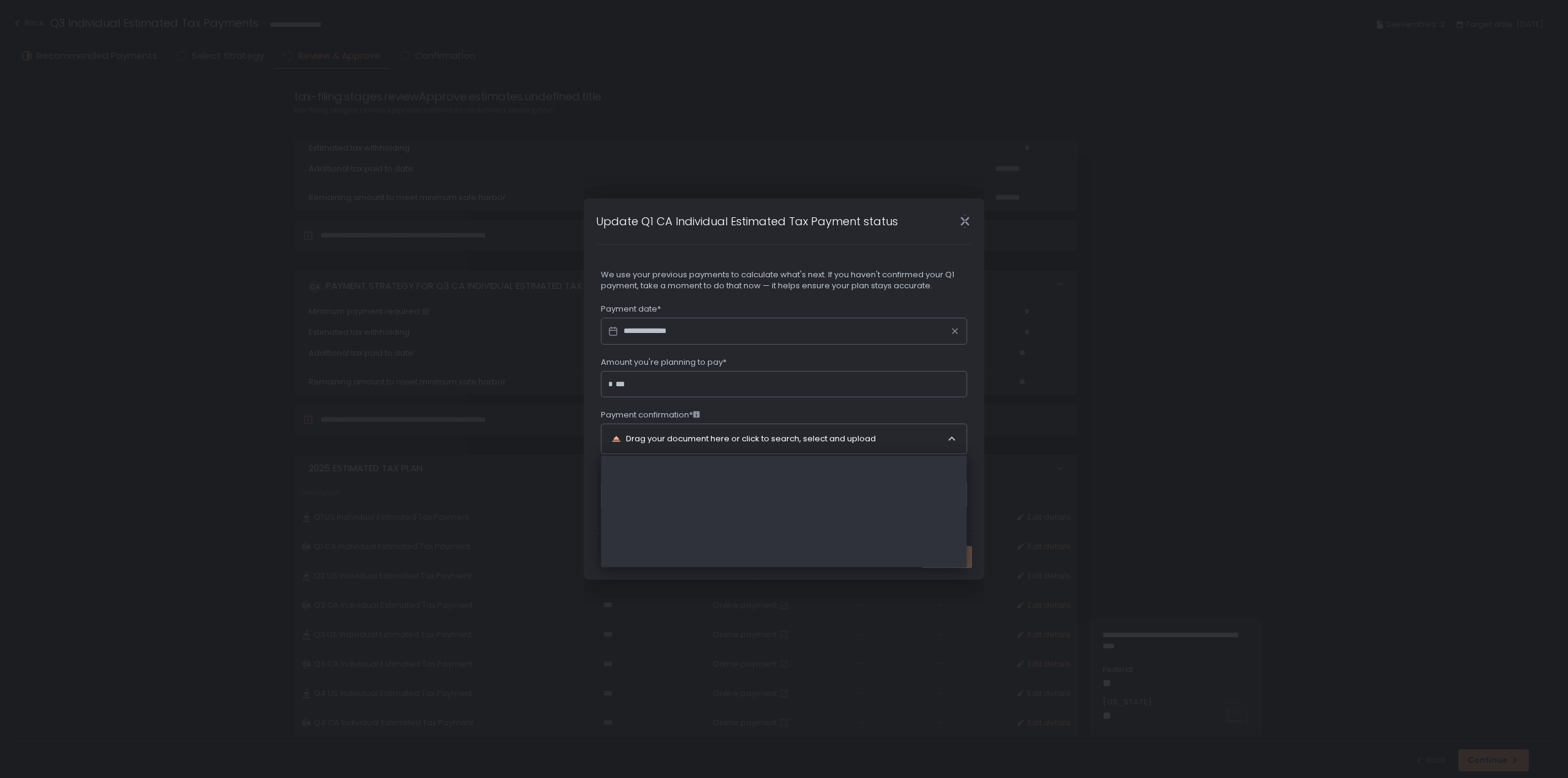 type on "******" 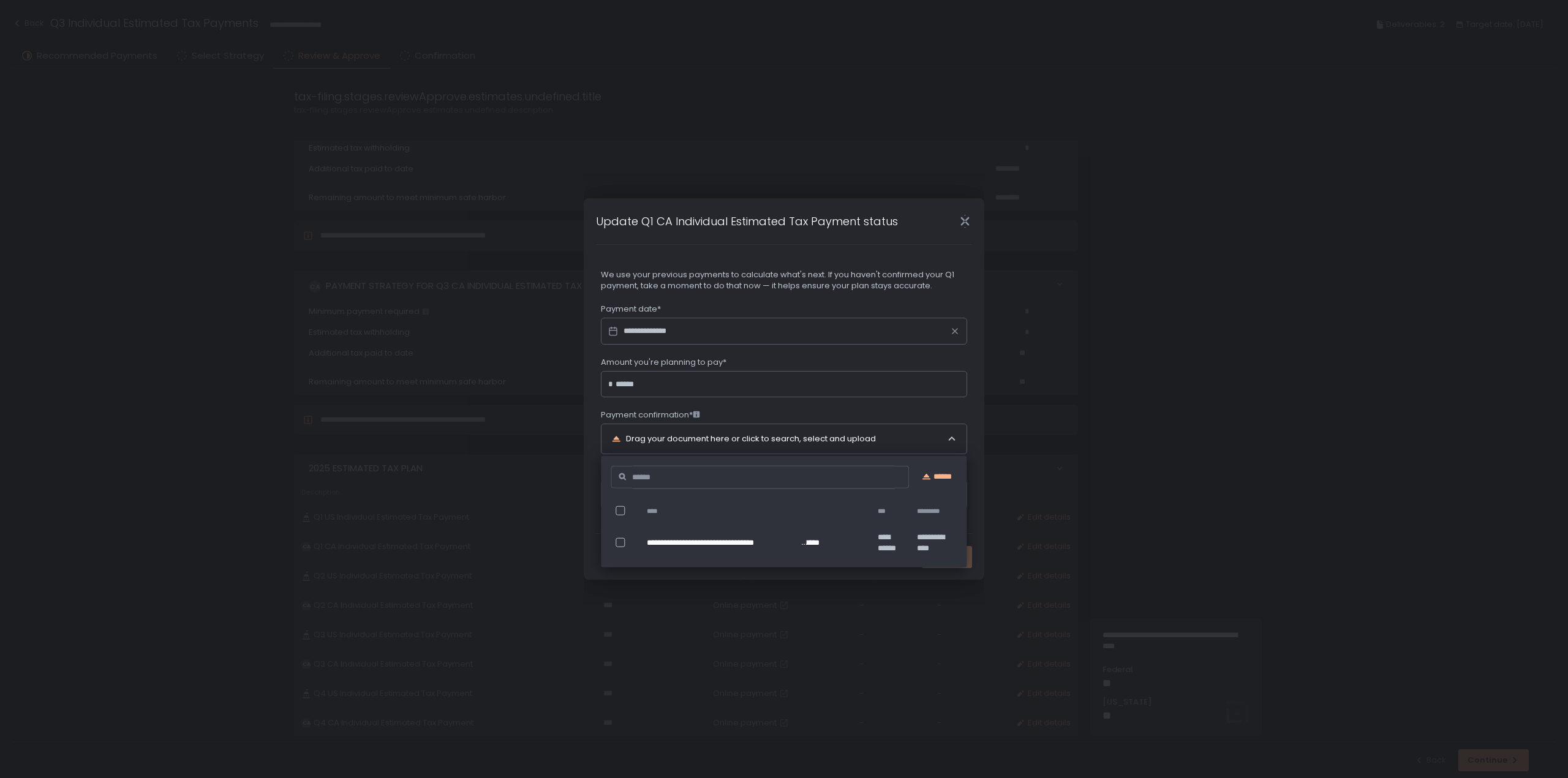 click at bounding box center (620, 542) 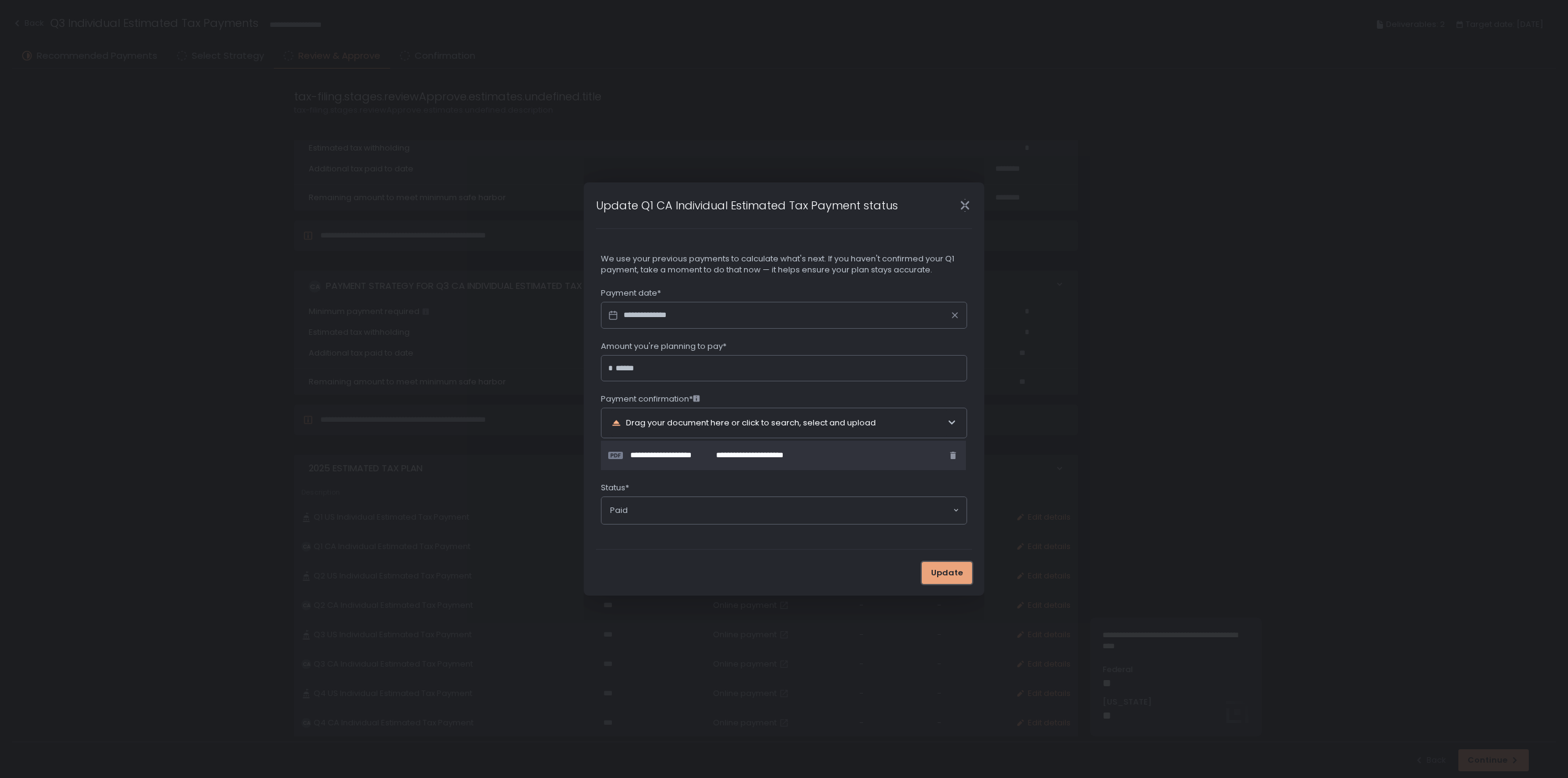 click on "Update" at bounding box center (947, 573) 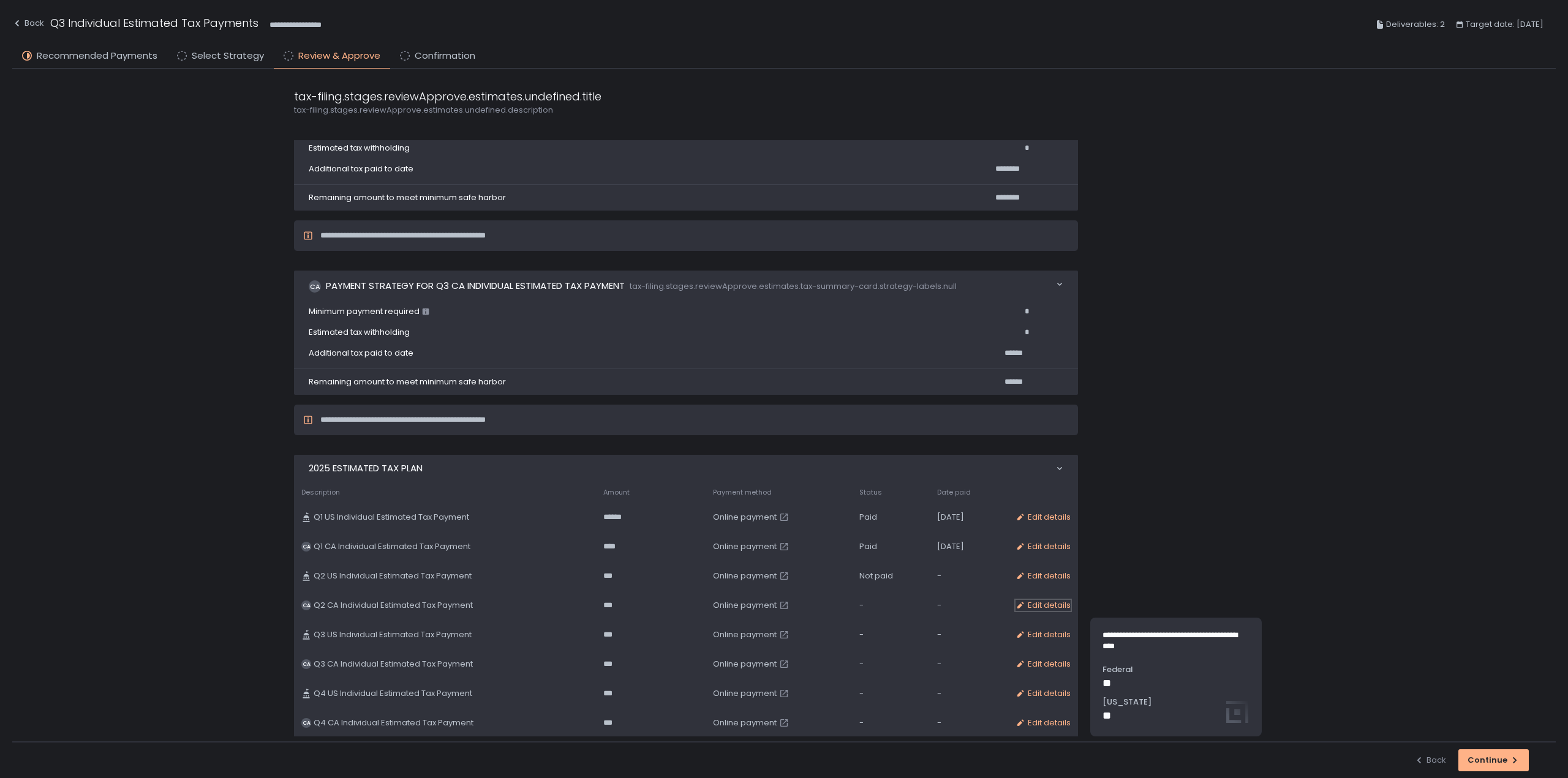 click on "Edit details" 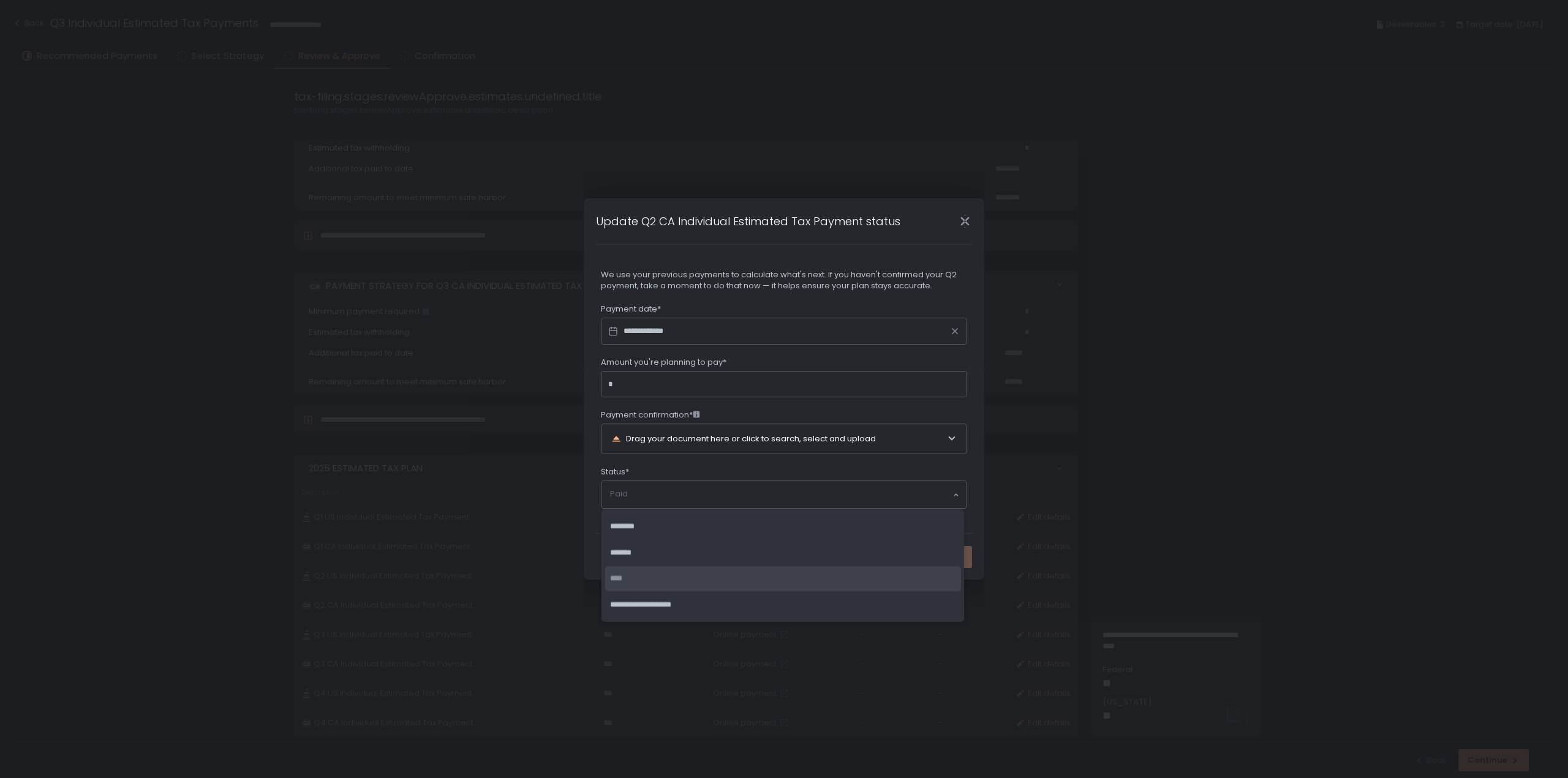 click 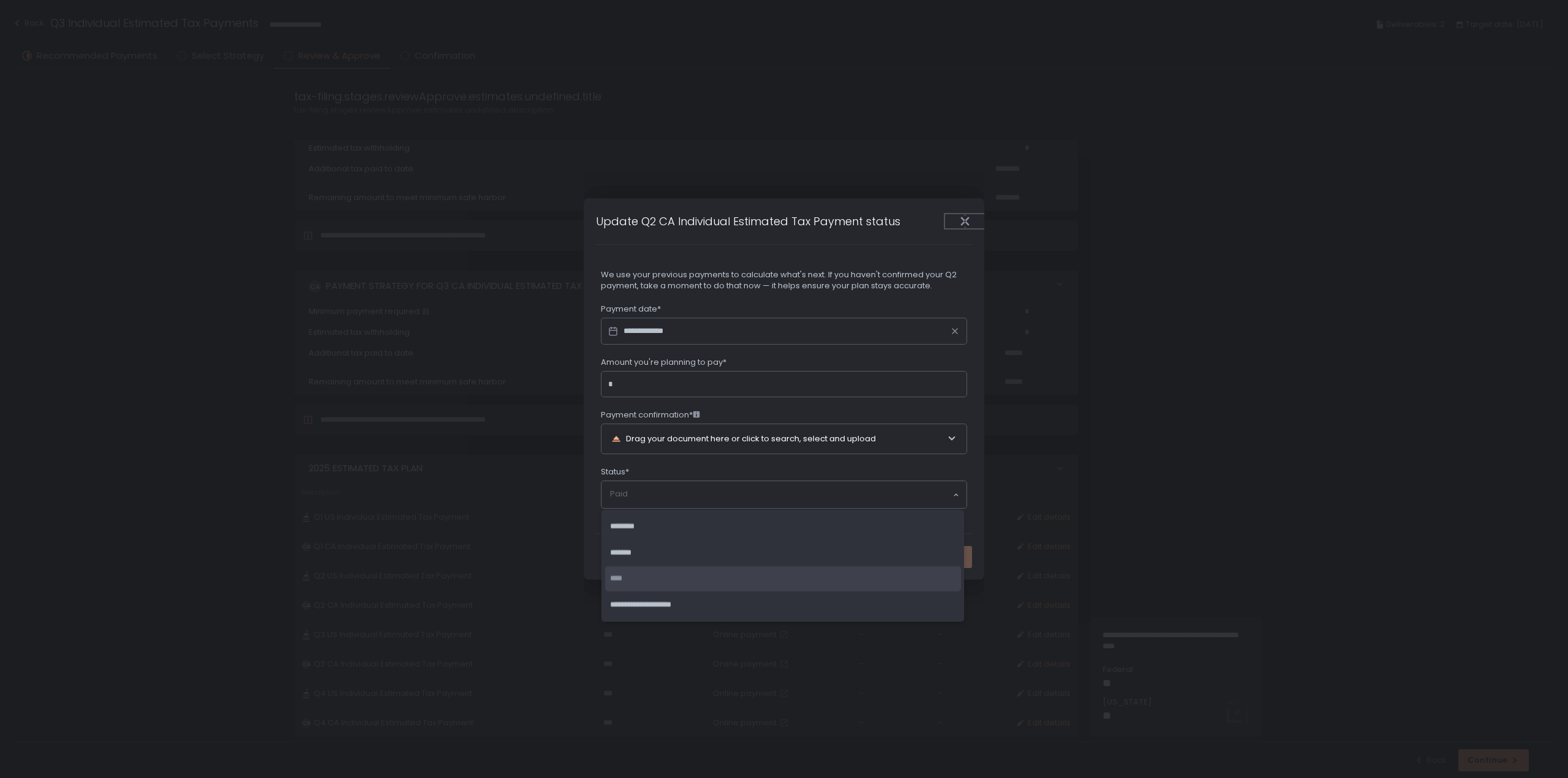 click 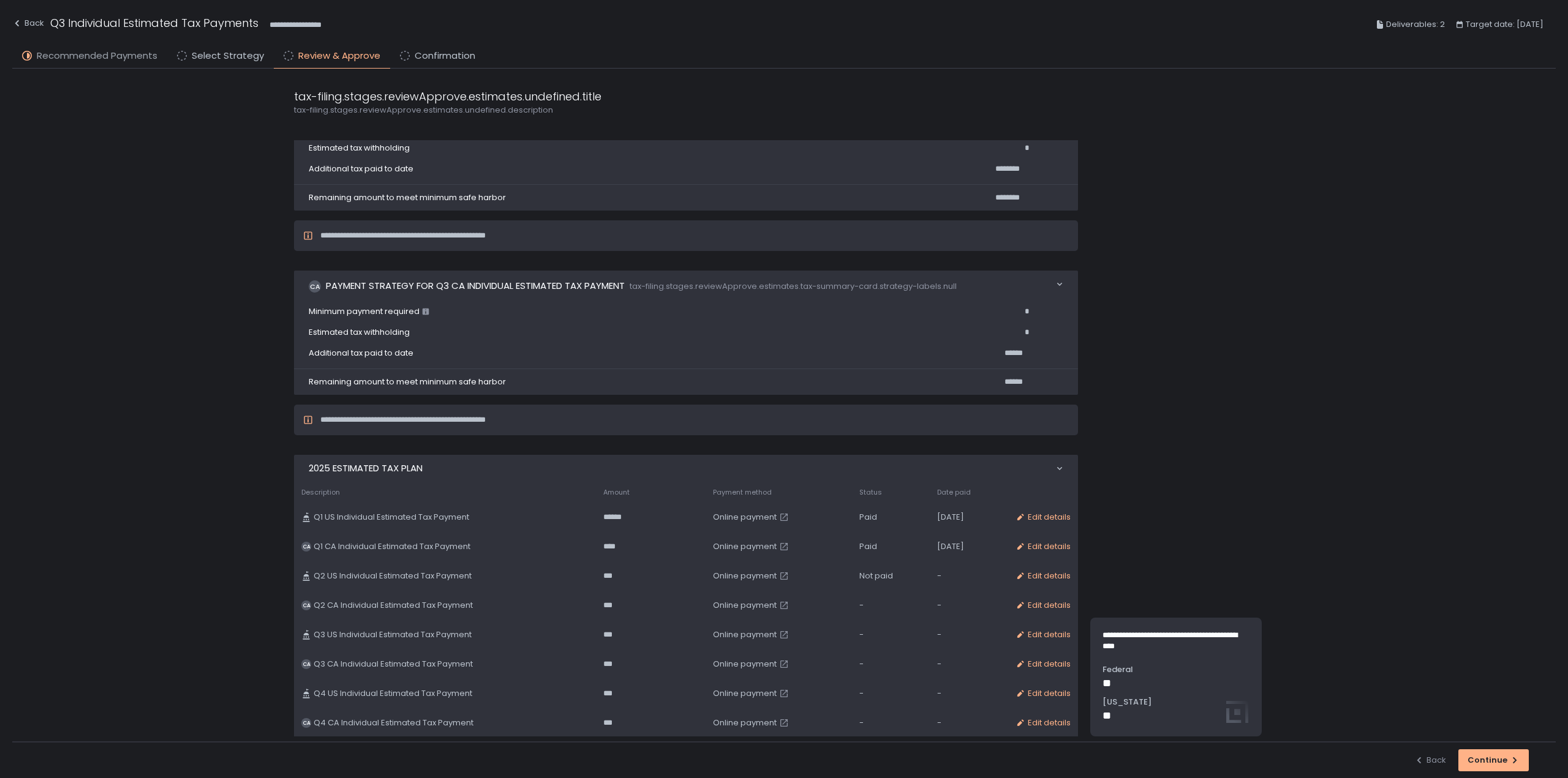 click on "Recommended Payments" at bounding box center (97, 56) 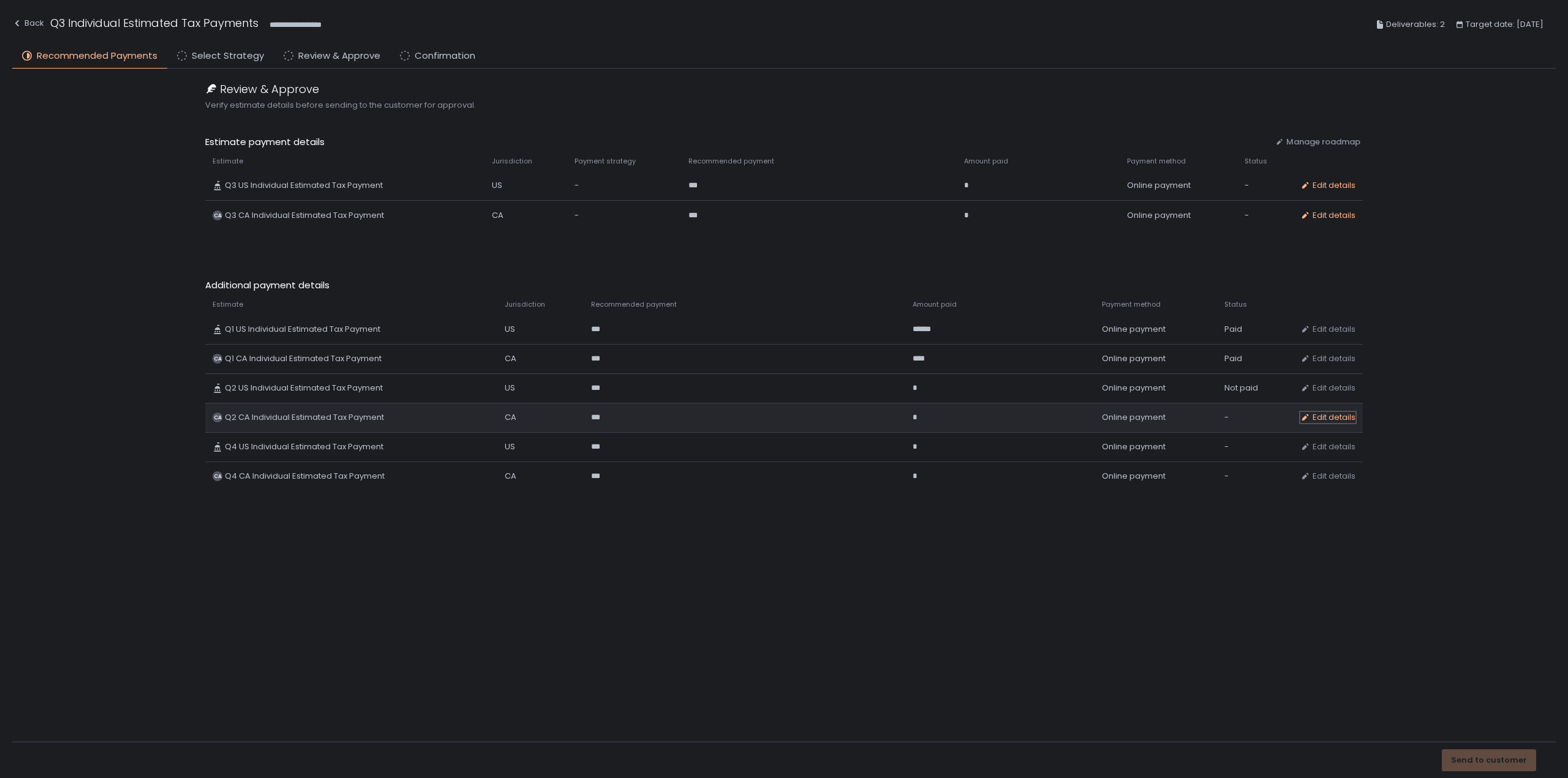 click on "Edit details" 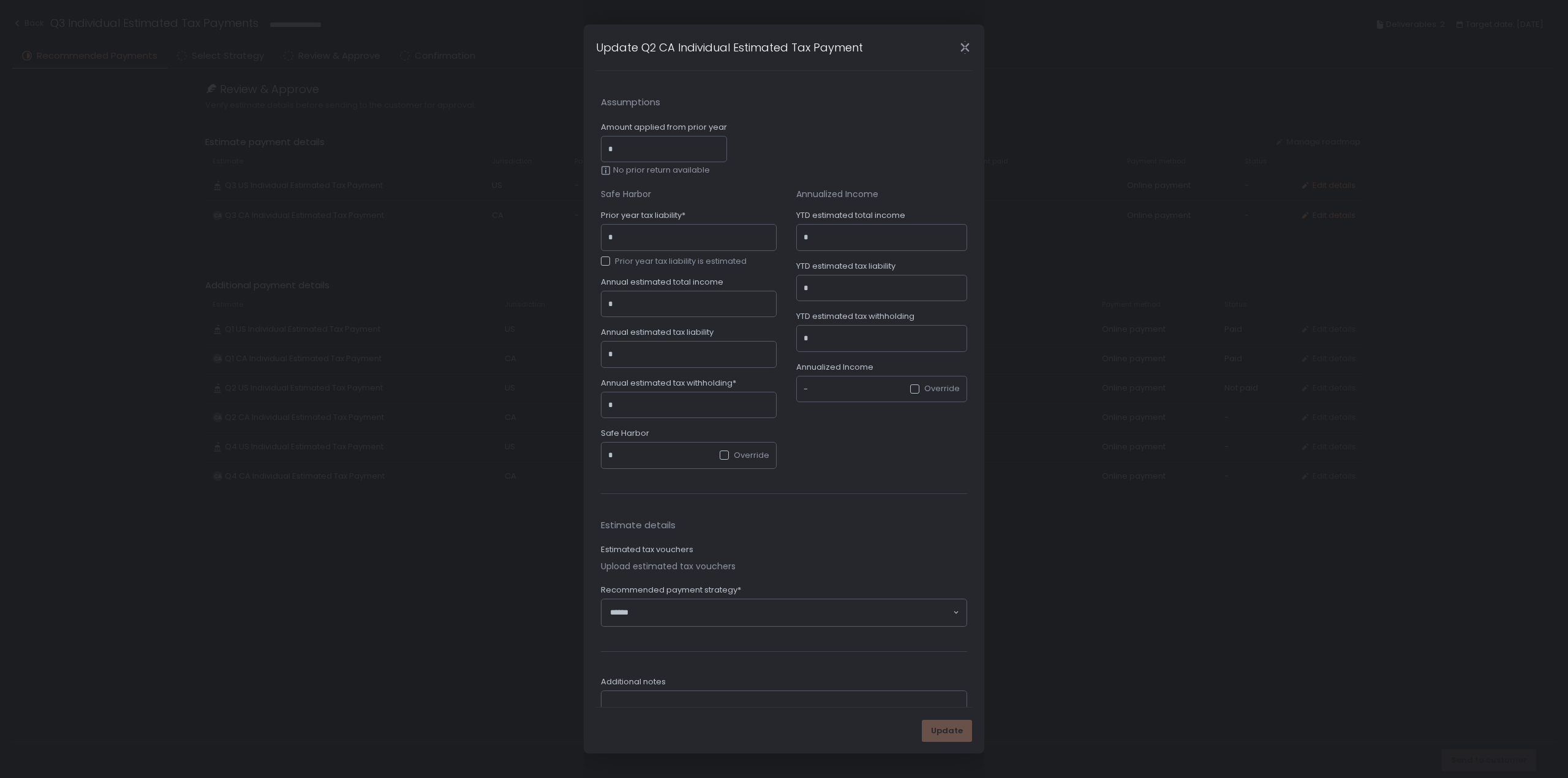 click on "Loading..." 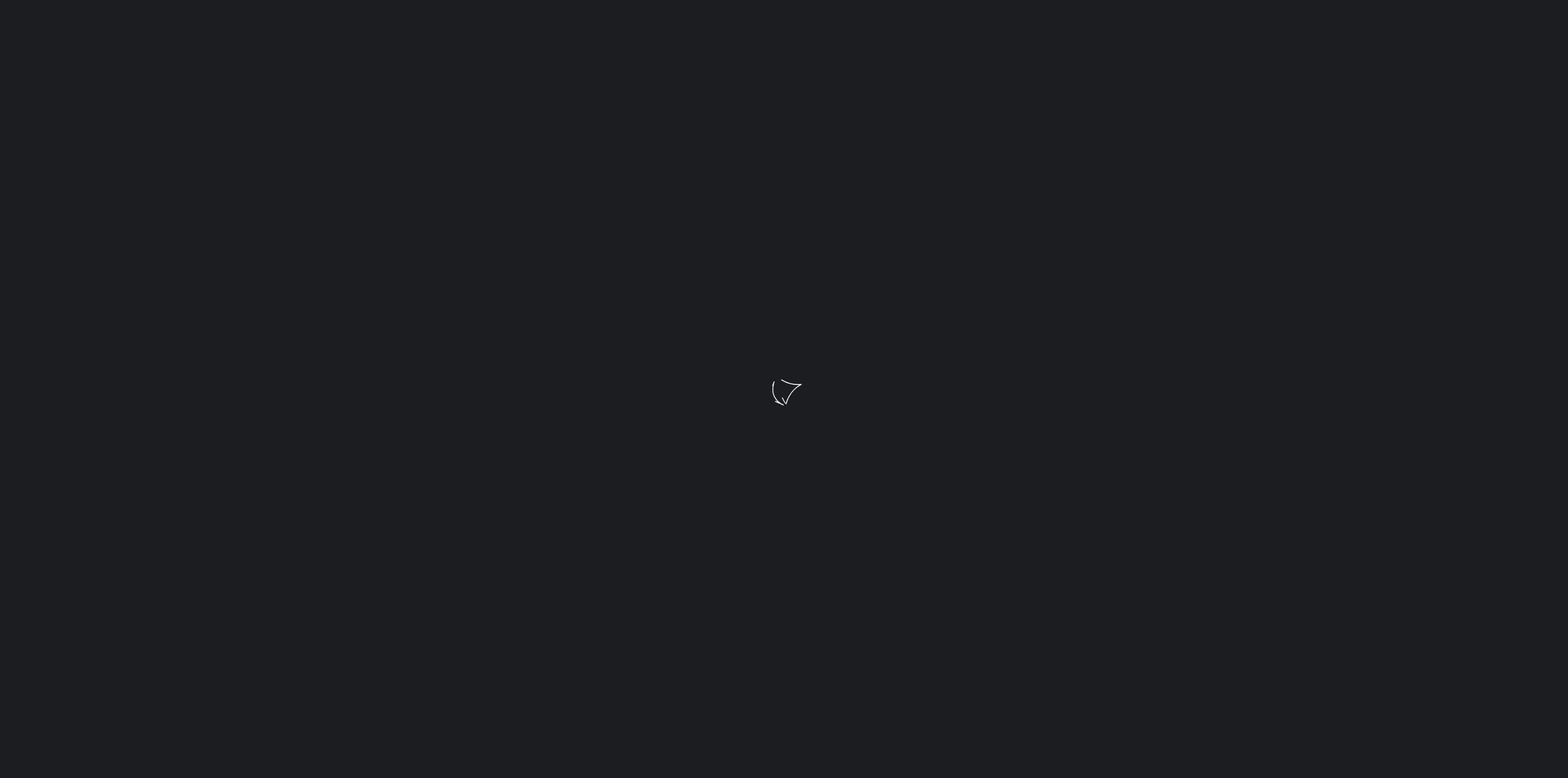 scroll, scrollTop: 0, scrollLeft: 0, axis: both 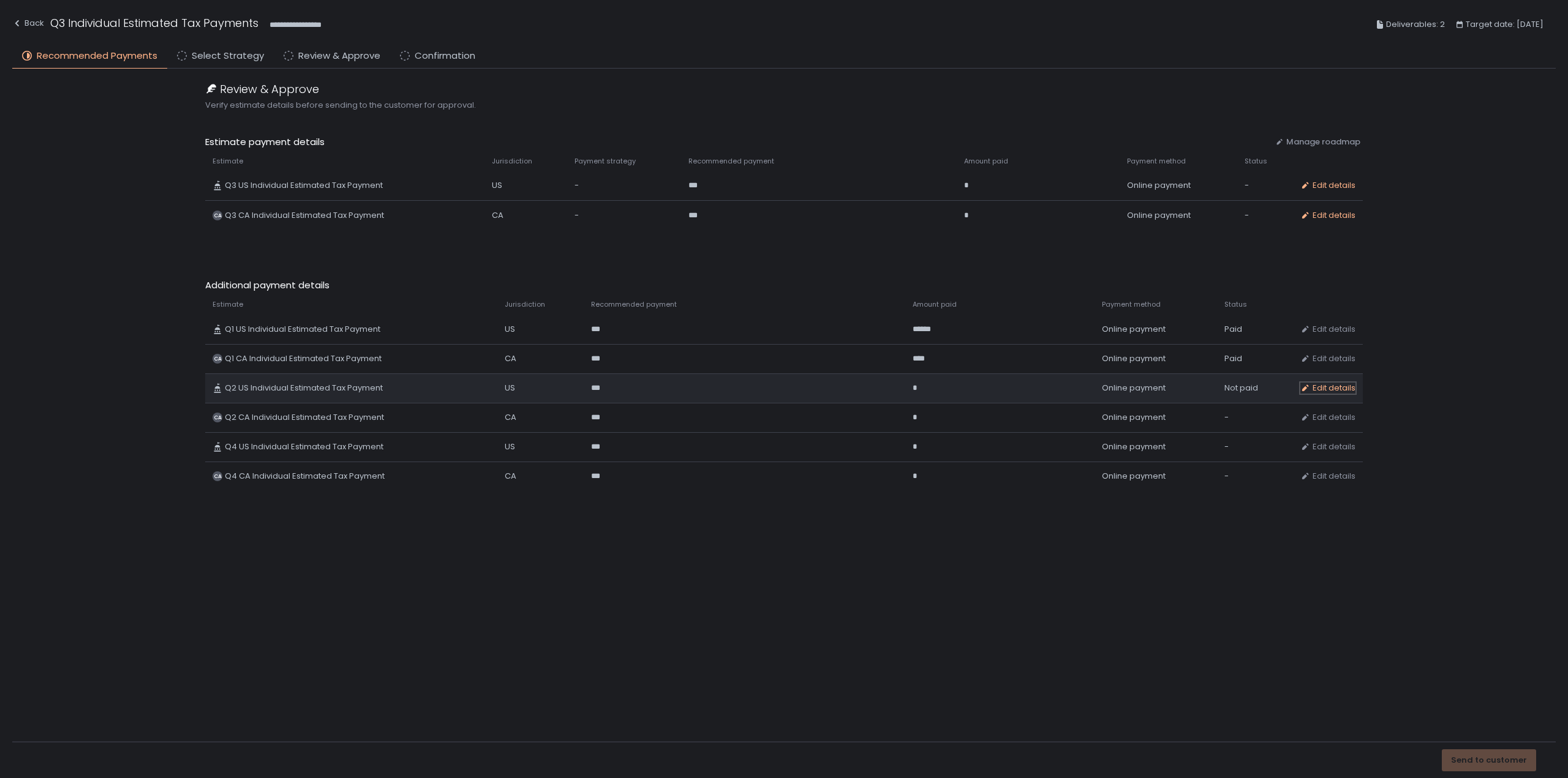 click on "Edit details" 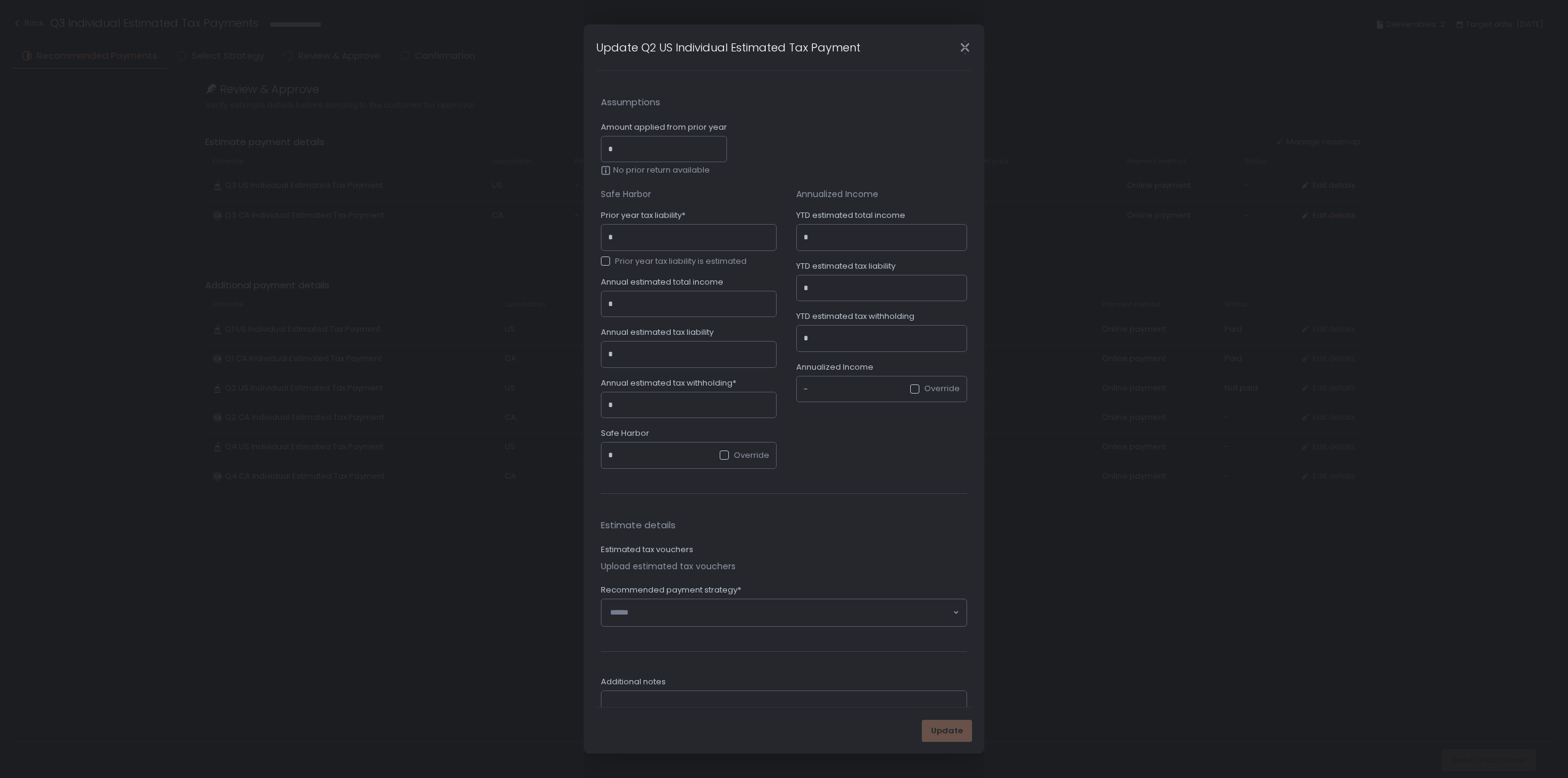 click 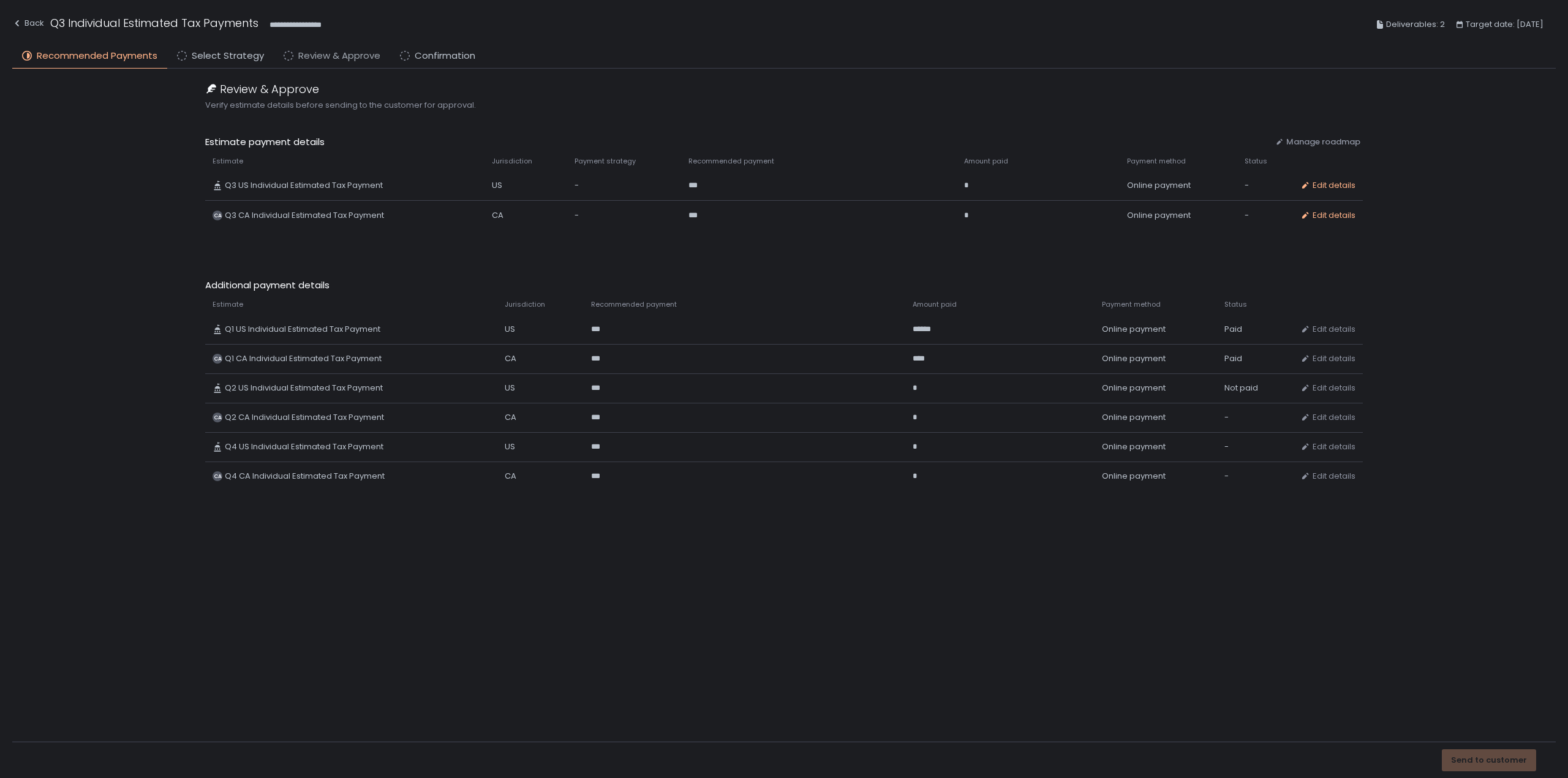 click on "Review & Approve" at bounding box center (339, 56) 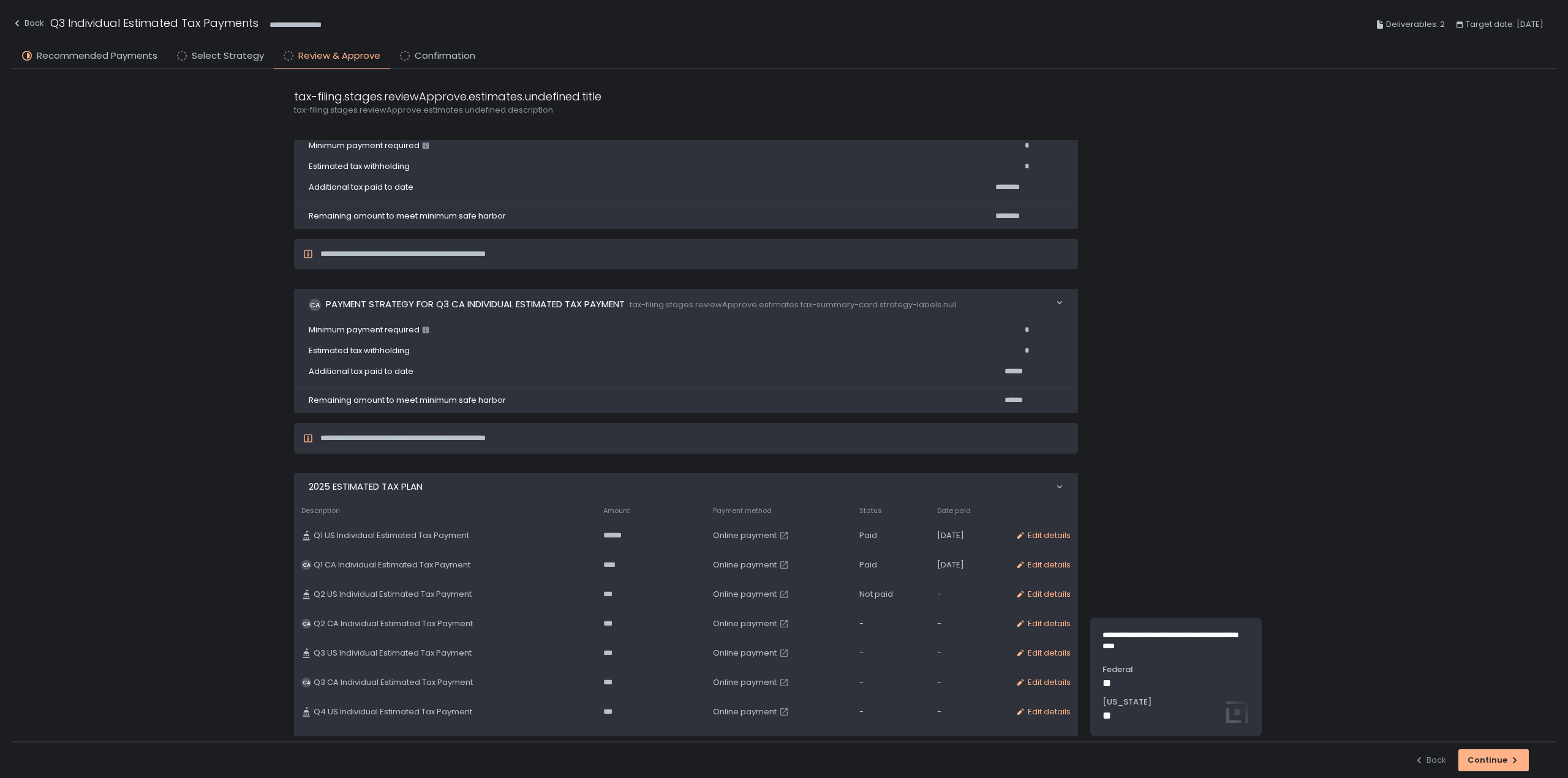 scroll, scrollTop: 54, scrollLeft: 0, axis: vertical 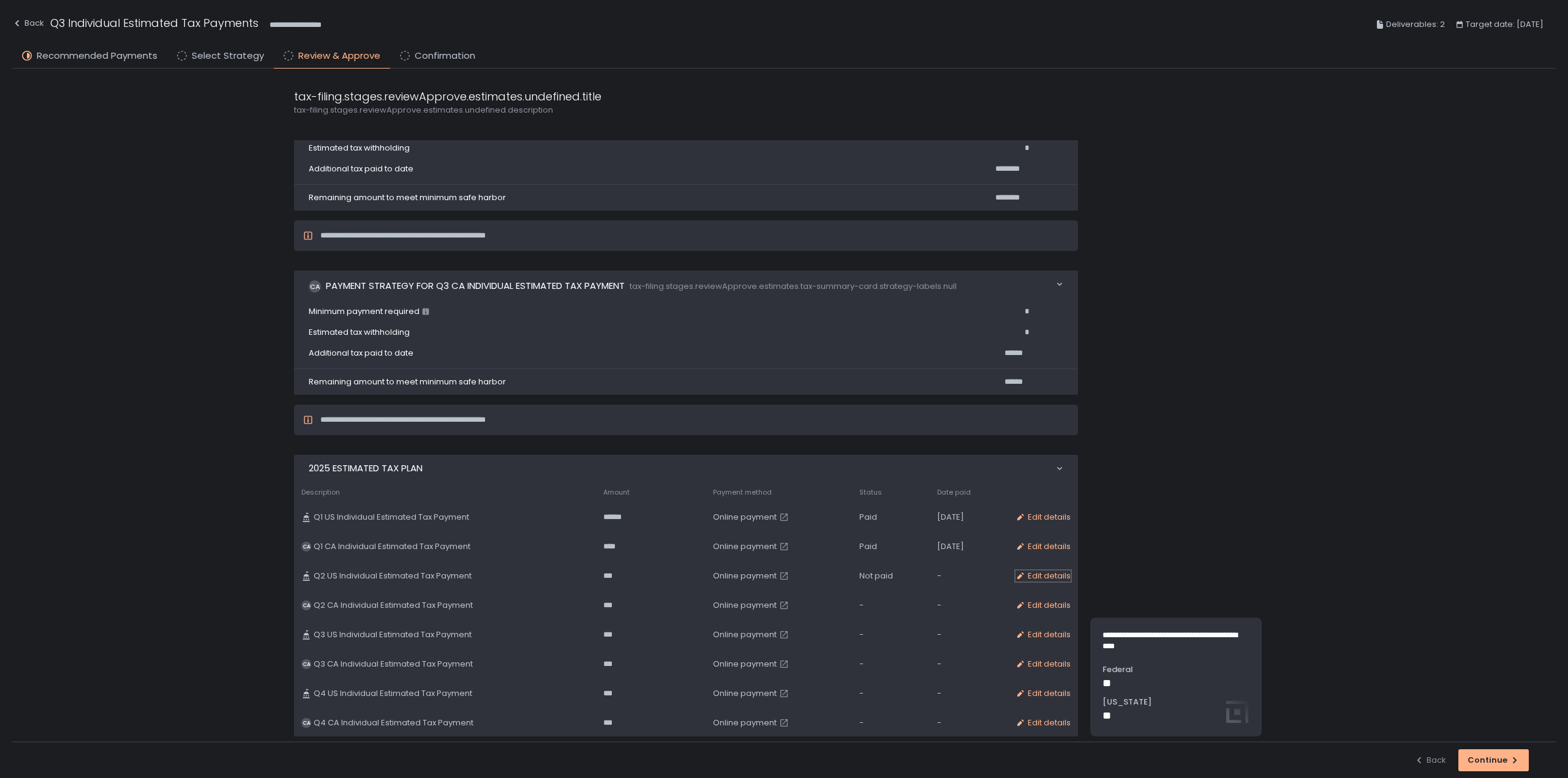 click on "Edit details" 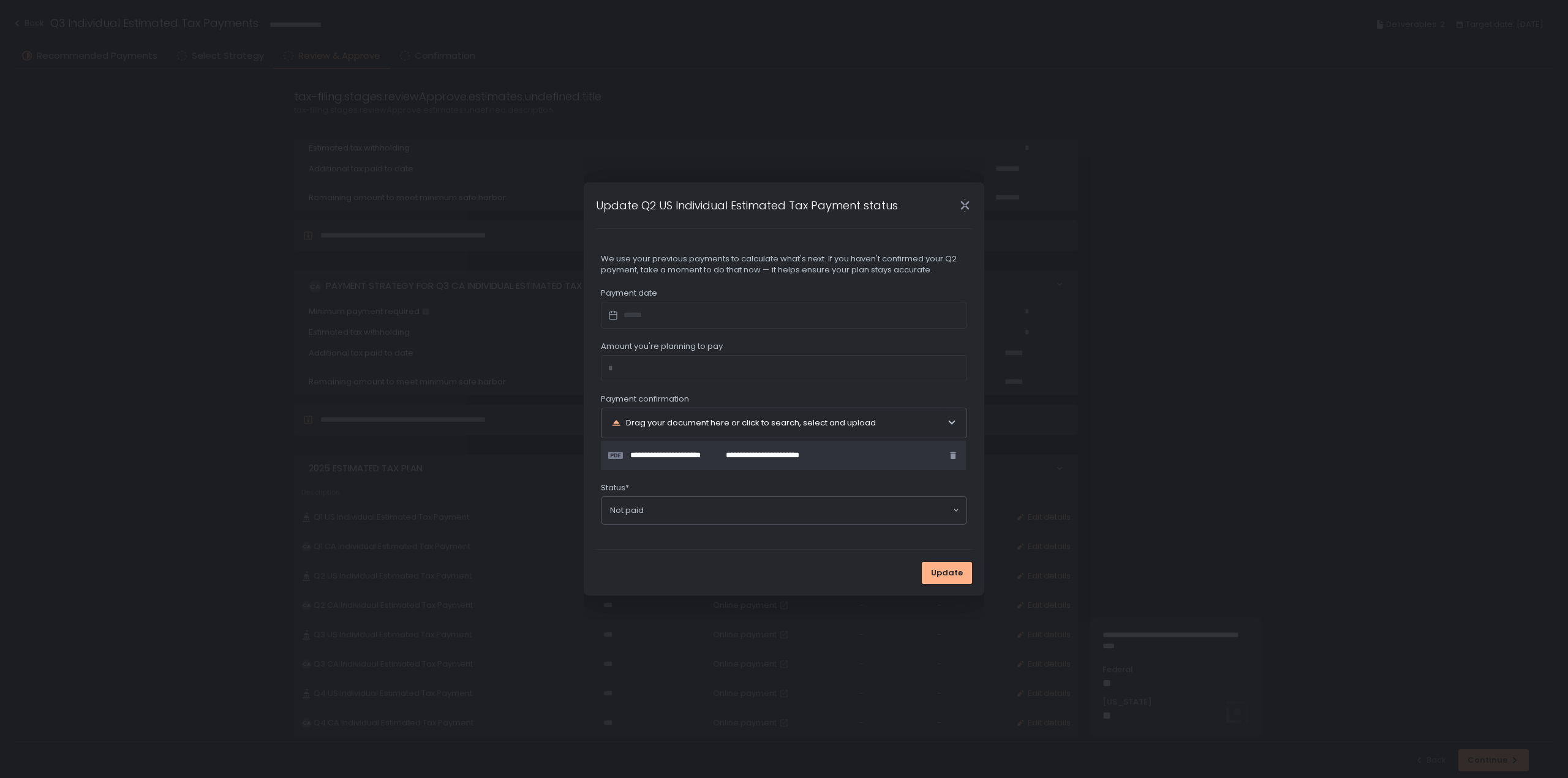click at bounding box center [784, 315] 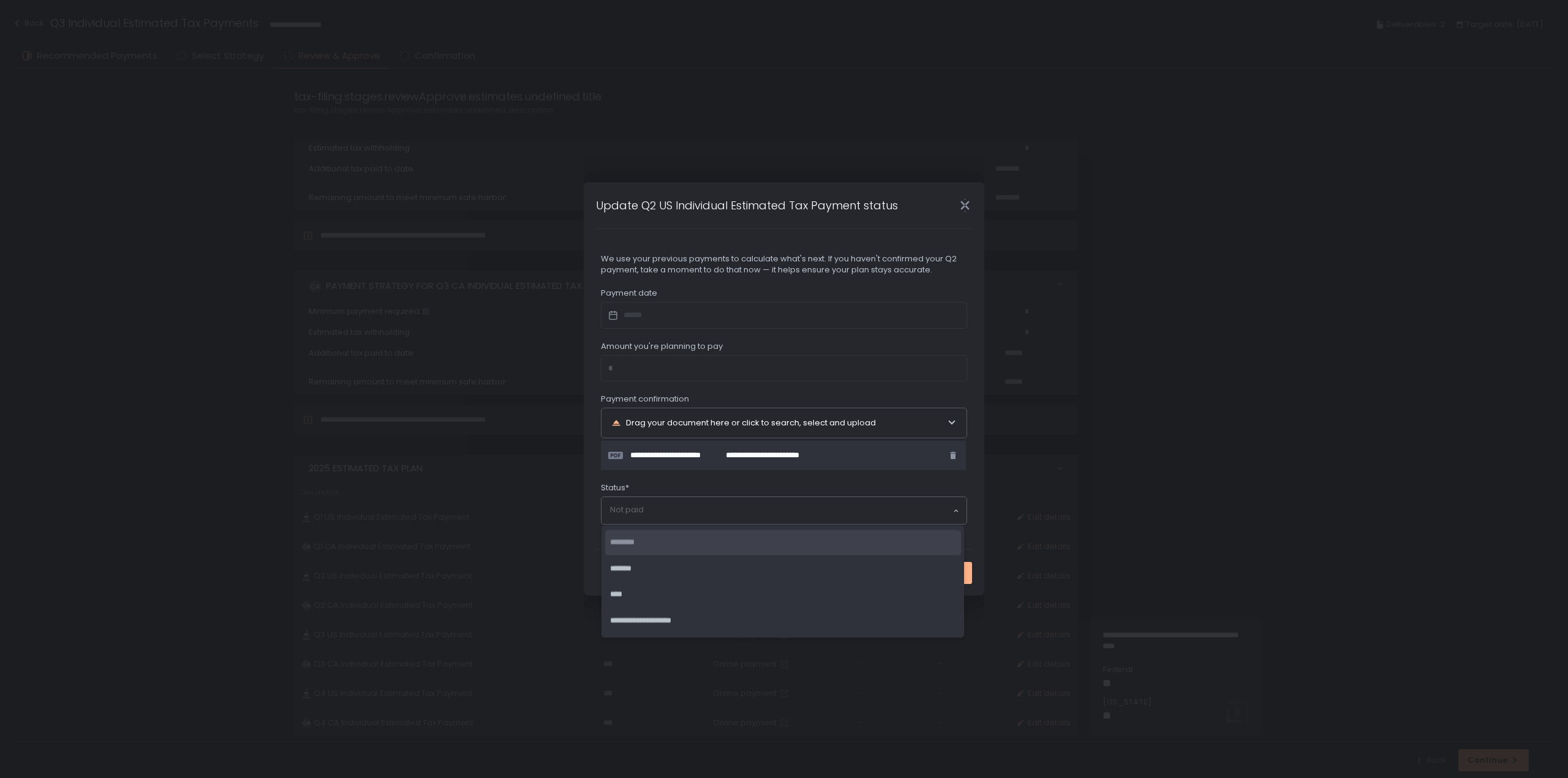 click on "********" 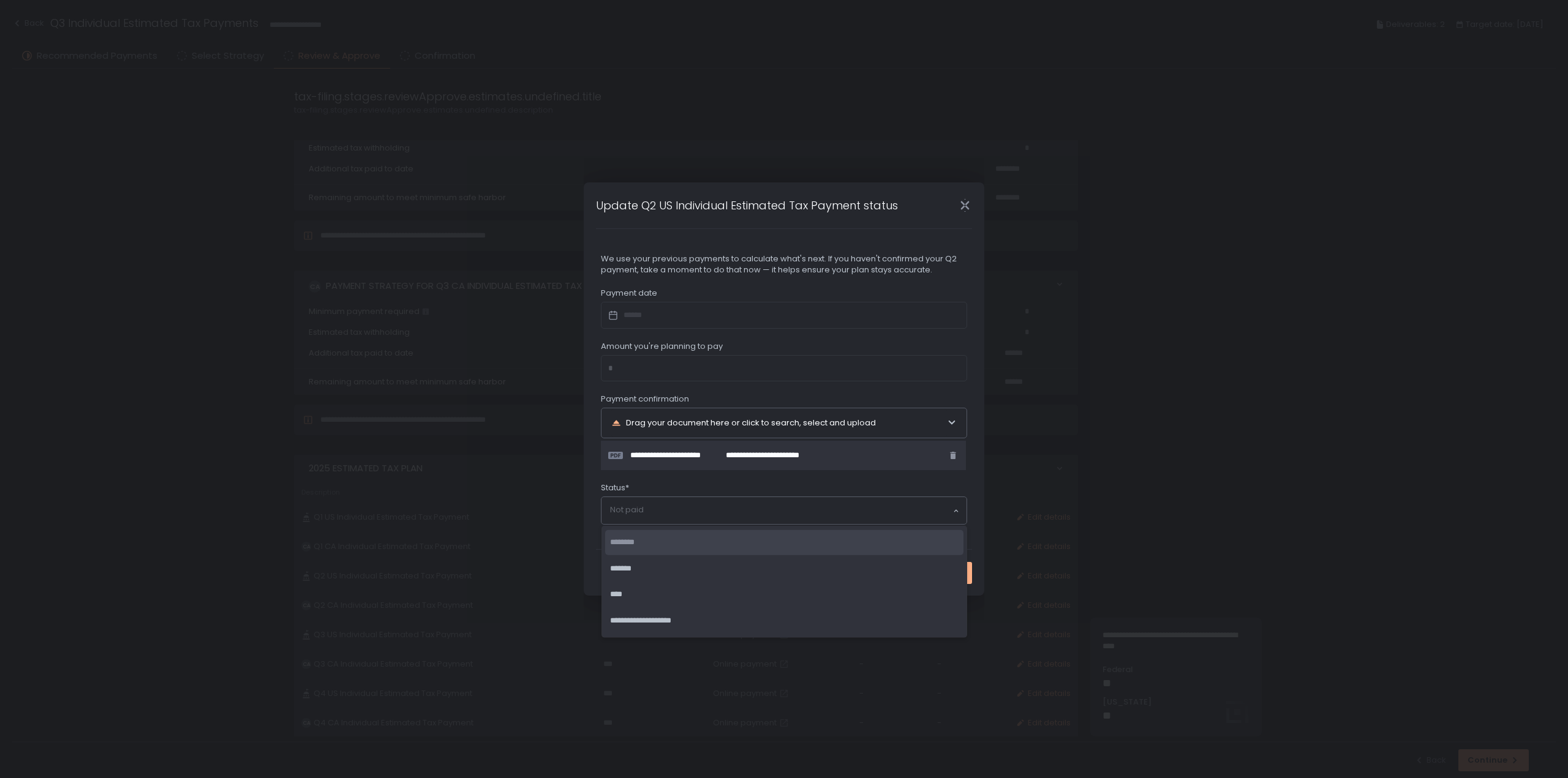click 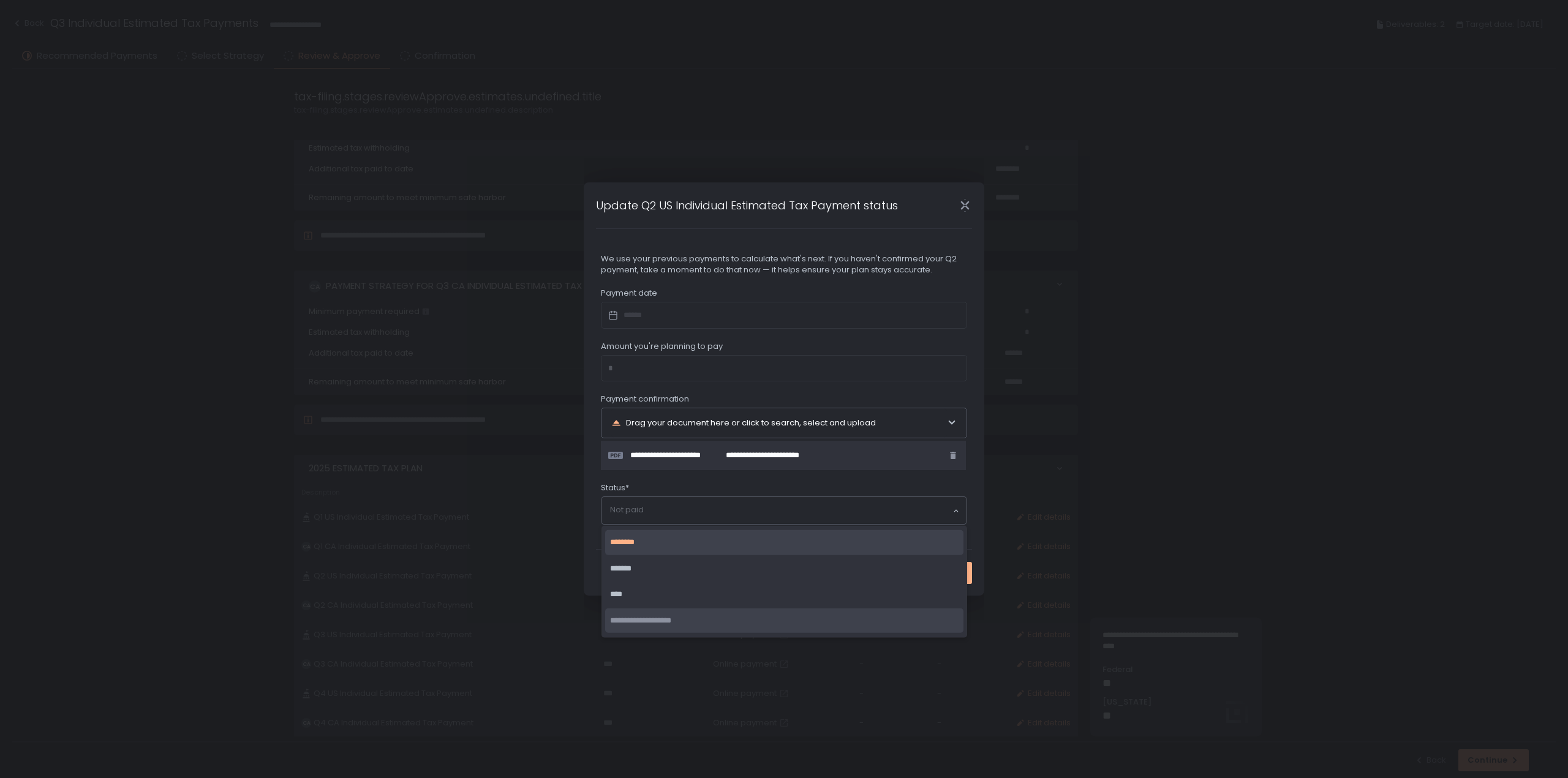 click on "**********" 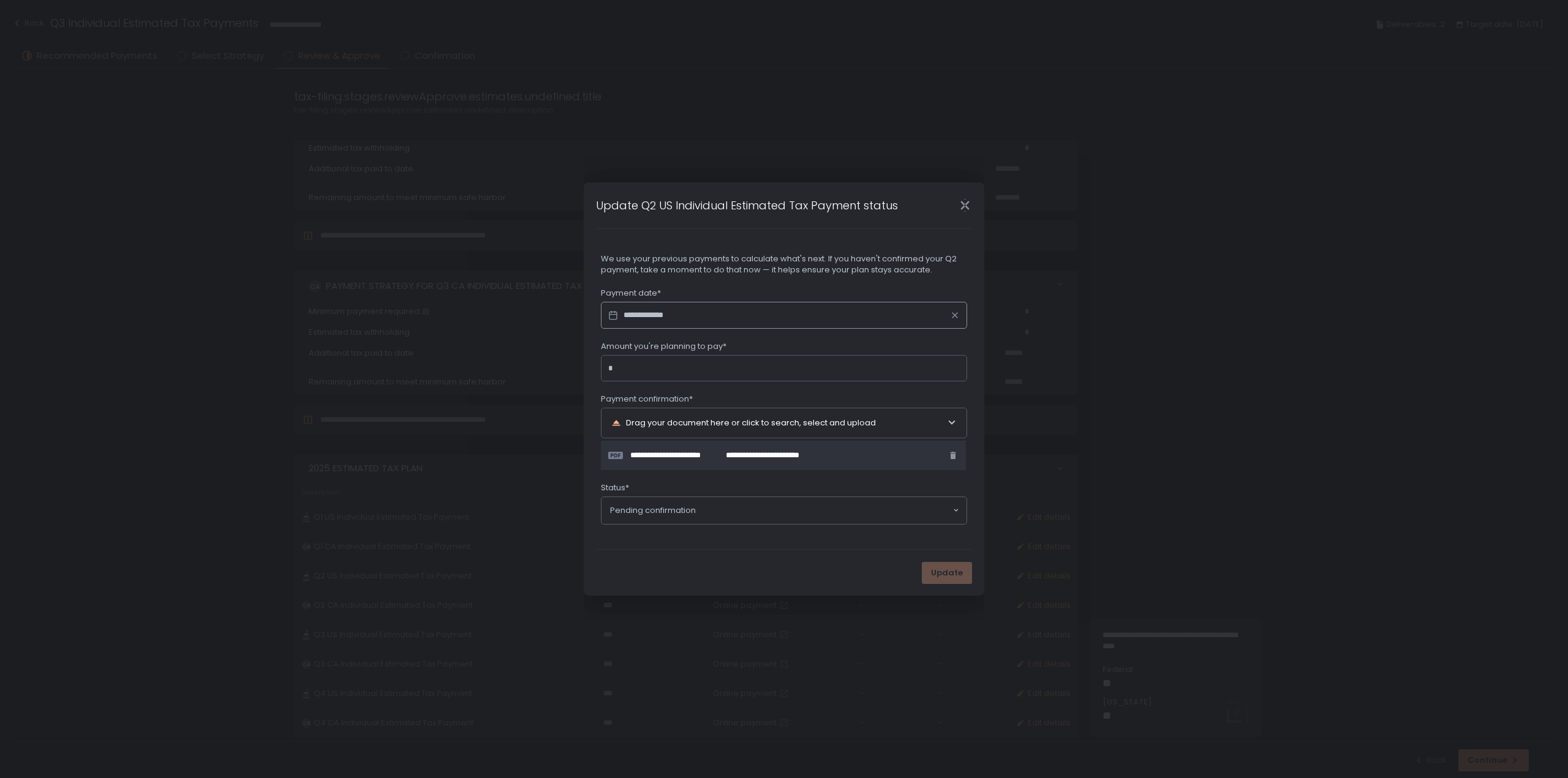 click on "**********" at bounding box center [784, 315] 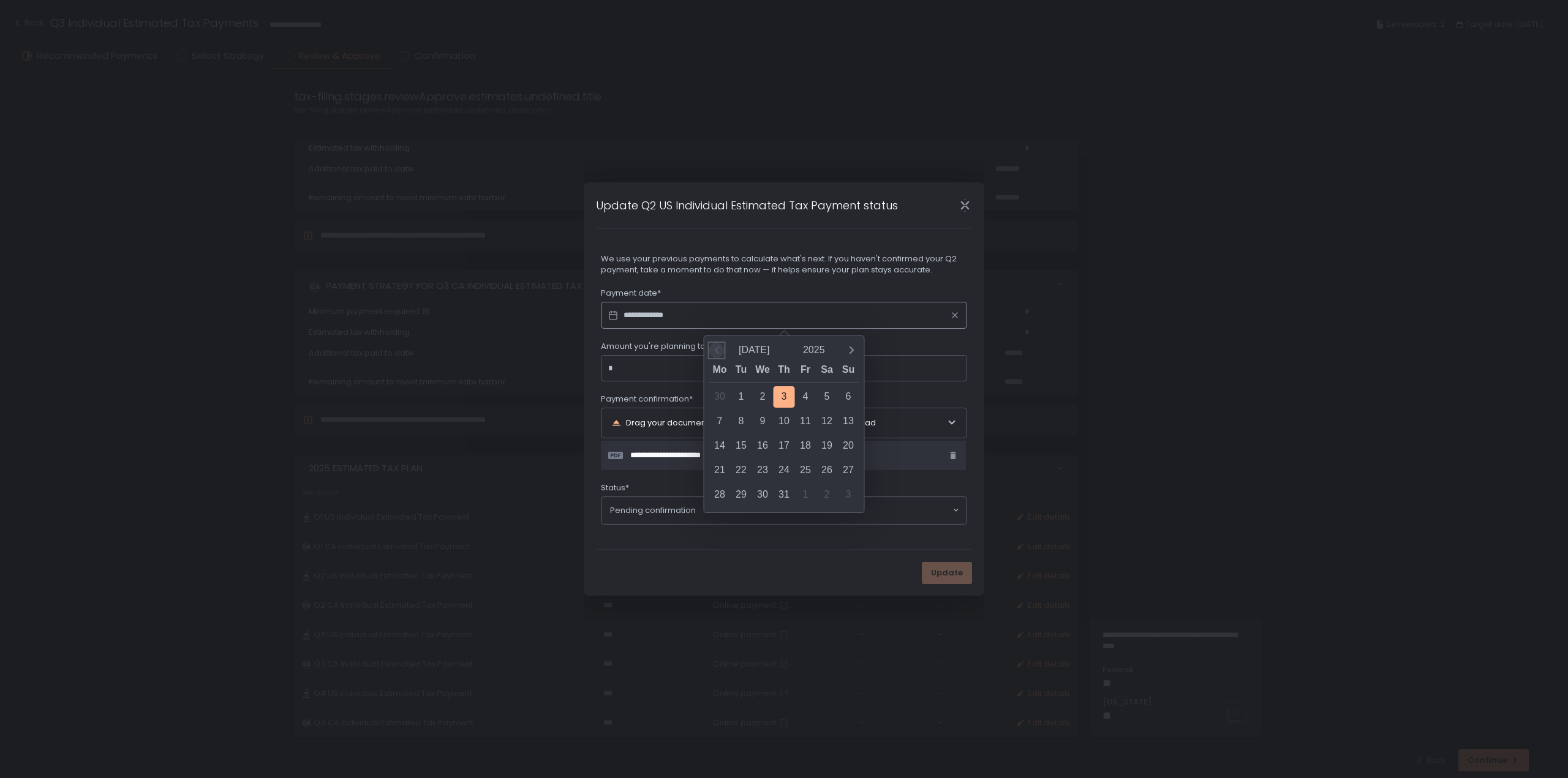 click 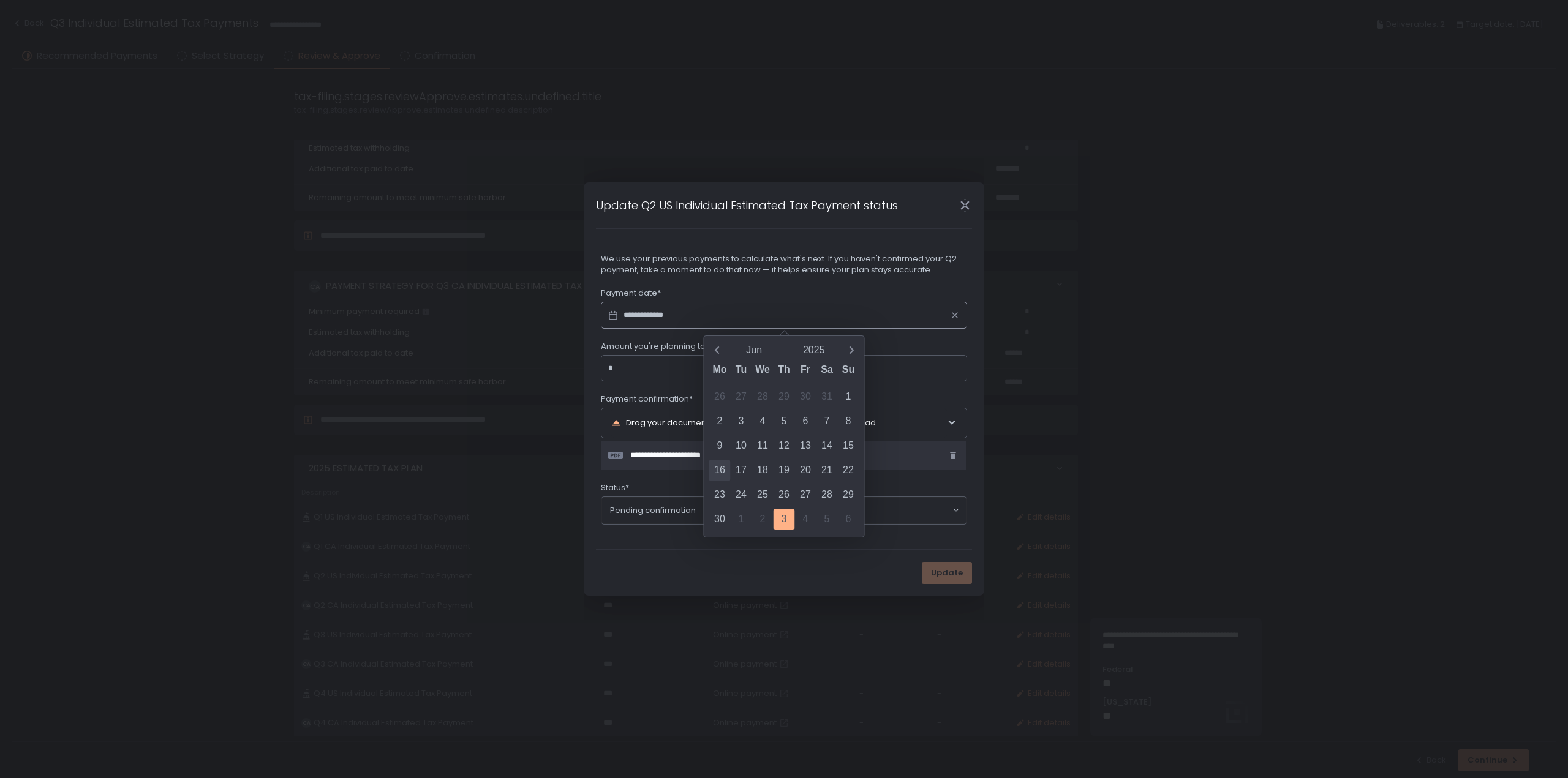 click on "16" at bounding box center [720, 470] 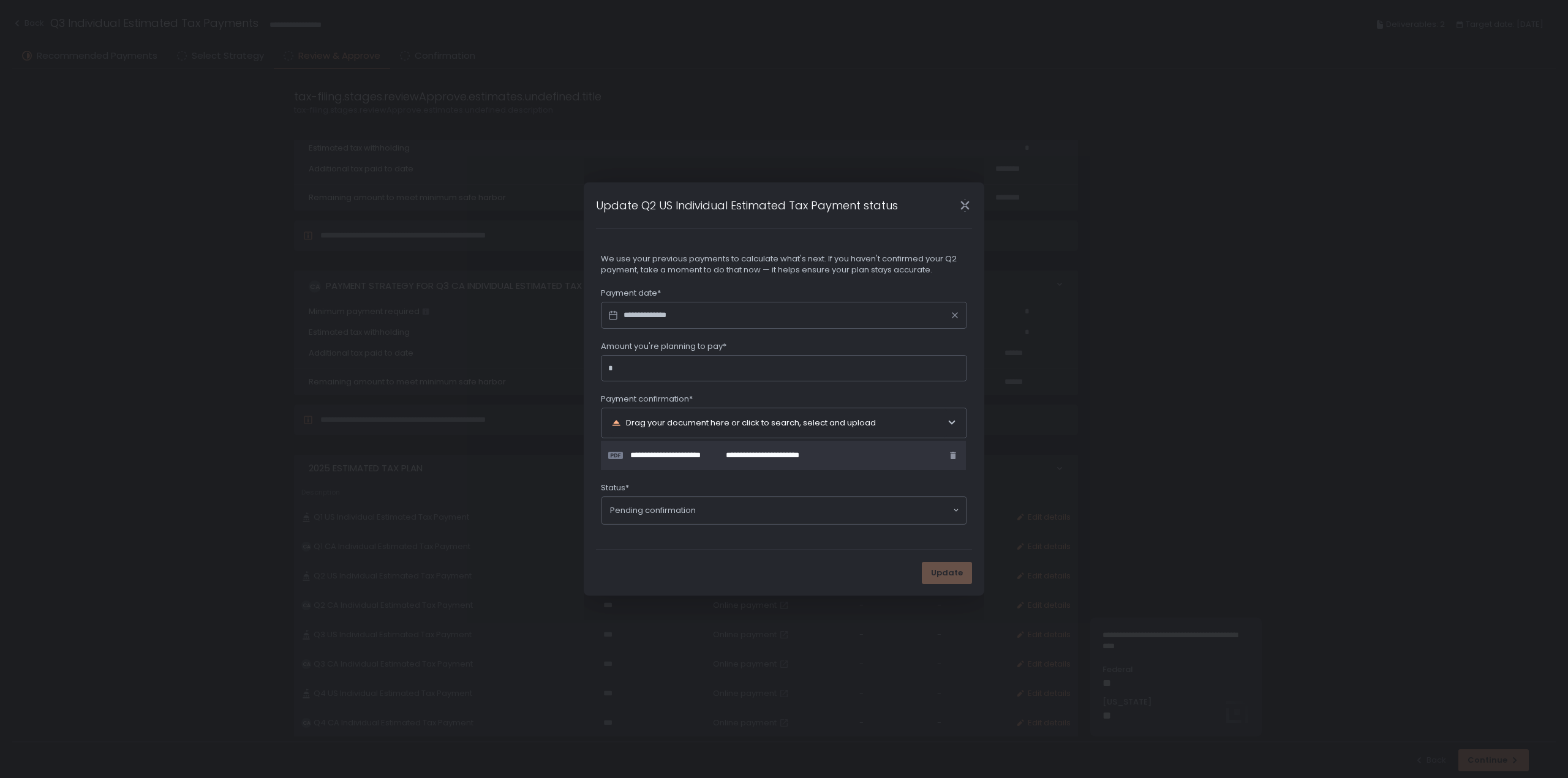 click on "Amount you're planning to pay*" at bounding box center [788, 368] 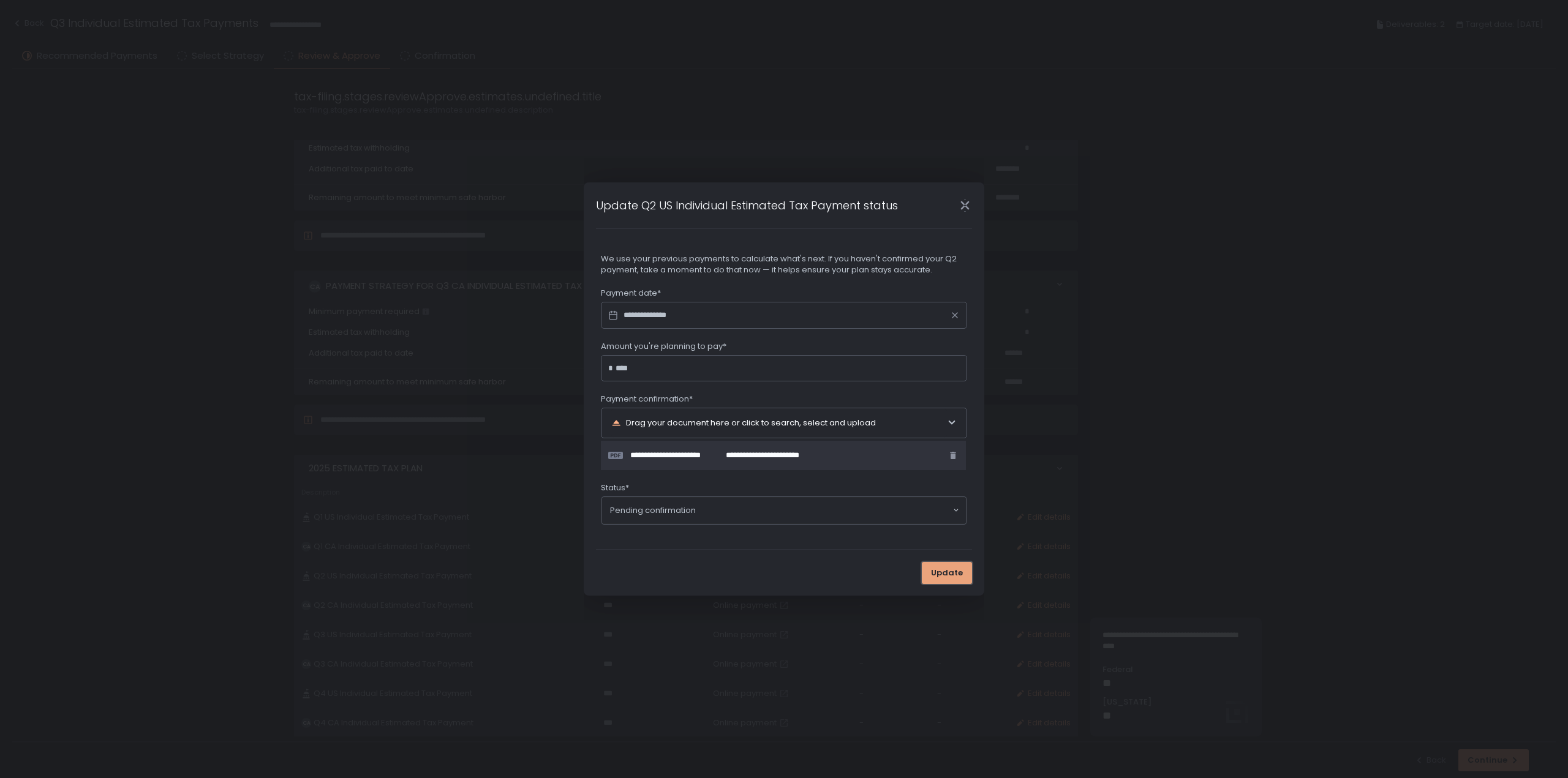 type on "********" 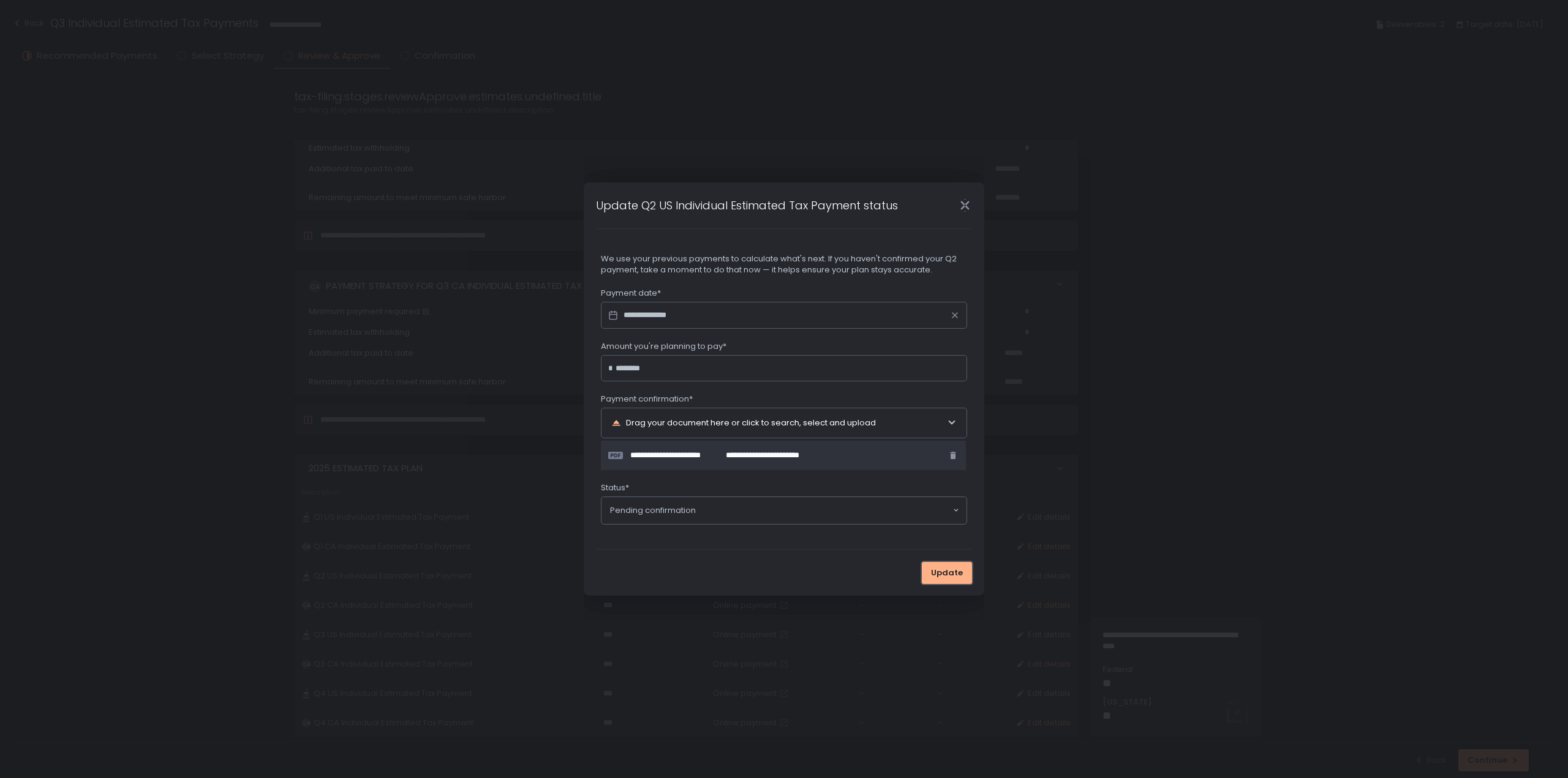 click on "Update" at bounding box center (947, 573) 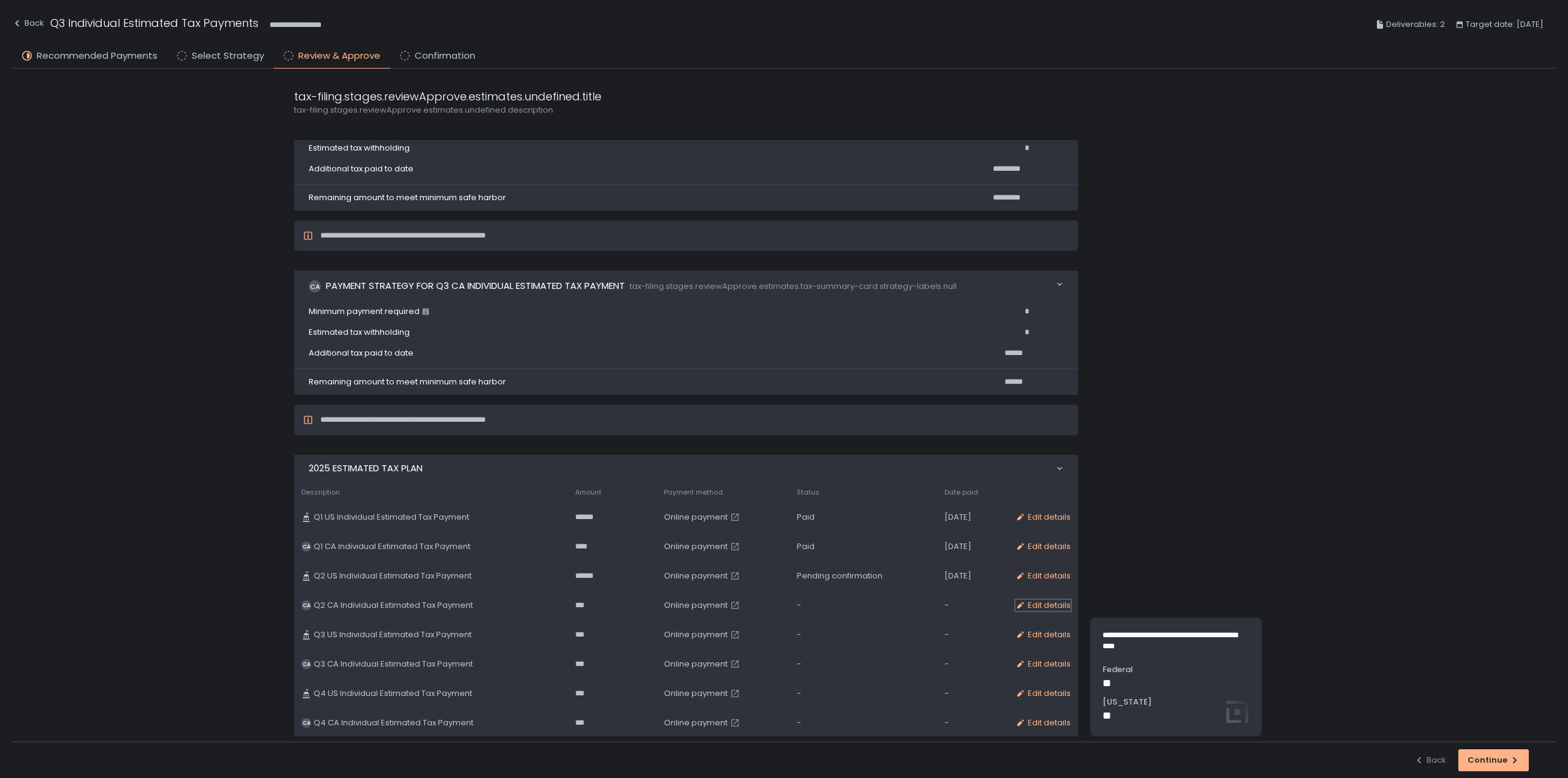 click on "Edit details" 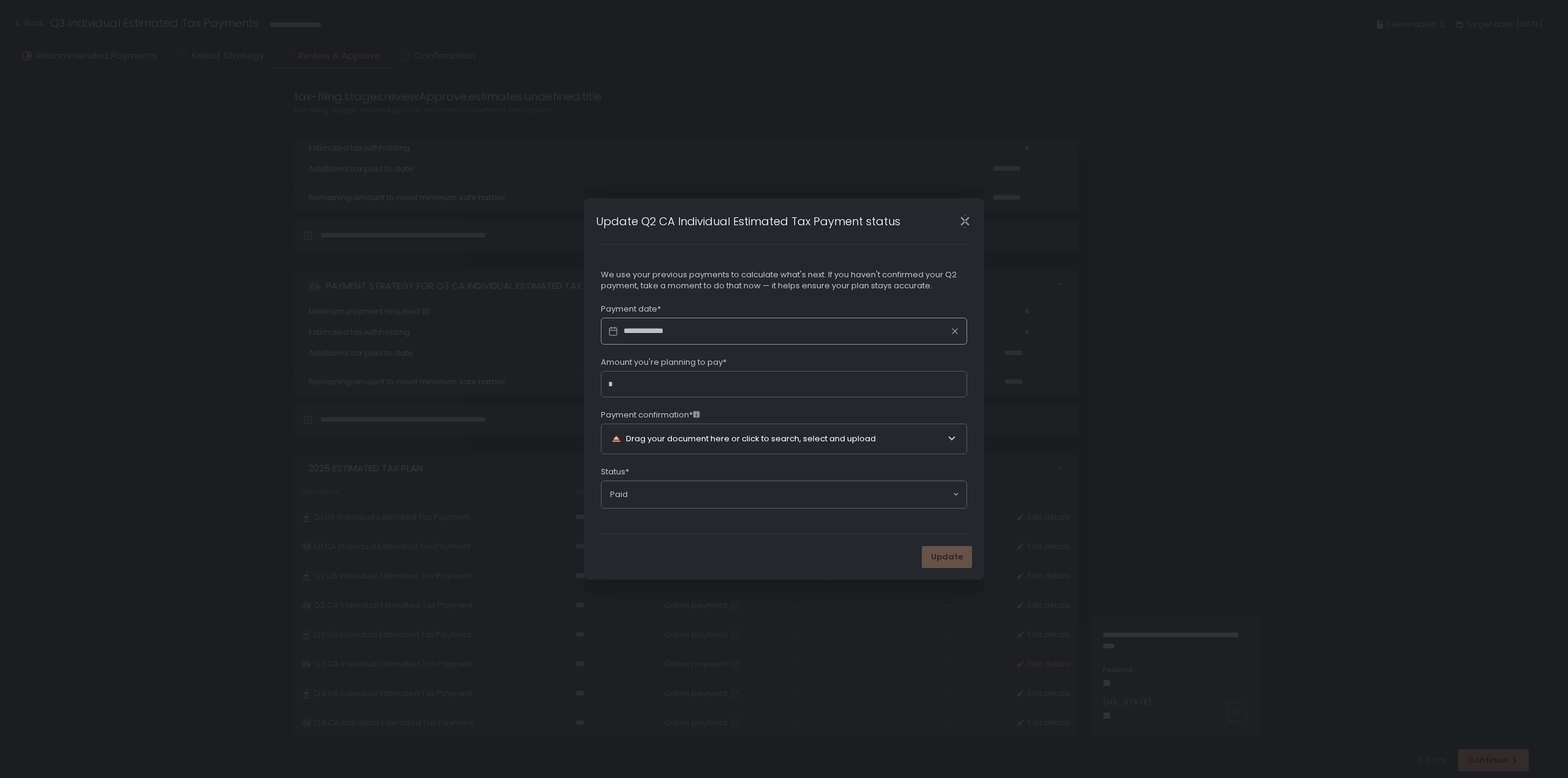 click on "Update Q2 CA Individual Estimated Tax Payment status" at bounding box center [784, 221] 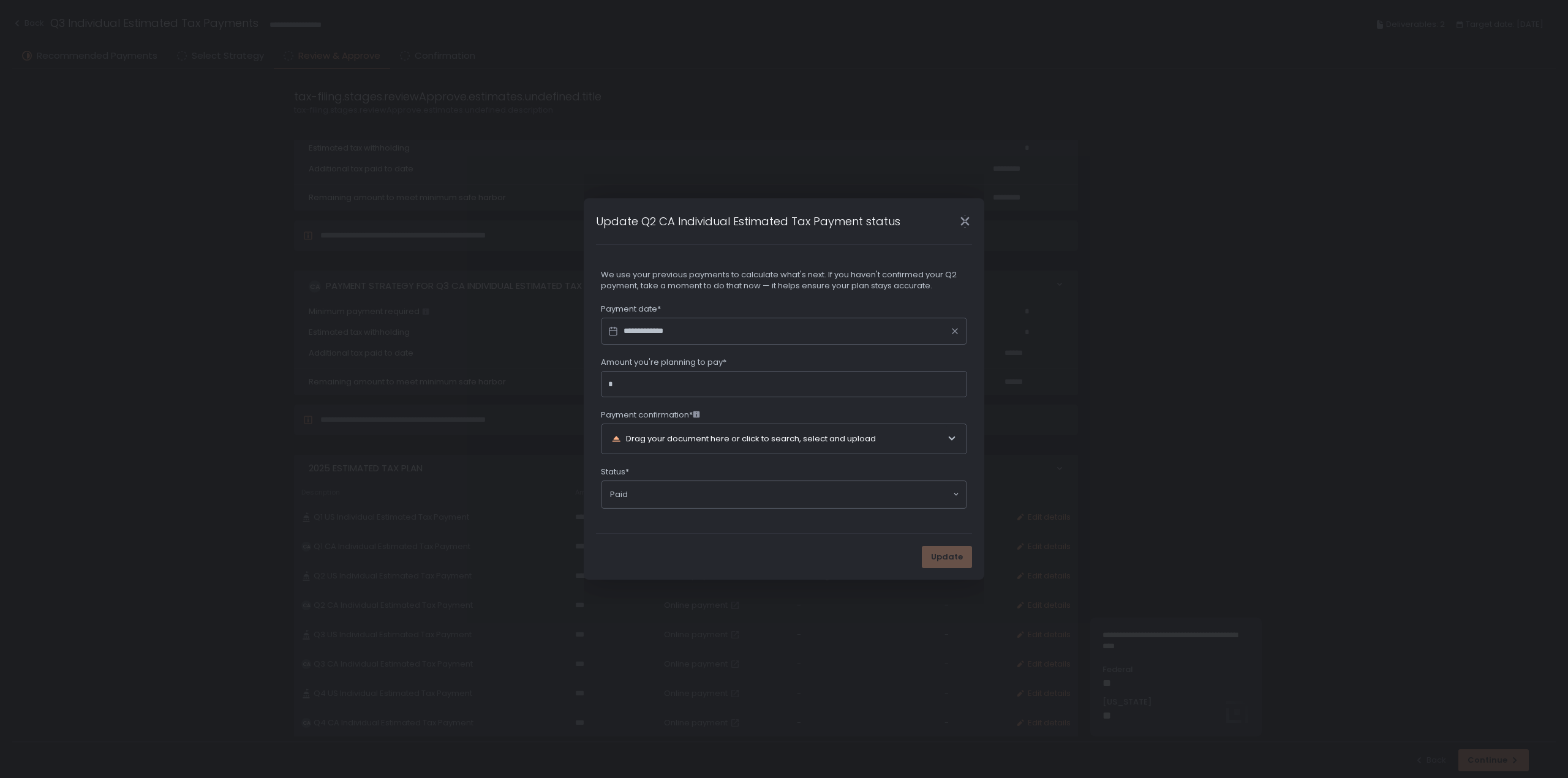 click 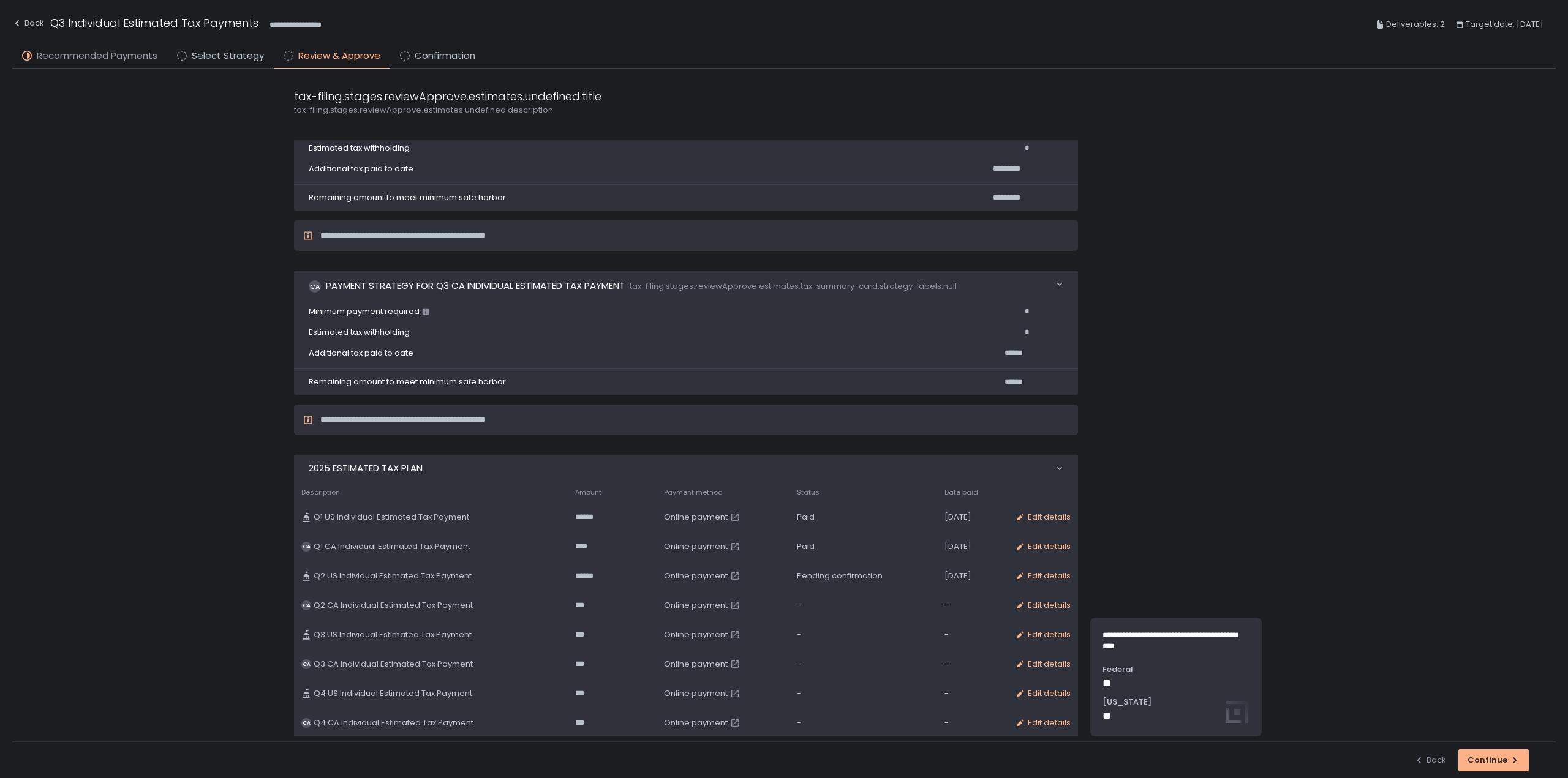 click on "Recommended Payments" at bounding box center [97, 56] 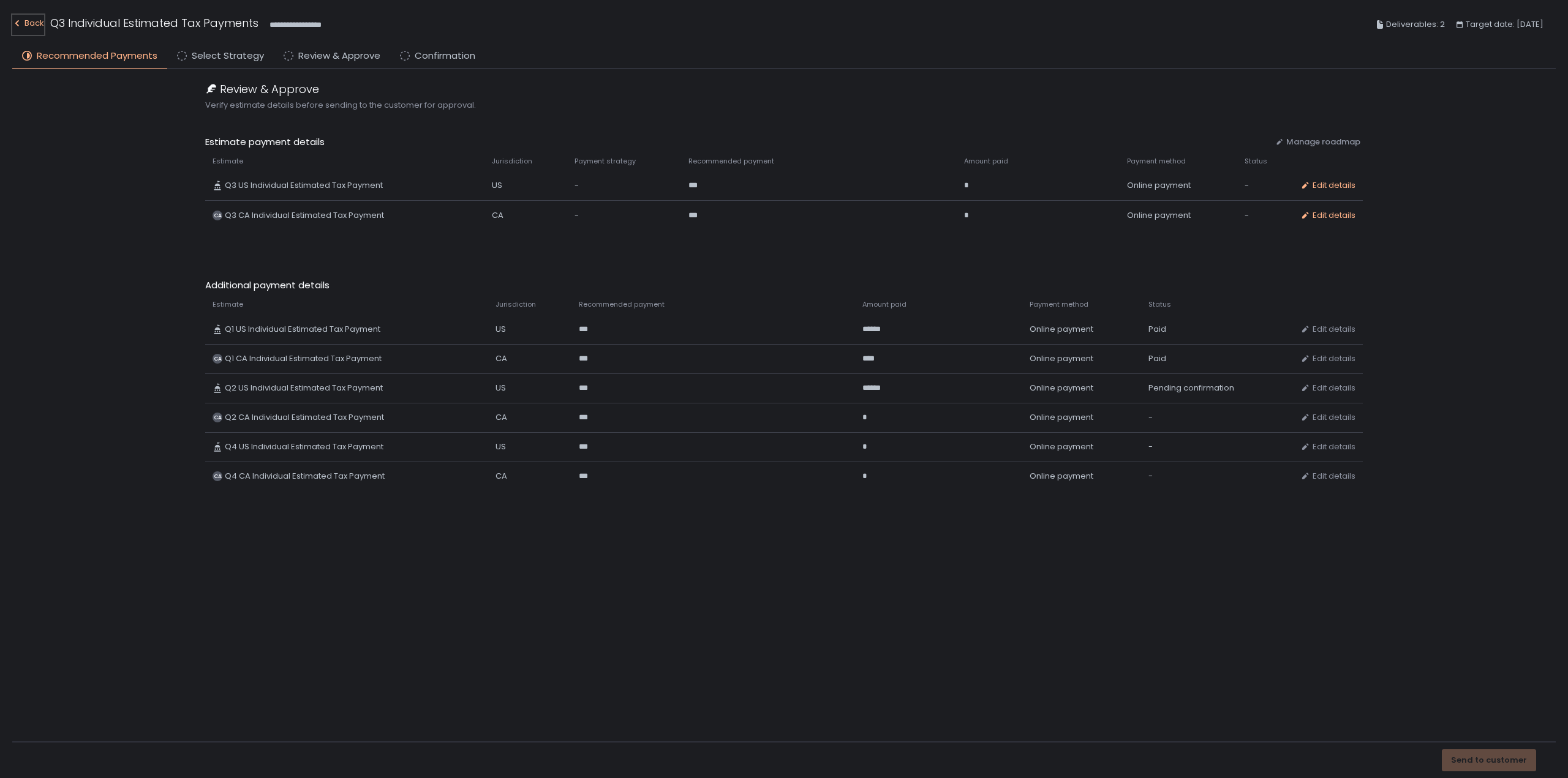 click on "Back" 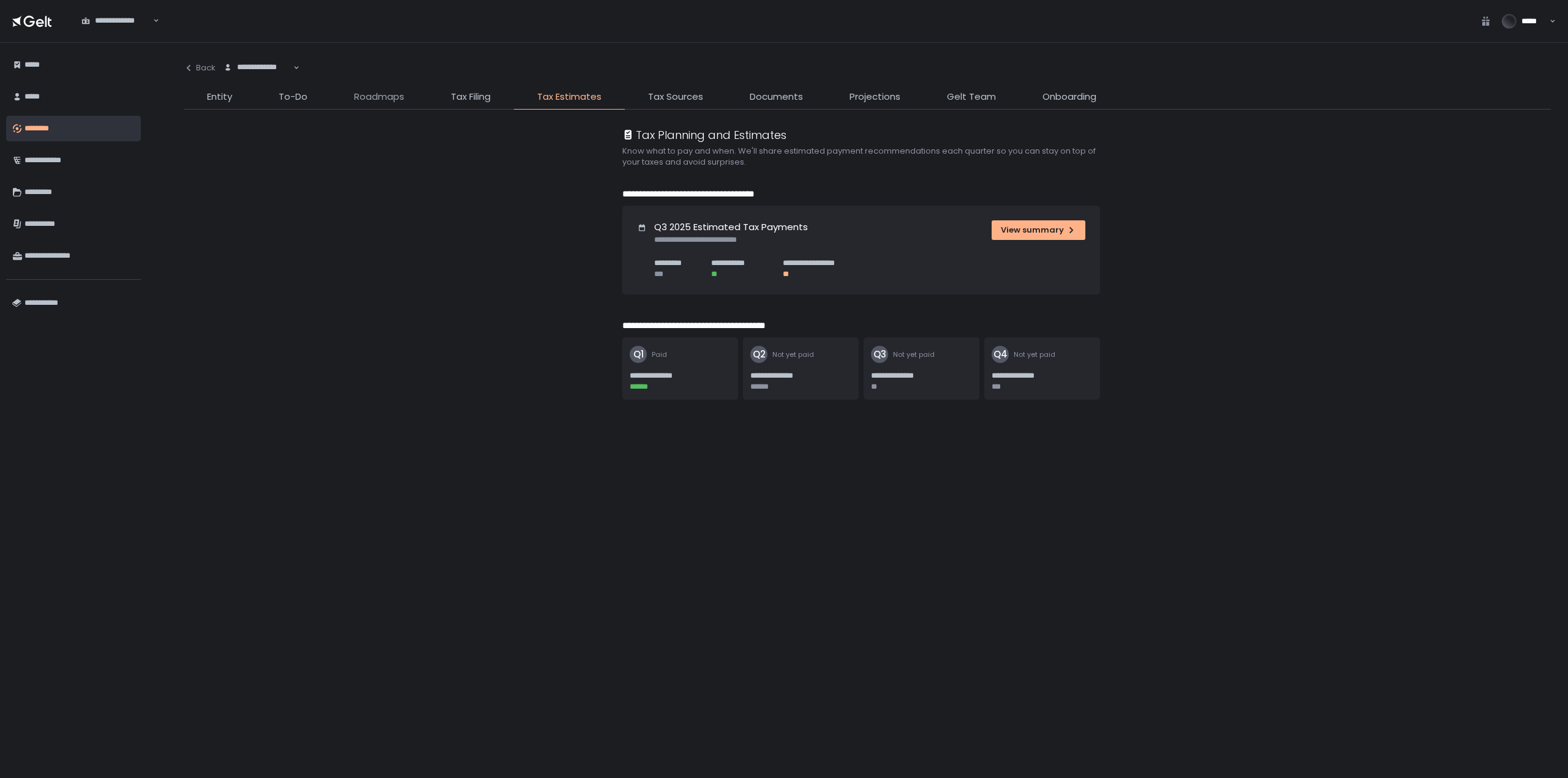 click on "Roadmaps" at bounding box center (379, 97) 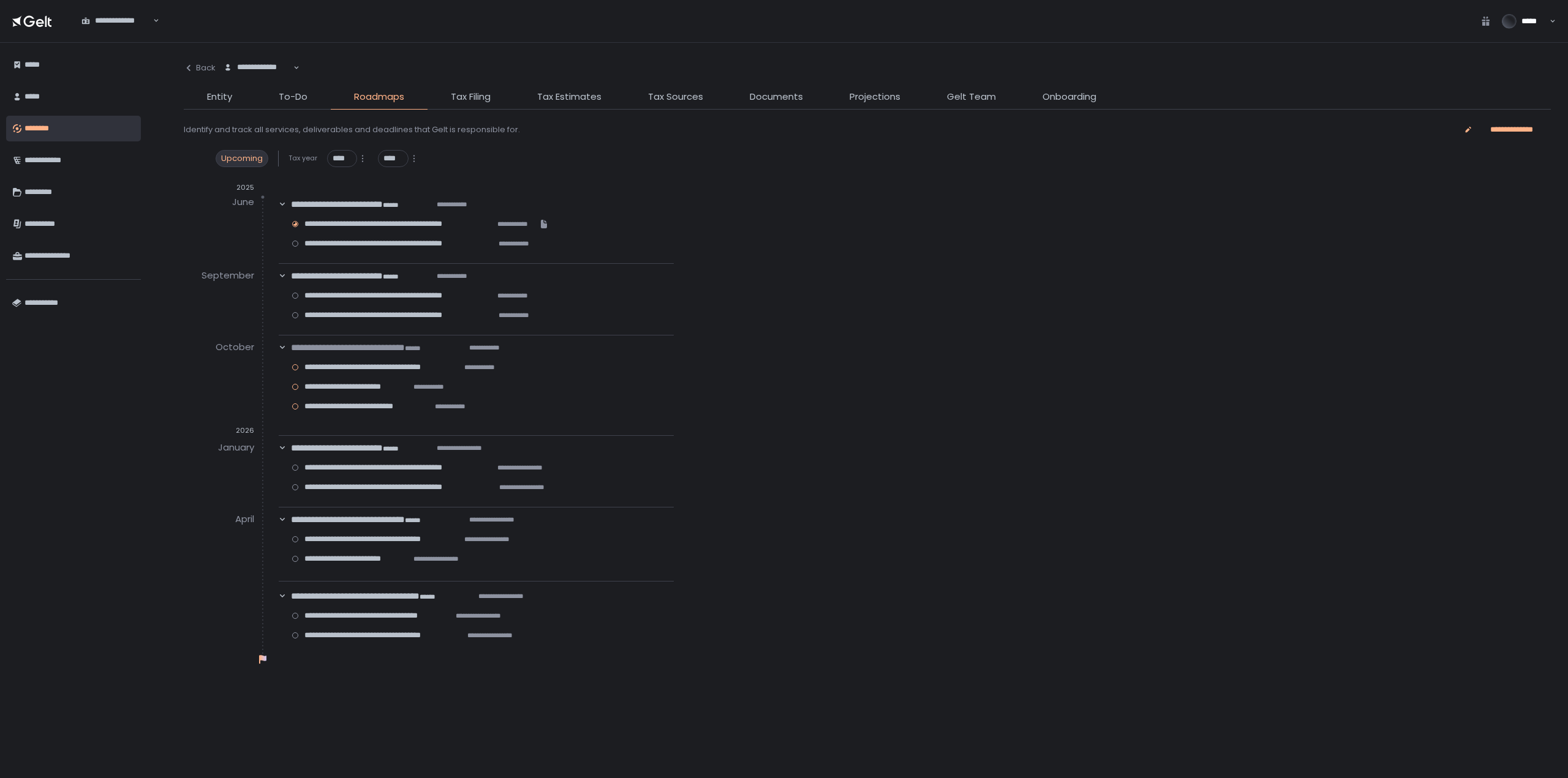 click on "**********" at bounding box center (867, 438) 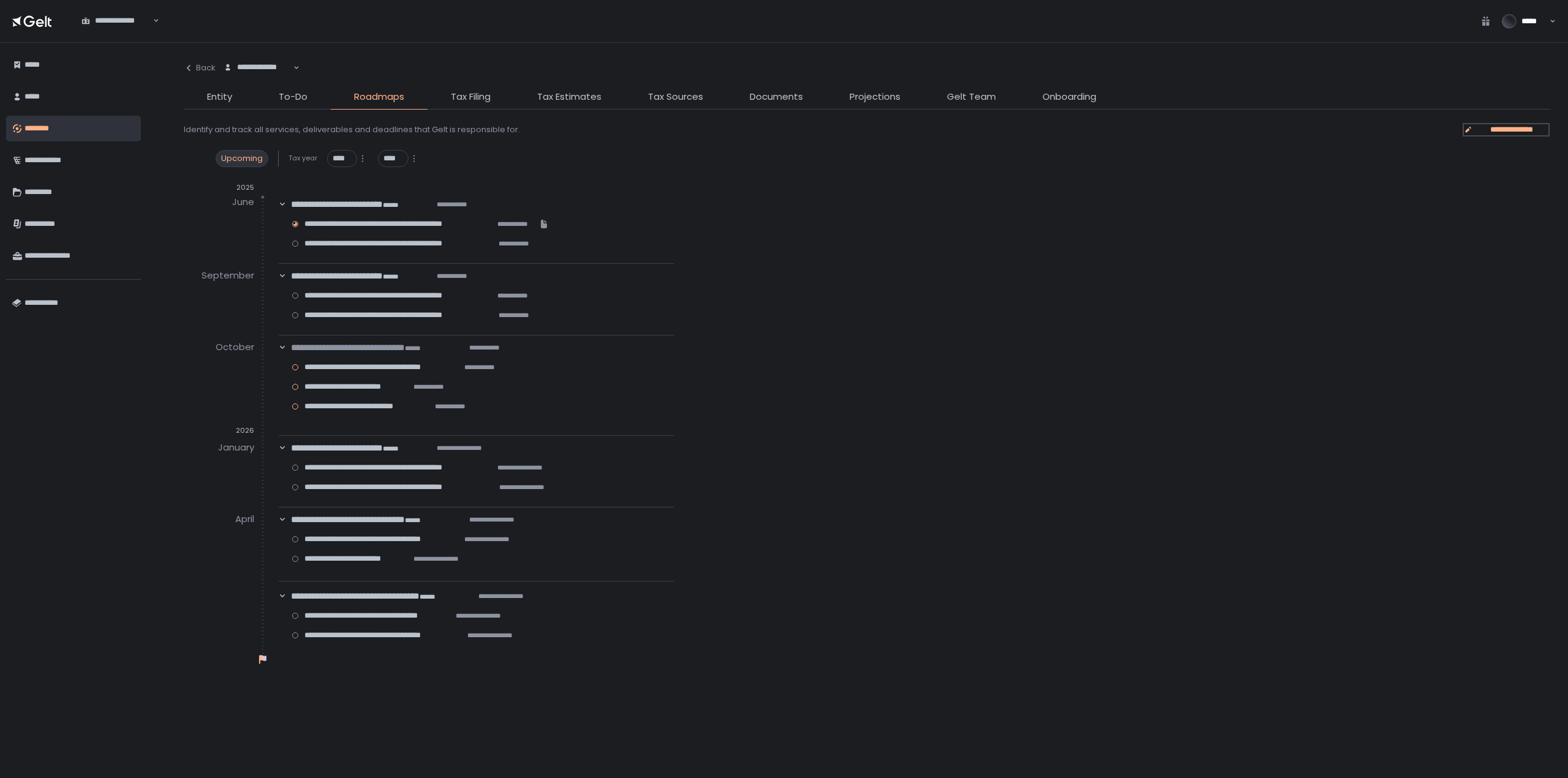 click on "**********" at bounding box center (1512, 130) 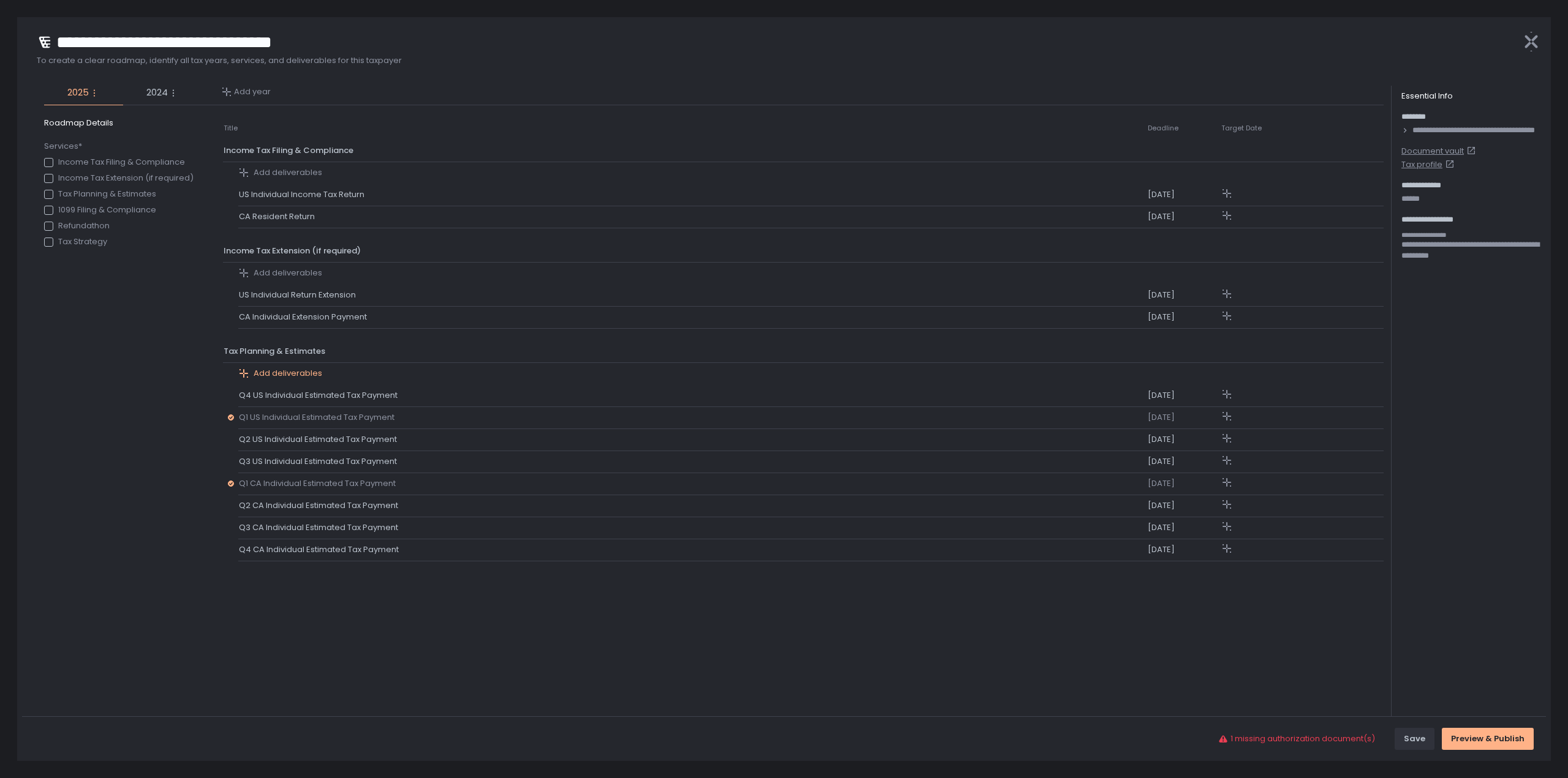click on "Add deliverables" at bounding box center [288, 373] 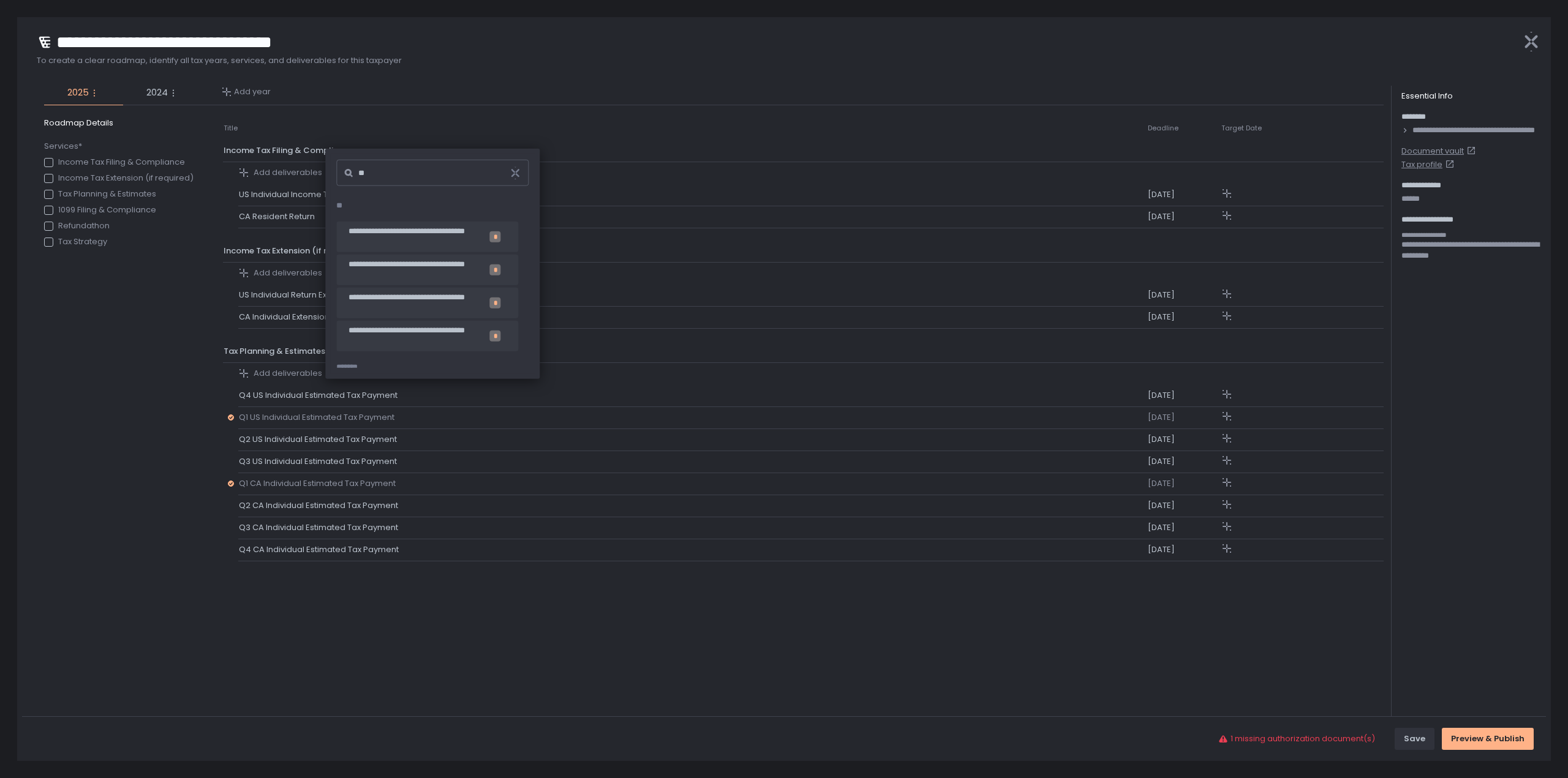 type on "*" 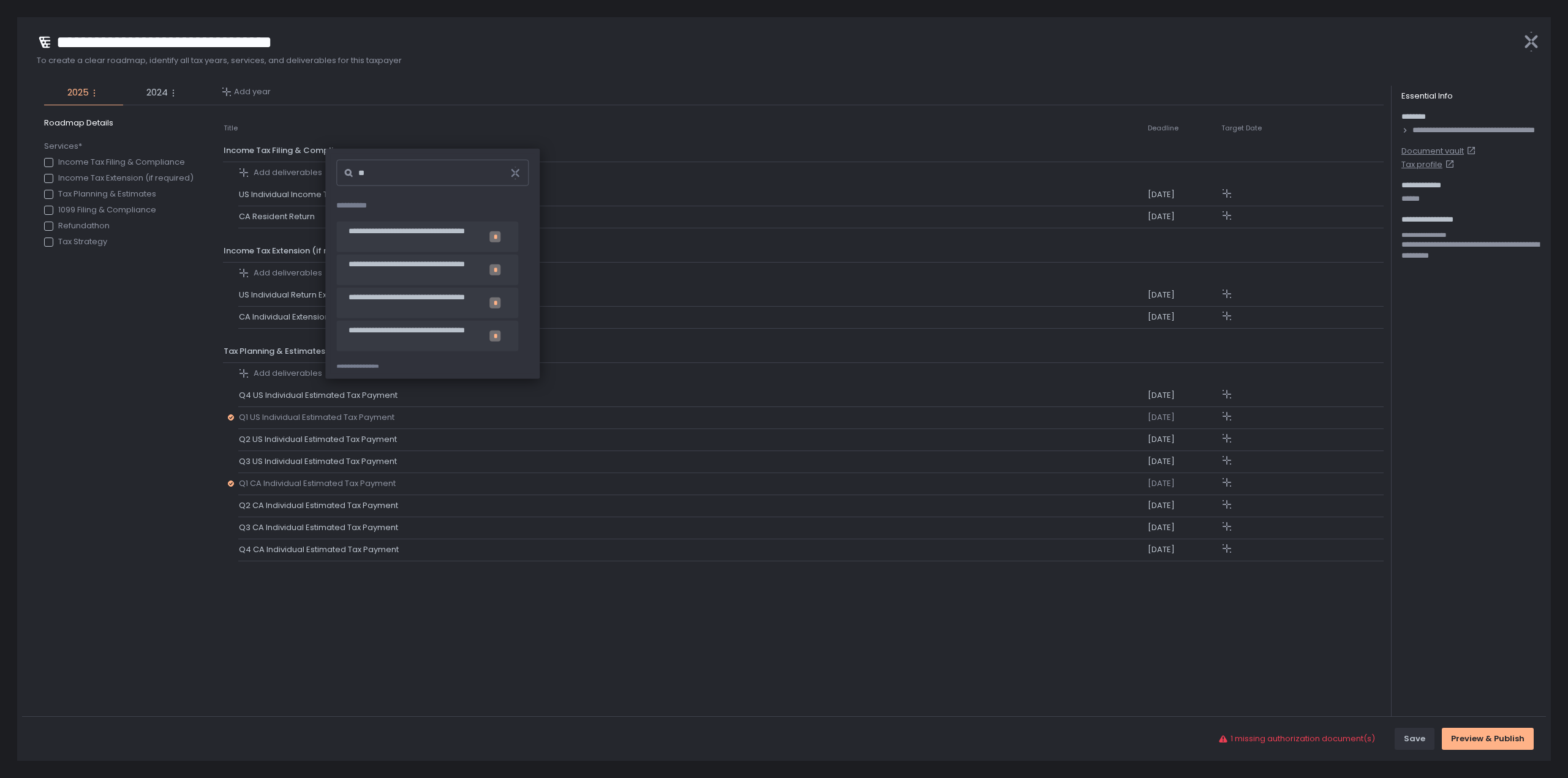 type on "*" 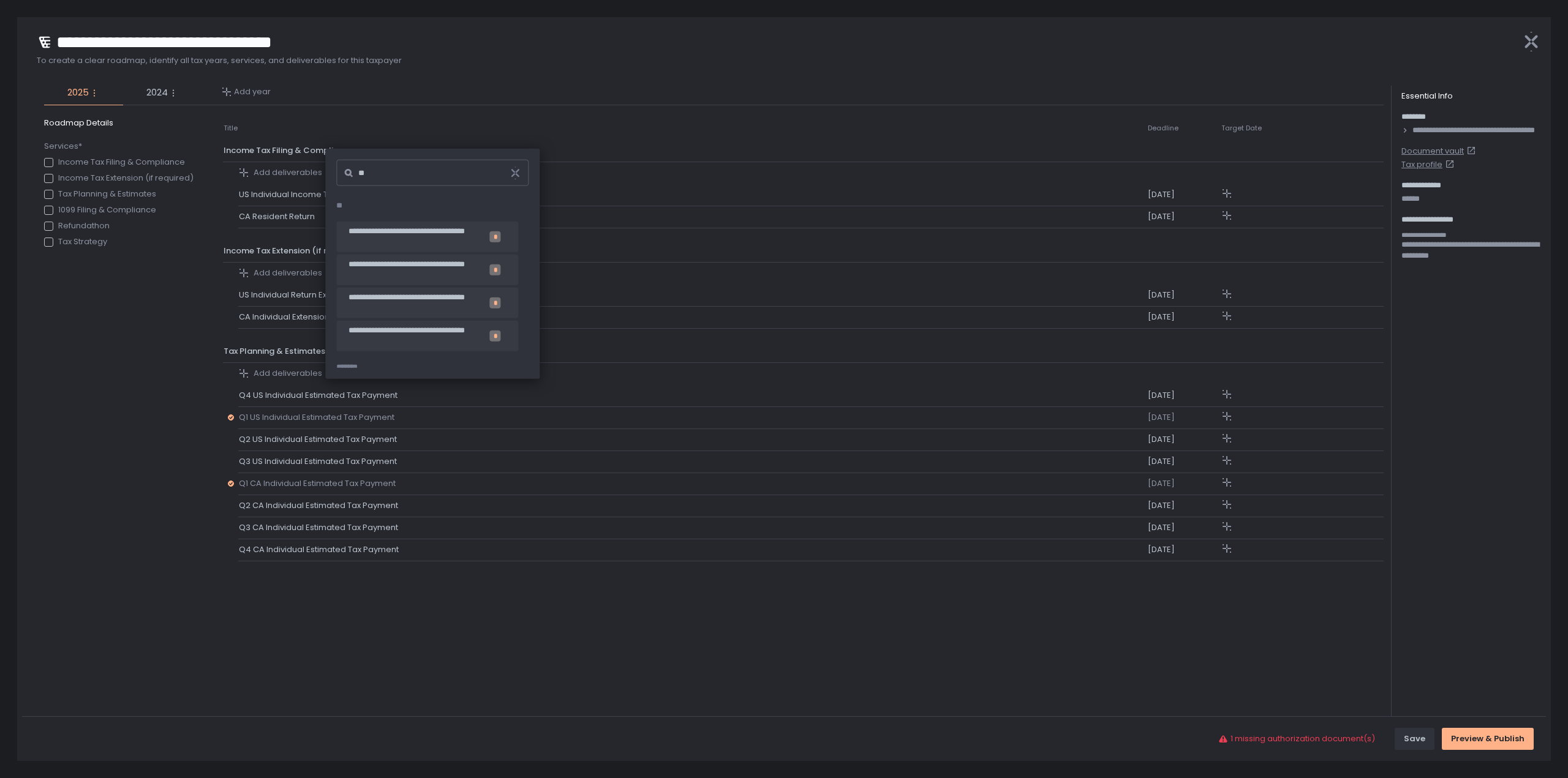 type on "*" 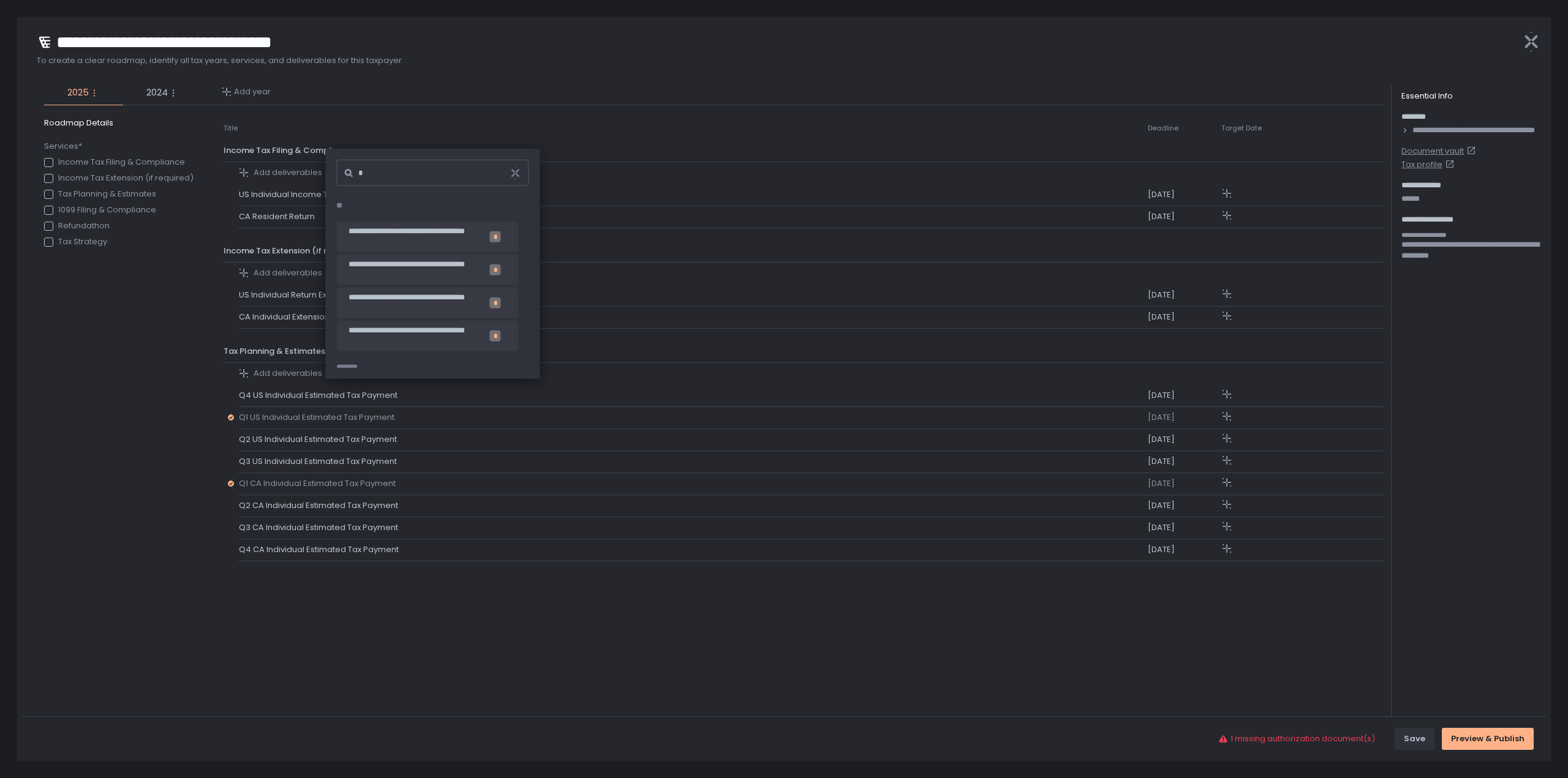 type 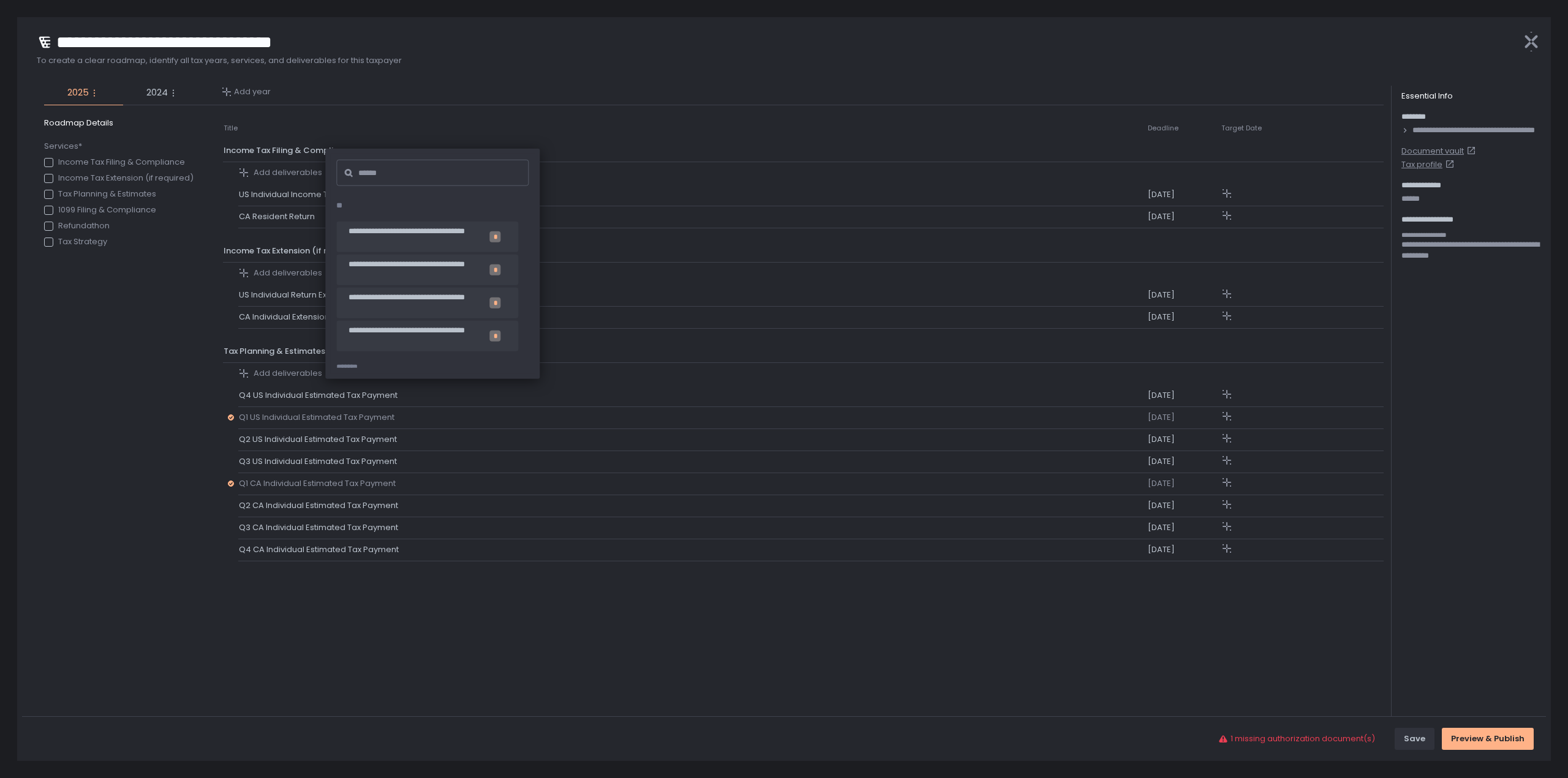 click on "Title Deadline Target Date Income Tax Filing & Compliance Add deliverables US Individual Income Tax Return  Apr 15th, 2026 CA Resident Return  Apr 15th, 2026 Income Tax Extension (if required) Add deliverables US Individual Return Extension  Apr 15th, 2026 CA Individual Extension Payment  Apr 15th, 2026 Tax Planning & Estimates Add deliverables Q4 US Individual Estimated Tax Payment  Jan 15th, 2026 Q1 US Individual Estimated Tax Payment  Apr 15th, 2025 Q2 US Individual Estimated Tax Payment  Jun 15th, 2025 Q3 US Individual Estimated Tax Payment  Sep 15th, 2025 Q1 CA Individual Estimated Tax Payment  Apr 15th, 2025 Q2 CA Individual Estimated Tax Payment  Jun 15th, 2025 Q3 CA Individual Estimated Tax Payment  Sep 15th, 2025 Q4 CA Individual Estimated Tax Payment  Jan 15th, 2026" at bounding box center (803, 423) 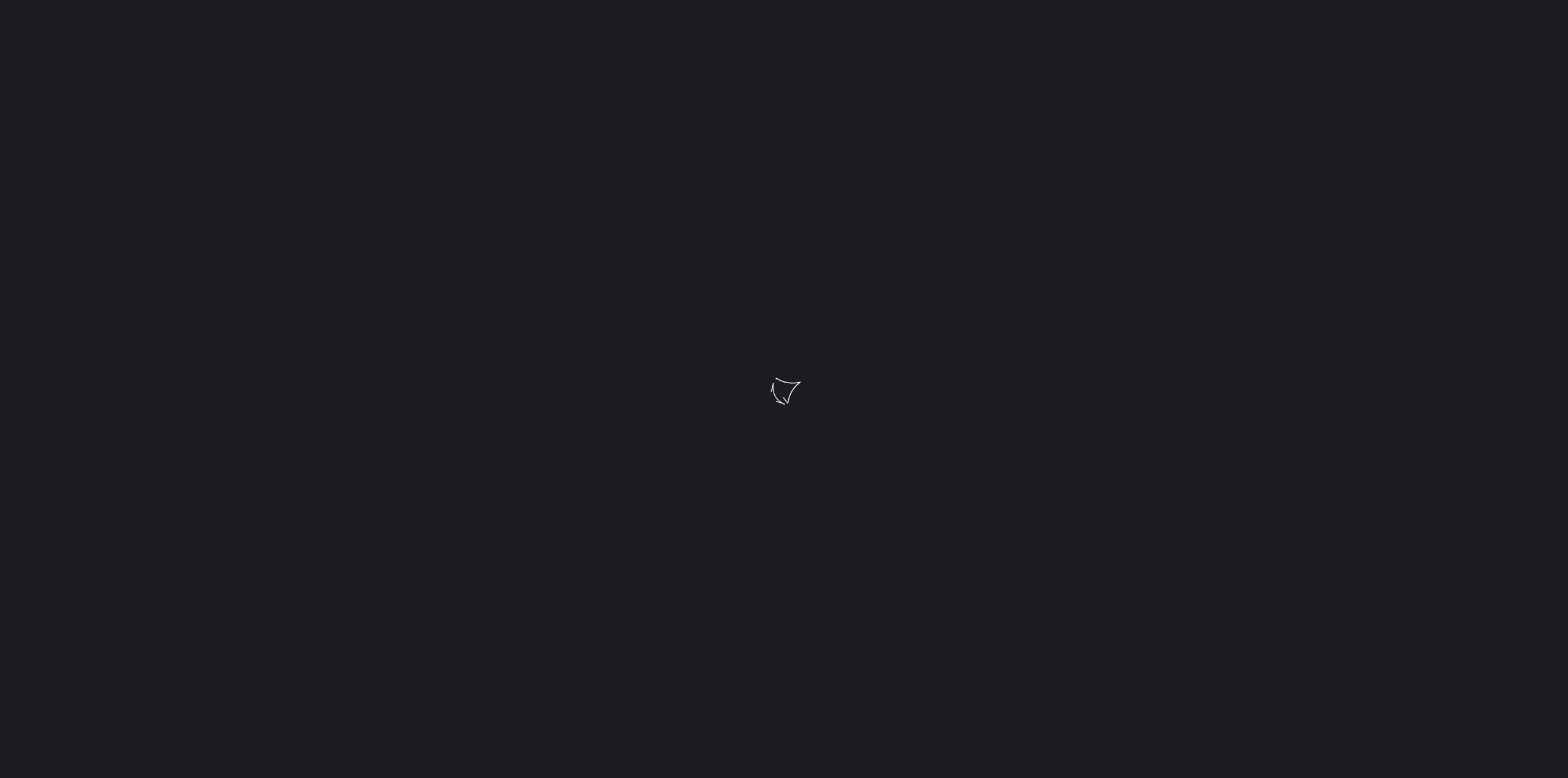 scroll, scrollTop: 0, scrollLeft: 0, axis: both 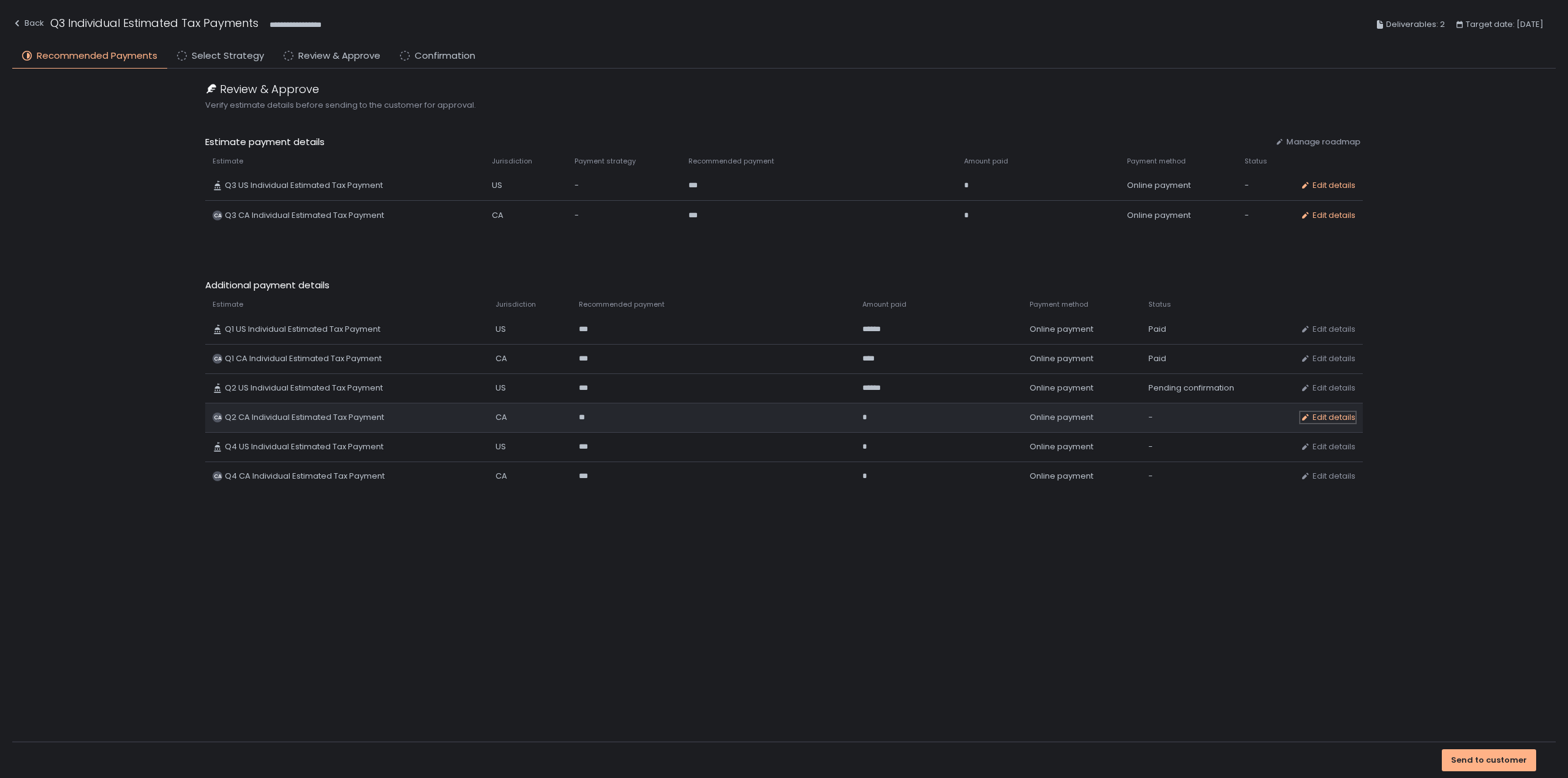 click on "Edit details" 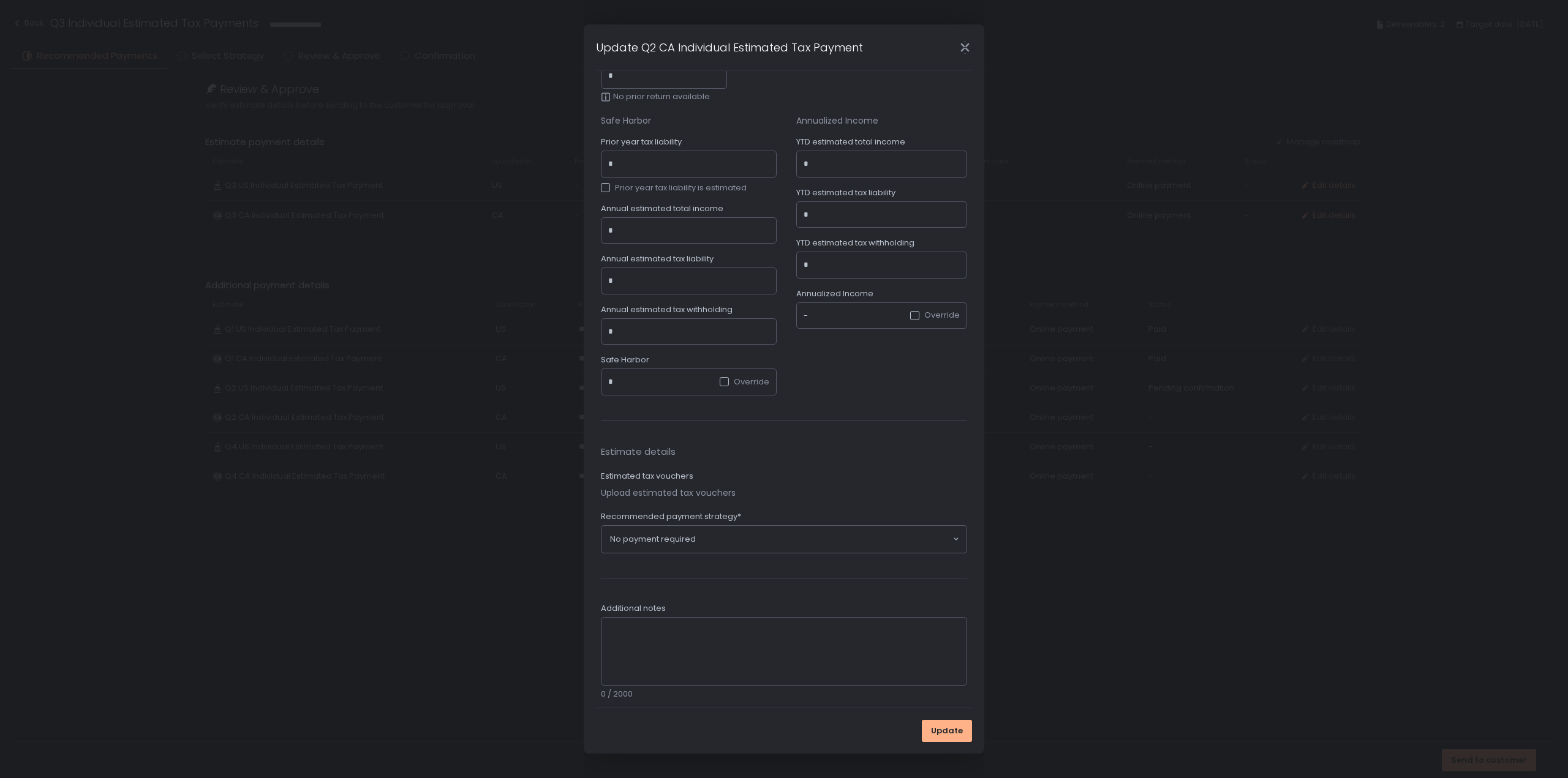 scroll, scrollTop: 86, scrollLeft: 0, axis: vertical 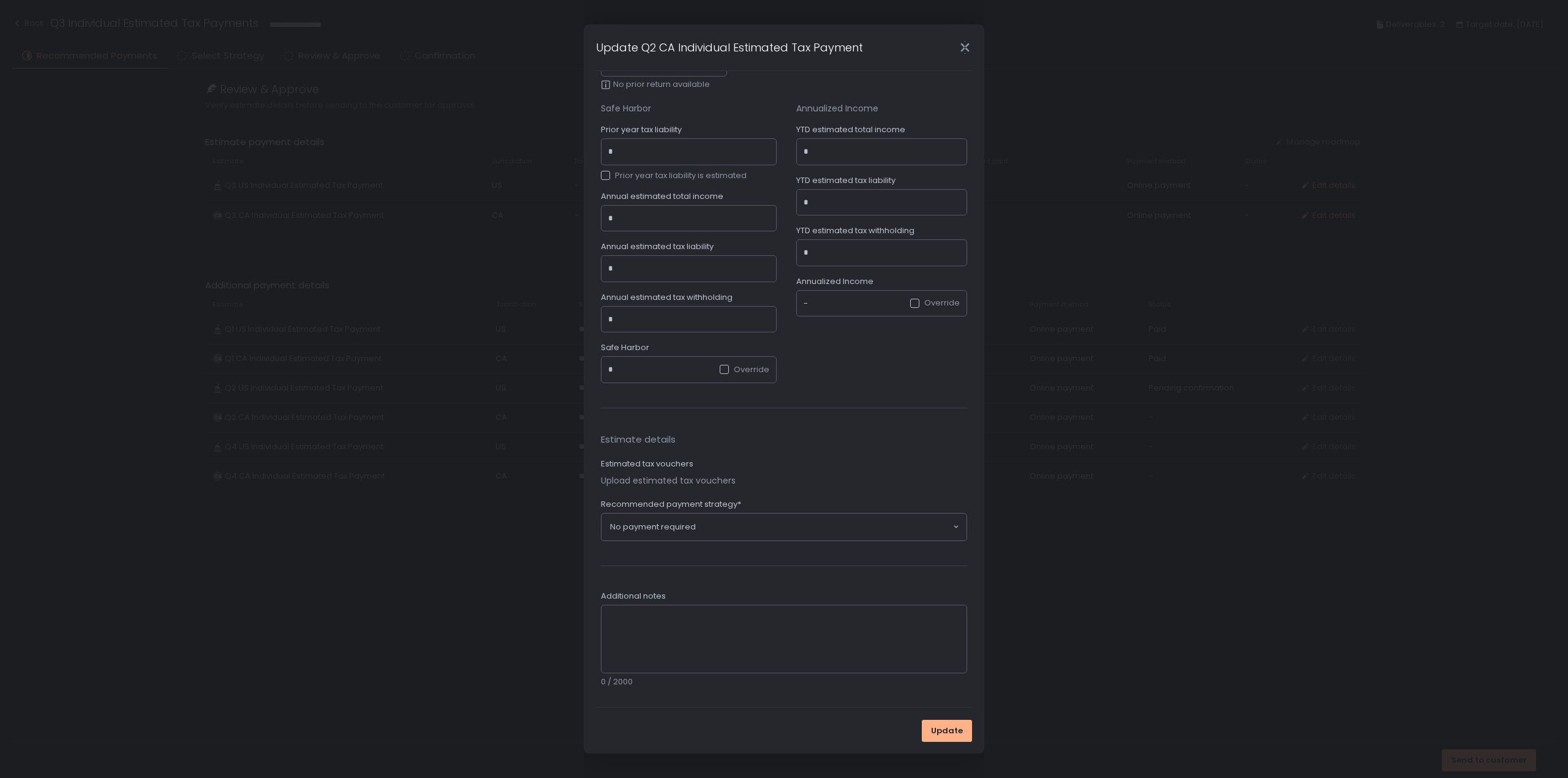 click 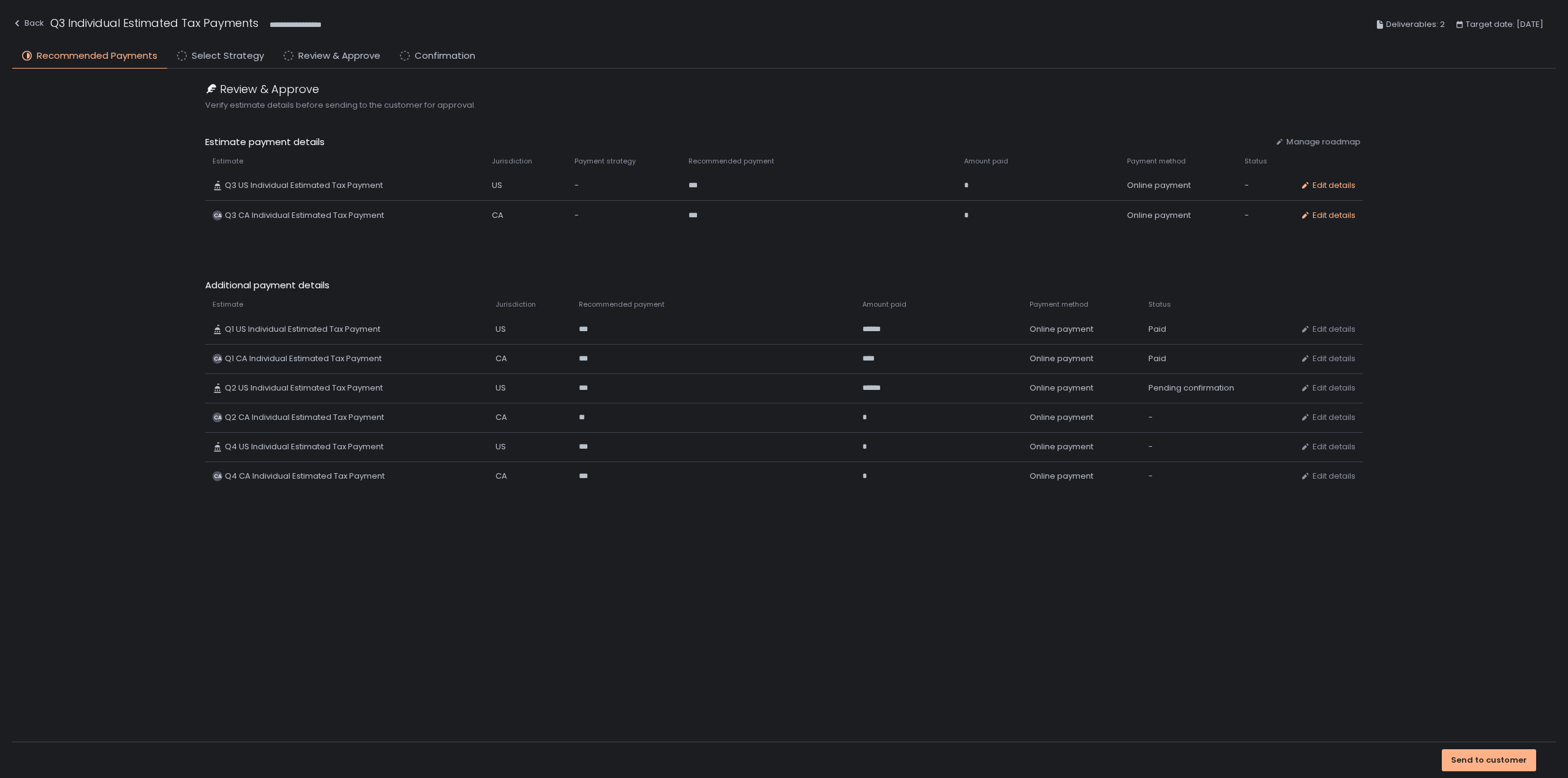 click on "Review & Approve Verify estimate details before sending to the customer for approval. Estimate payment details Manage roadmap Move 0 items Estimate Jurisdiction Payment strategy Recommended payment Amount paid Payment method Status Q3 US Individual Estimated Tax Payment US - *** * Online payment  - Edit details CA Q3 CA Individual Estimated Tax Payment CA - *** * Online payment  - Edit details Additional payment details Move 0 items Estimate Jurisdiction Recommended payment Amount paid Payment method Status Q1 US Individual Estimated Tax Payment US *** ****** Online payment  Paid Edit details CA Q1 CA Individual Estimated Tax Payment CA *** **** Online payment  Paid Edit details Q2 US Individual Estimated Tax Payment US *** ****** Online payment  Pending confirmation Edit details CA Q2 CA Individual Estimated Tax Payment CA ** * Online payment  - Edit details Q4 US Individual Estimated Tax Payment US *** * Online payment  - Edit details CA Q4 CA Individual Estimated Tax Payment CA *** * Online payment  -" at bounding box center [784, 405] 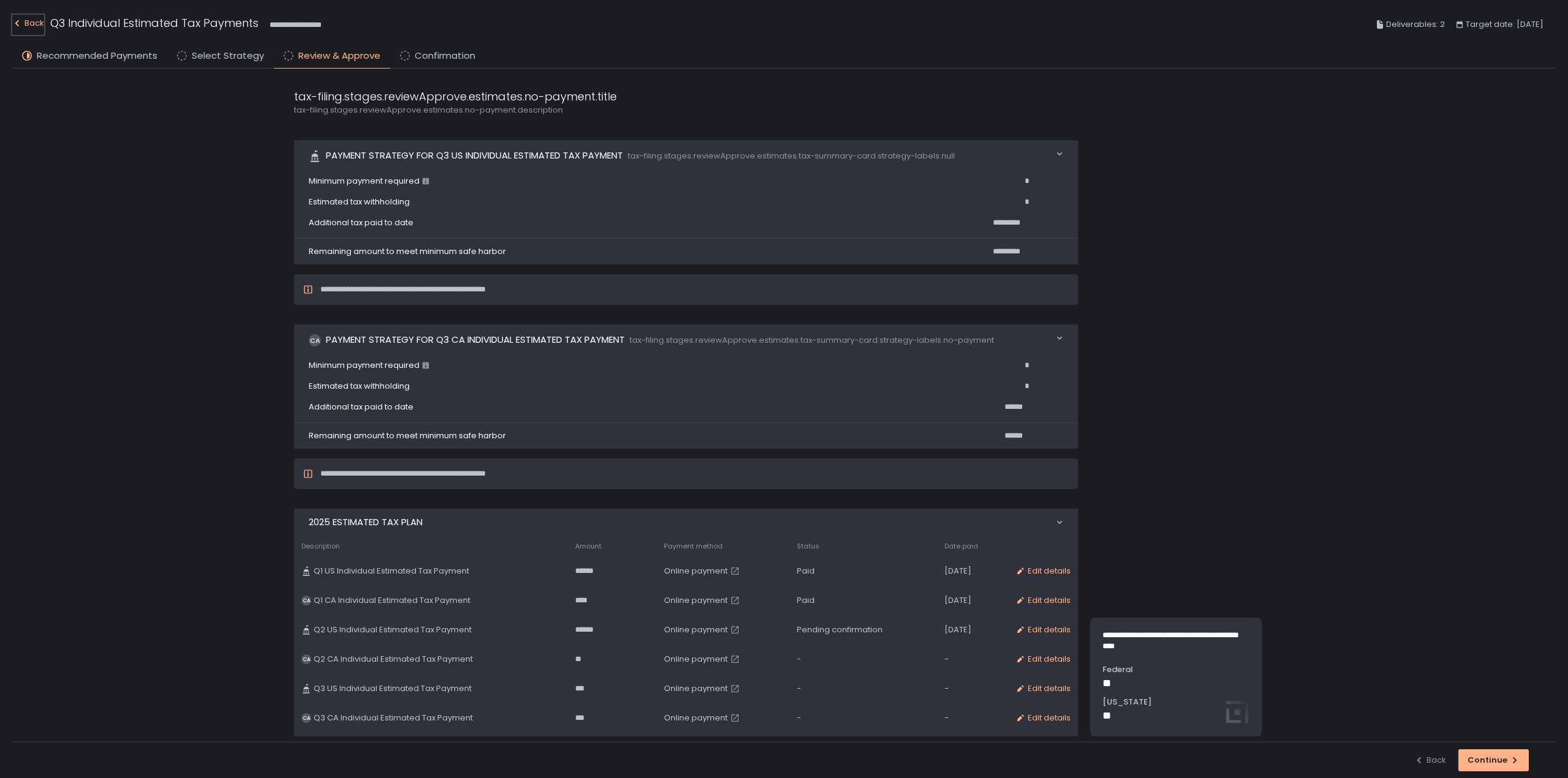 click on "Back" 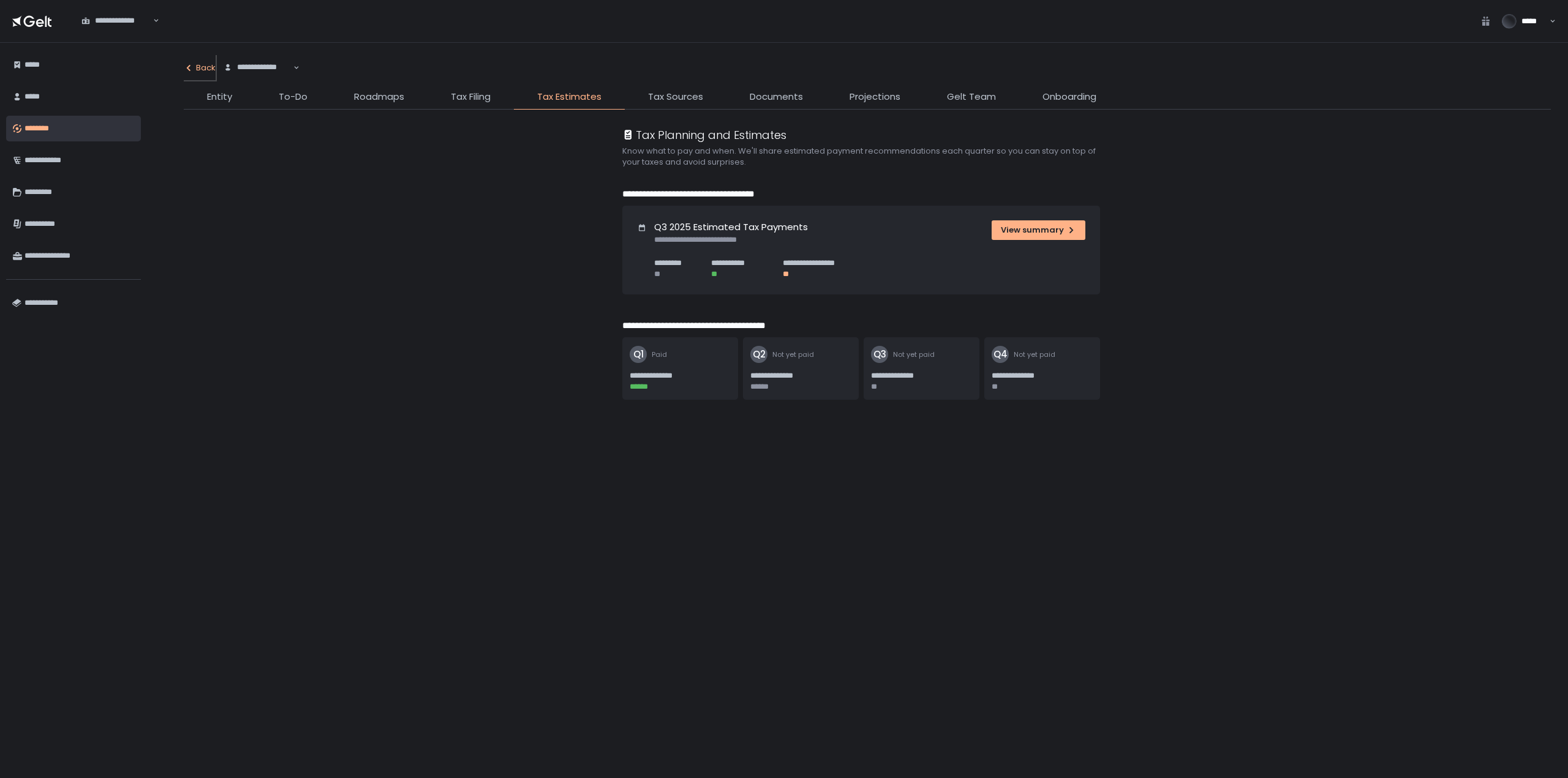 click on "Back" 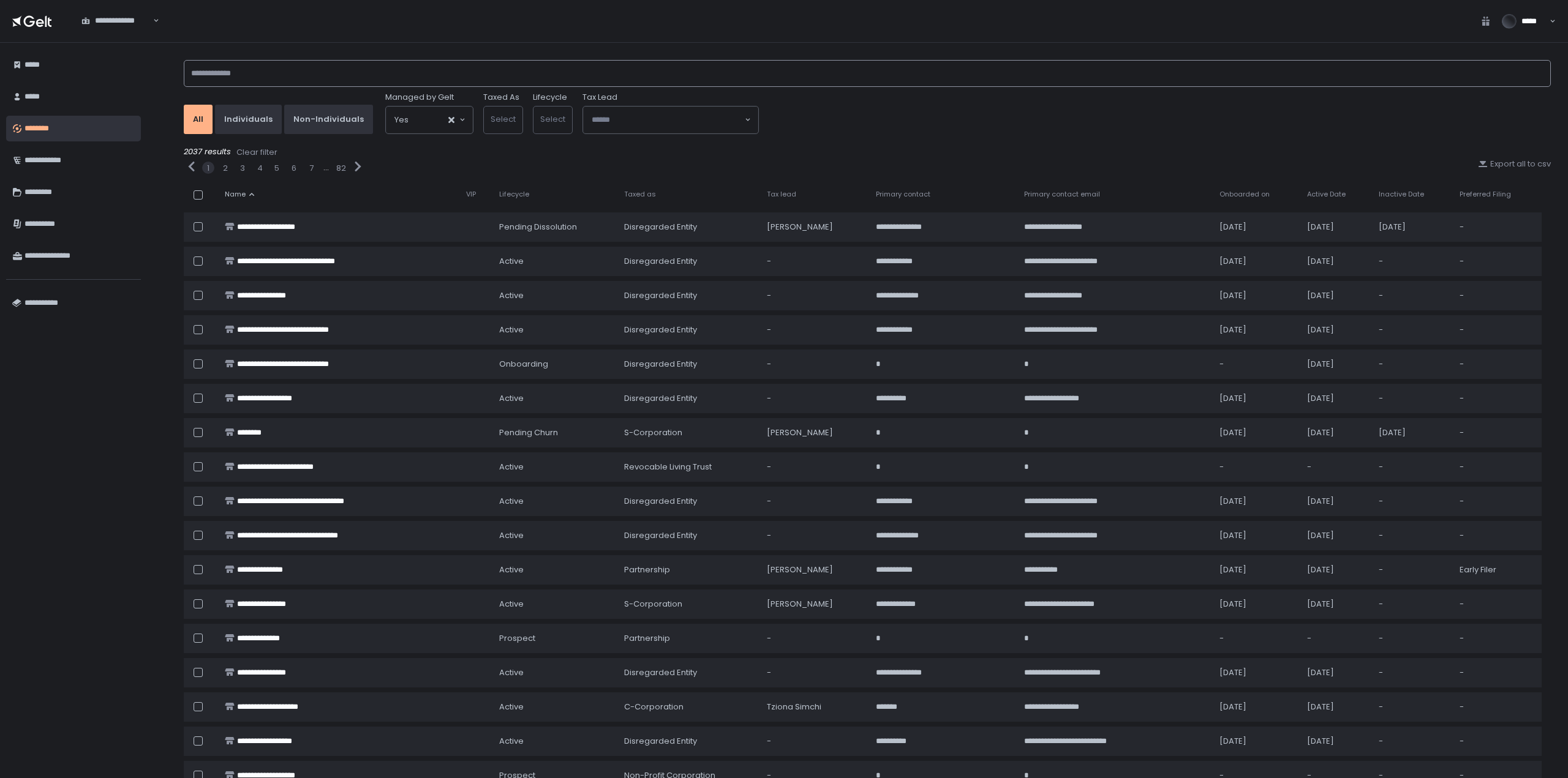 click 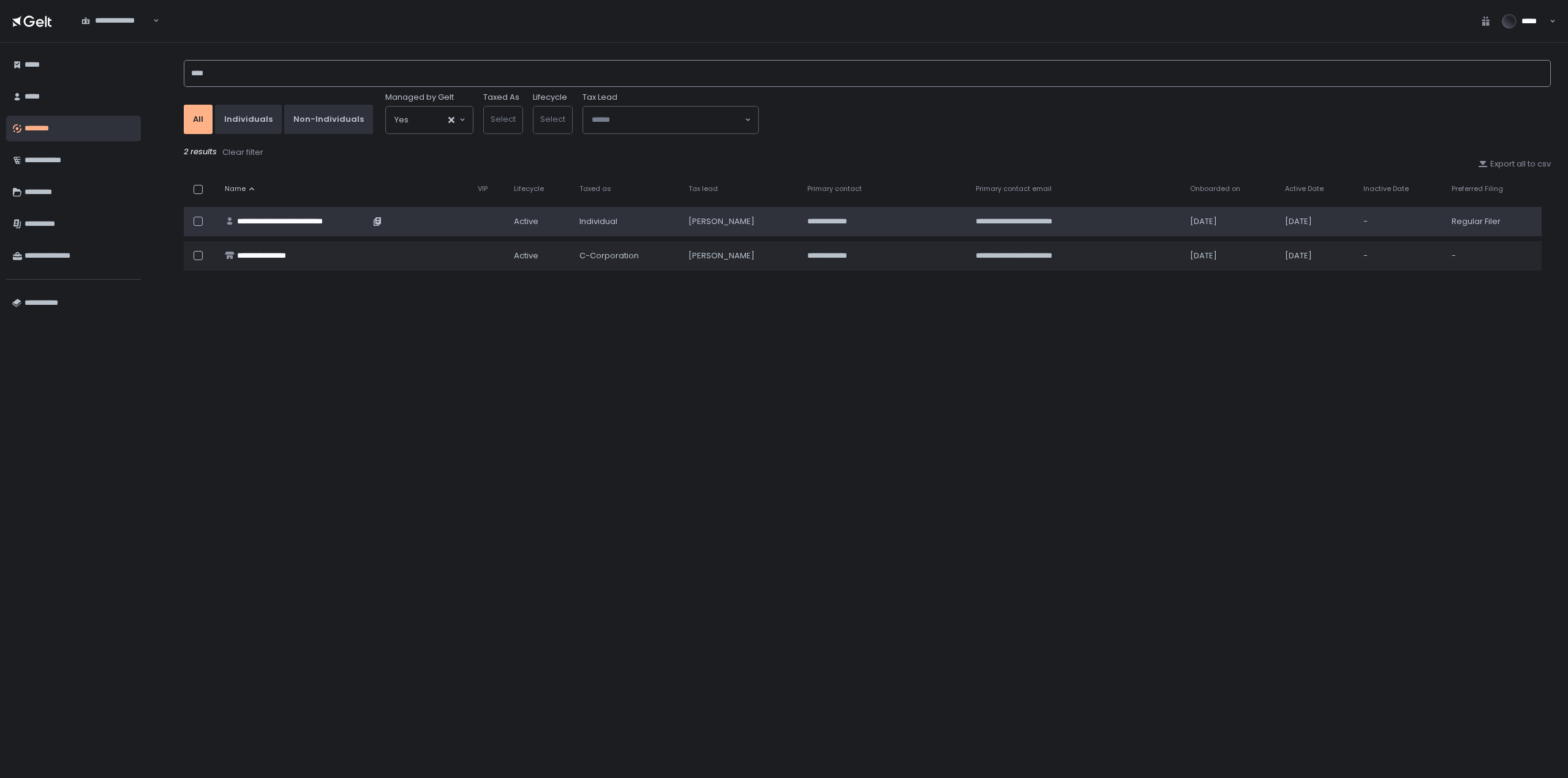 type on "****" 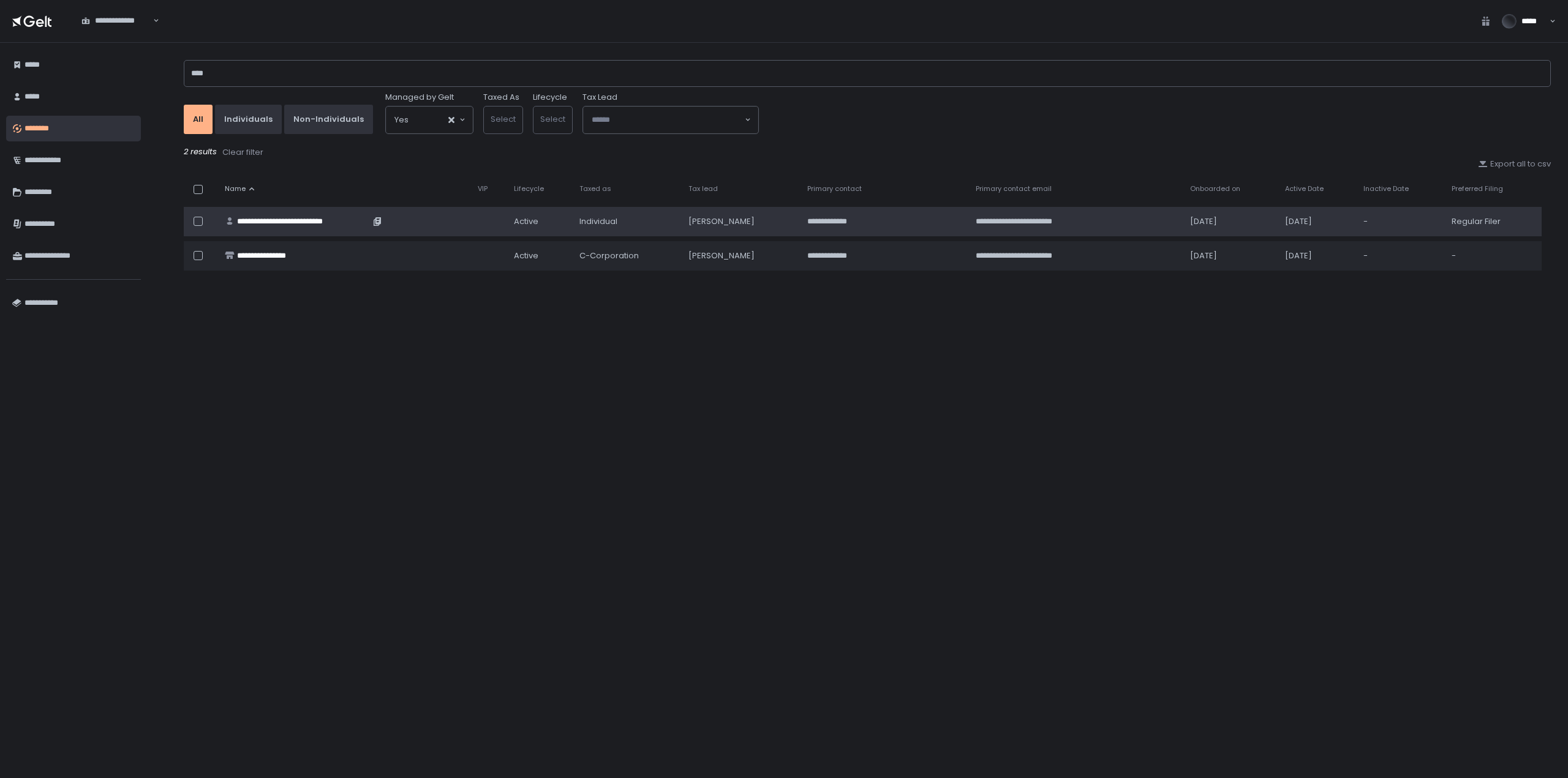 click on "**********" at bounding box center (303, 222) 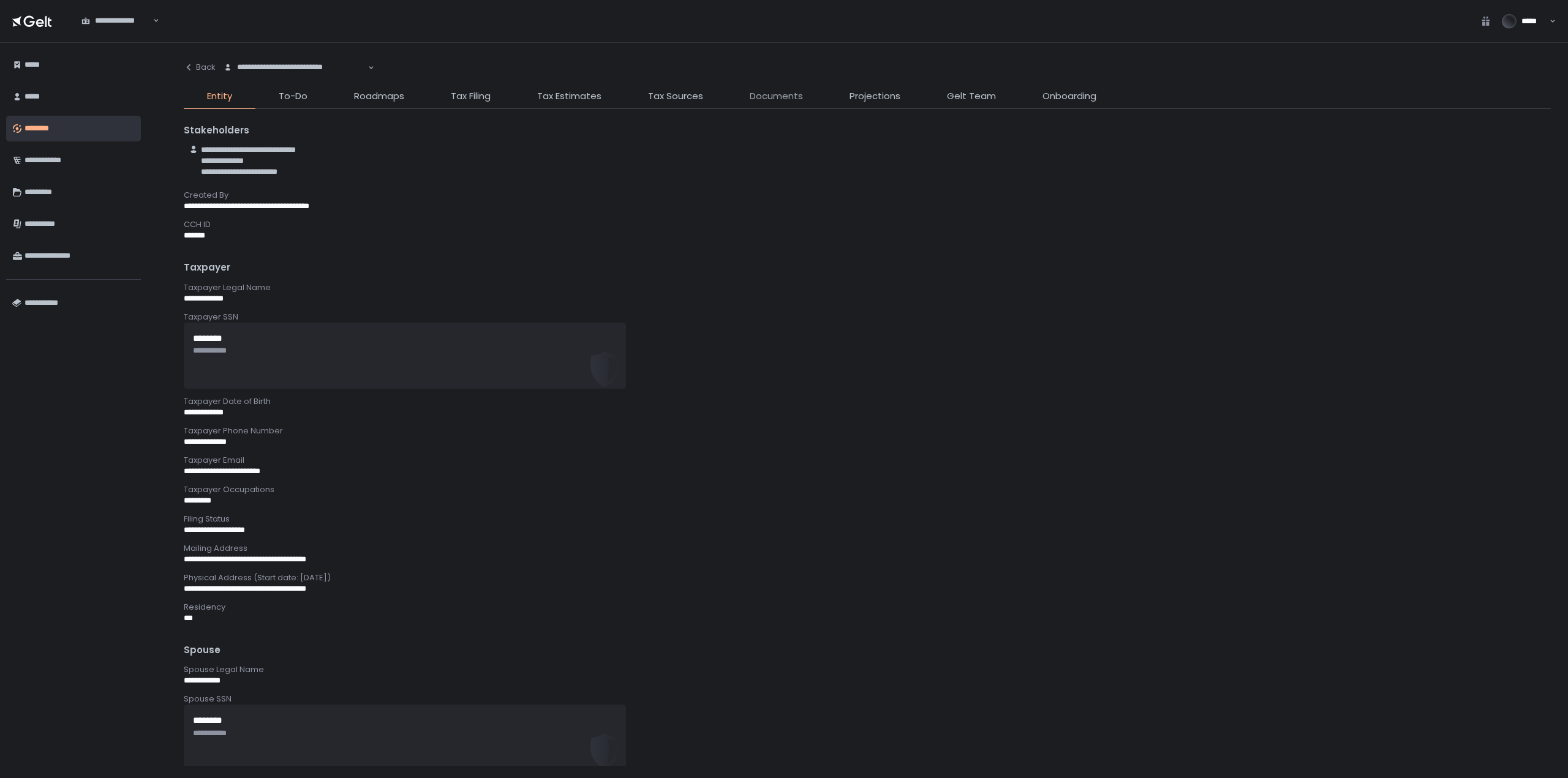 click on "Documents" at bounding box center (776, 96) 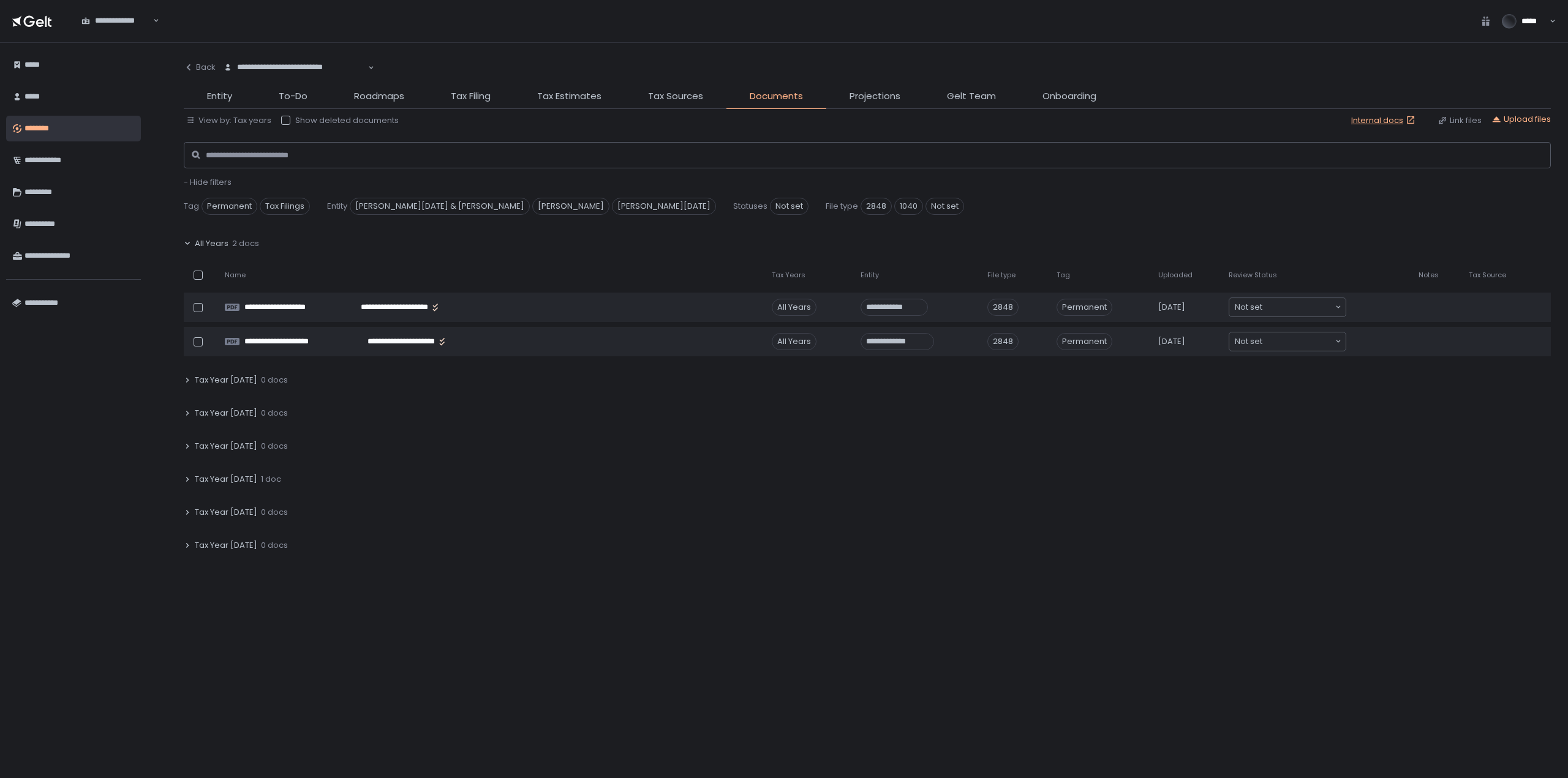 click on "All Years" 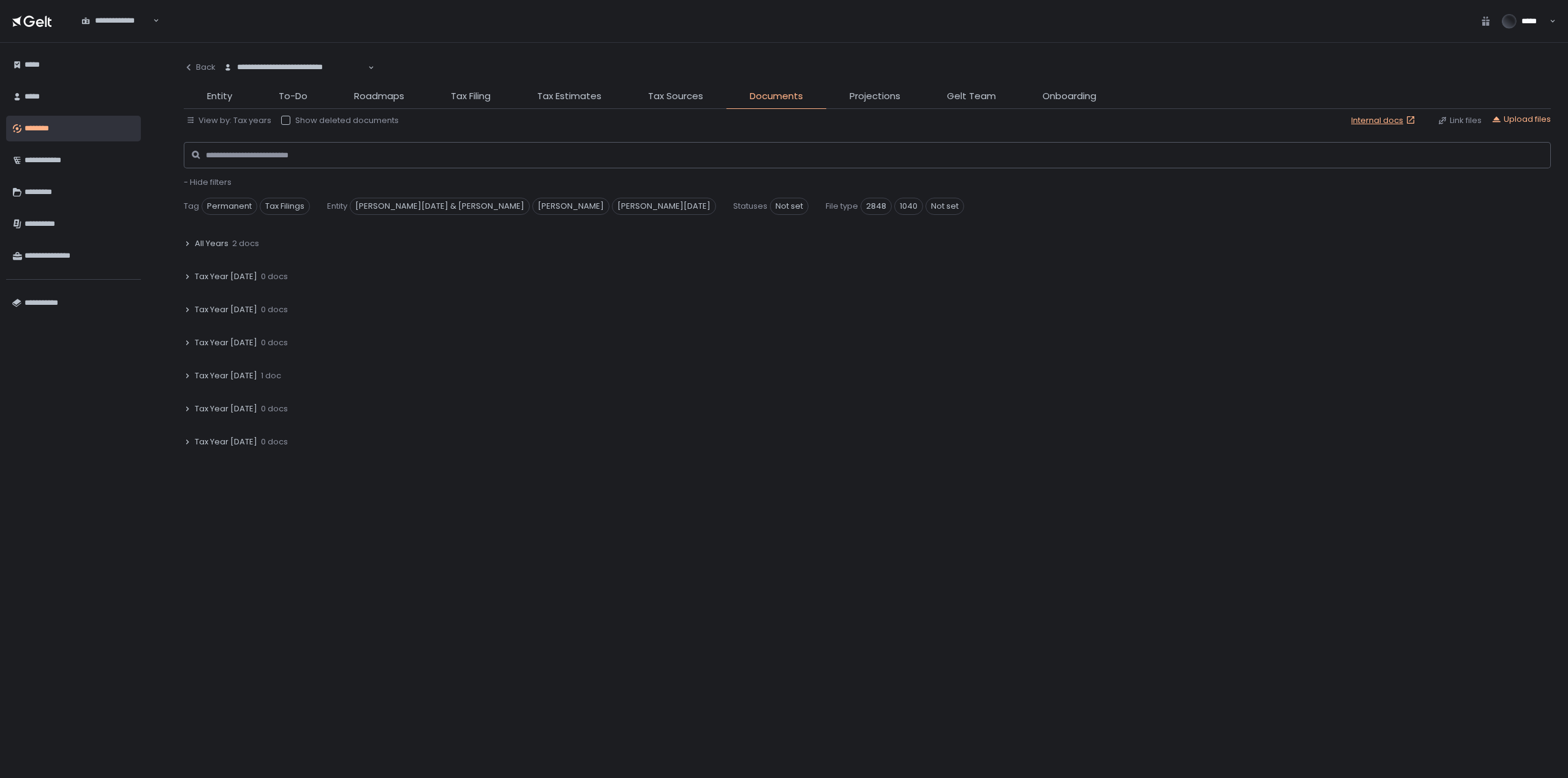 click on "- Hide filters" 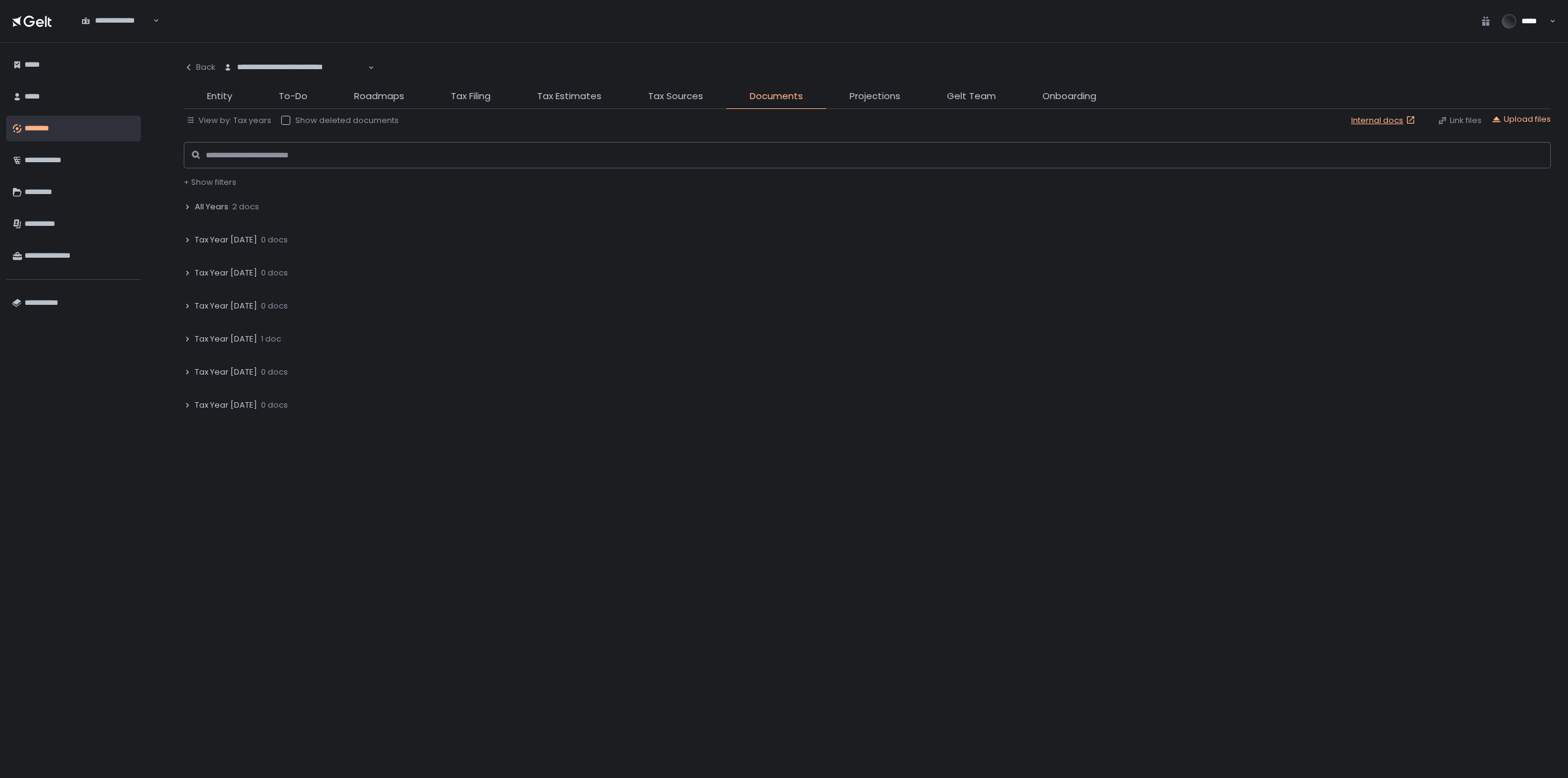 click on "Tax Year [DATE]" 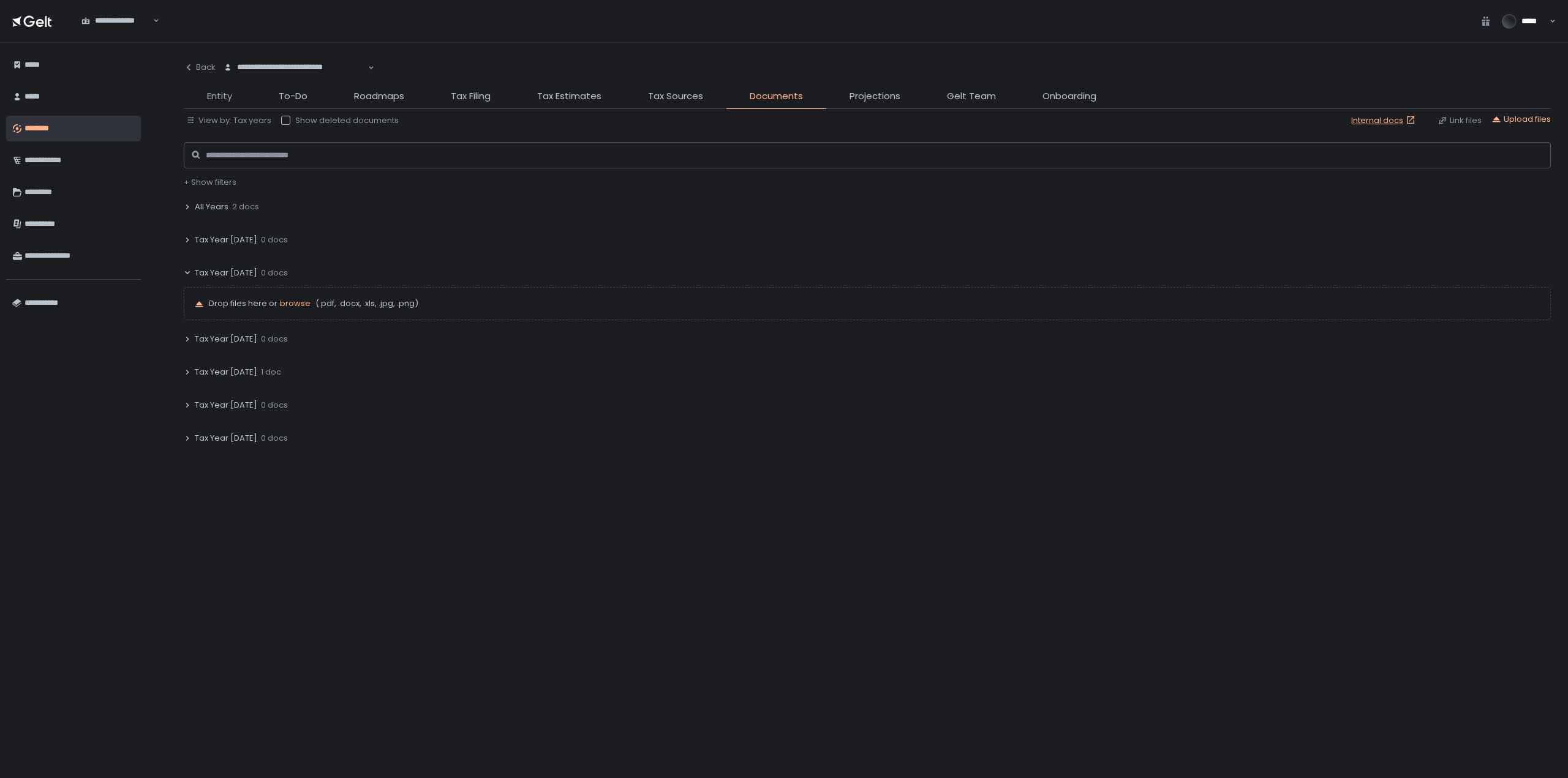 click on "**********" at bounding box center (867, 410) 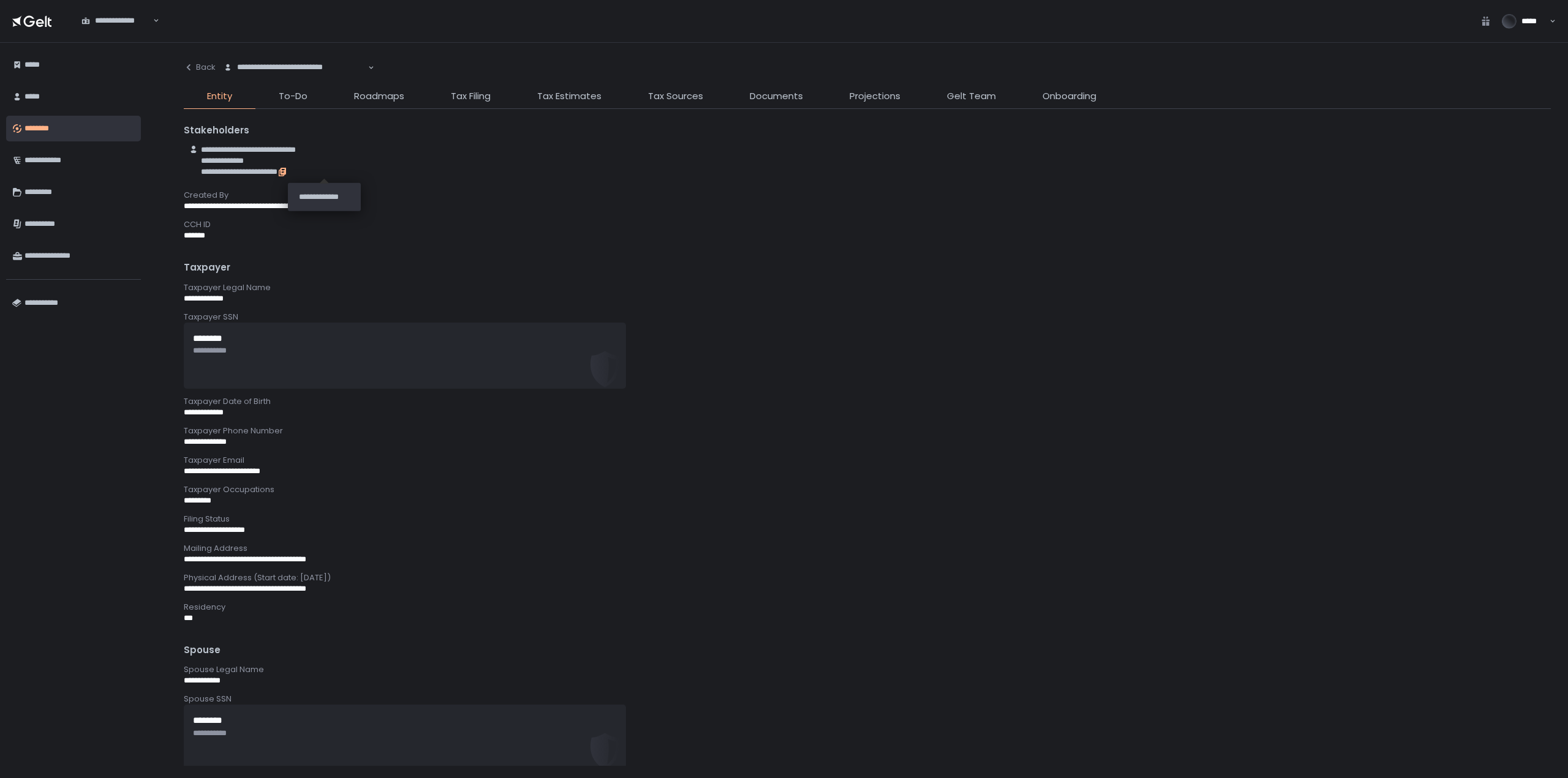 click 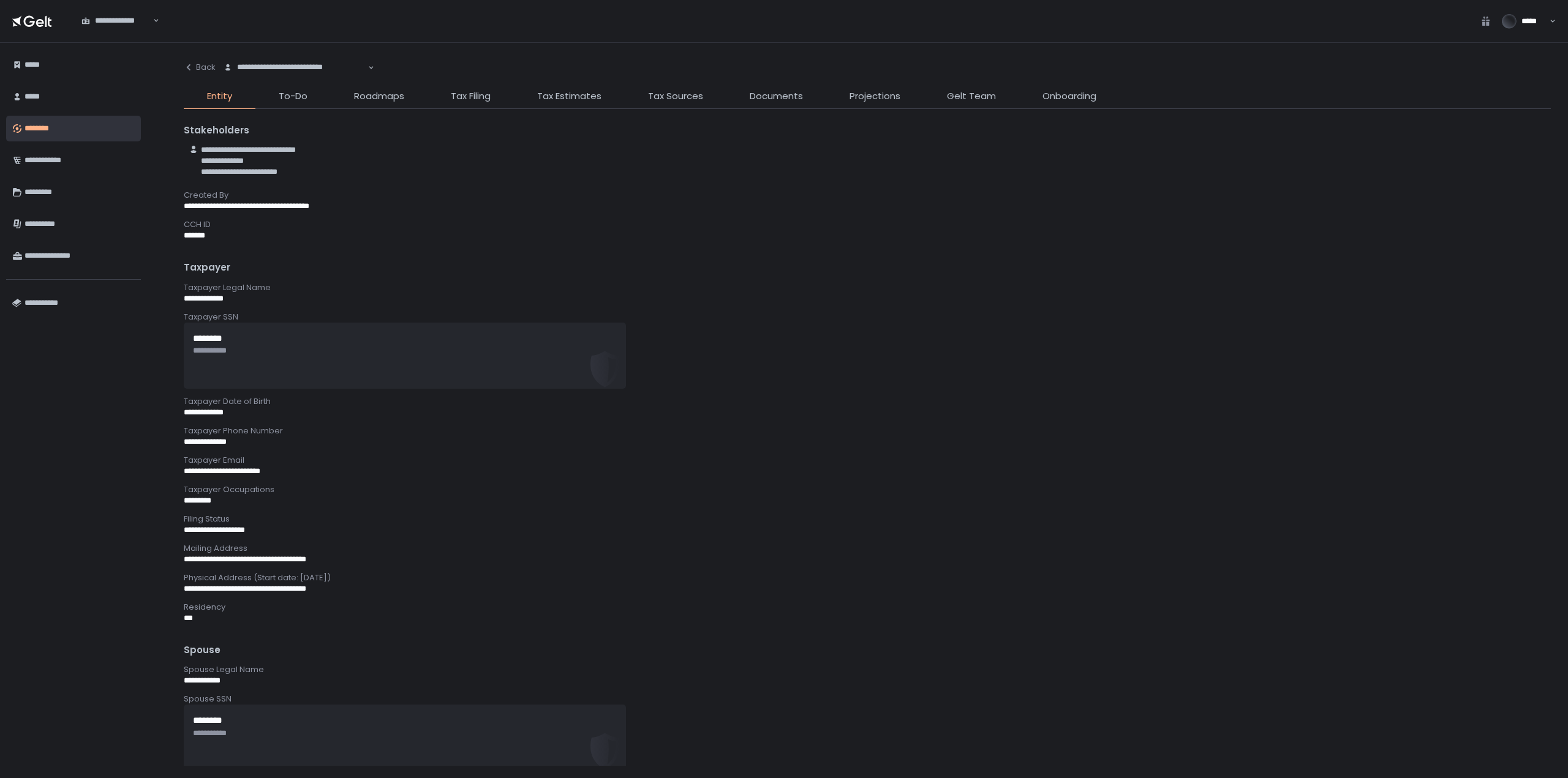 click on "Tax Estimates" 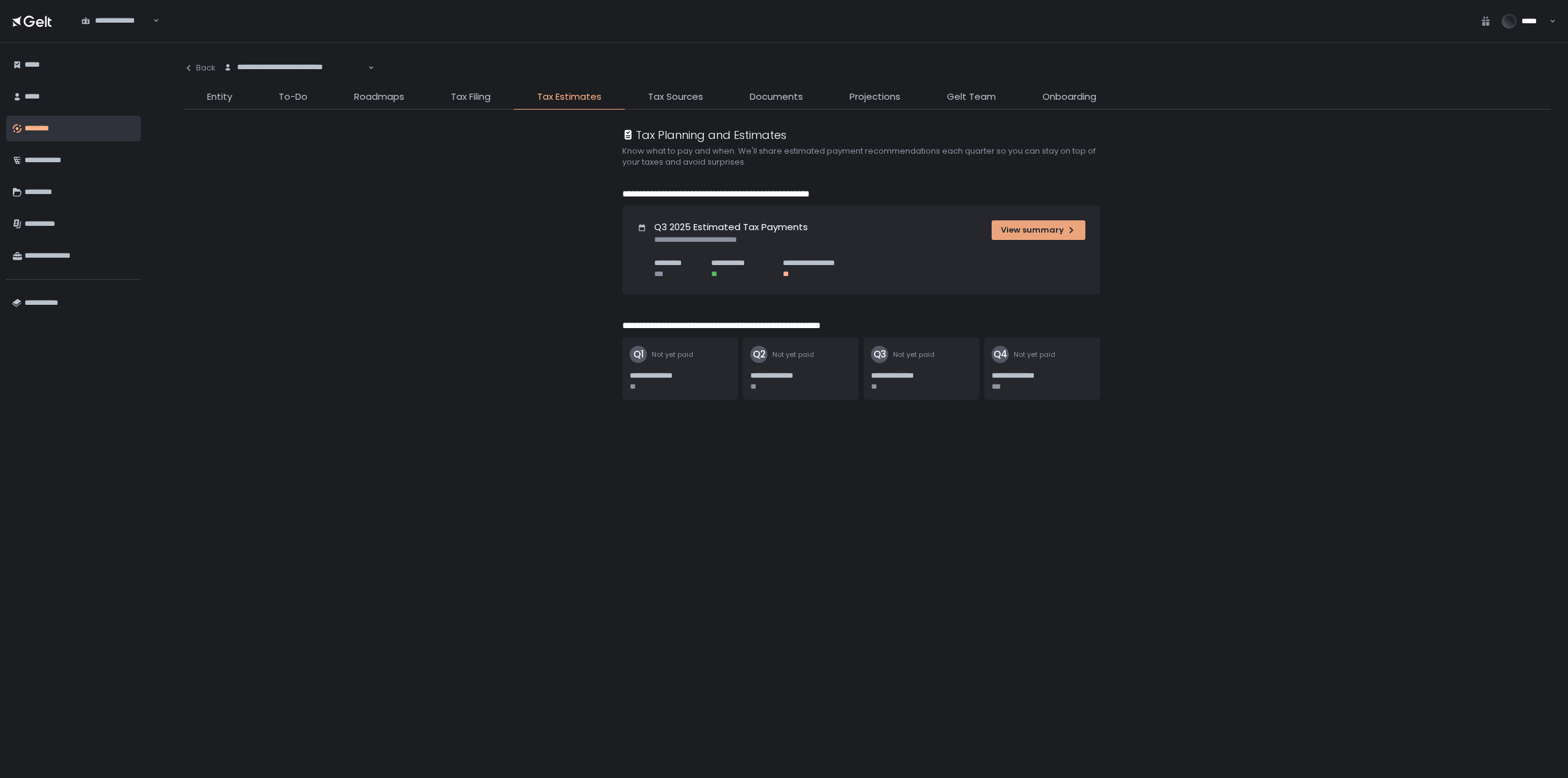 click 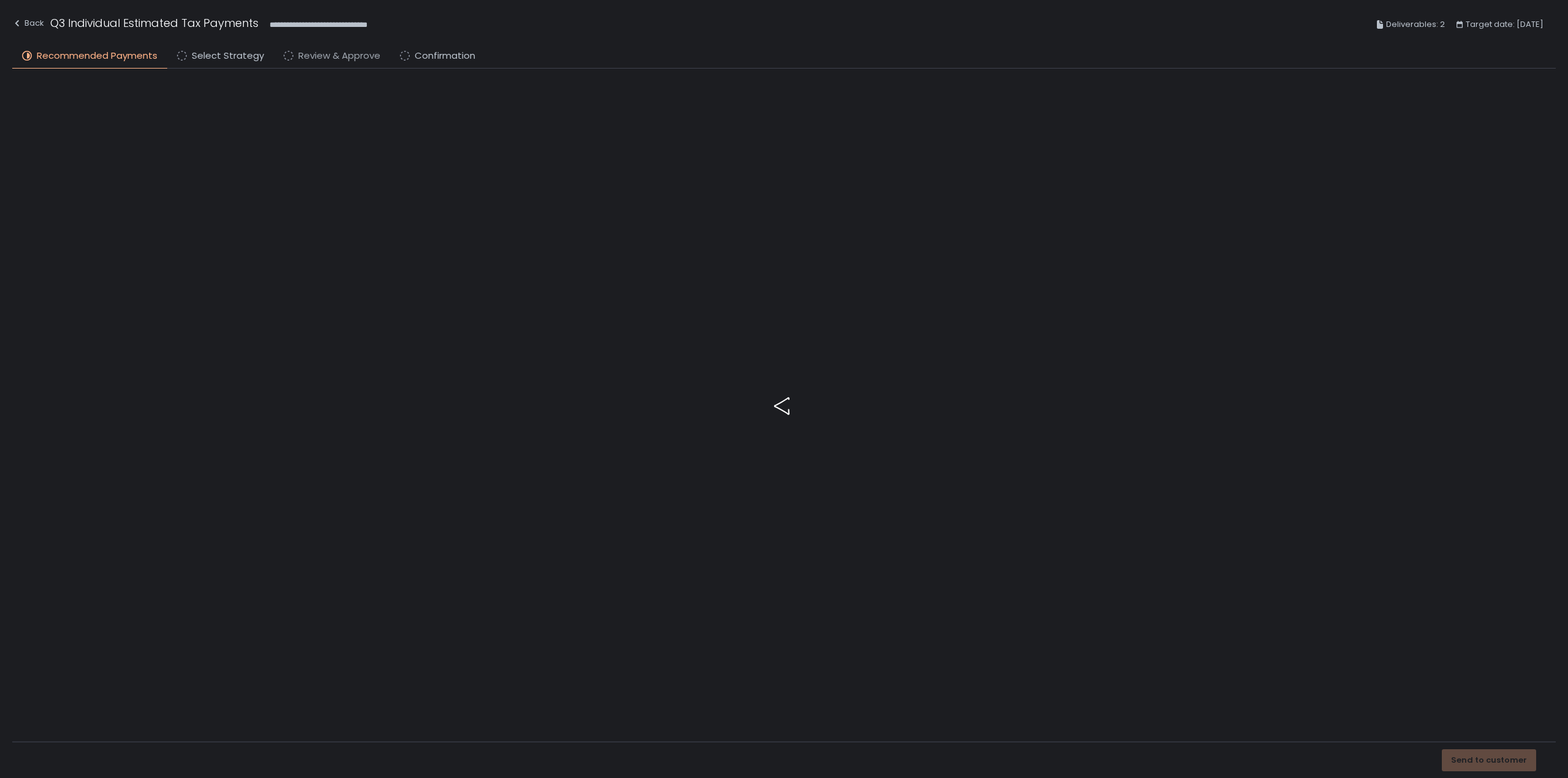 click on "Review & Approve" at bounding box center [339, 56] 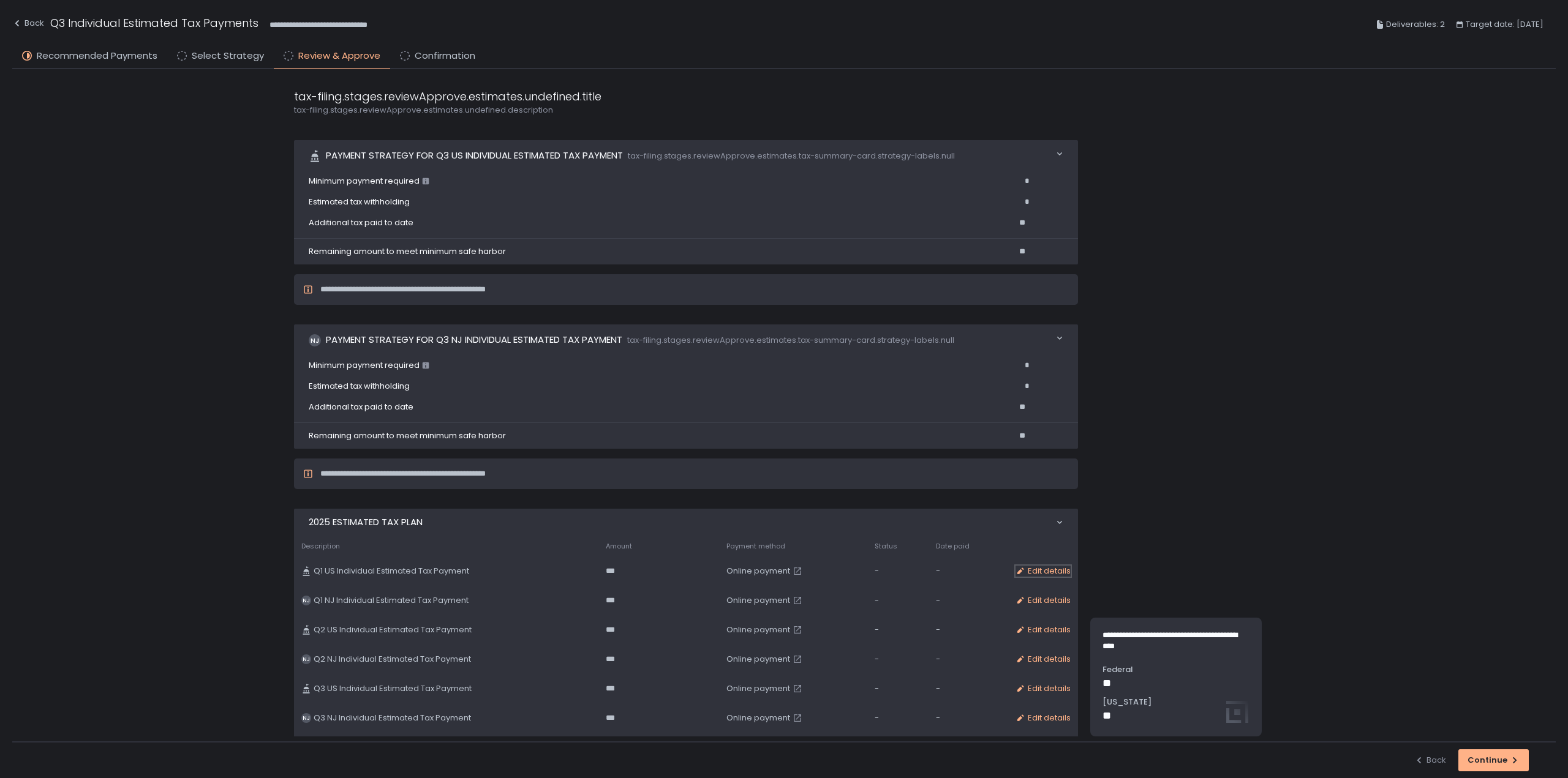 click on "Edit details" 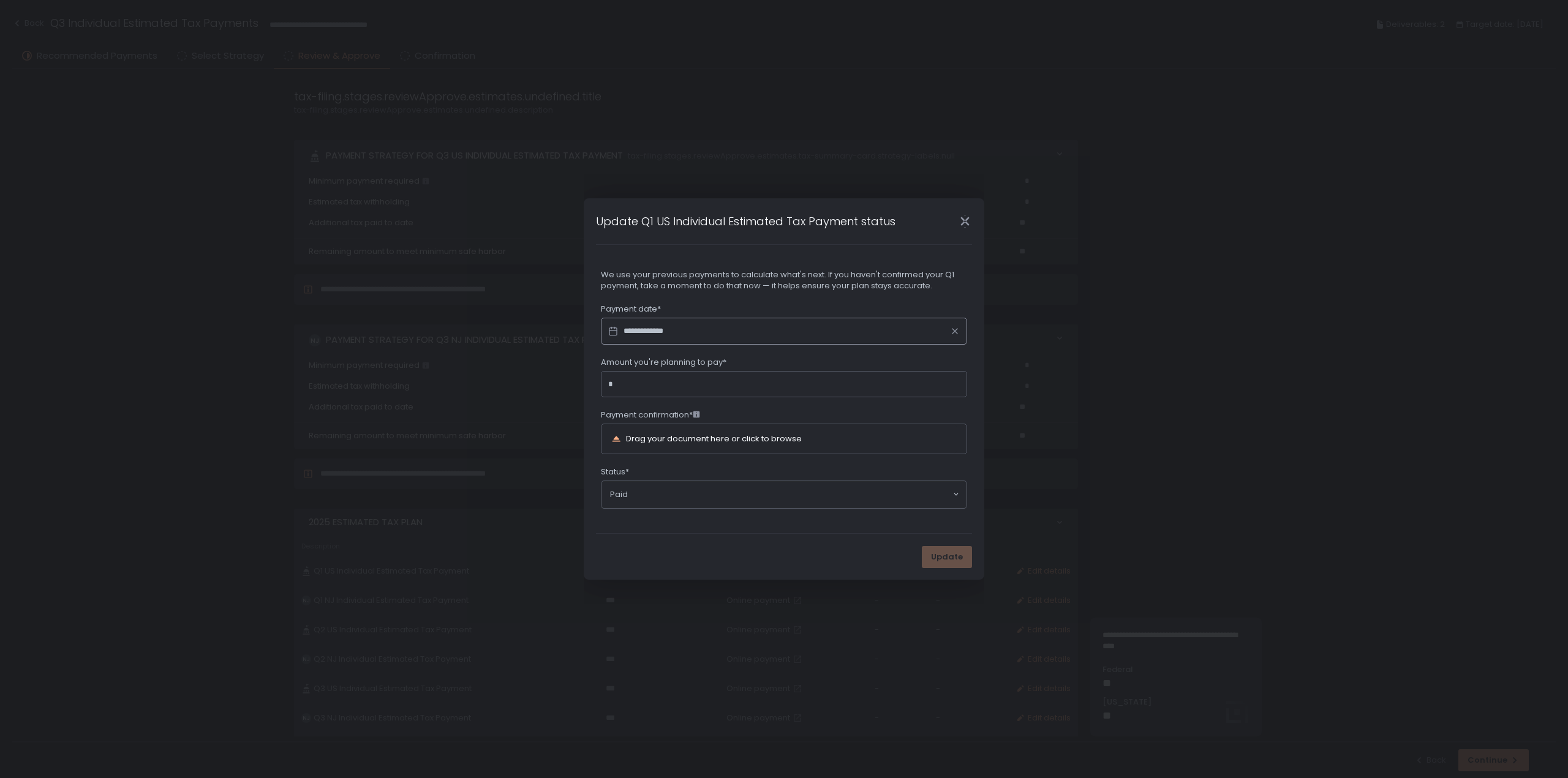 click 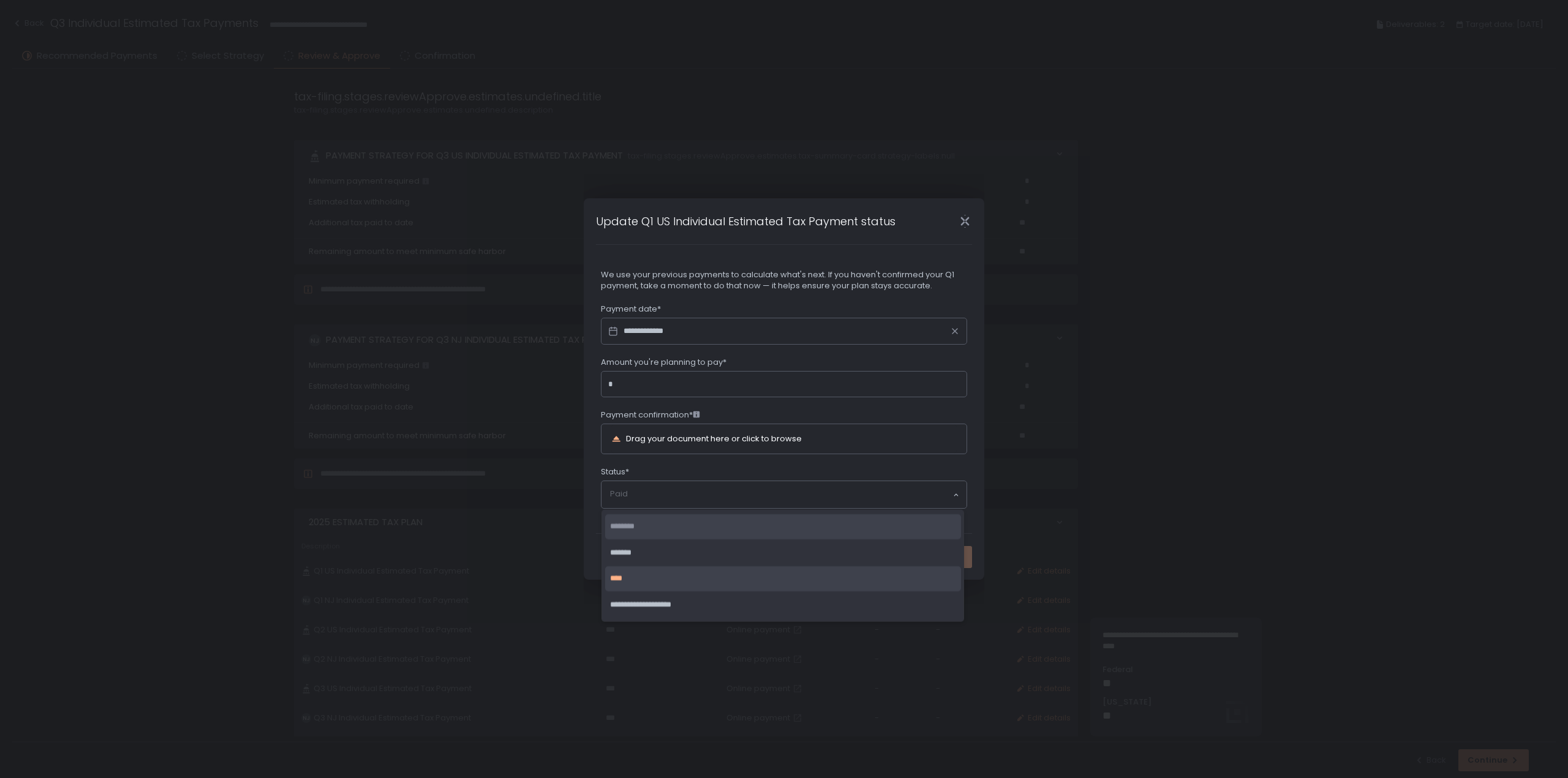 click on "********" 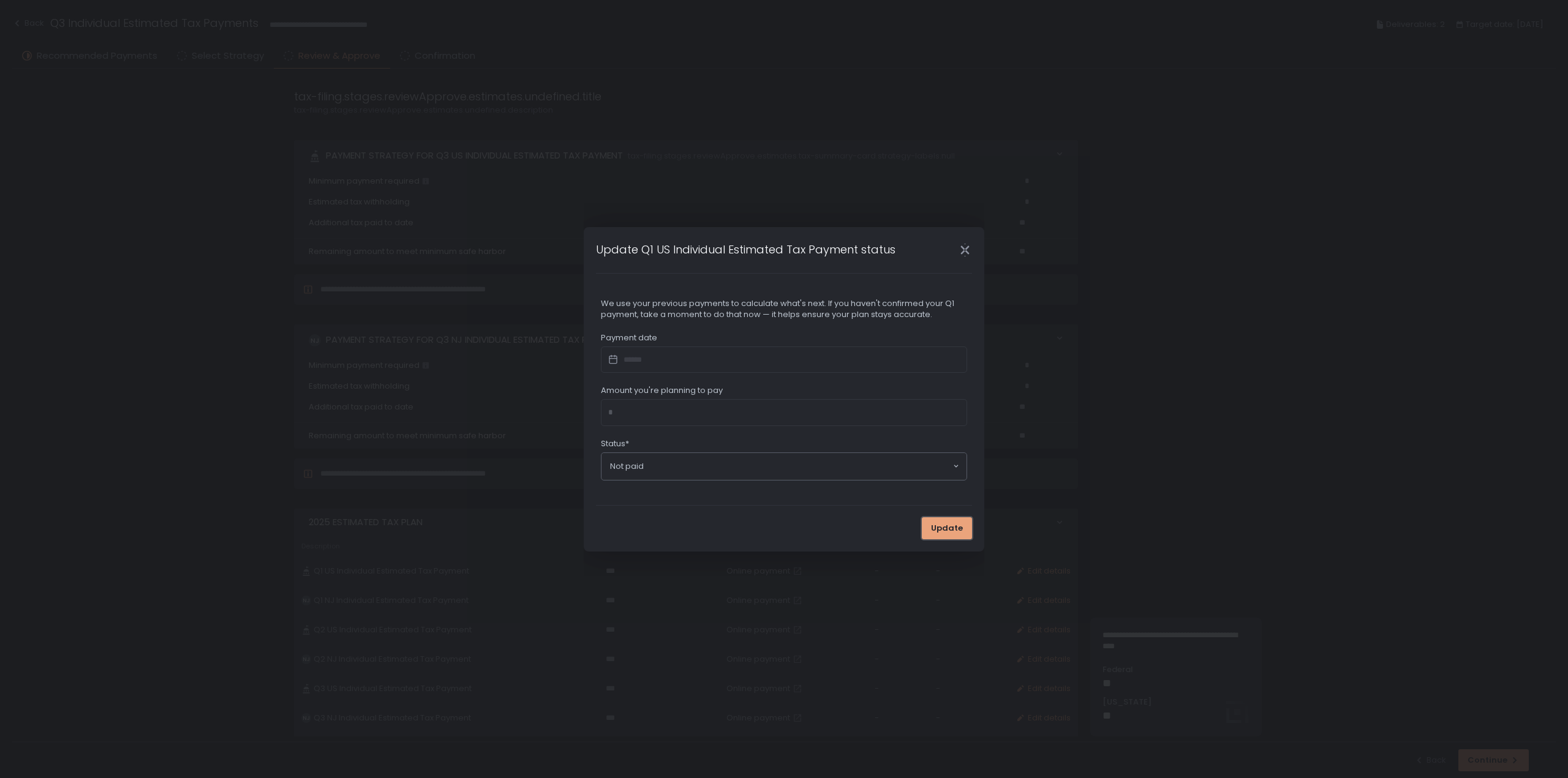 click on "Update" at bounding box center (947, 528) 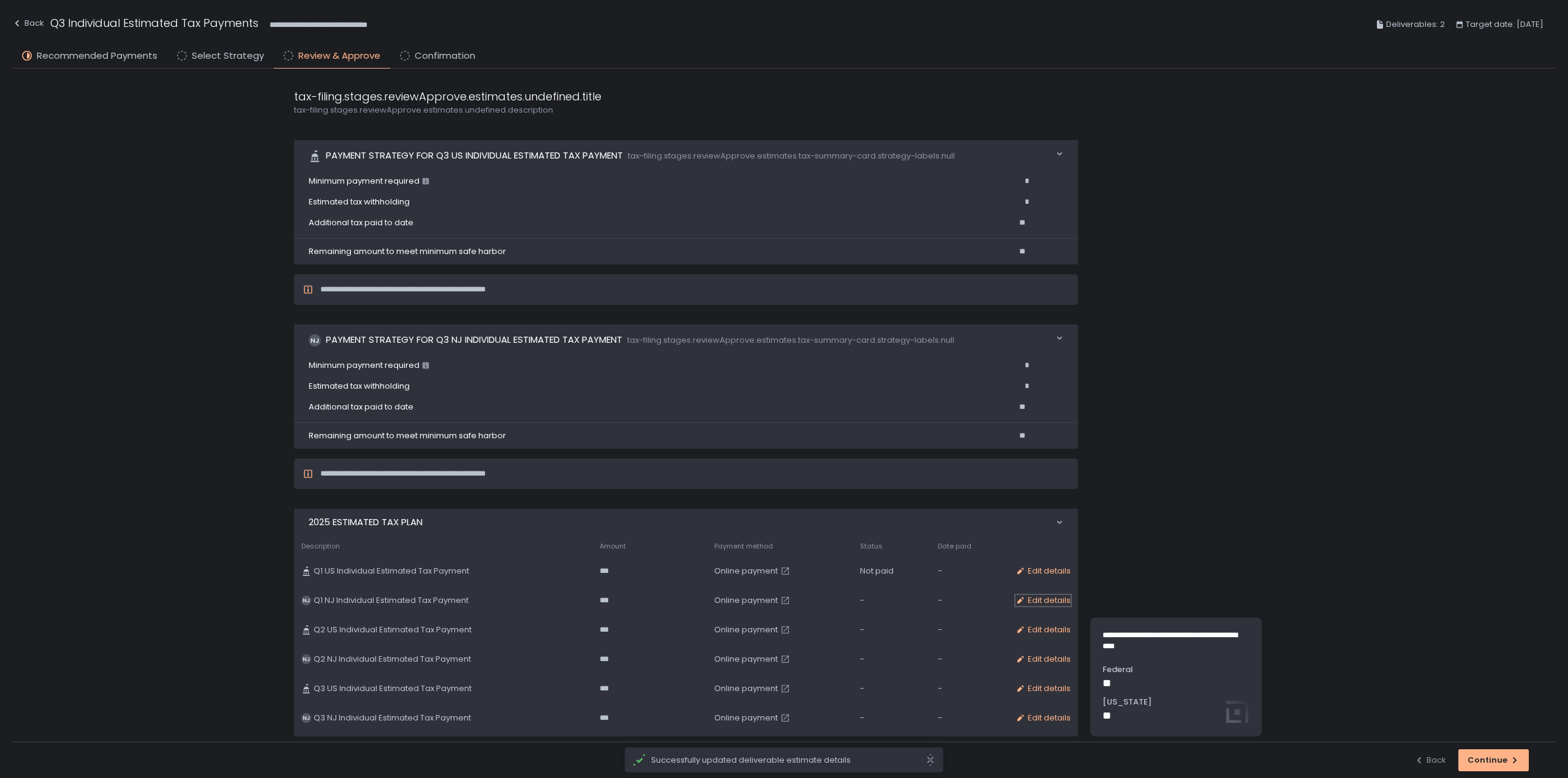 click on "Edit details" 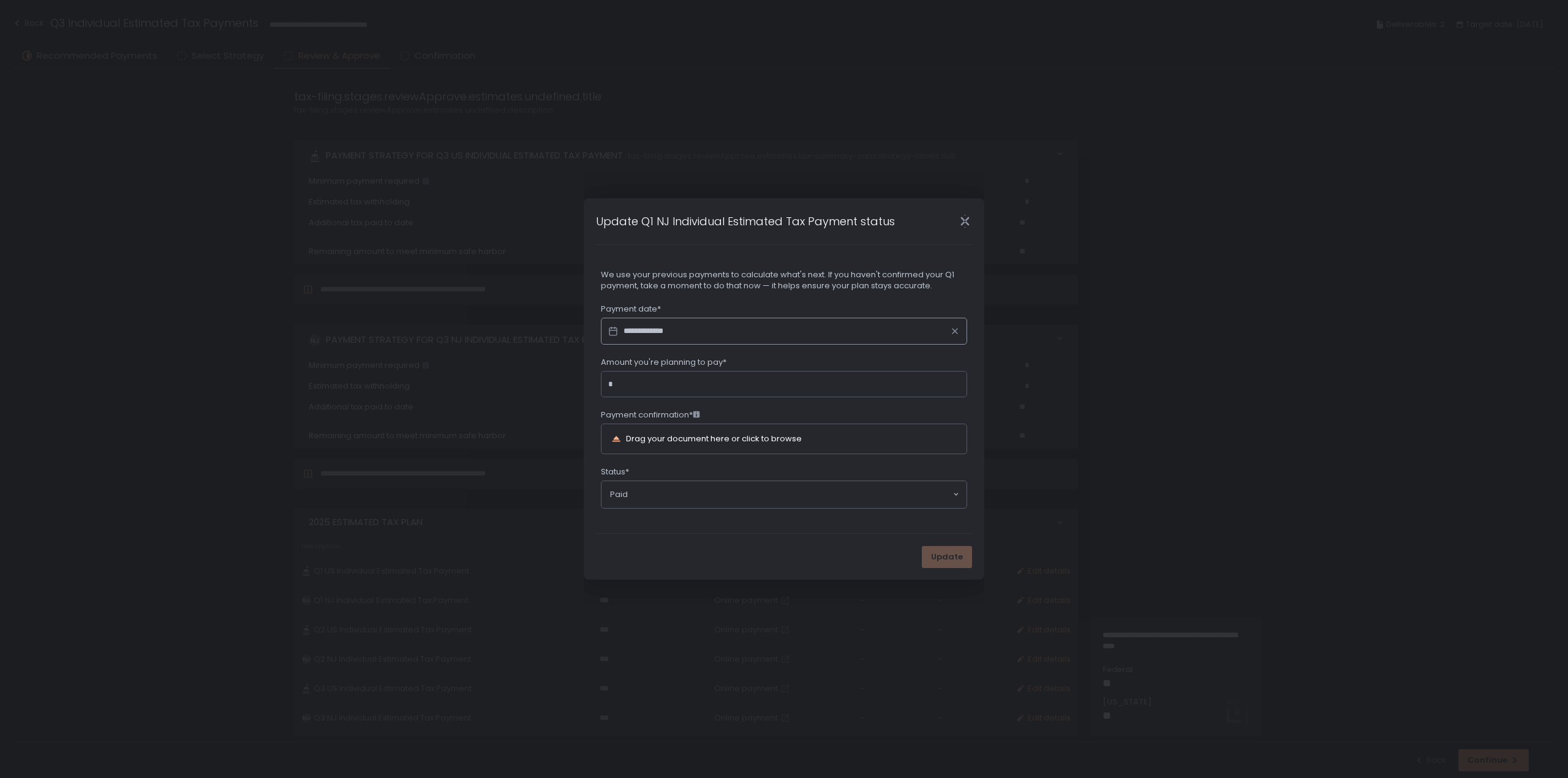 click 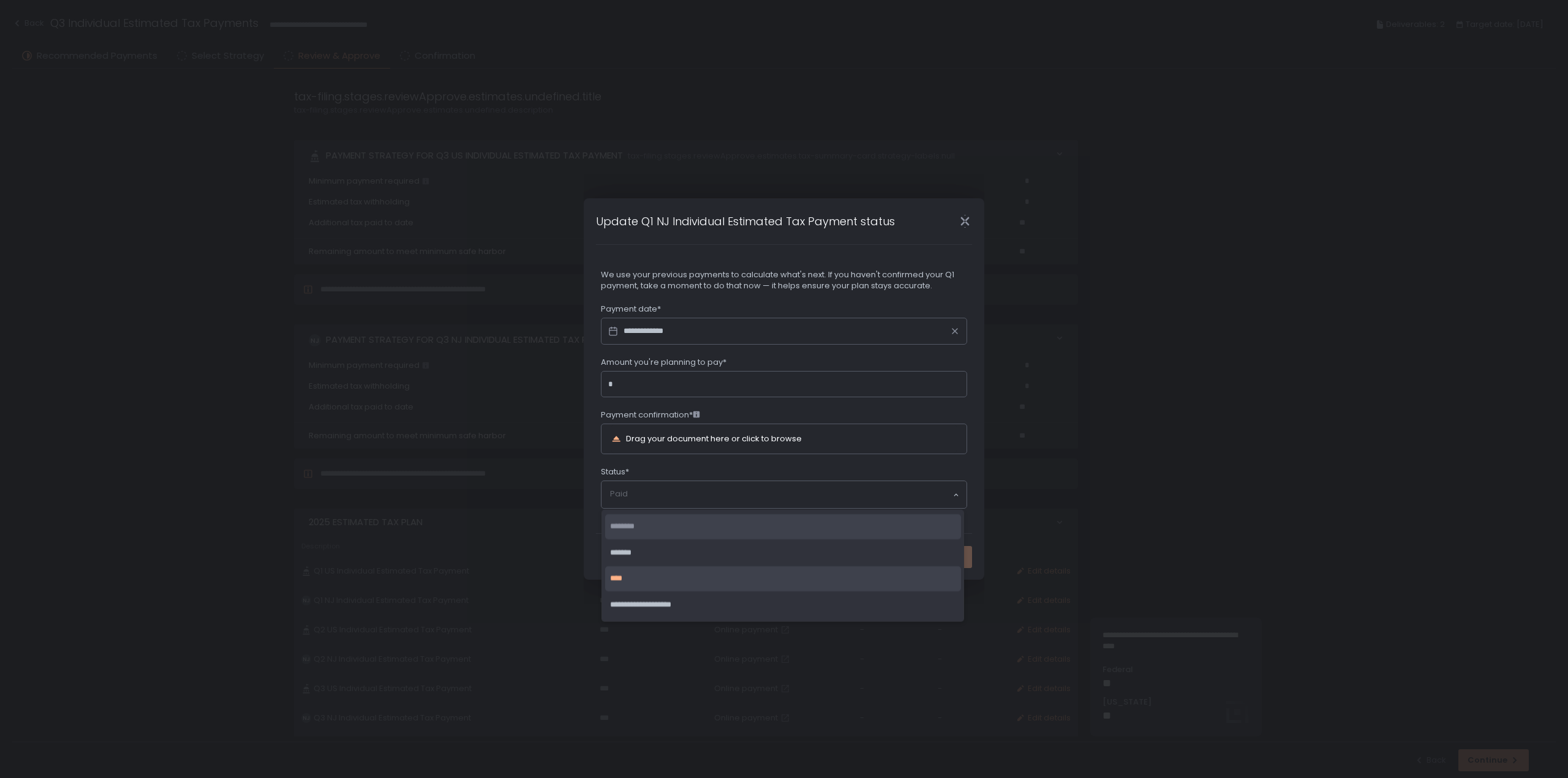 click on "********" 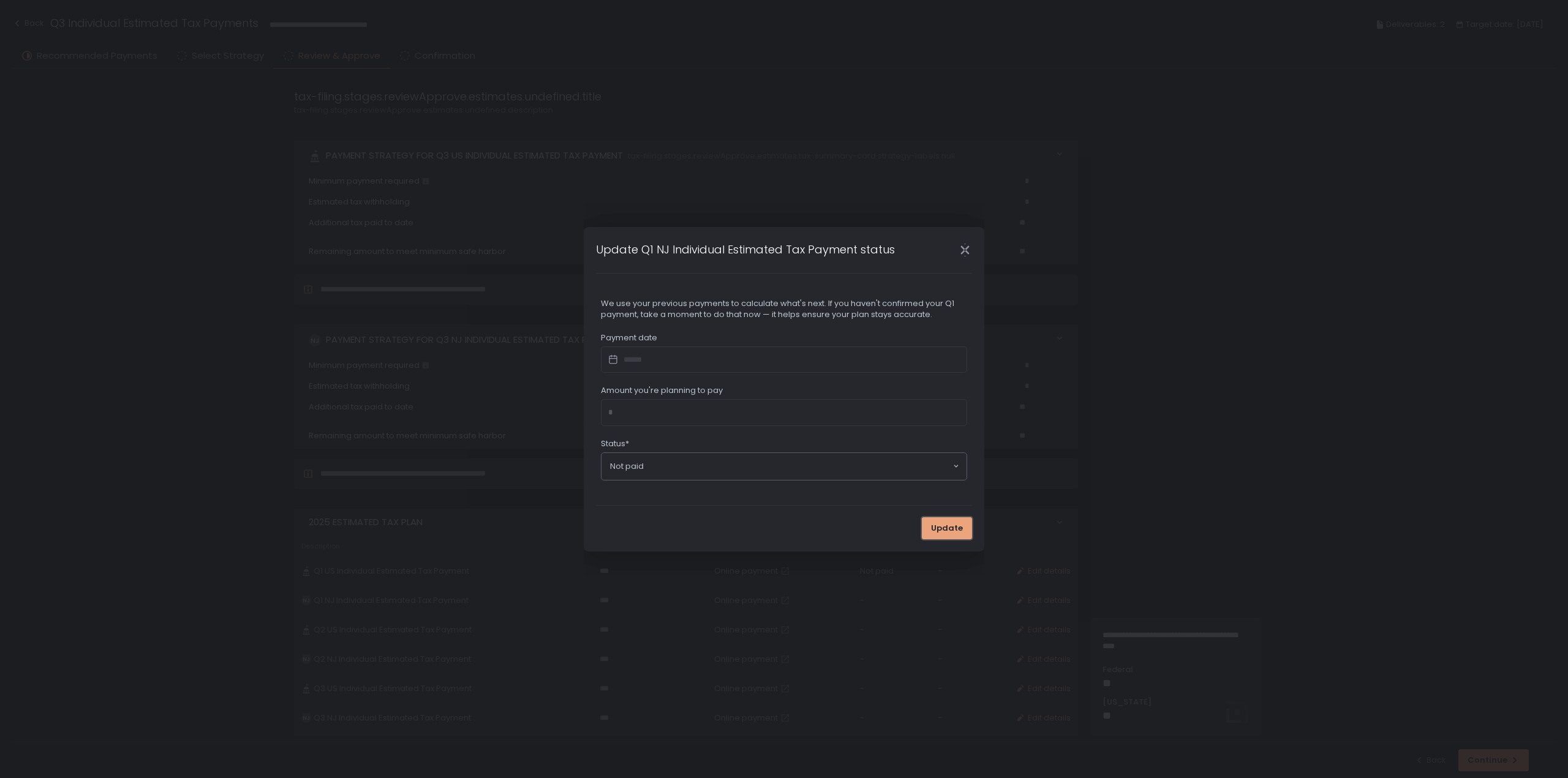 click on "Update" at bounding box center (947, 528) 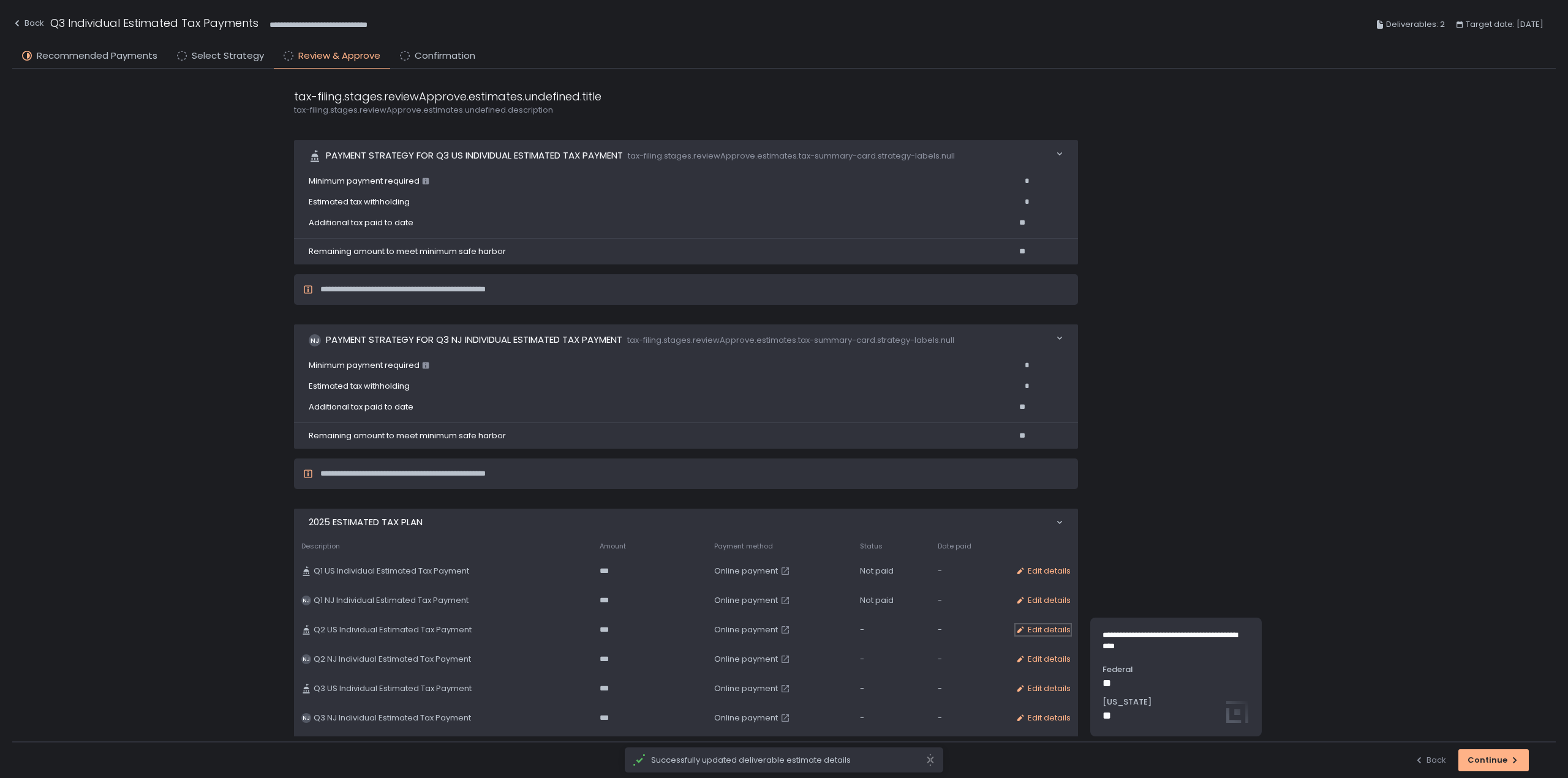 click on "Edit details" 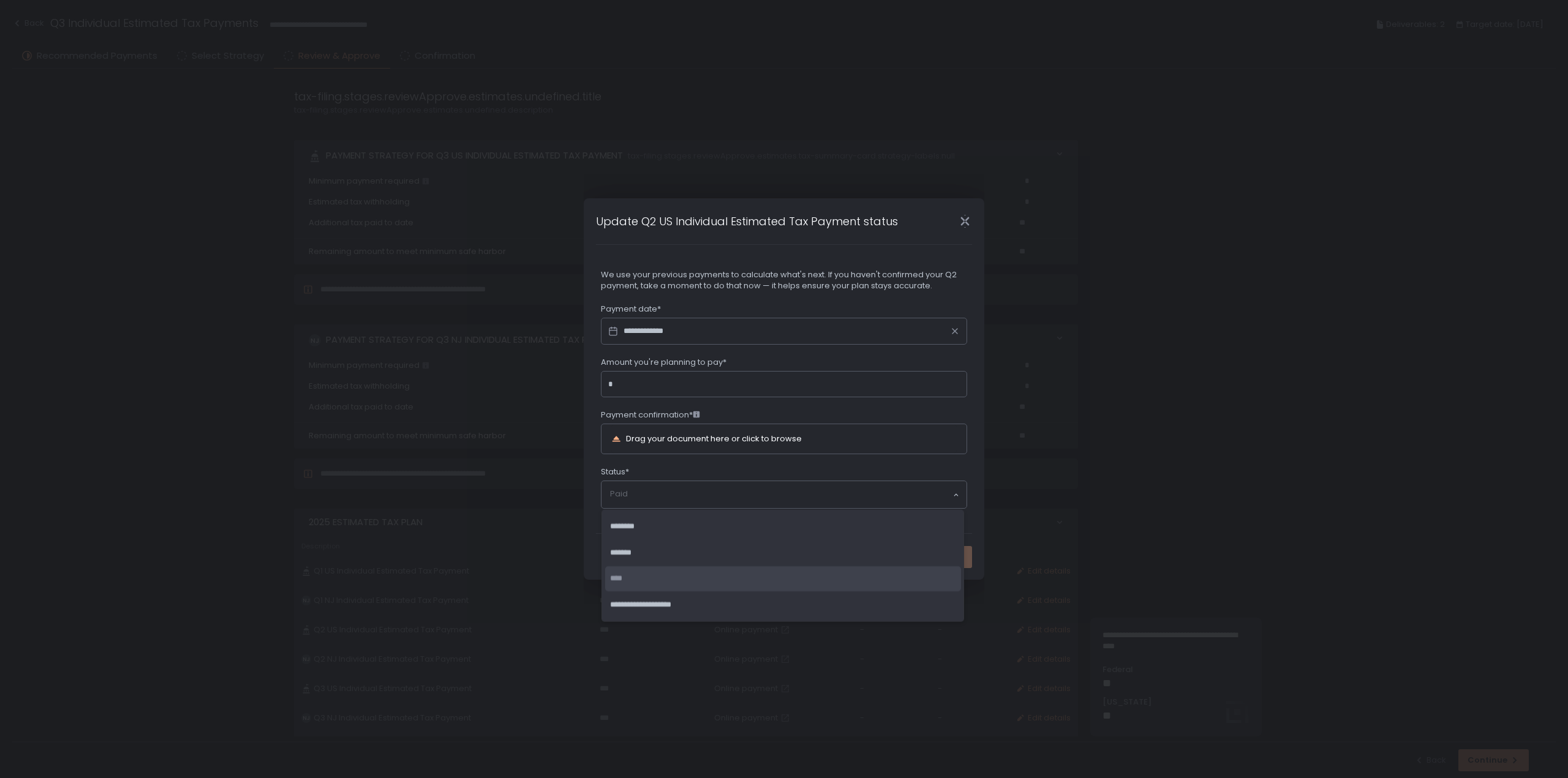 click 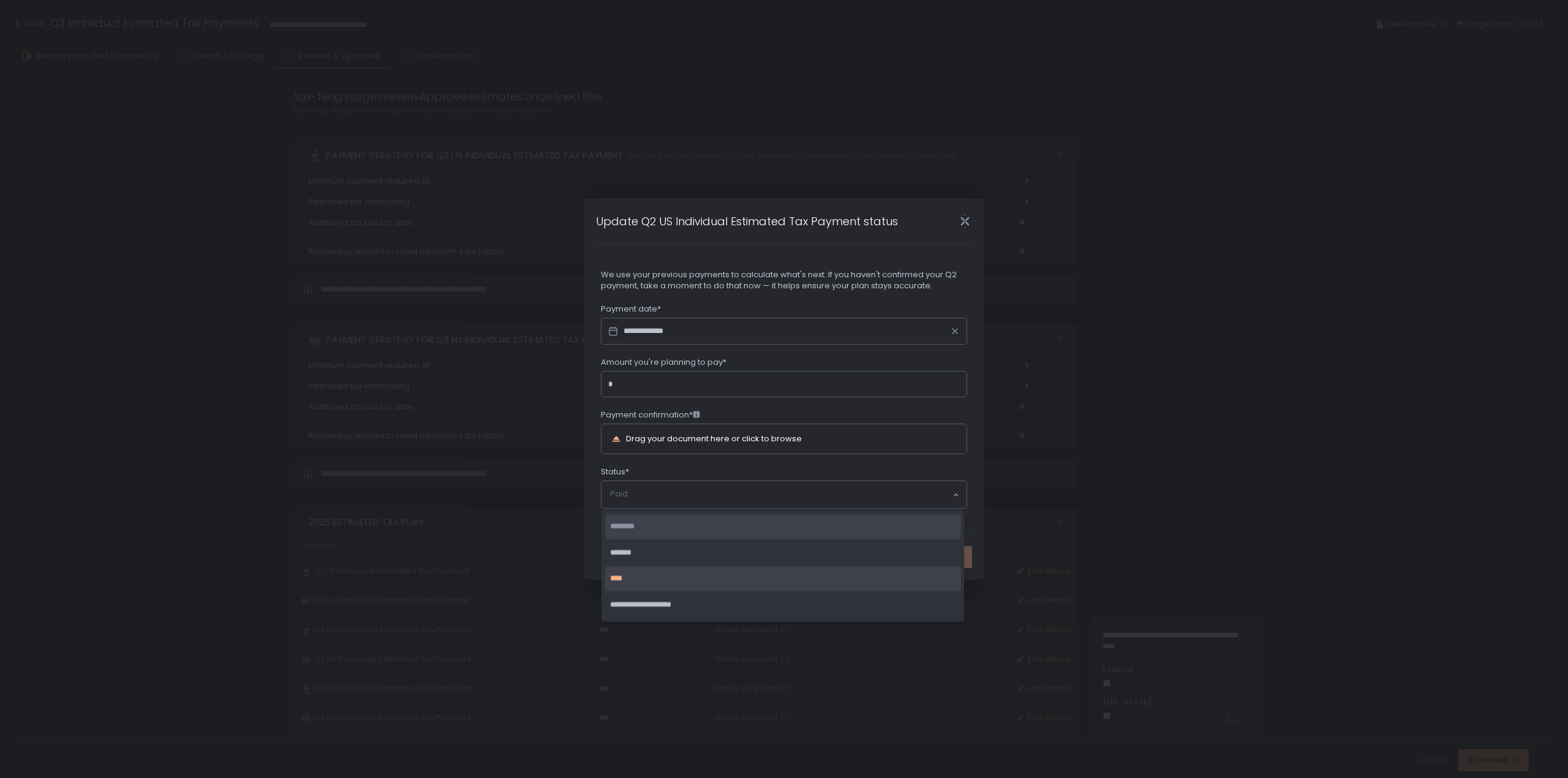 click on "********" 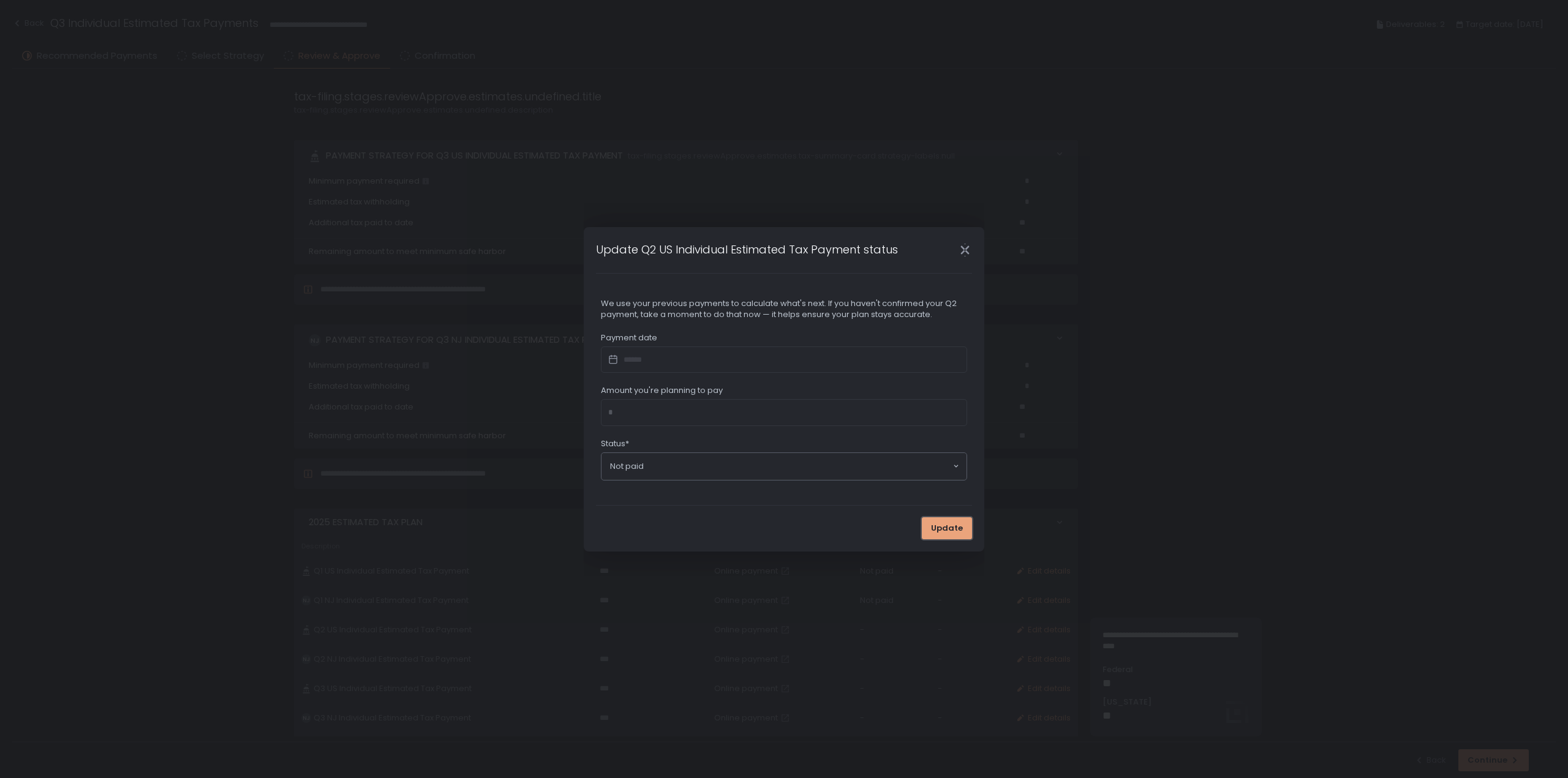 click on "Update" at bounding box center (947, 528) 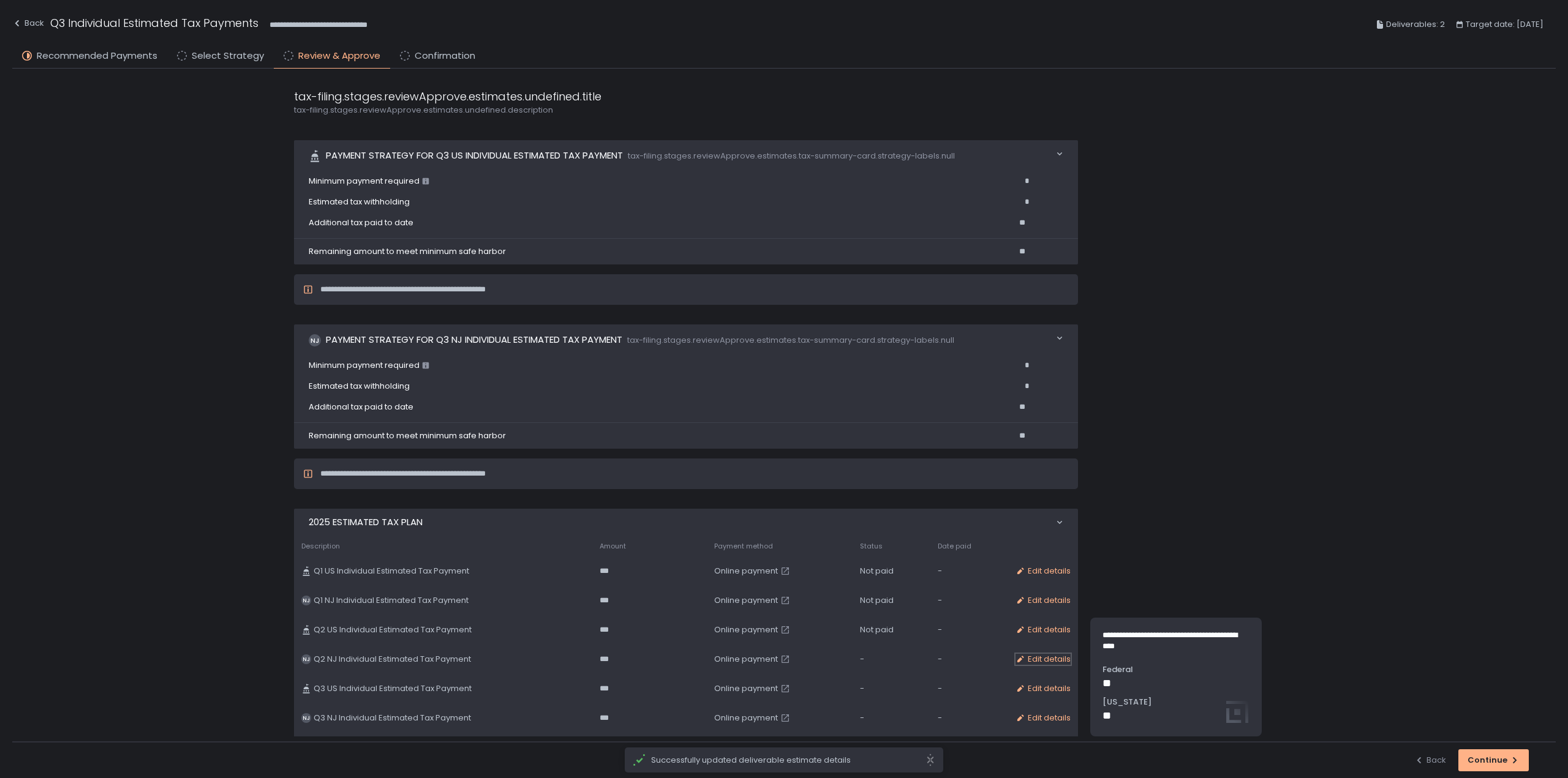 click on "Edit details" 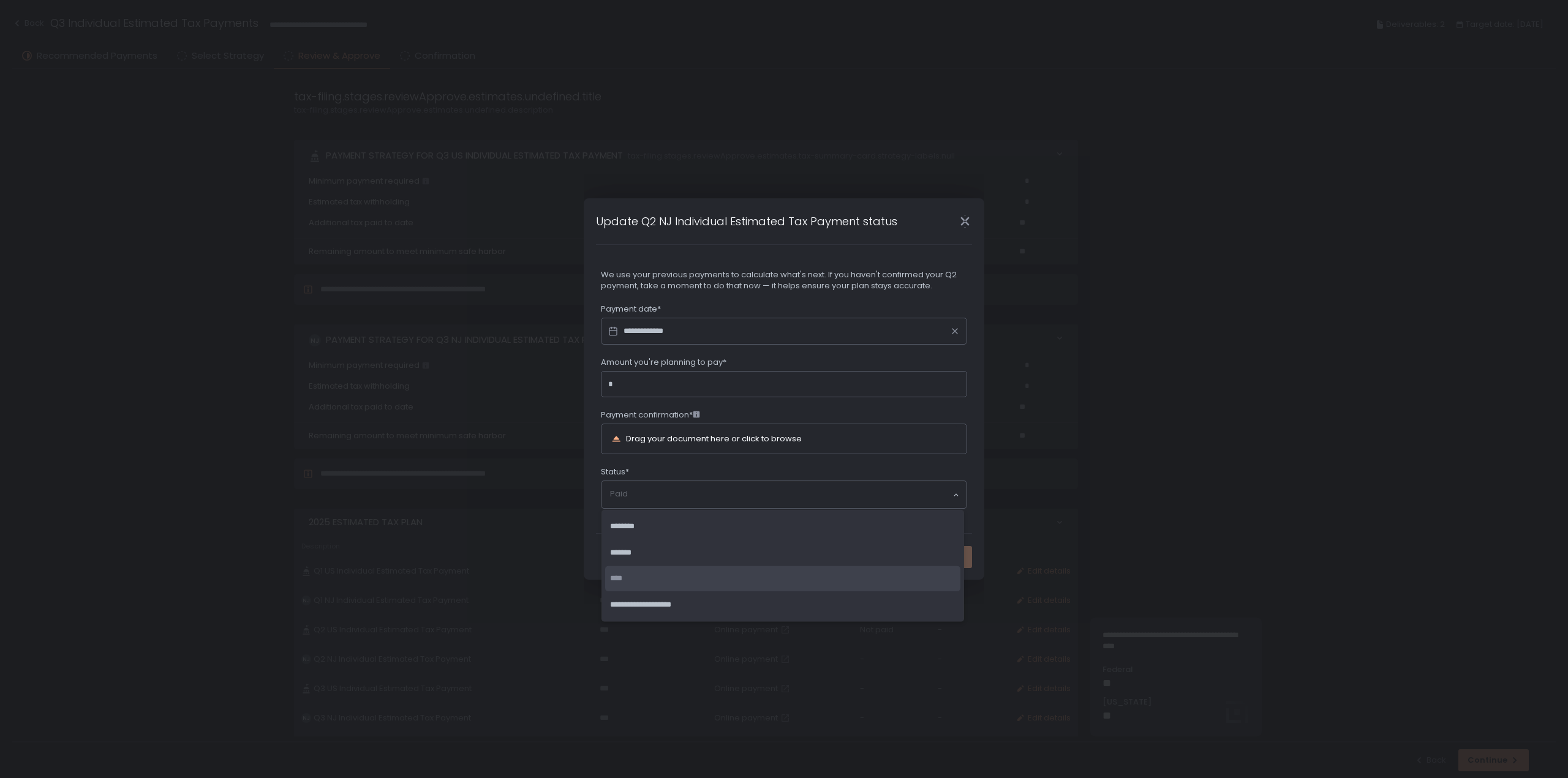 click 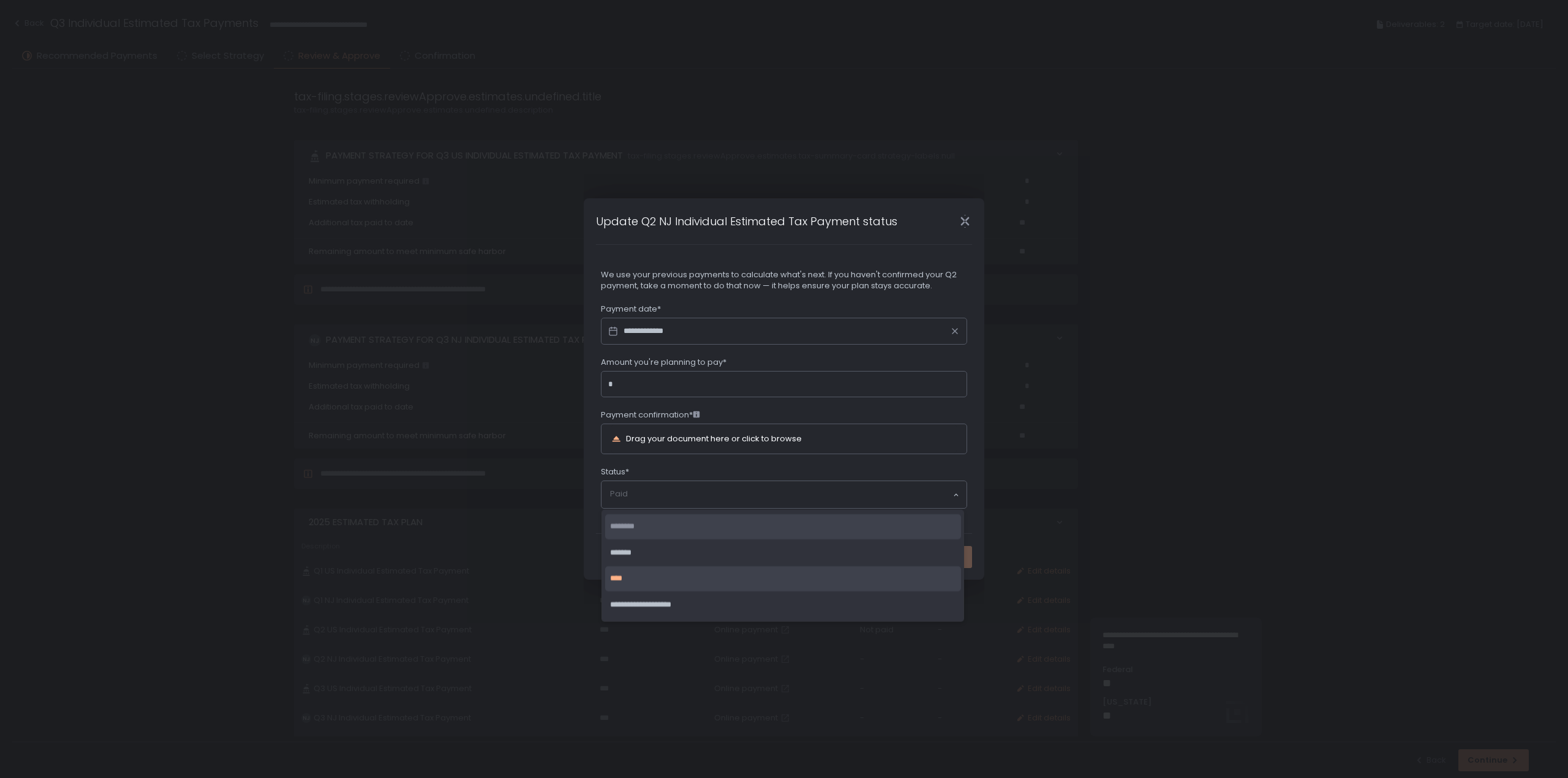 click on "********" 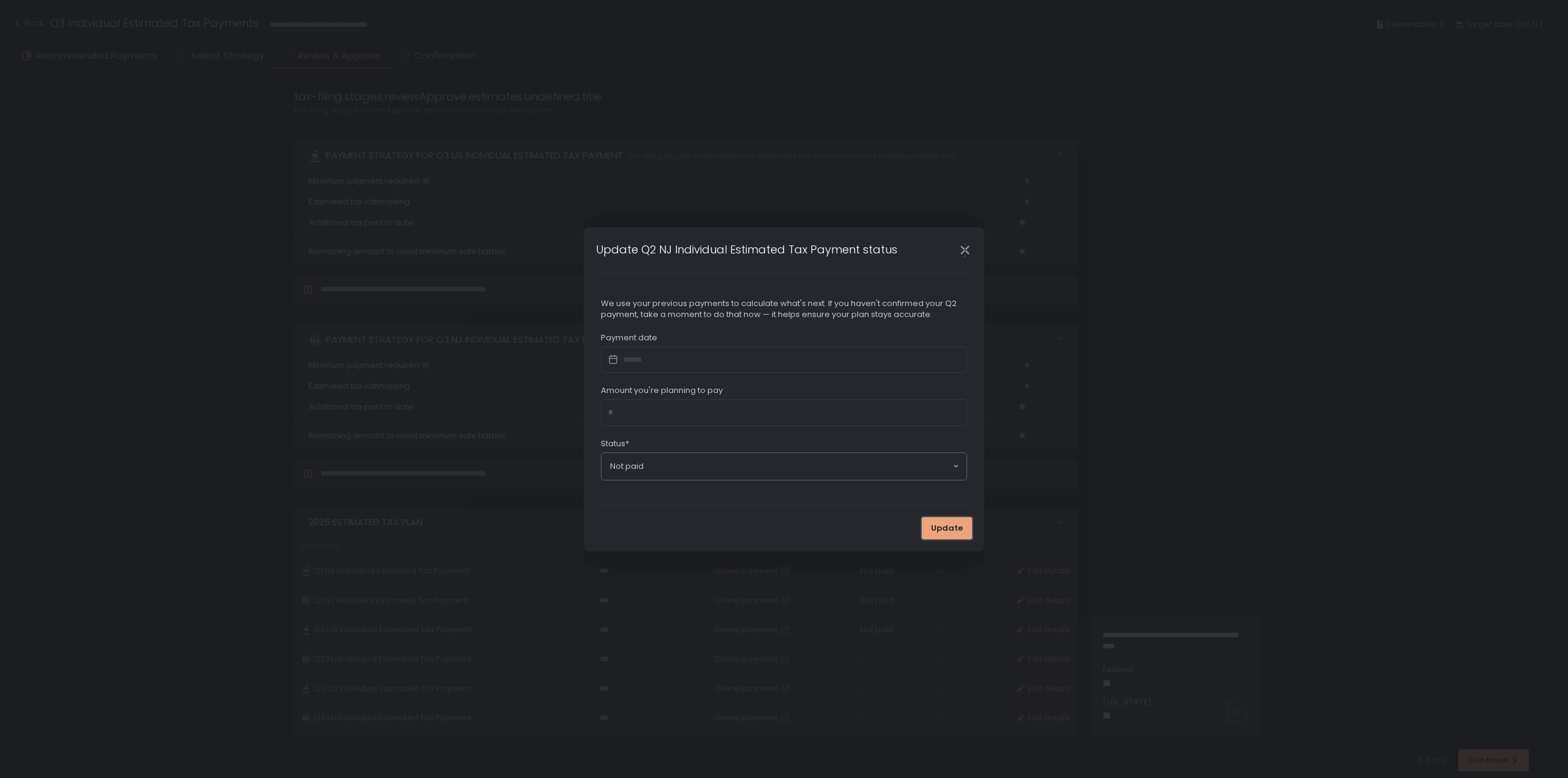 click on "Update" at bounding box center [947, 528] 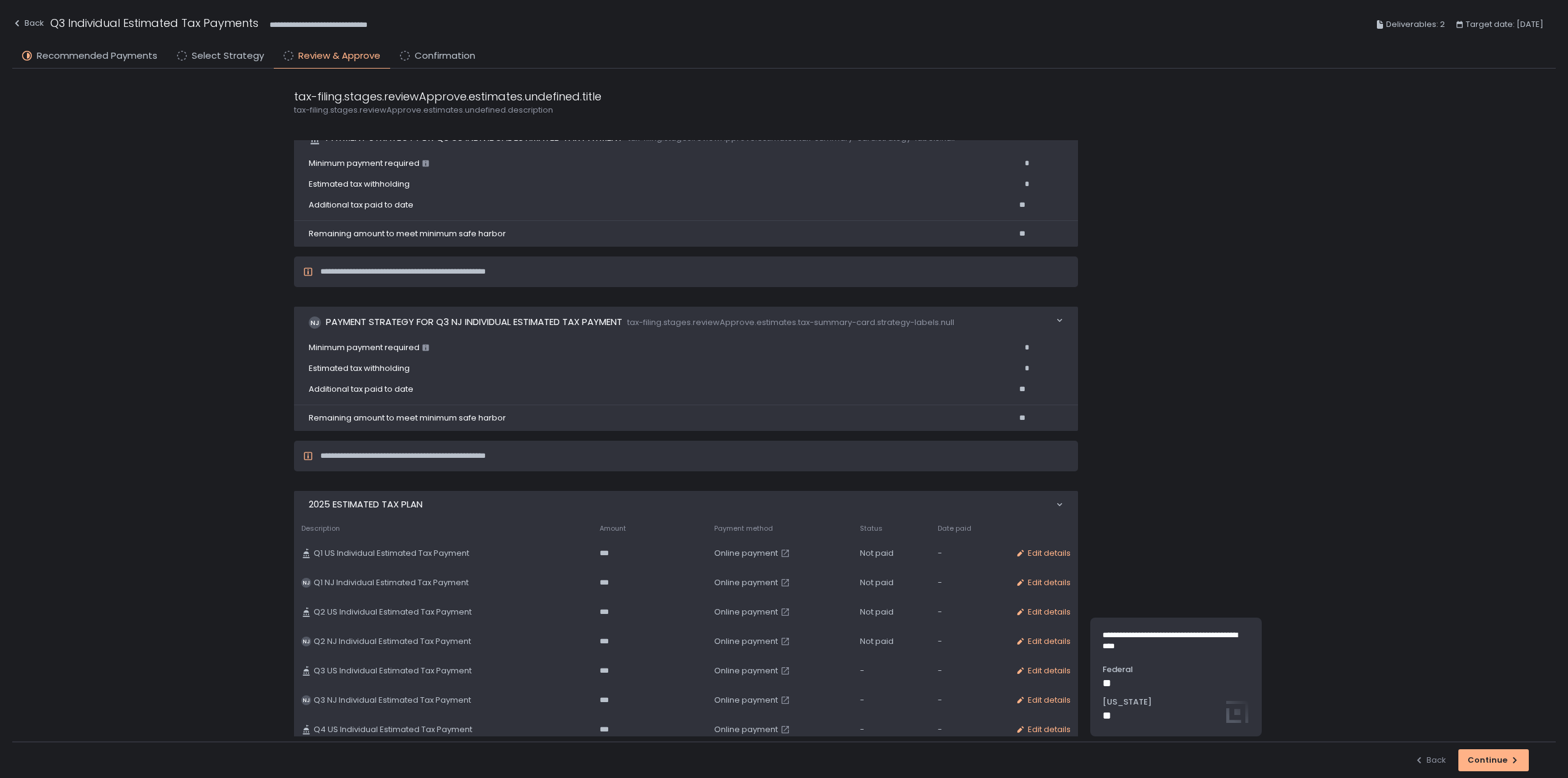 scroll, scrollTop: 0, scrollLeft: 0, axis: both 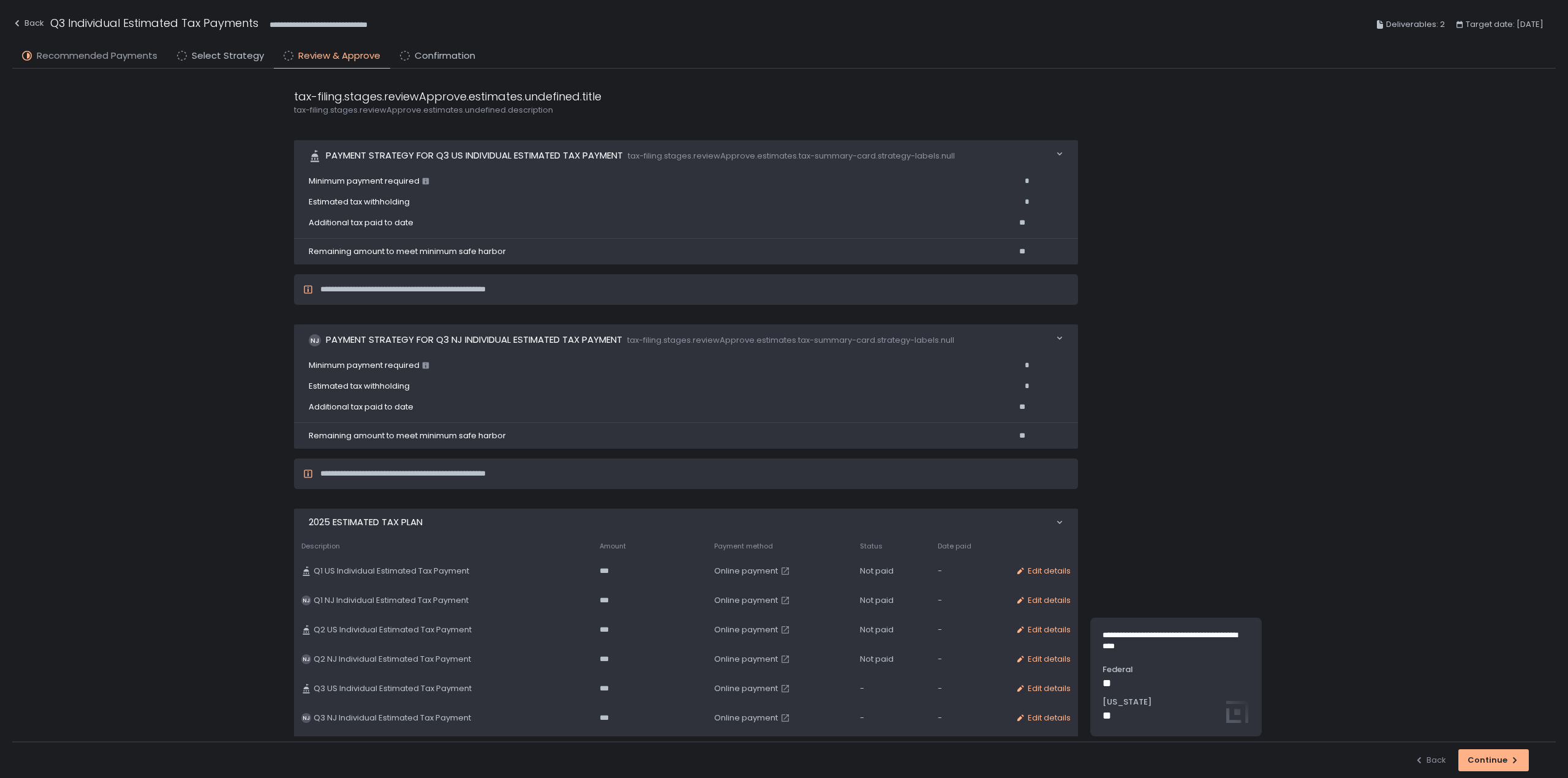 click on "Recommended Payments" at bounding box center (97, 56) 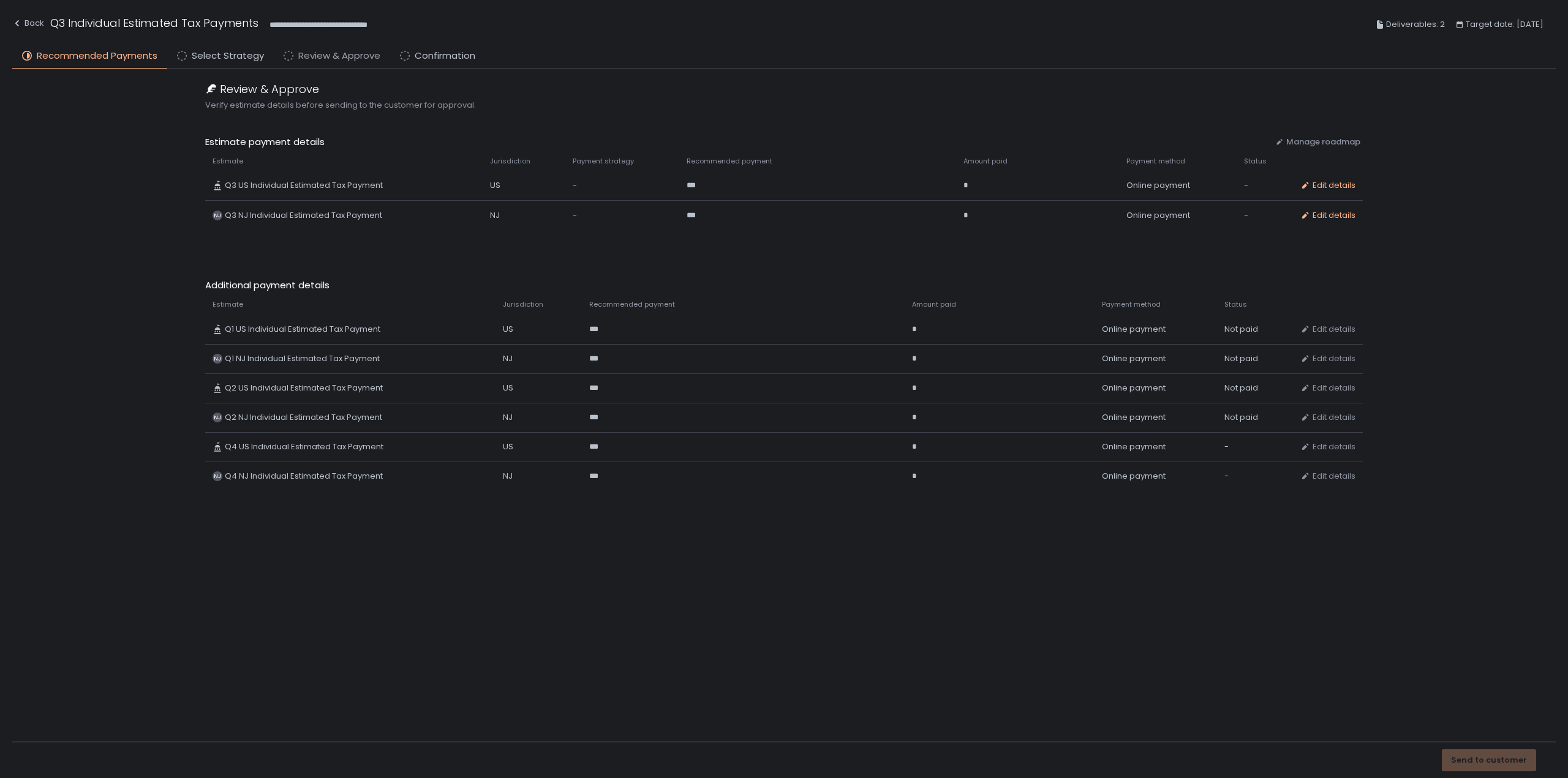 click on "Review & Approve" at bounding box center [339, 56] 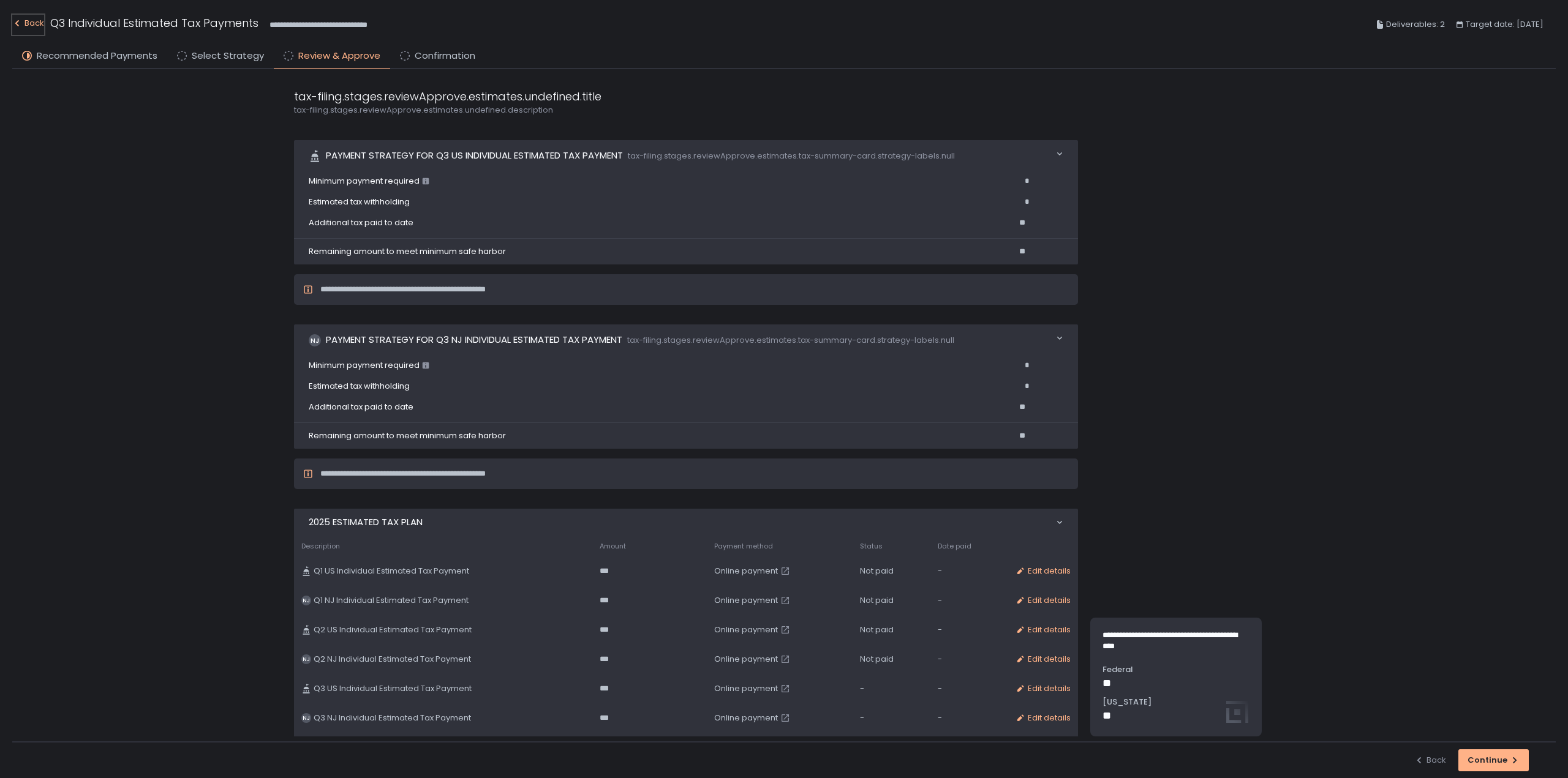 click on "Back" 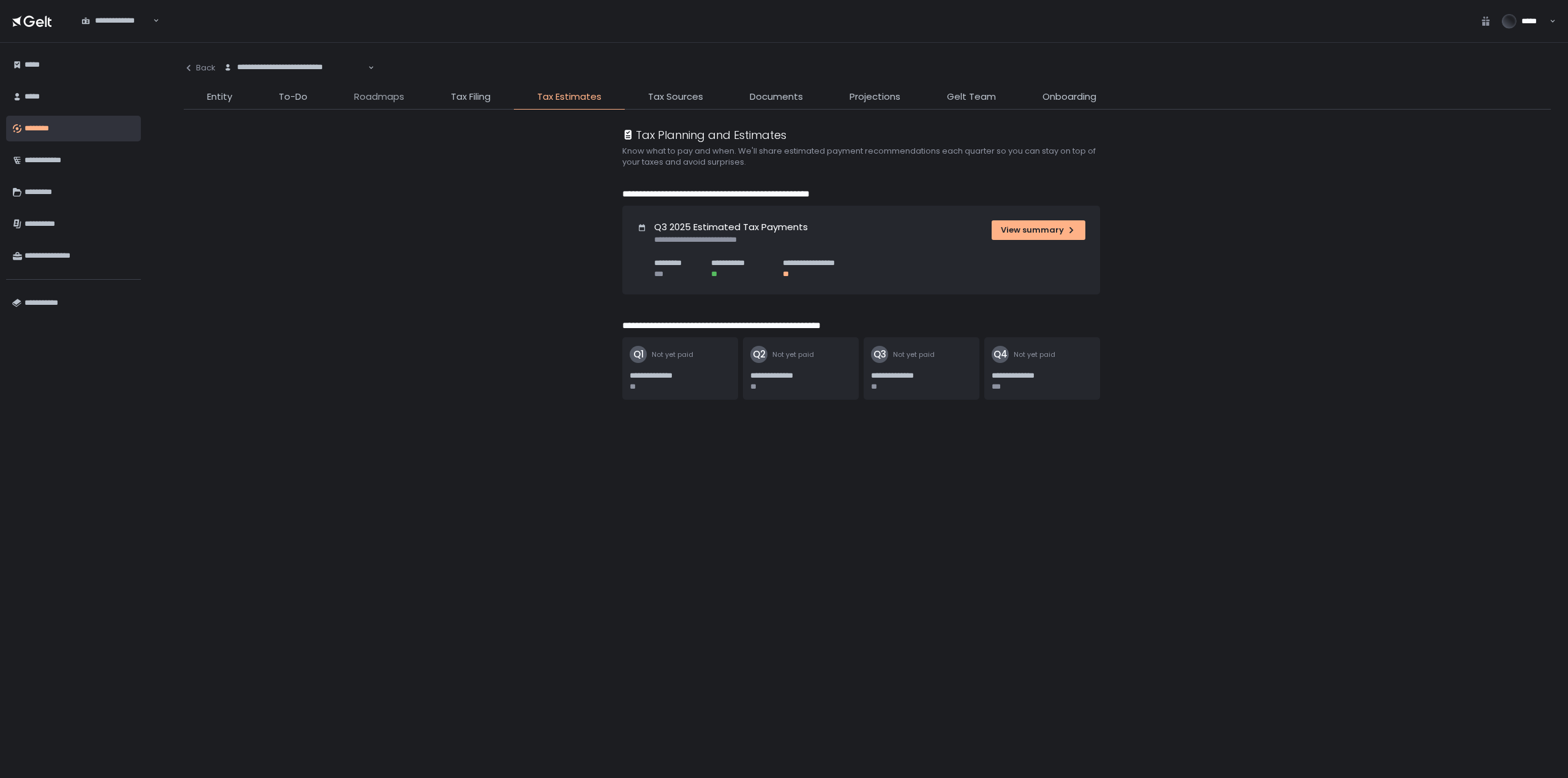 click on "Roadmaps" at bounding box center (379, 97) 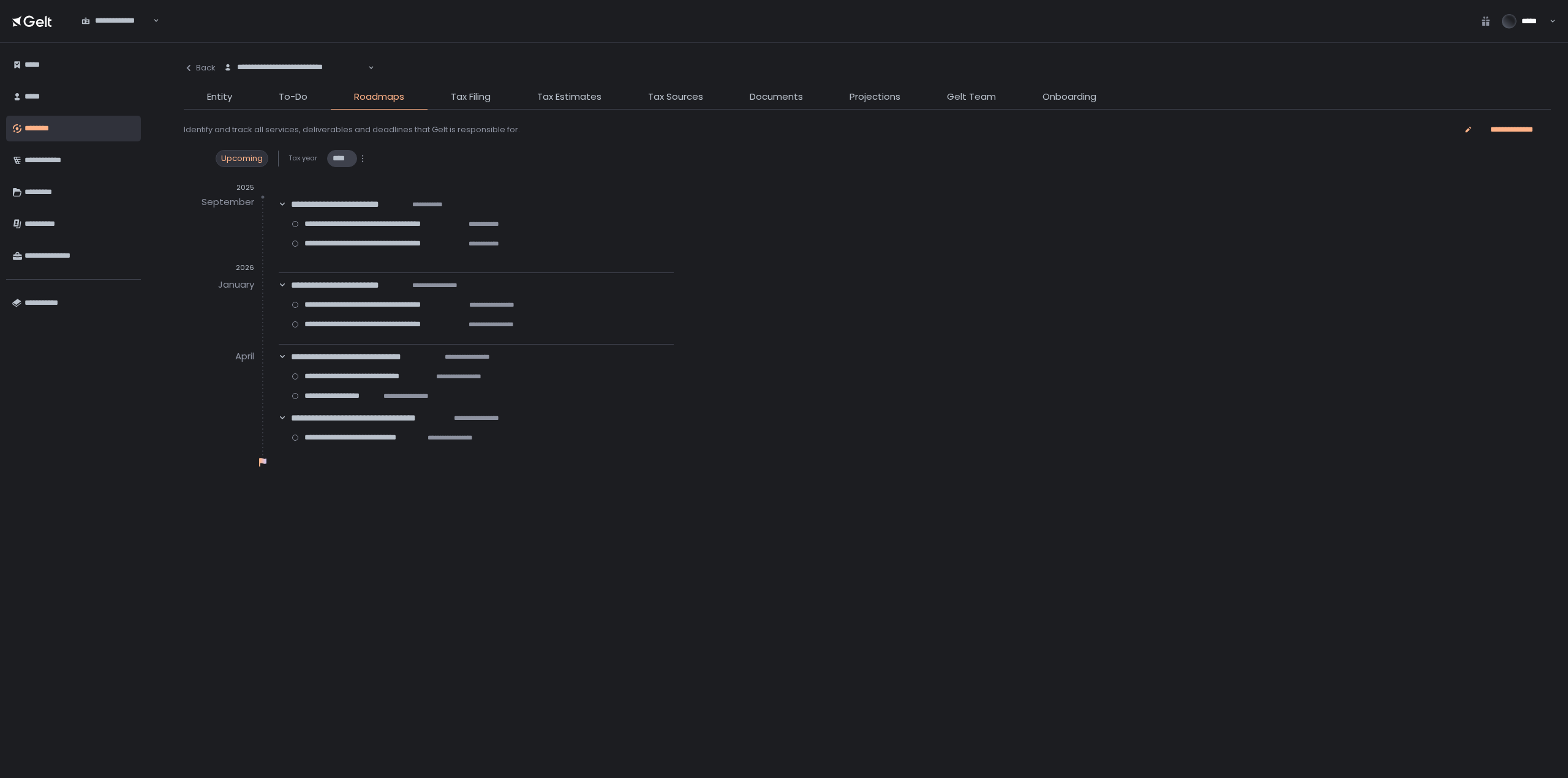 click on "****" at bounding box center (342, 159) 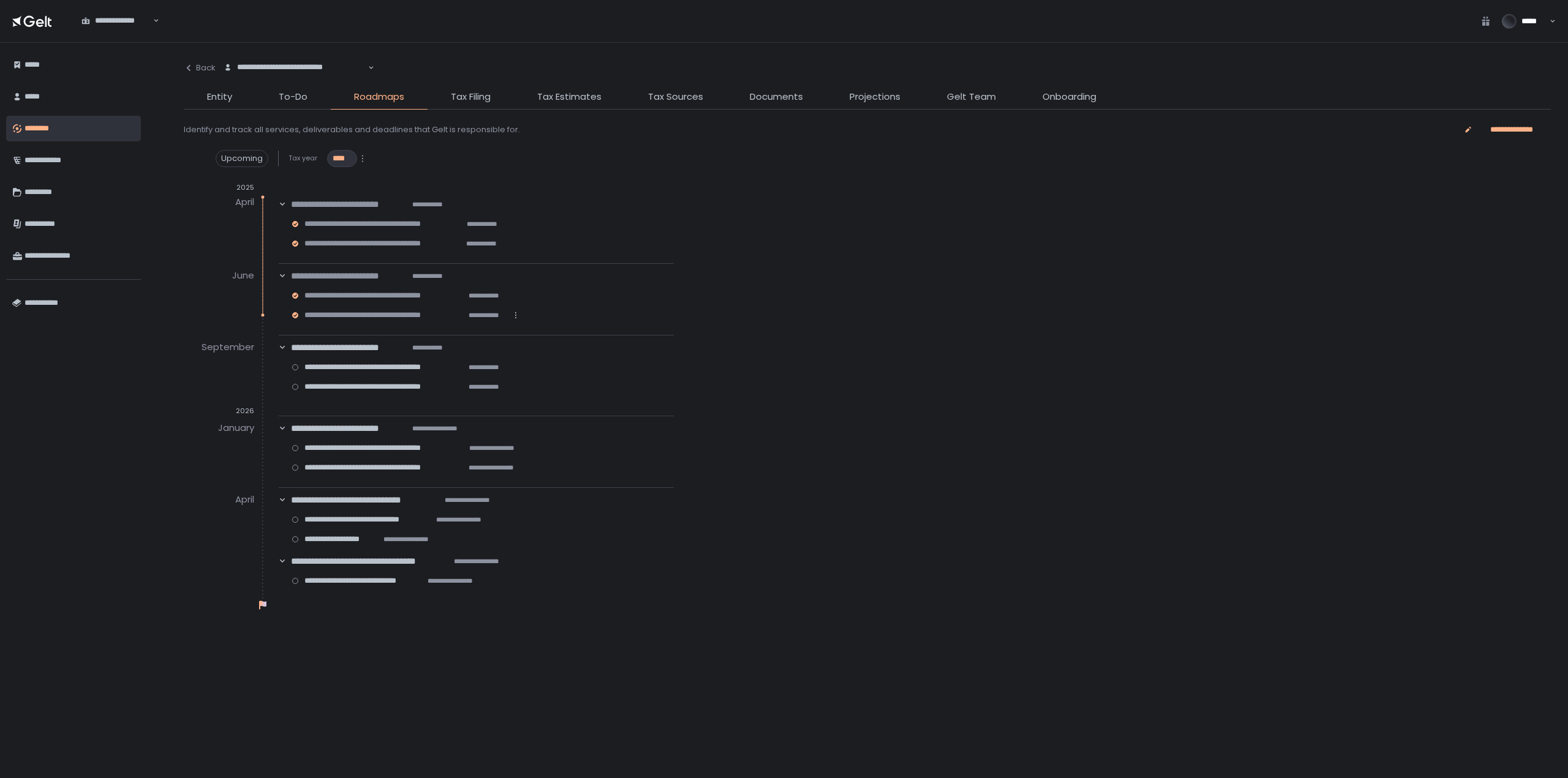click 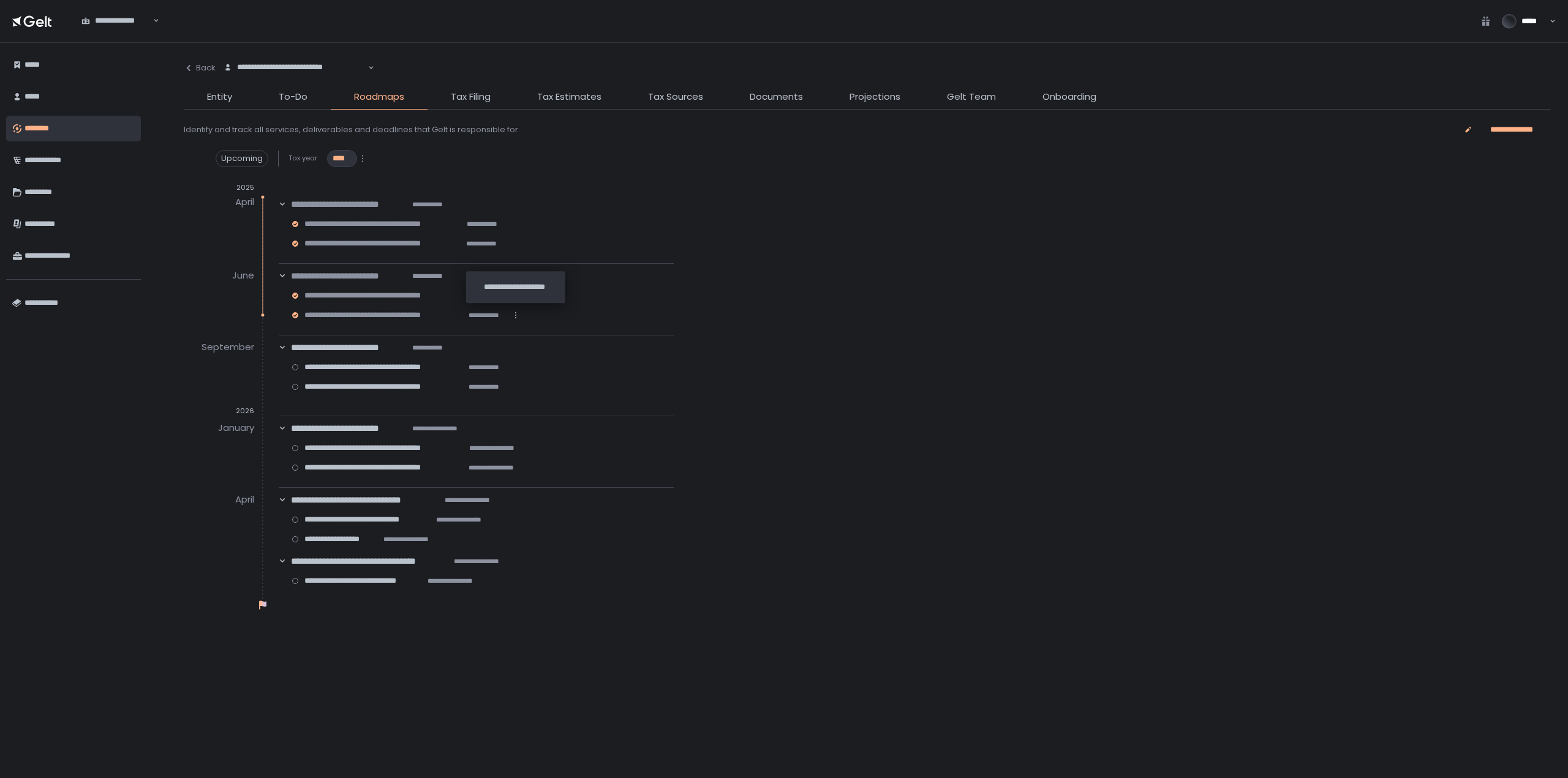 click on "**********" at bounding box center [867, 471] 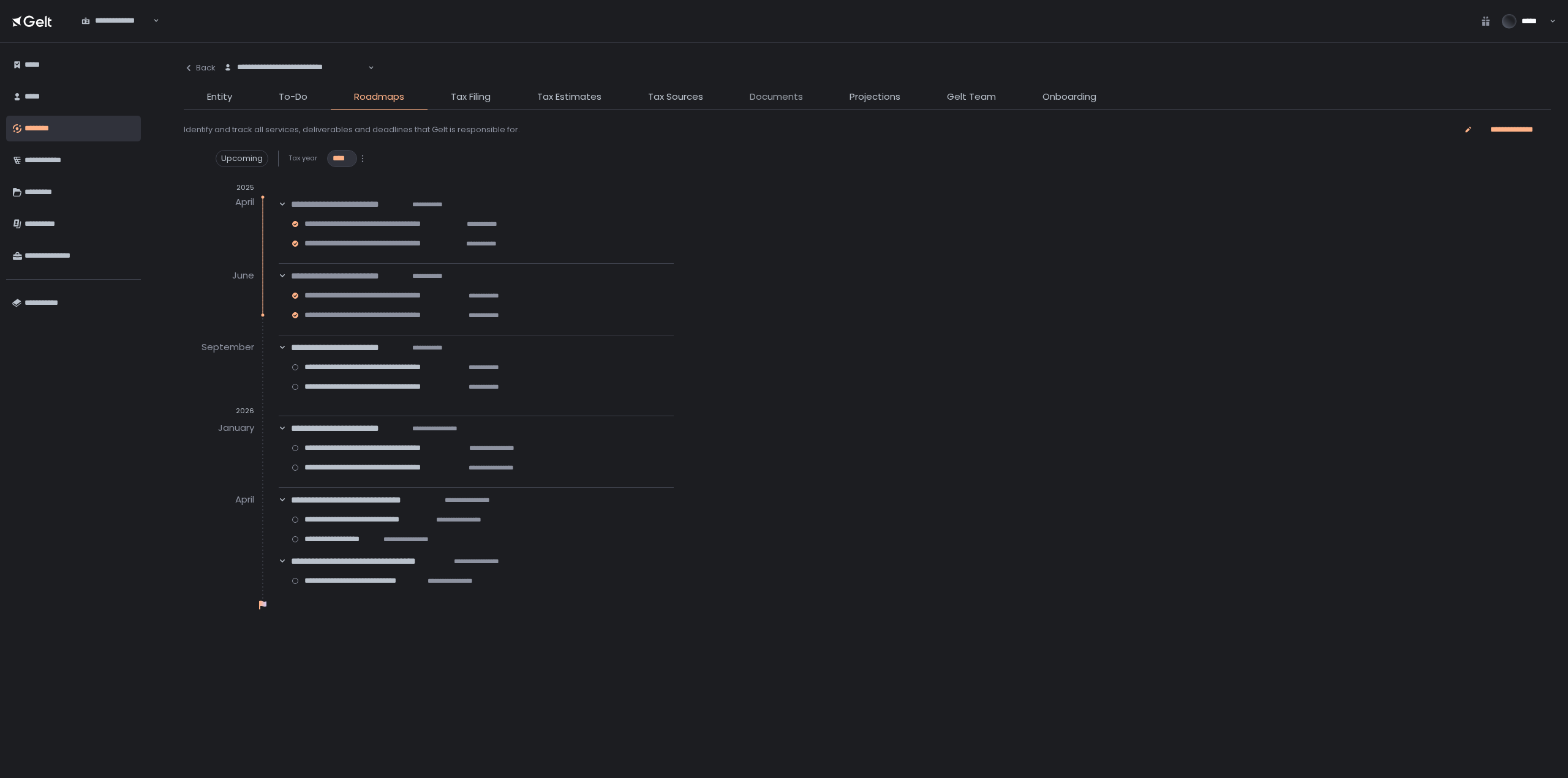 click on "Documents" at bounding box center (776, 97) 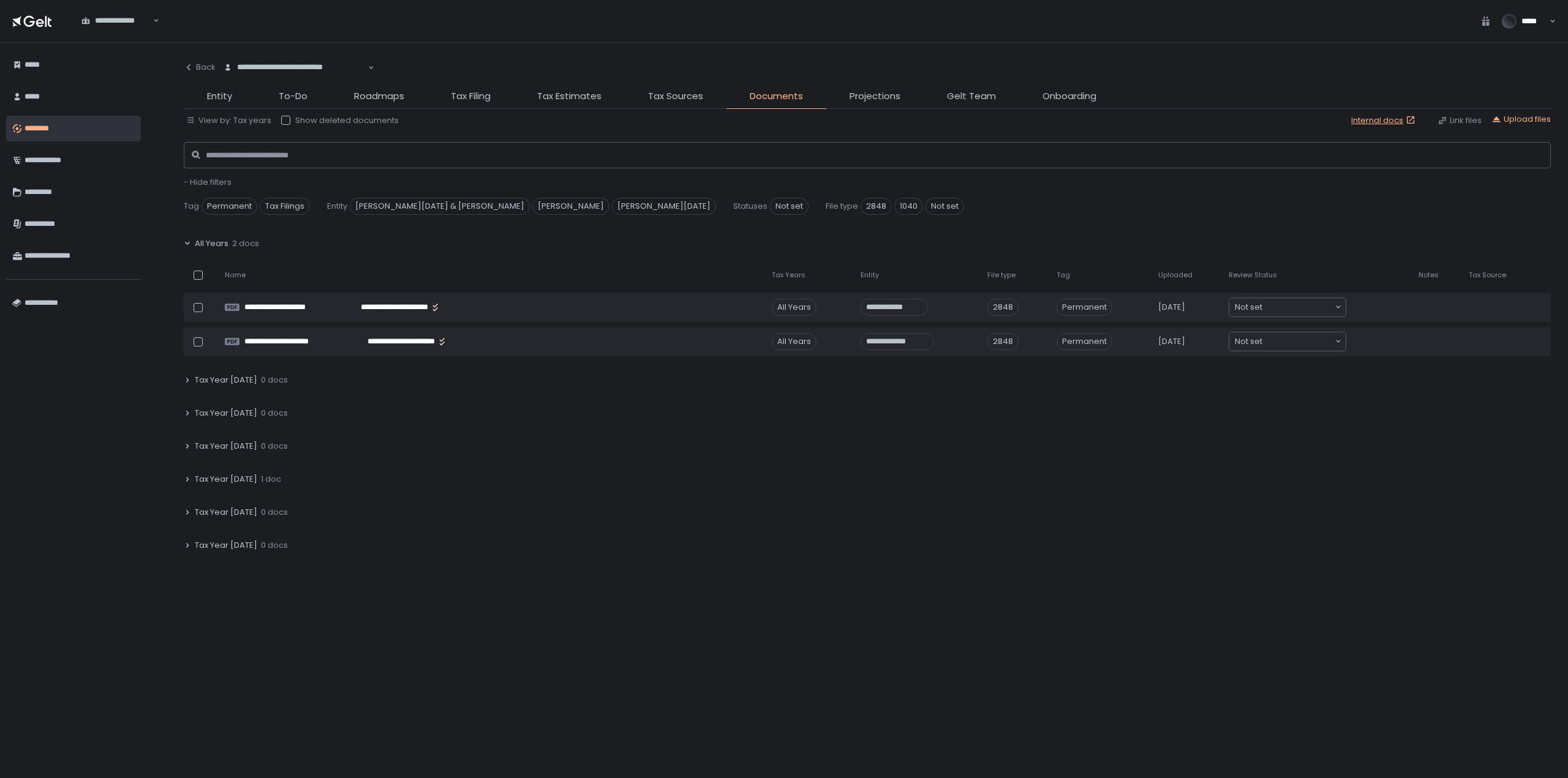 click on "Tax Year 2023" 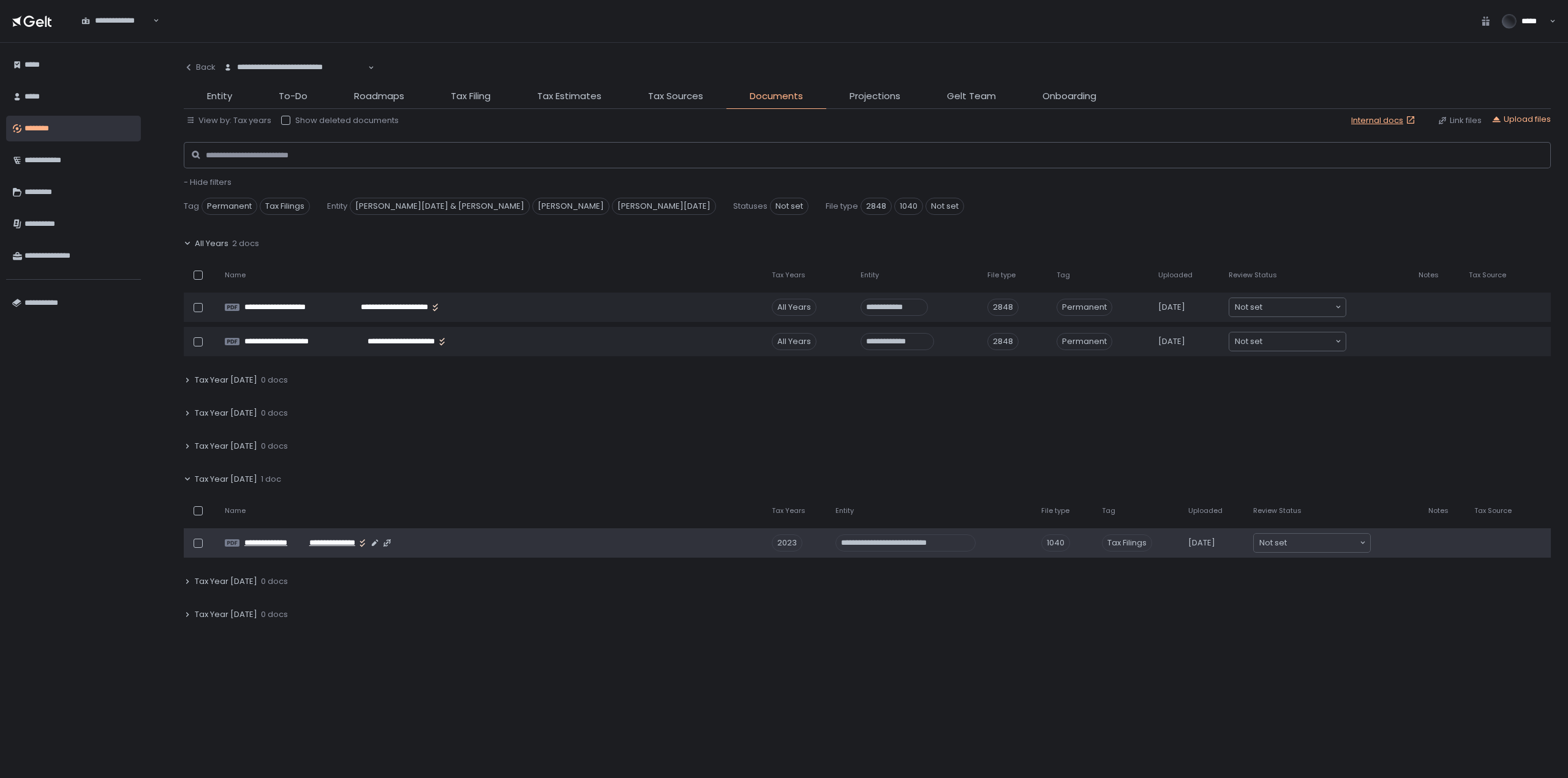 click on "**********" at bounding box center [273, 543] 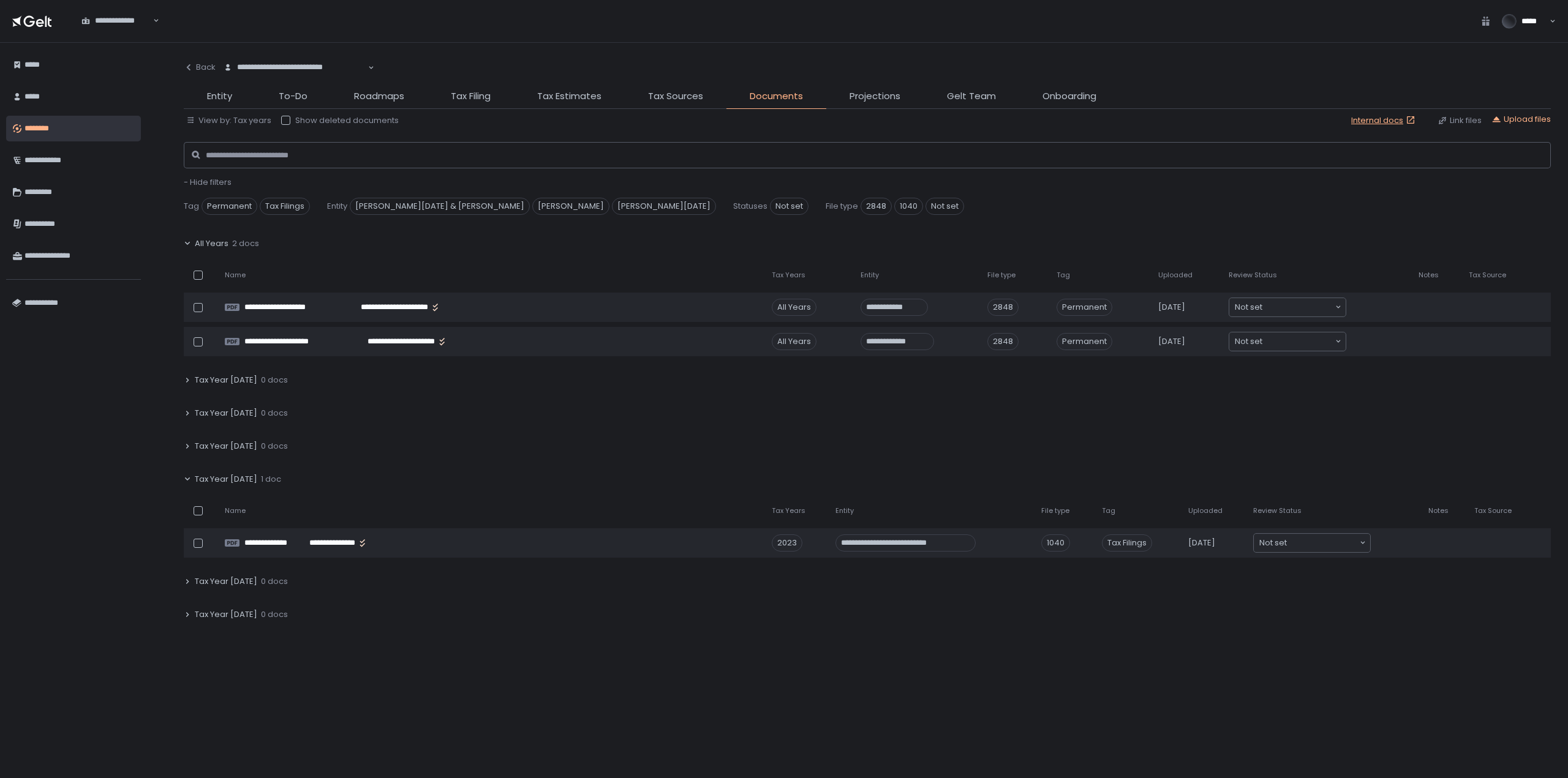 click on "Tax Year 2023" 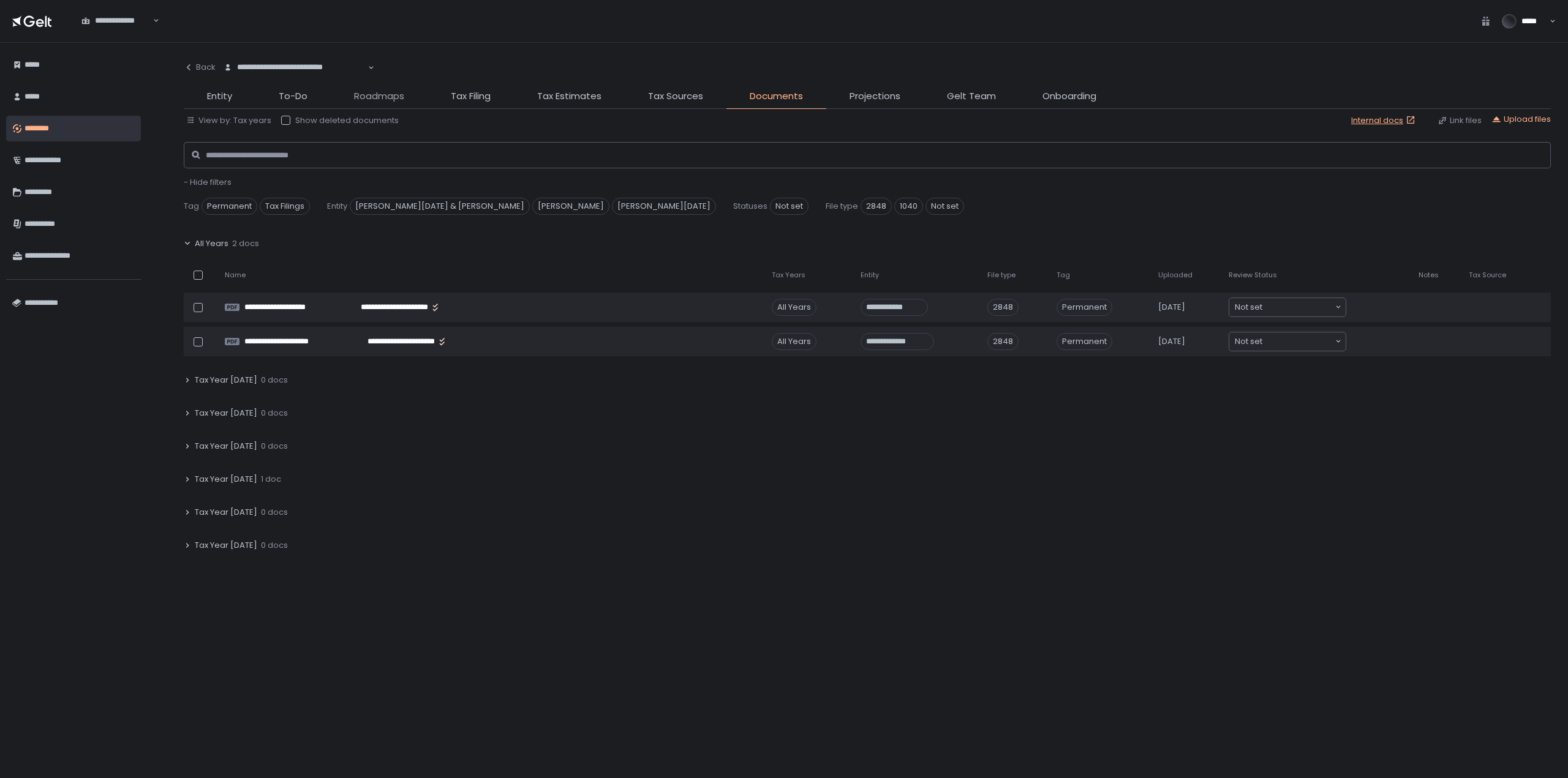 click on "Roadmaps" at bounding box center (379, 96) 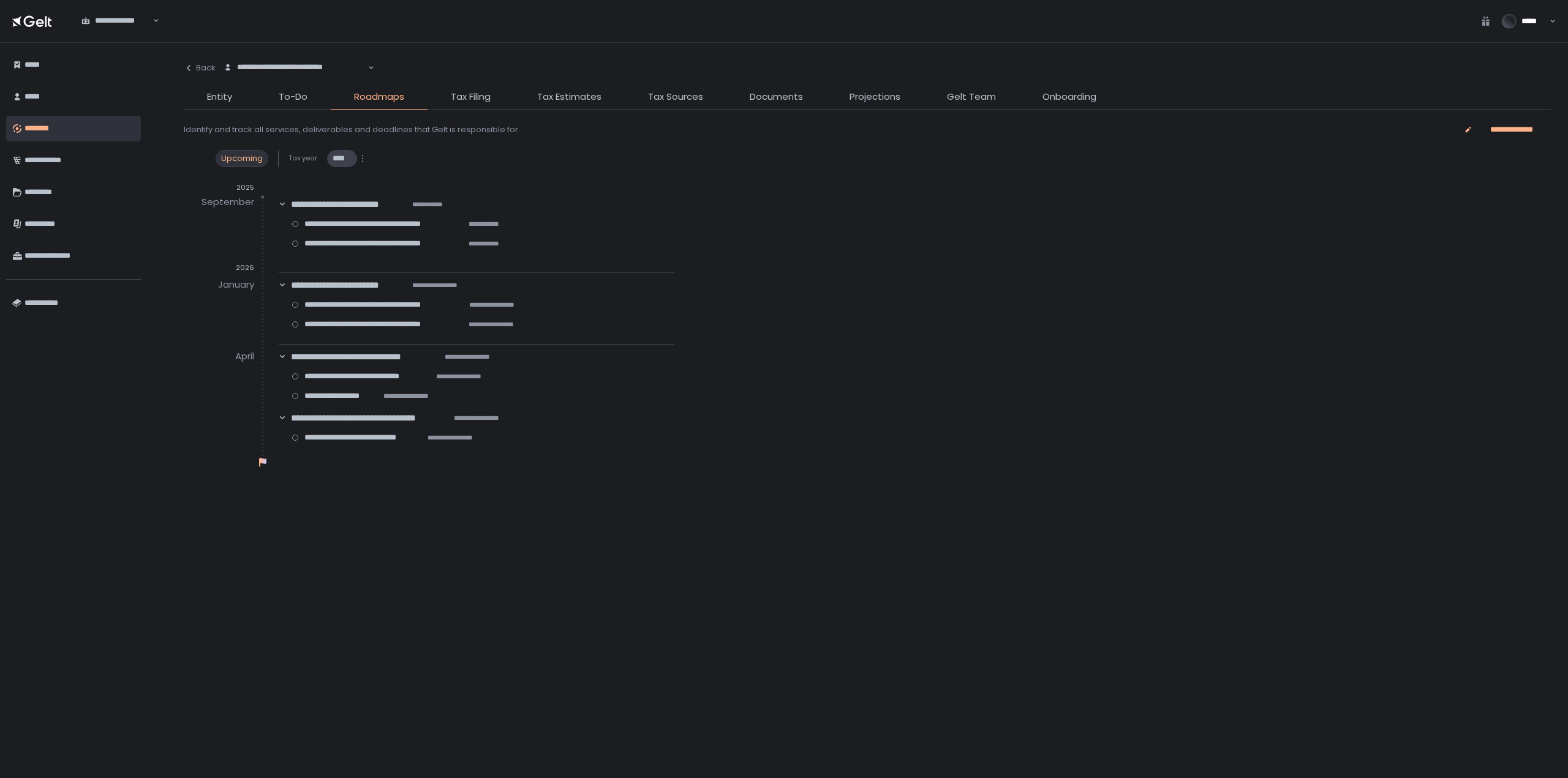 click on "****" at bounding box center (342, 159) 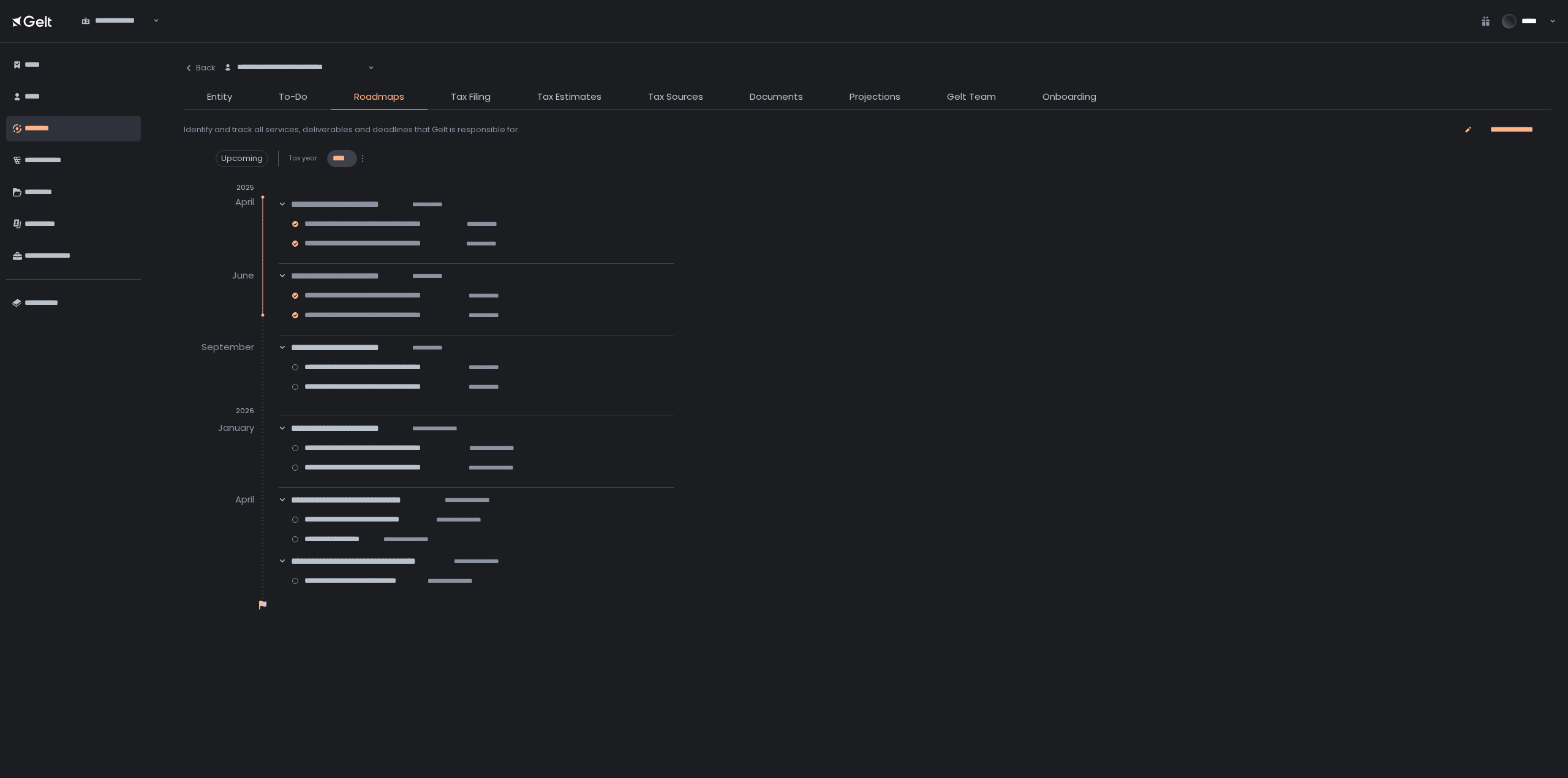 click on "****" at bounding box center (342, 159) 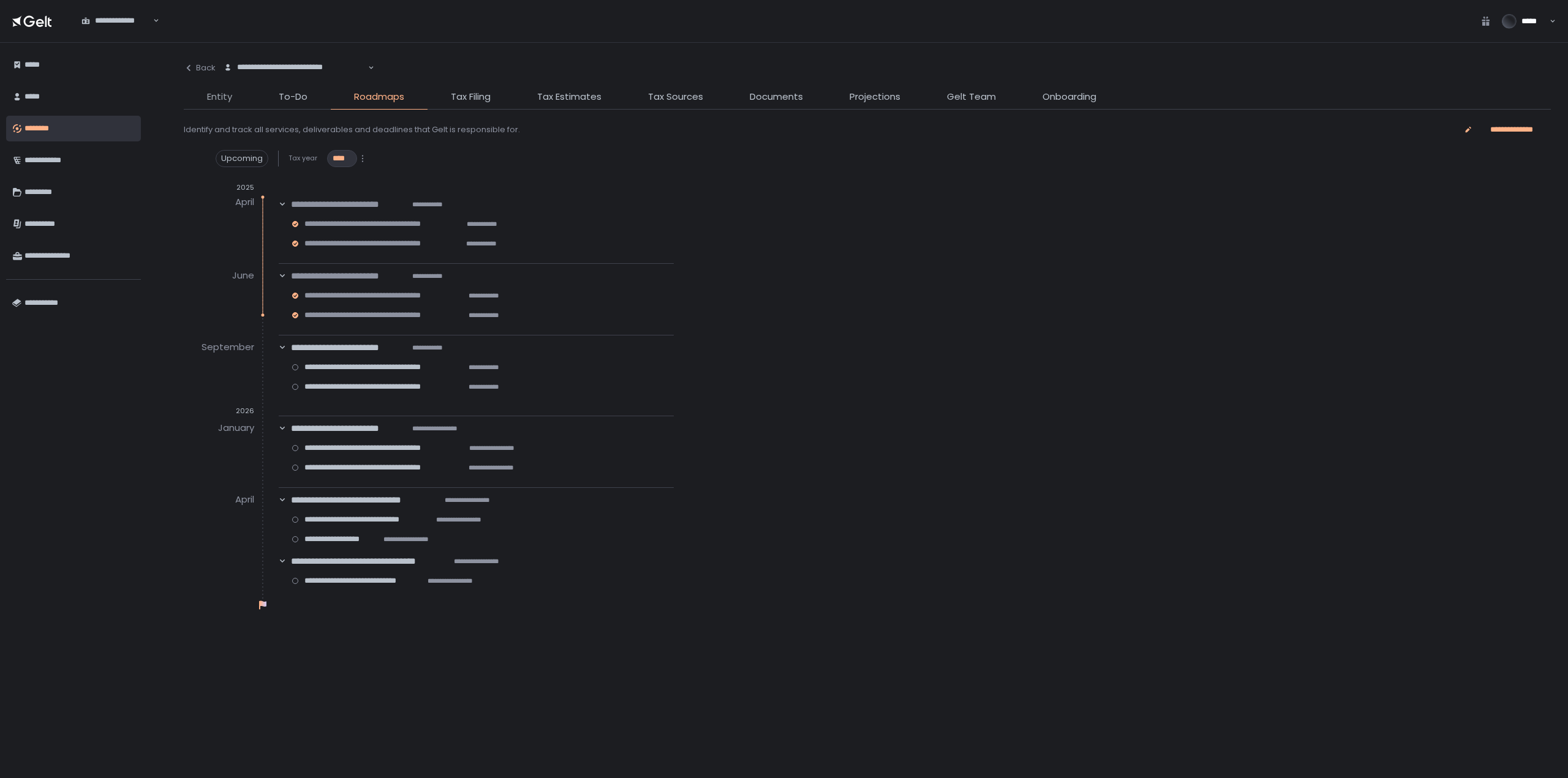 click on "Entity" at bounding box center [219, 97] 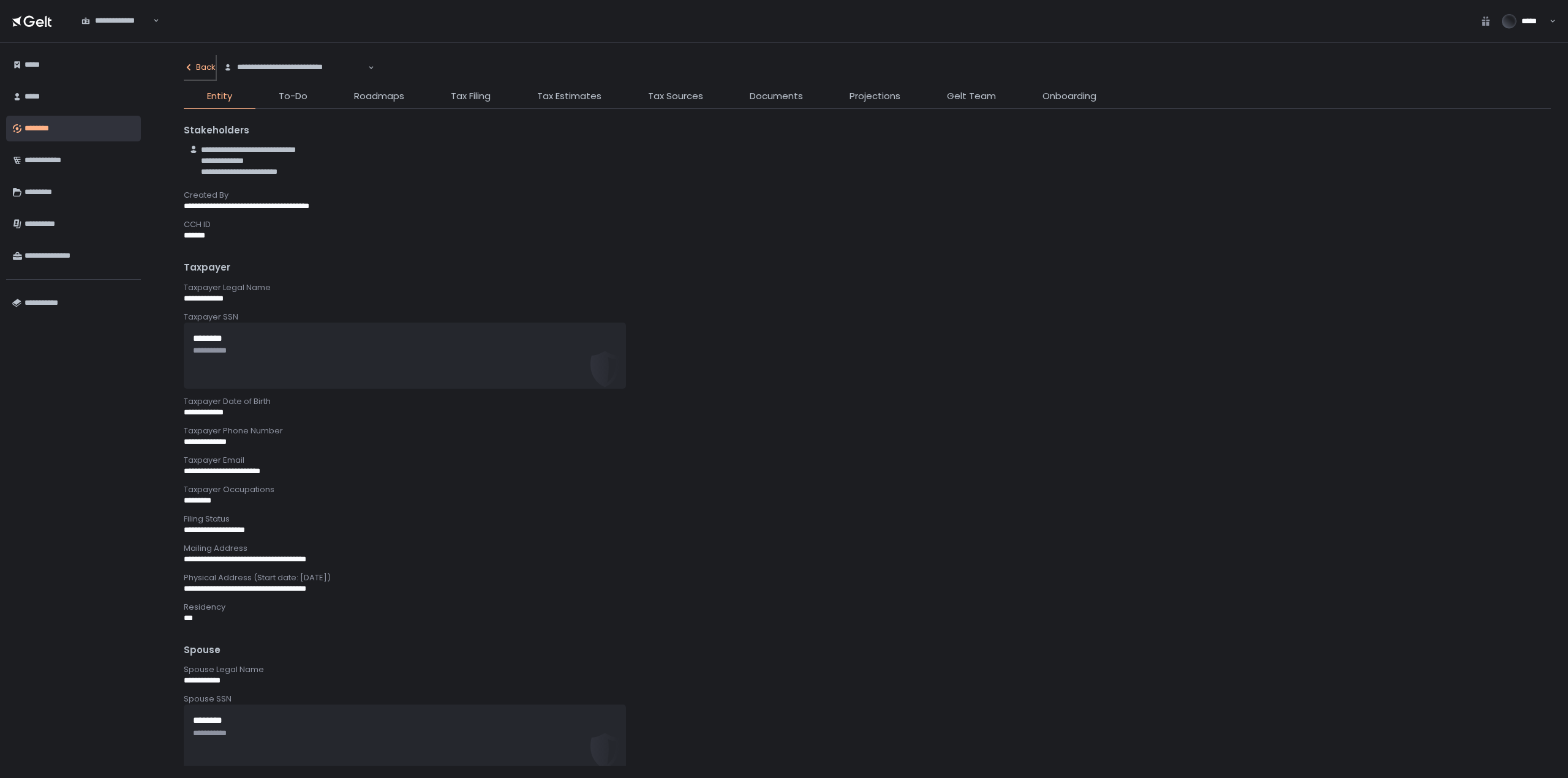click on "Back" 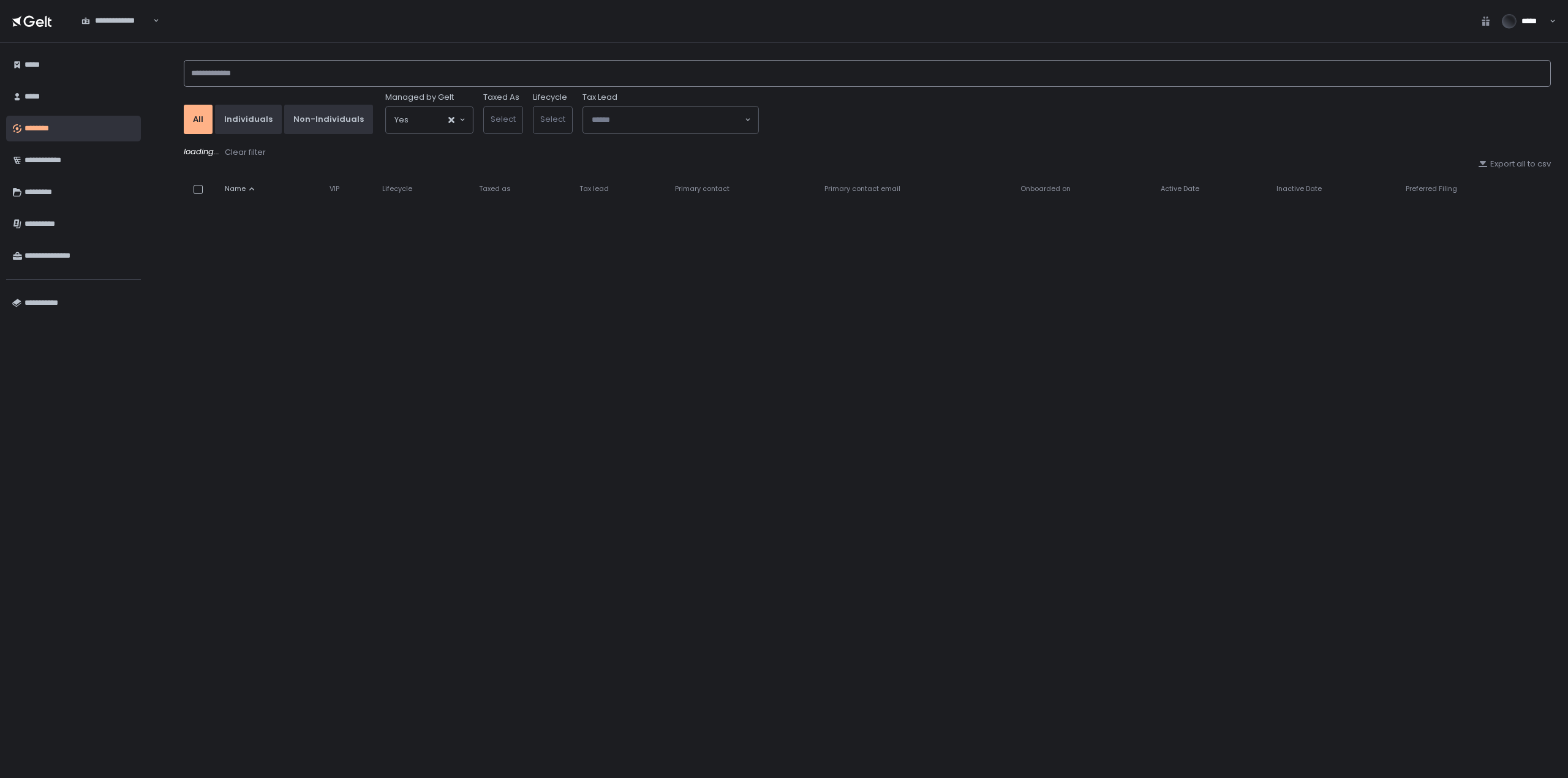 click 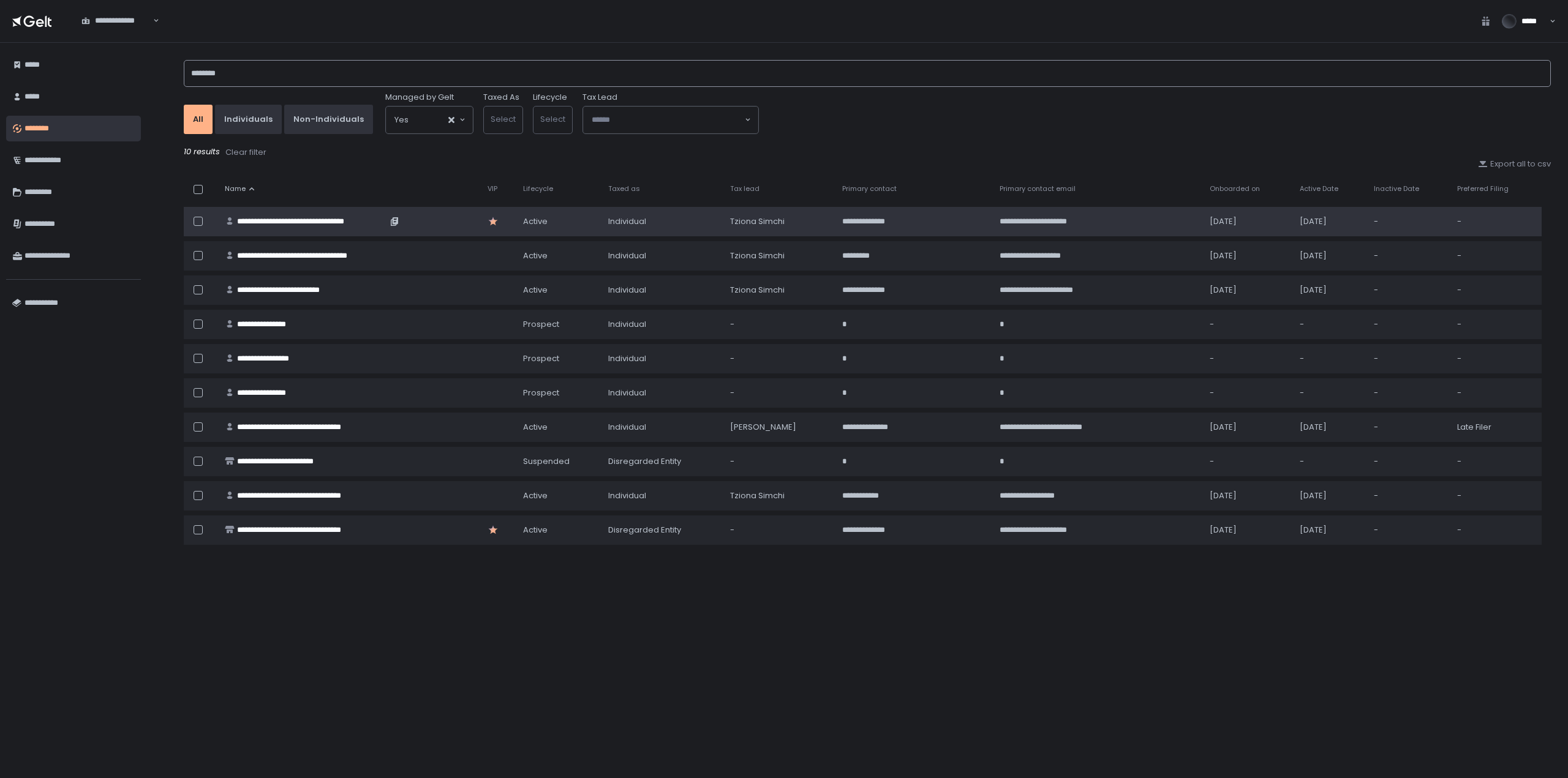 type on "********" 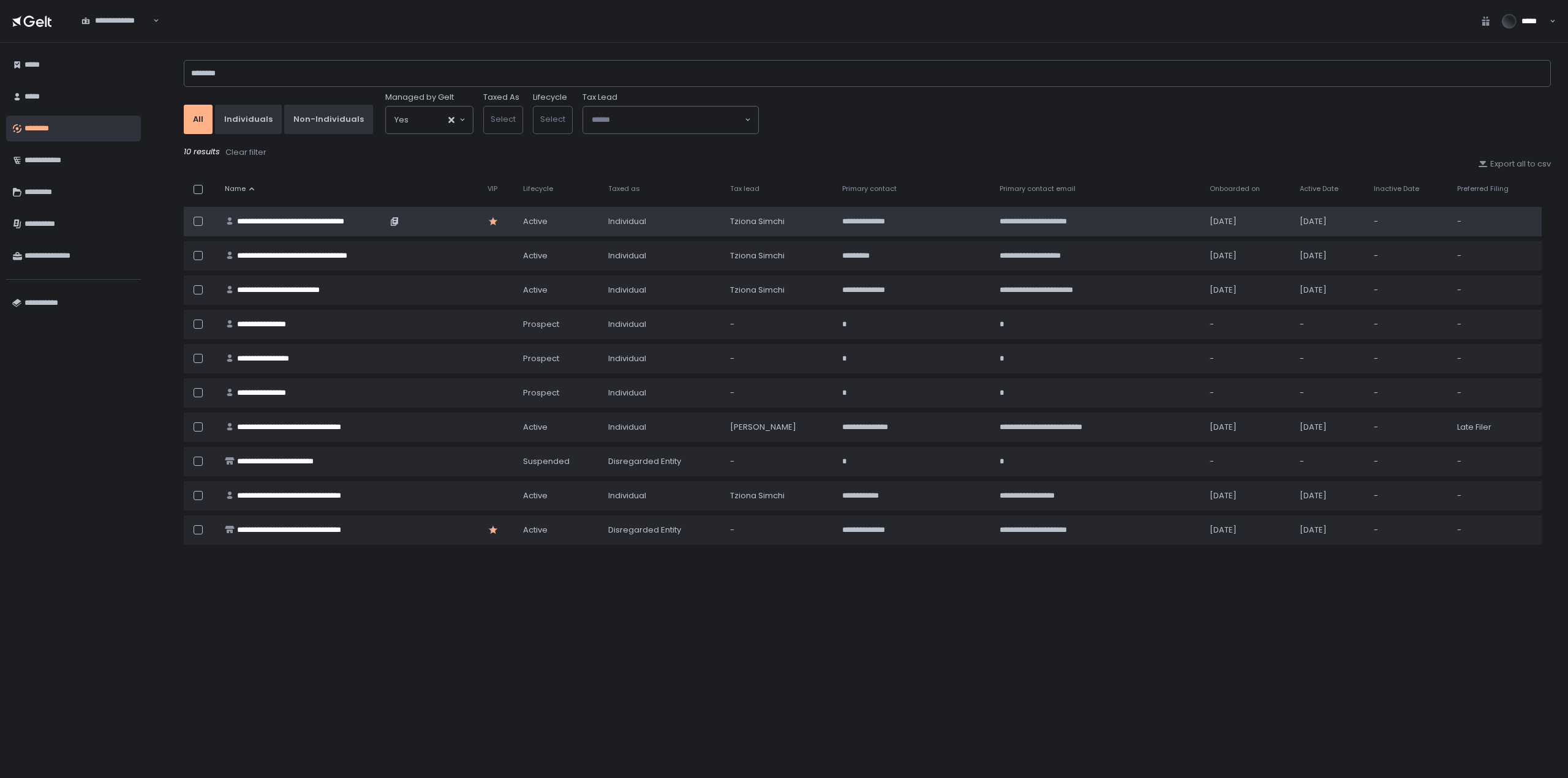 click on "**********" at bounding box center [312, 222] 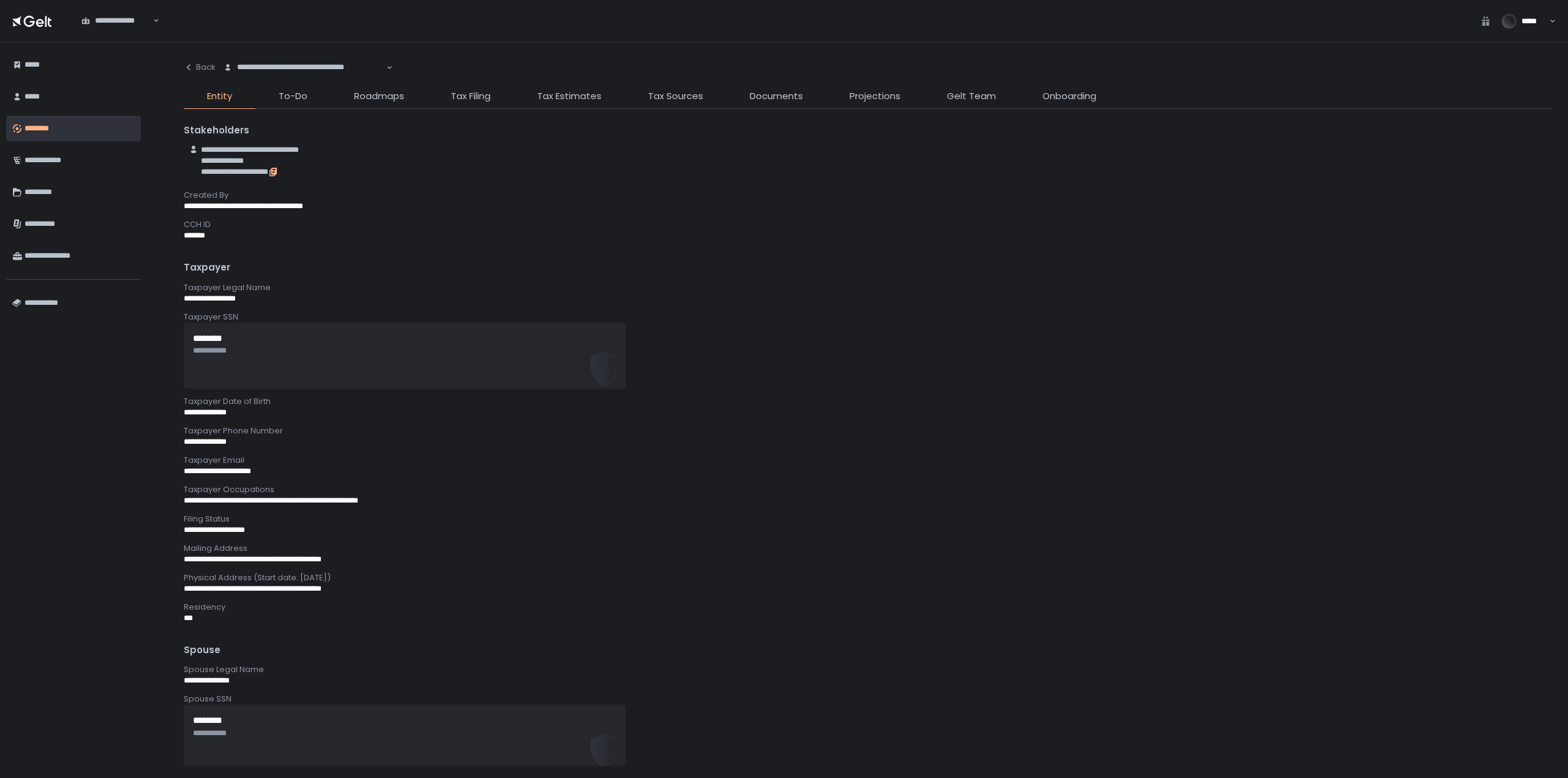 click 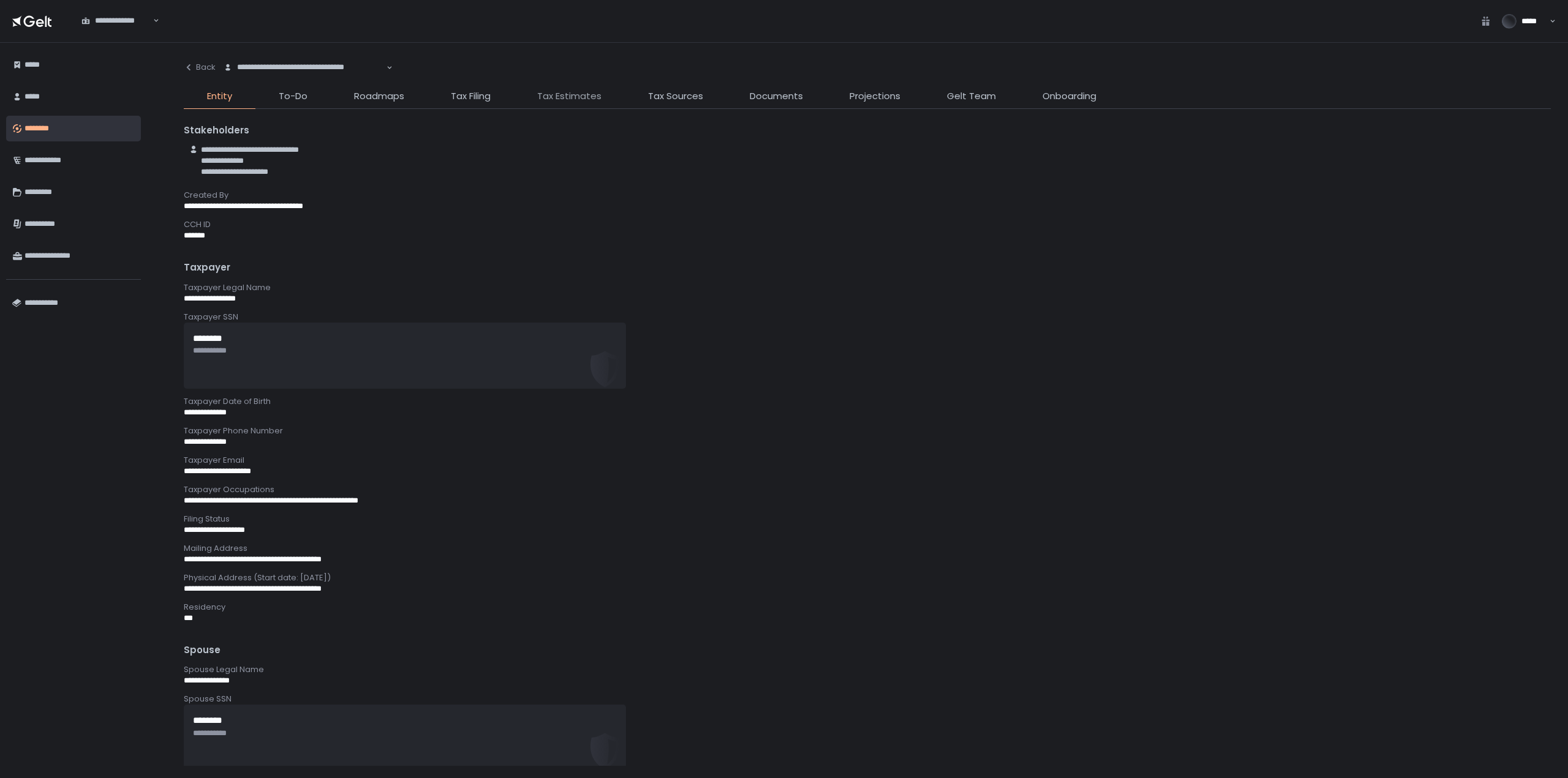 click on "Tax Estimates" at bounding box center [569, 96] 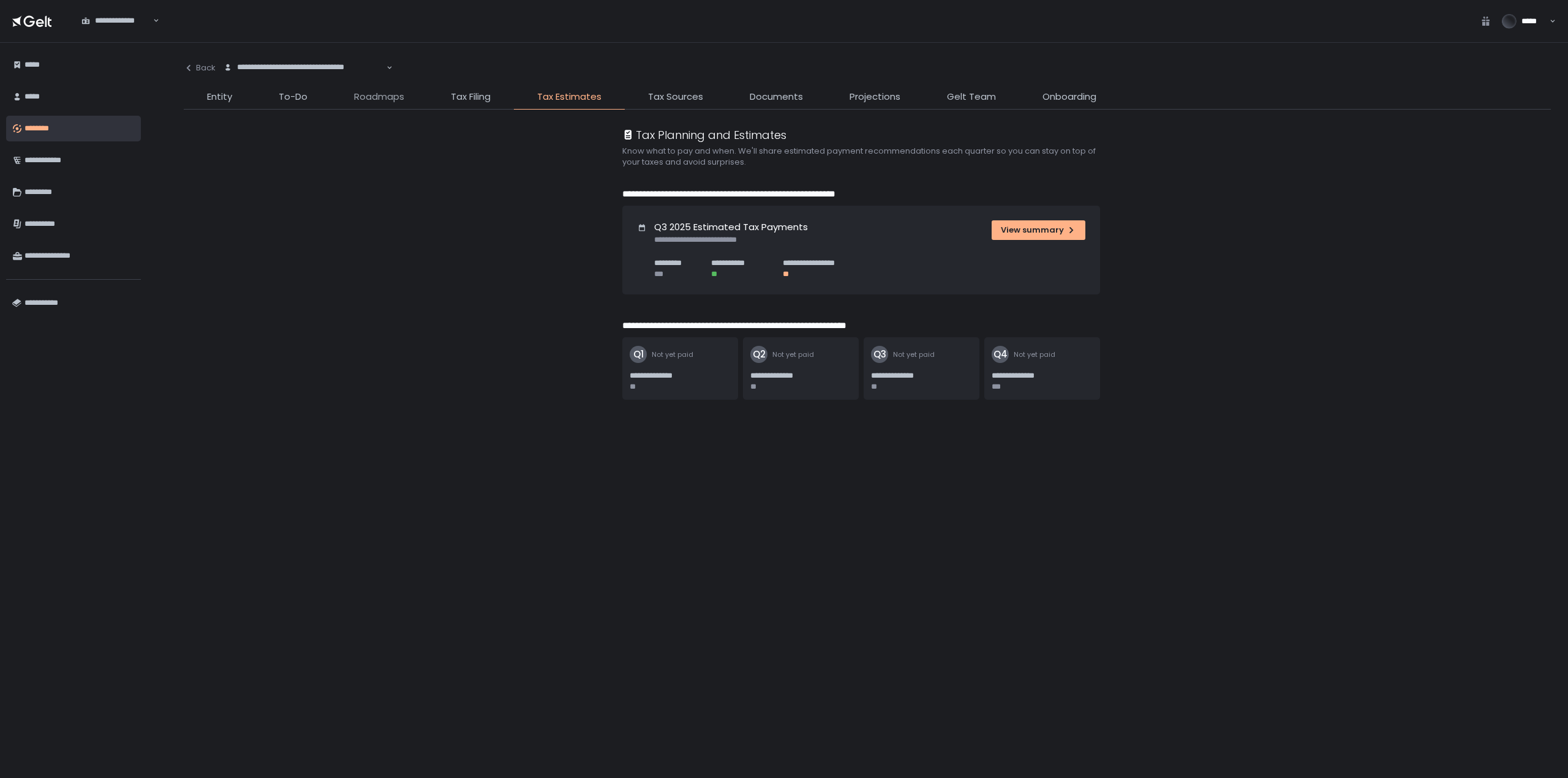 click on "Roadmaps" at bounding box center (379, 97) 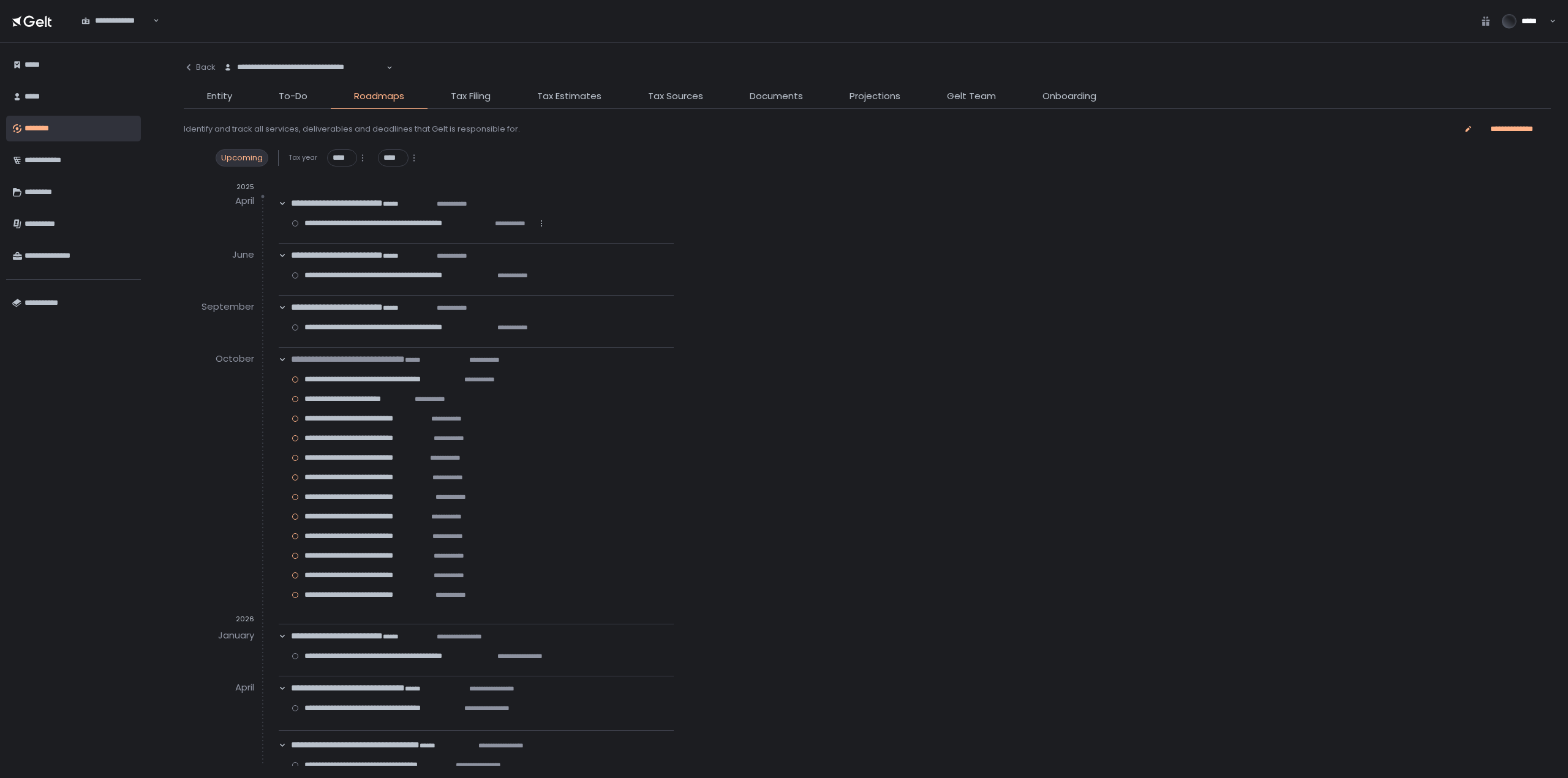 click 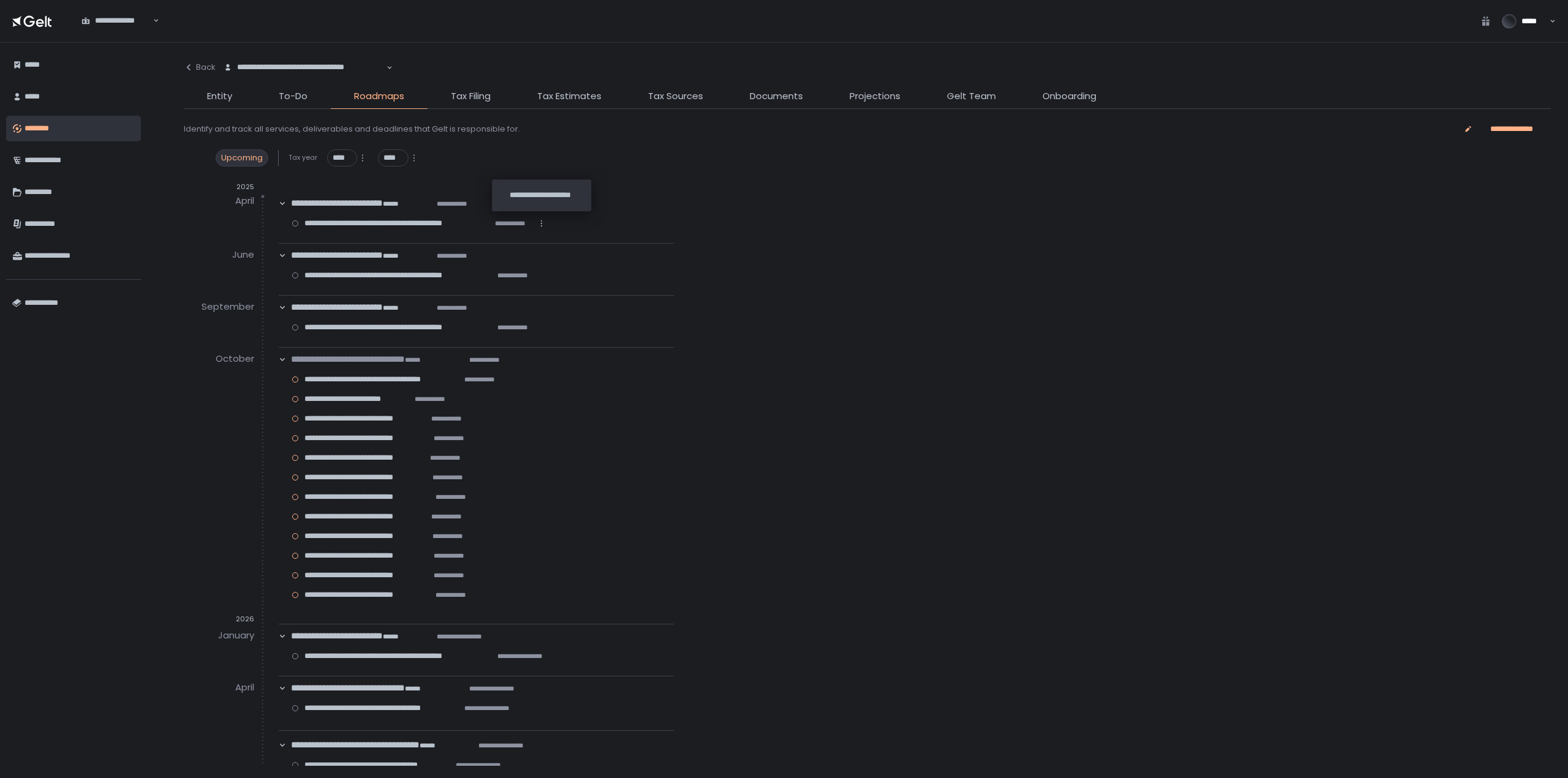 click on "**********" 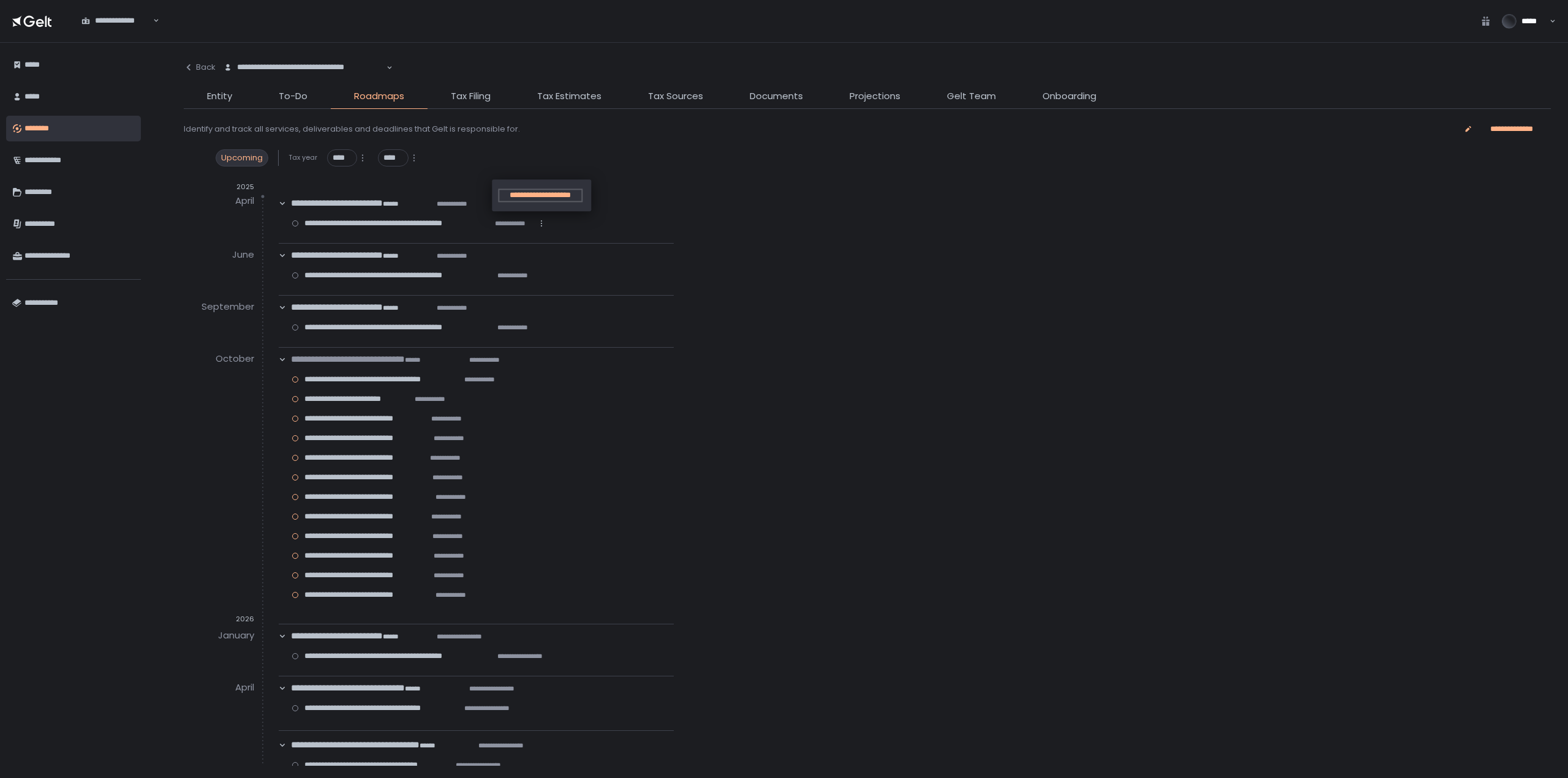 click on "**********" 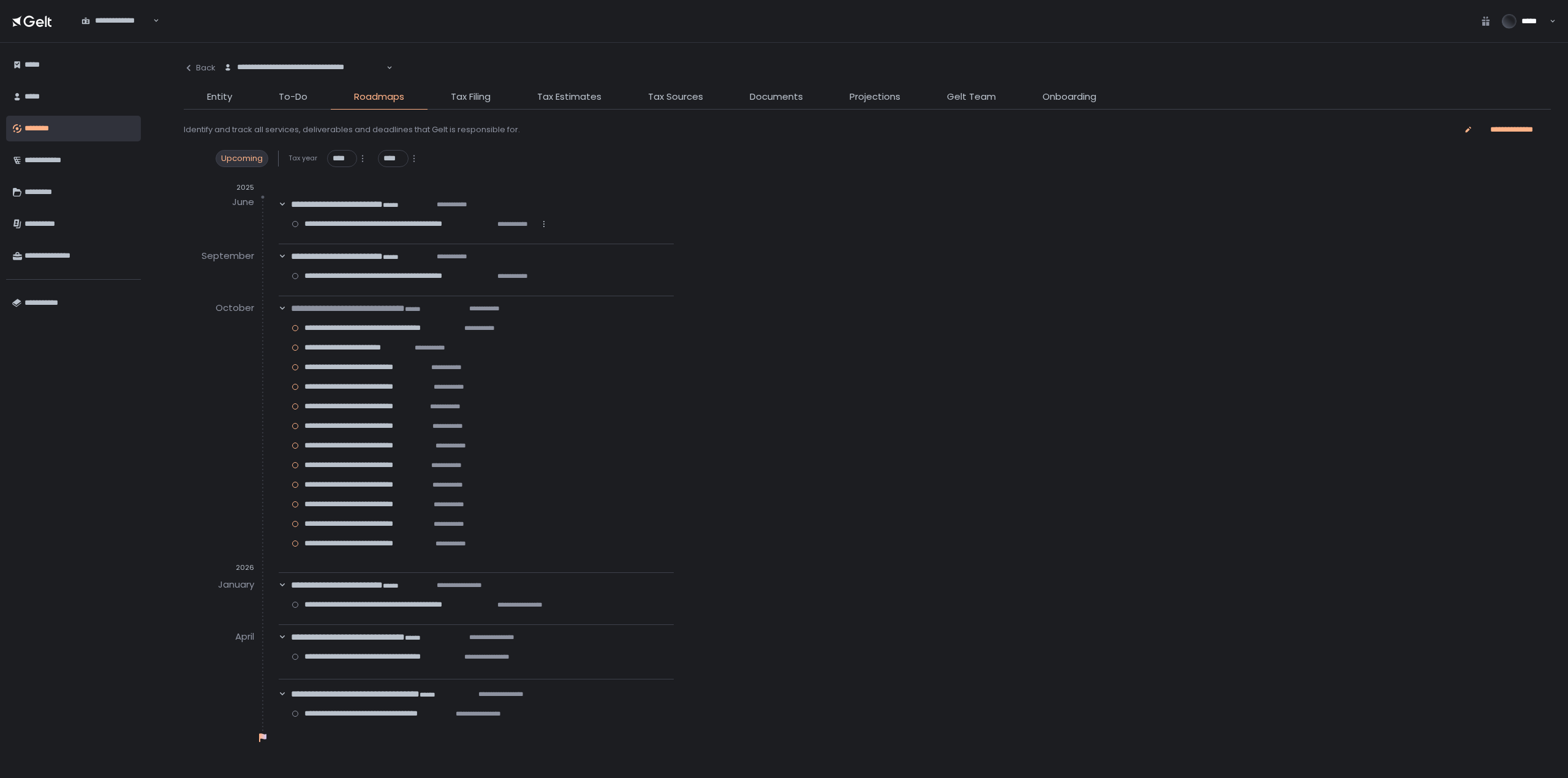 click 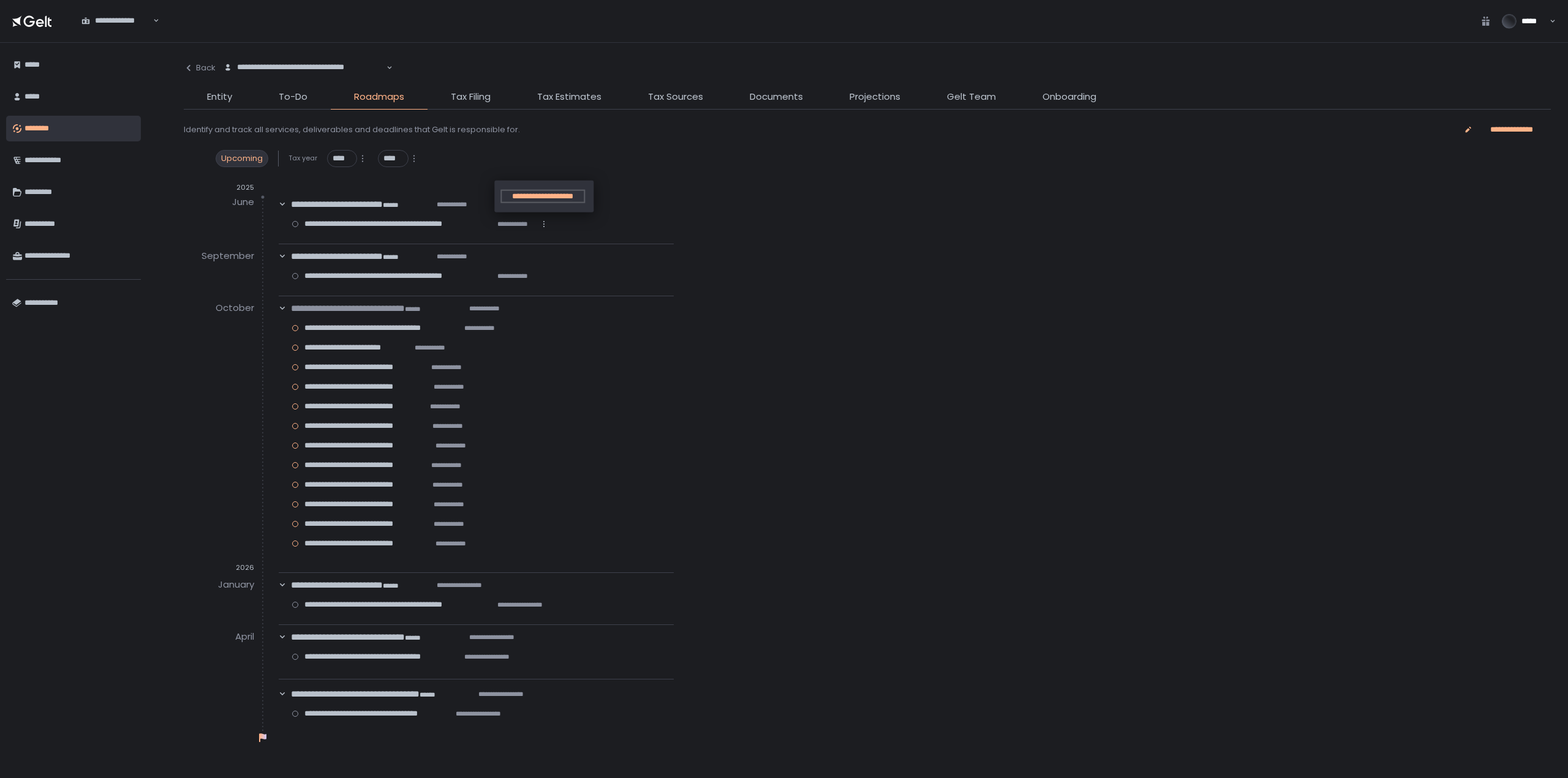 click on "**********" 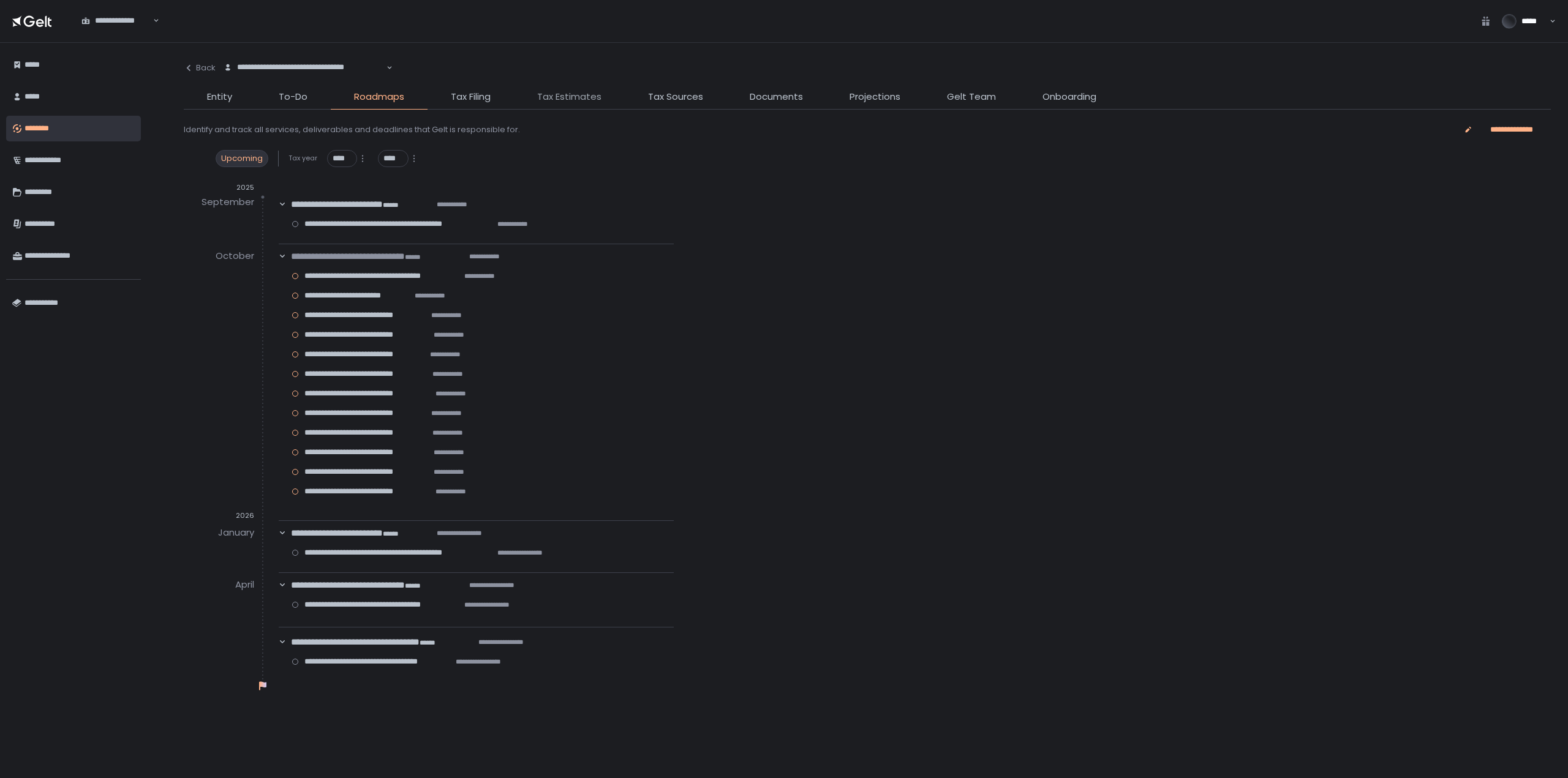 click on "Tax Estimates" at bounding box center (569, 97) 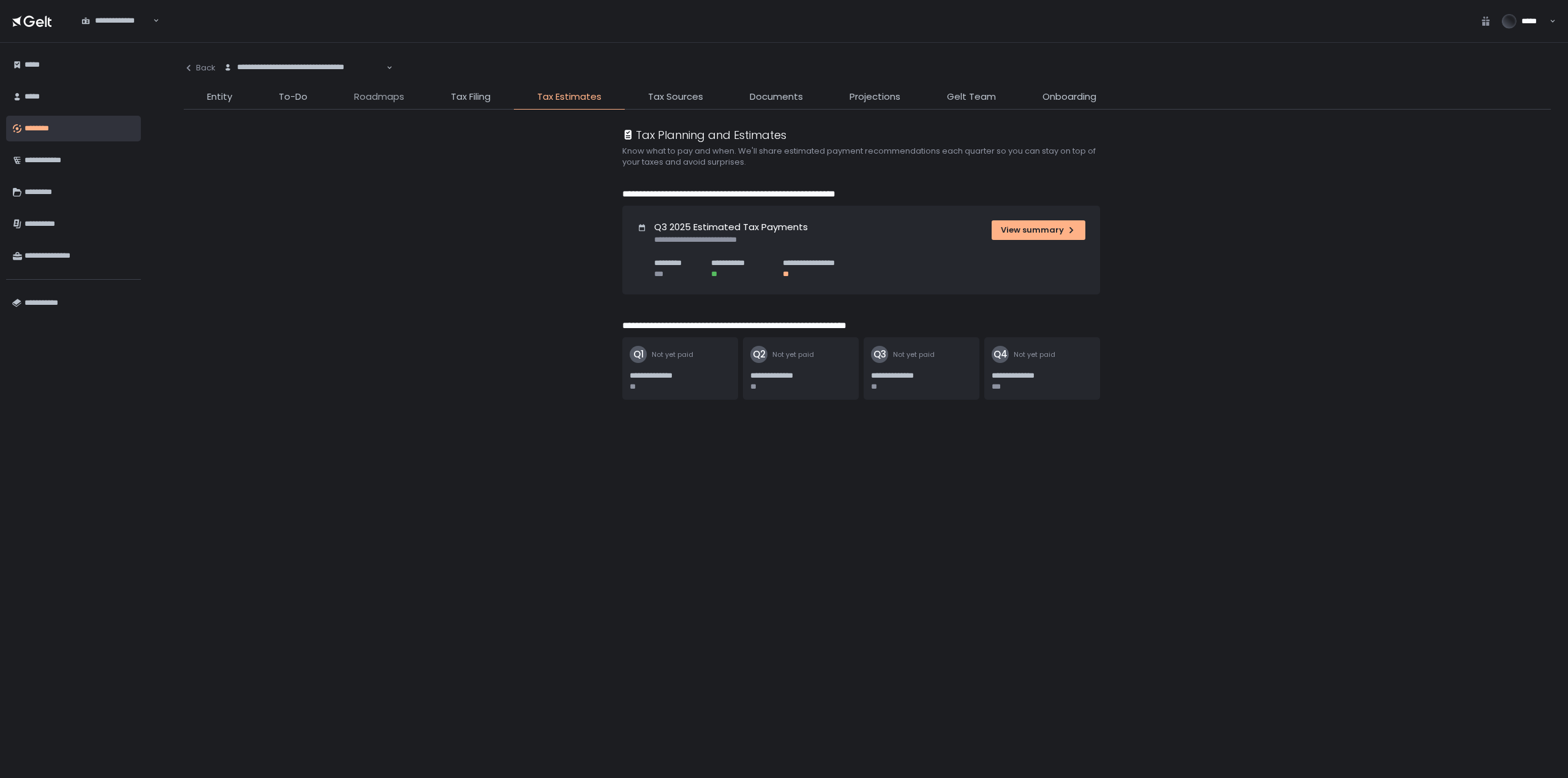 click on "Roadmaps" at bounding box center (379, 97) 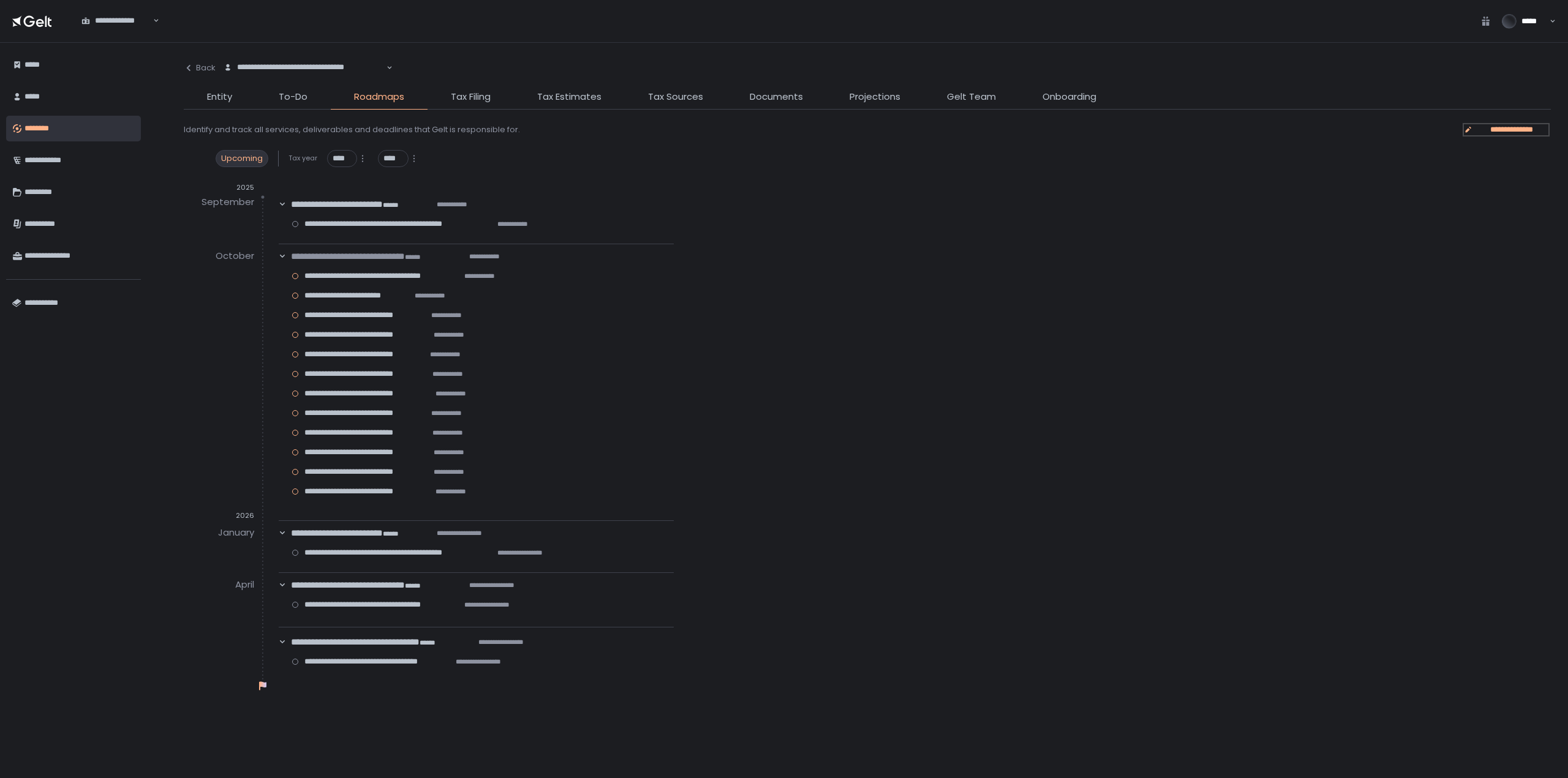 click on "**********" at bounding box center (1512, 130) 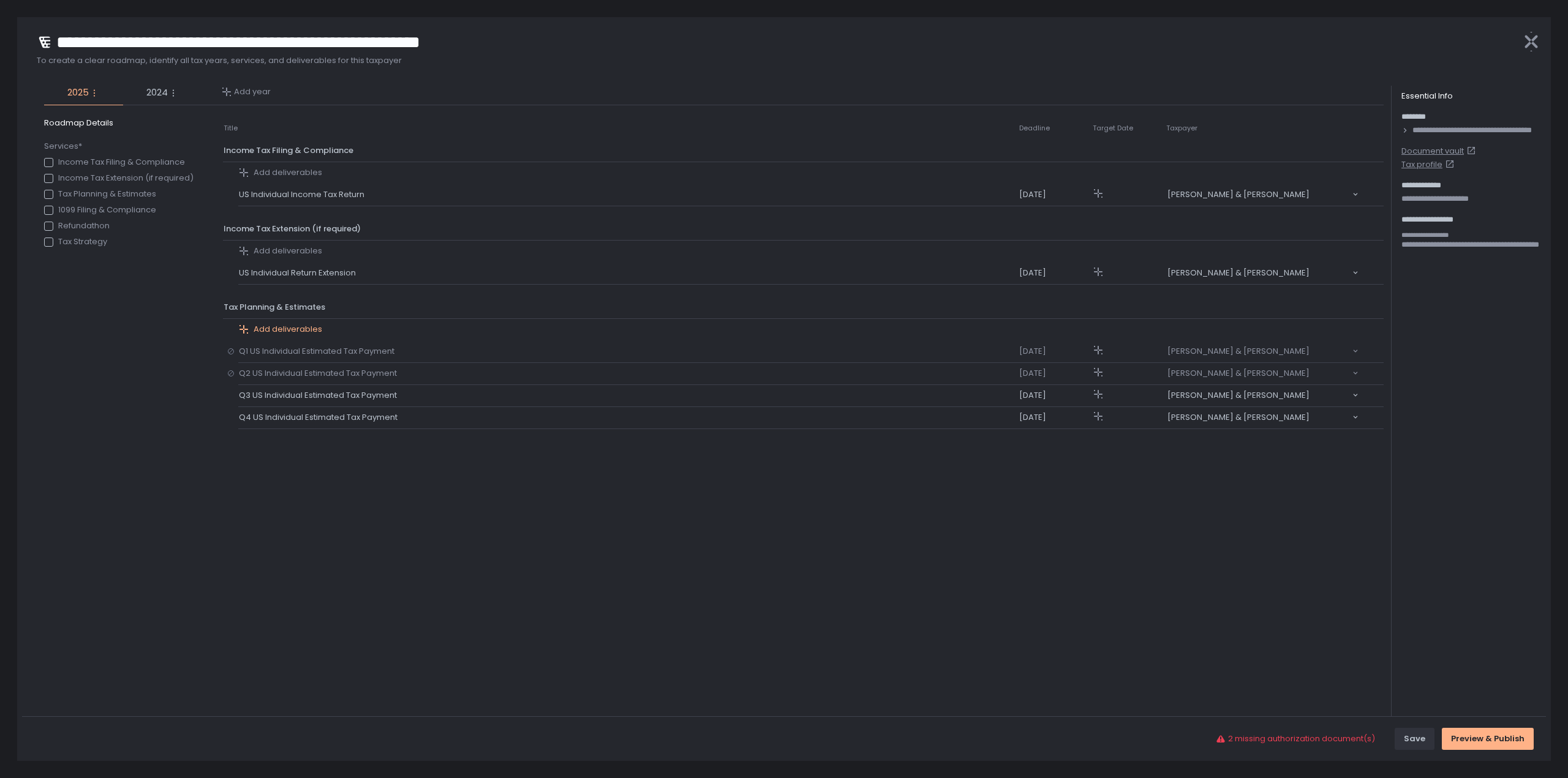 click on "Add deliverables" at bounding box center [288, 329] 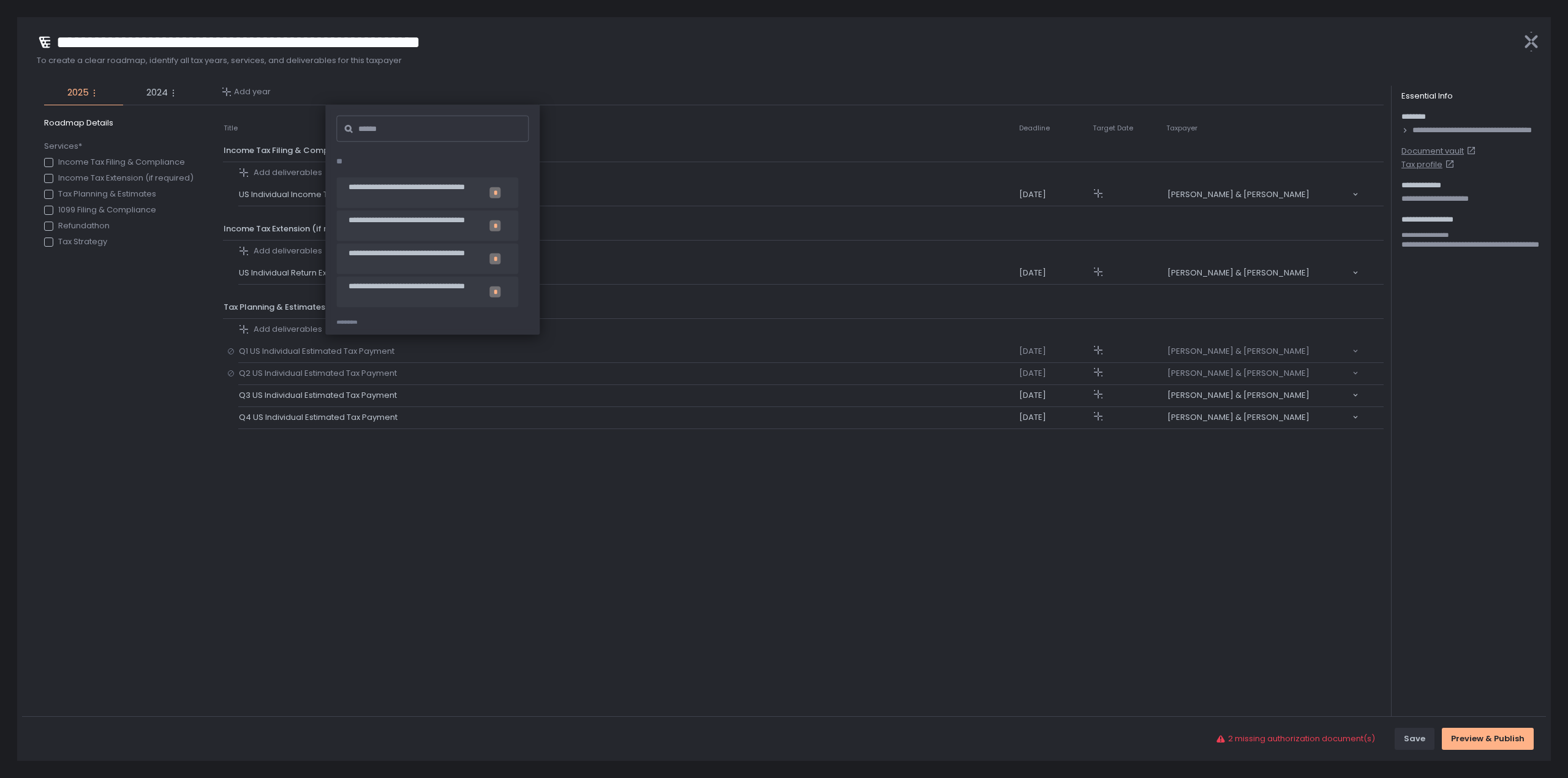click 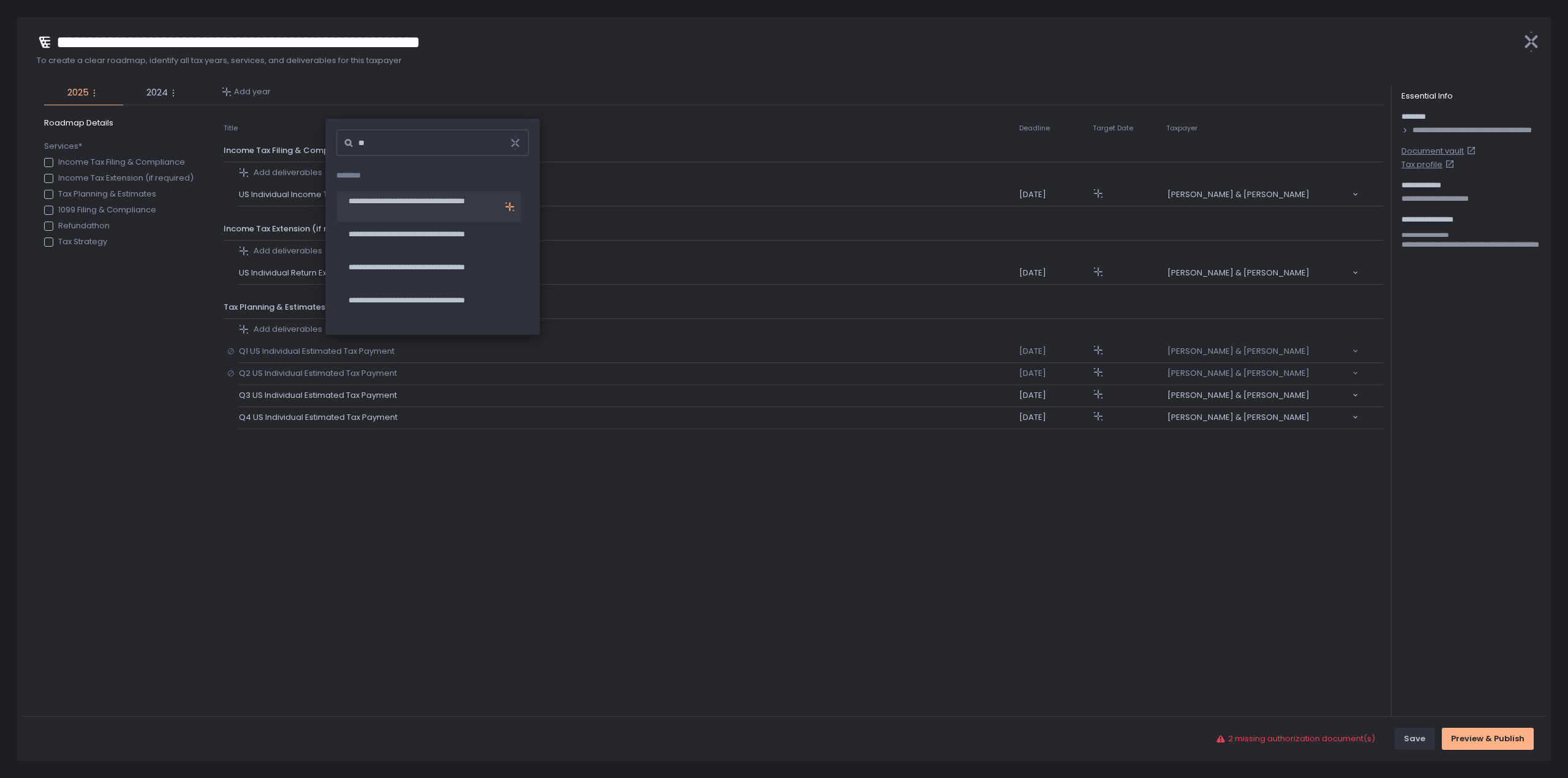 type on "**" 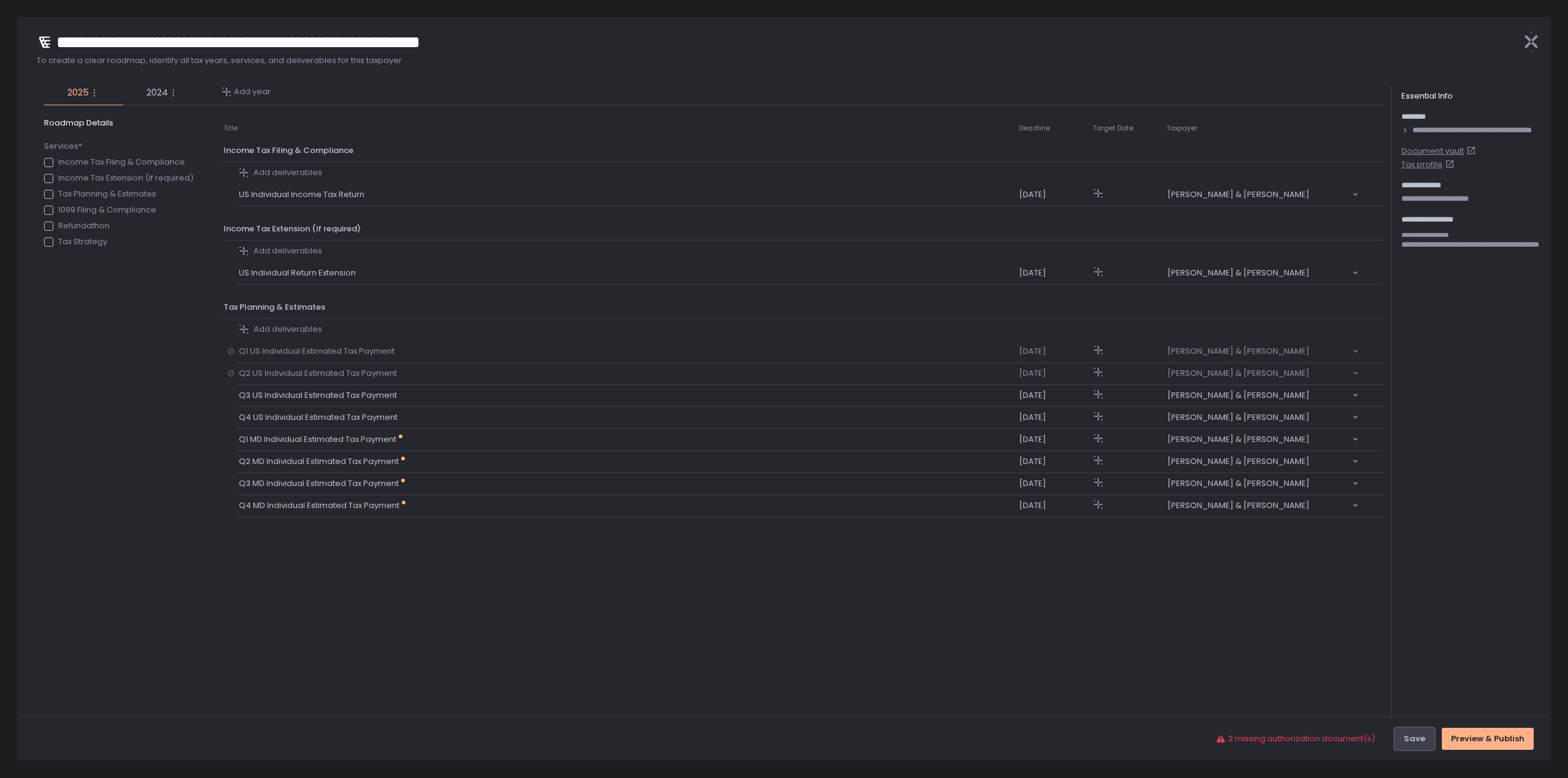click on "Save" at bounding box center (1414, 739) 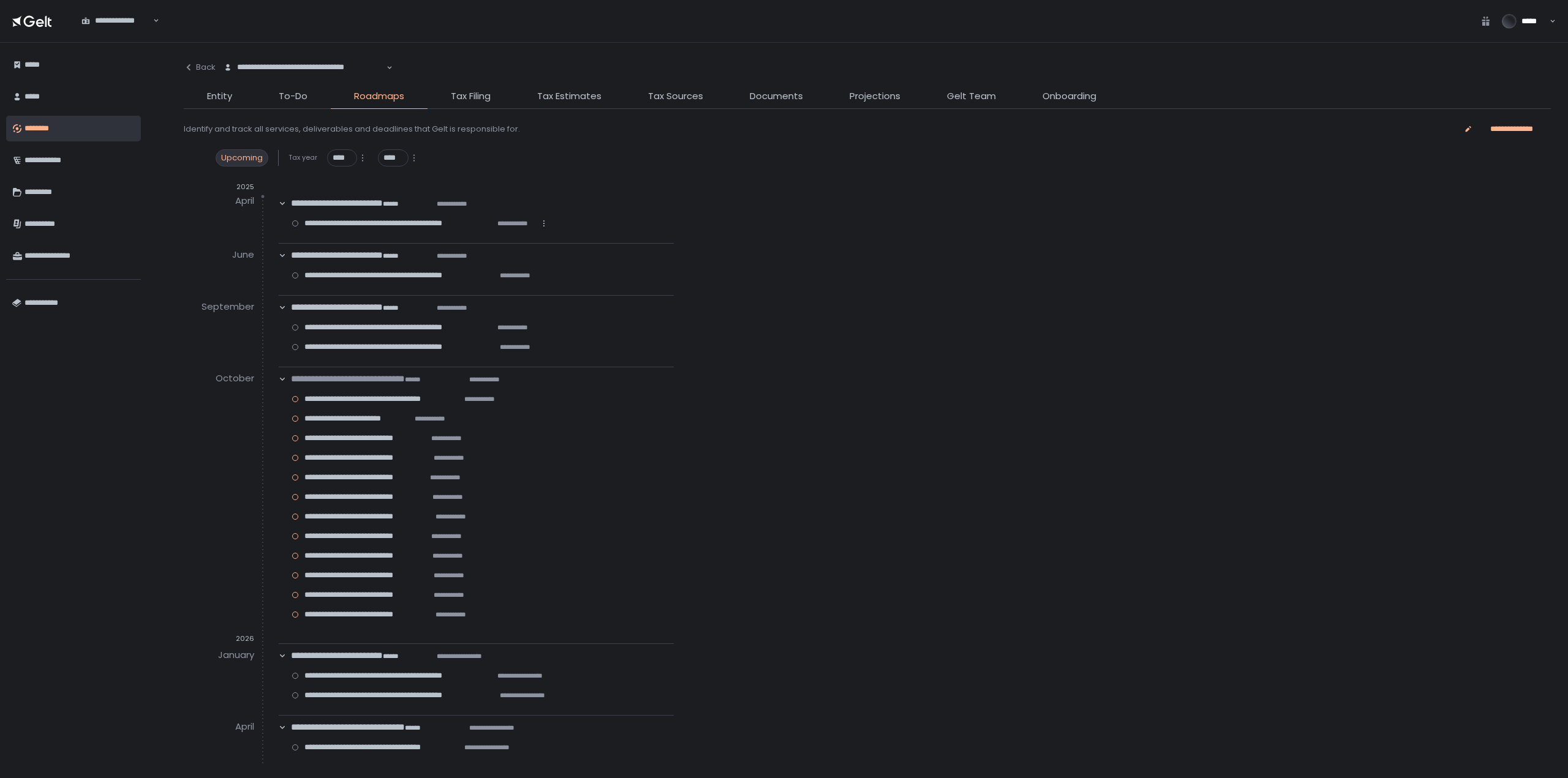 click 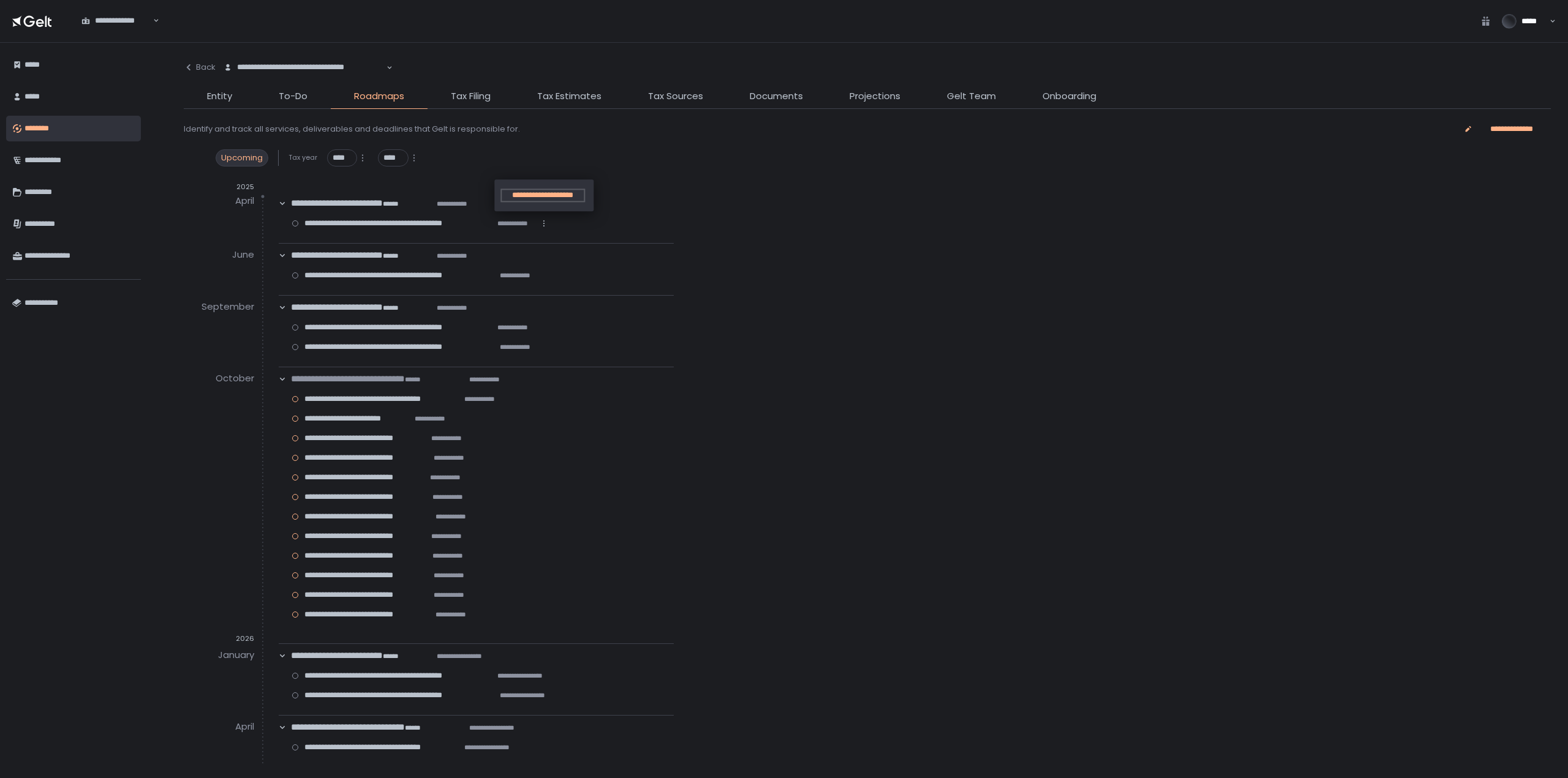 click on "**********" 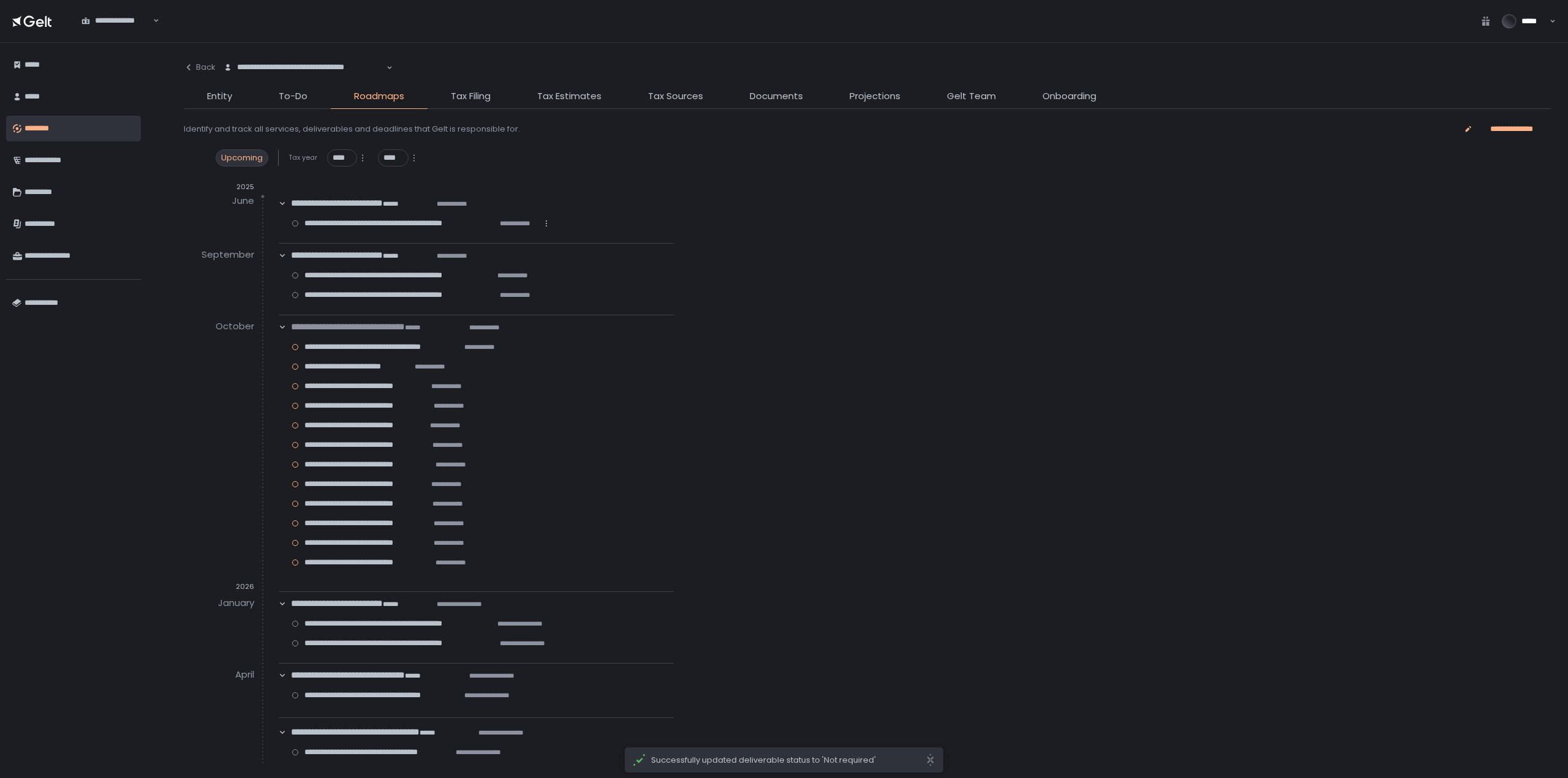 click 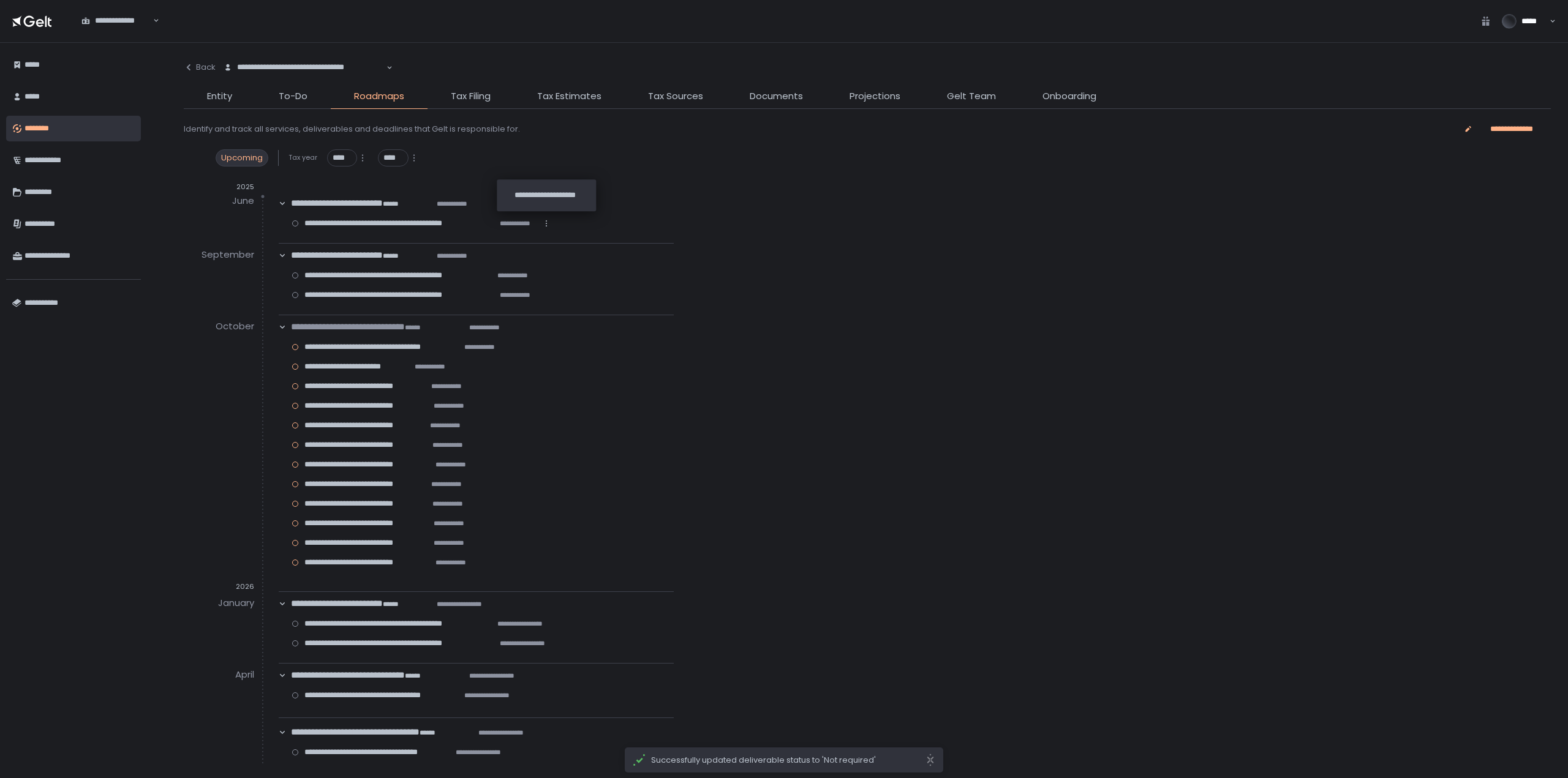 click on "**********" 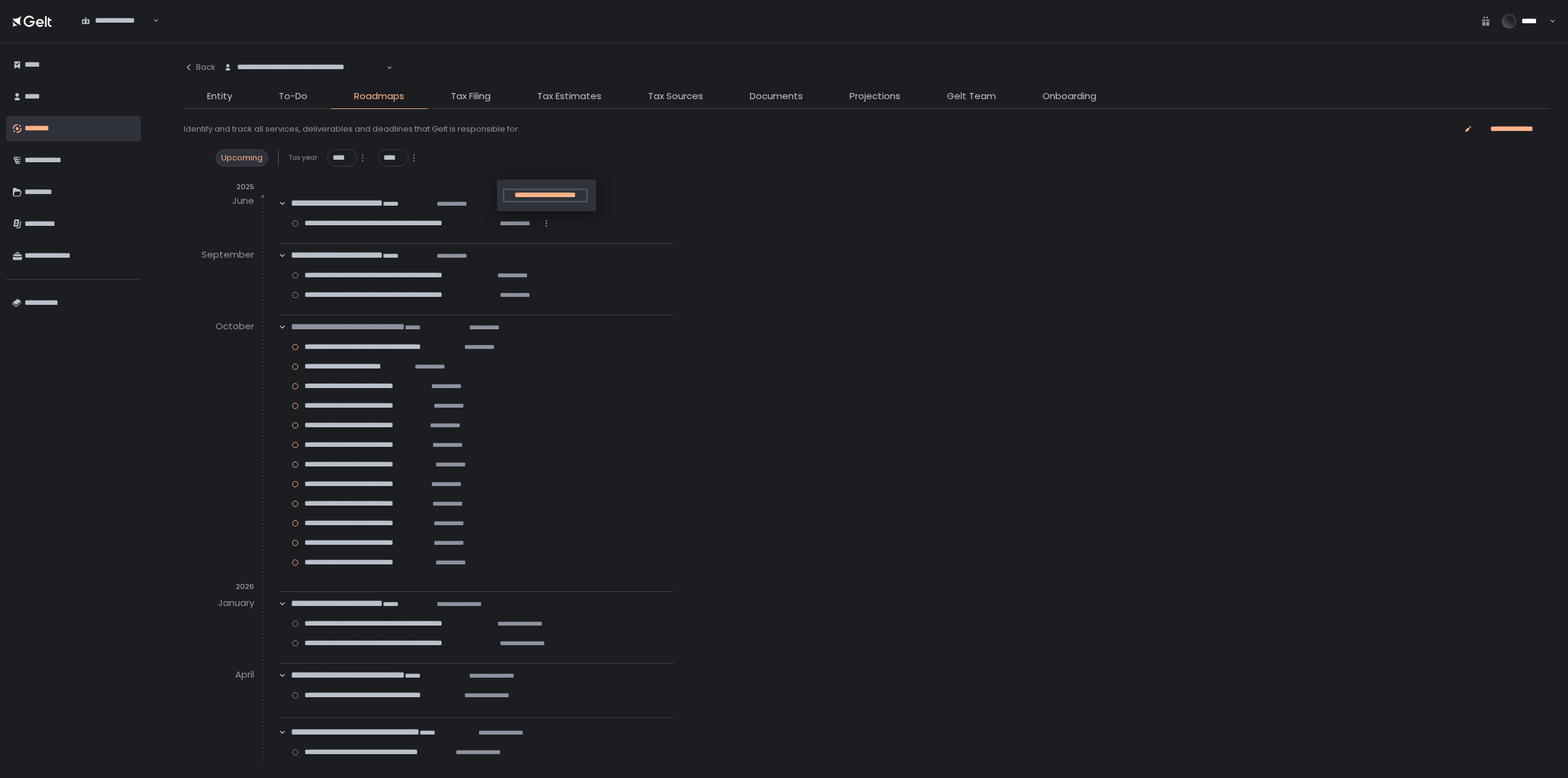 click on "**********" 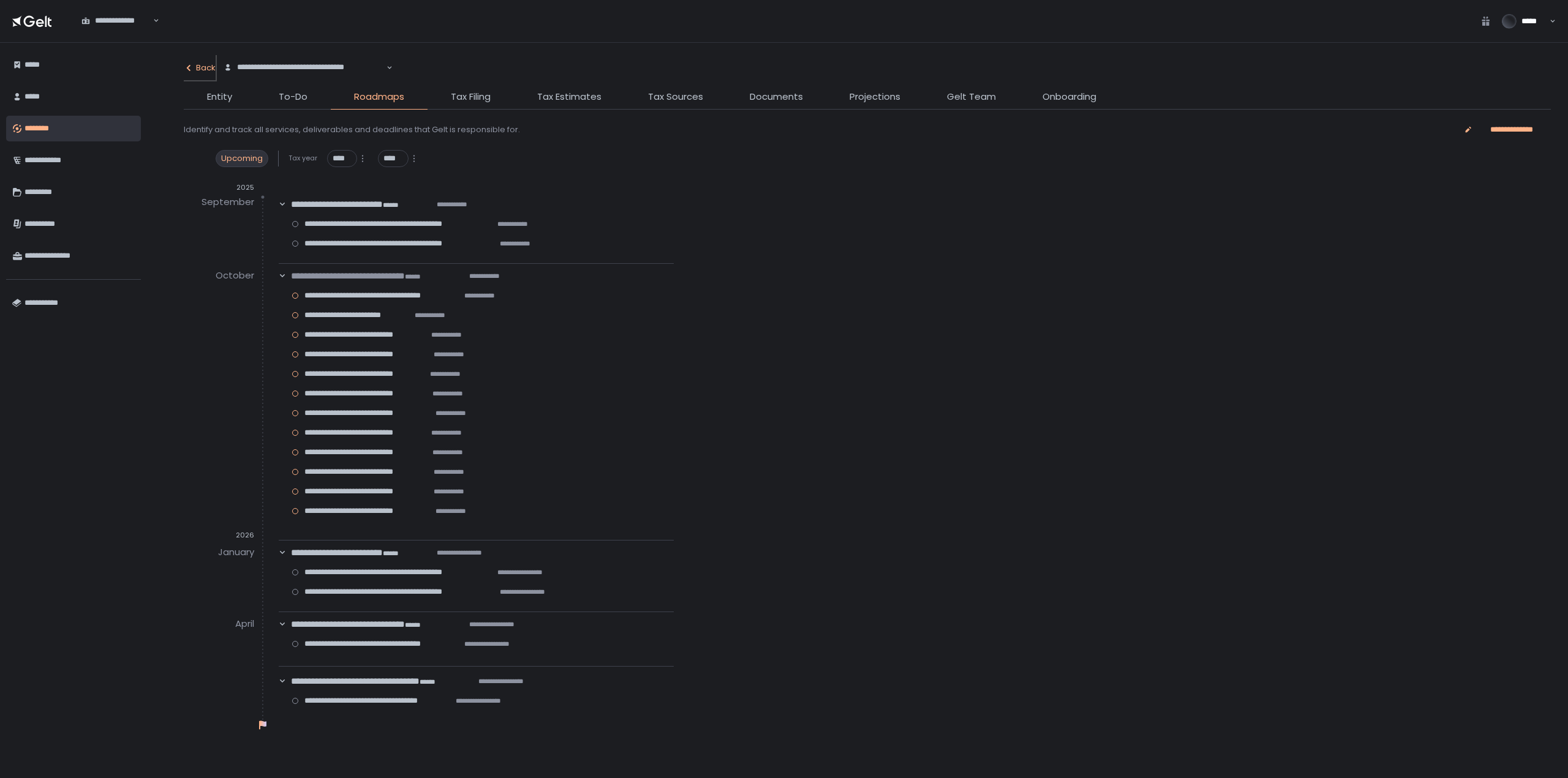 click on "Back" 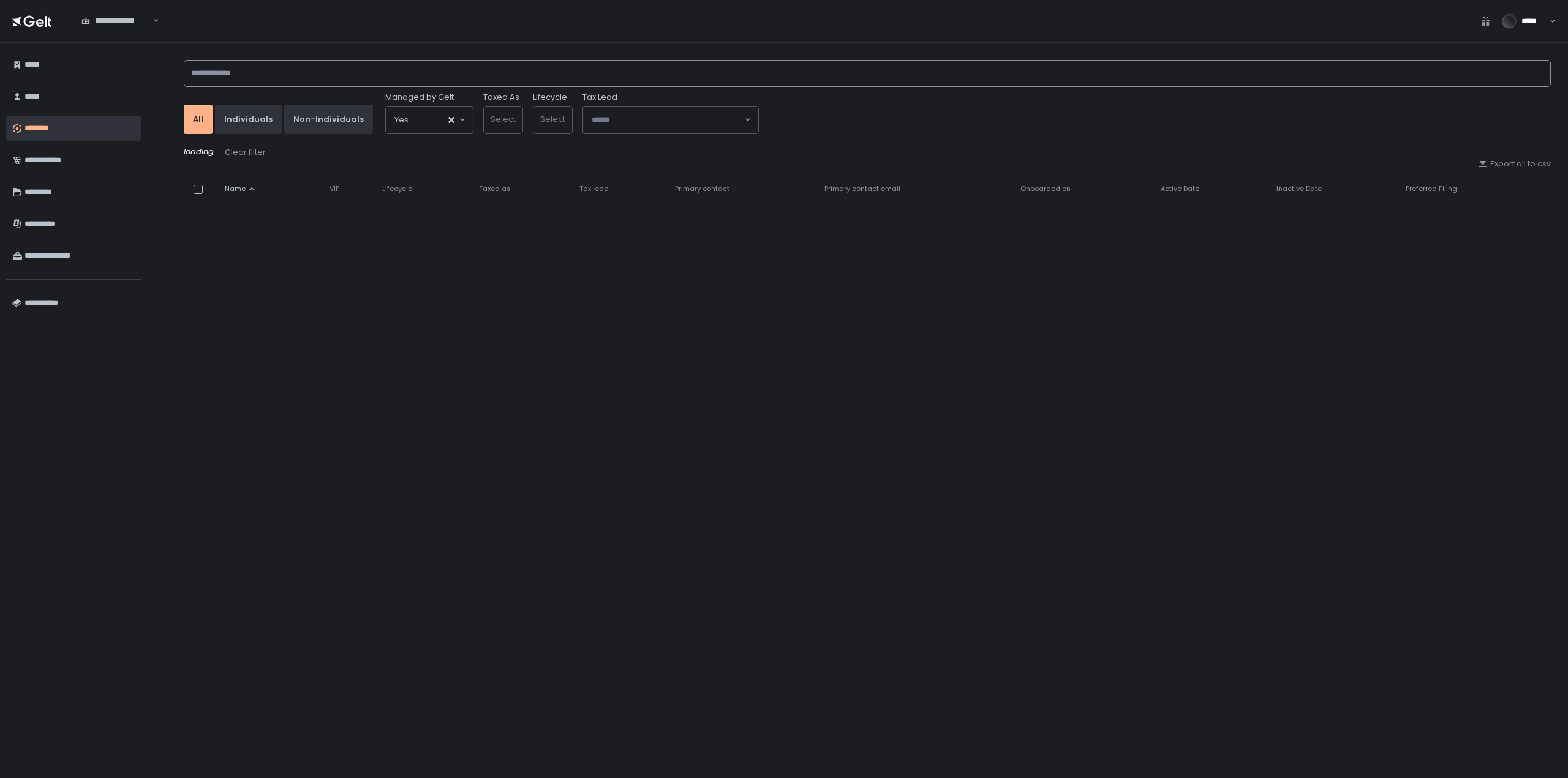 click 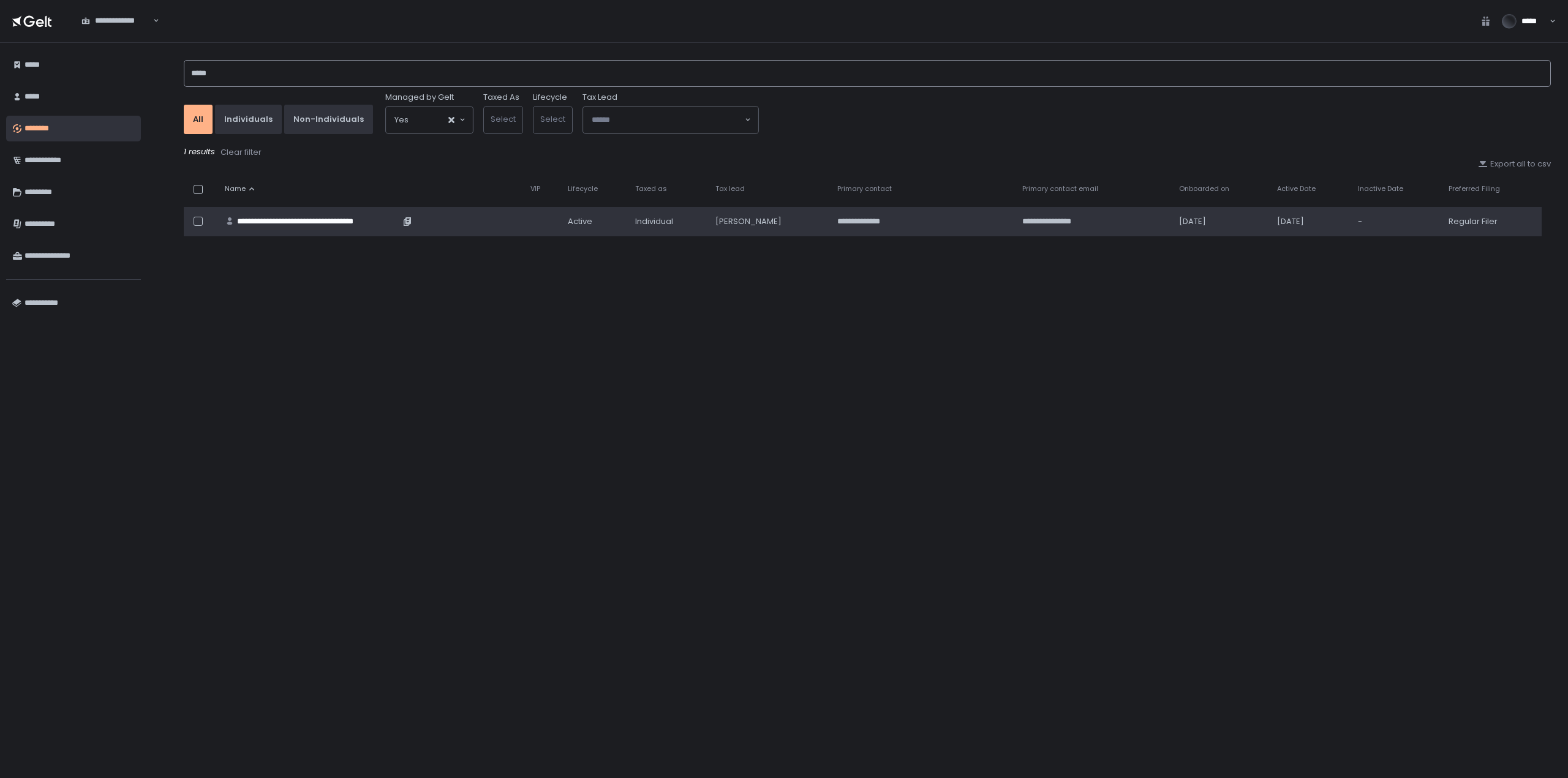 type on "*****" 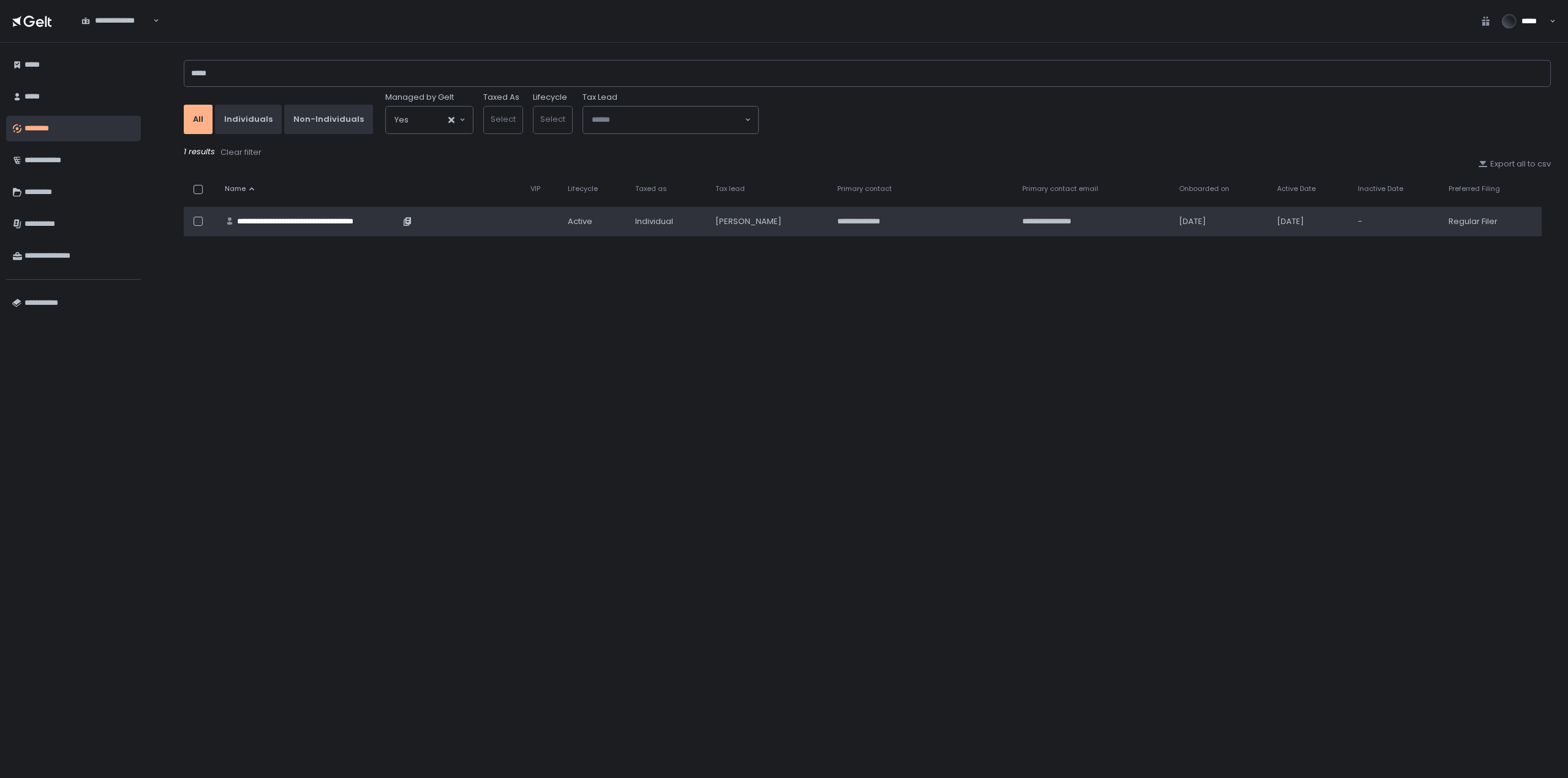 click on "**********" at bounding box center [318, 222] 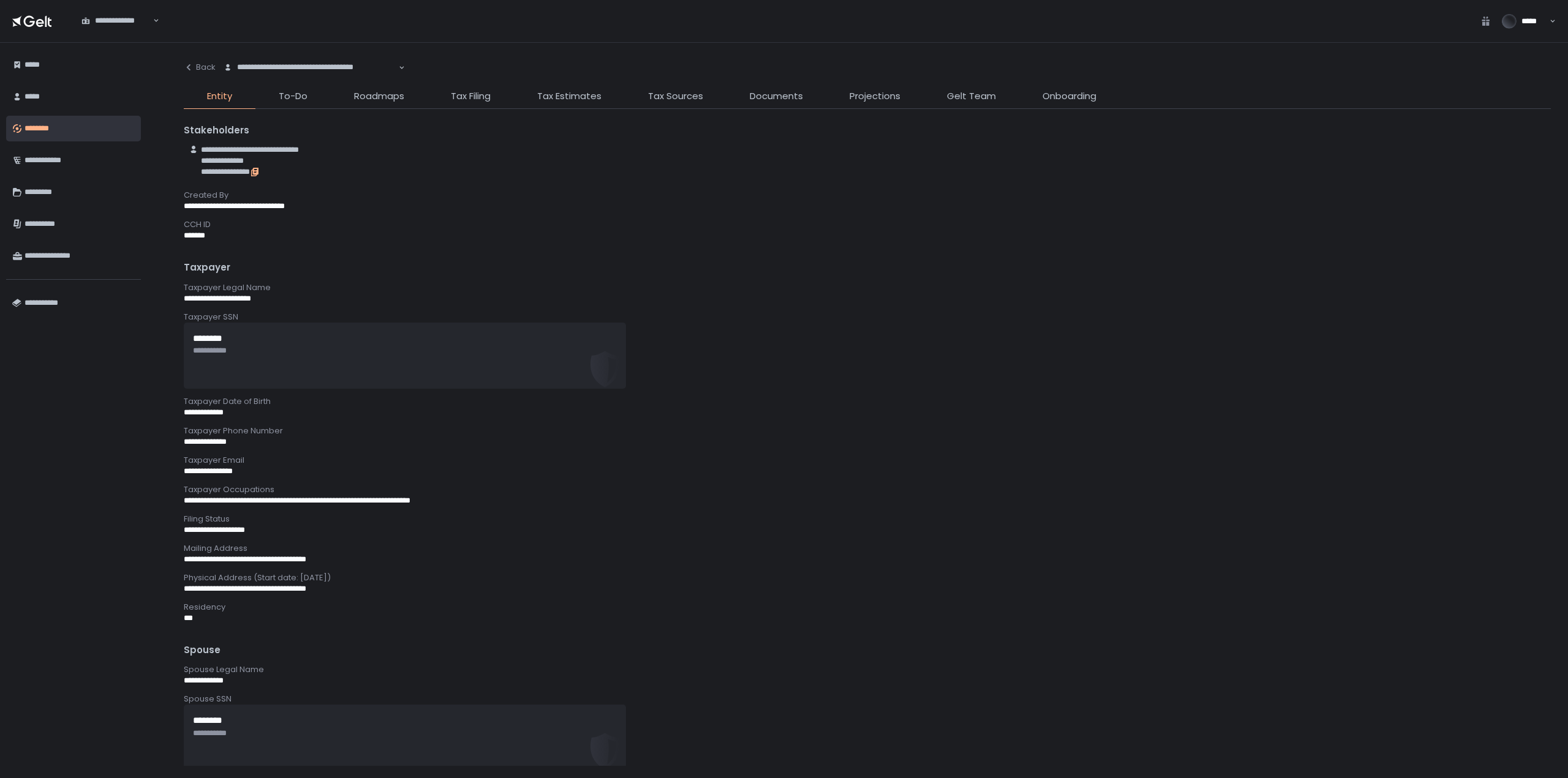 click 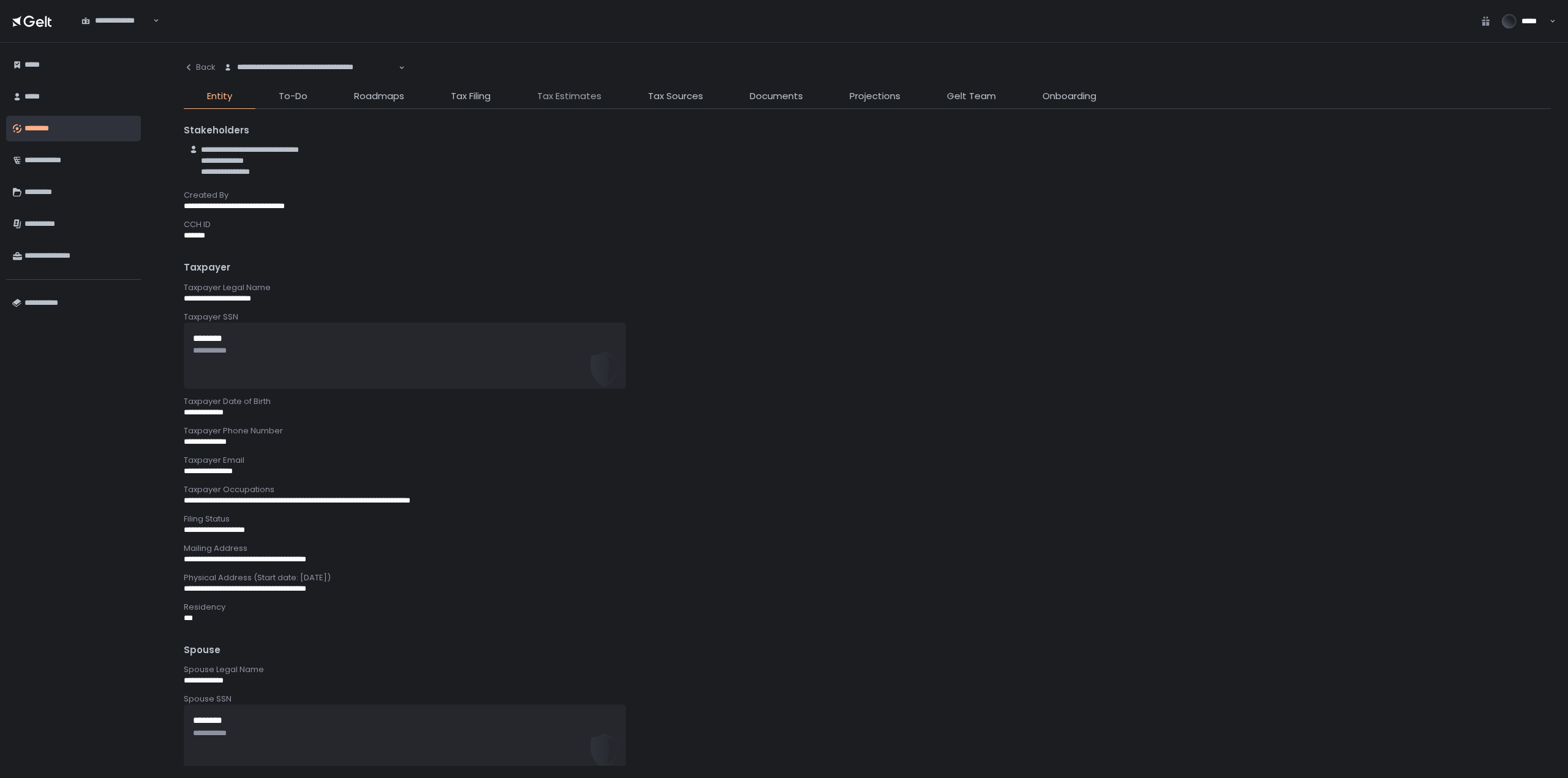 click on "Tax Estimates" at bounding box center [569, 96] 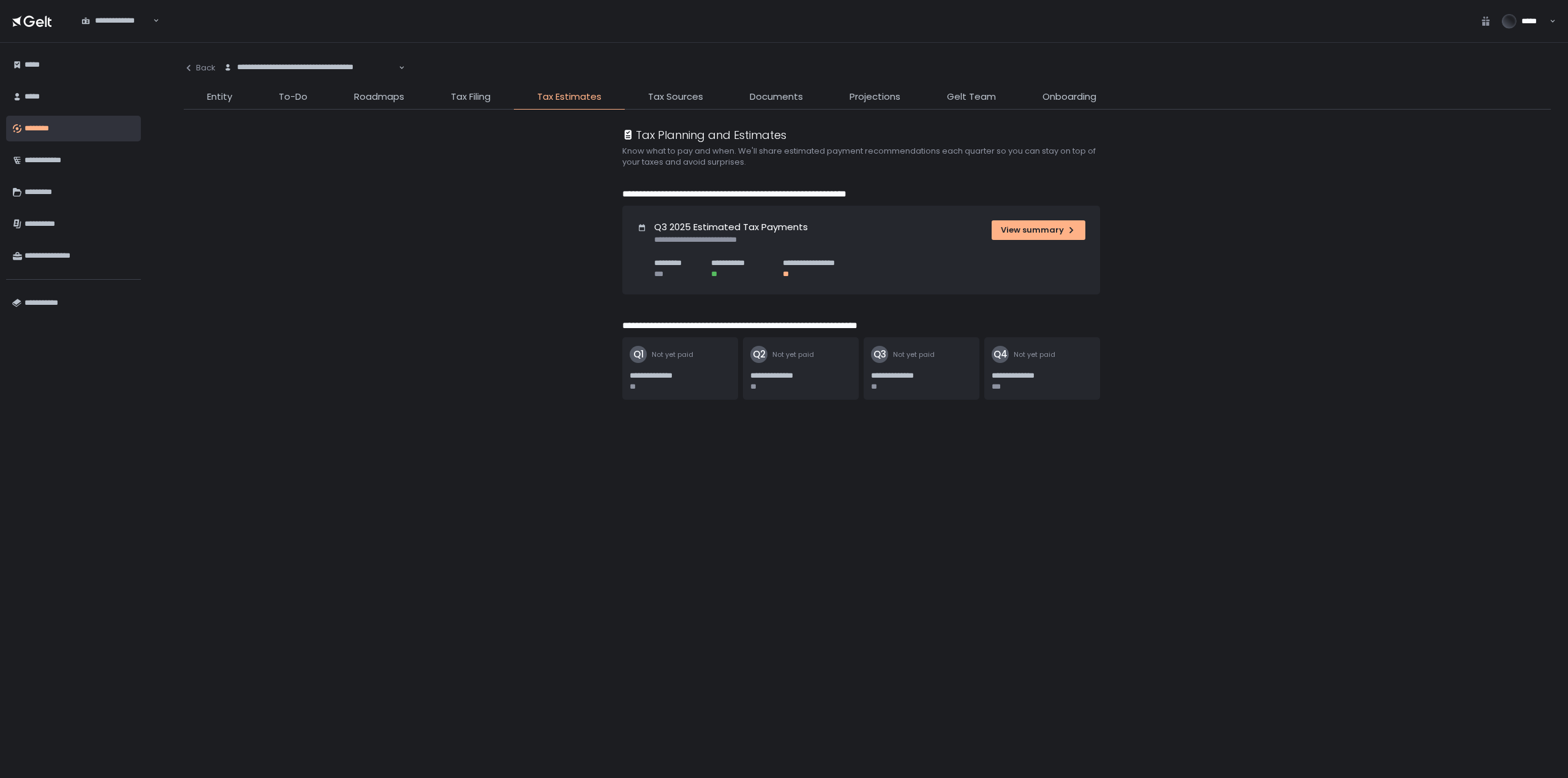 click on "Roadmaps" 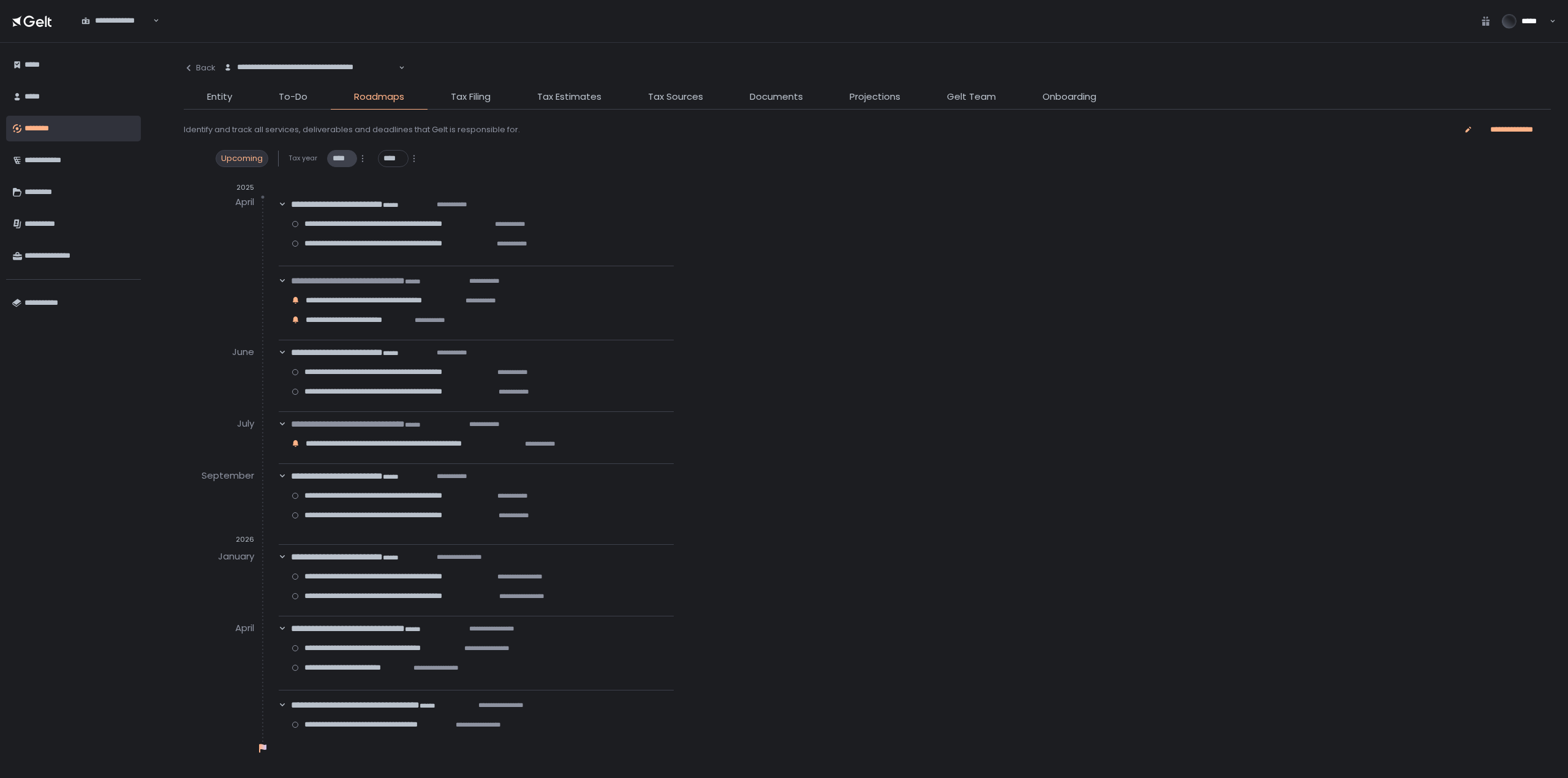 click on "****" at bounding box center [342, 159] 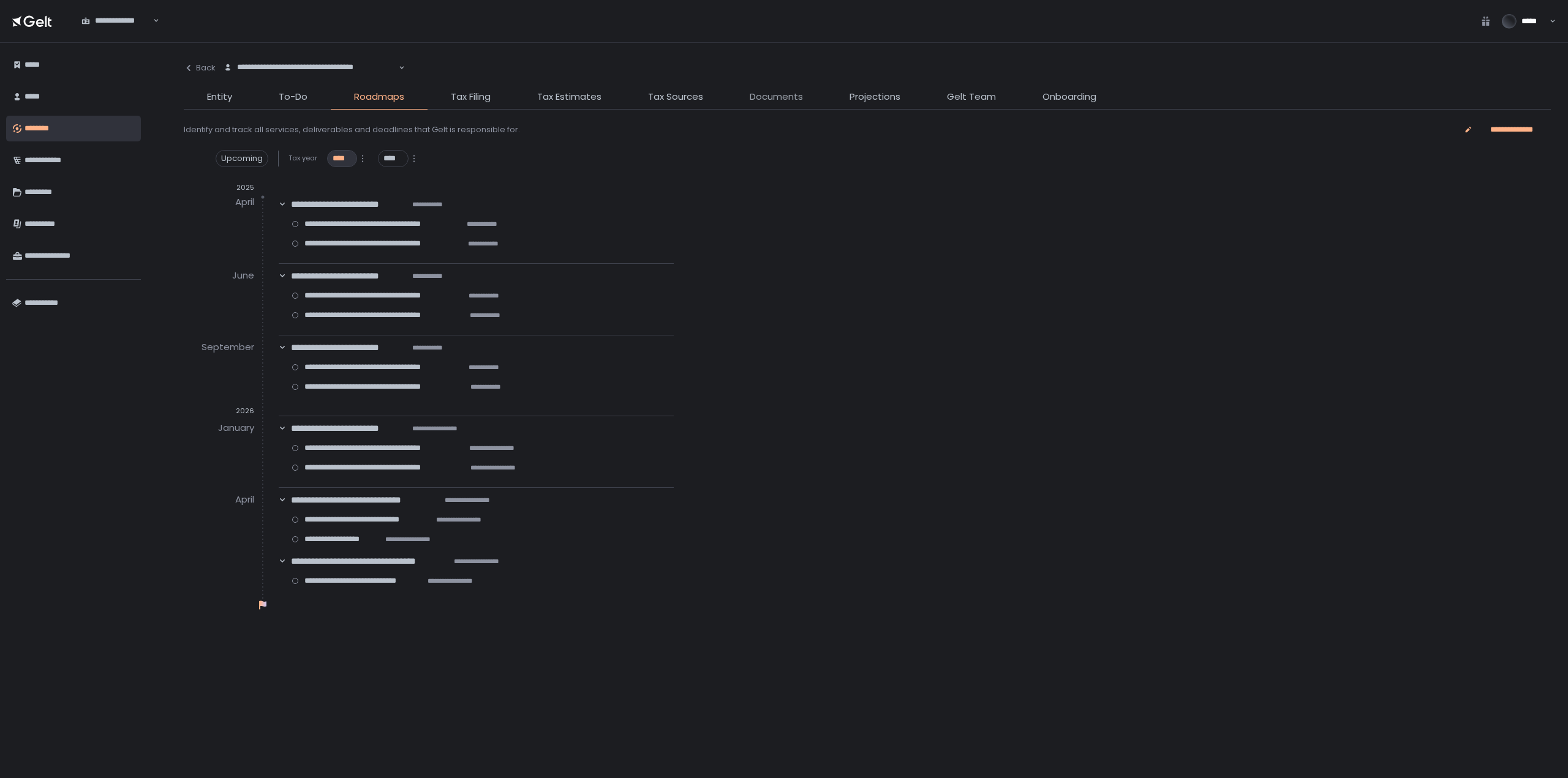 click on "Documents" at bounding box center (776, 97) 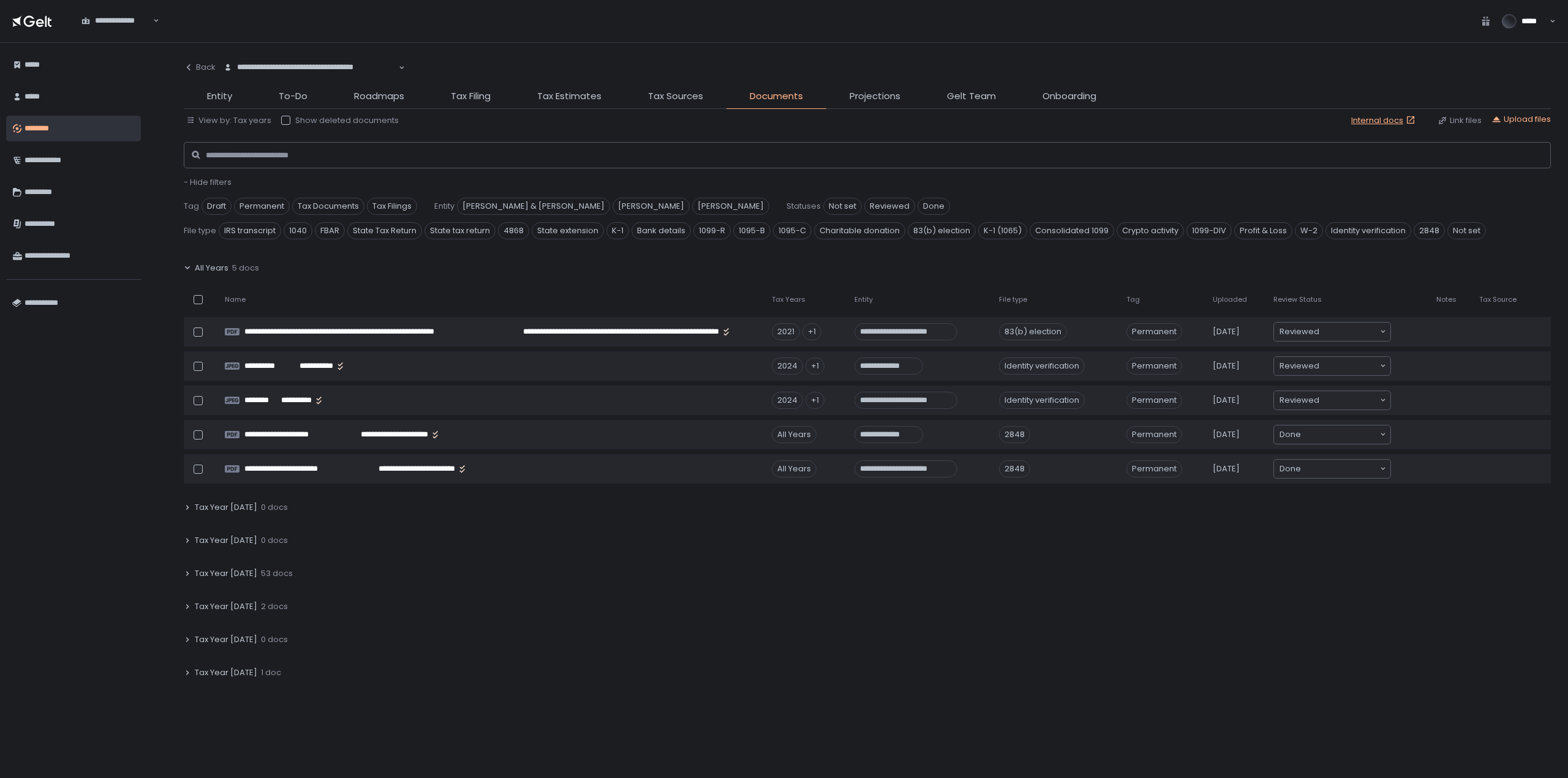 click on "All Years" 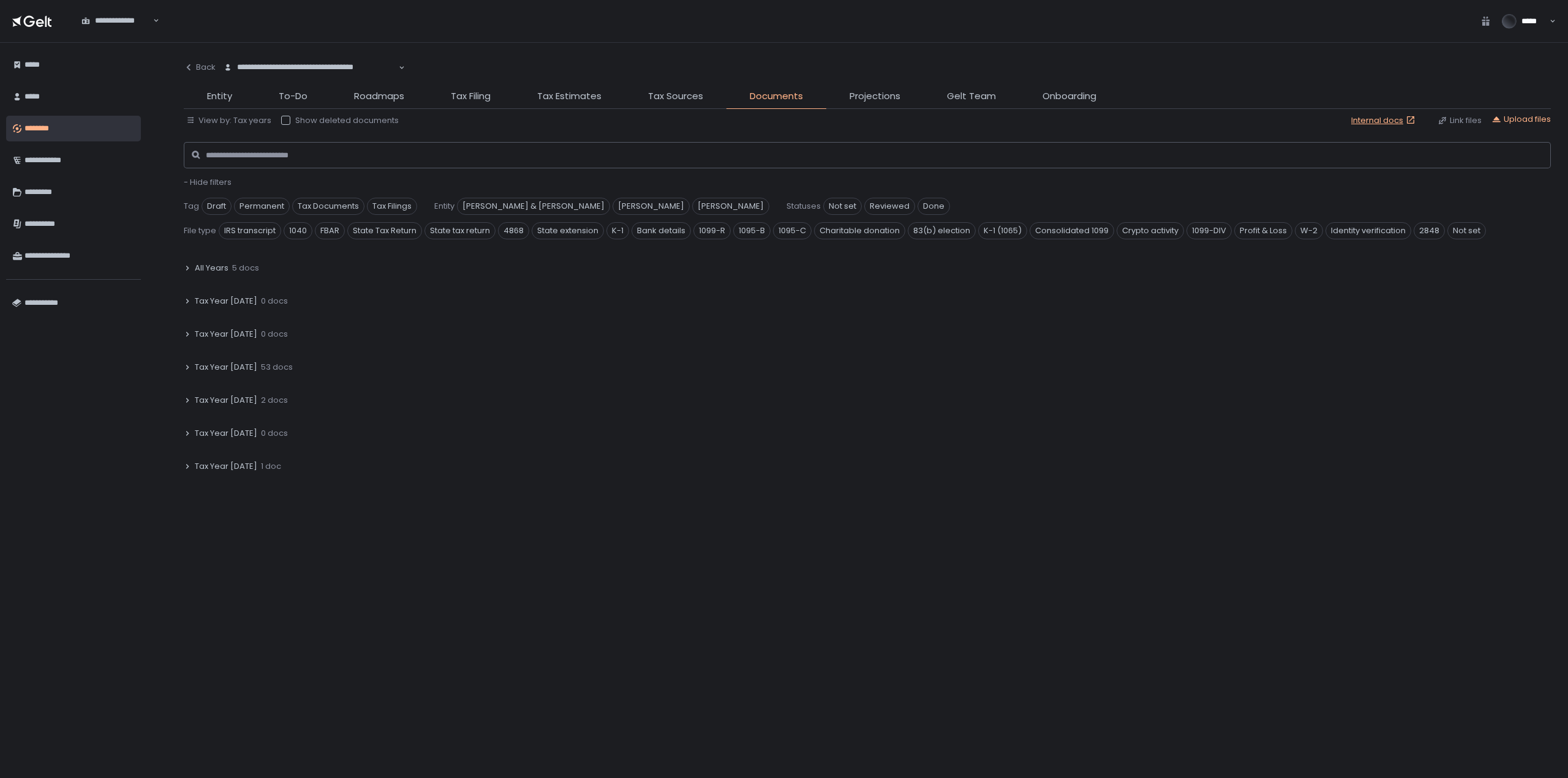 click on "Tax Year 2024" 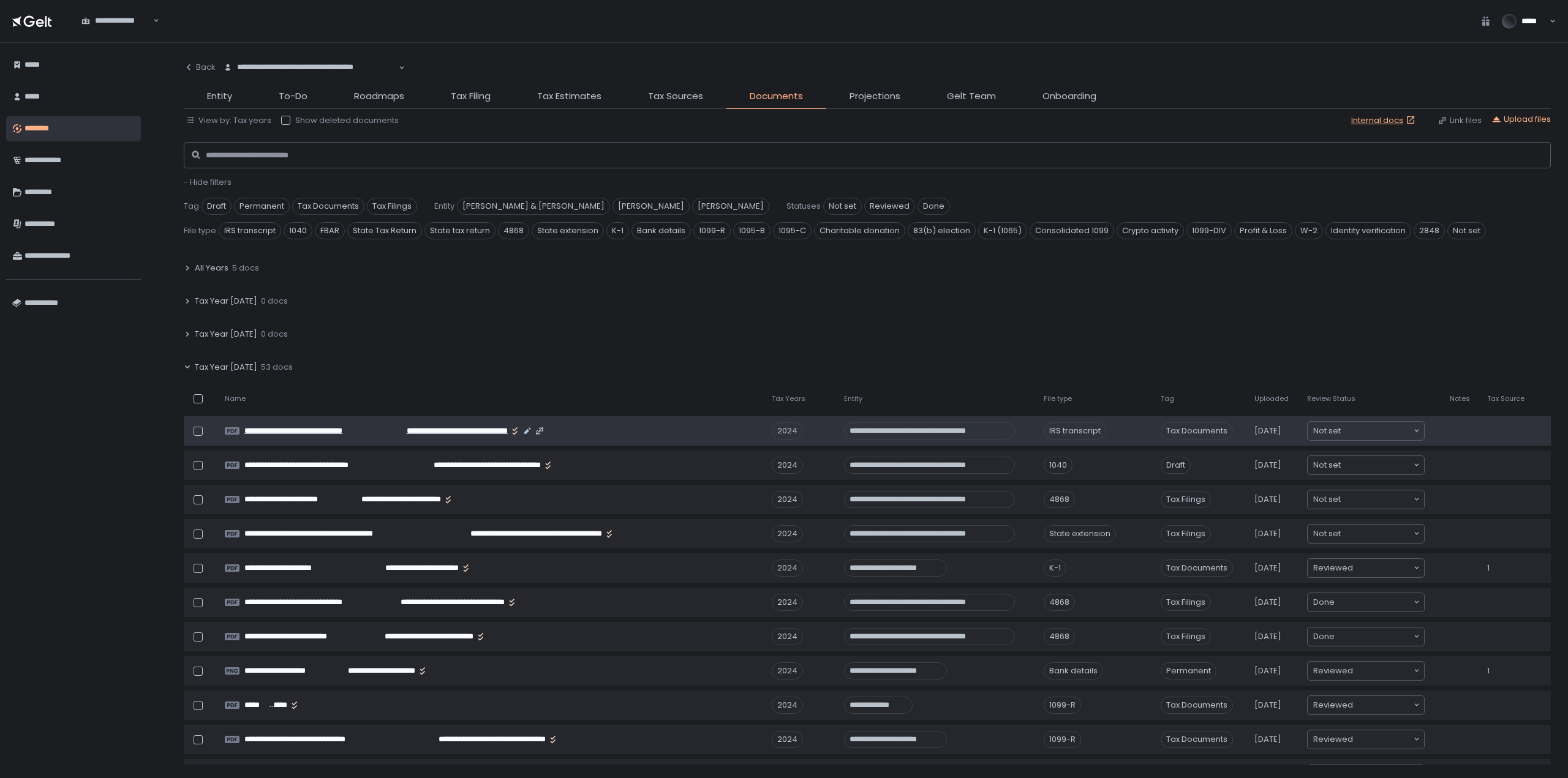 click on "**********" at bounding box center [310, 431] 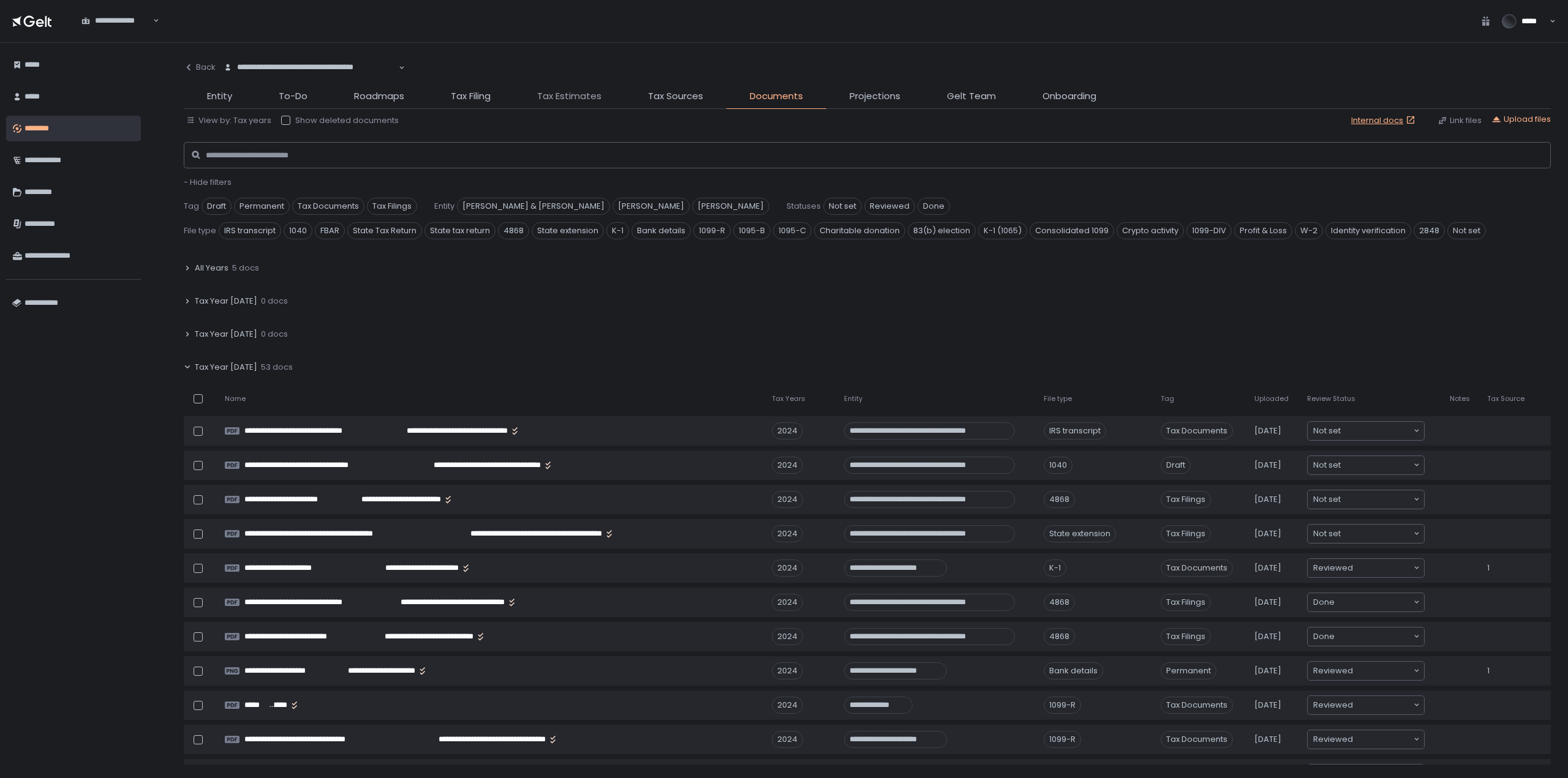 click on "Tax Estimates" at bounding box center (569, 96) 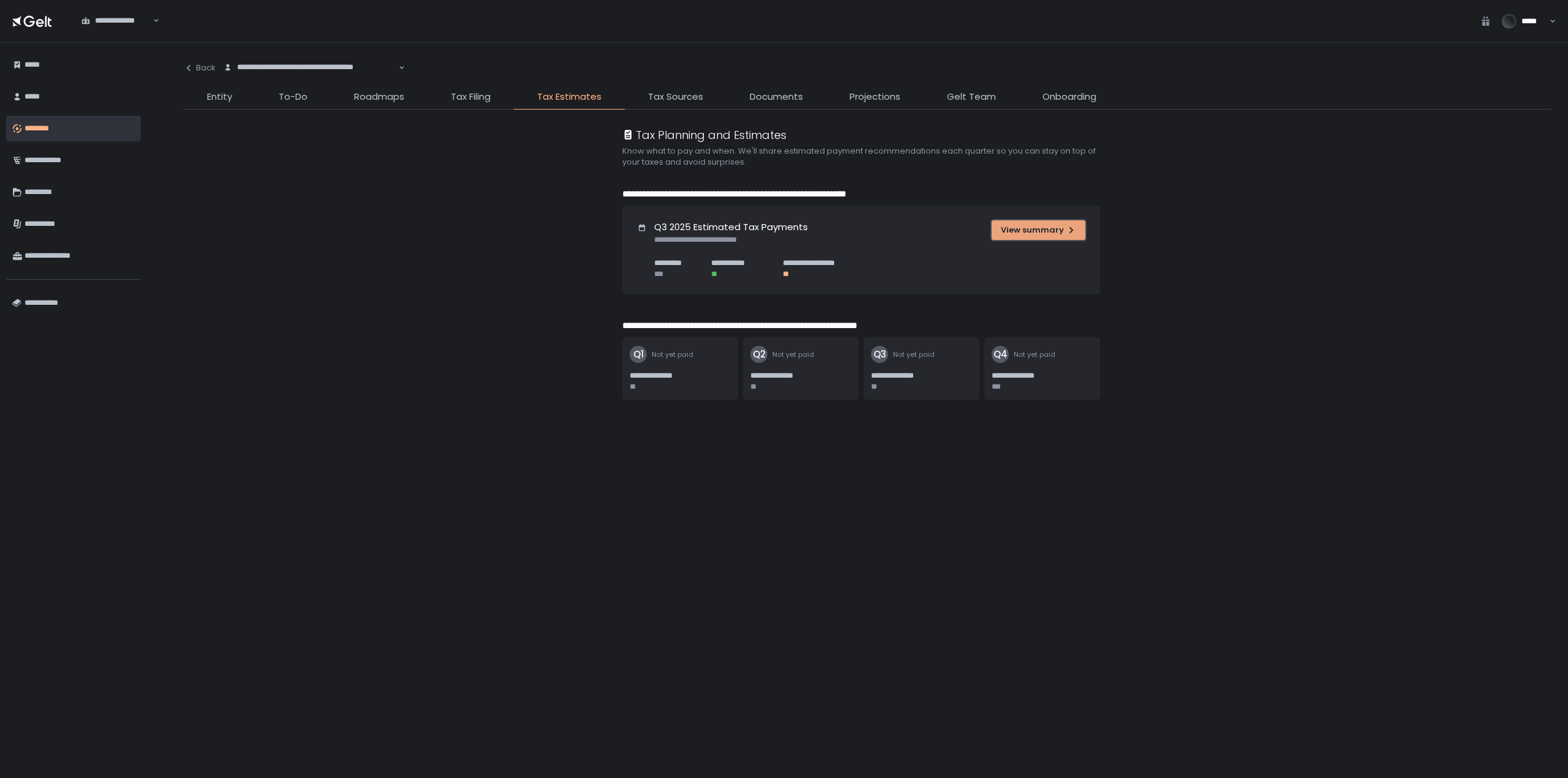 click on "View summary" 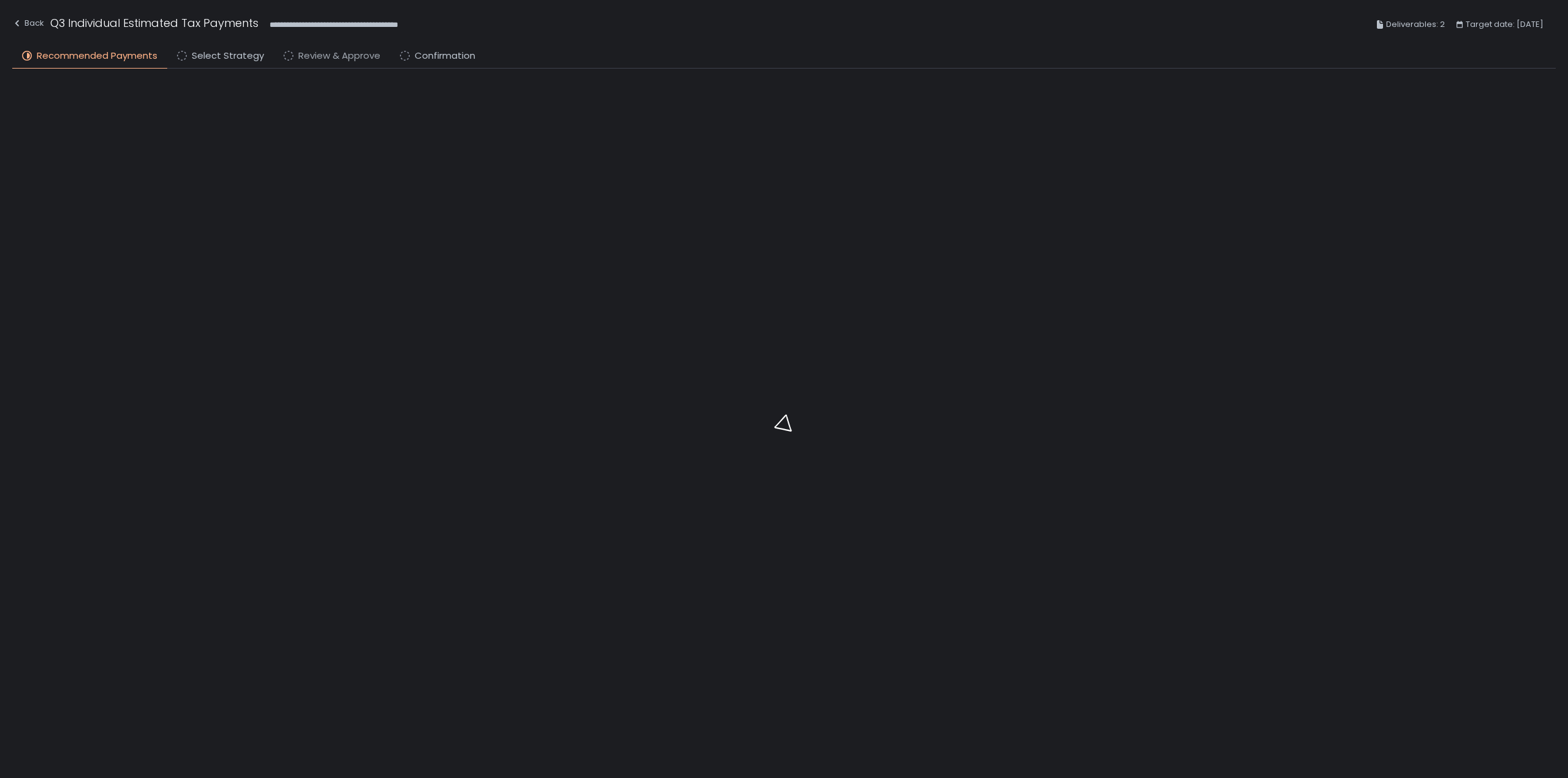 click on "Review & Approve" at bounding box center [339, 56] 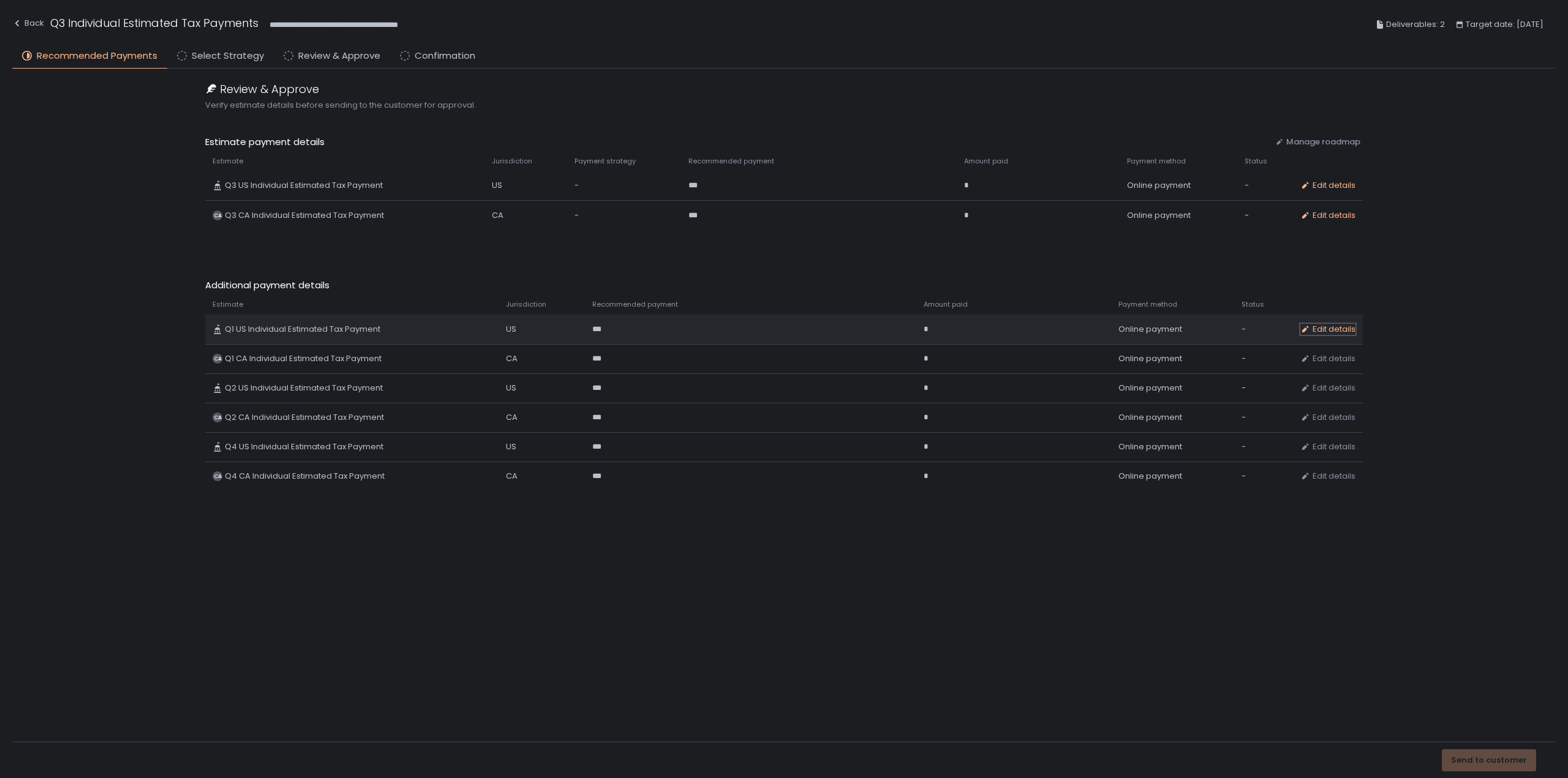 click on "Edit details" 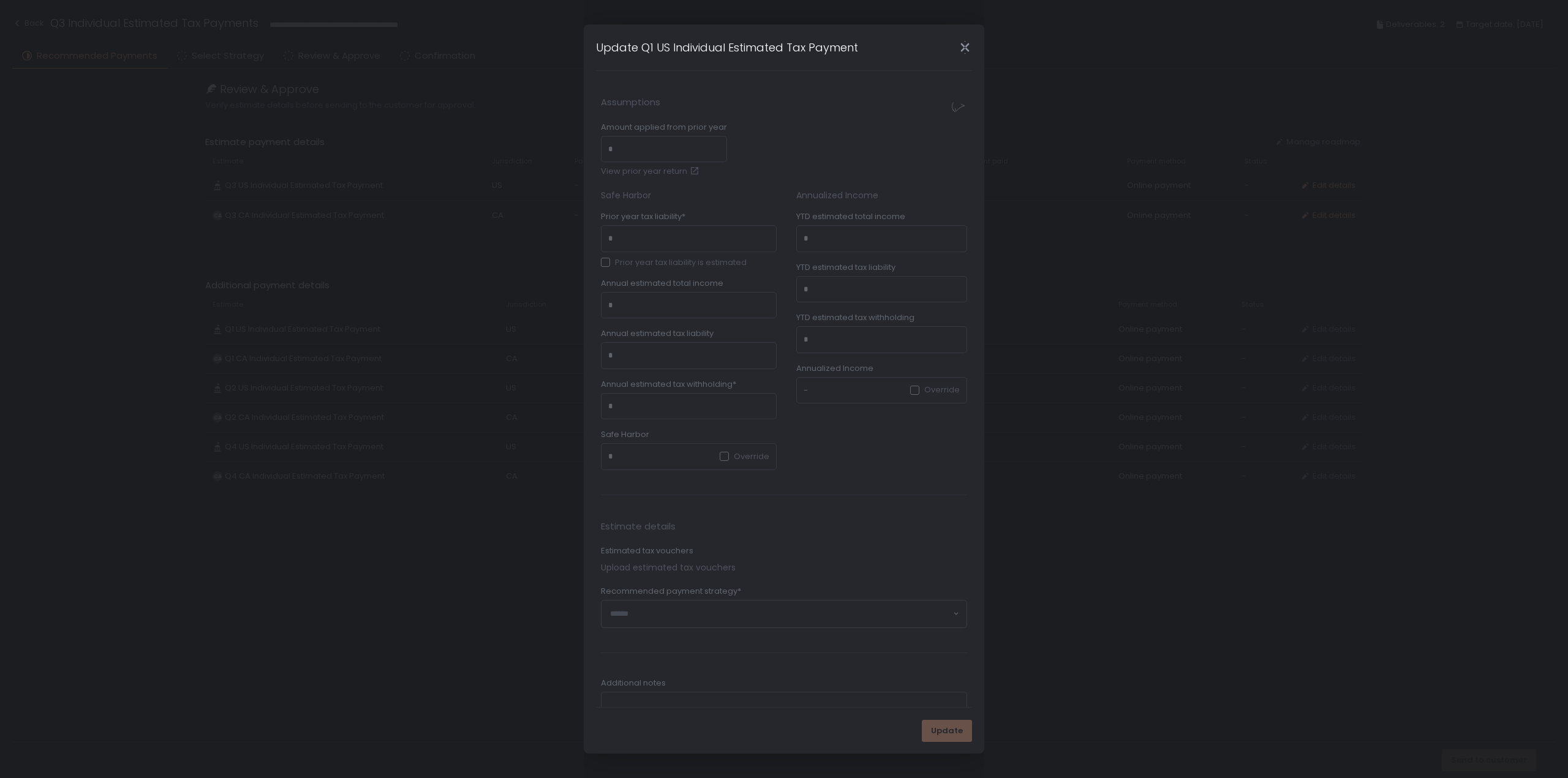 type on "******" 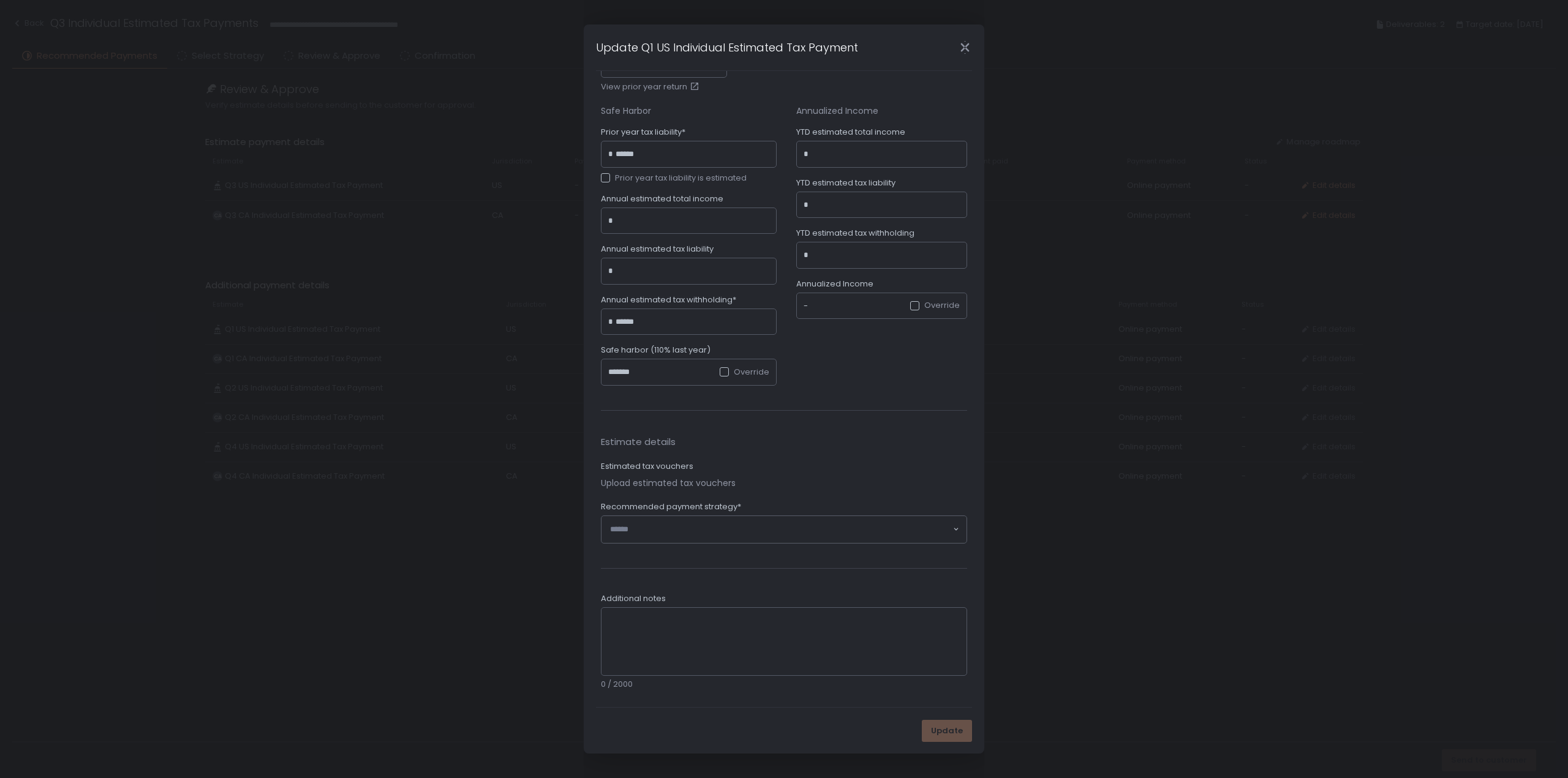 scroll, scrollTop: 87, scrollLeft: 0, axis: vertical 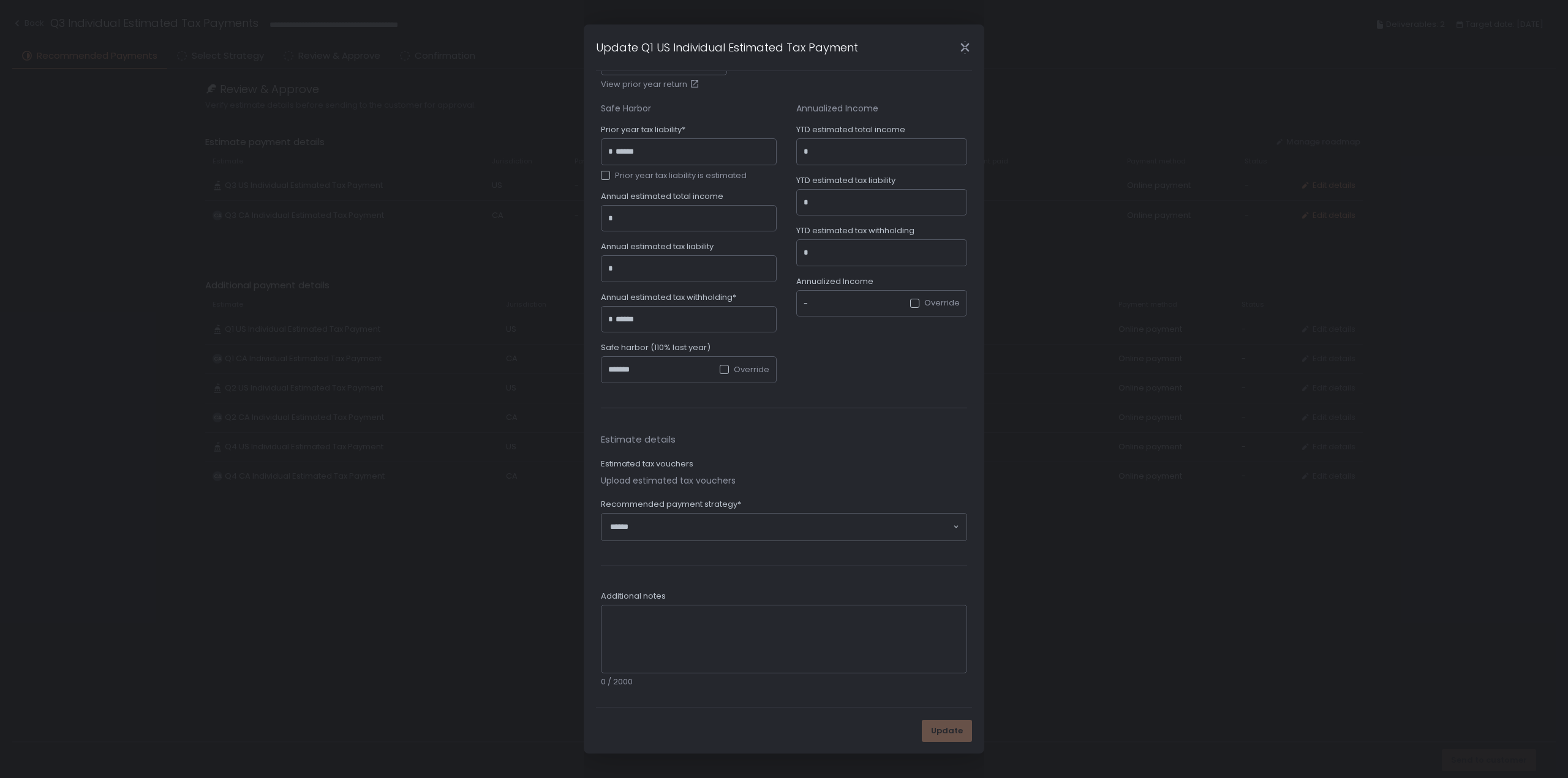 click 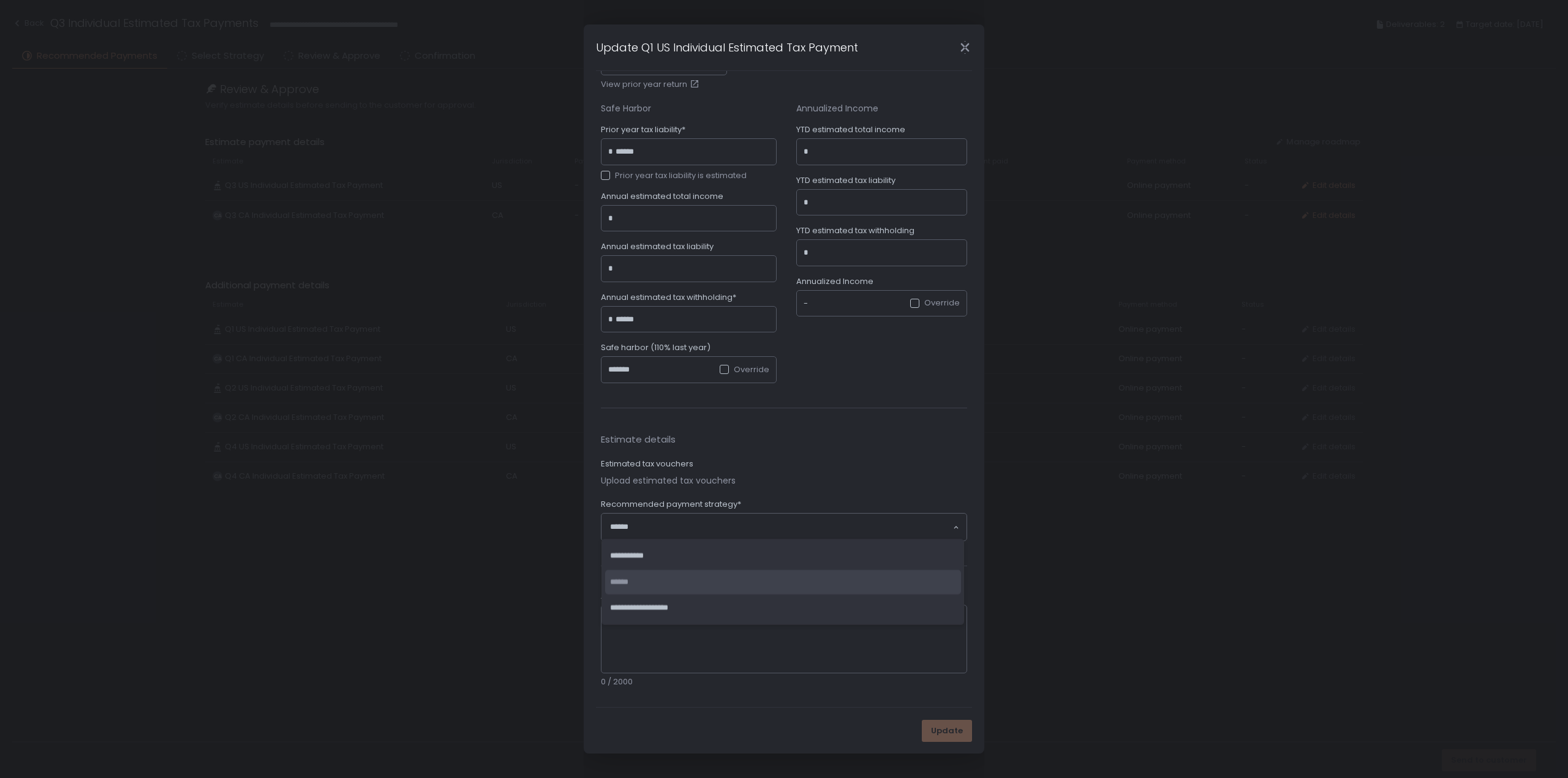 click on "******" 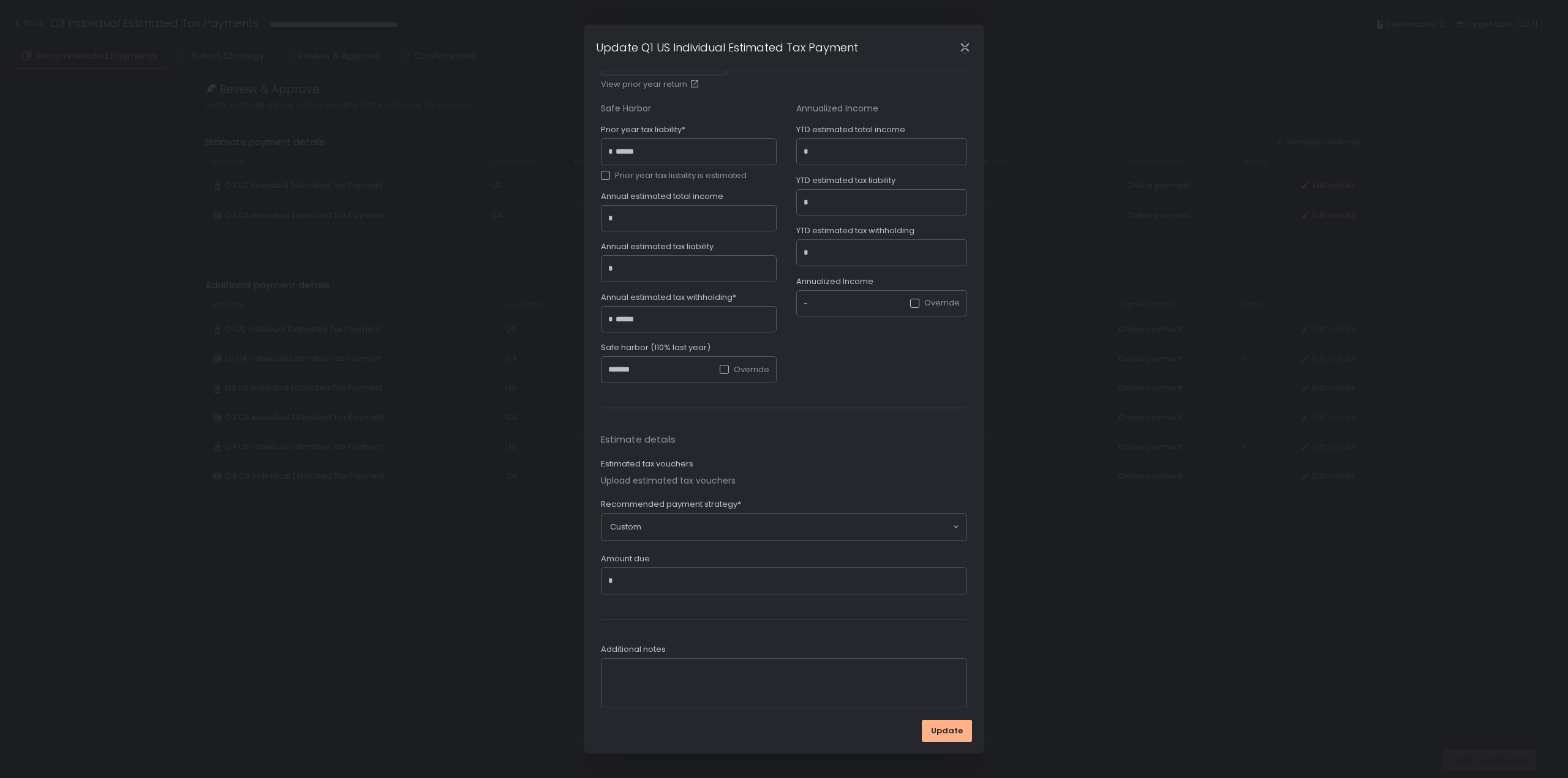 click on "Amount due" at bounding box center [788, 581] 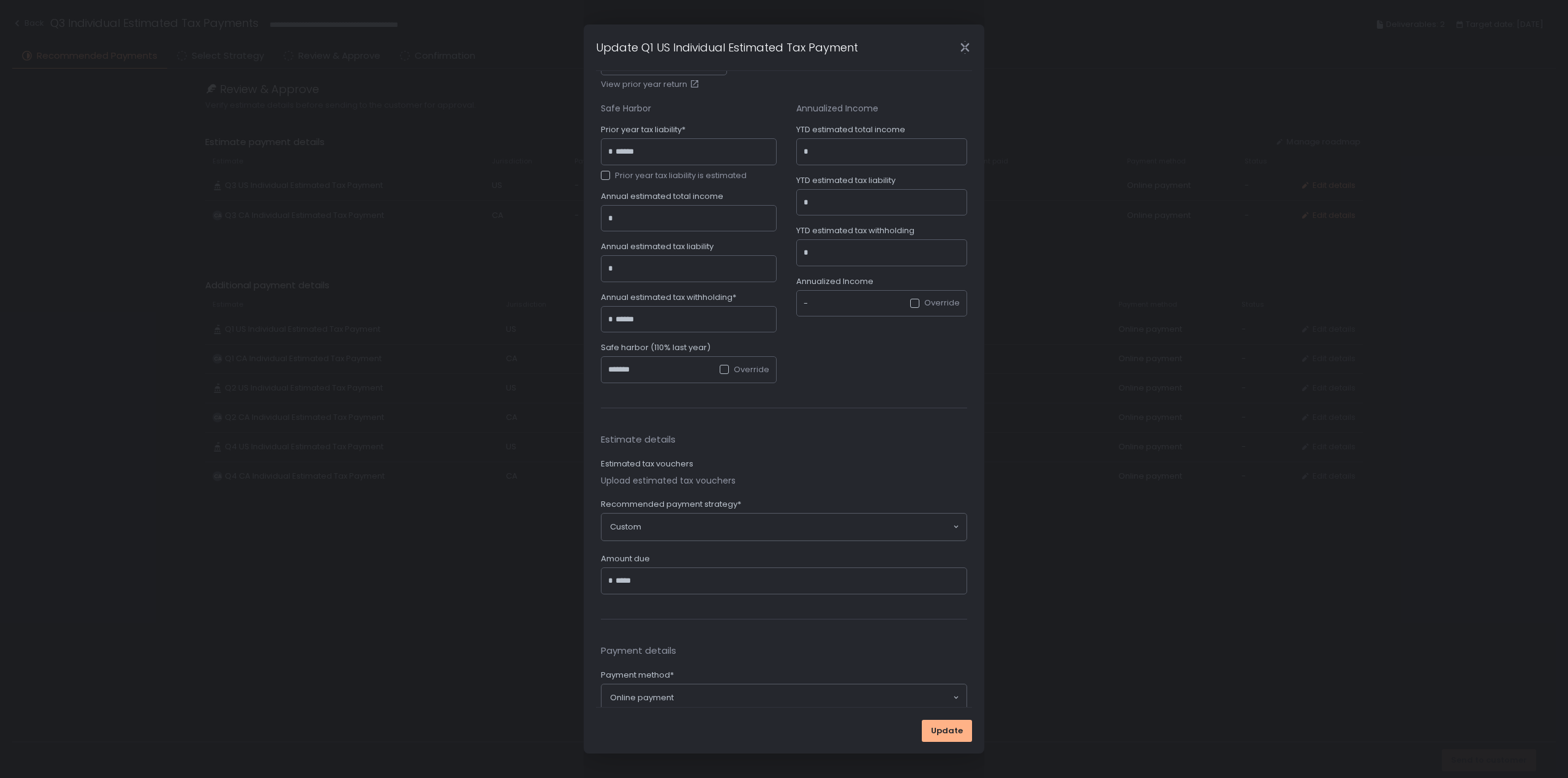 click on "Payment details Payment method*  Online payment  Loading... Paid by Gelt" at bounding box center (784, 686) 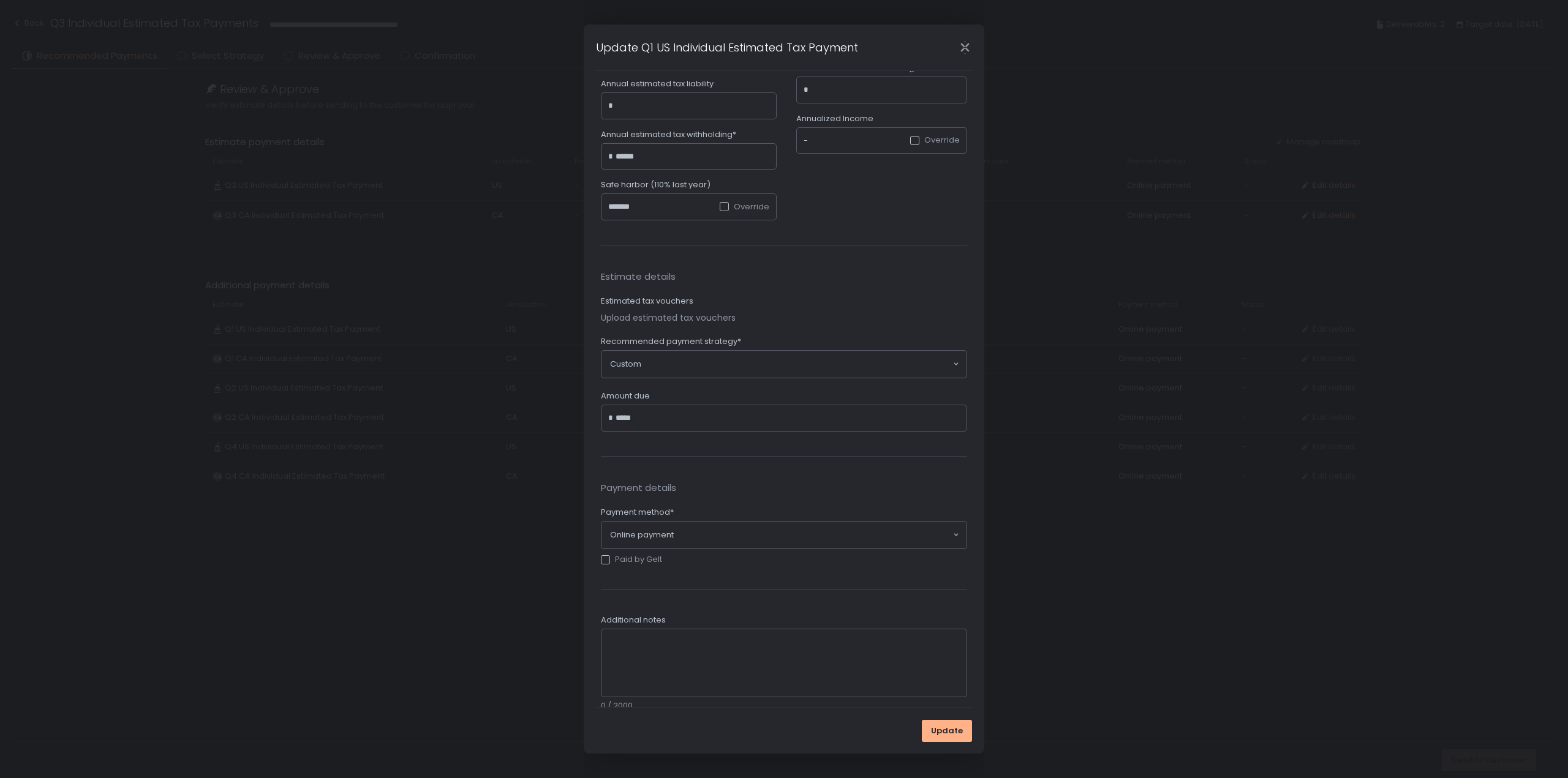 scroll, scrollTop: 271, scrollLeft: 0, axis: vertical 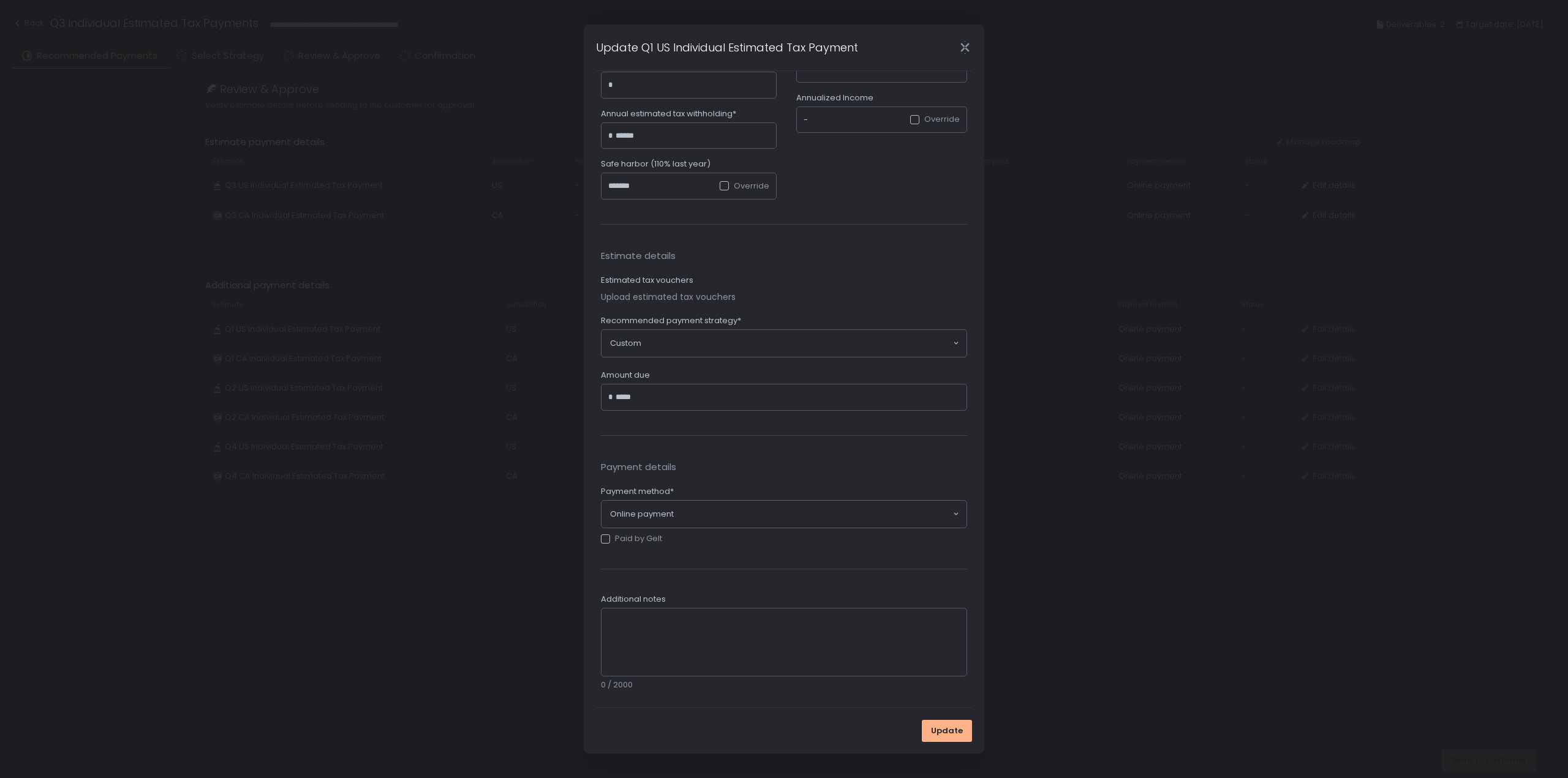type on "******" 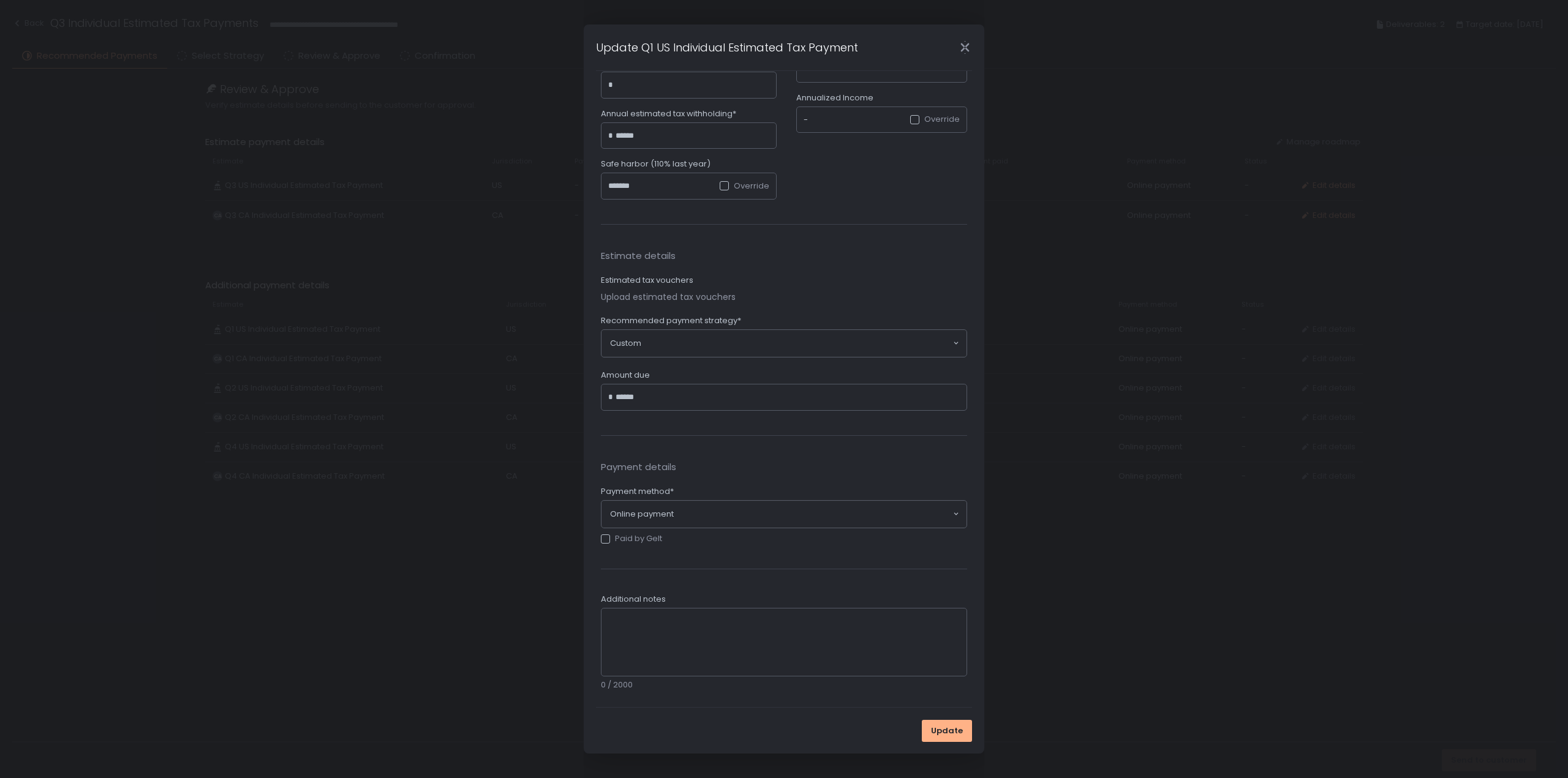 click 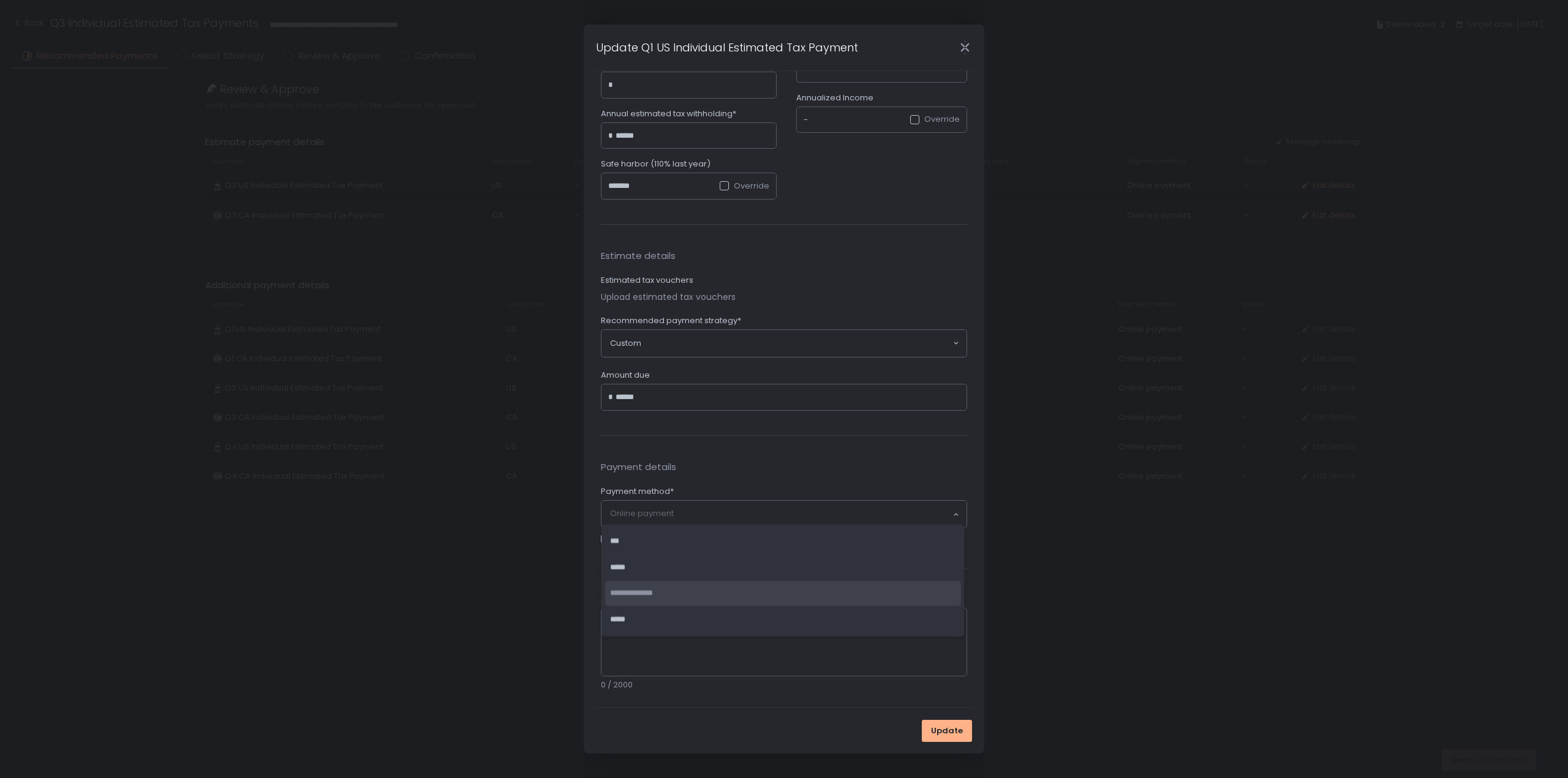 click on "**********" 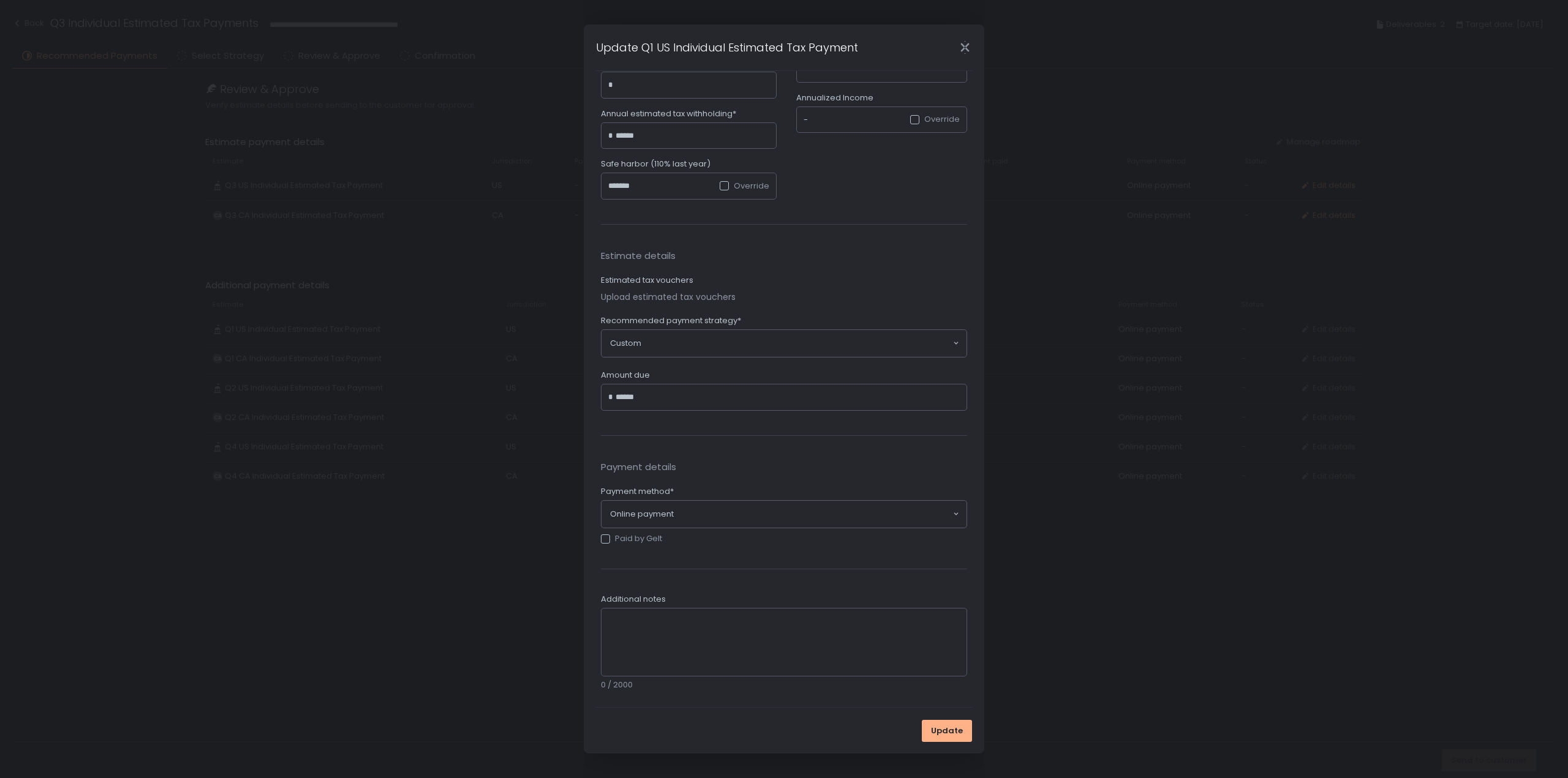 click on "Additional notes  0 / 2000" at bounding box center (784, 630) 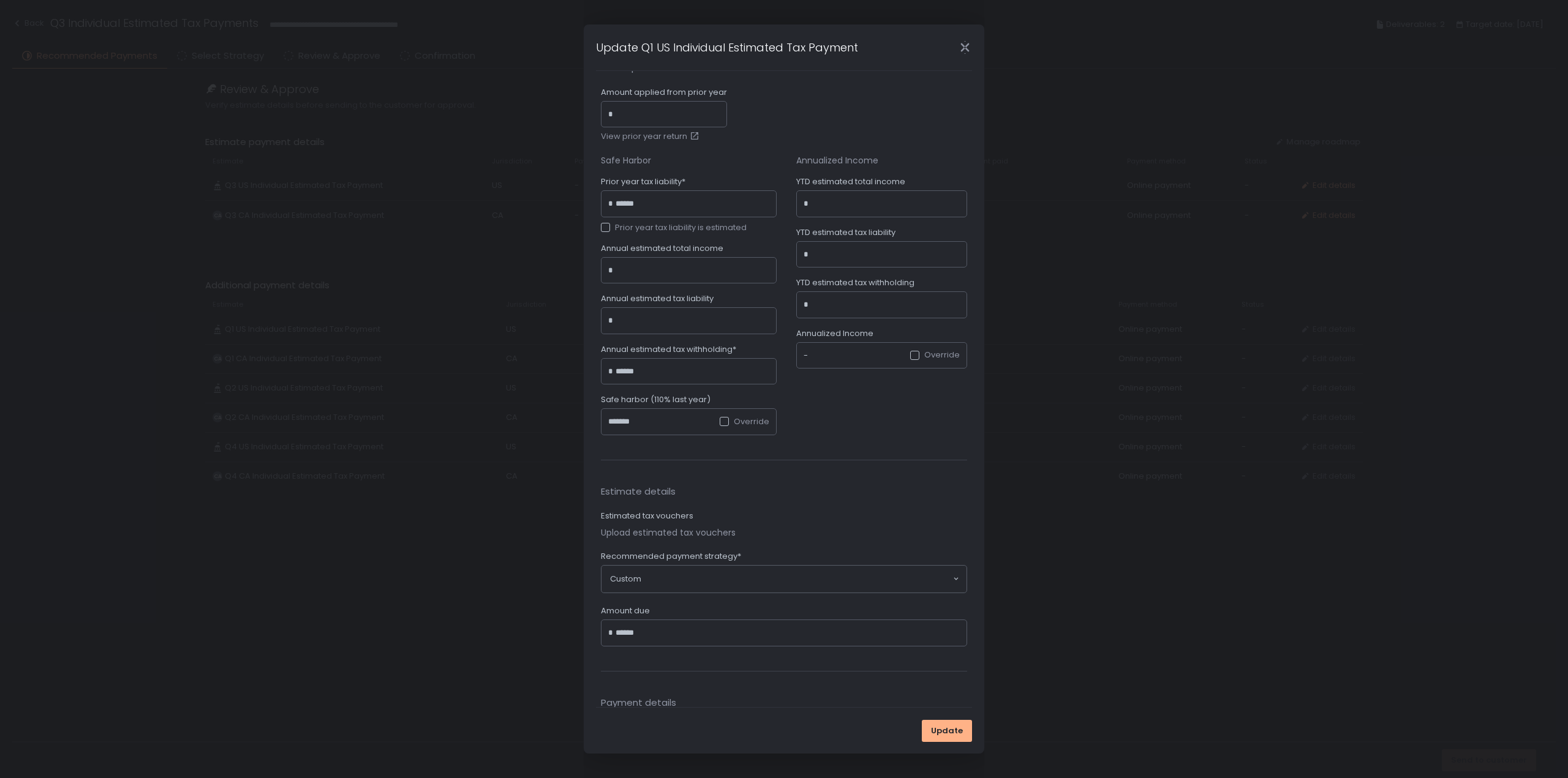 scroll, scrollTop: 0, scrollLeft: 0, axis: both 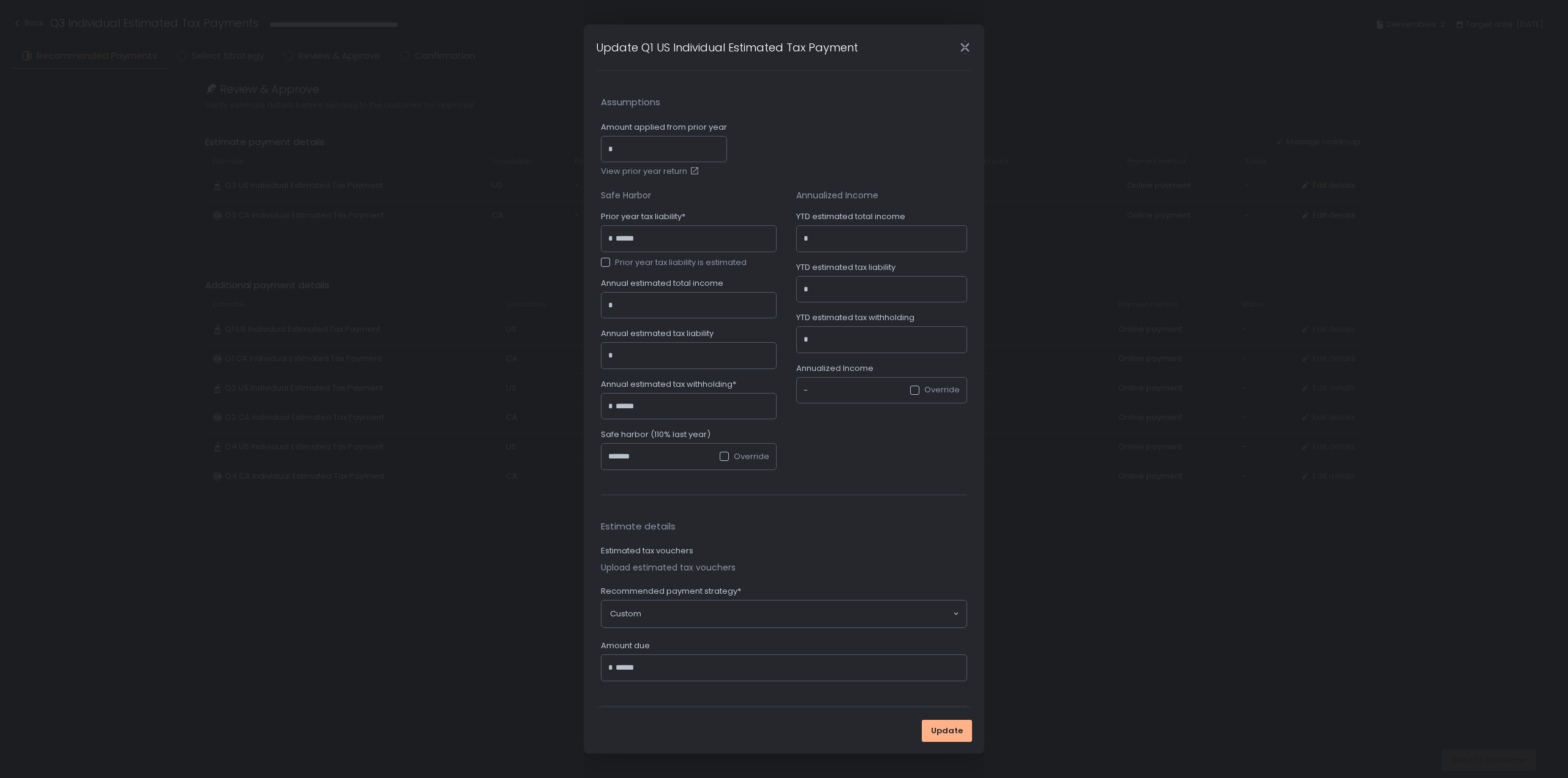 click 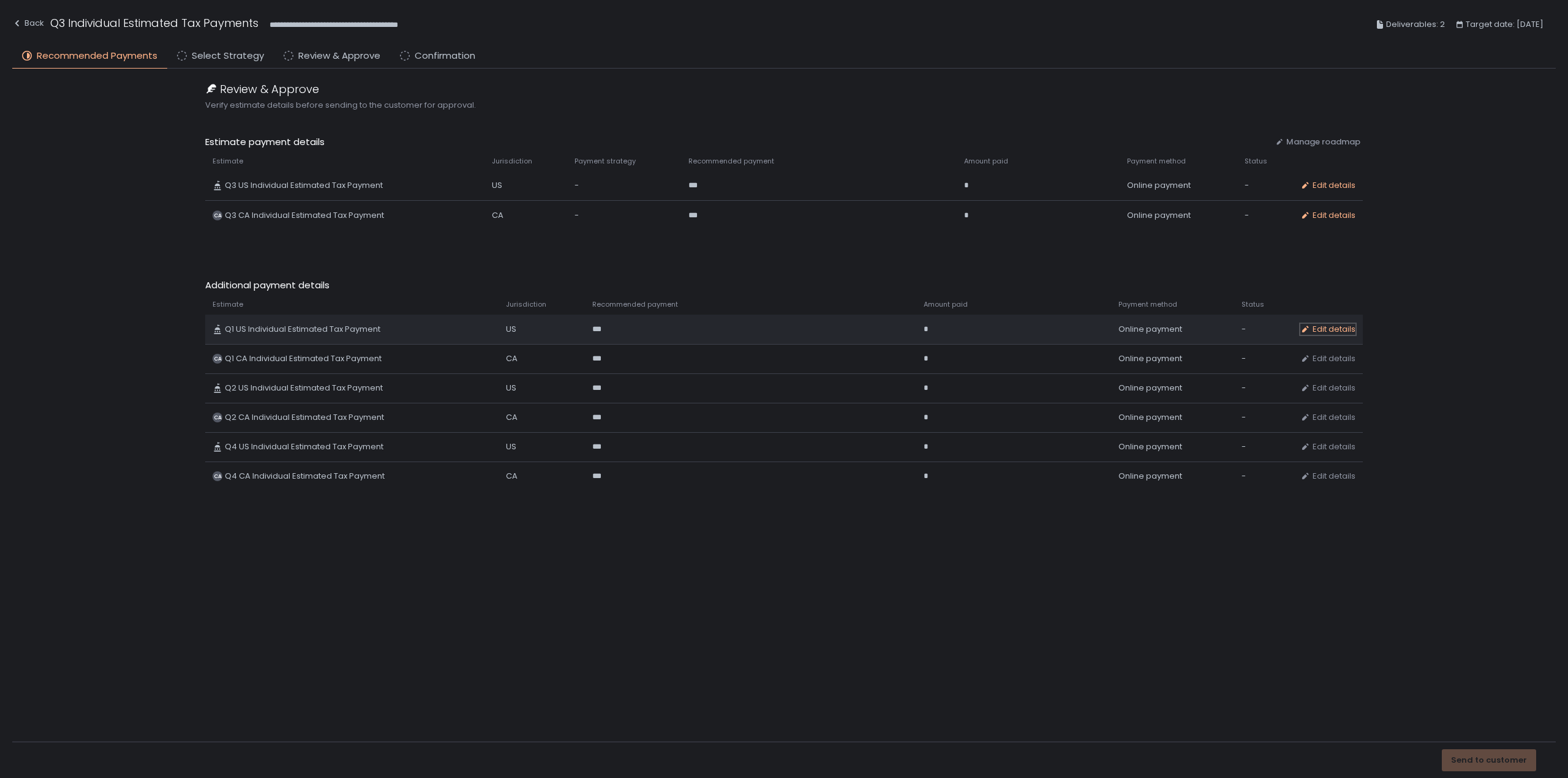 click on "Edit details" 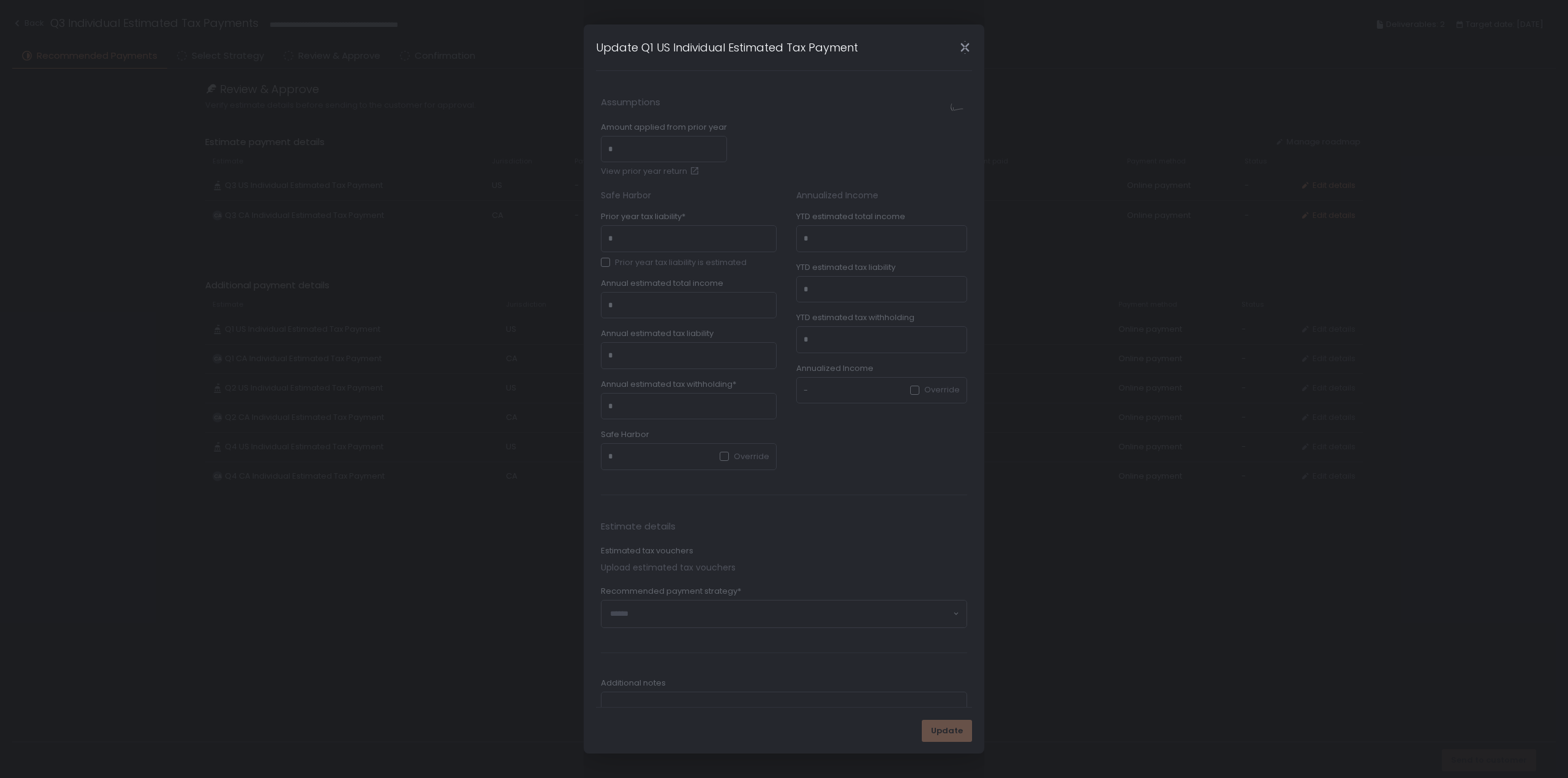 type on "******" 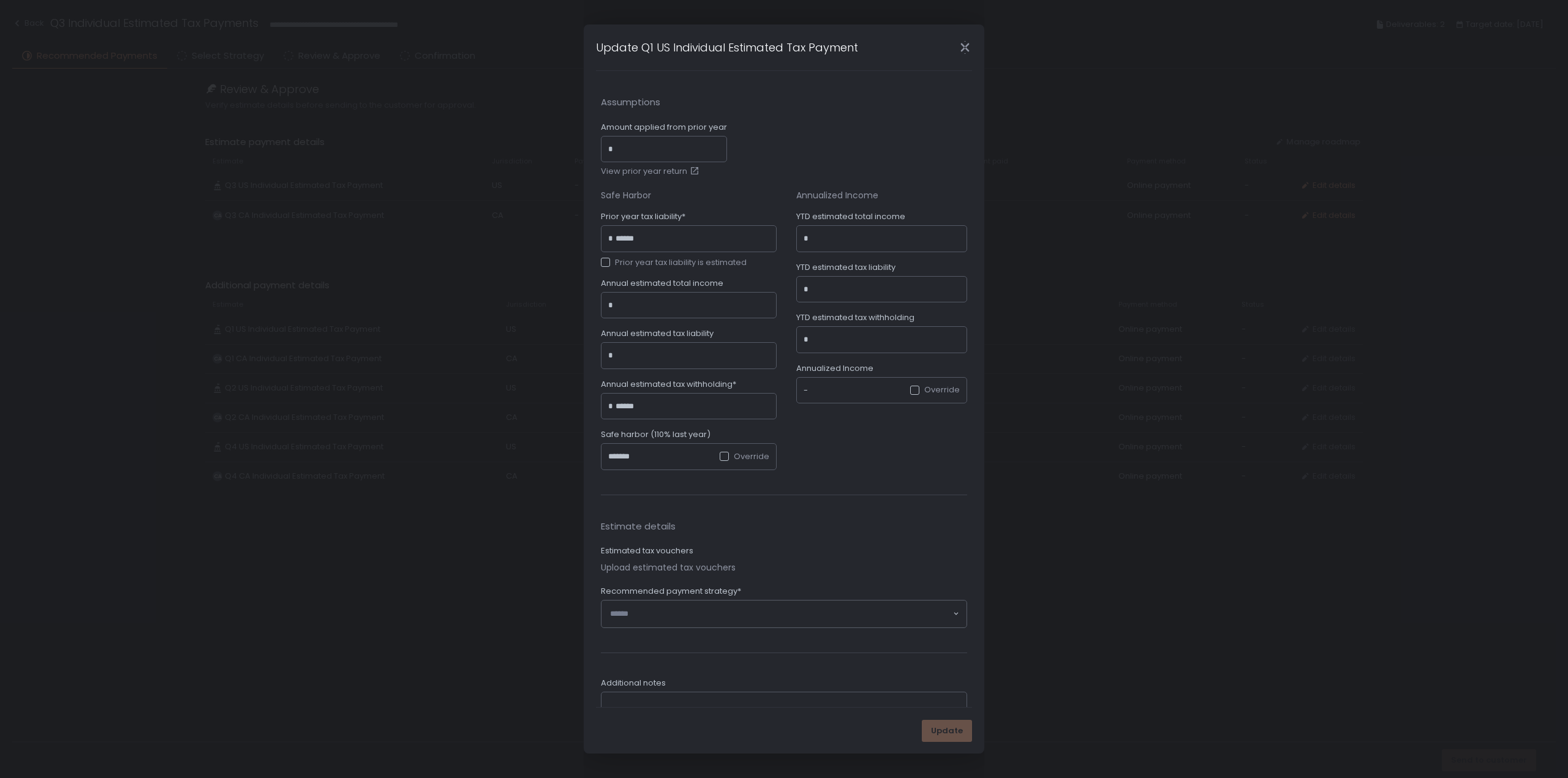 click 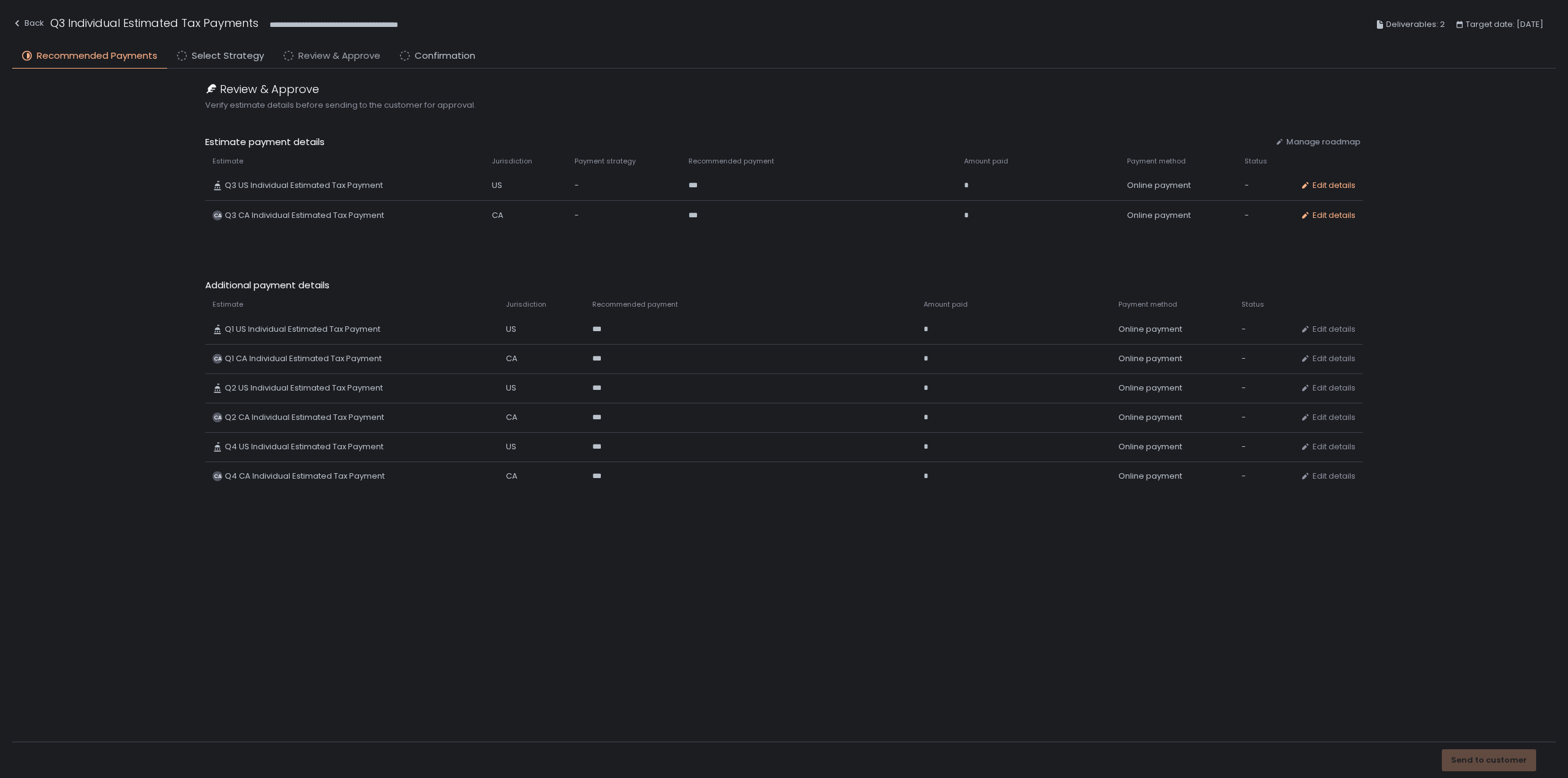 click on "Review & Approve" at bounding box center [339, 56] 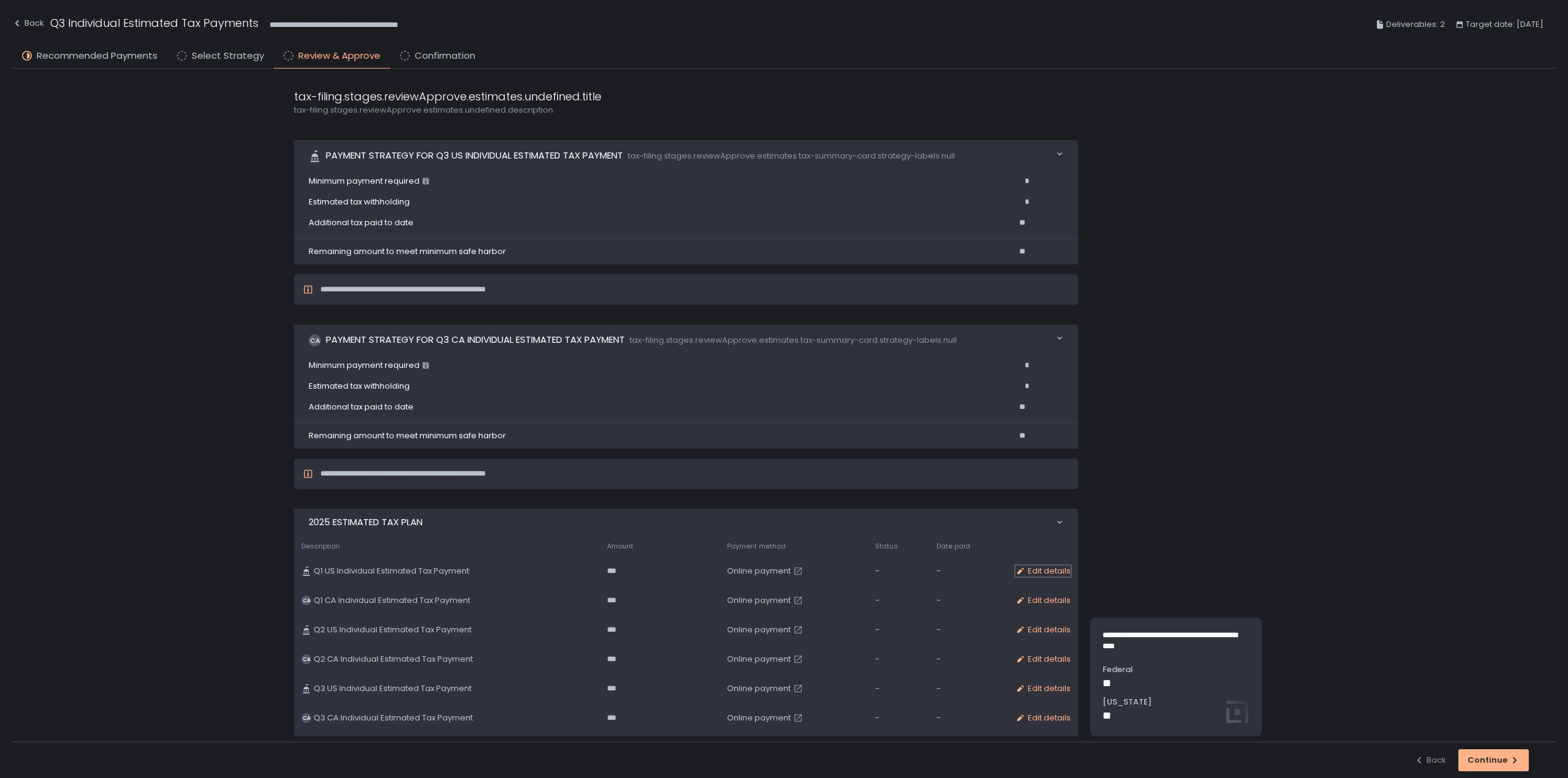 click on "Edit details" 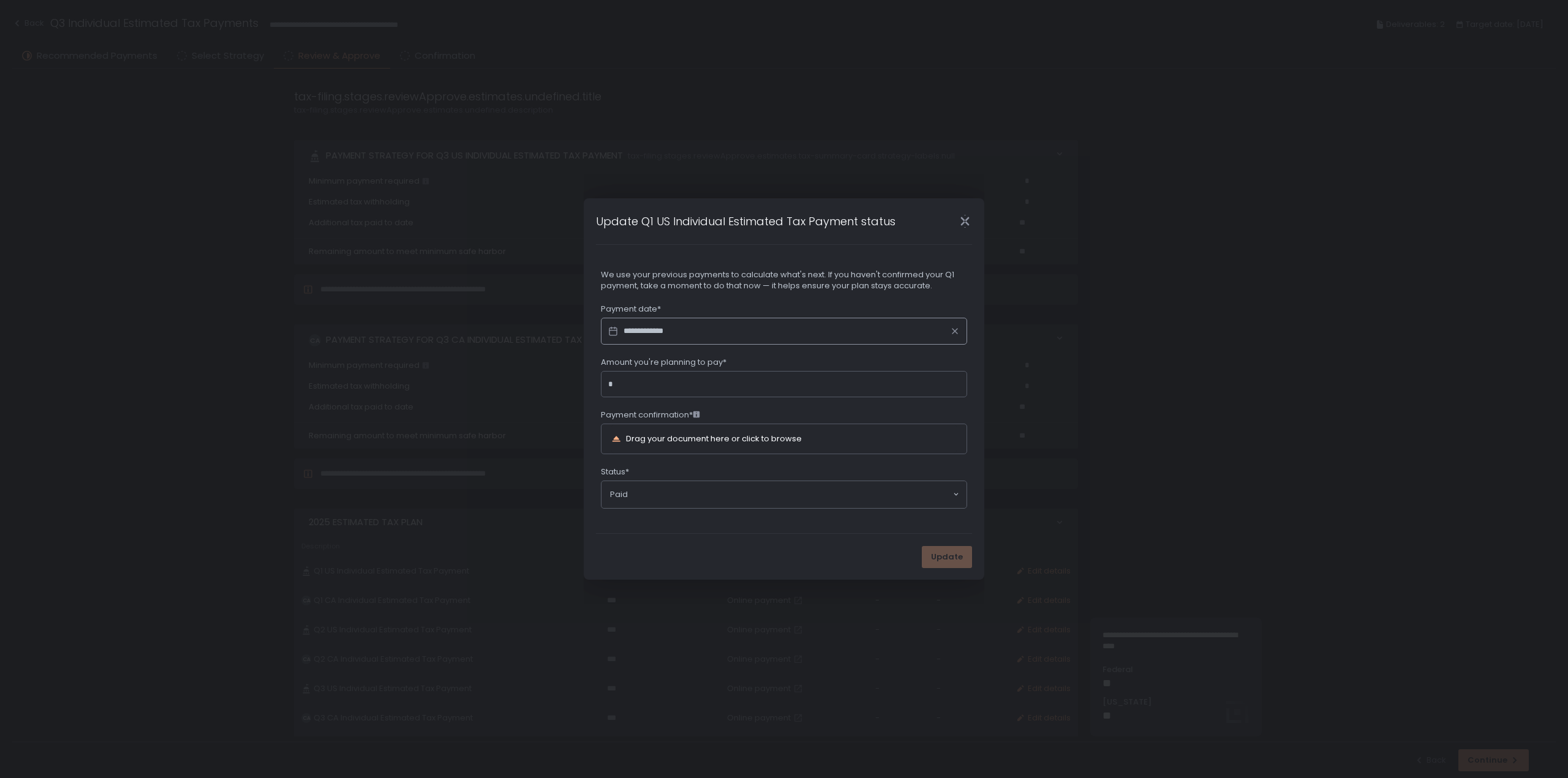 click on "**********" at bounding box center (784, 331) 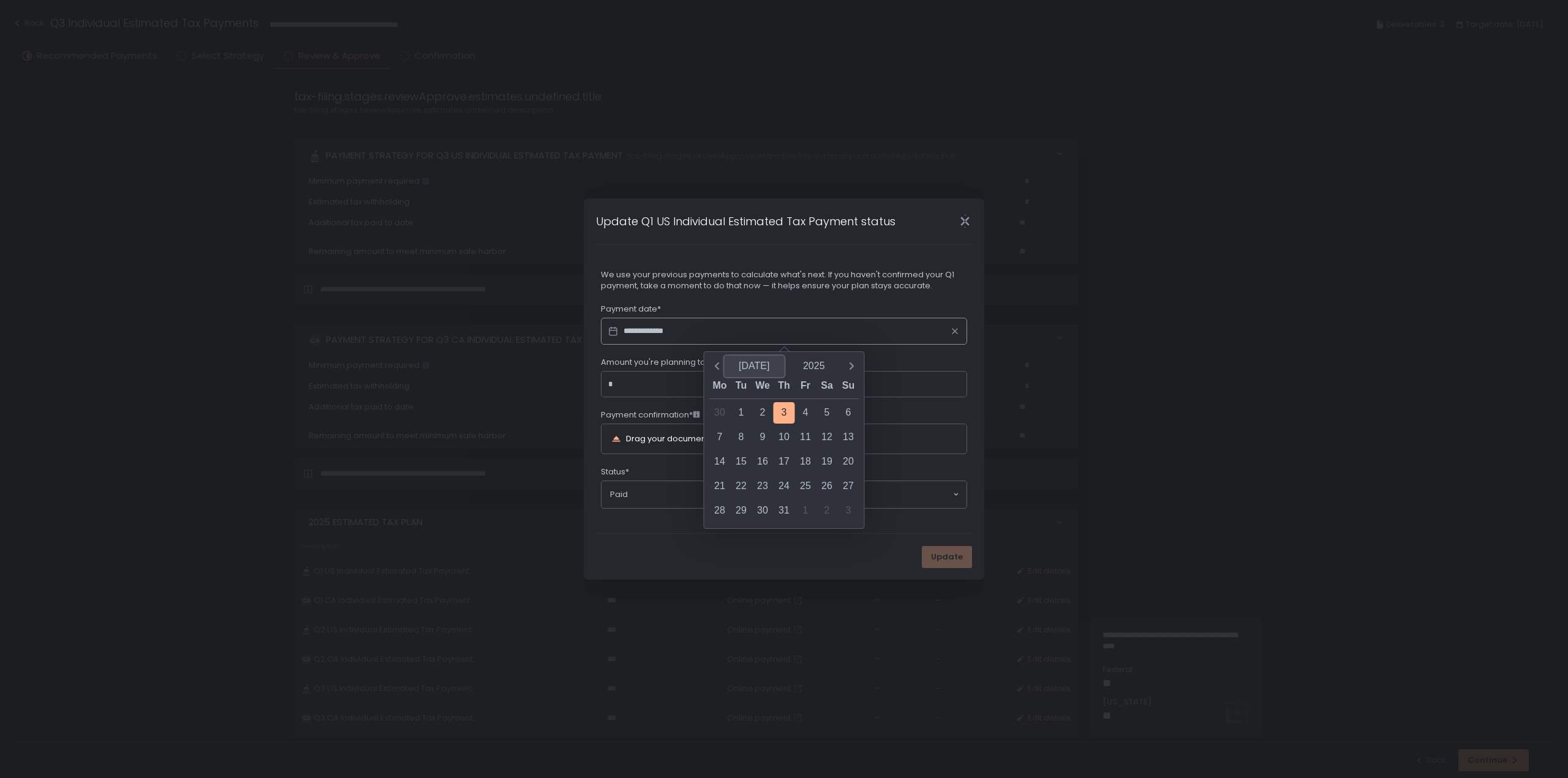 click on "Jul" 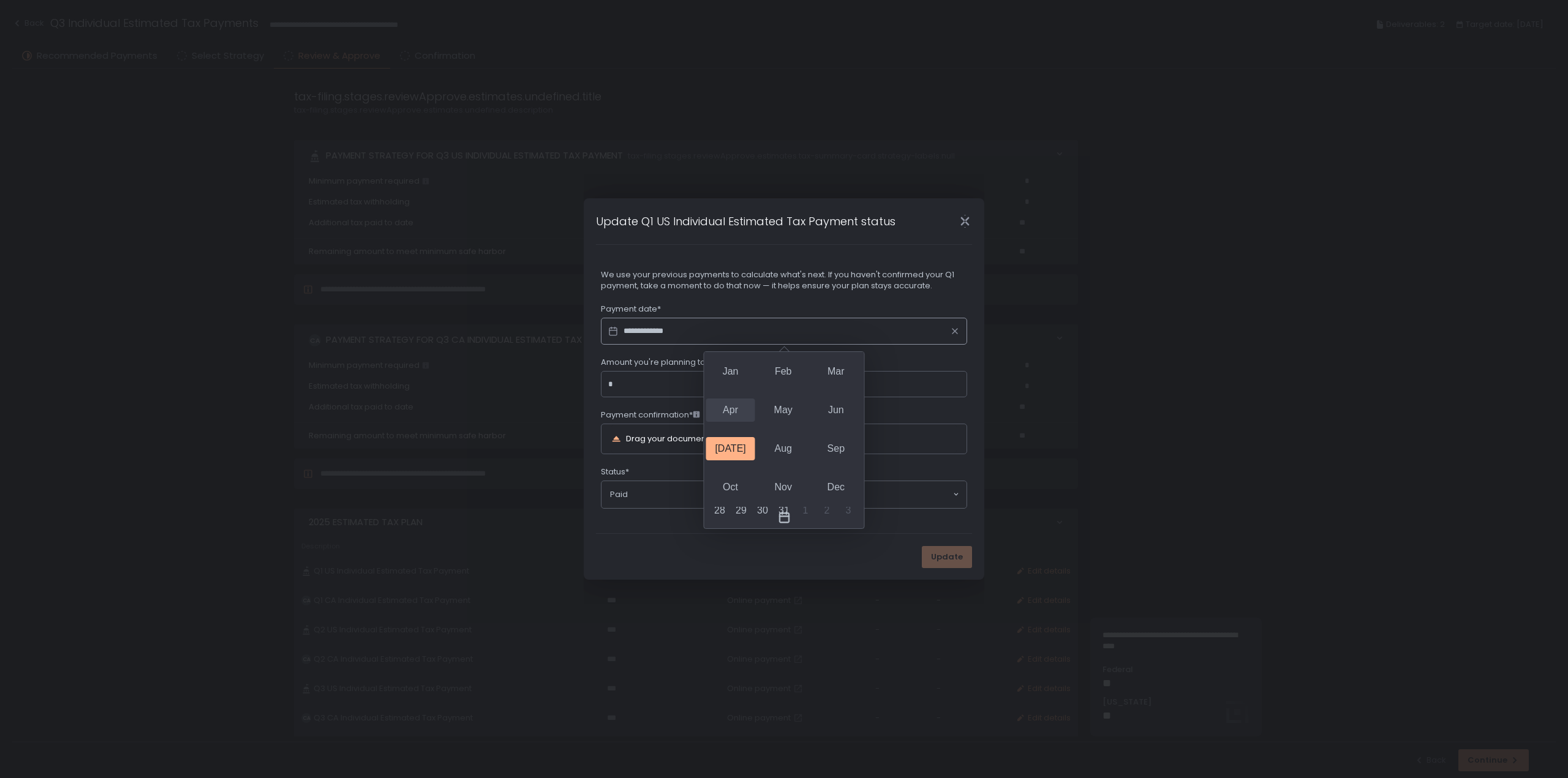 click on "Apr" at bounding box center (731, 410) 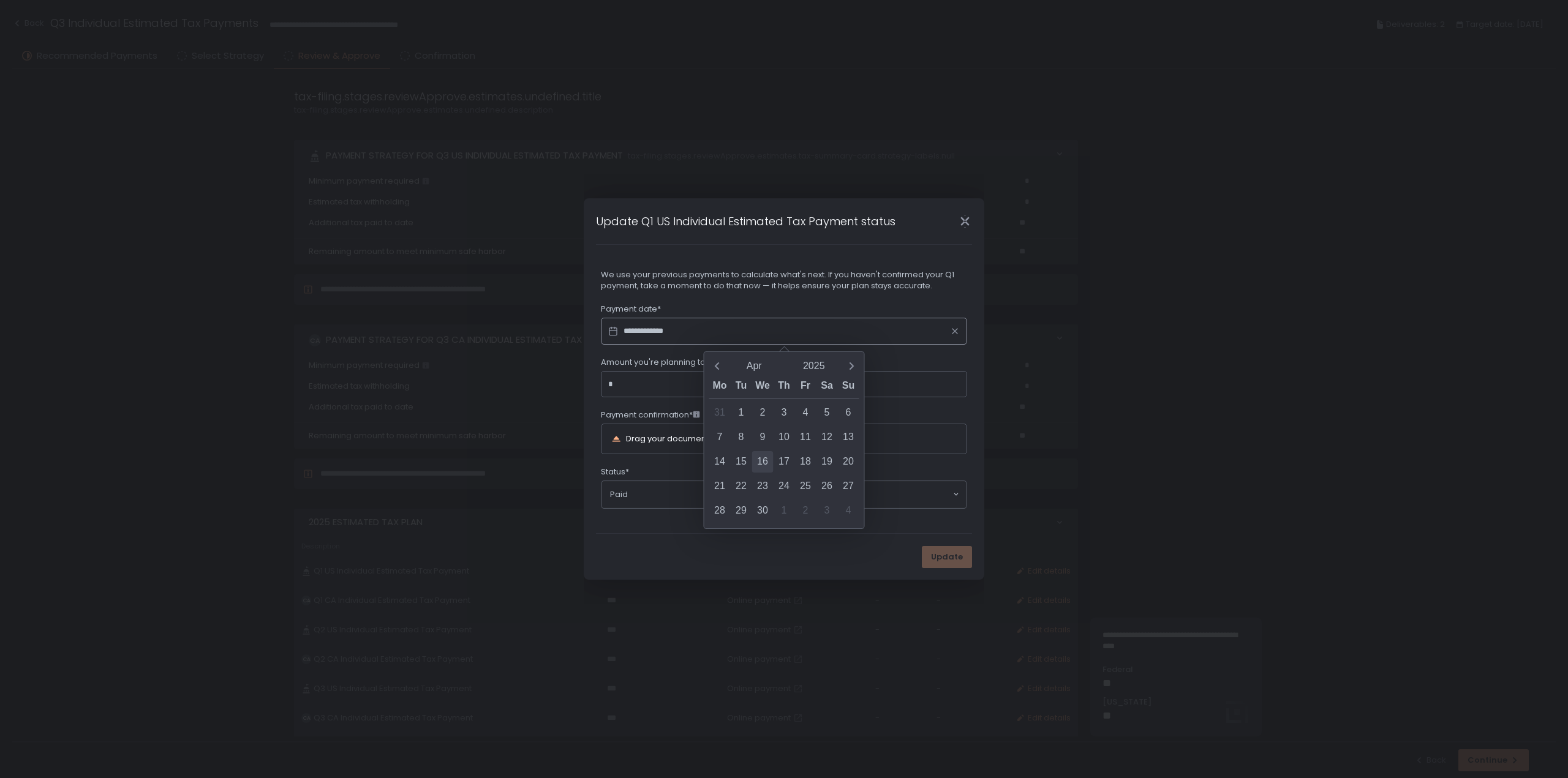 click on "16" at bounding box center (763, 462) 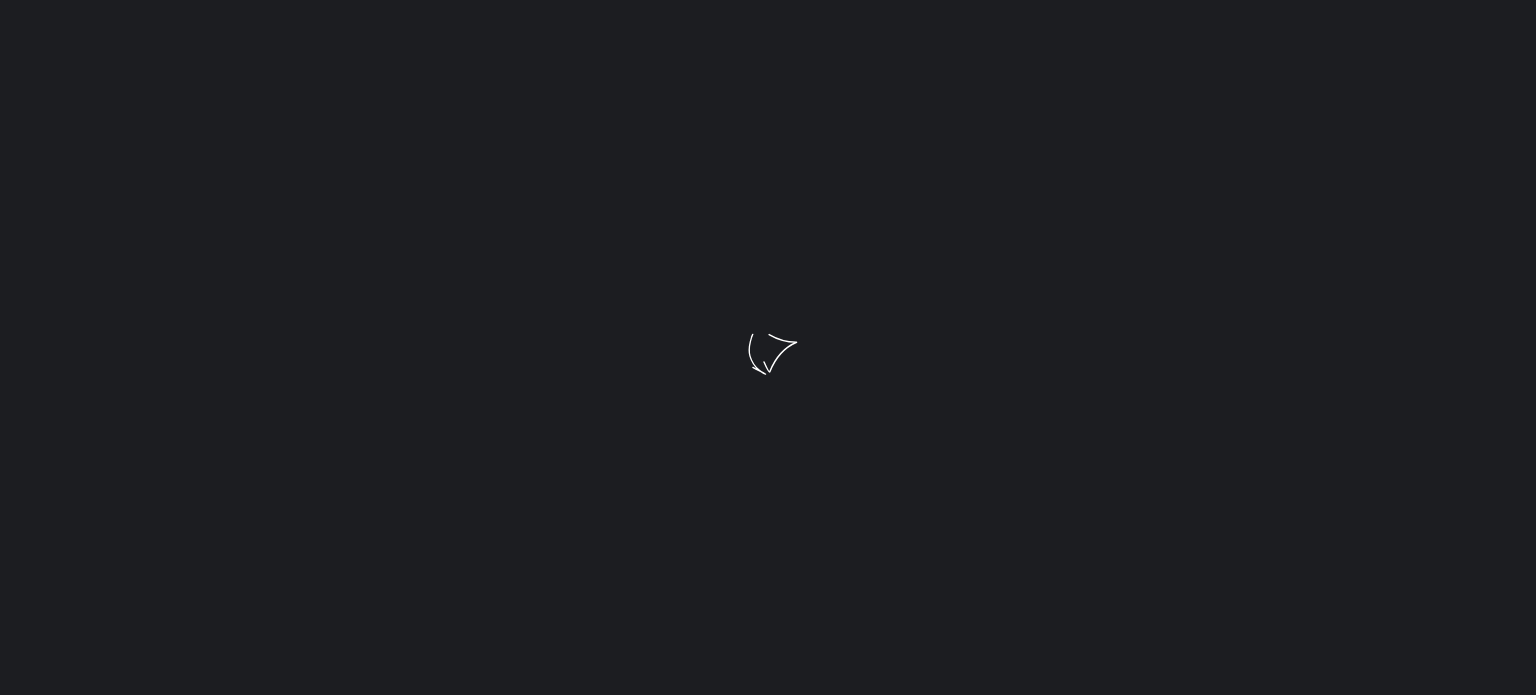 scroll, scrollTop: 0, scrollLeft: 0, axis: both 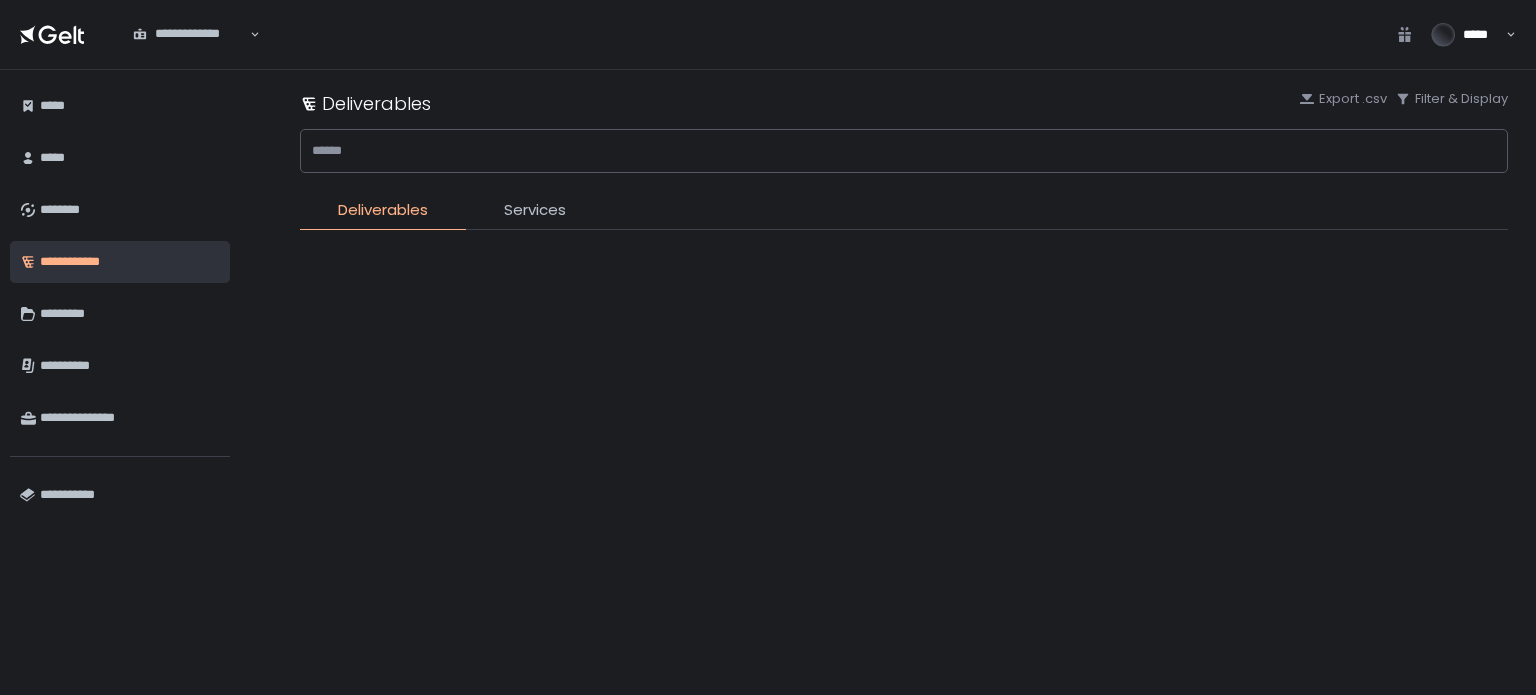 type on "**********" 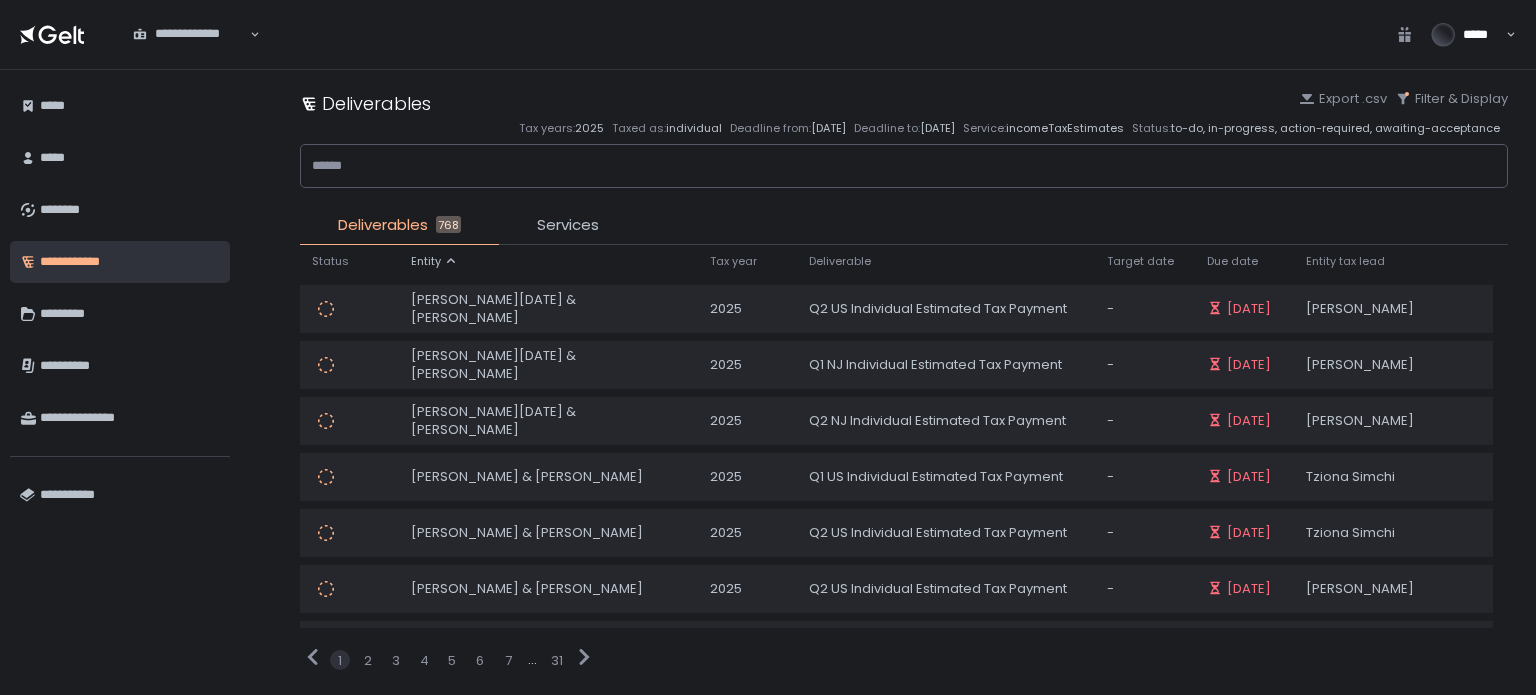 scroll, scrollTop: 100, scrollLeft: 0, axis: vertical 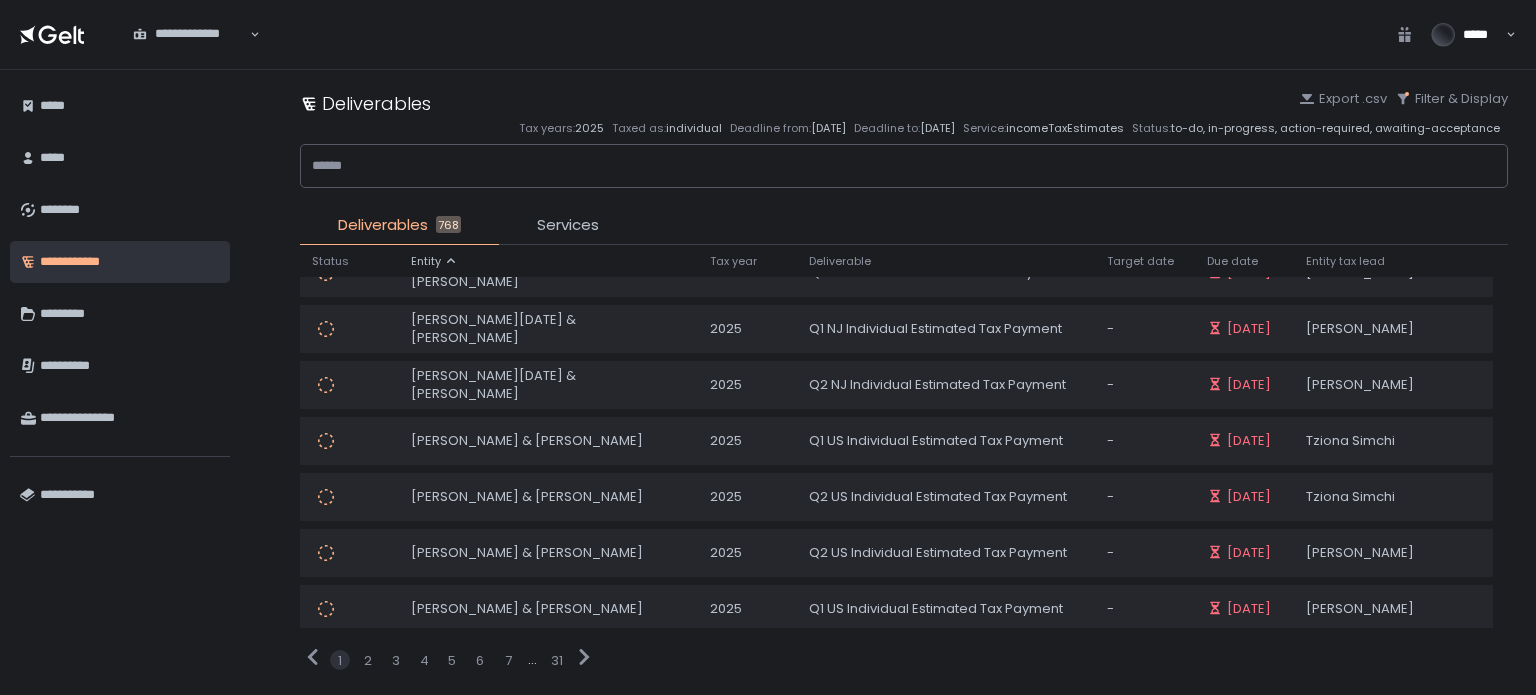 click on "1 2 3 4 5 6 7  ...  31" 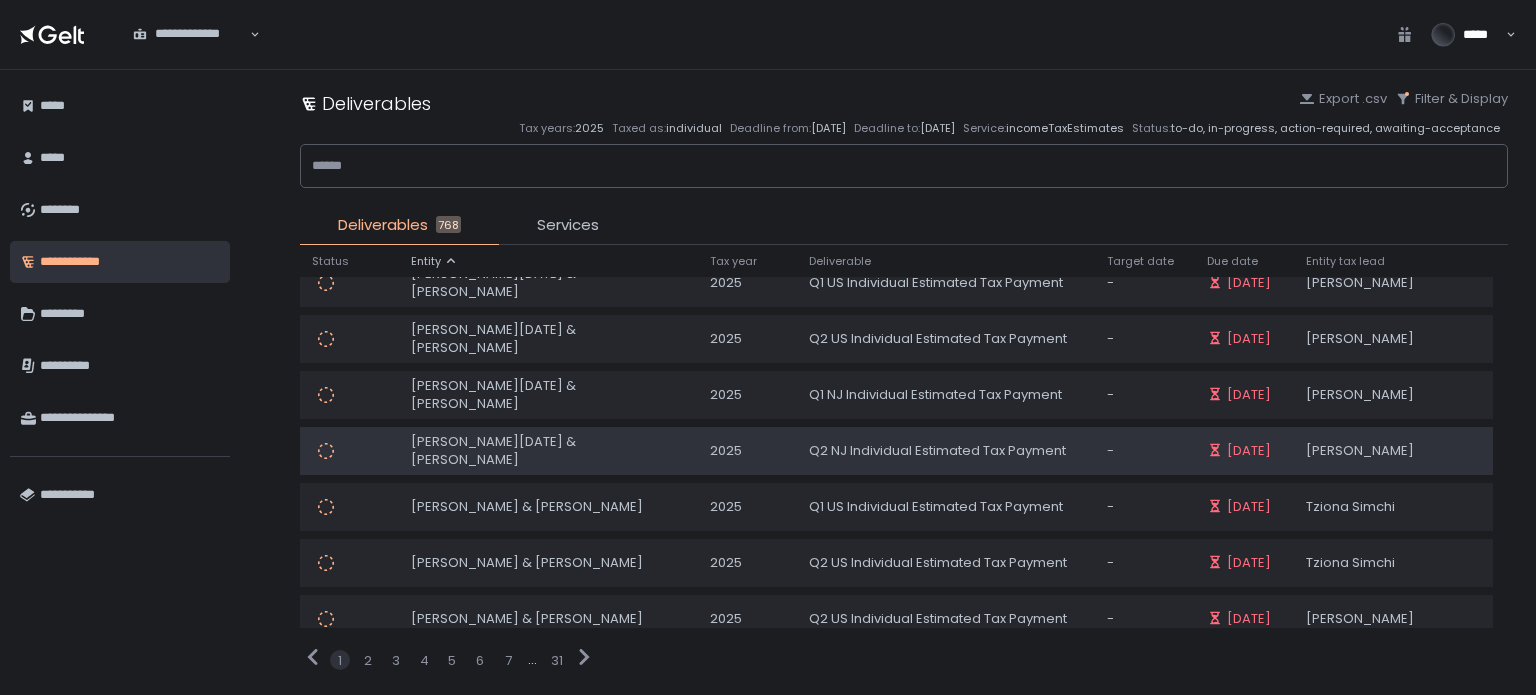 scroll, scrollTop: 0, scrollLeft: 0, axis: both 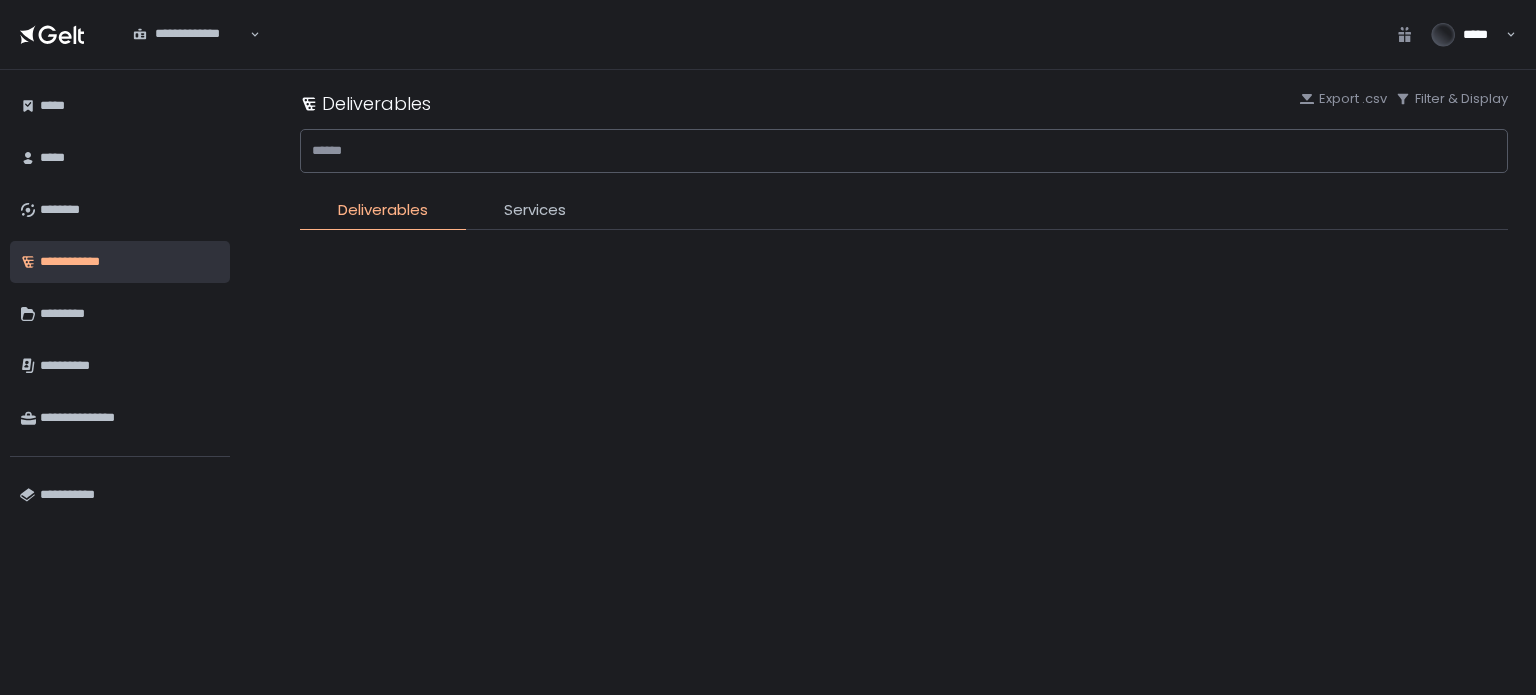 type on "**********" 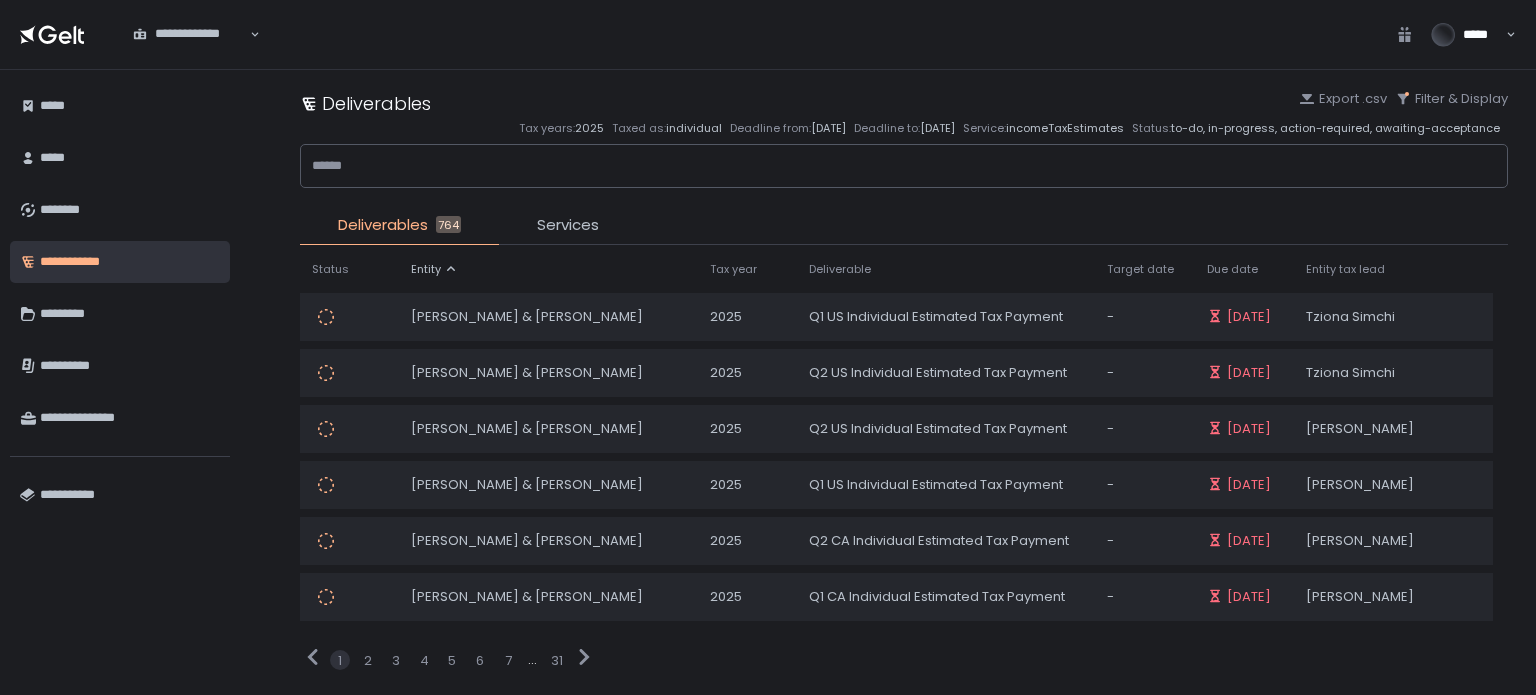 click on "1 2 3 4 5 6 7  ...  31" 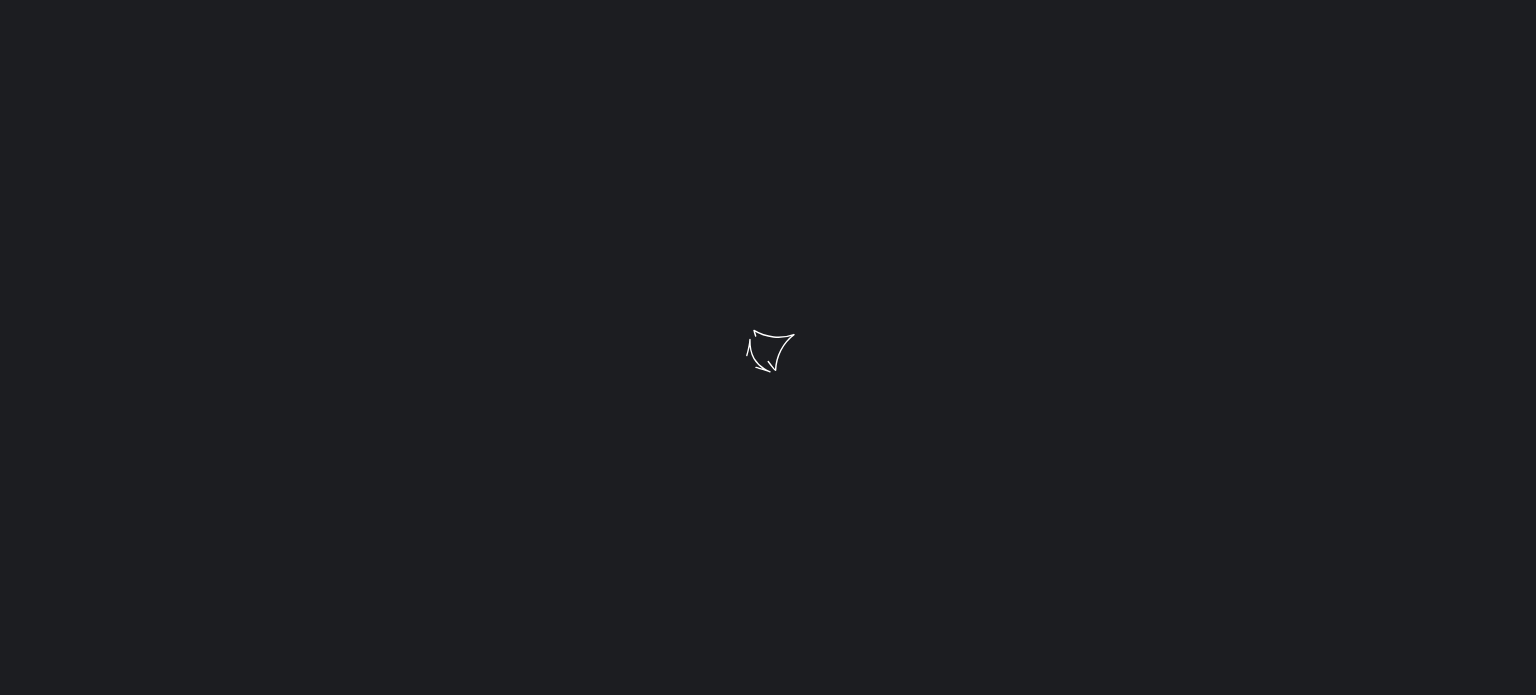scroll, scrollTop: 0, scrollLeft: 0, axis: both 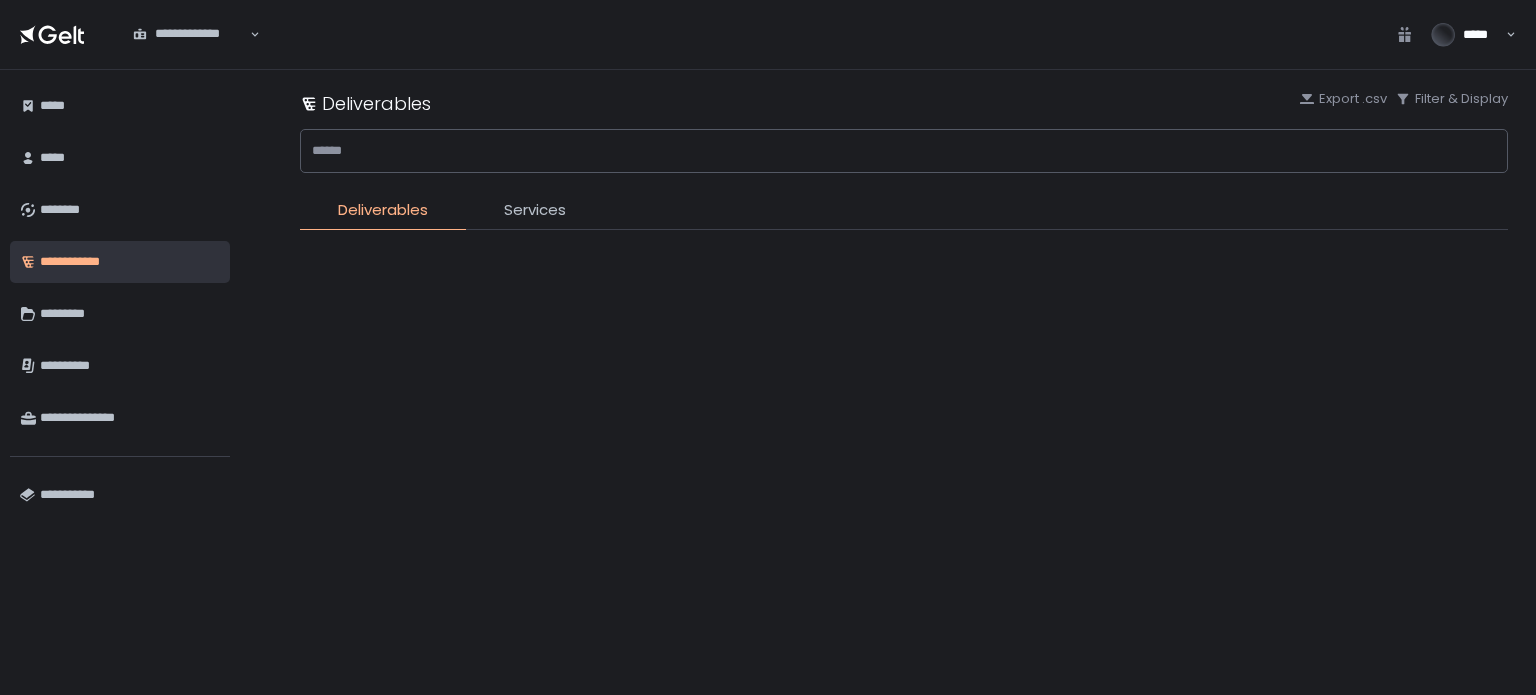 type on "**********" 